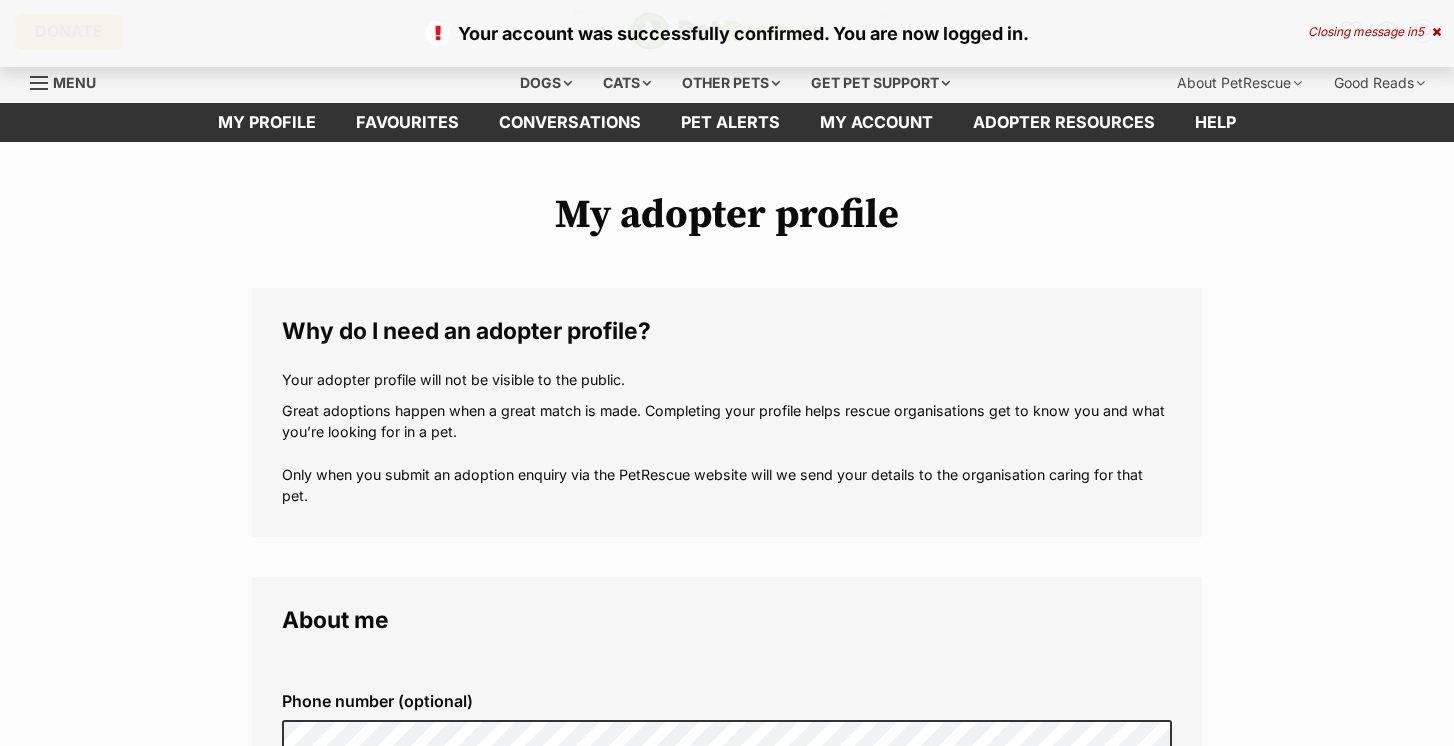 scroll, scrollTop: 0, scrollLeft: 0, axis: both 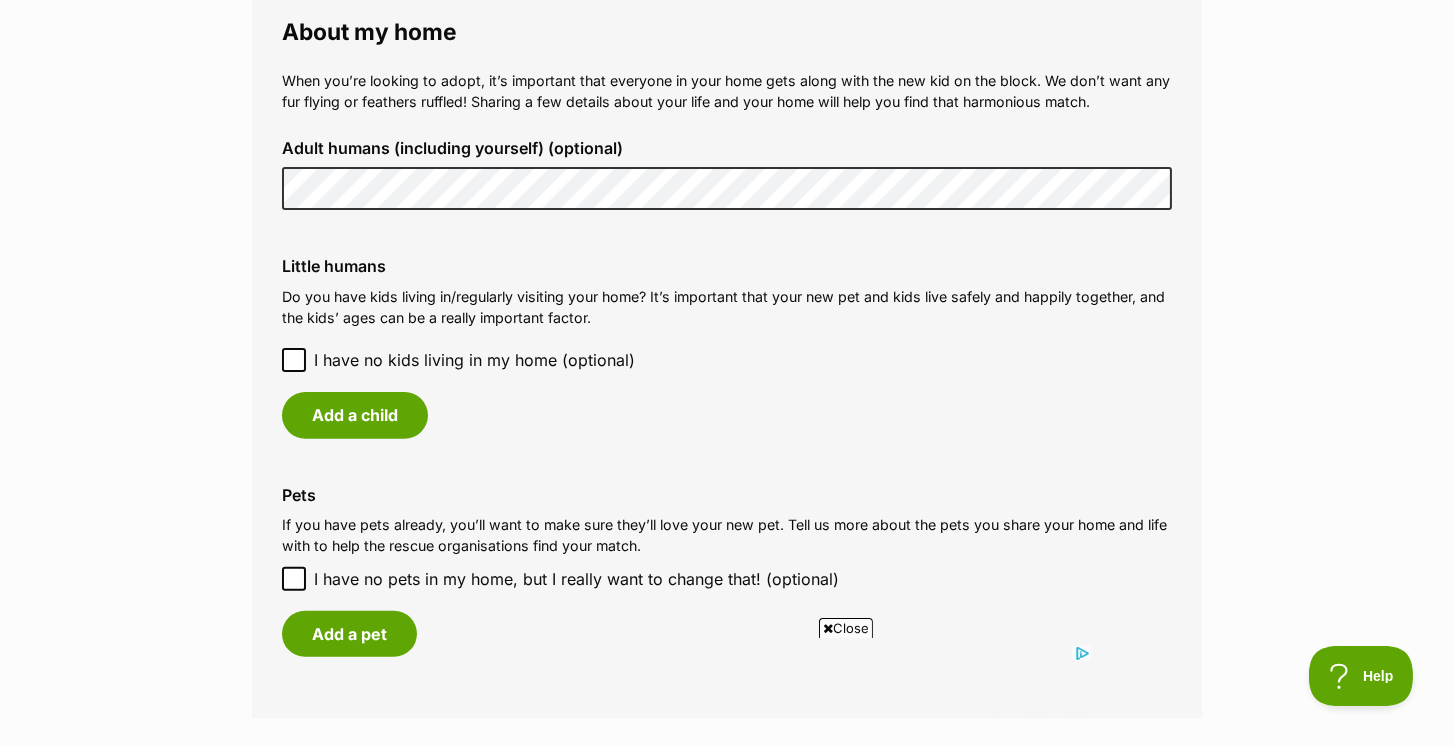 click 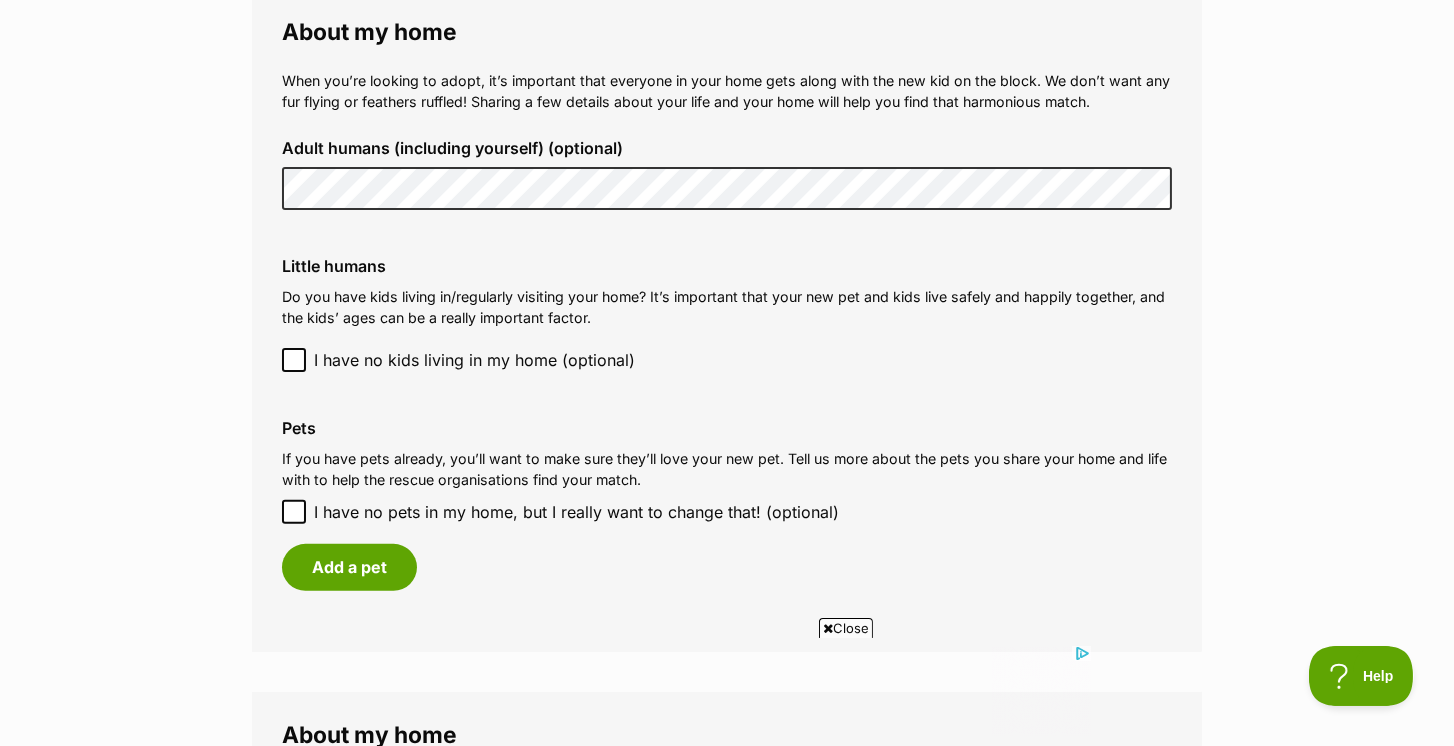 click 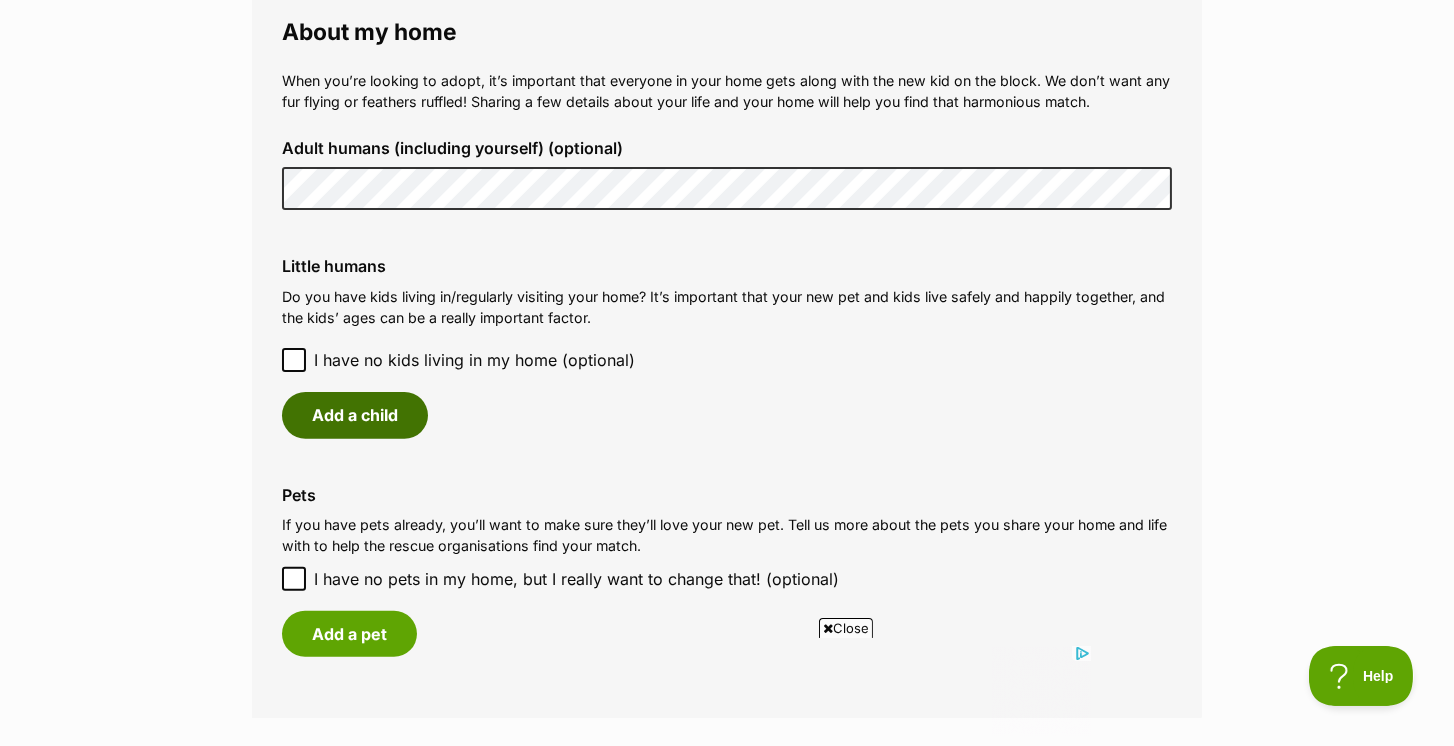 click on "Add a child" at bounding box center [355, 415] 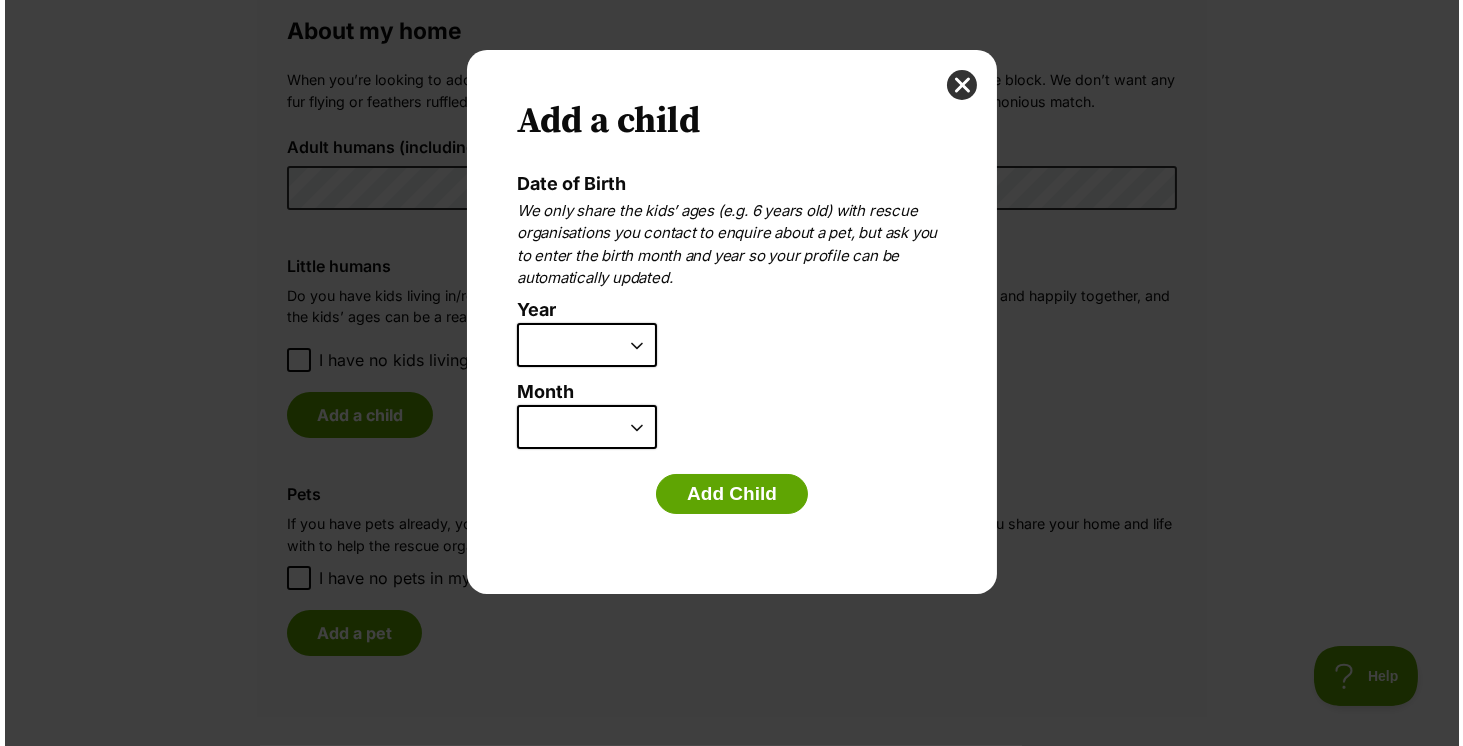 scroll, scrollTop: 0, scrollLeft: 0, axis: both 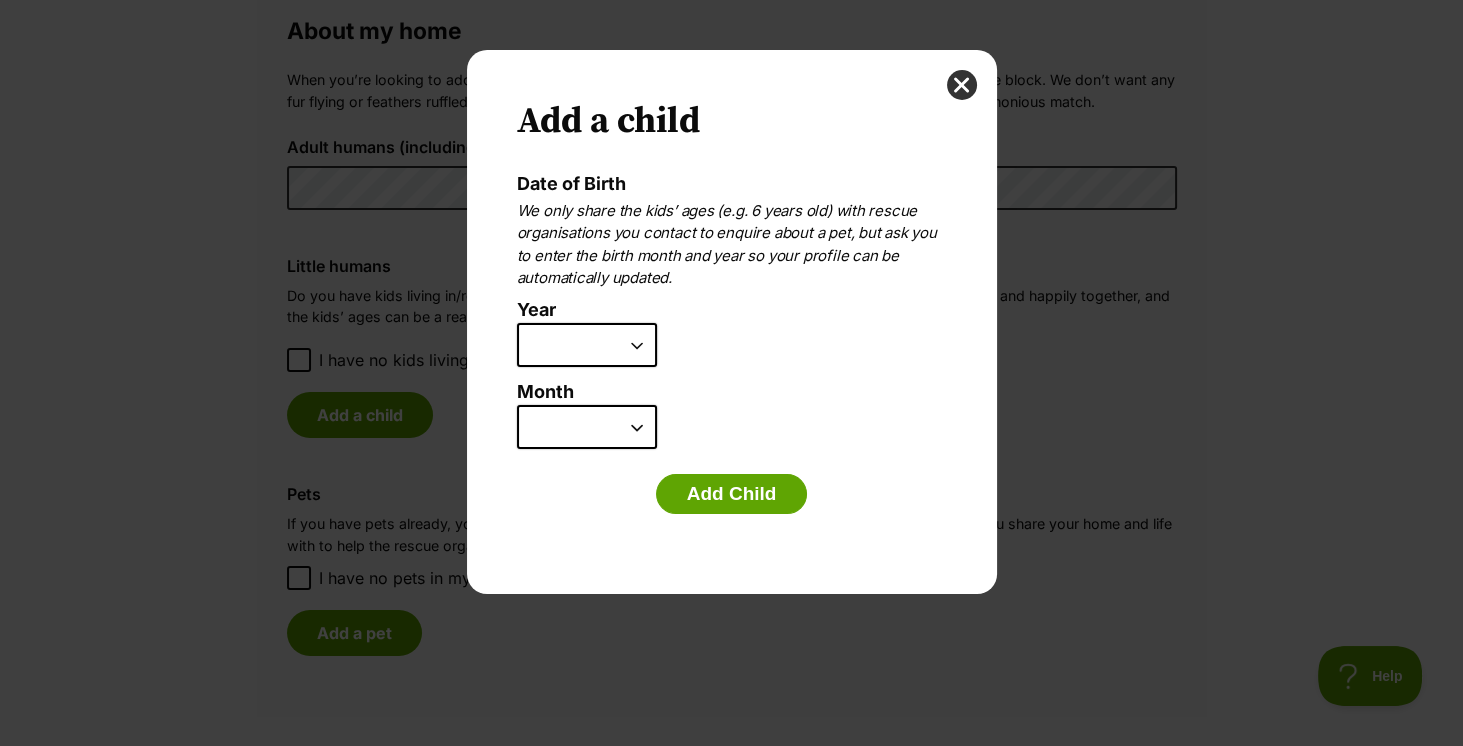 click on "2025
2024
2023
2022
2021
2020
2019
2018
2017
2016
2015
2014
2013
2012
2011
2010
2009
2008
2007" at bounding box center [587, 345] 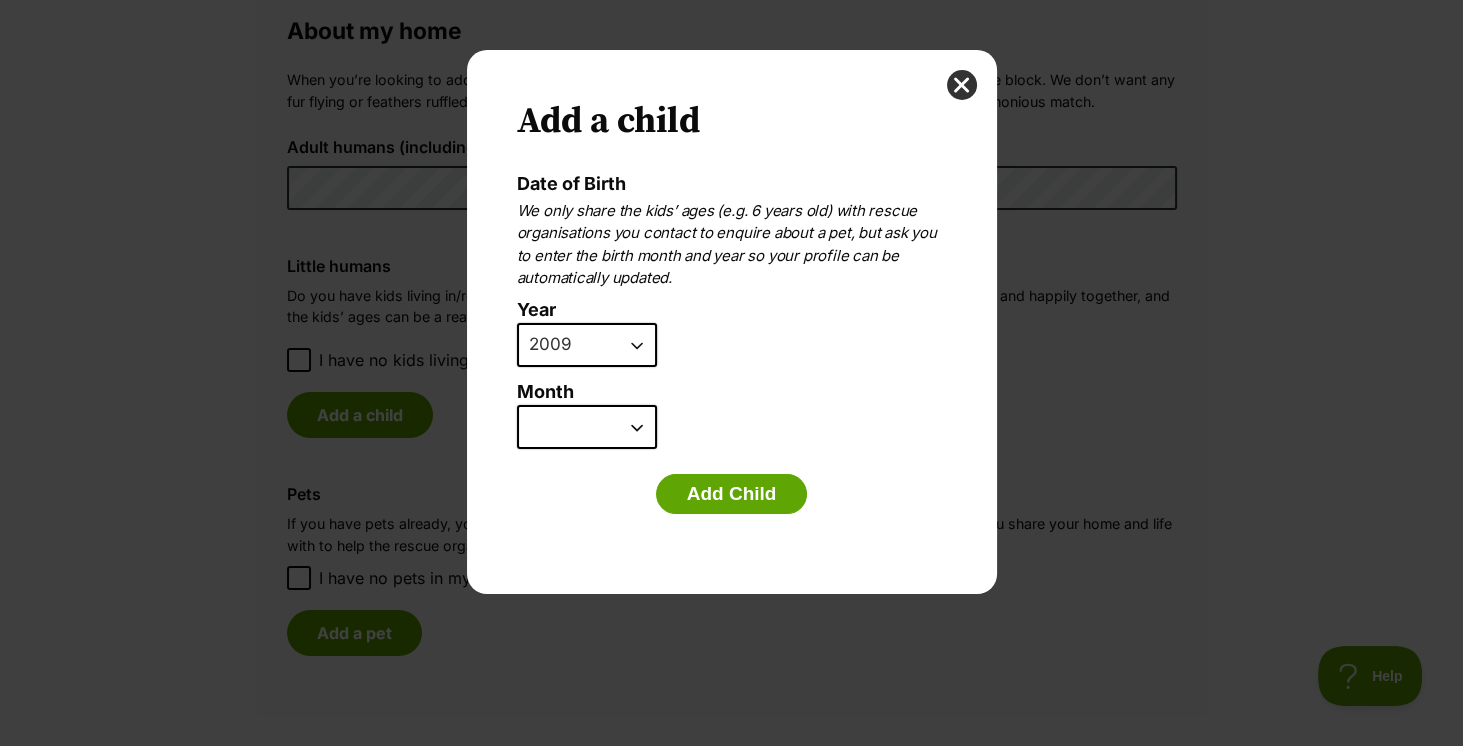 click on "January
February
March
April
May
June
July
August
September
October
November
December" at bounding box center (587, 427) 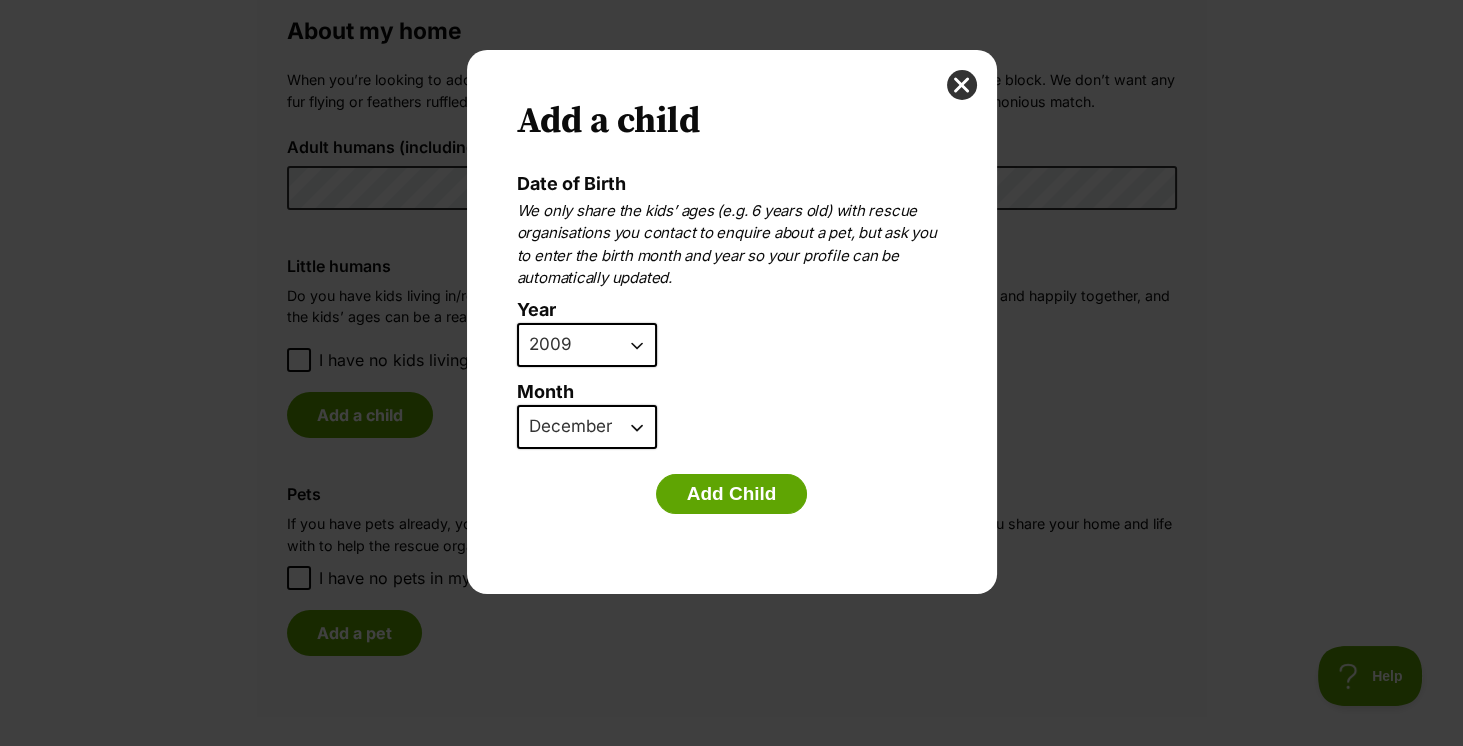 click on "January
February
March
April
May
June
July
August
September
October
November
December" at bounding box center [587, 427] 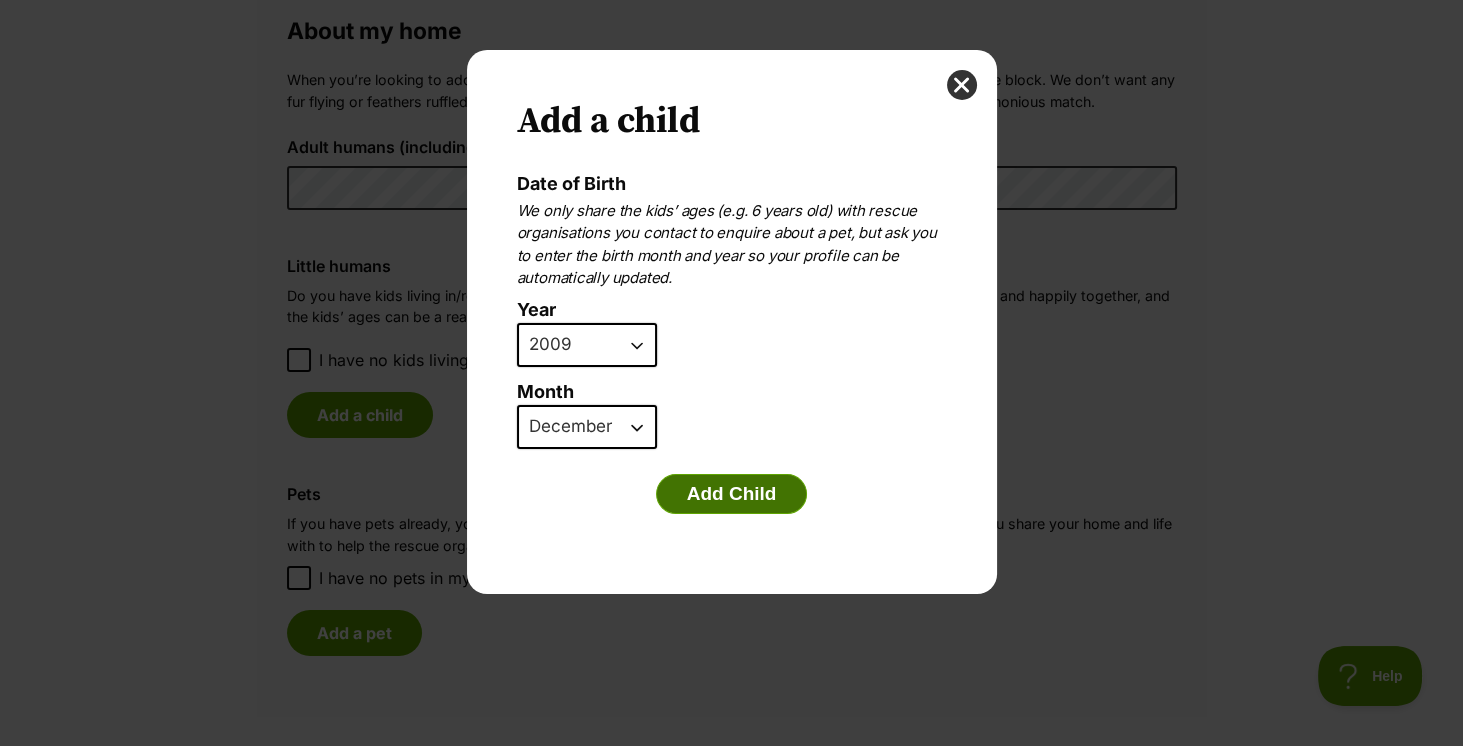 click on "Add Child" at bounding box center [732, 494] 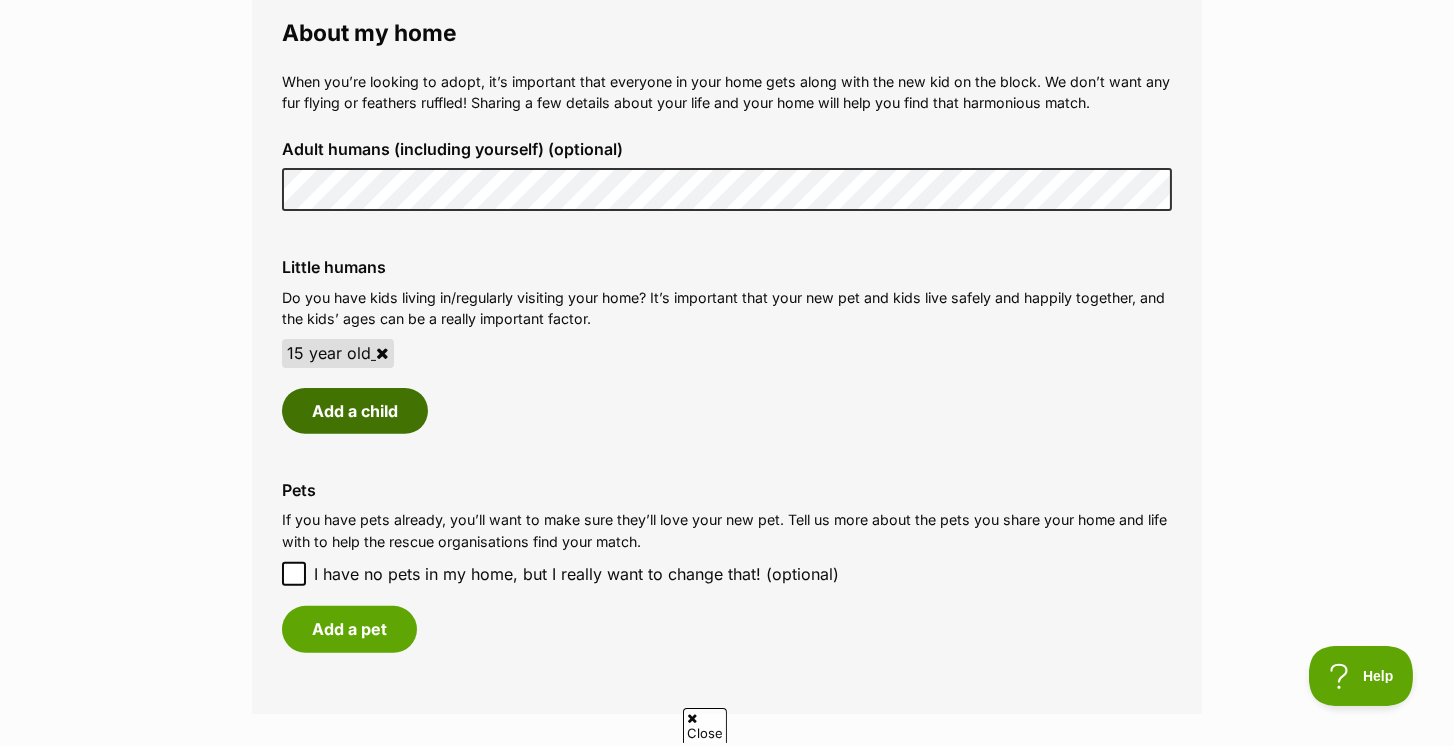 scroll, scrollTop: 0, scrollLeft: 0, axis: both 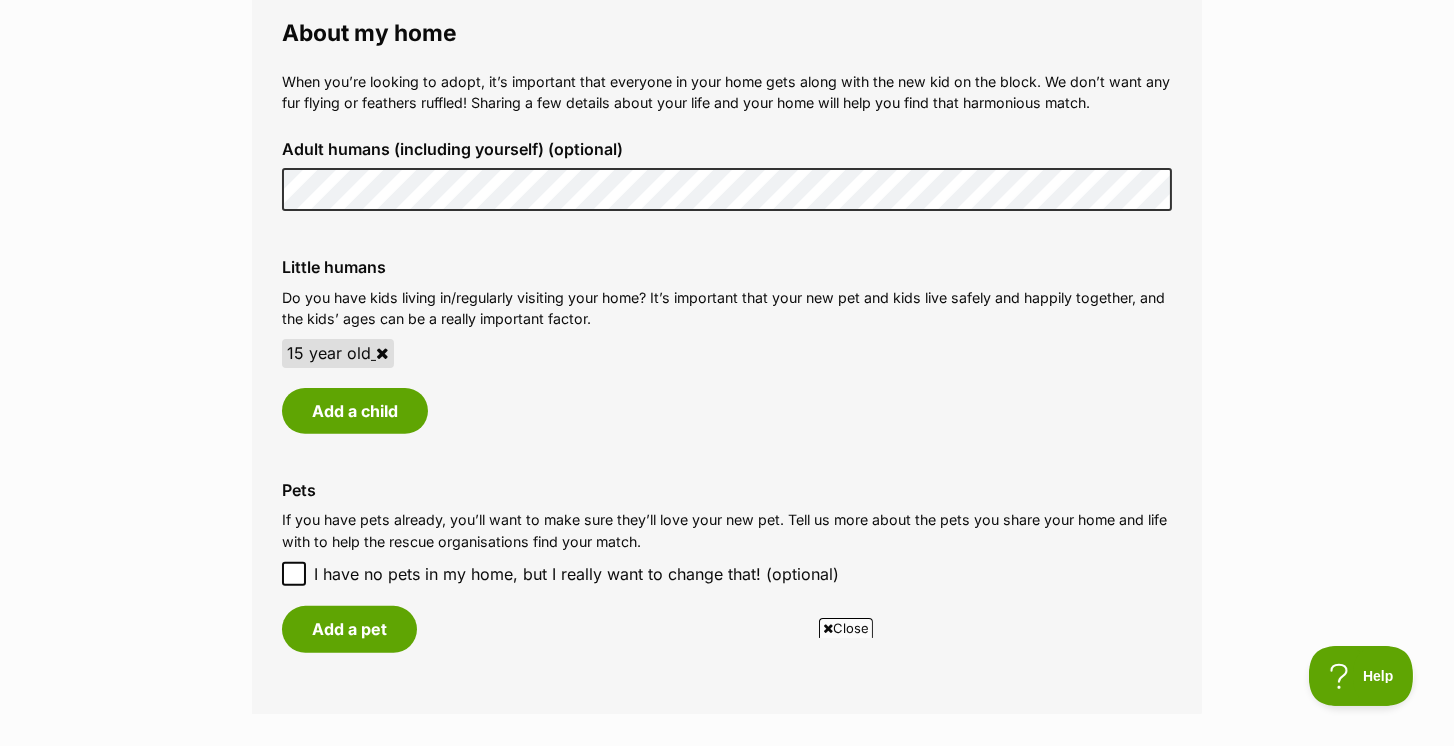 click at bounding box center [382, 353] 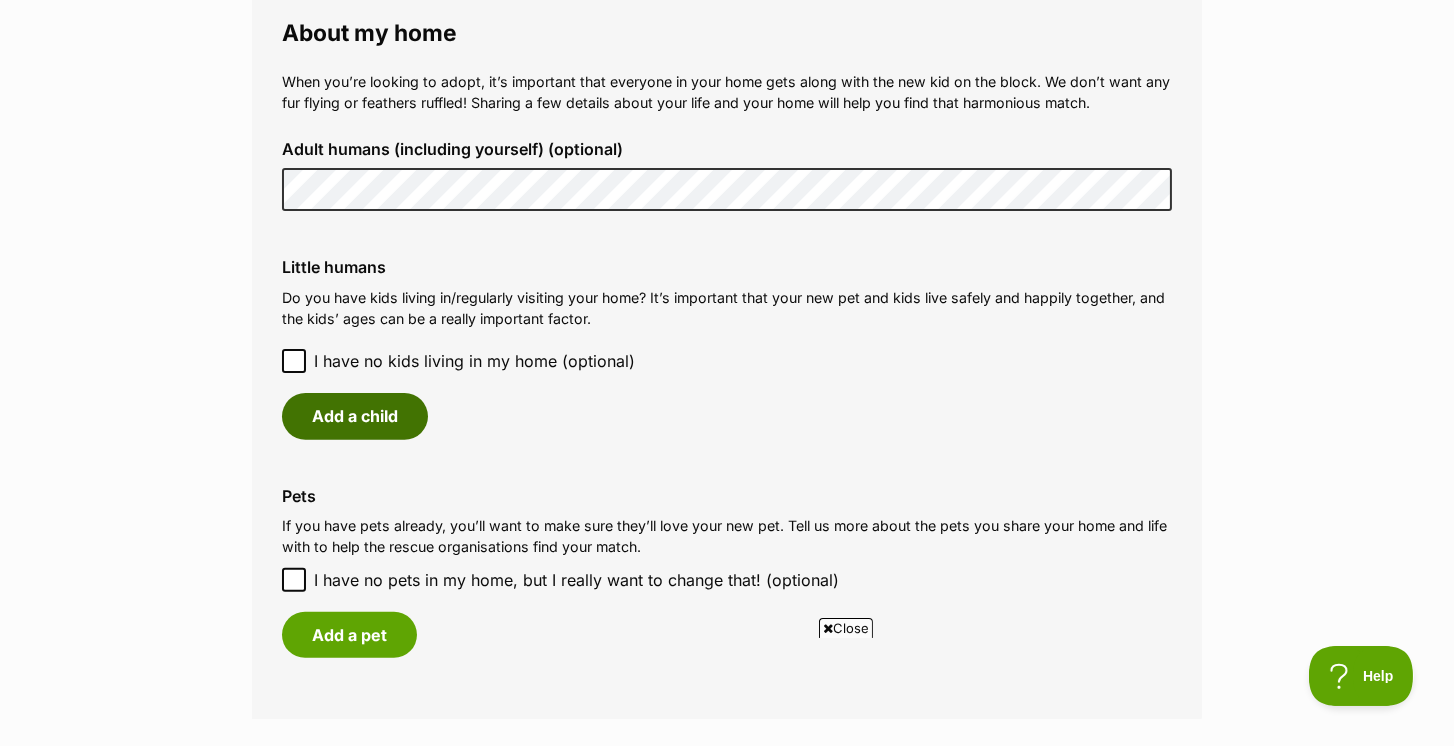 click on "Add a child" at bounding box center [355, 416] 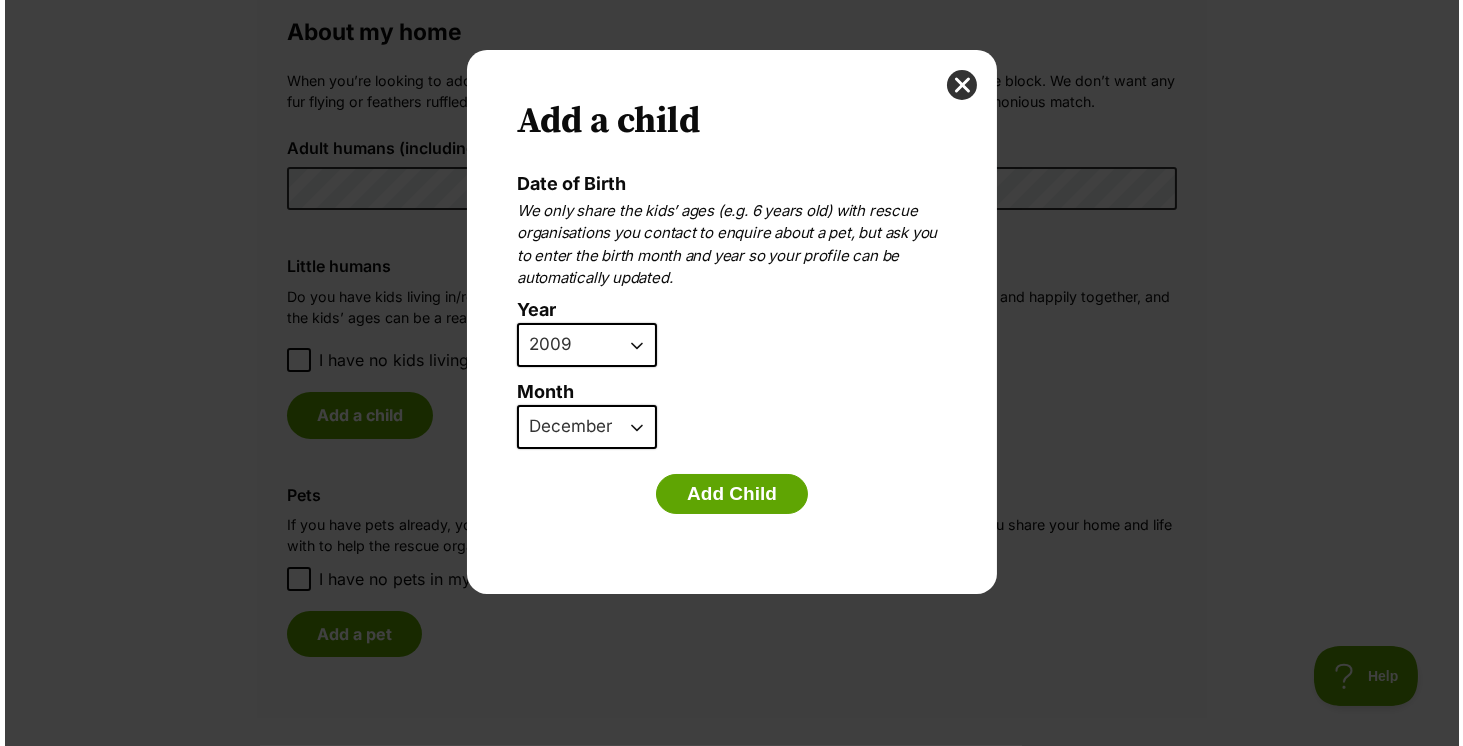 scroll, scrollTop: 0, scrollLeft: 0, axis: both 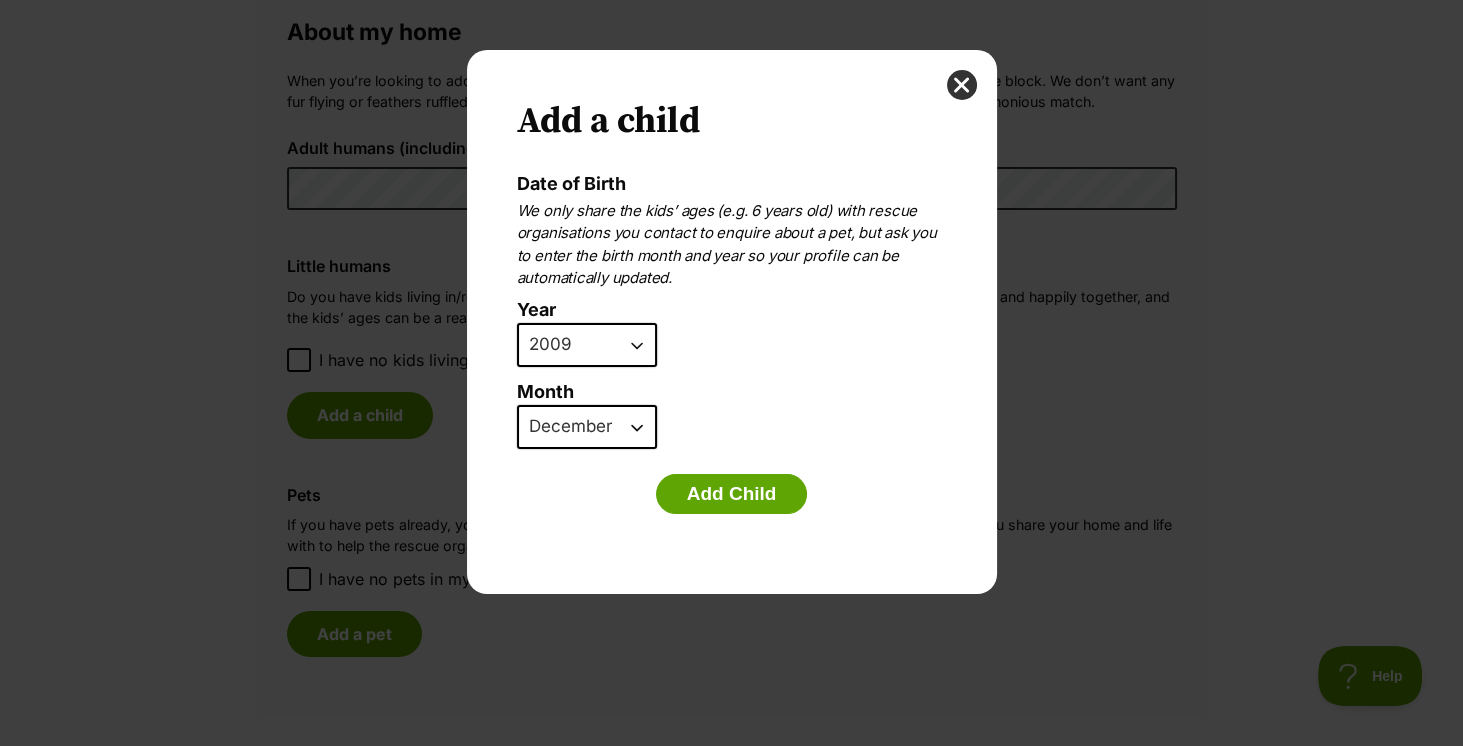 click on "January
February
March
April
May
June
July
August
September
October
November
December" at bounding box center (587, 427) 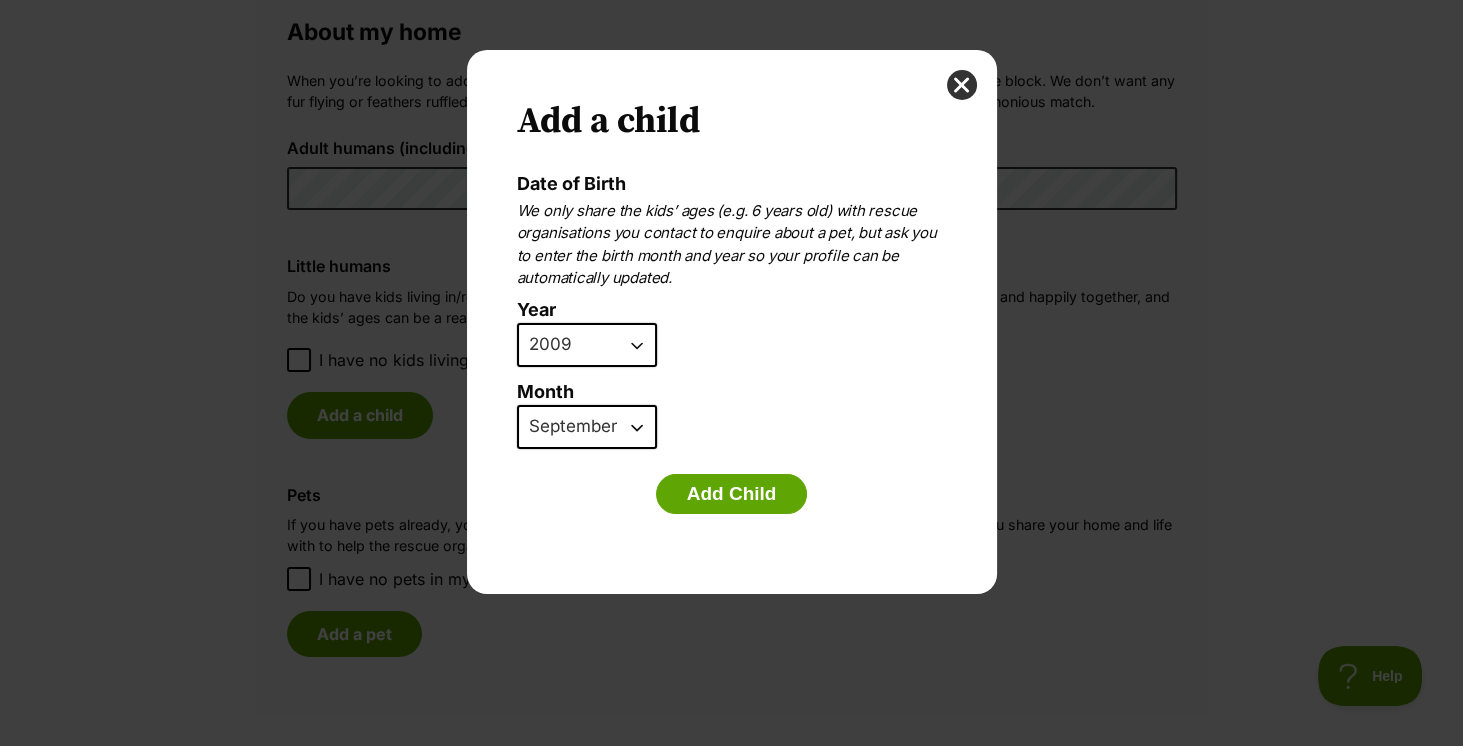 click on "January
February
March
April
May
June
July
August
September
October
November
December" at bounding box center (587, 427) 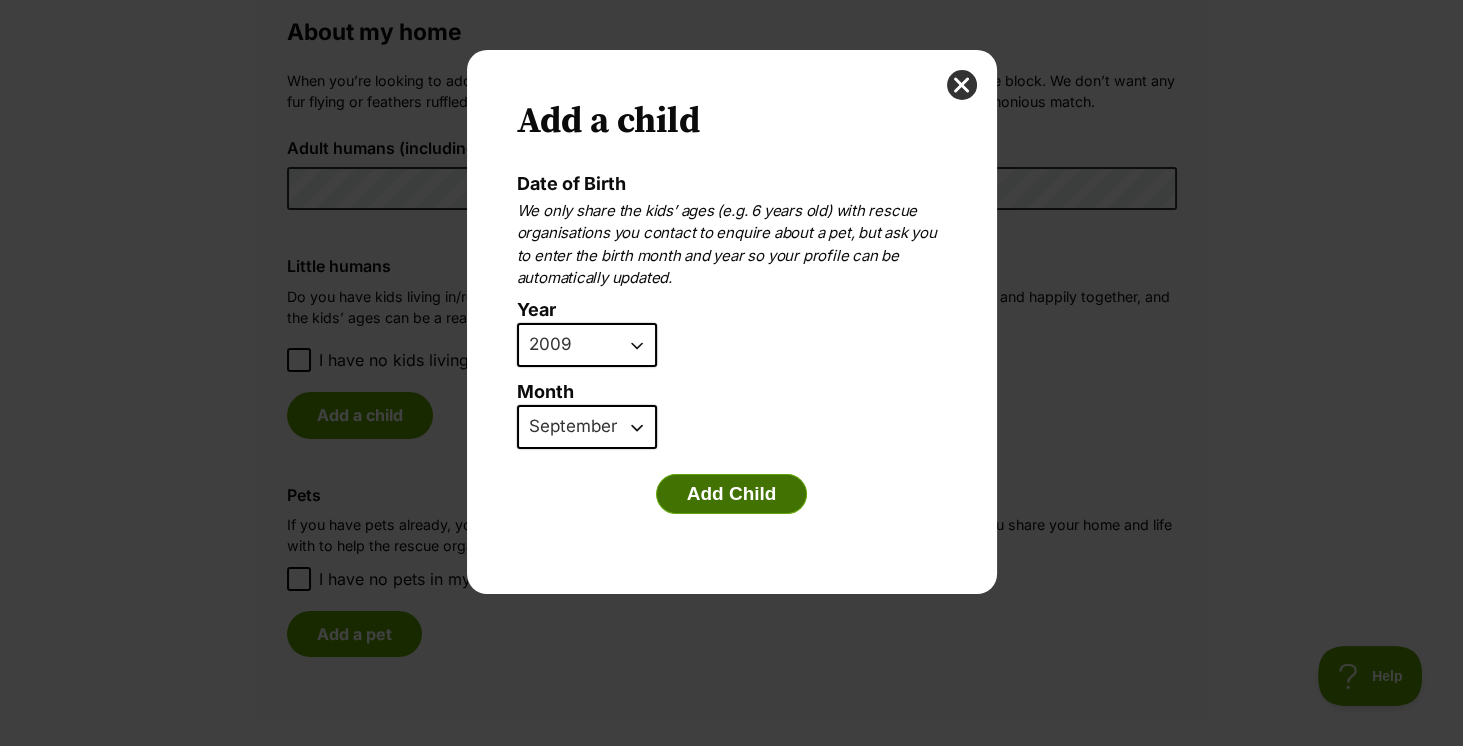 click on "Add Child" at bounding box center [732, 494] 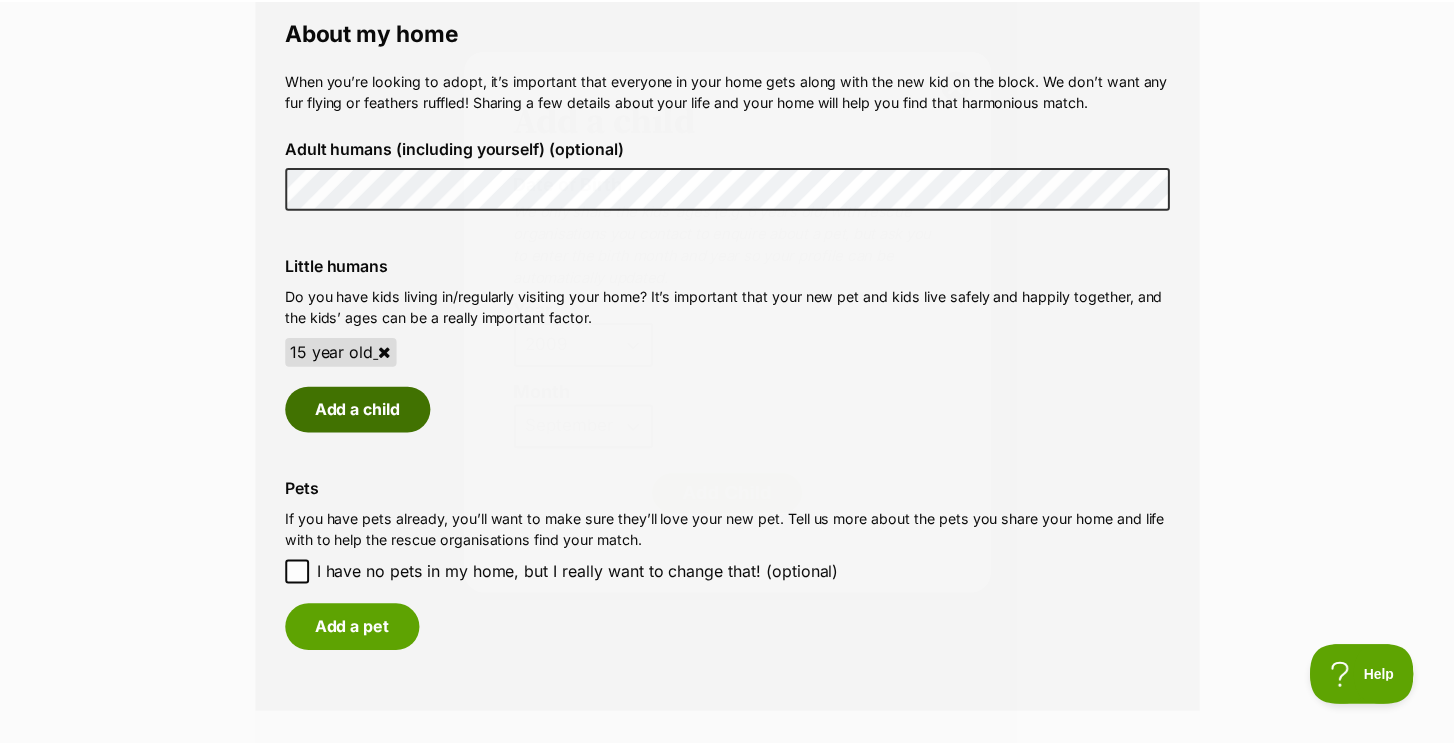 scroll, scrollTop: 1484, scrollLeft: 0, axis: vertical 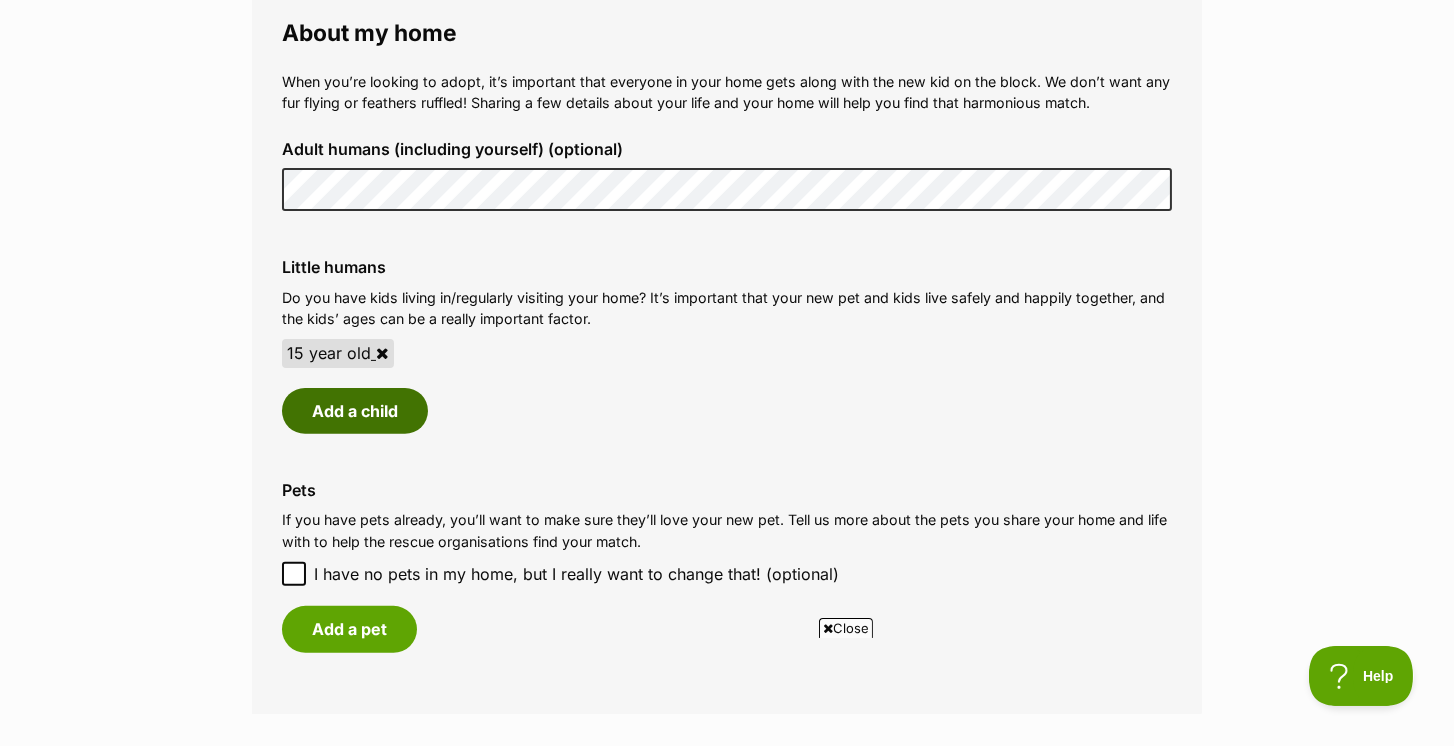 click on "Add a child" at bounding box center (355, 411) 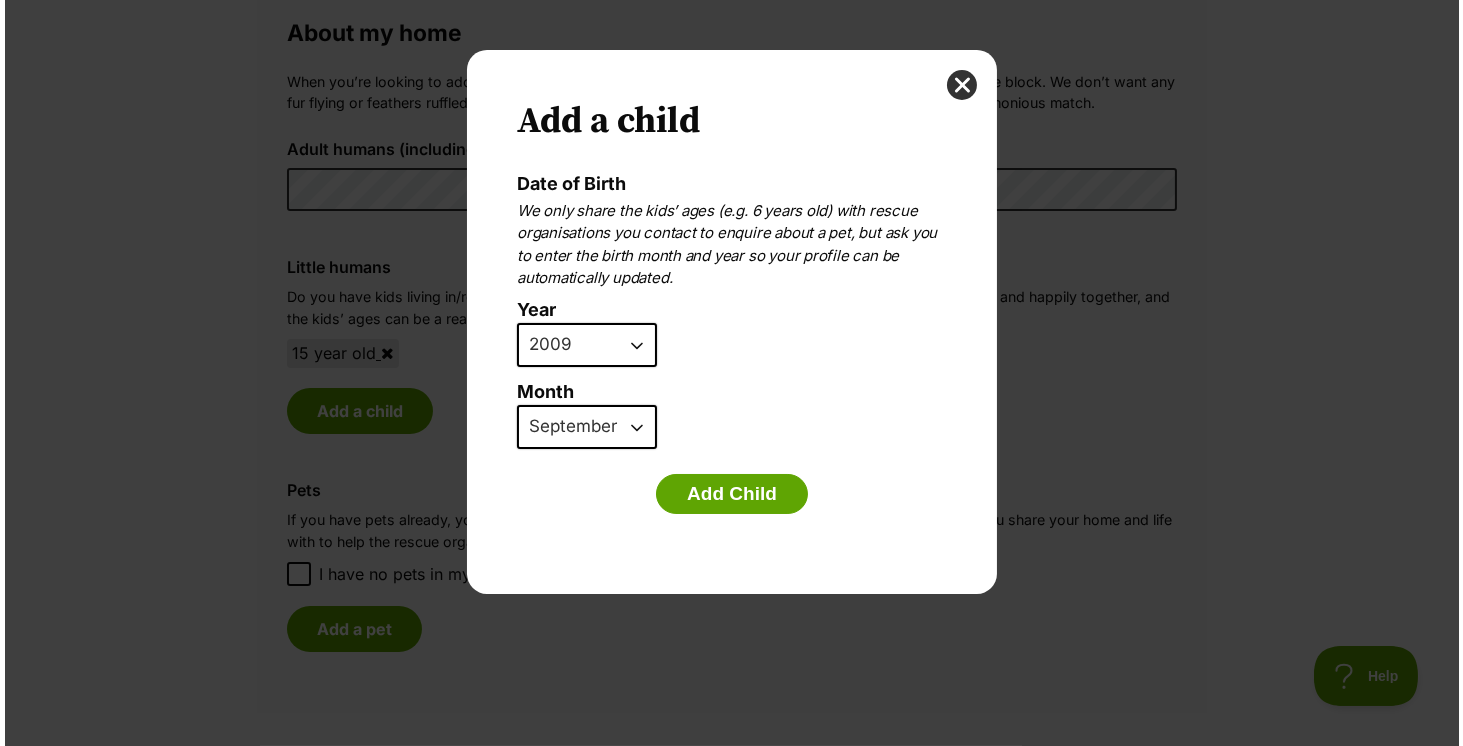 scroll, scrollTop: 0, scrollLeft: 0, axis: both 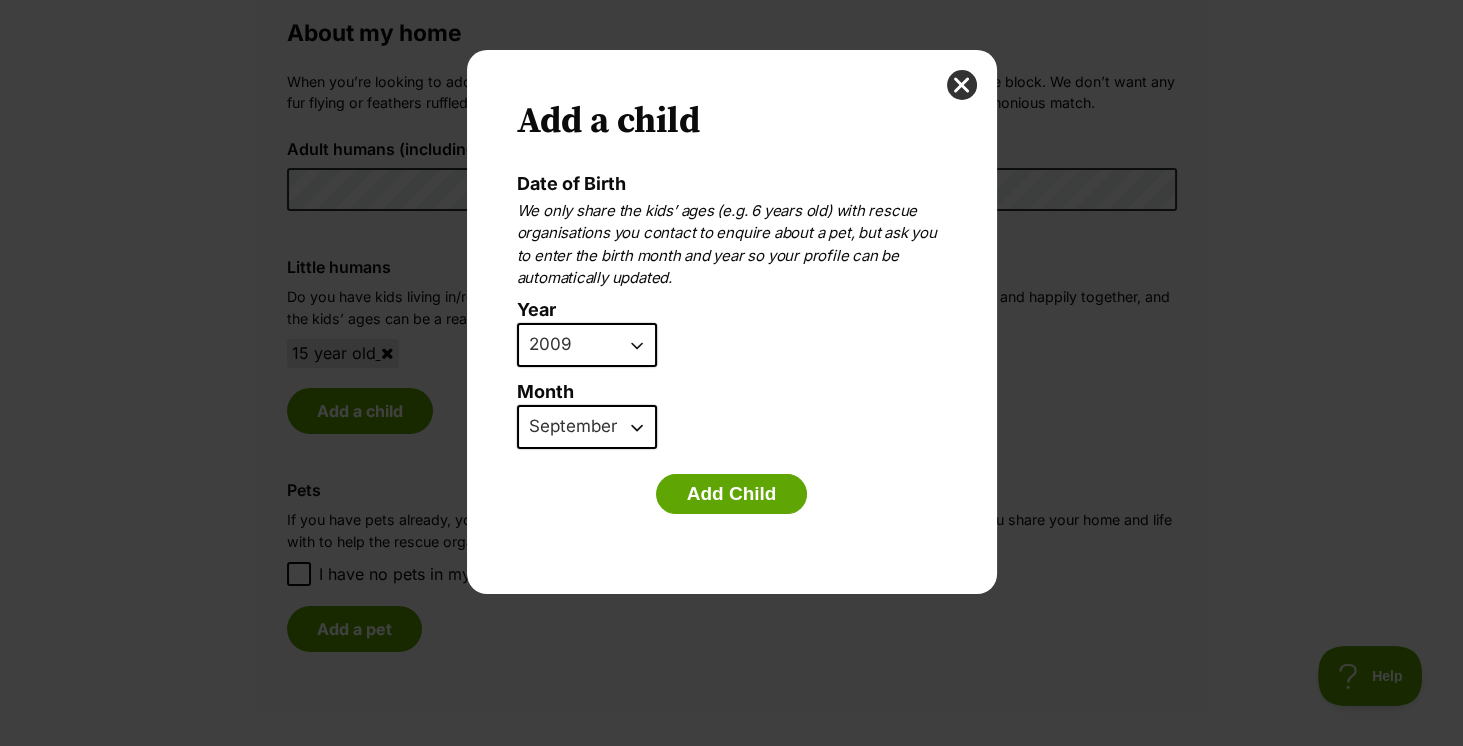click on "2025
2024
2023
2022
2021
2020
2019
2018
2017
2016
2015
2014
2013
2012
2011
2010
2009
2008
2007" at bounding box center (587, 345) 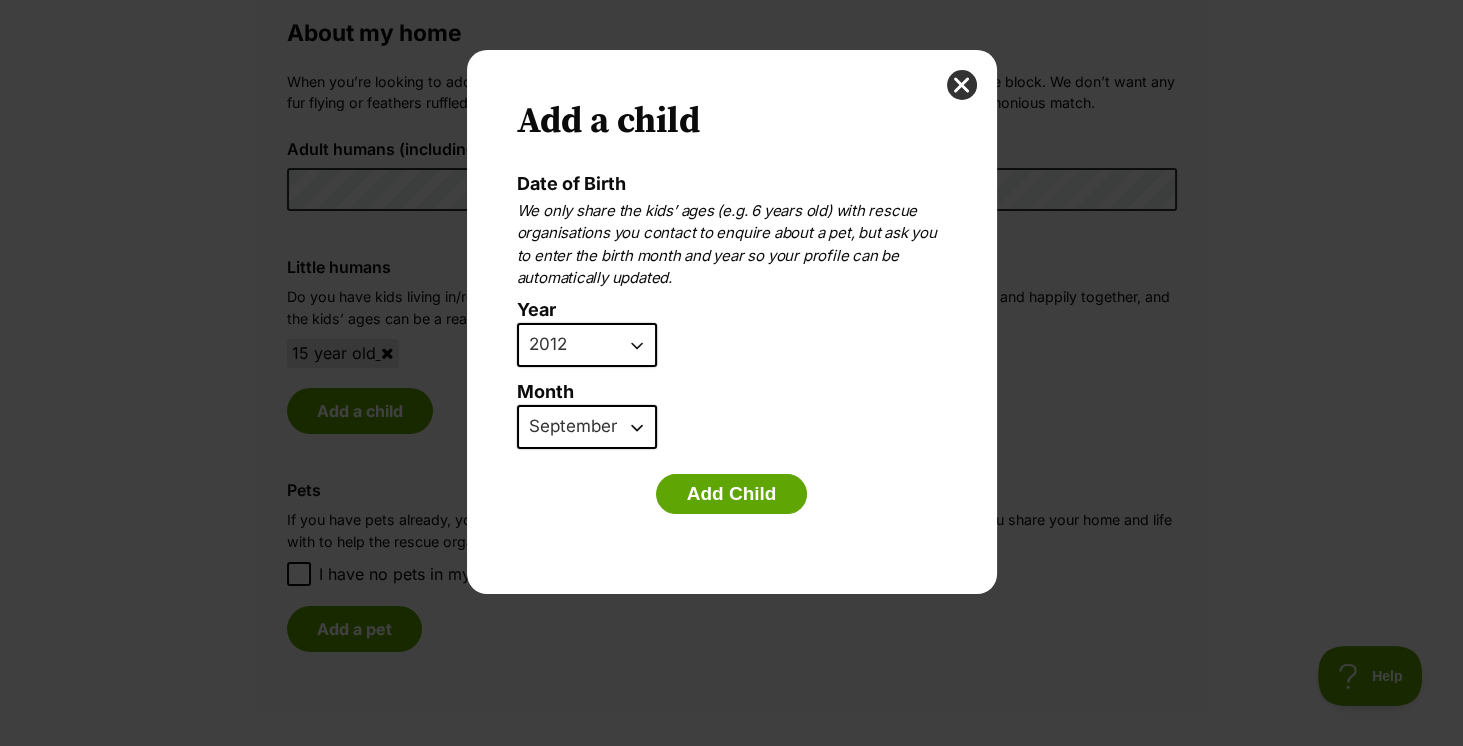 click on "January
February
March
April
May
June
July
August
September
October
November
December" at bounding box center [587, 427] 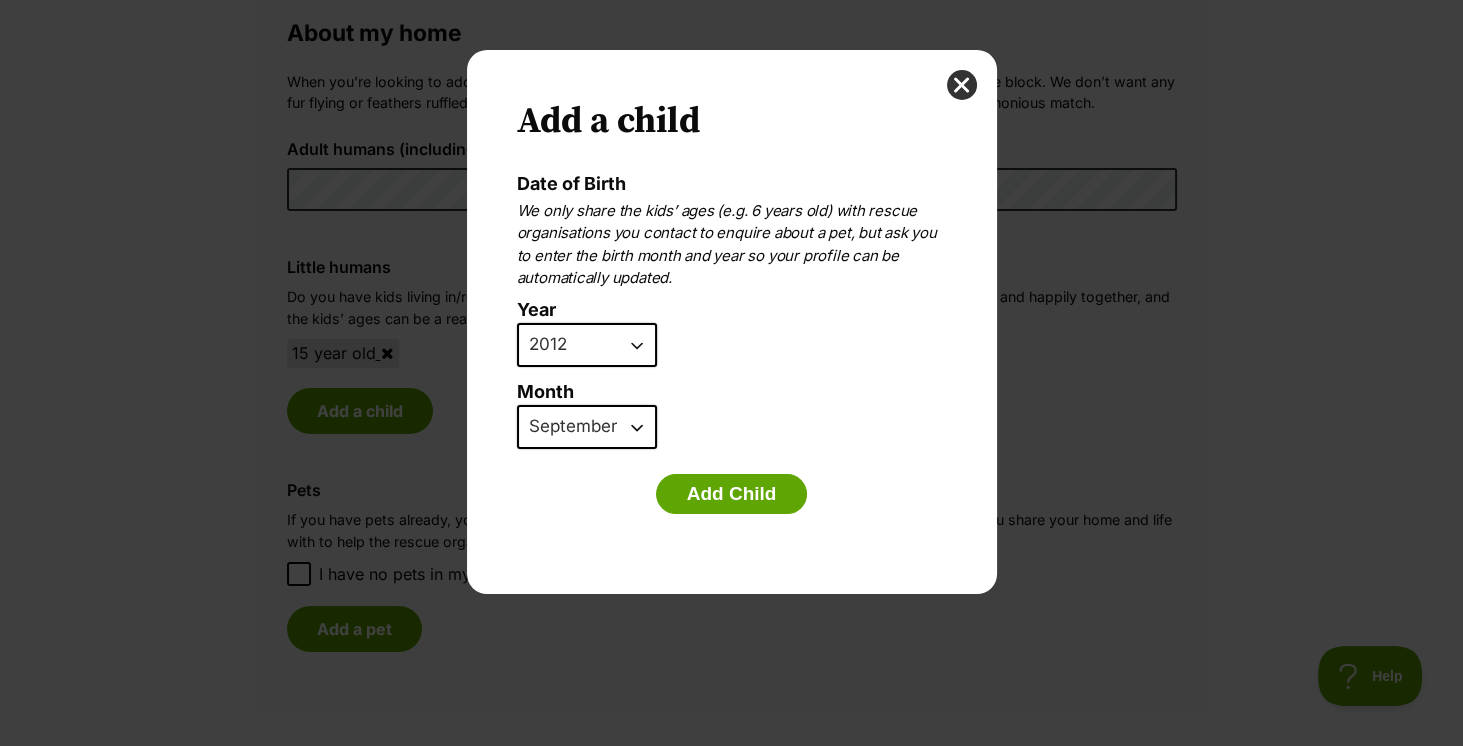 select on "12" 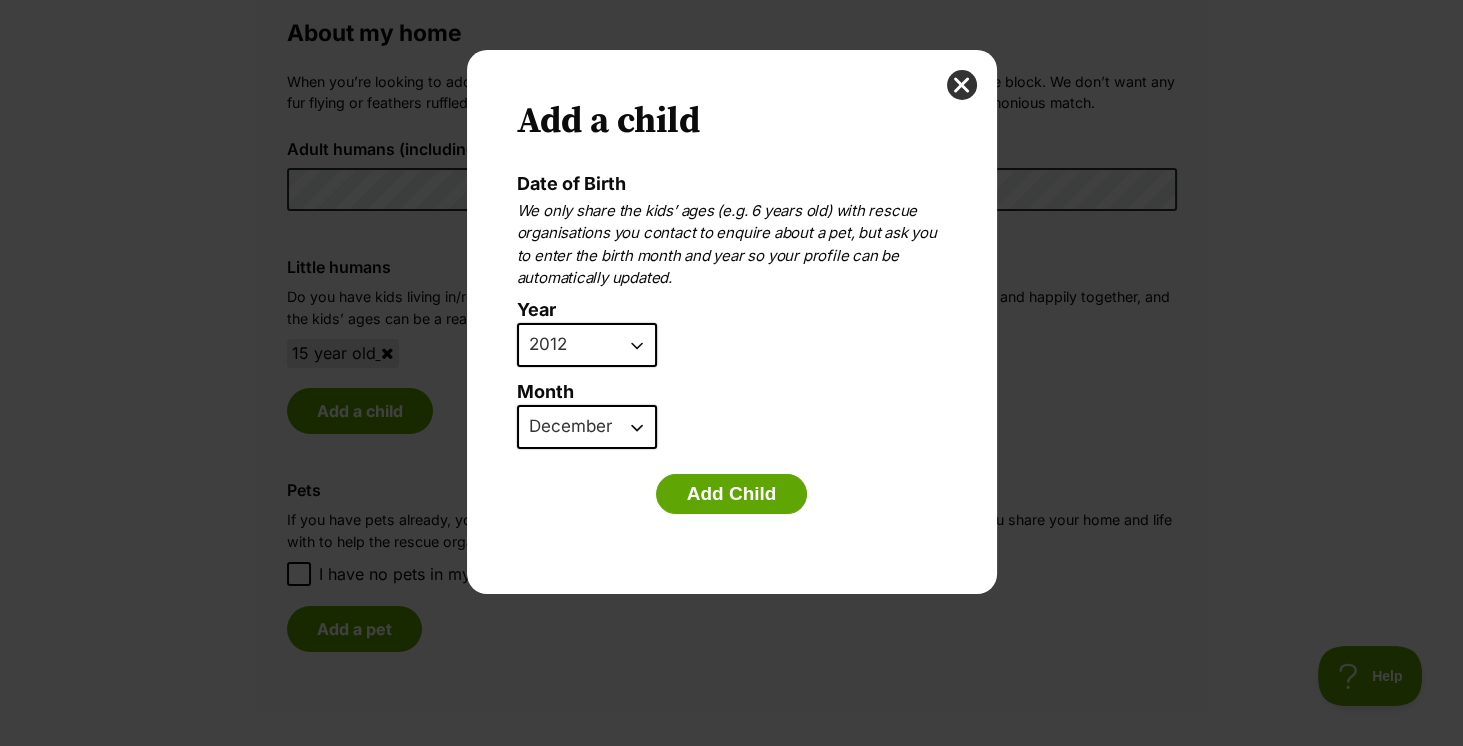 click on "January
February
March
April
May
June
July
August
September
October
November
December" at bounding box center (587, 427) 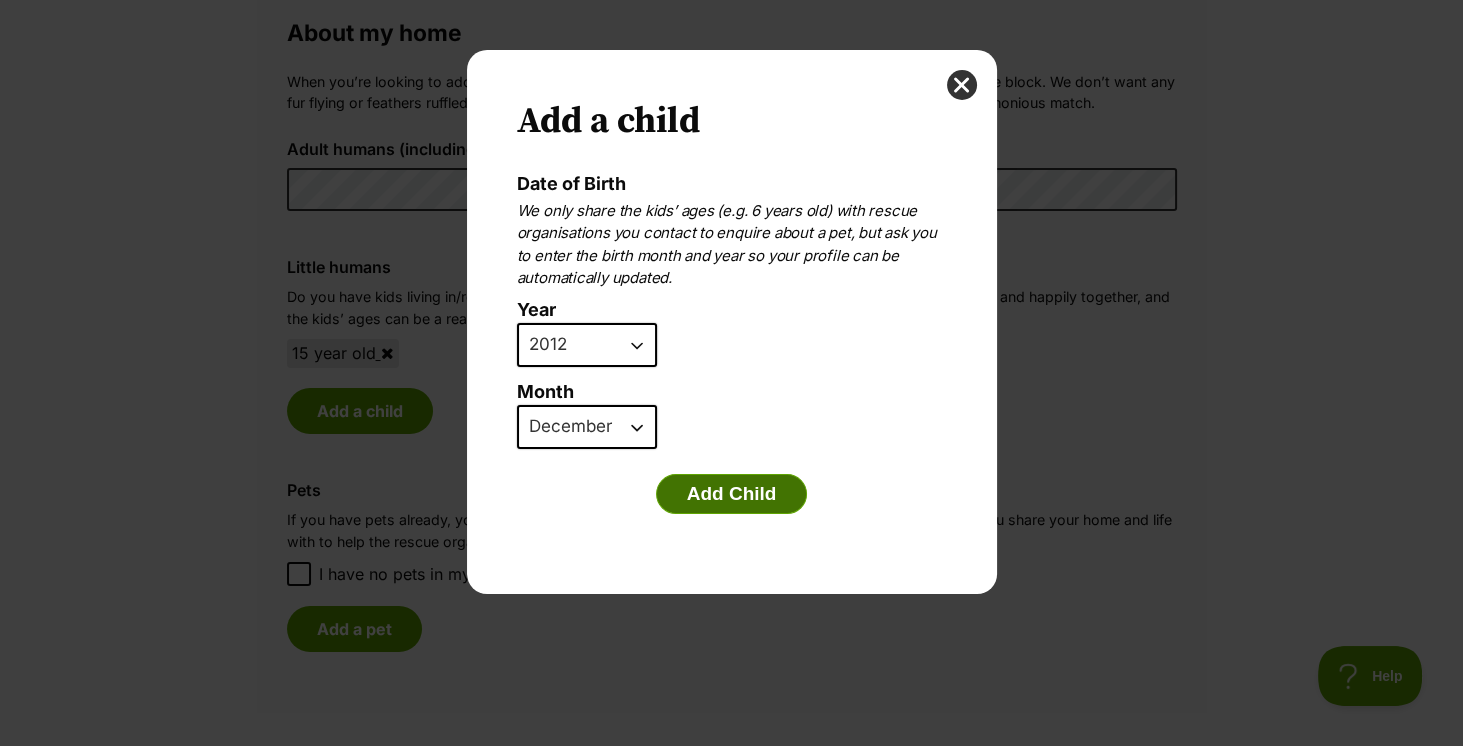 click on "Add Child" at bounding box center [732, 494] 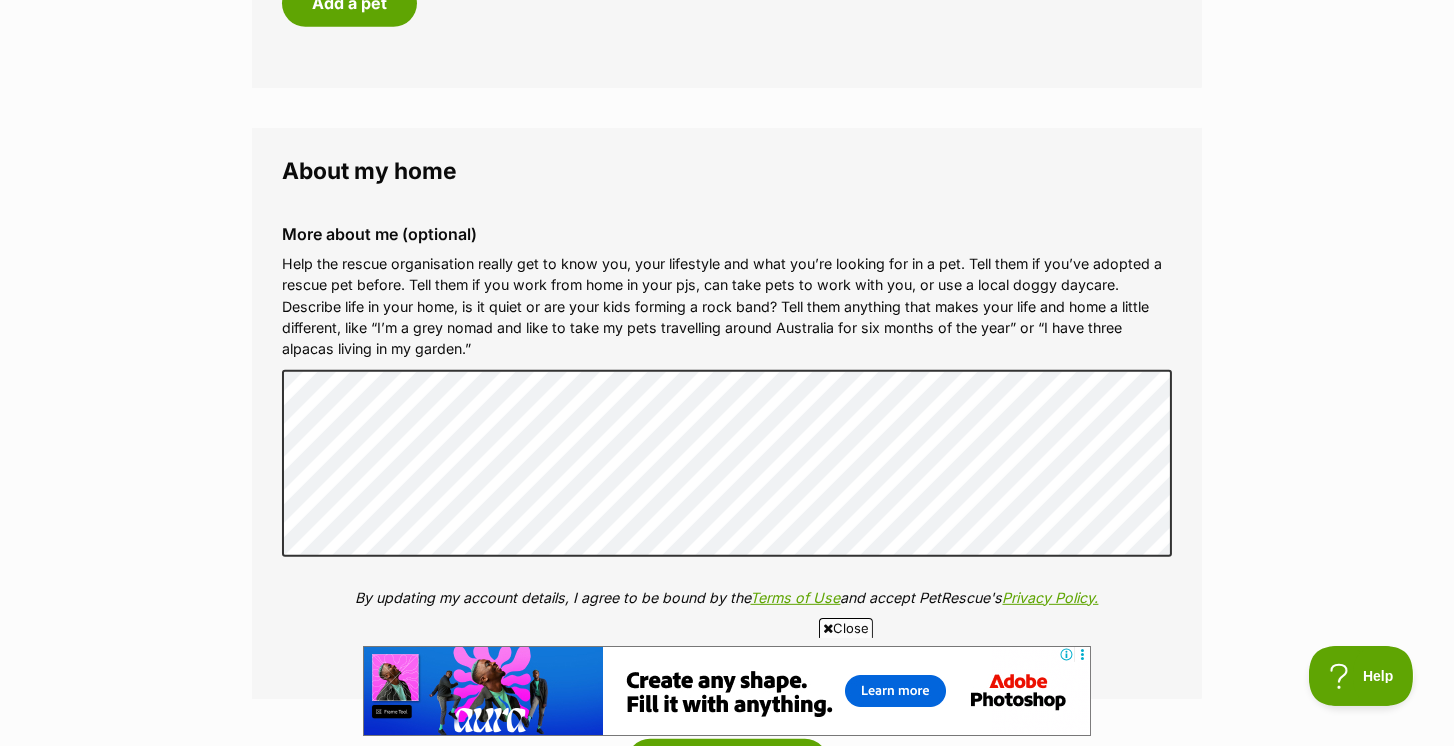 scroll, scrollTop: 2112, scrollLeft: 0, axis: vertical 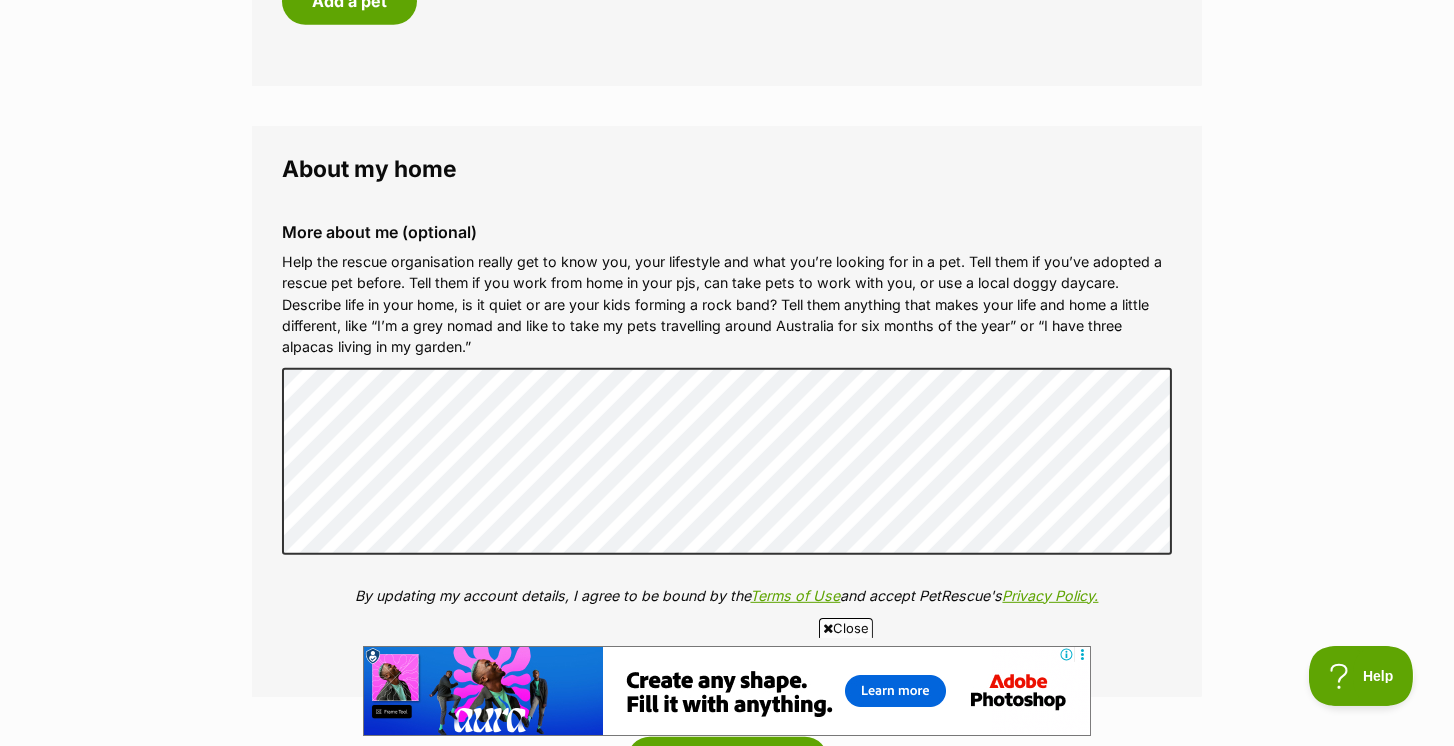 click on "Close" at bounding box center [846, 628] 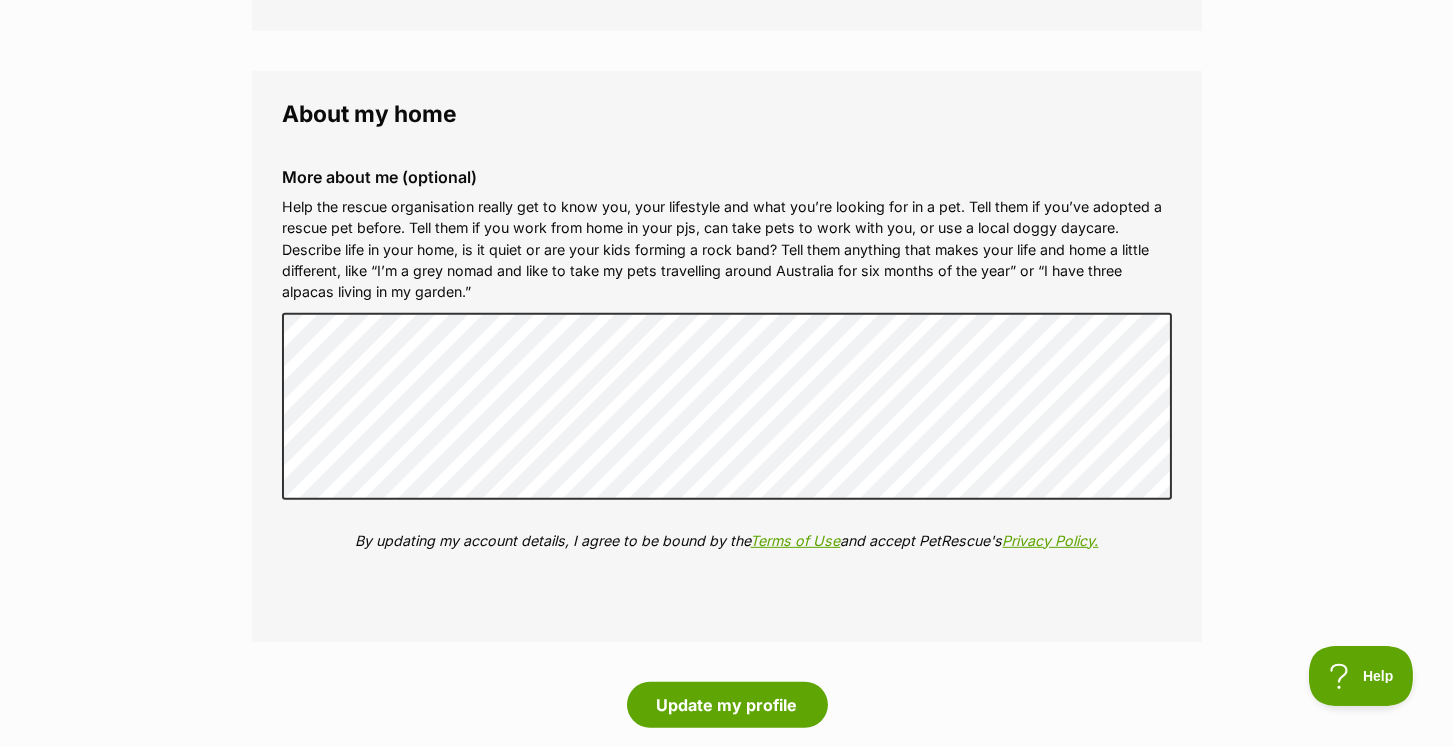 scroll, scrollTop: 2284, scrollLeft: 0, axis: vertical 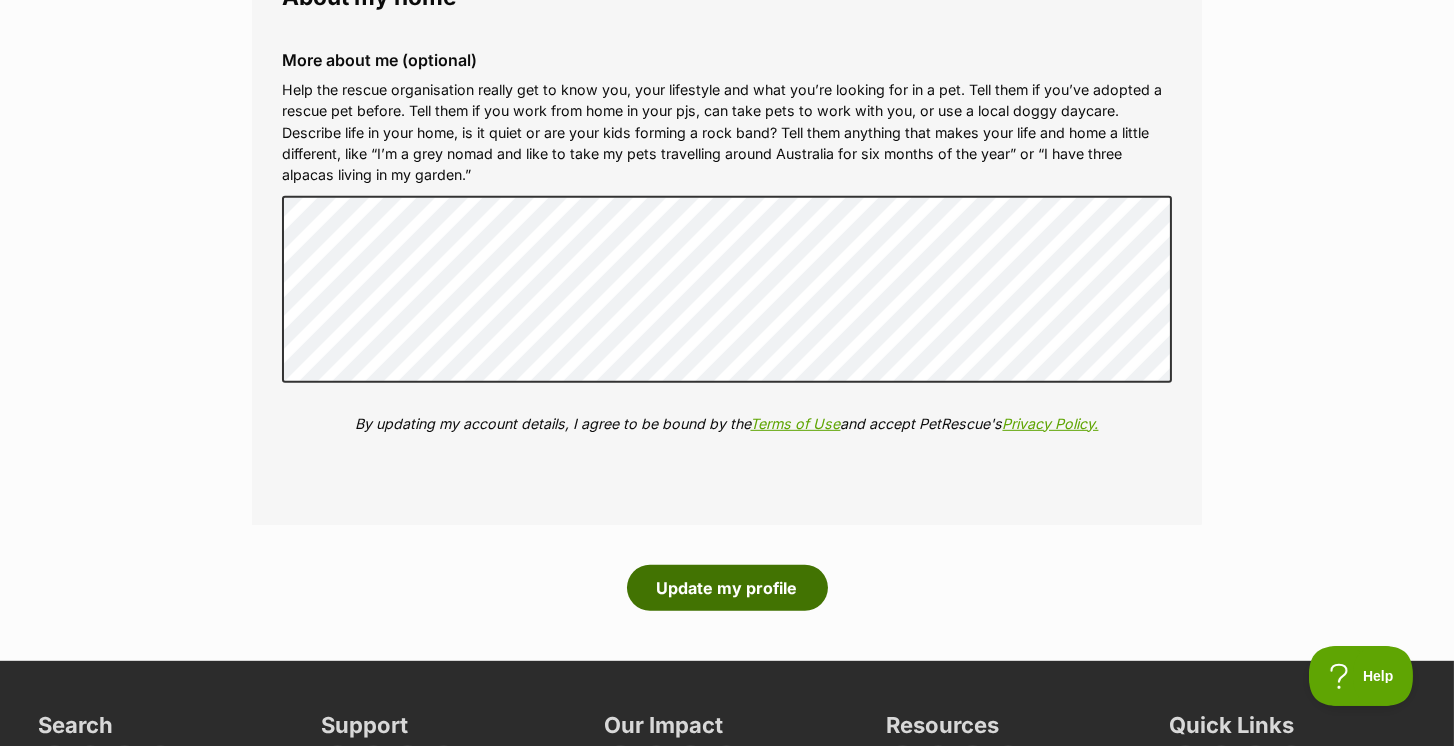 click on "Update my profile" at bounding box center [727, 588] 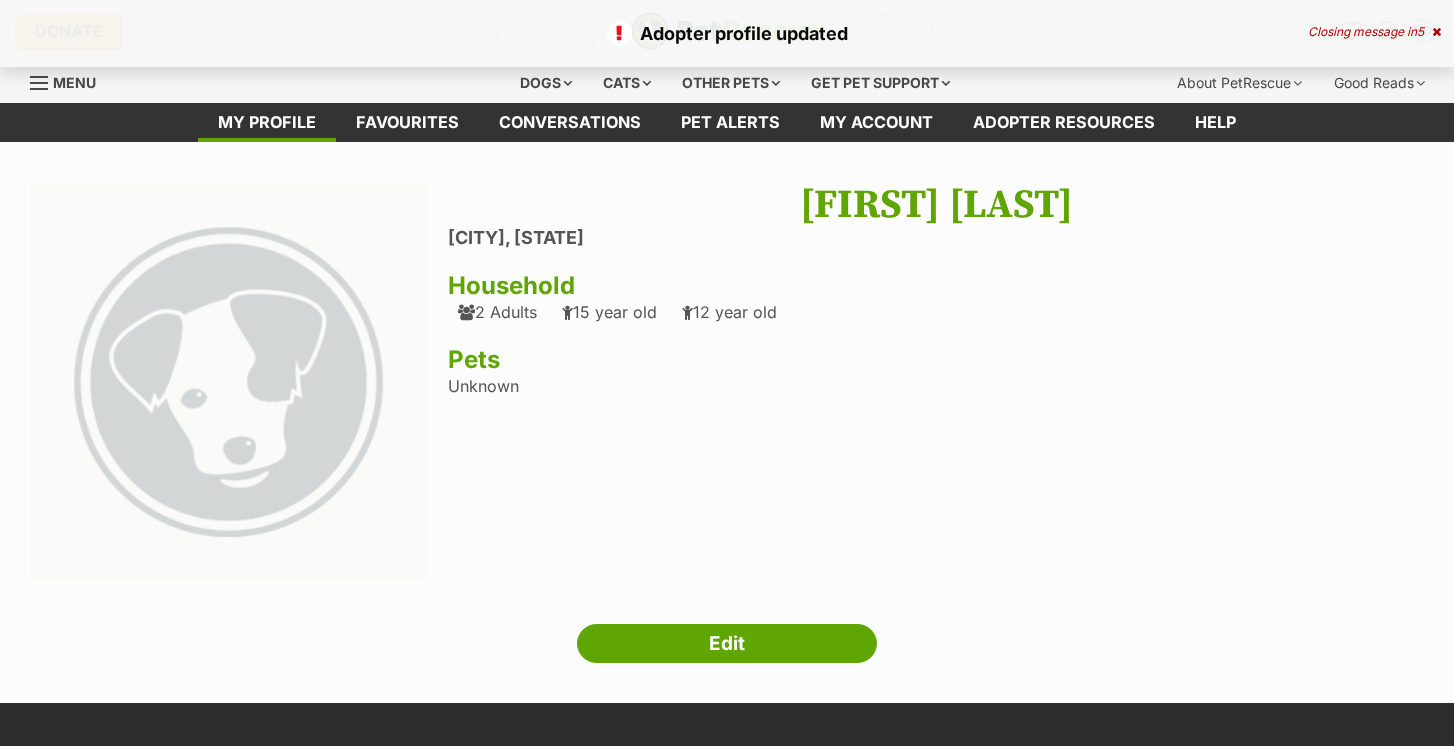 scroll, scrollTop: 0, scrollLeft: 0, axis: both 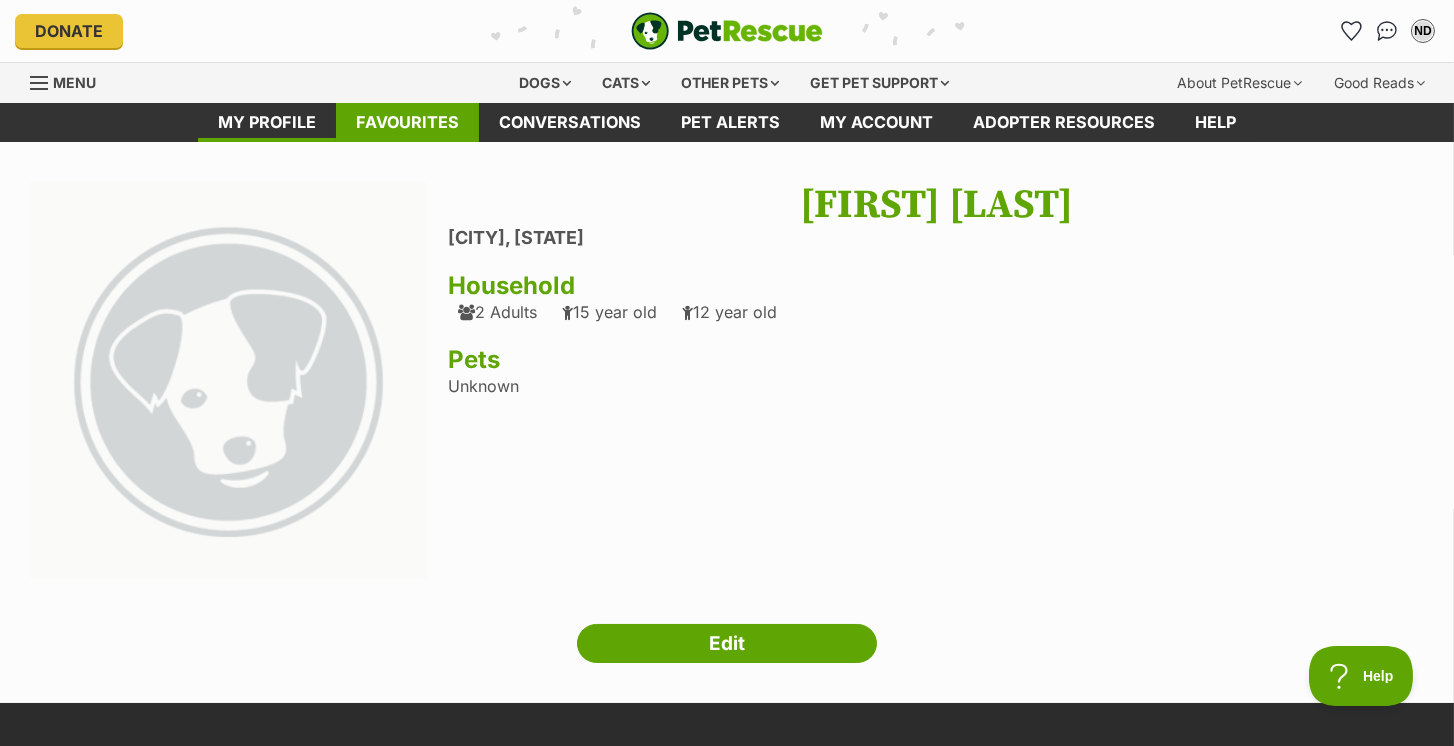 click on "Favourites" at bounding box center [407, 122] 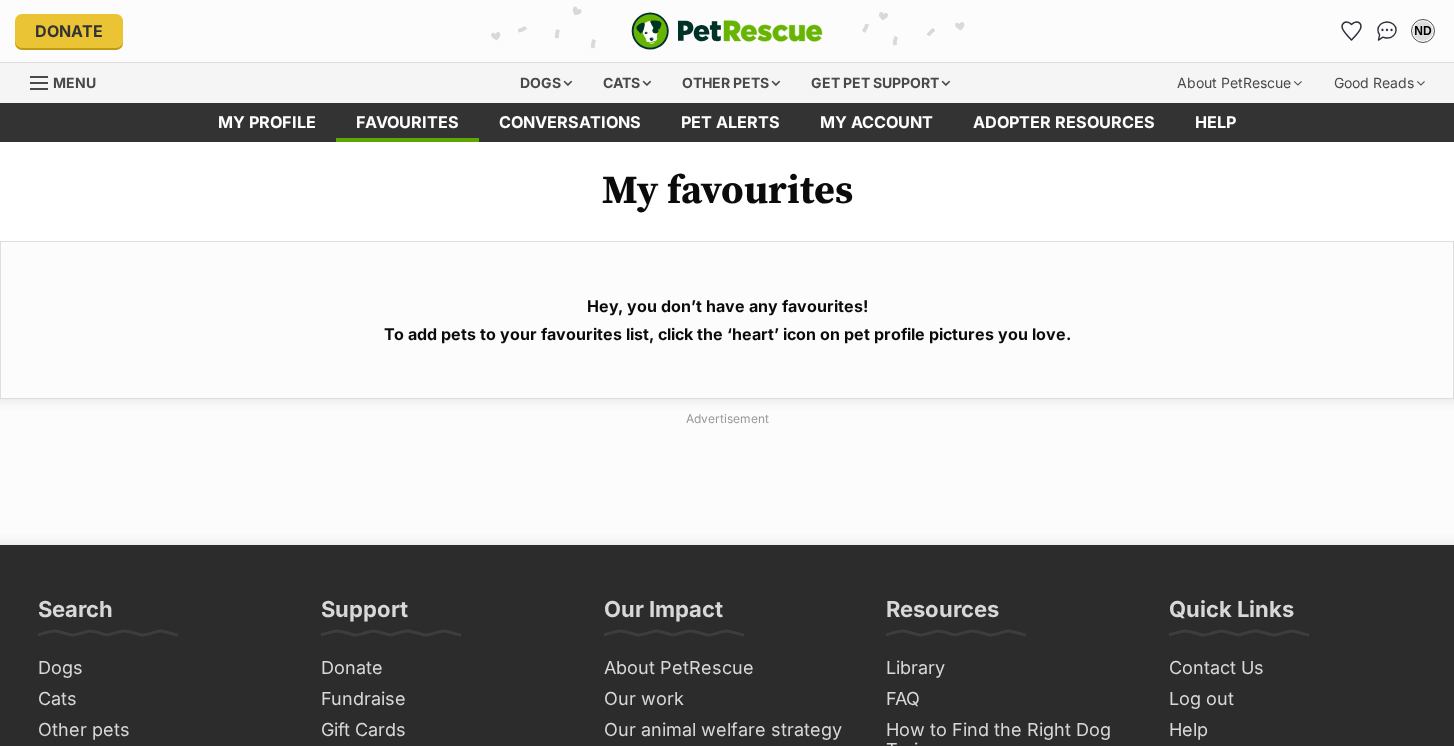 scroll, scrollTop: 0, scrollLeft: 0, axis: both 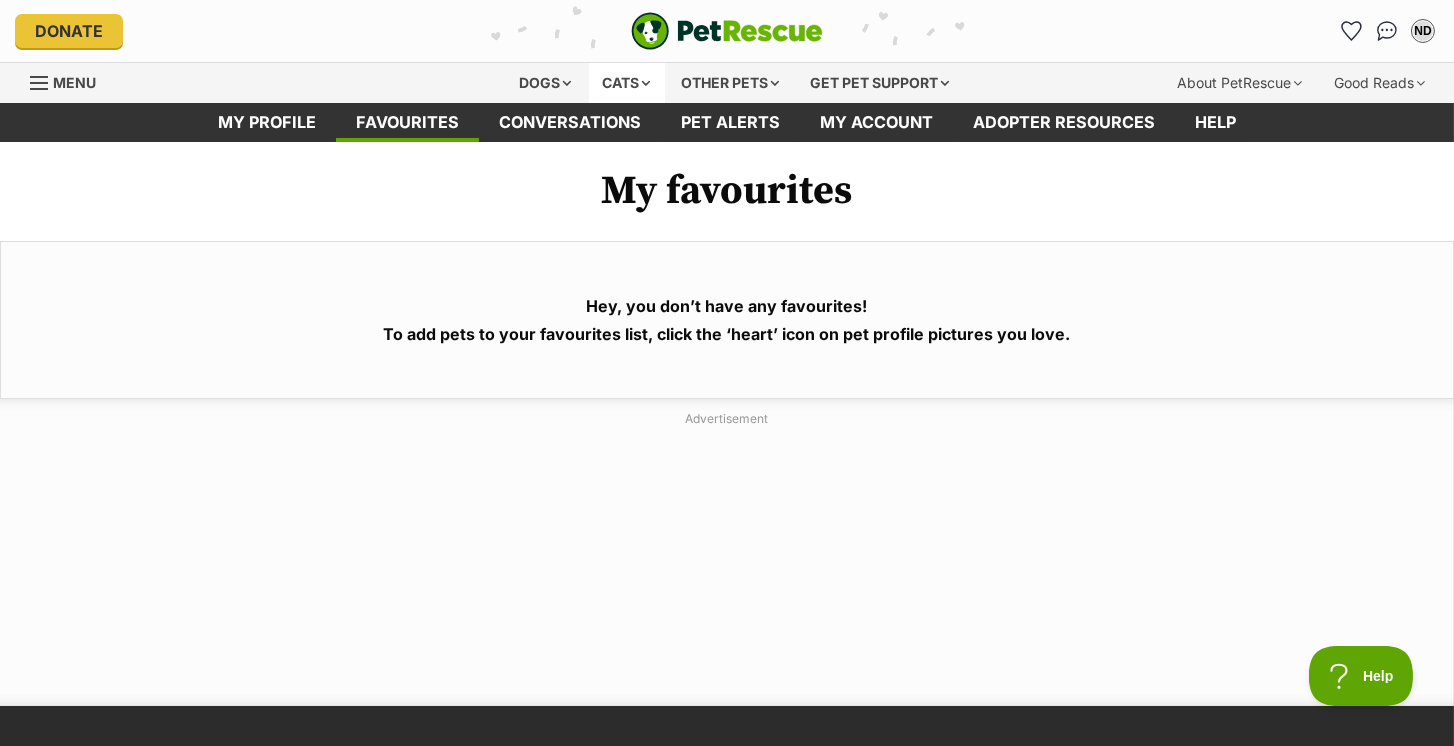 click on "Cats" at bounding box center [627, 83] 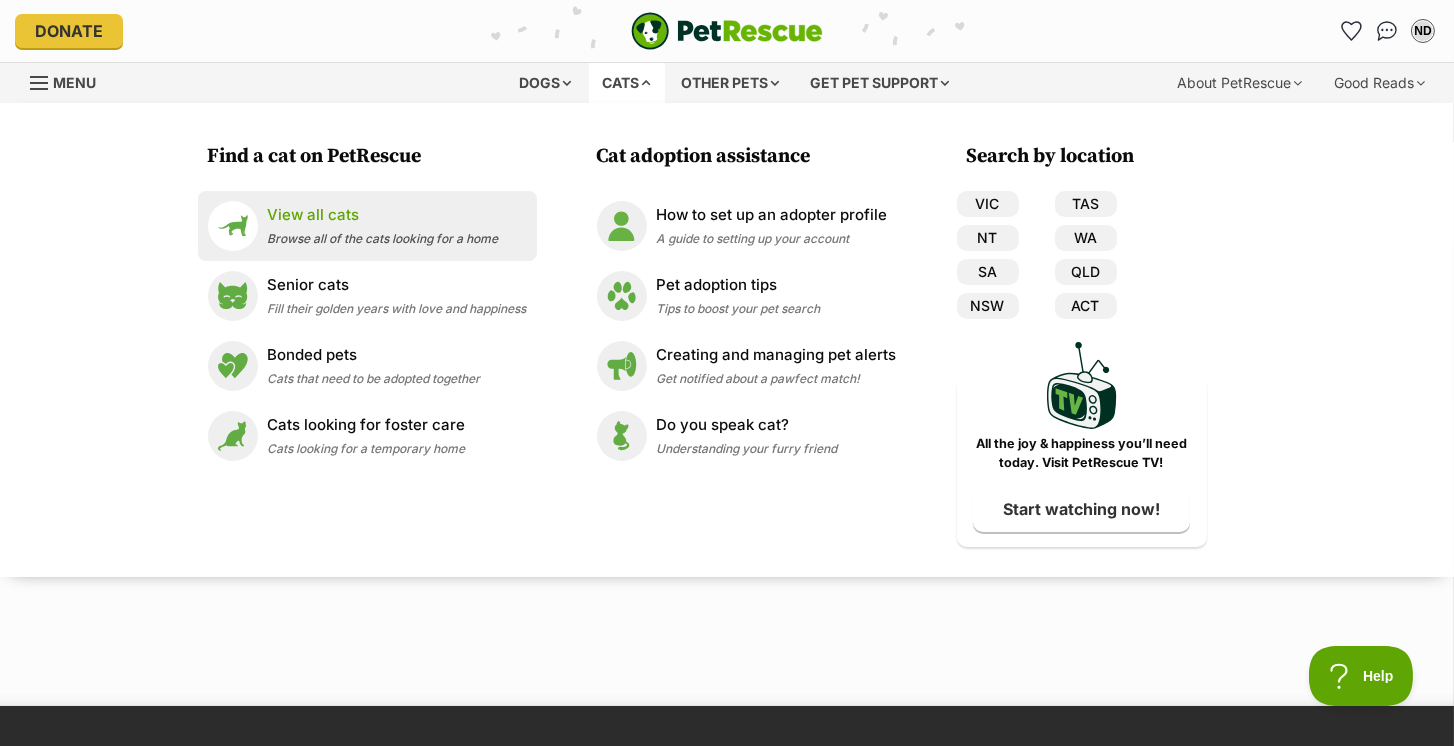 click on "View all cats" at bounding box center (383, 215) 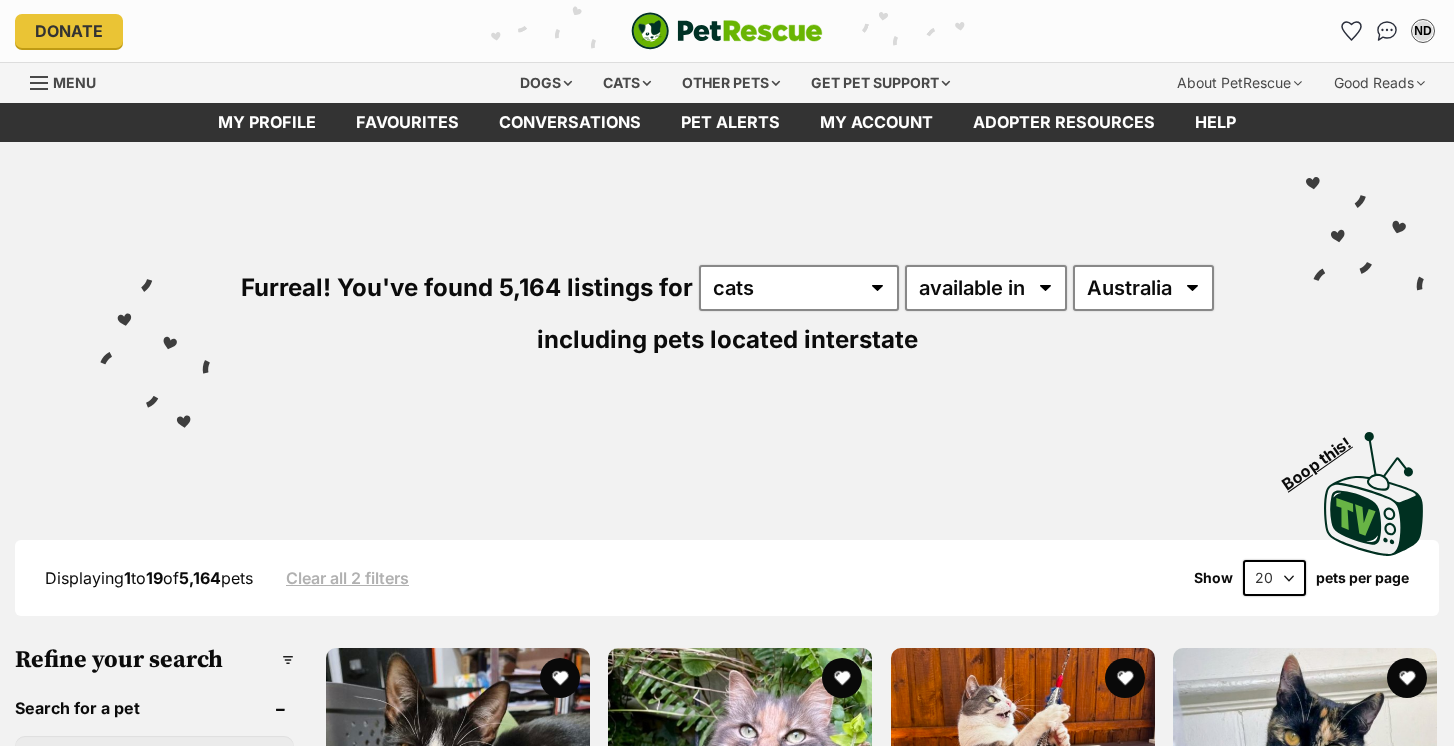 scroll, scrollTop: 0, scrollLeft: 0, axis: both 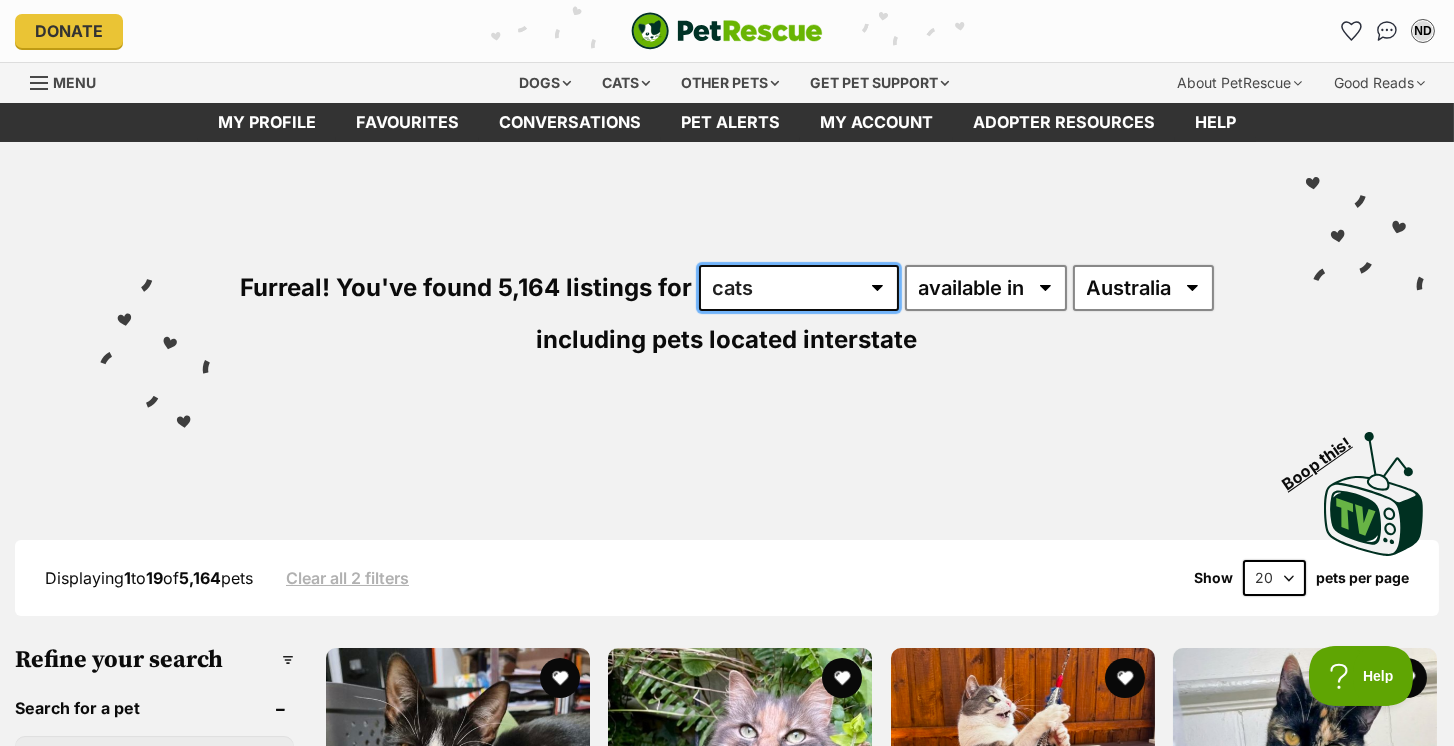 click on "any type of pet
cats
dogs
other pets" at bounding box center (799, 288) 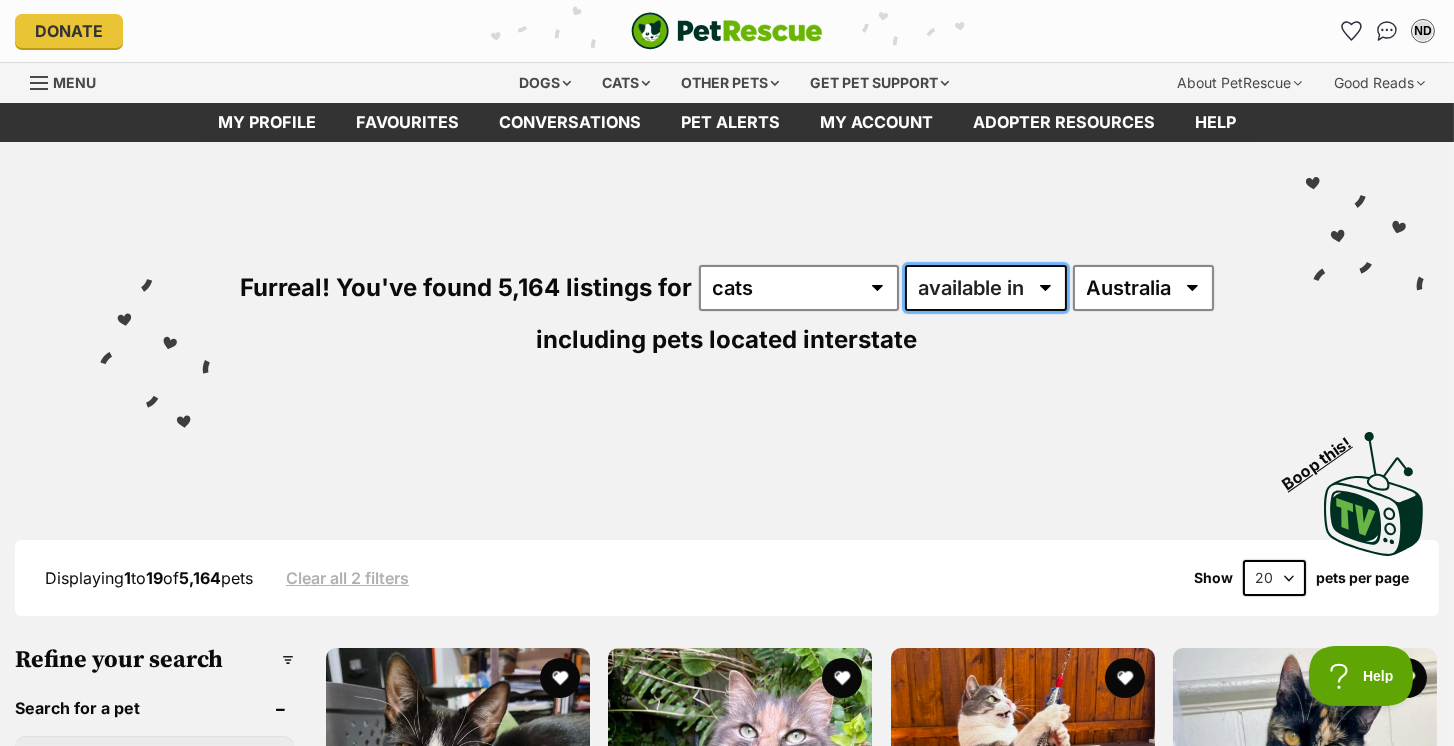 click on "available in
located in" at bounding box center [986, 288] 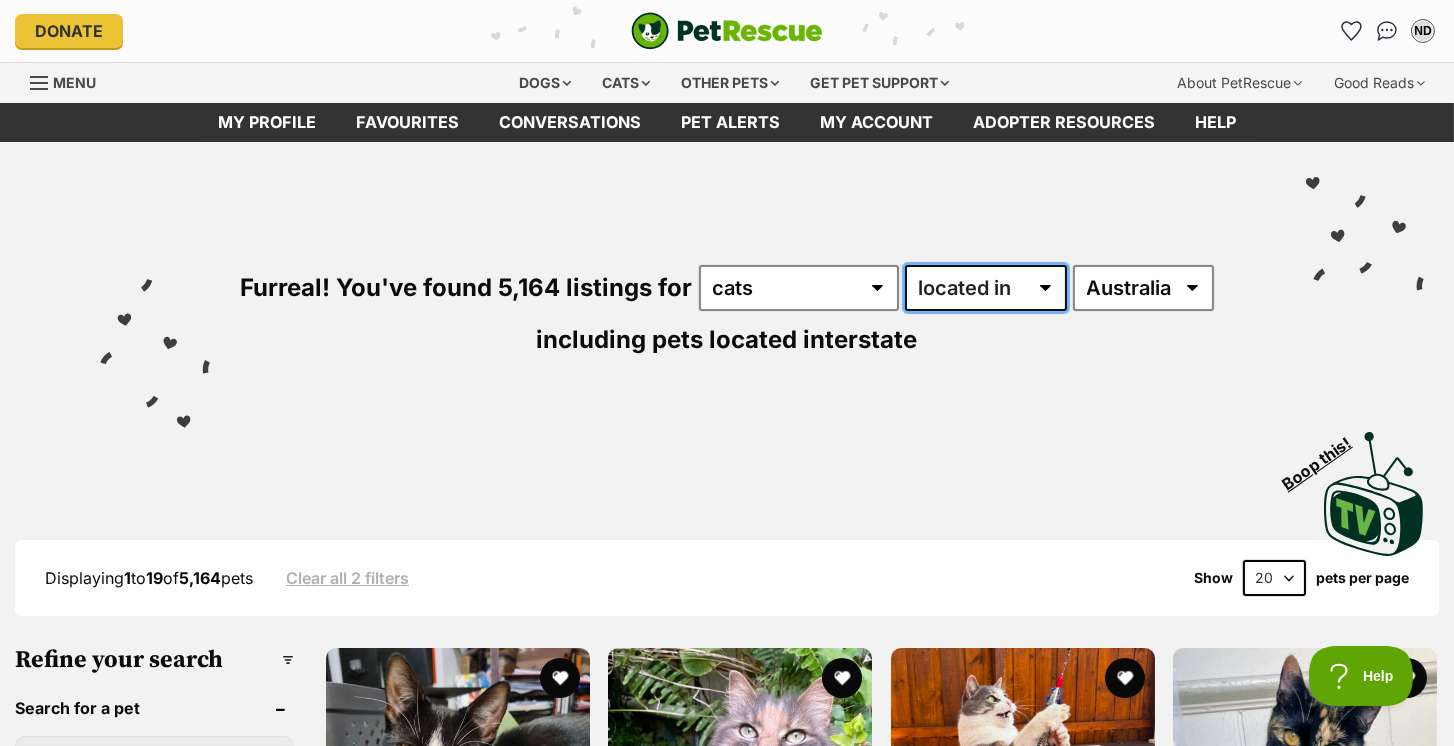 click on "available in
located in" at bounding box center [986, 288] 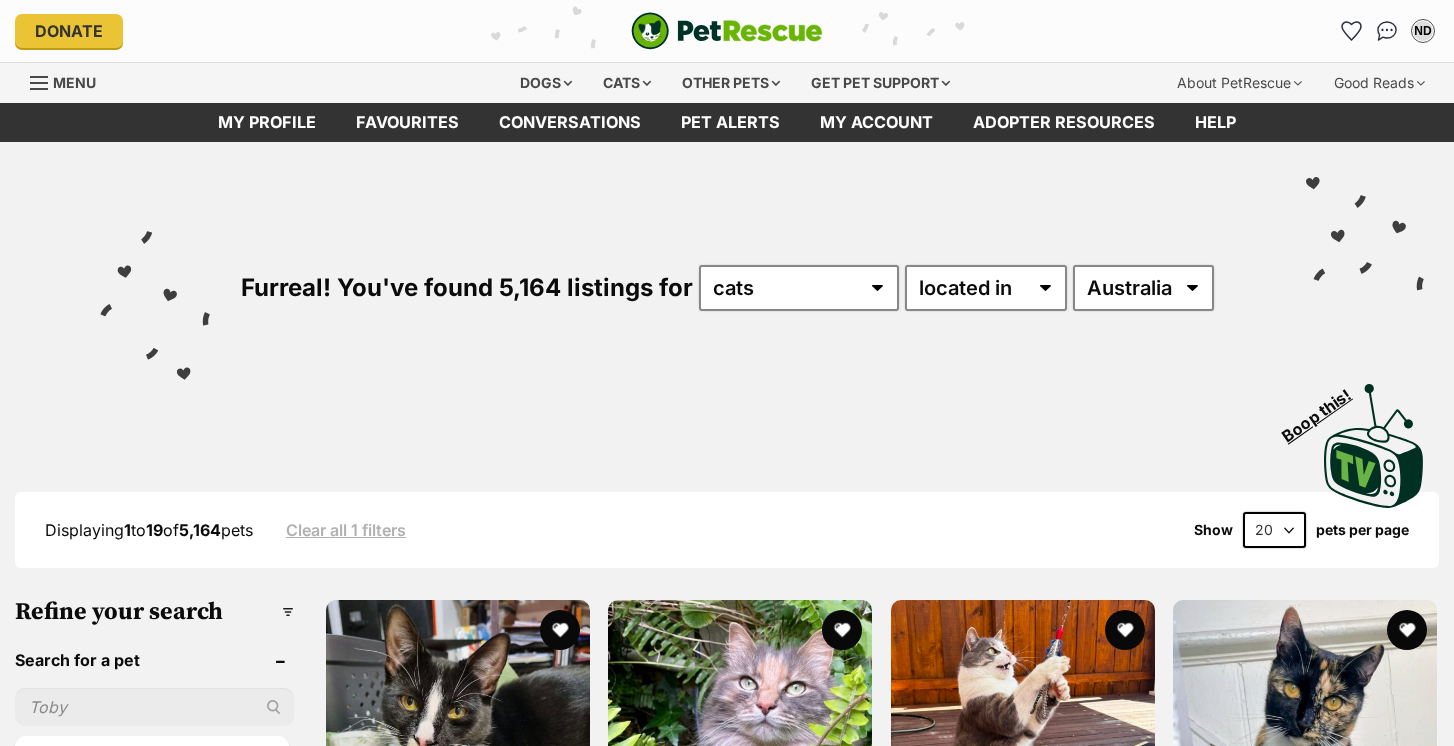 scroll, scrollTop: 0, scrollLeft: 0, axis: both 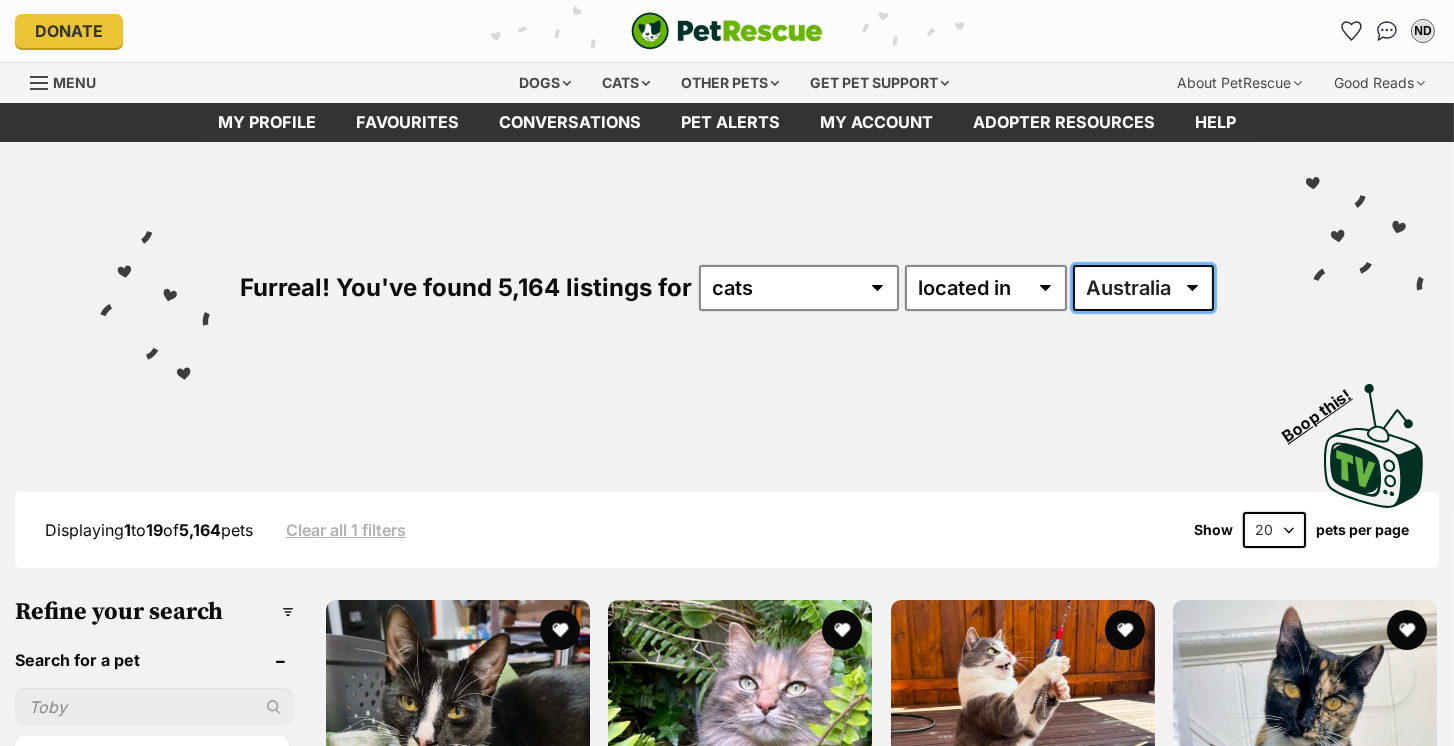 click on "Australia
ACT
NSW
NT
QLD
SA
TAS
VIC
WA" at bounding box center [1143, 288] 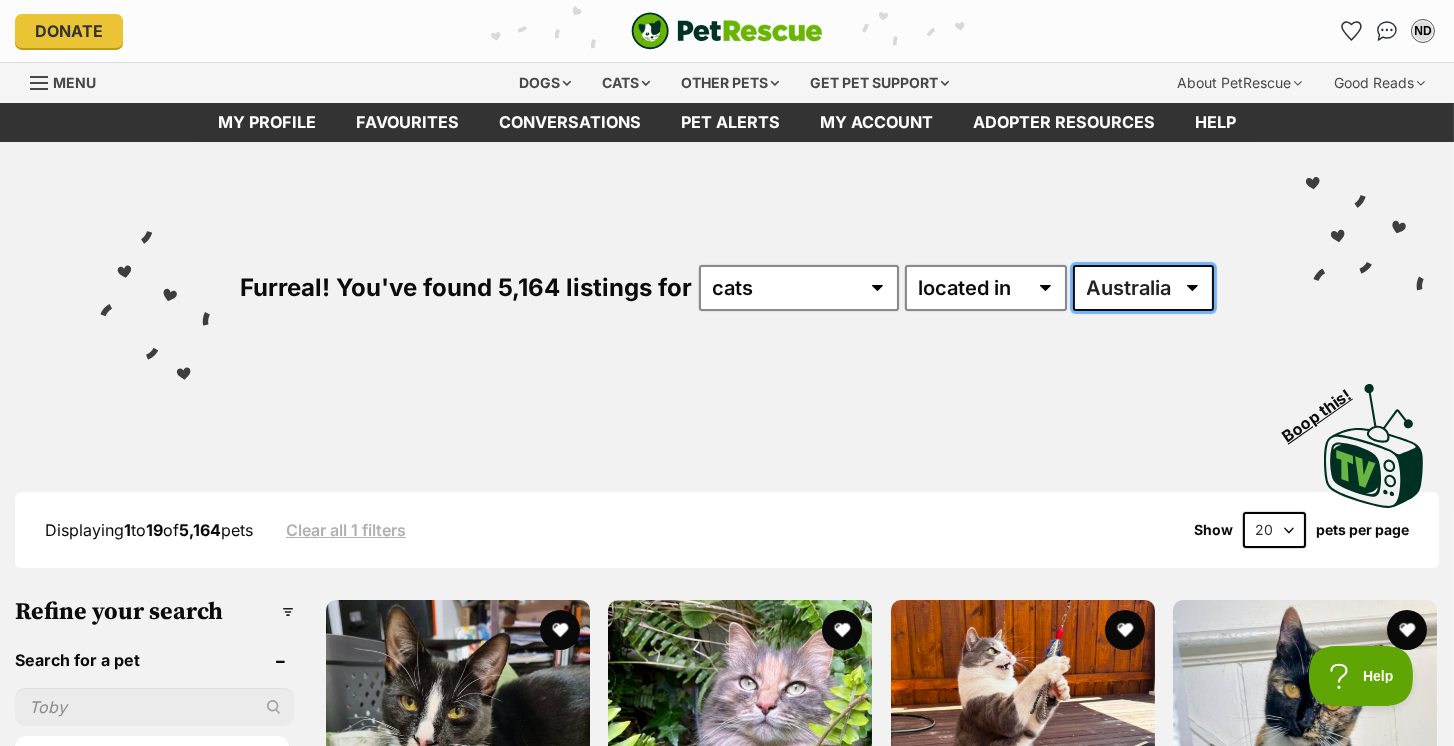 scroll, scrollTop: 0, scrollLeft: 0, axis: both 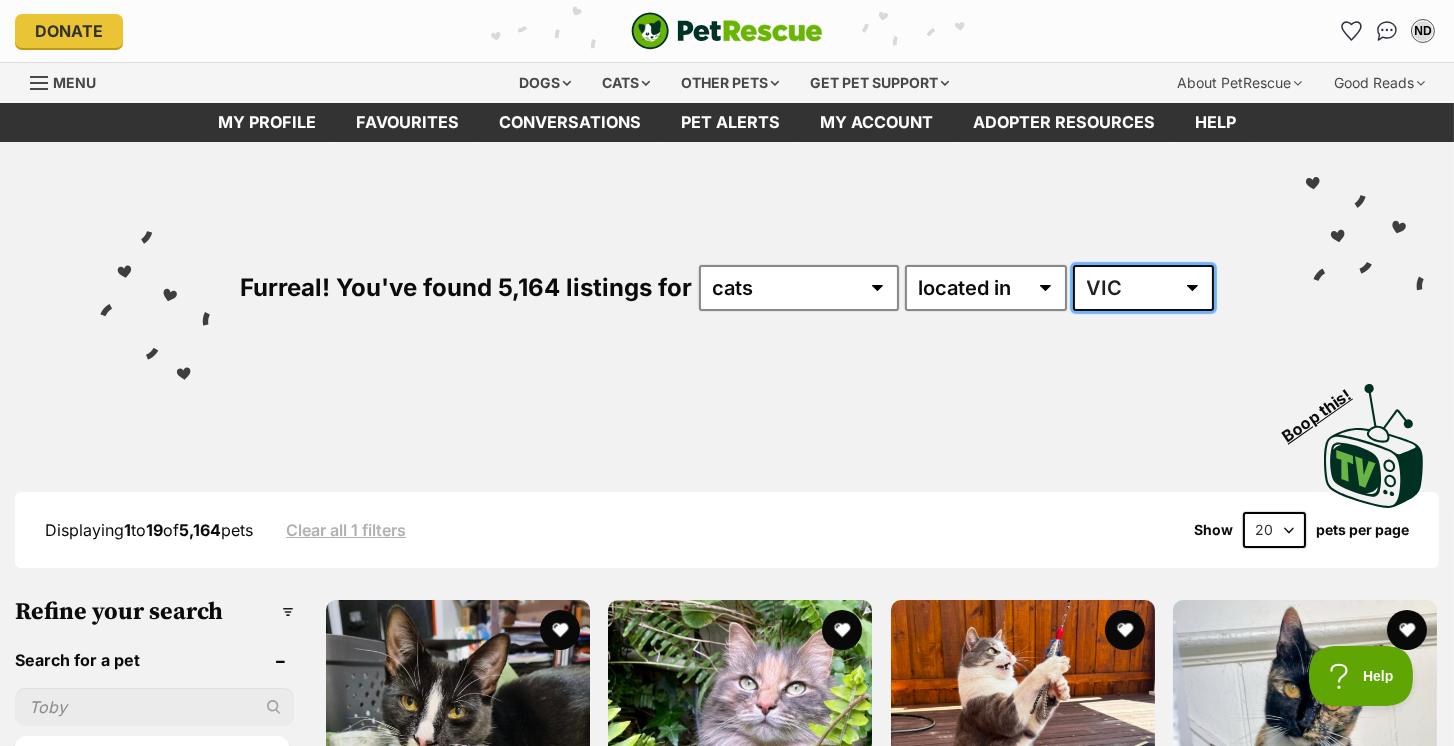 click on "Australia
ACT
NSW
NT
QLD
SA
TAS
VIC
WA" at bounding box center [1143, 288] 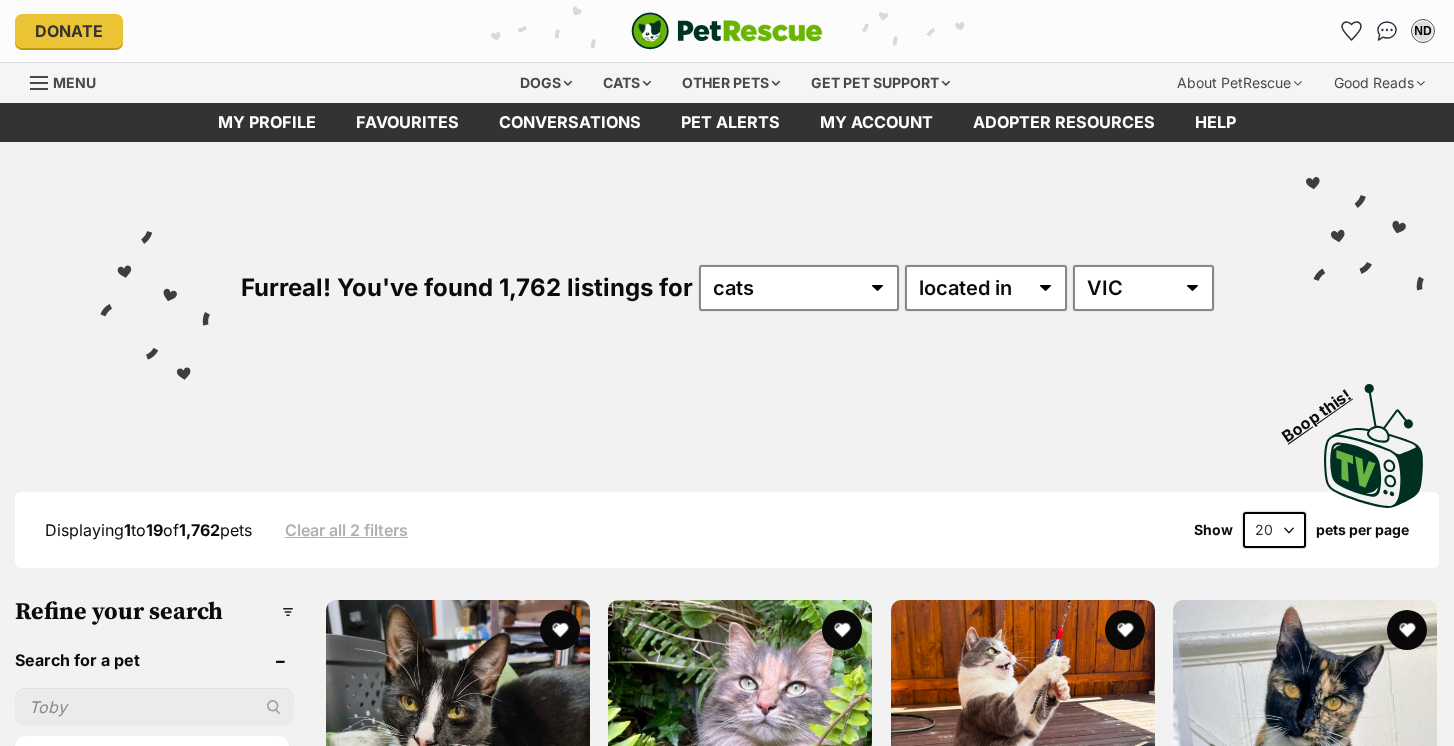 scroll, scrollTop: 0, scrollLeft: 0, axis: both 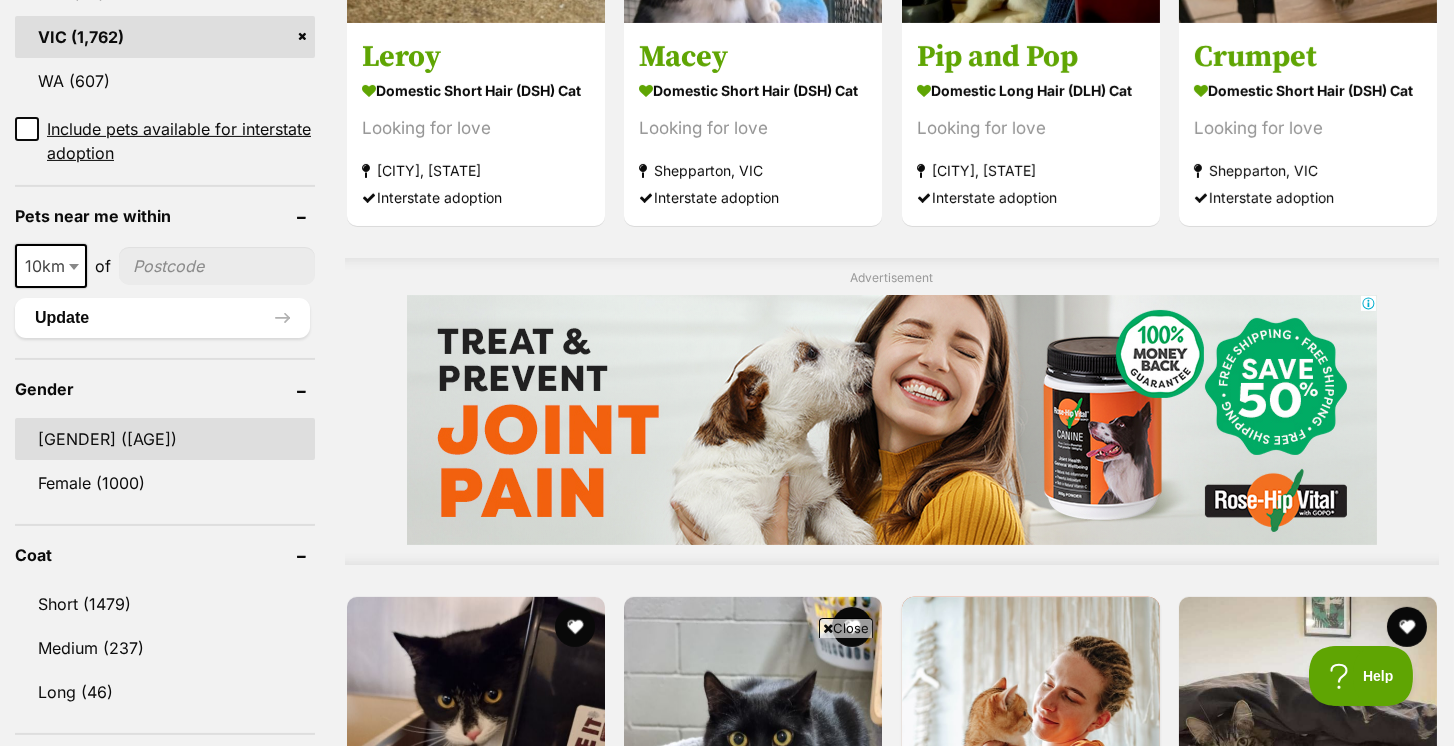 click on "Male (762)" at bounding box center [165, 439] 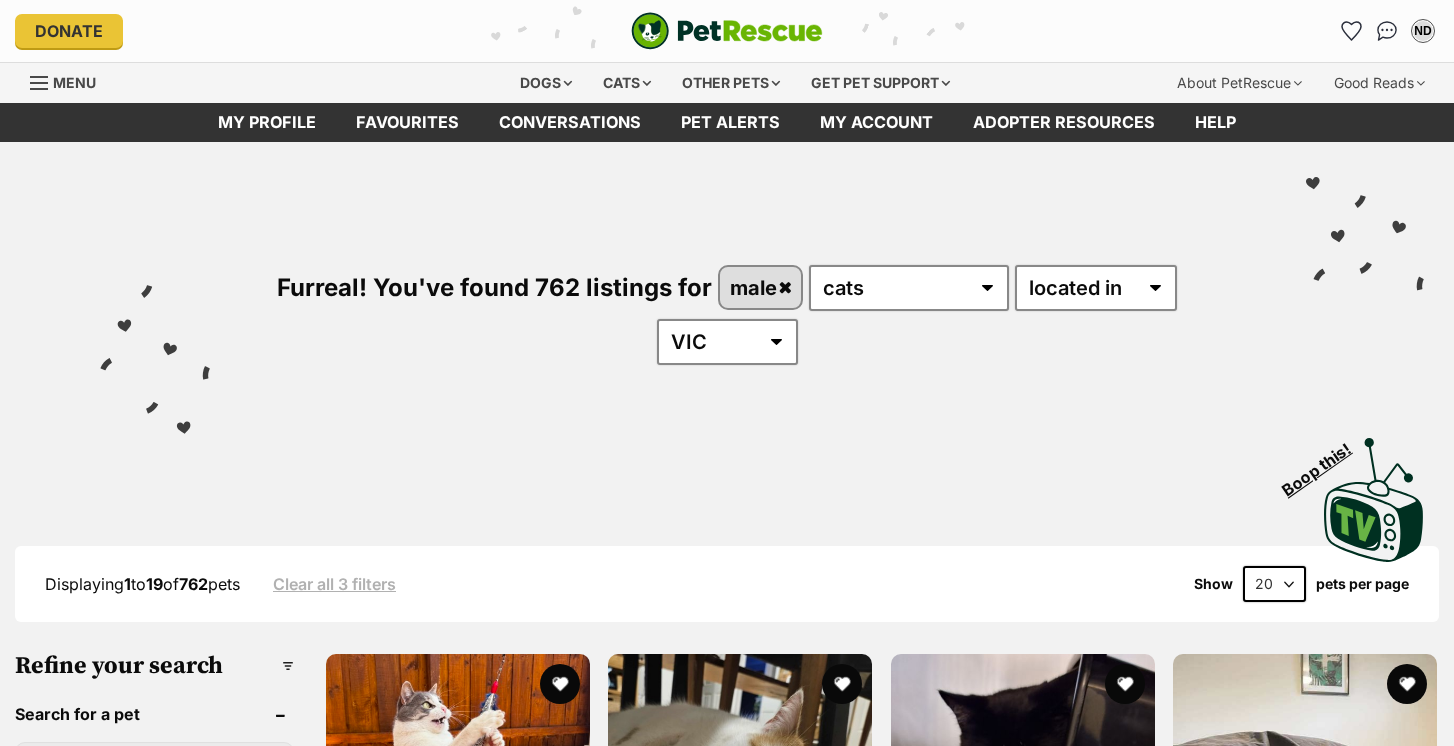 scroll, scrollTop: 0, scrollLeft: 0, axis: both 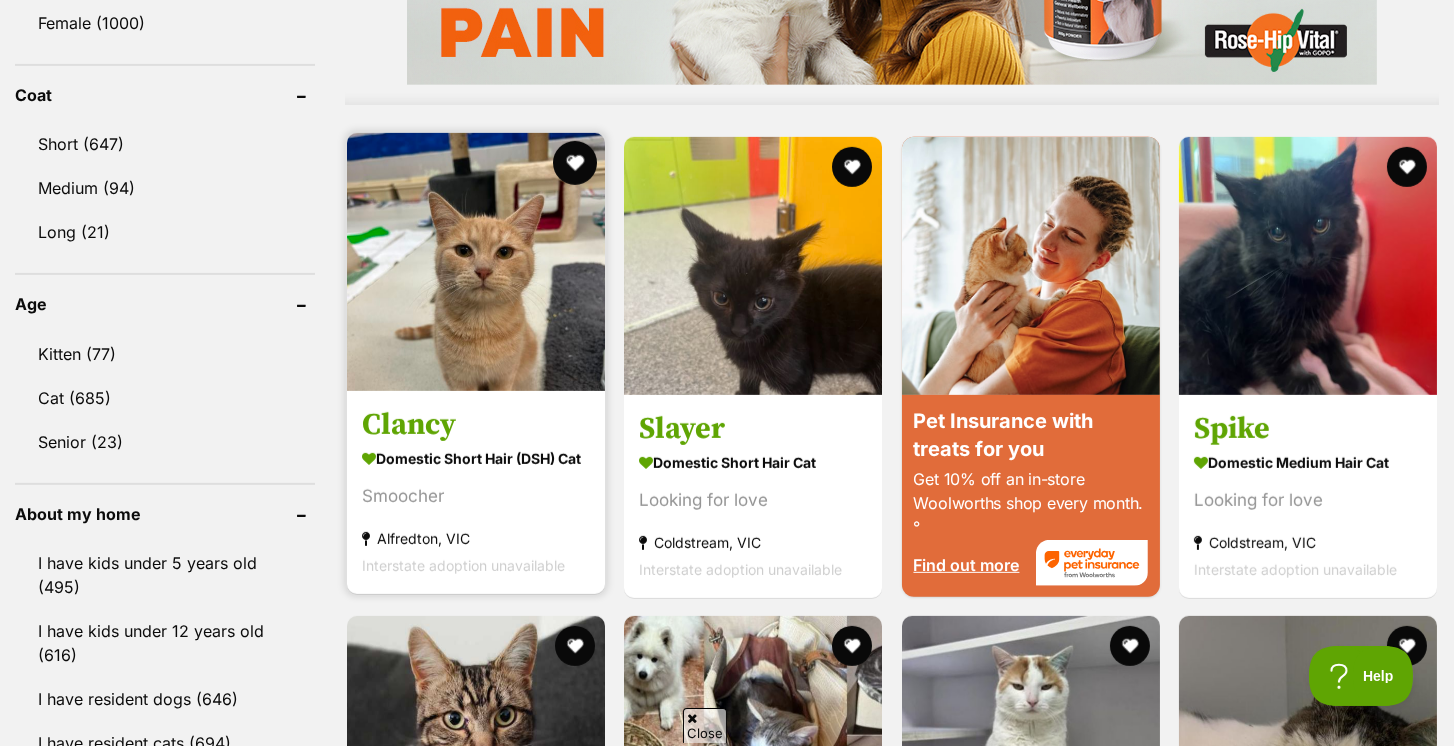 click at bounding box center (575, 163) 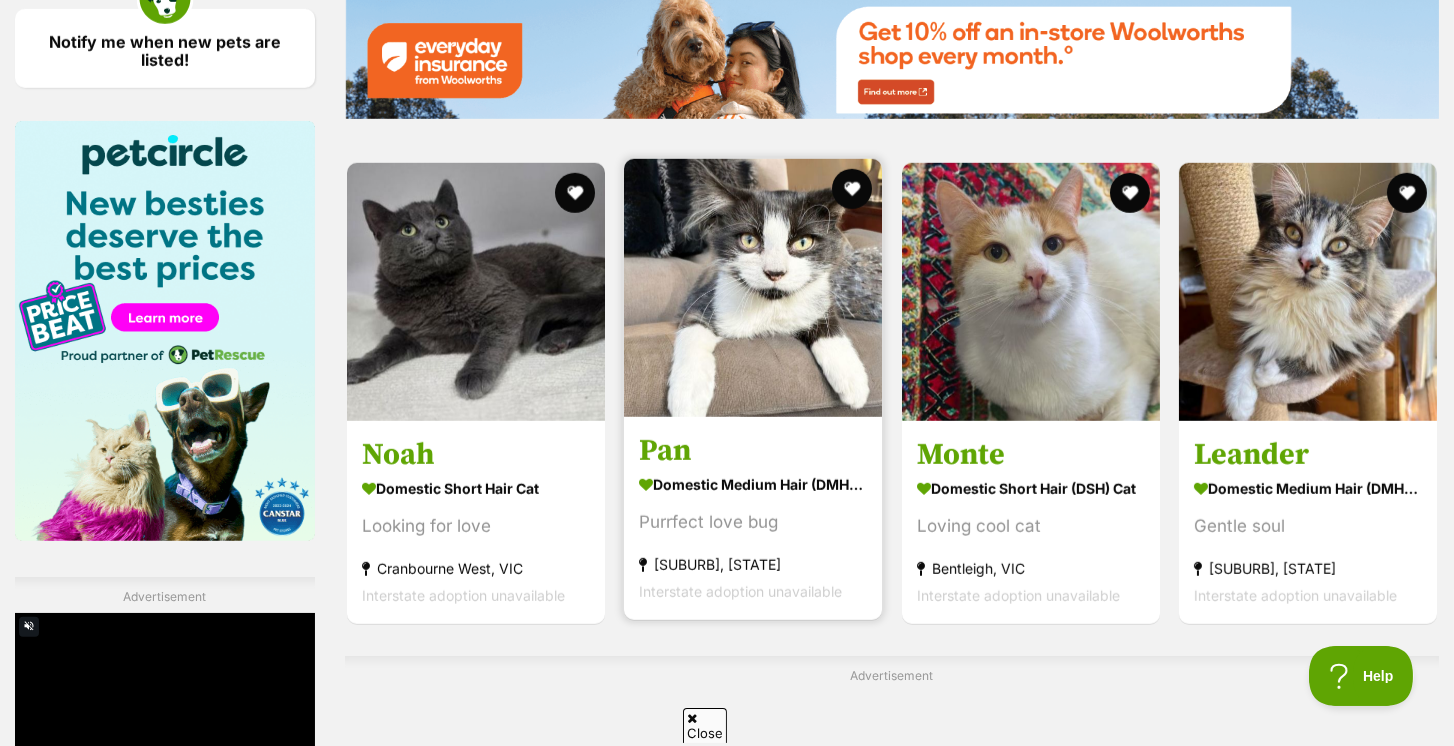 scroll, scrollTop: 2971, scrollLeft: 0, axis: vertical 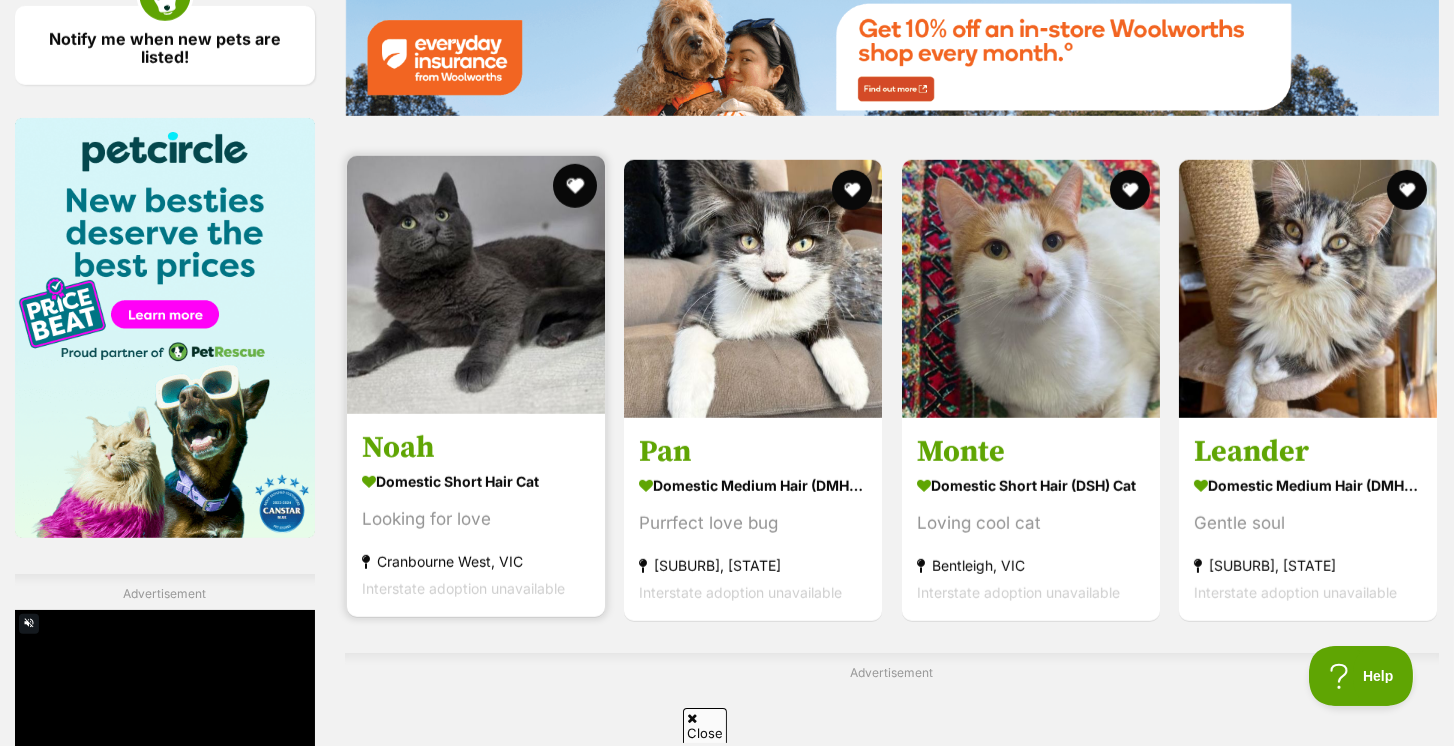 click at bounding box center (575, 186) 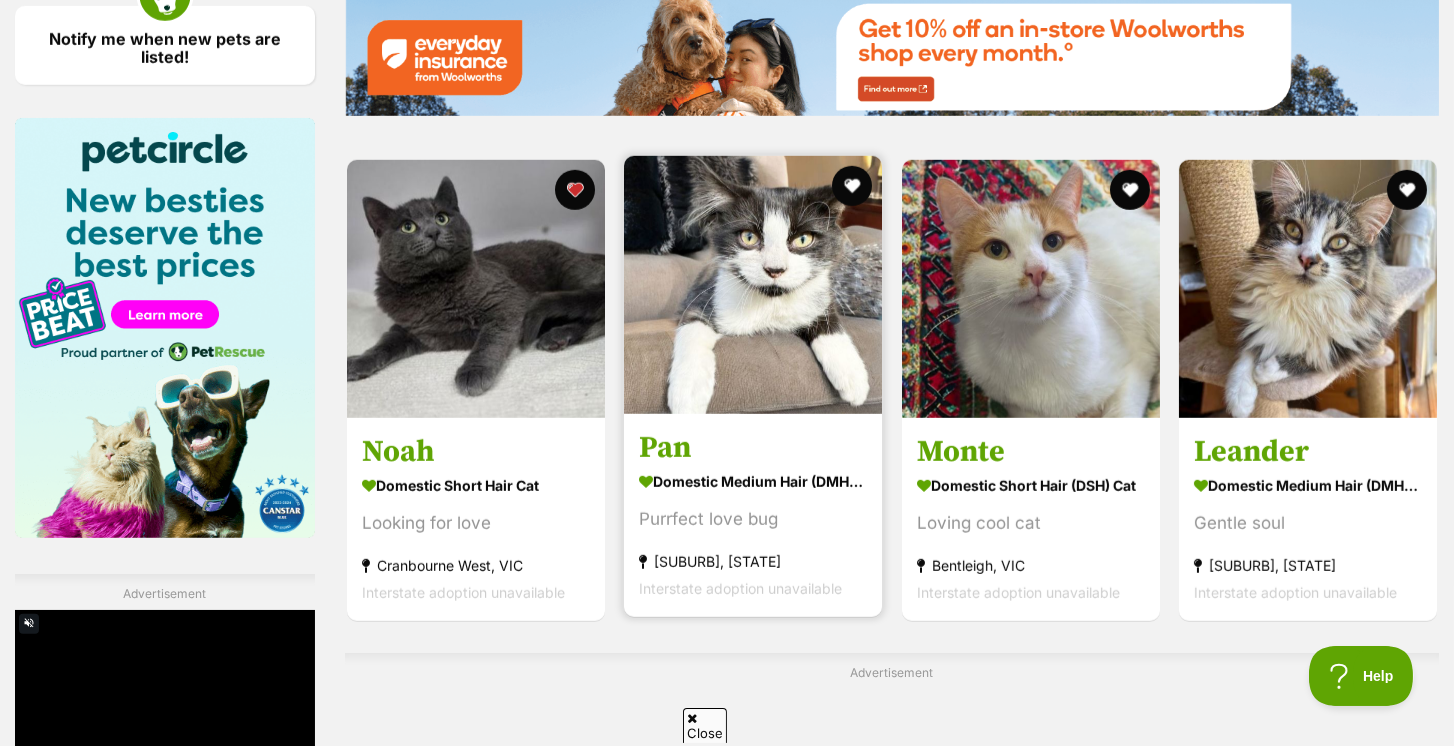 scroll, scrollTop: 0, scrollLeft: 0, axis: both 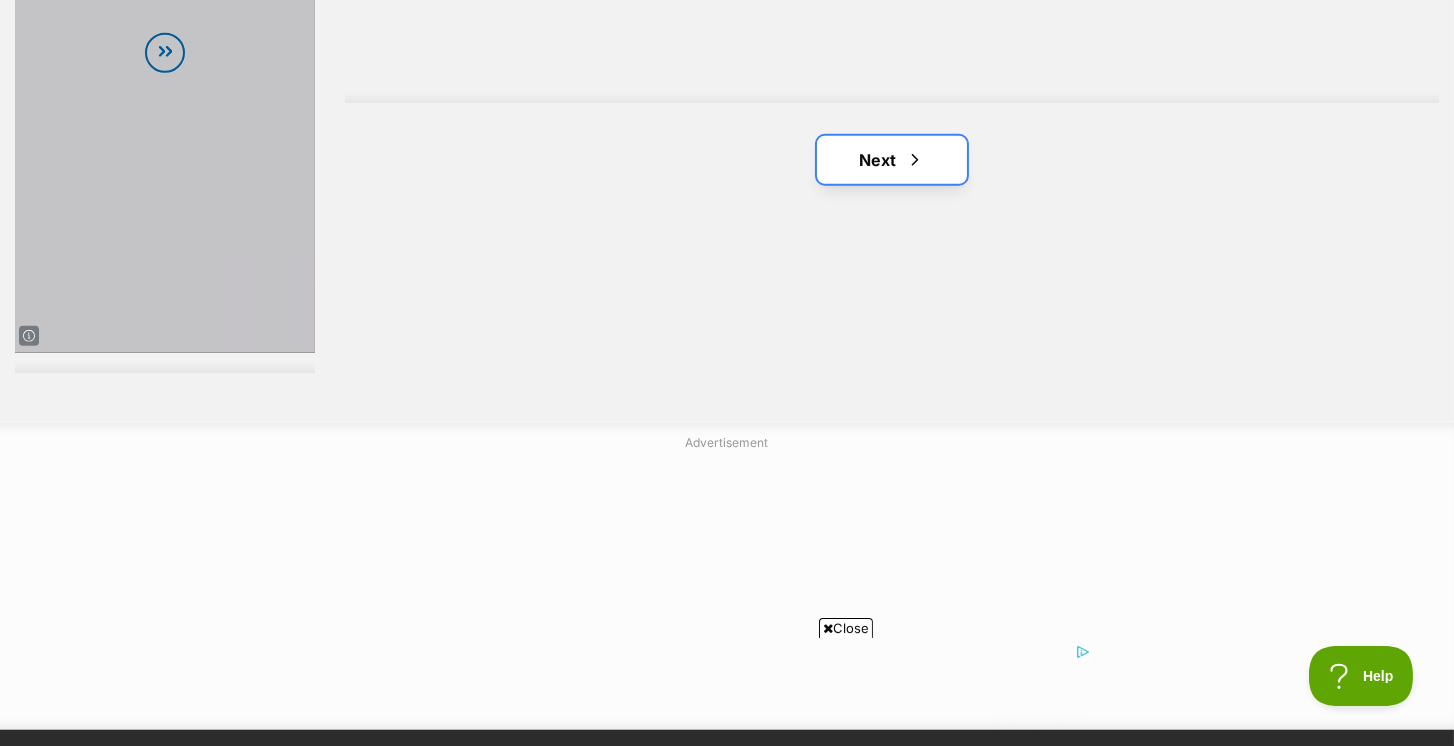 click on "Next" at bounding box center (892, 160) 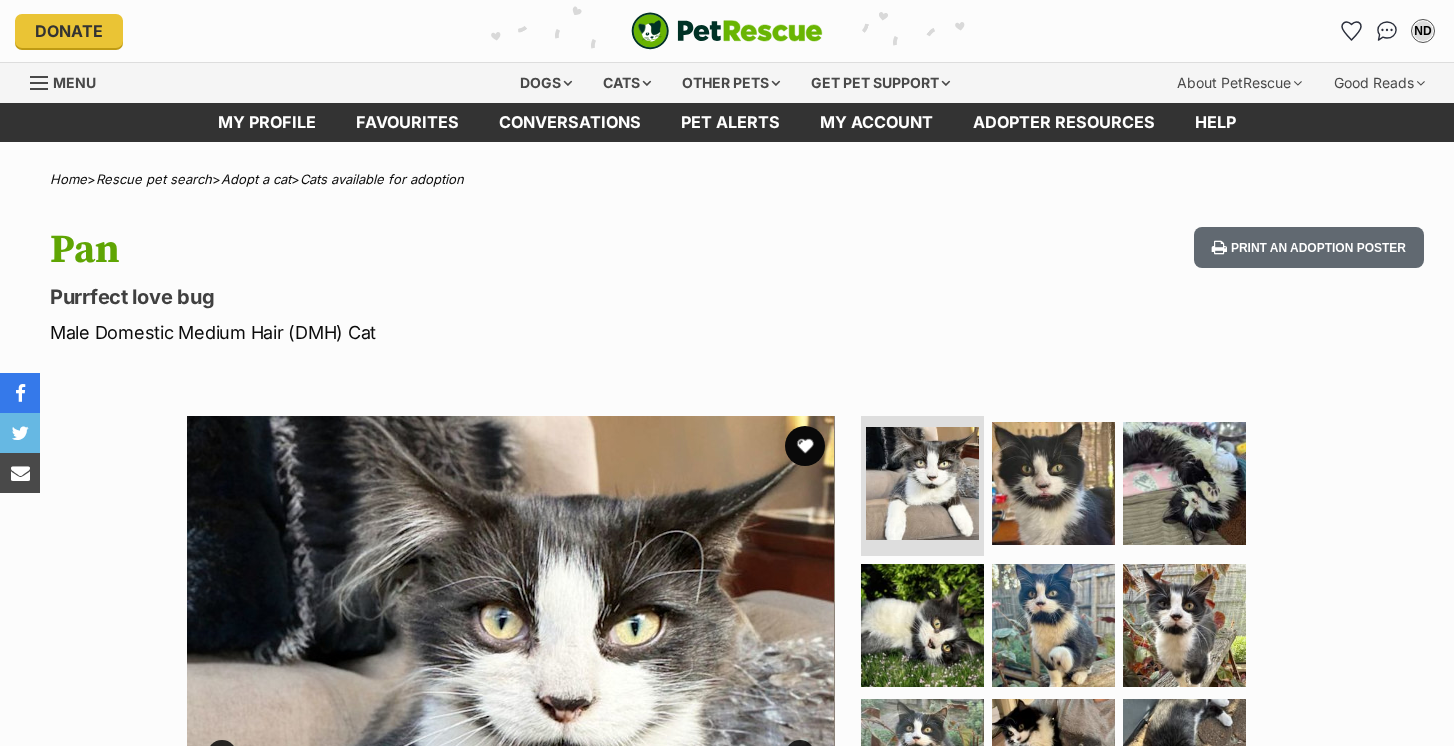 scroll, scrollTop: 0, scrollLeft: 0, axis: both 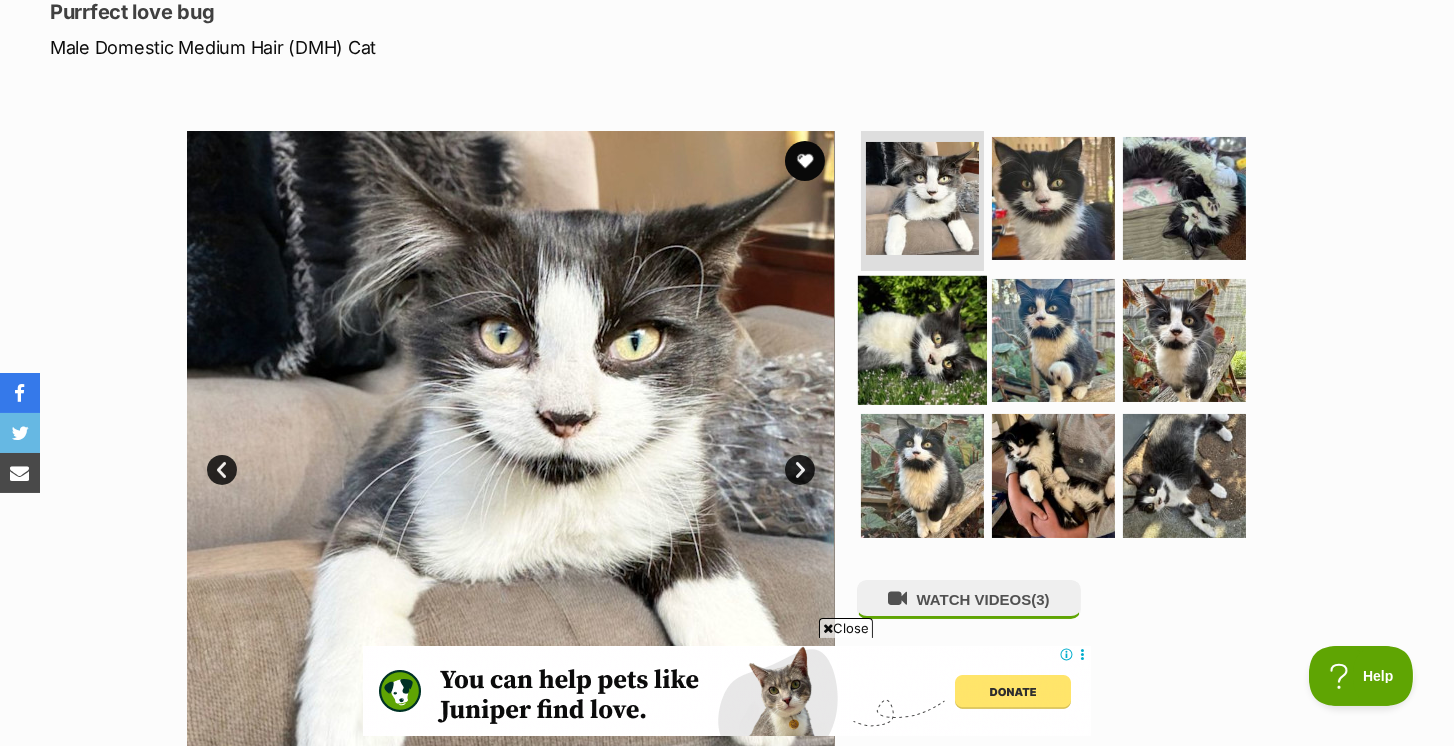 click at bounding box center (922, 339) 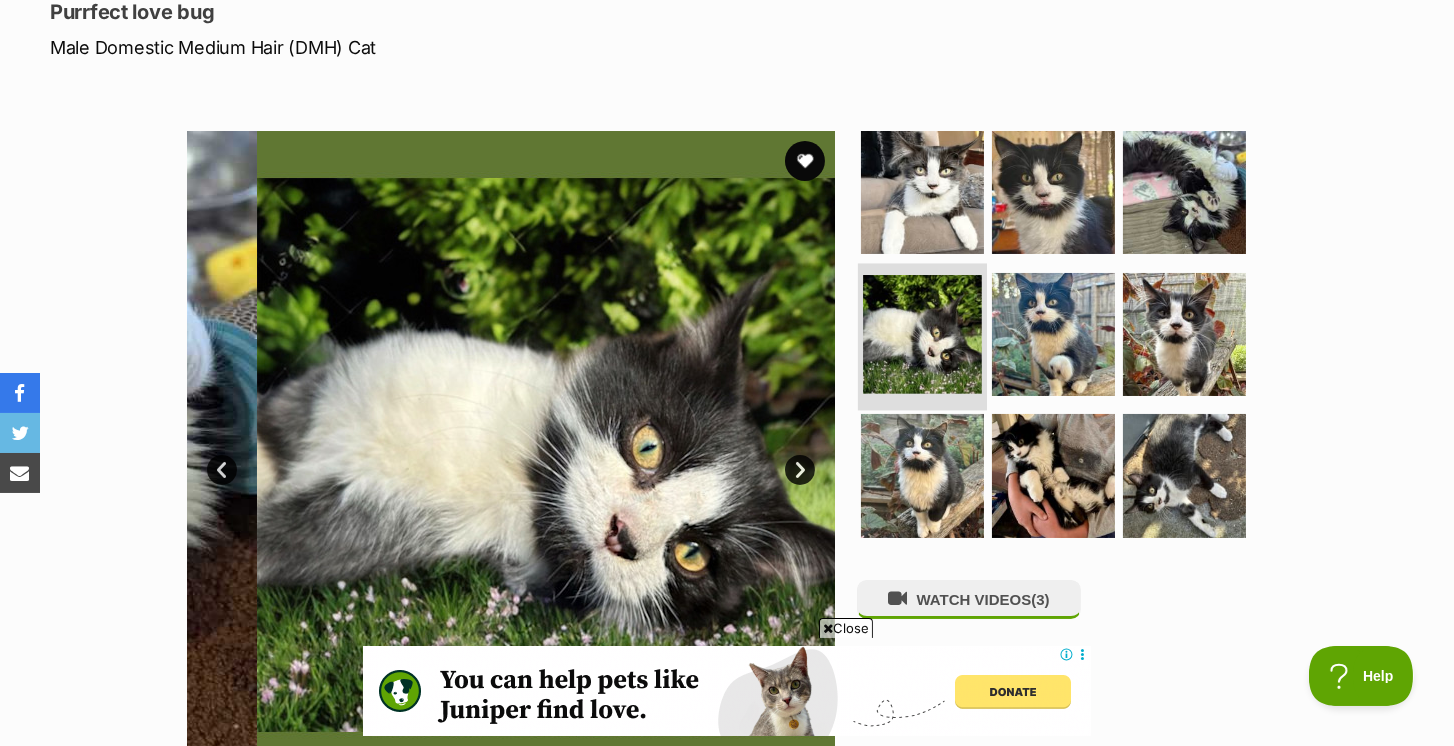 scroll, scrollTop: 0, scrollLeft: 0, axis: both 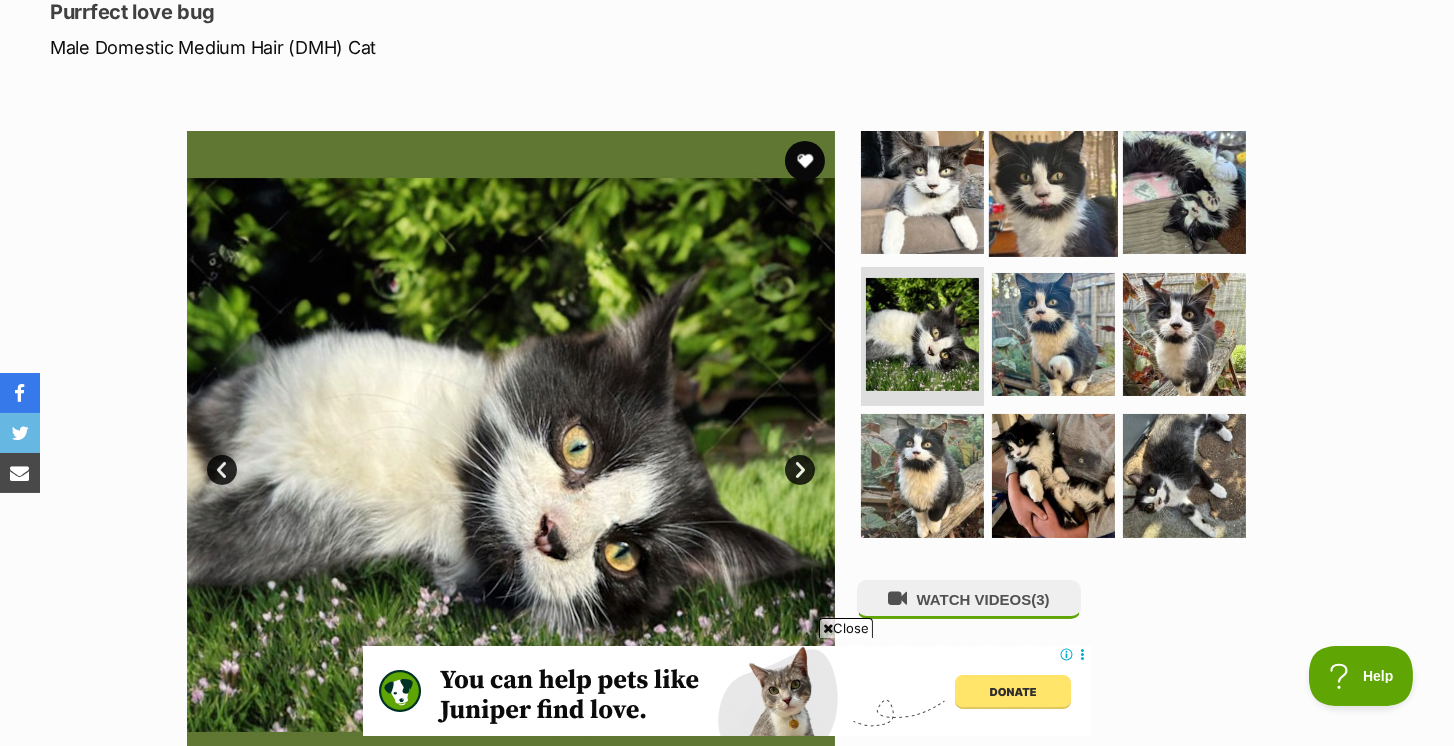 click at bounding box center [1053, 192] 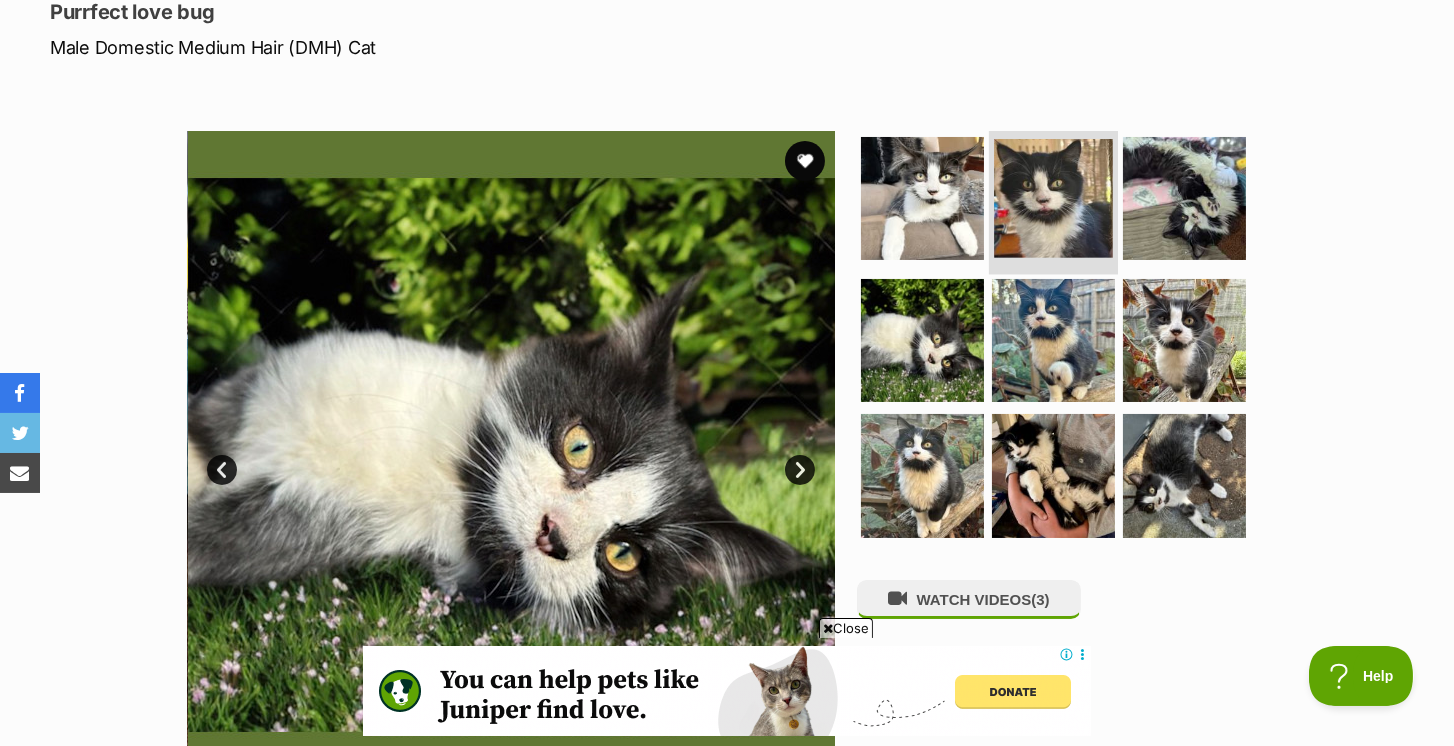 scroll, scrollTop: 0, scrollLeft: 0, axis: both 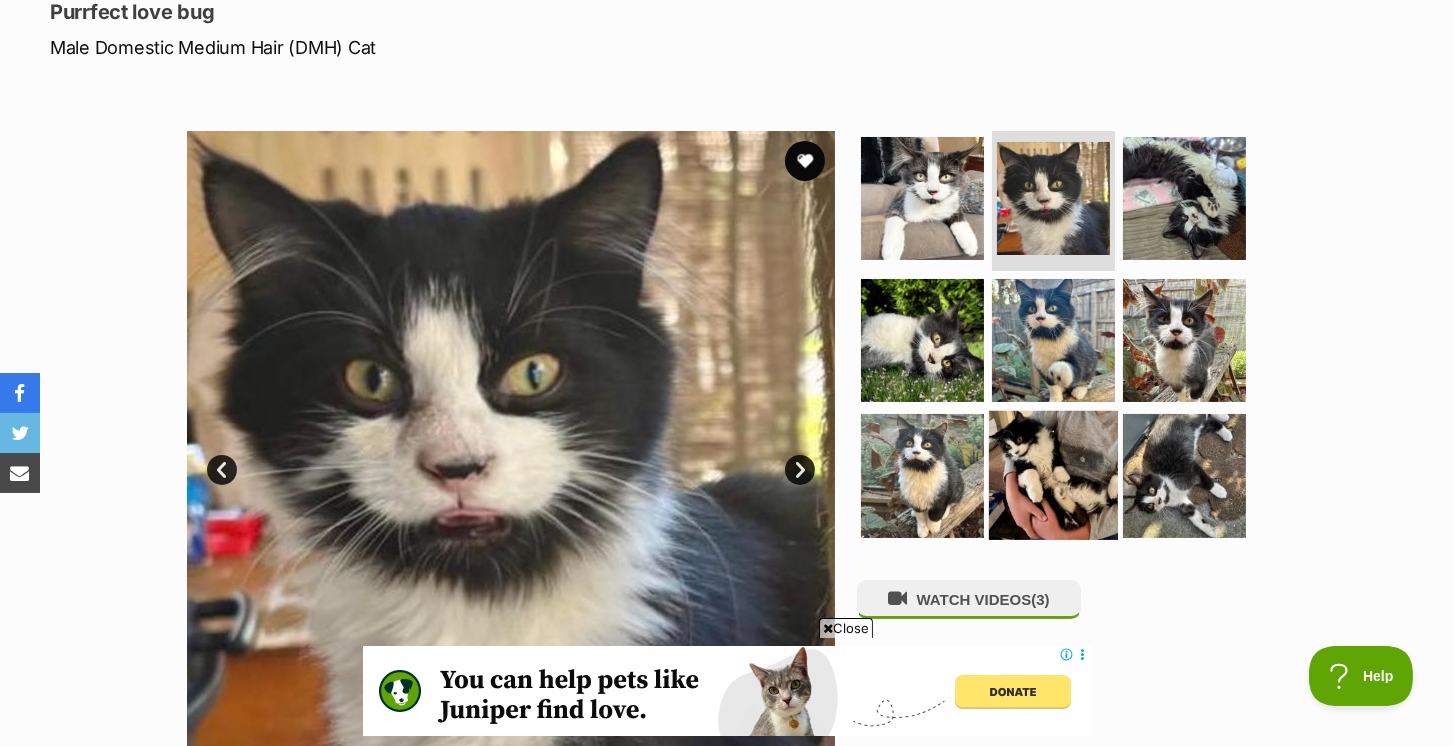 click at bounding box center (1053, 475) 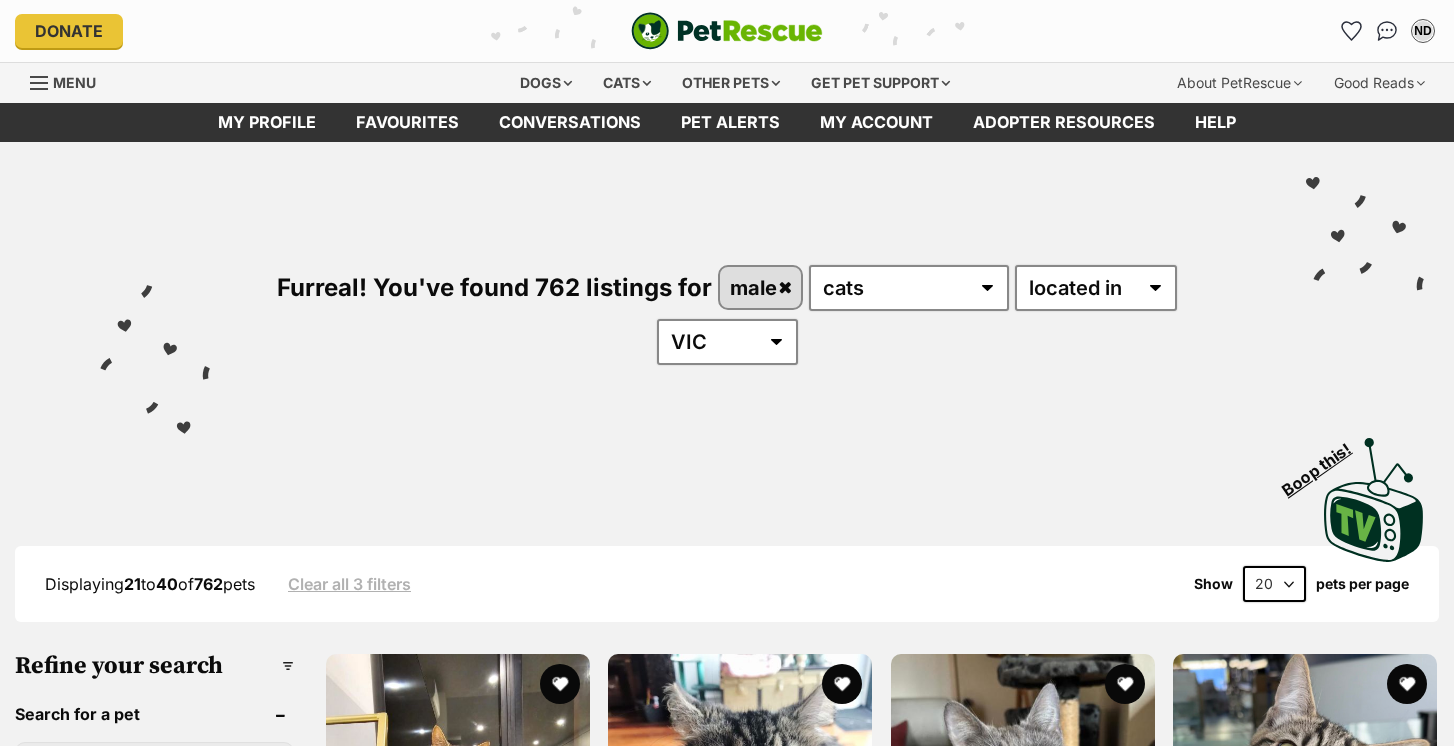 scroll, scrollTop: 0, scrollLeft: 0, axis: both 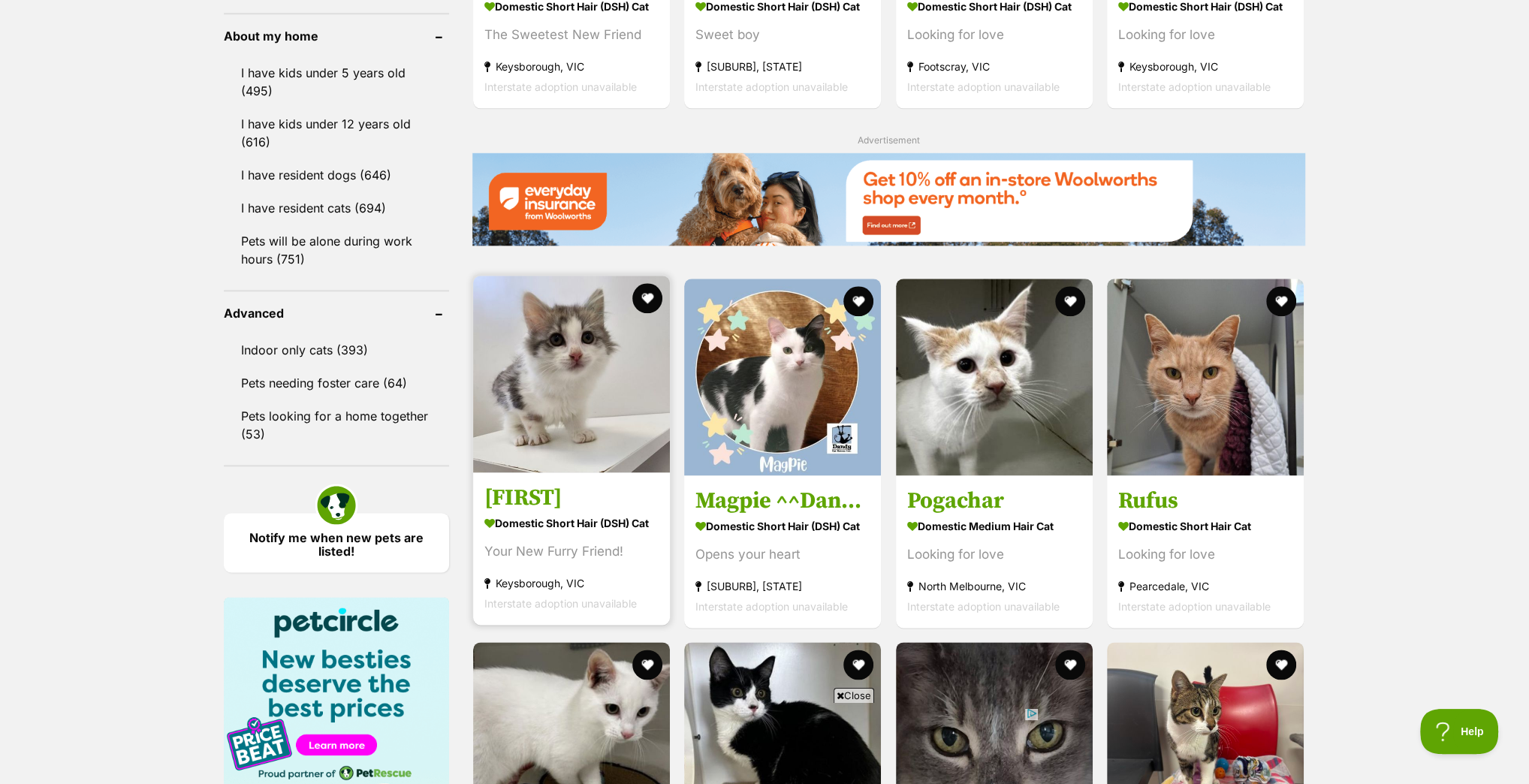 click at bounding box center (571, 374) 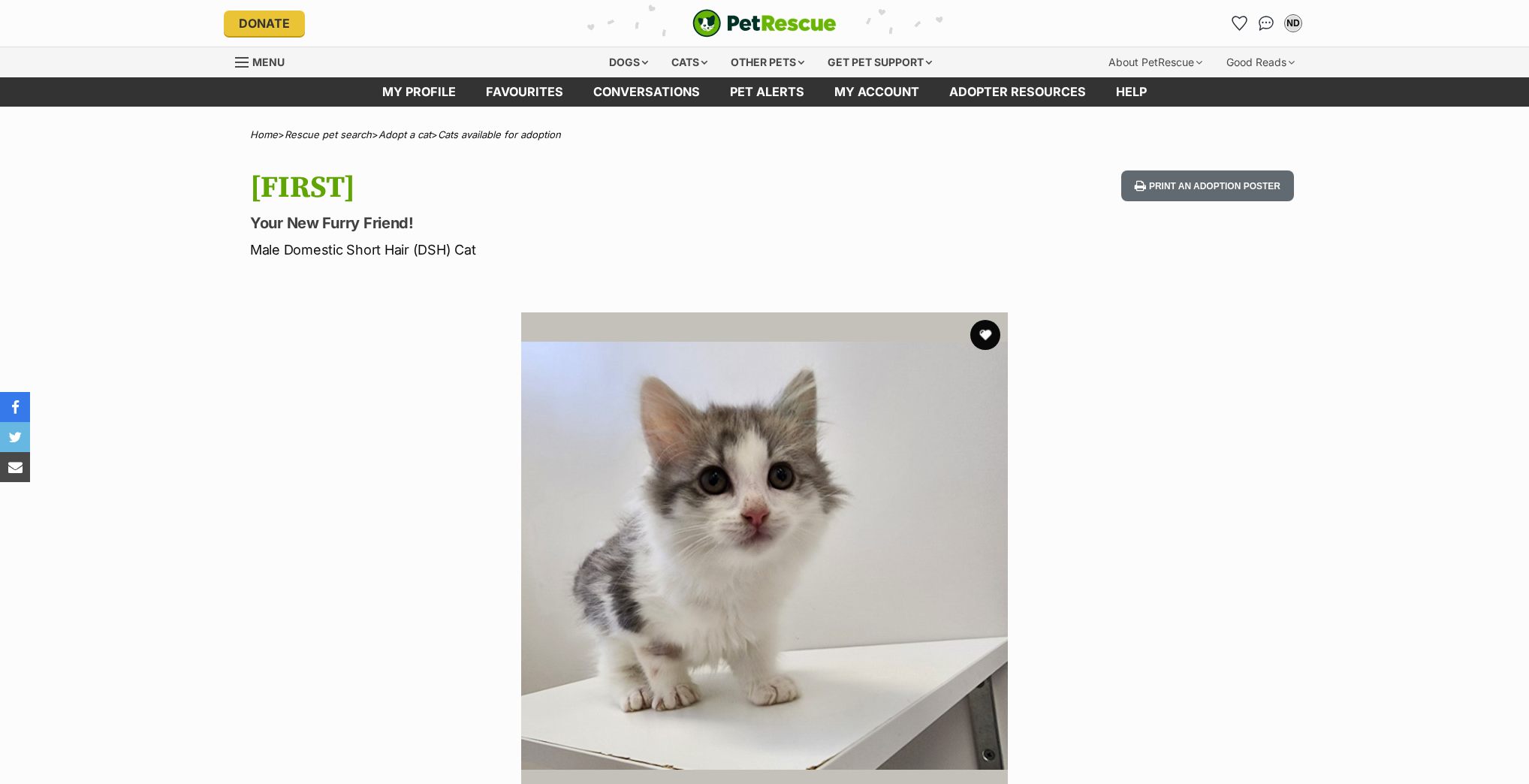 scroll, scrollTop: 0, scrollLeft: 0, axis: both 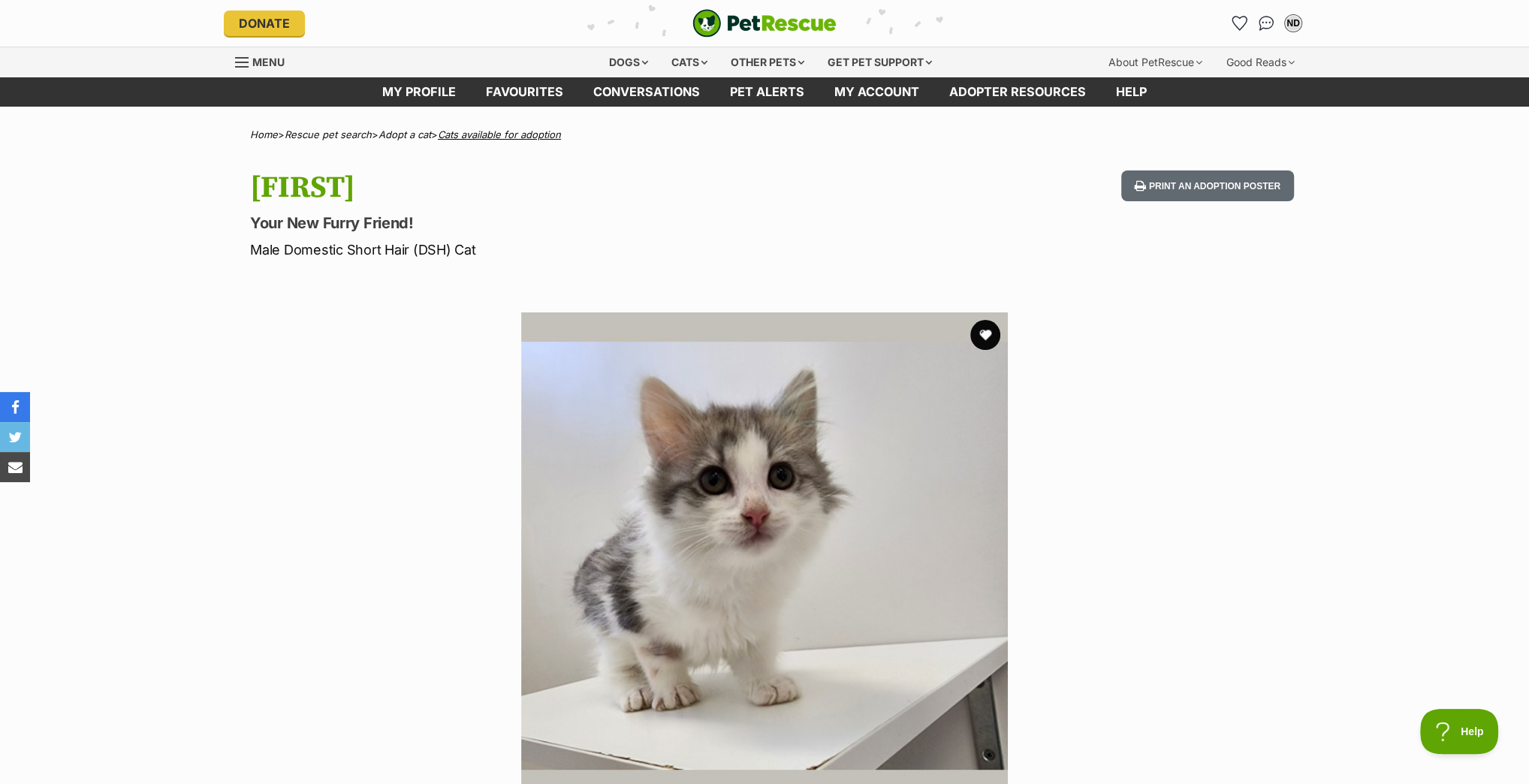 click on "Cats available for adoption" at bounding box center [499, 134] 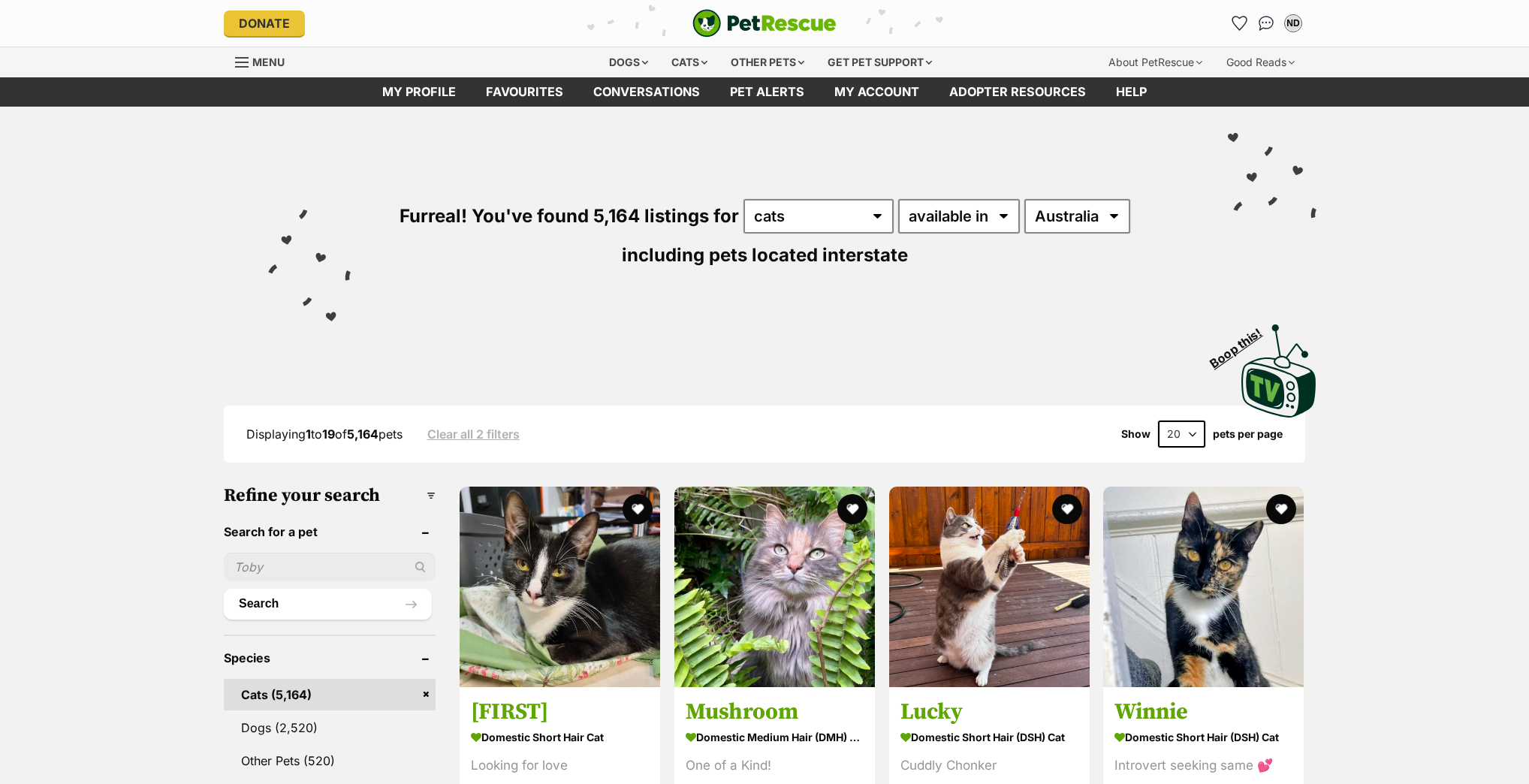 scroll, scrollTop: 0, scrollLeft: 0, axis: both 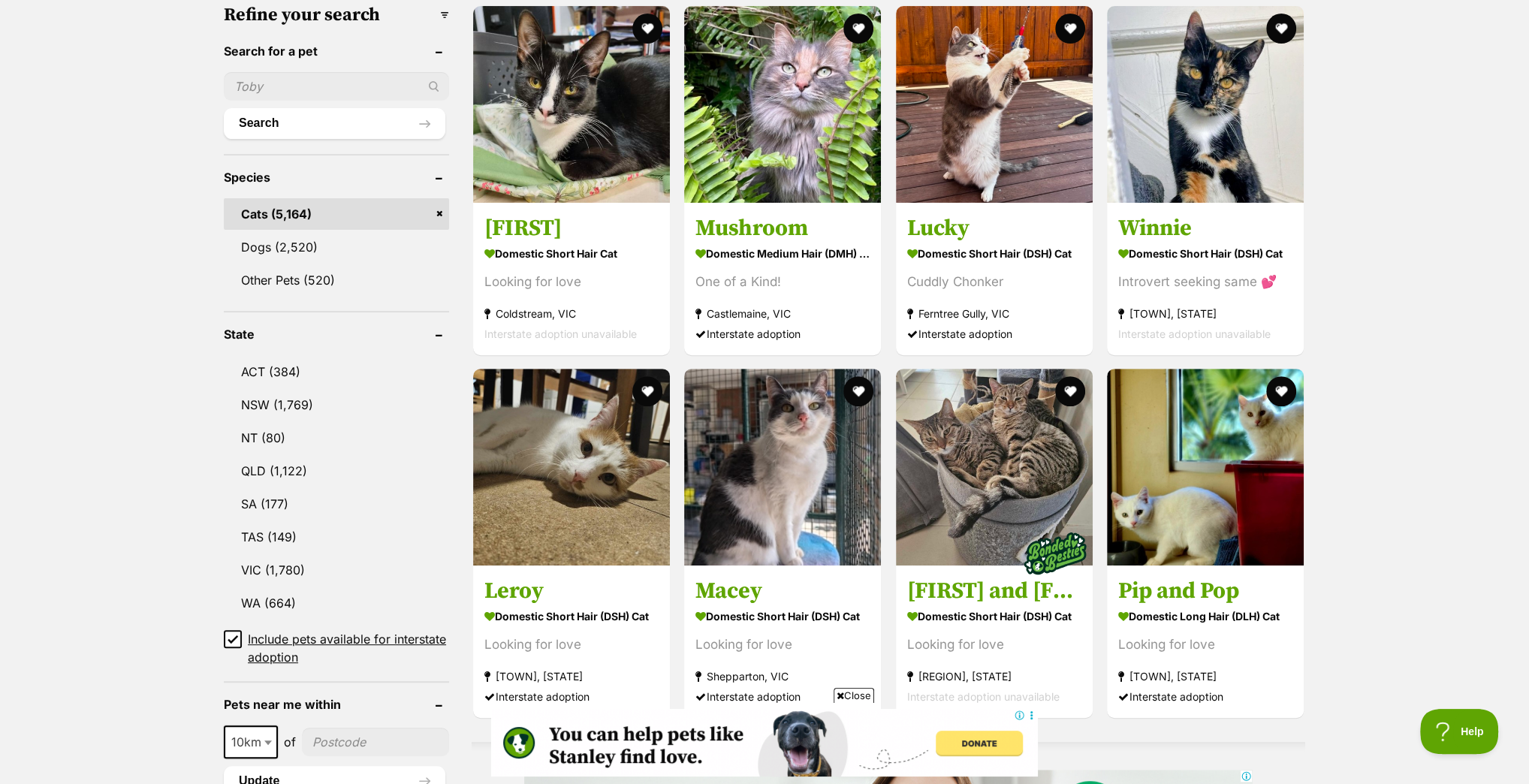 click 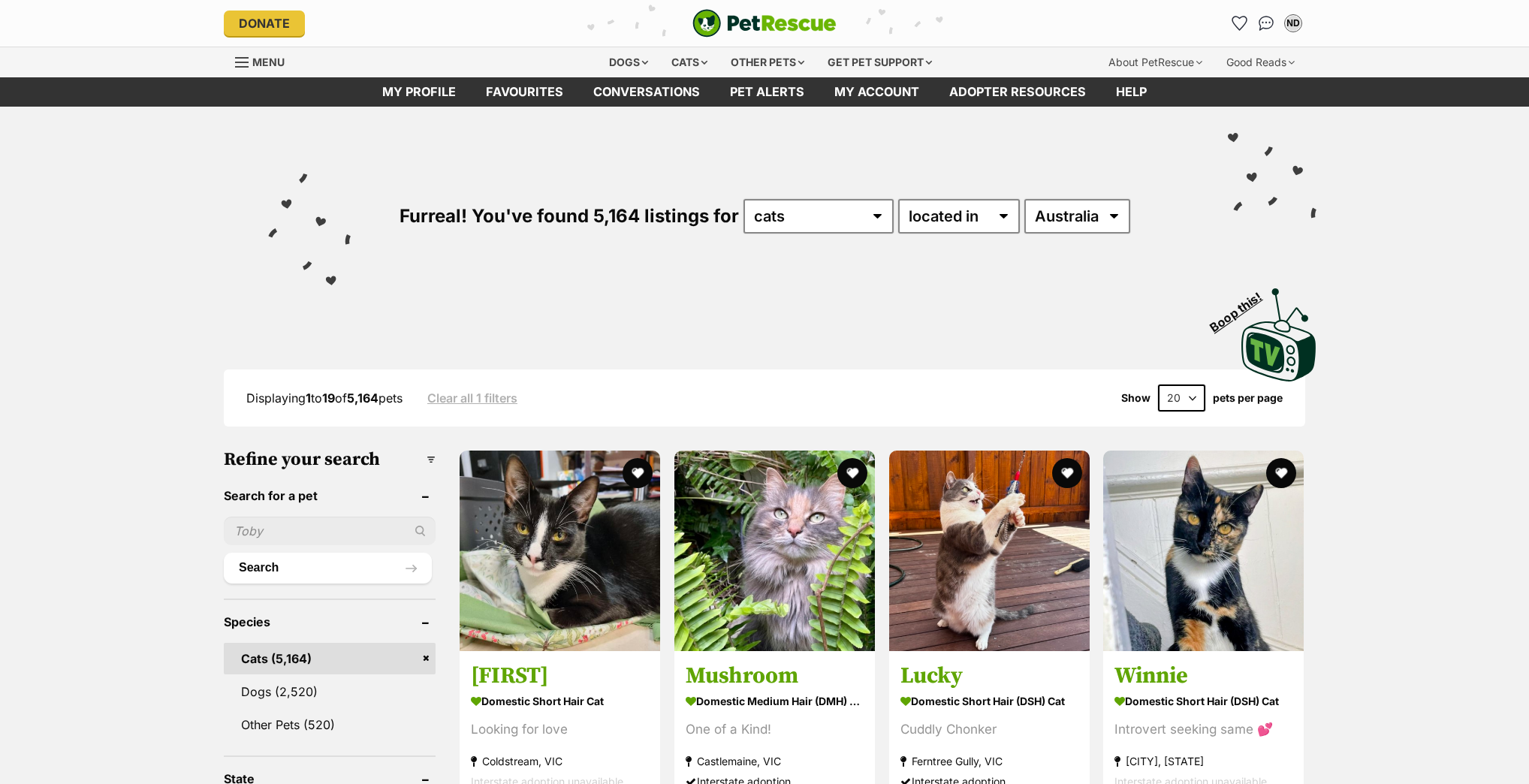 scroll, scrollTop: 0, scrollLeft: 0, axis: both 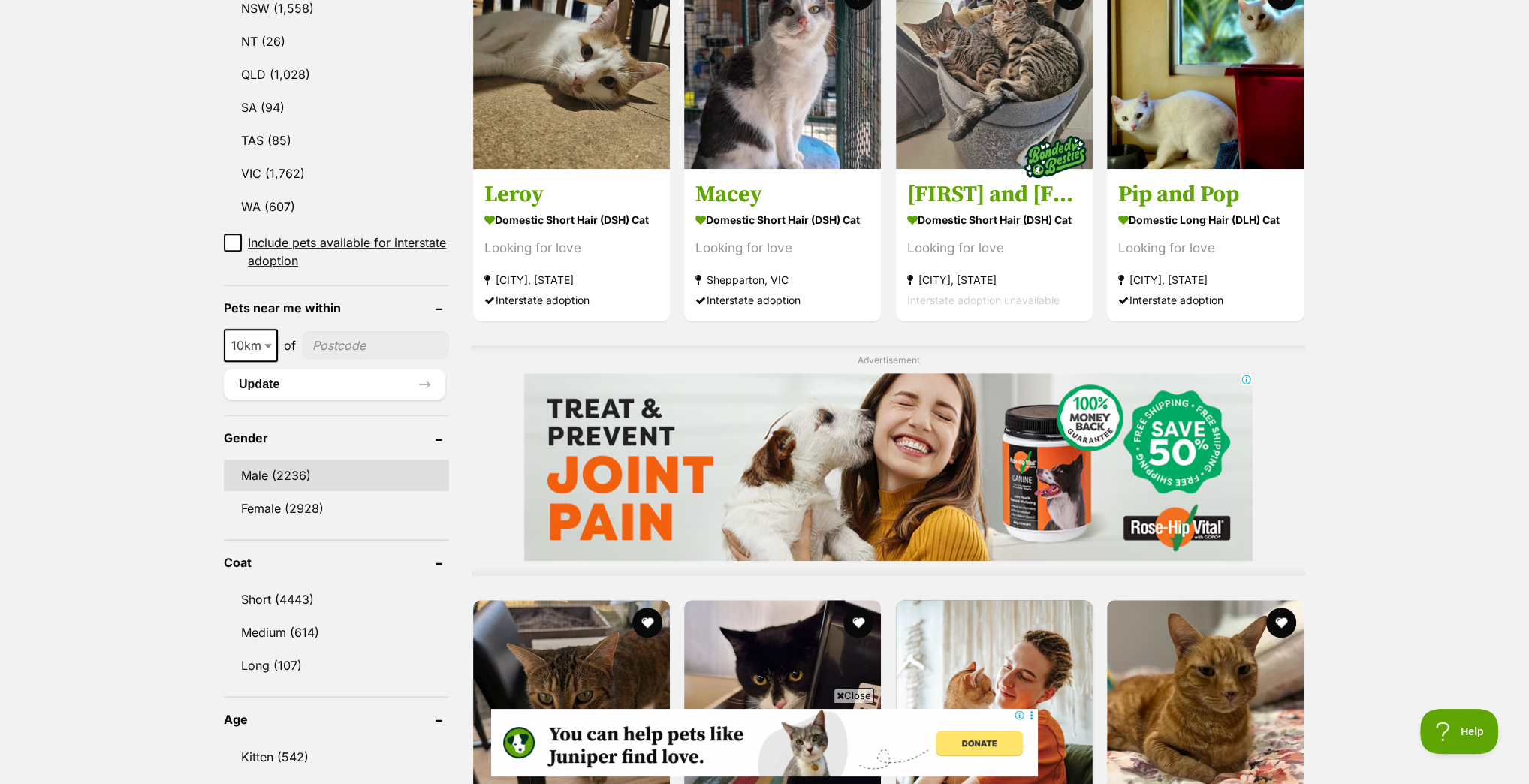 click on "Male (2236)" at bounding box center [336, 475] 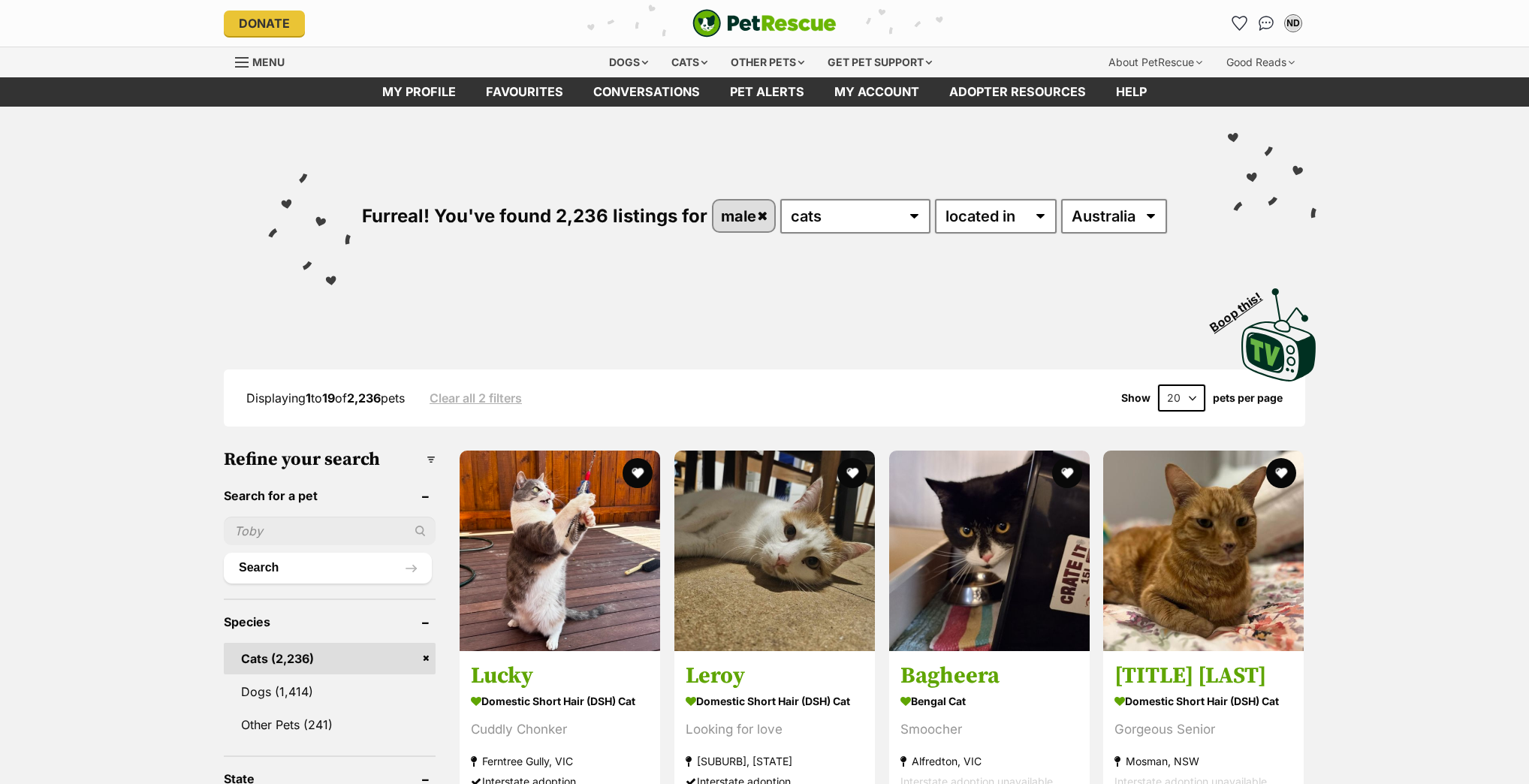 scroll, scrollTop: 0, scrollLeft: 0, axis: both 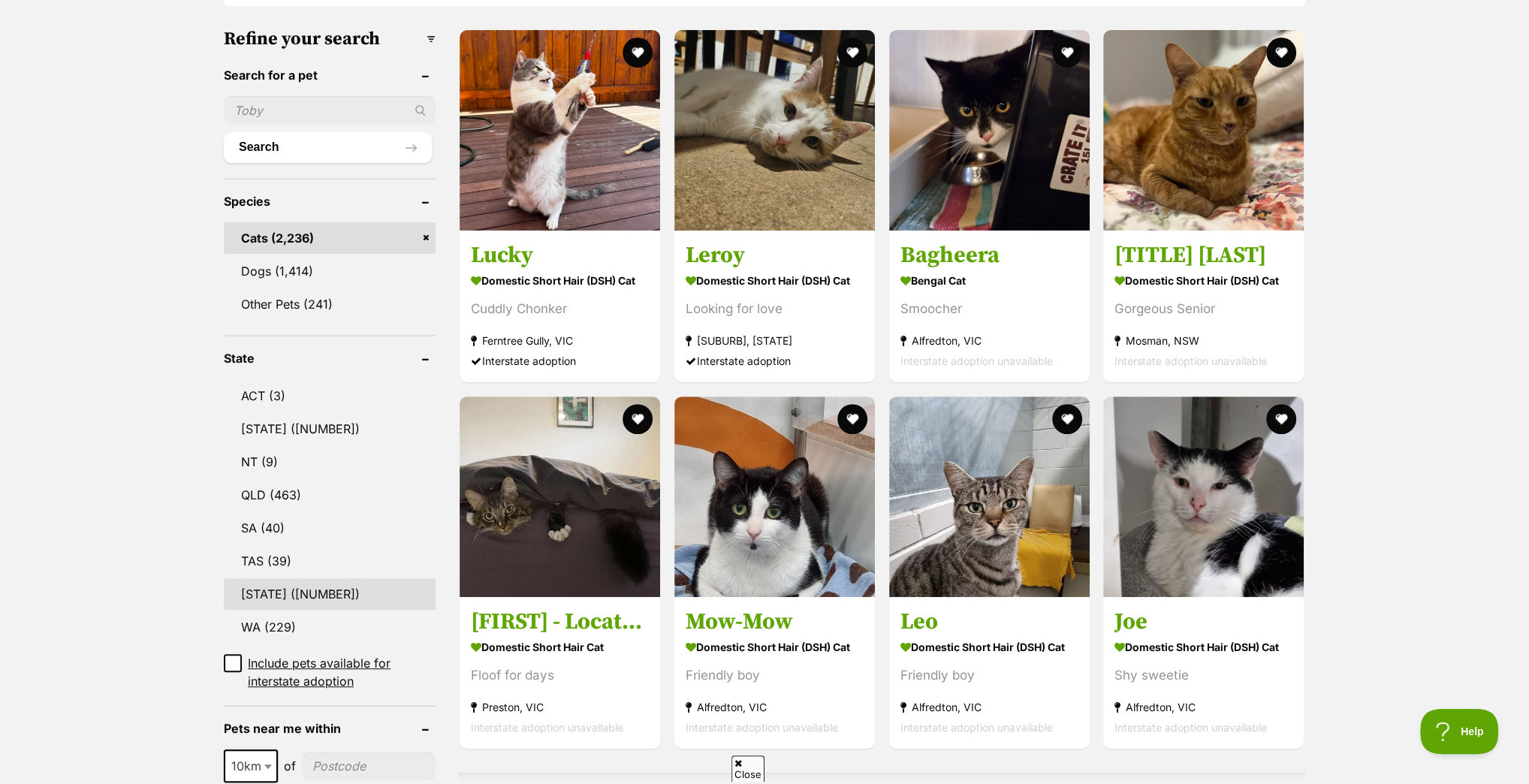 click on "[STATE] (762)" at bounding box center [330, 594] 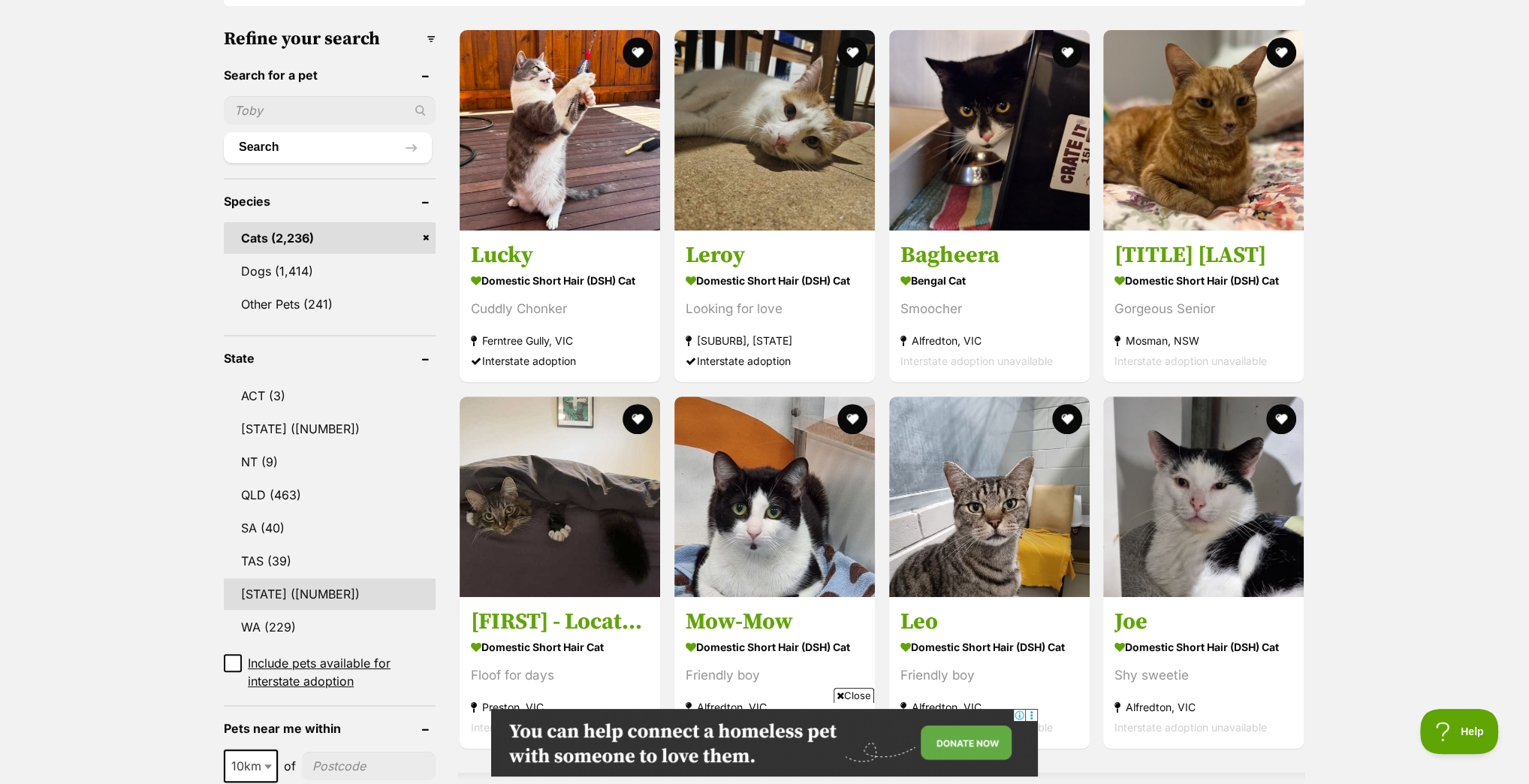 scroll, scrollTop: 0, scrollLeft: 0, axis: both 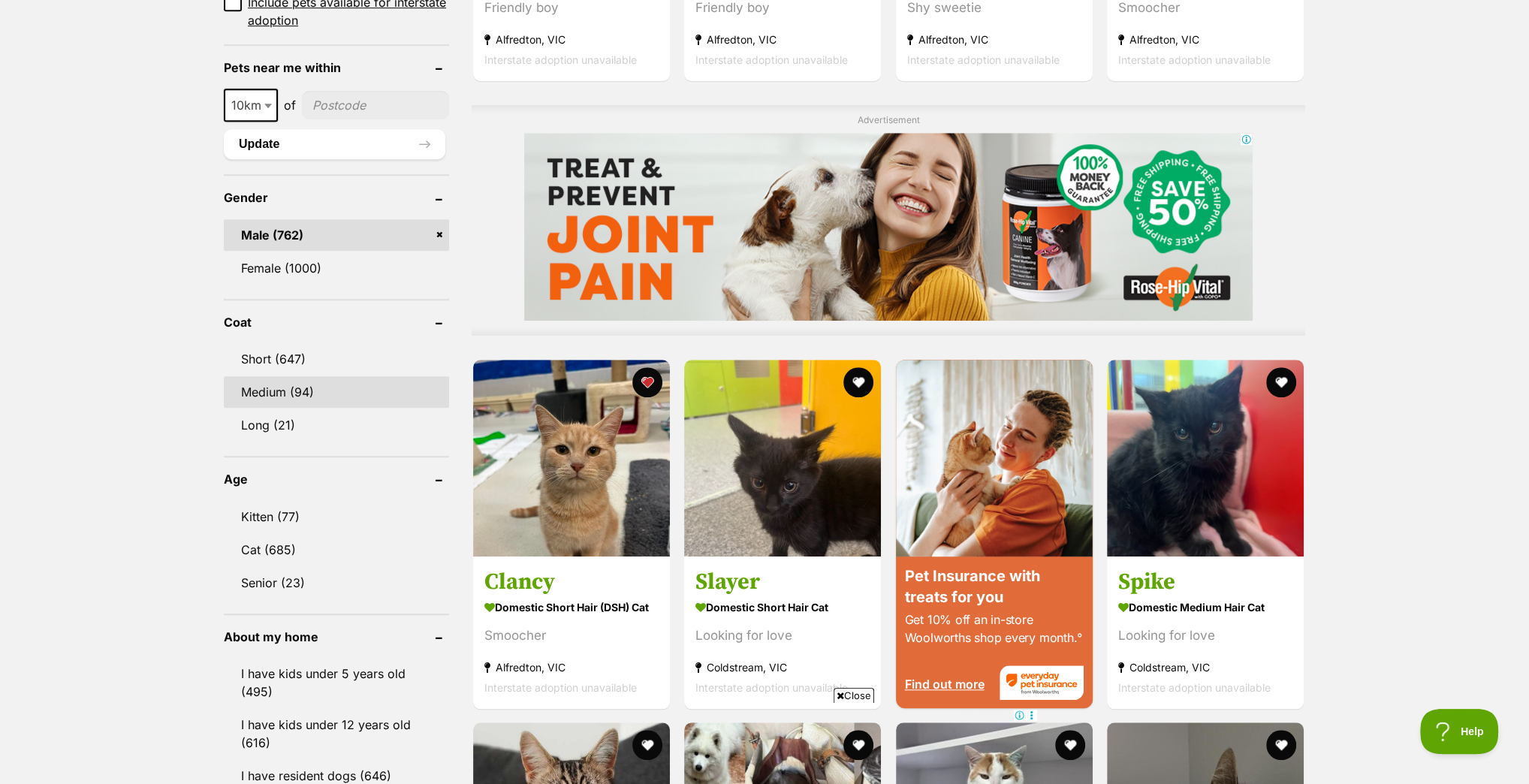 click on "Medium (94)" at bounding box center [336, 392] 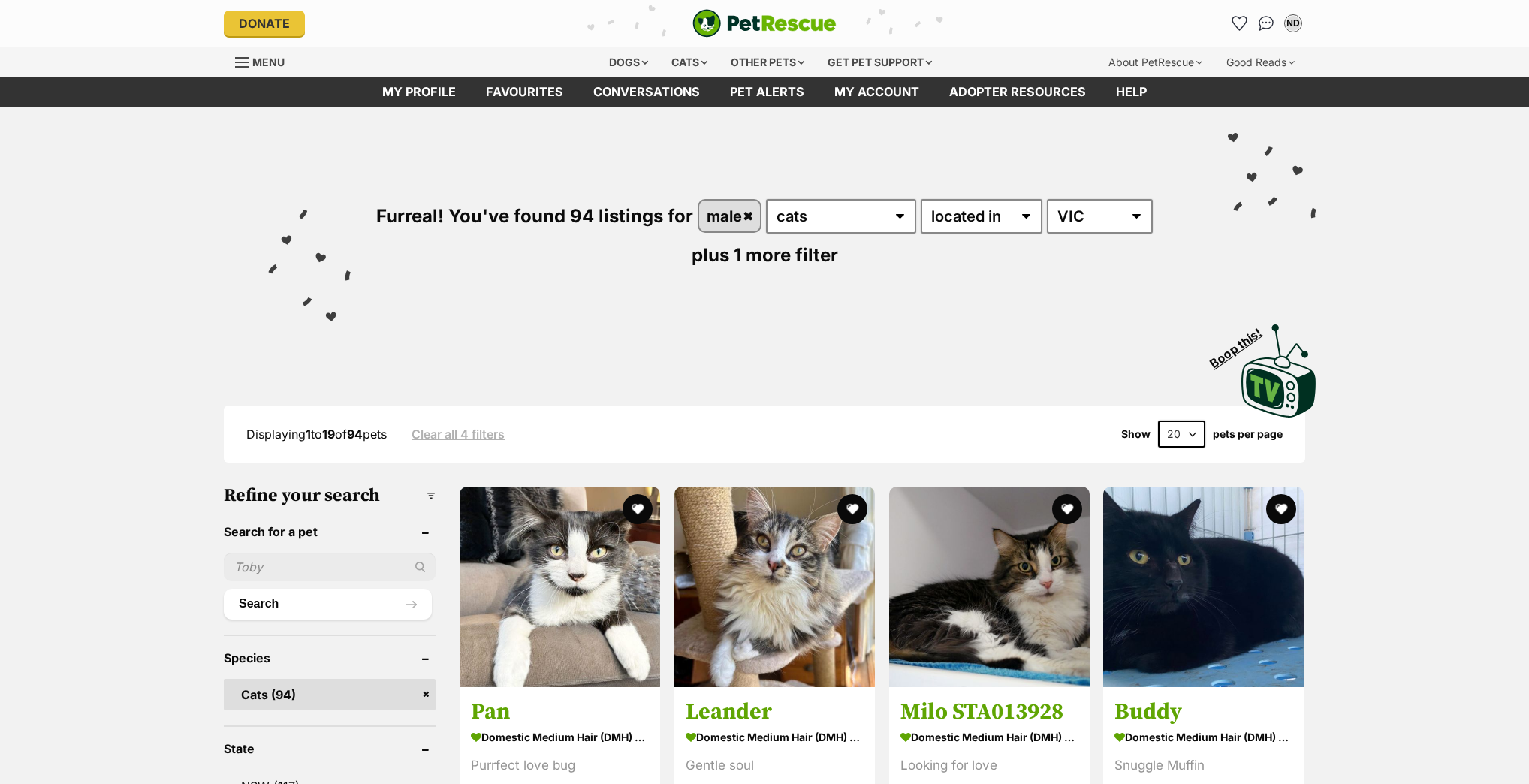 scroll, scrollTop: 0, scrollLeft: 0, axis: both 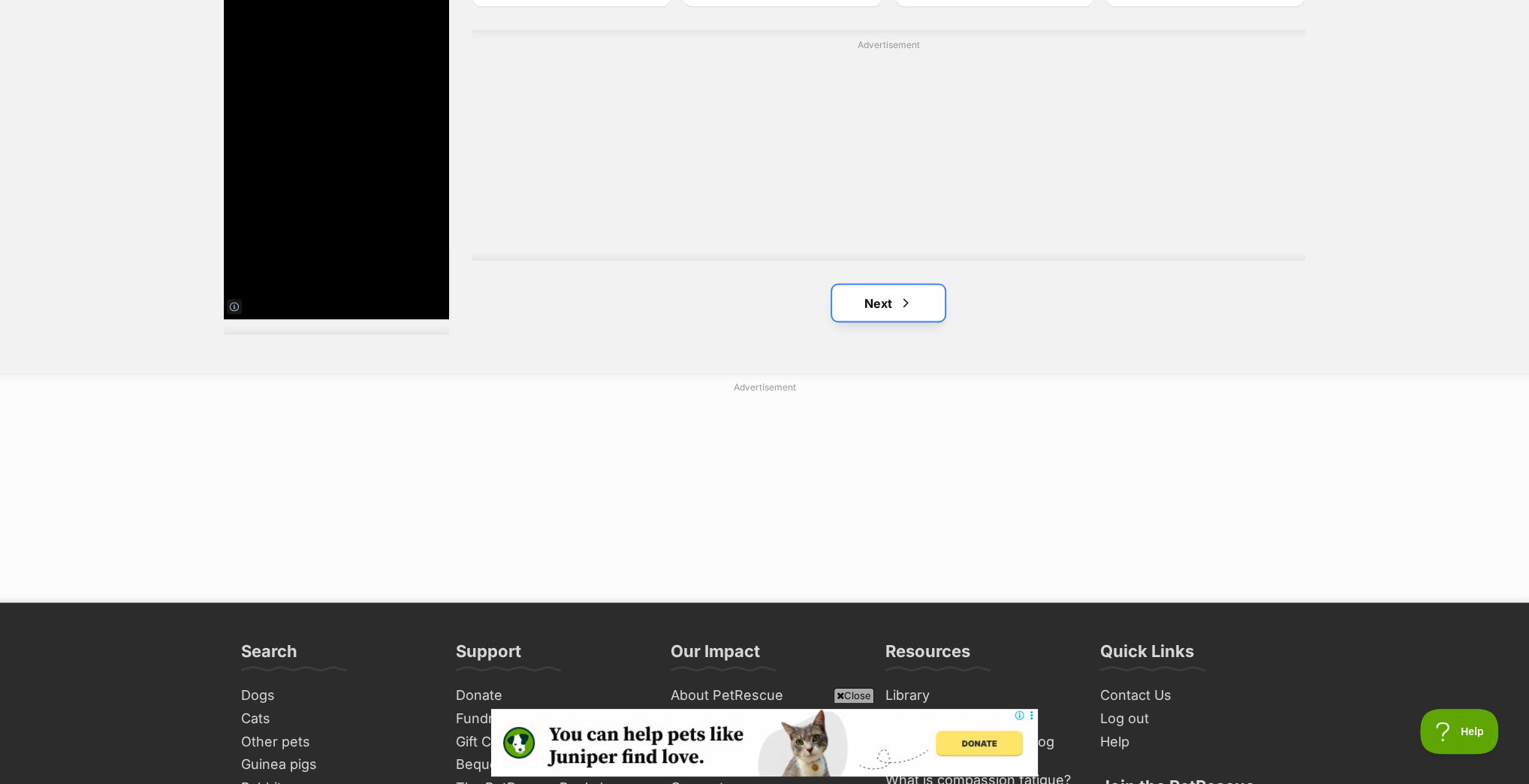 click at bounding box center (906, 303) 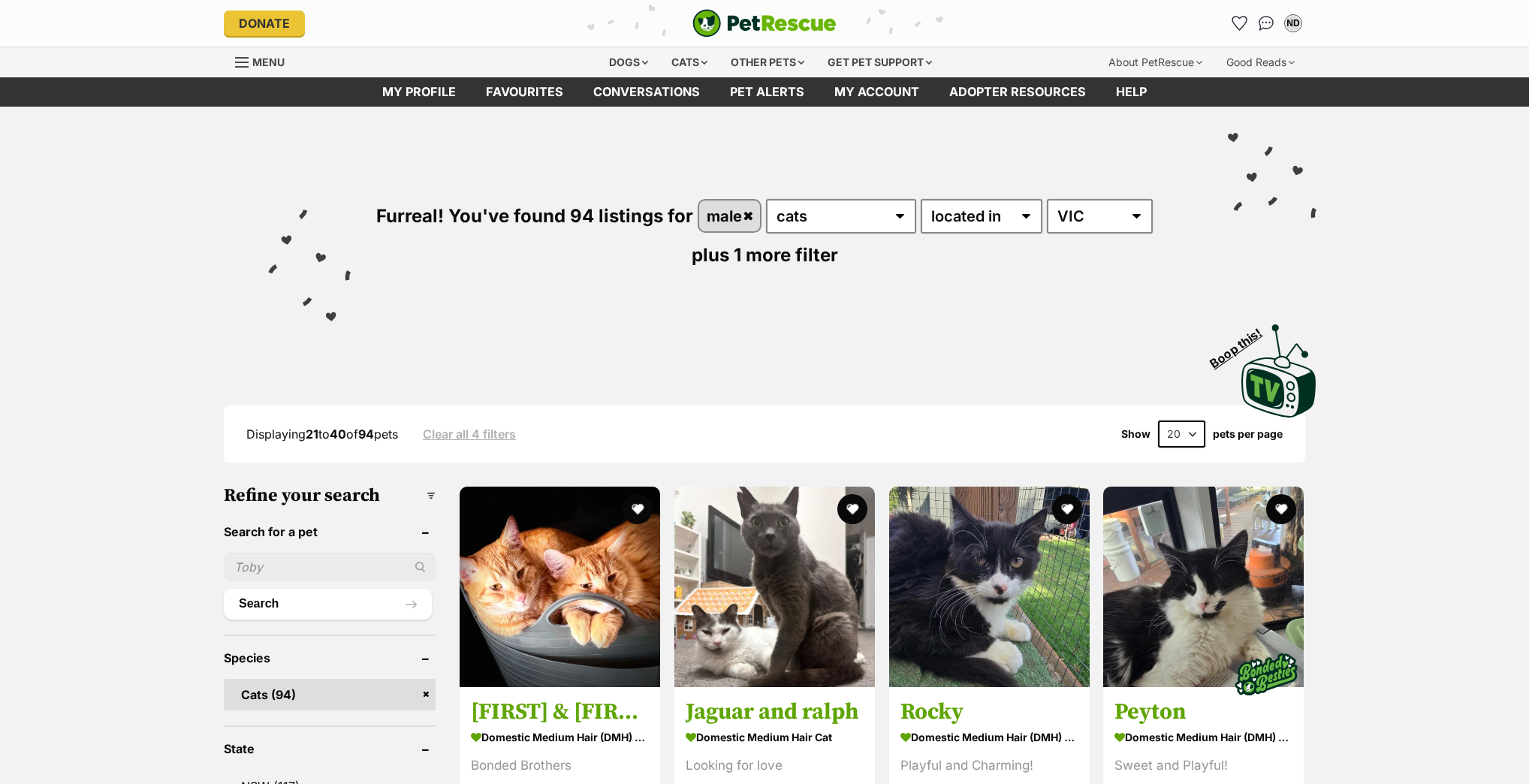 scroll, scrollTop: 0, scrollLeft: 0, axis: both 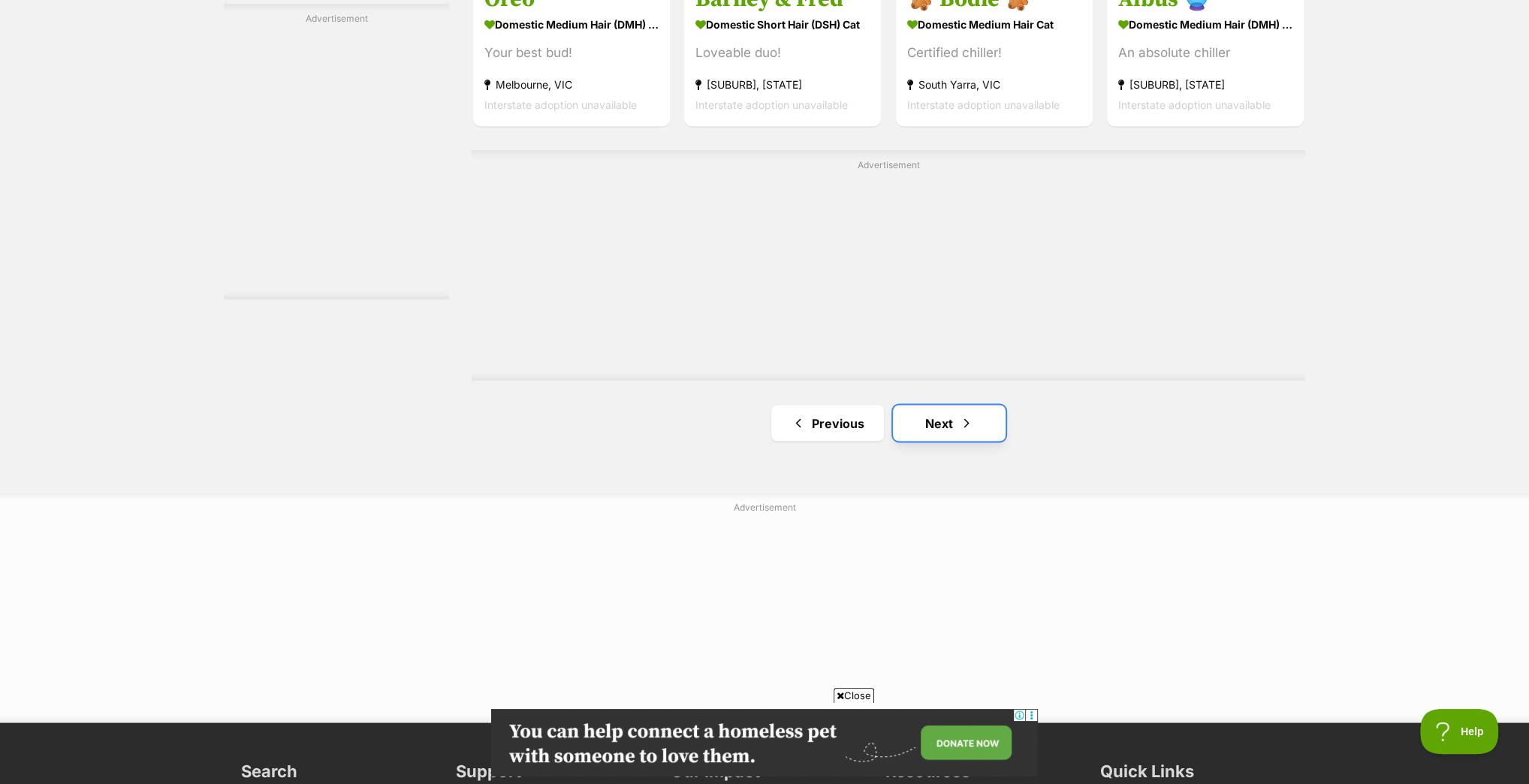 click on "Next" at bounding box center (949, 423) 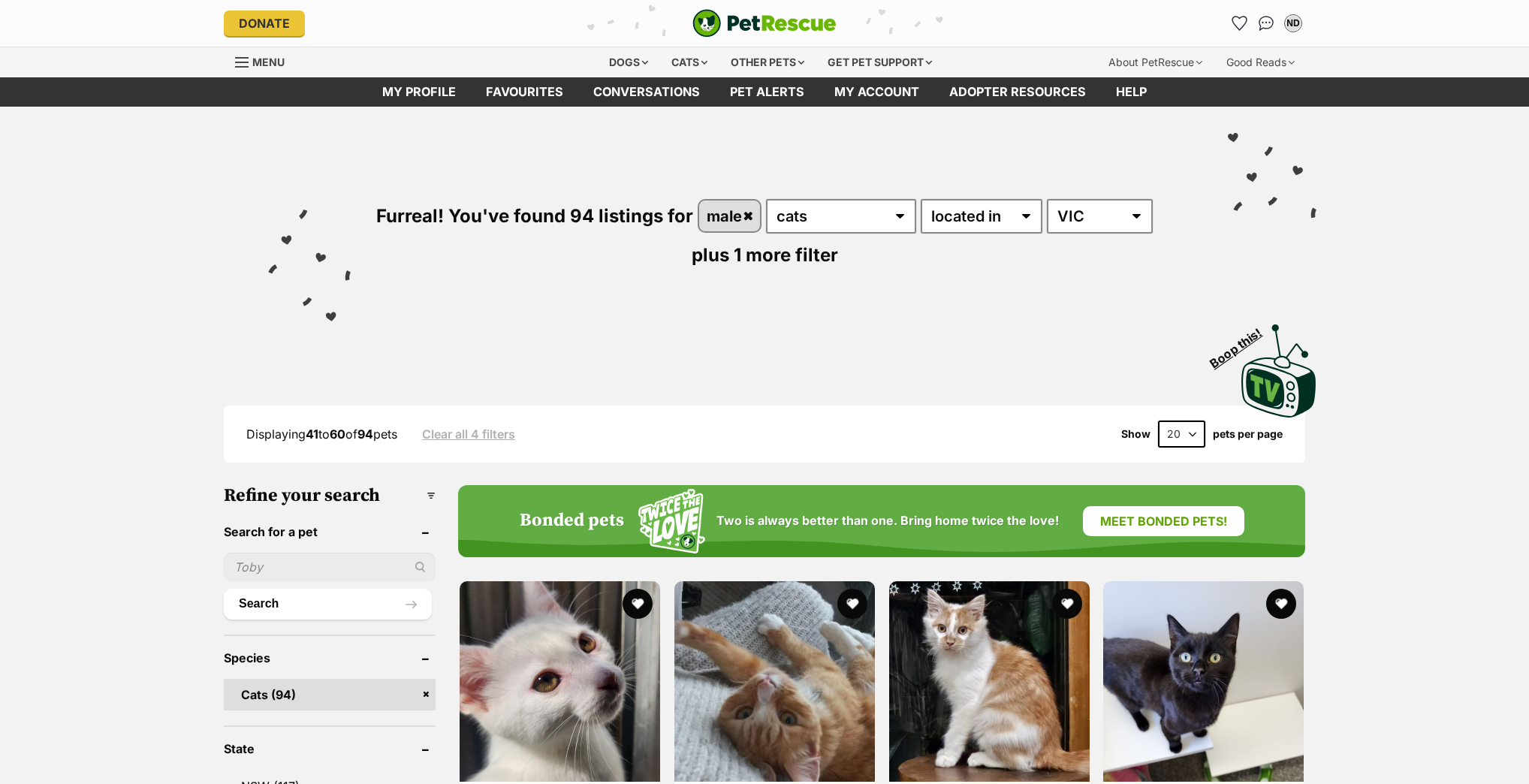 scroll, scrollTop: 0, scrollLeft: 0, axis: both 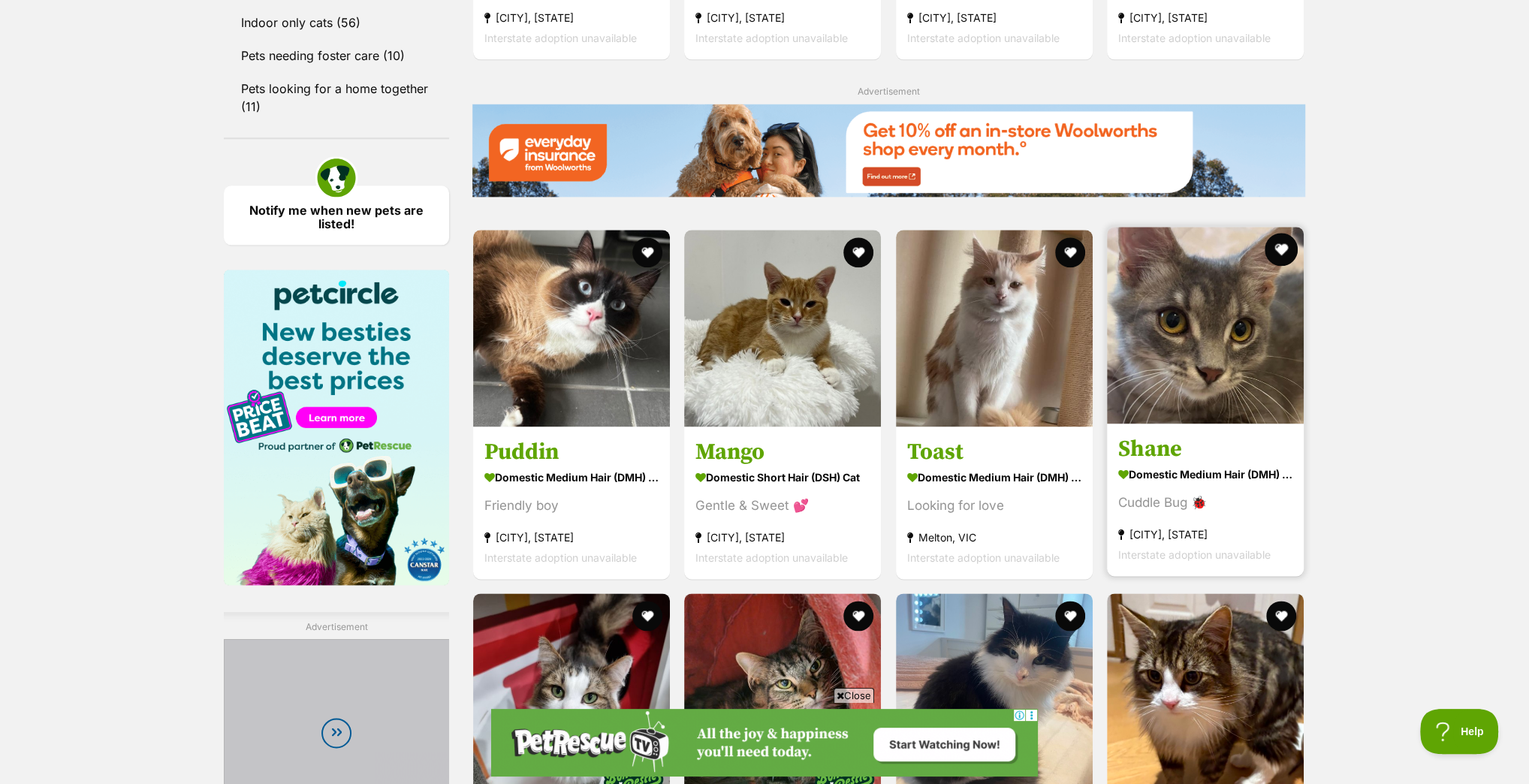 click at bounding box center (1281, 249) 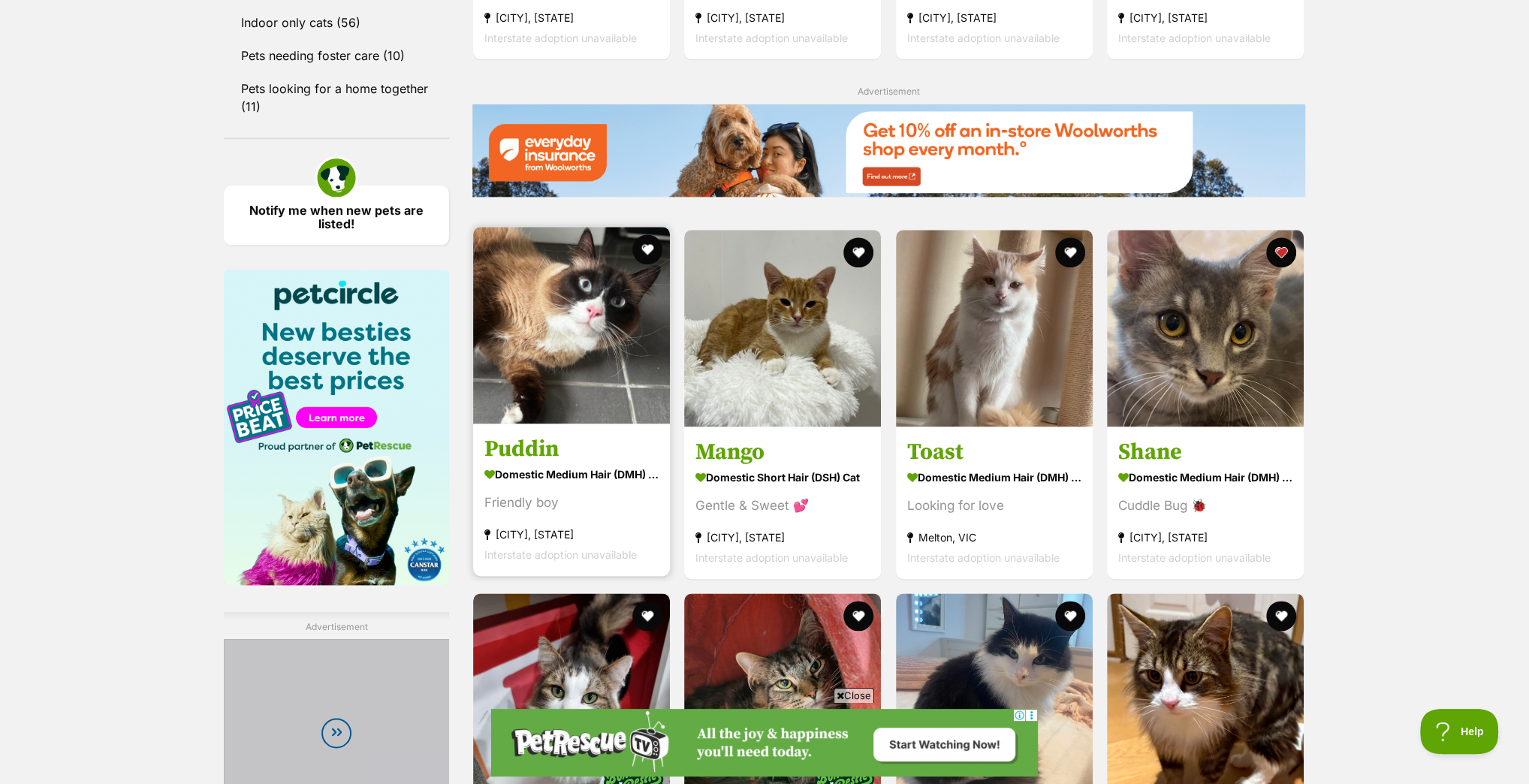 click at bounding box center [571, 325] 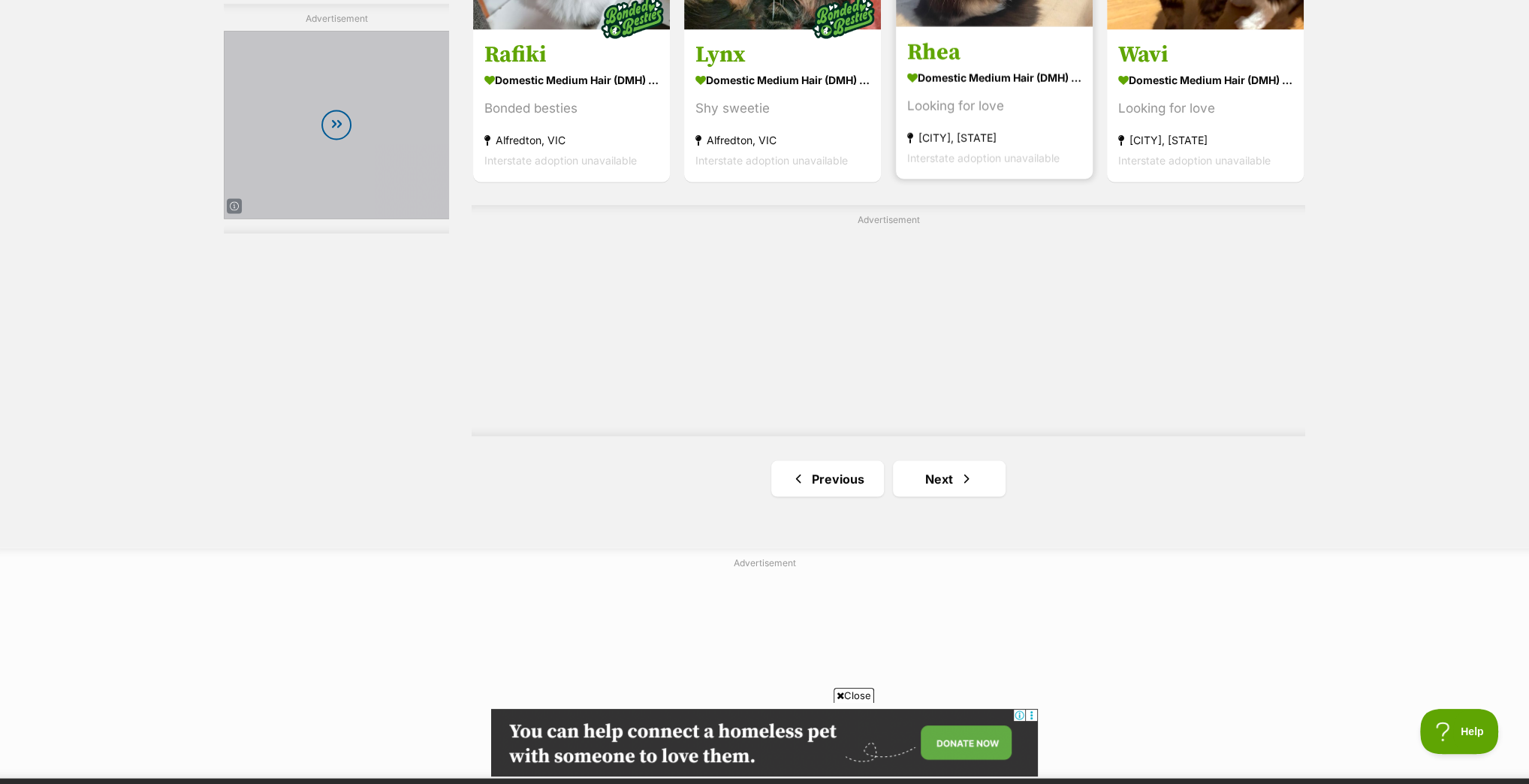 scroll, scrollTop: 2643, scrollLeft: 0, axis: vertical 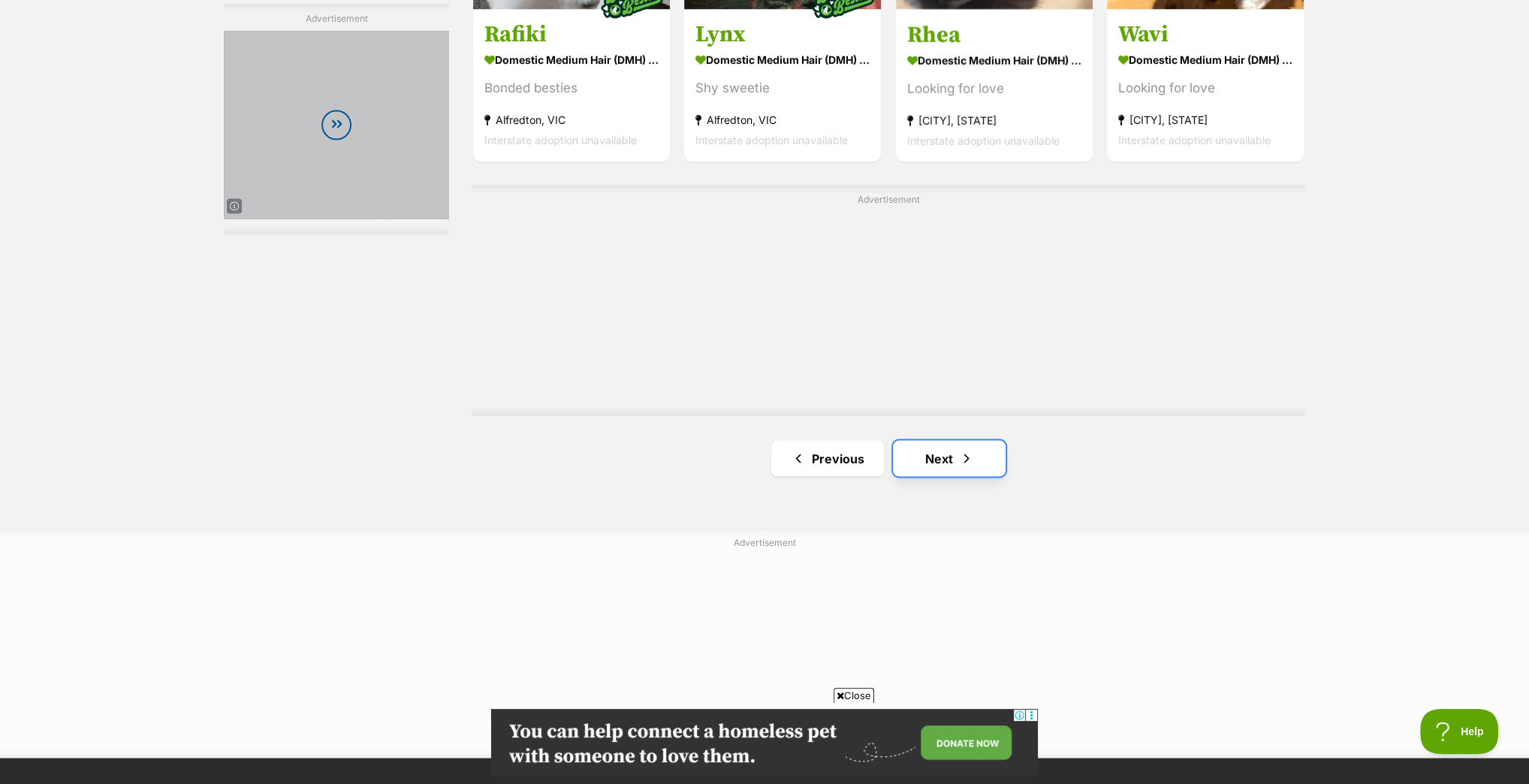 click on "Next" at bounding box center [949, 458] 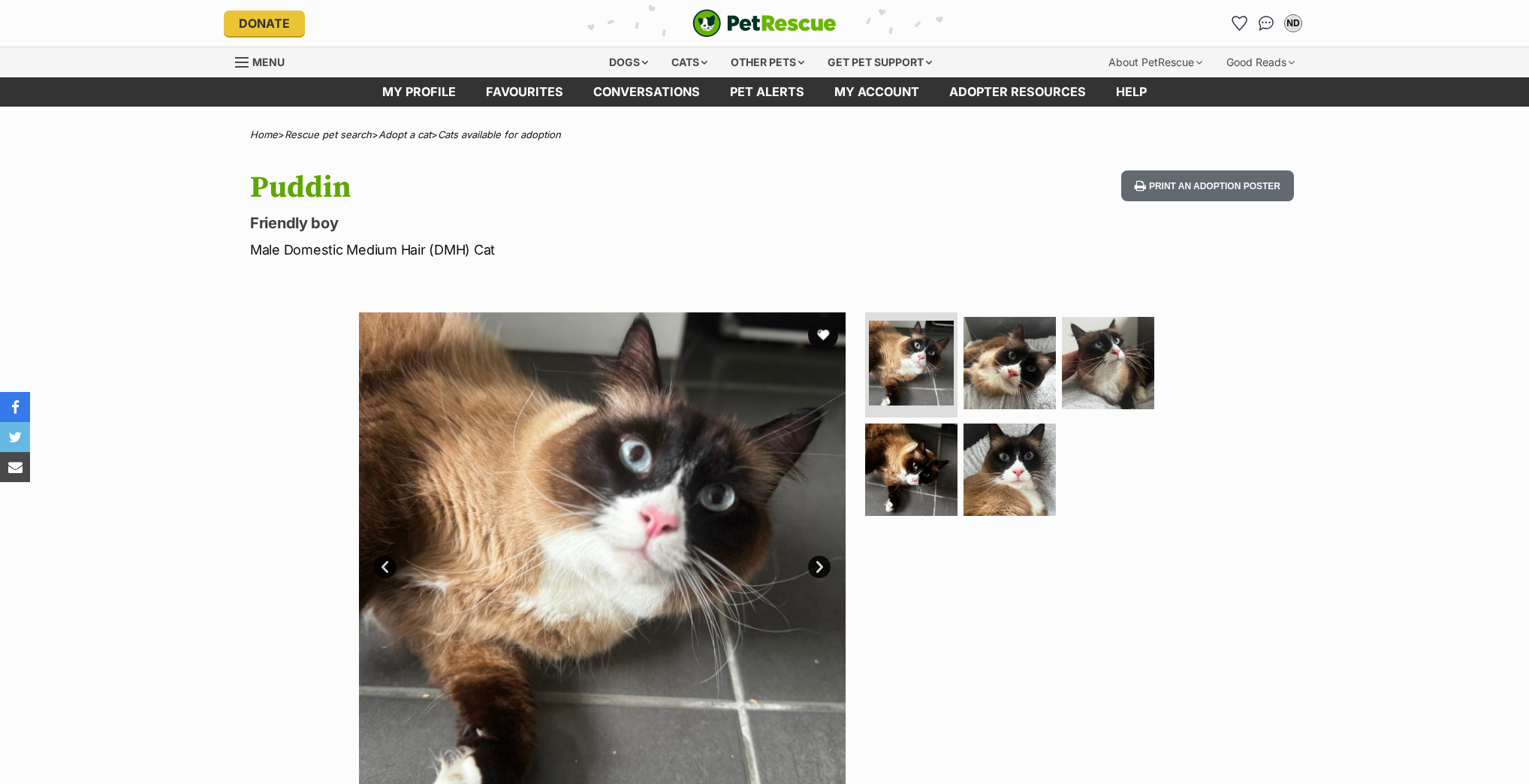 scroll, scrollTop: 0, scrollLeft: 0, axis: both 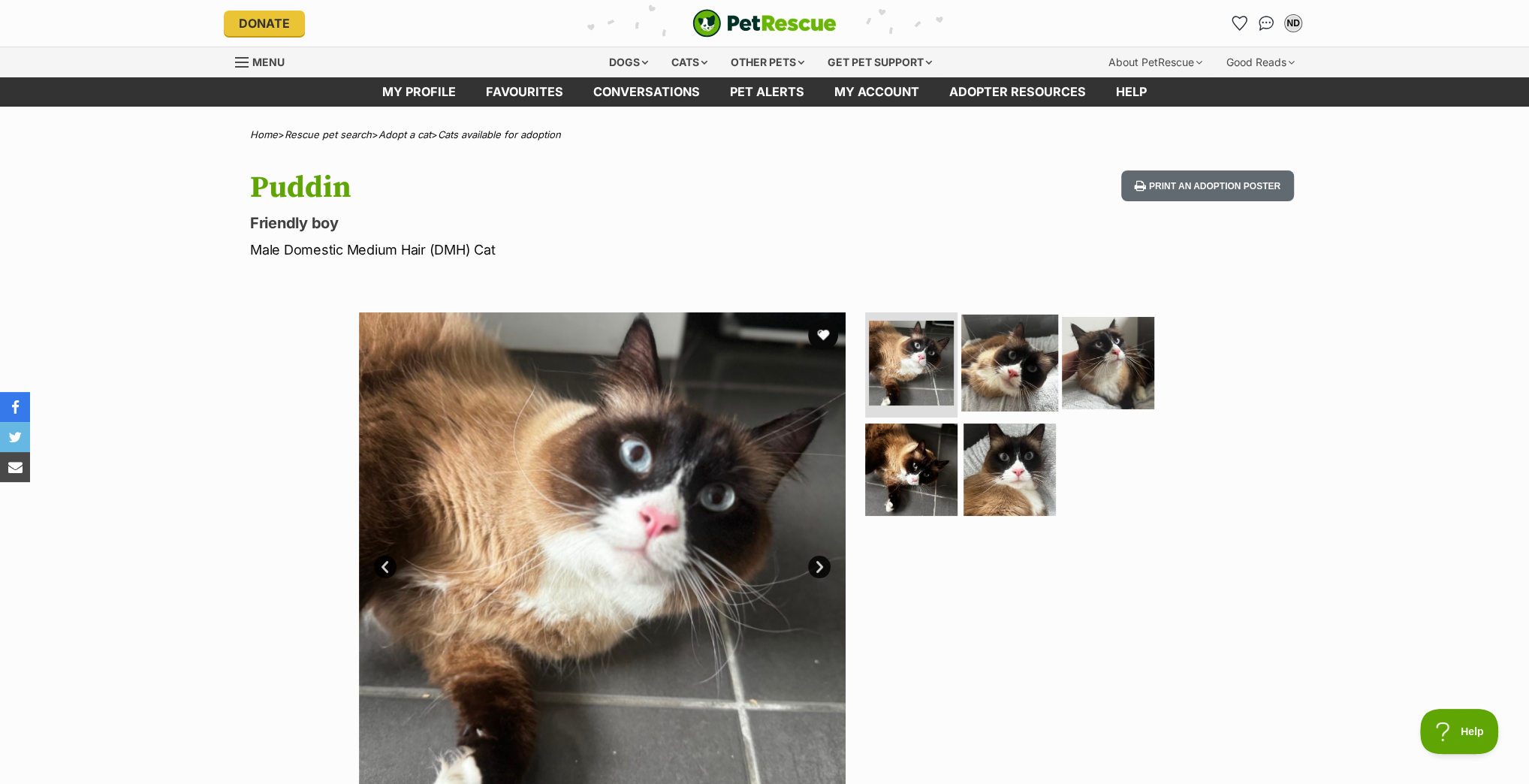 click at bounding box center [1009, 363] 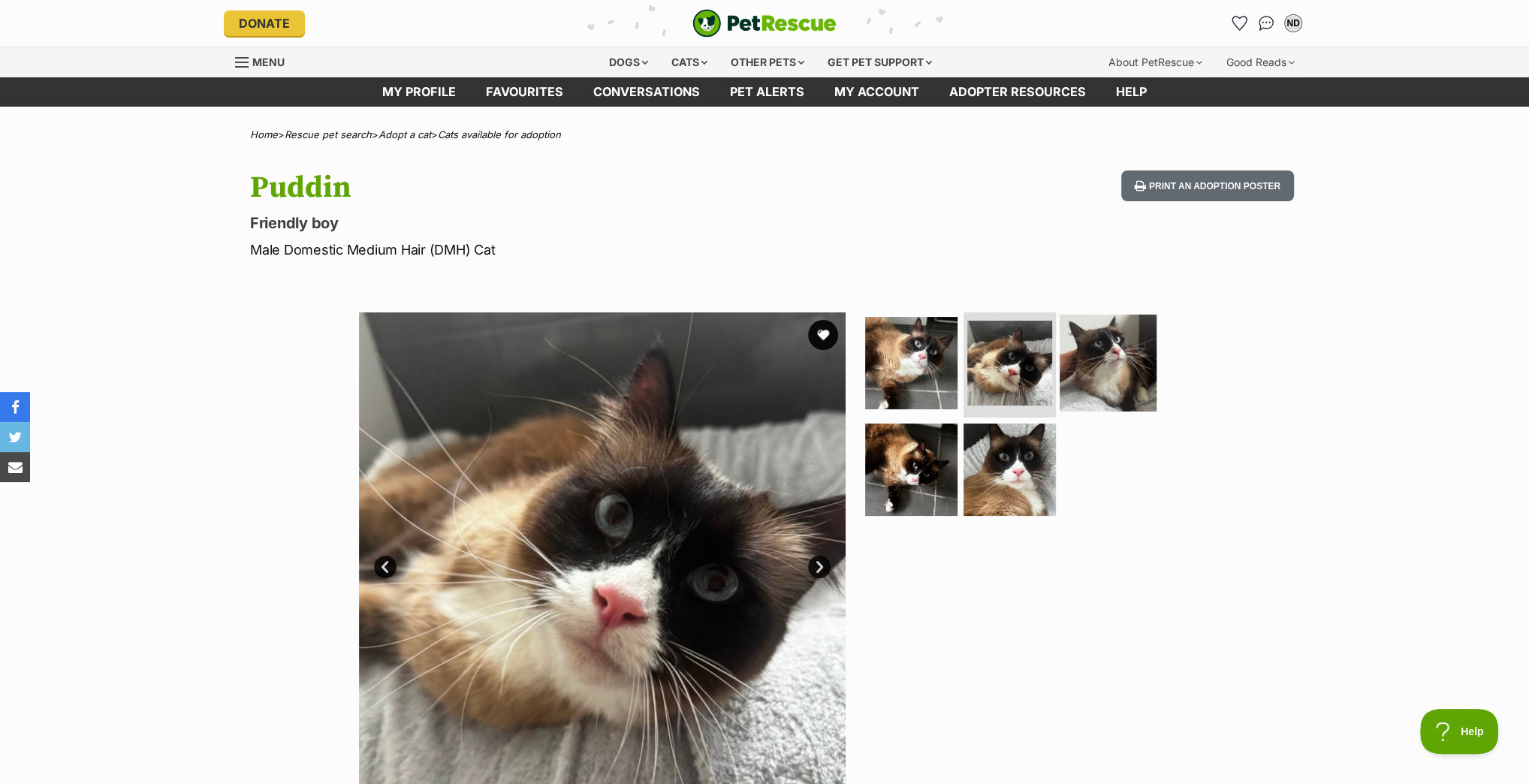 scroll, scrollTop: 0, scrollLeft: 0, axis: both 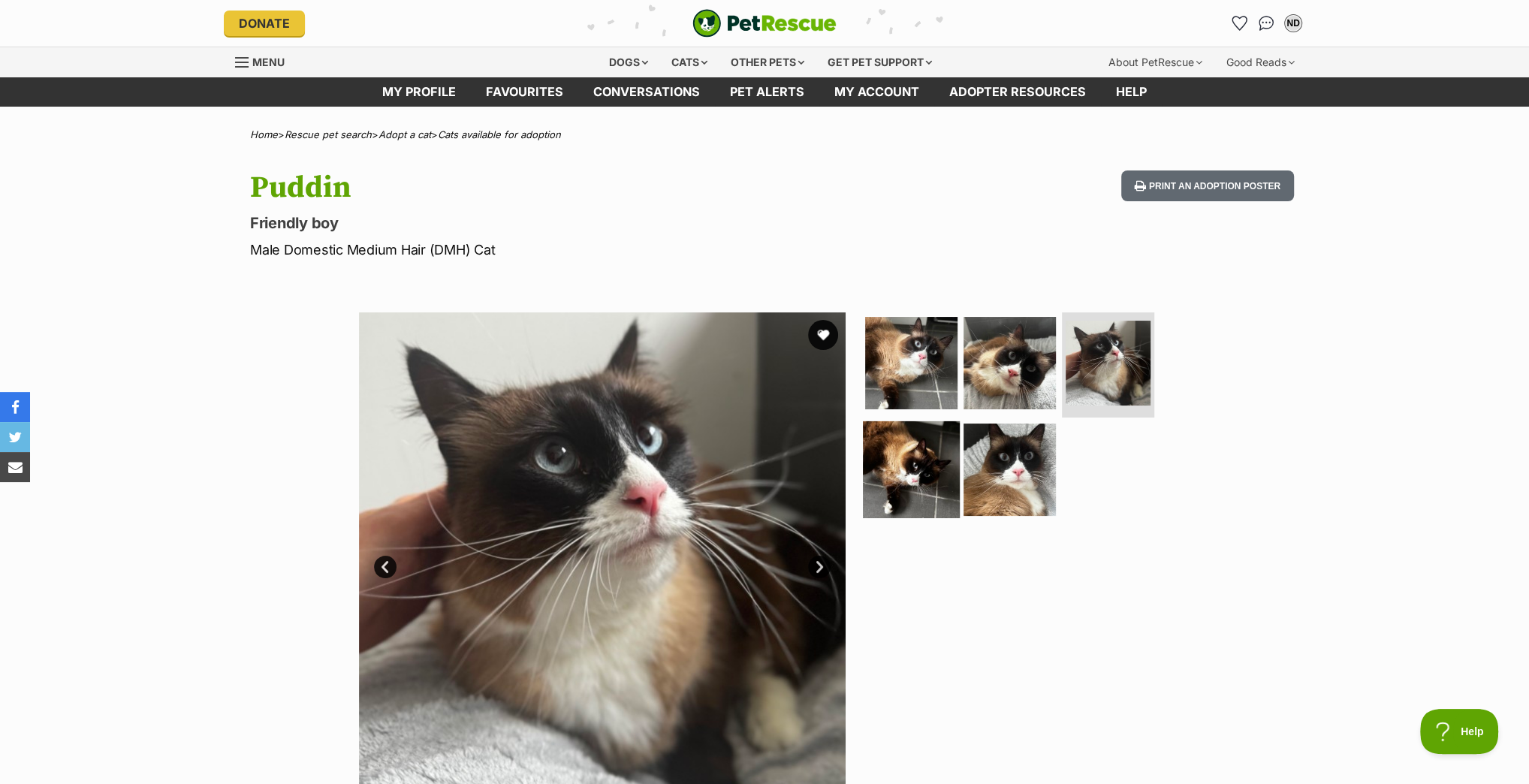 click at bounding box center (911, 469) 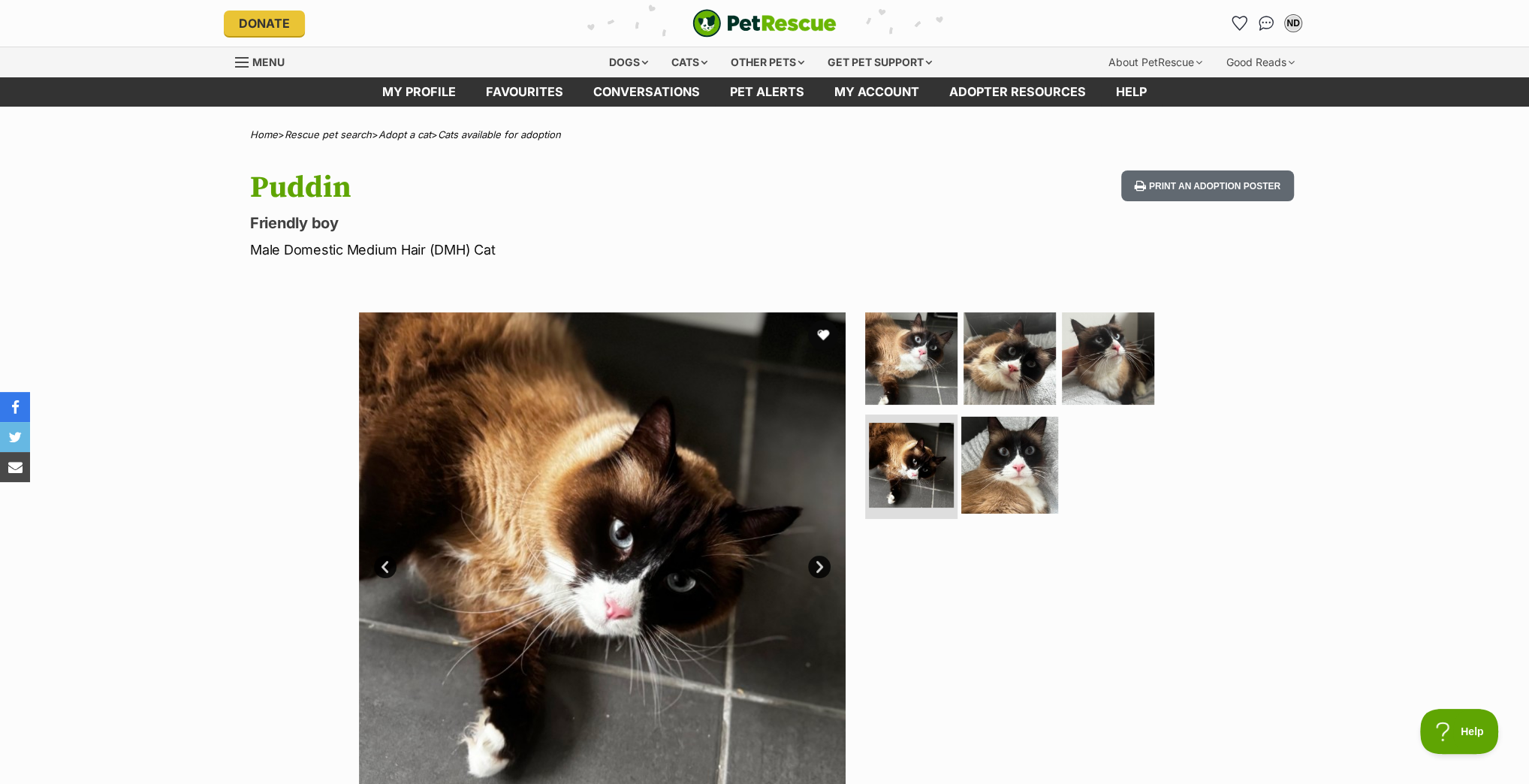 click at bounding box center (1009, 464) 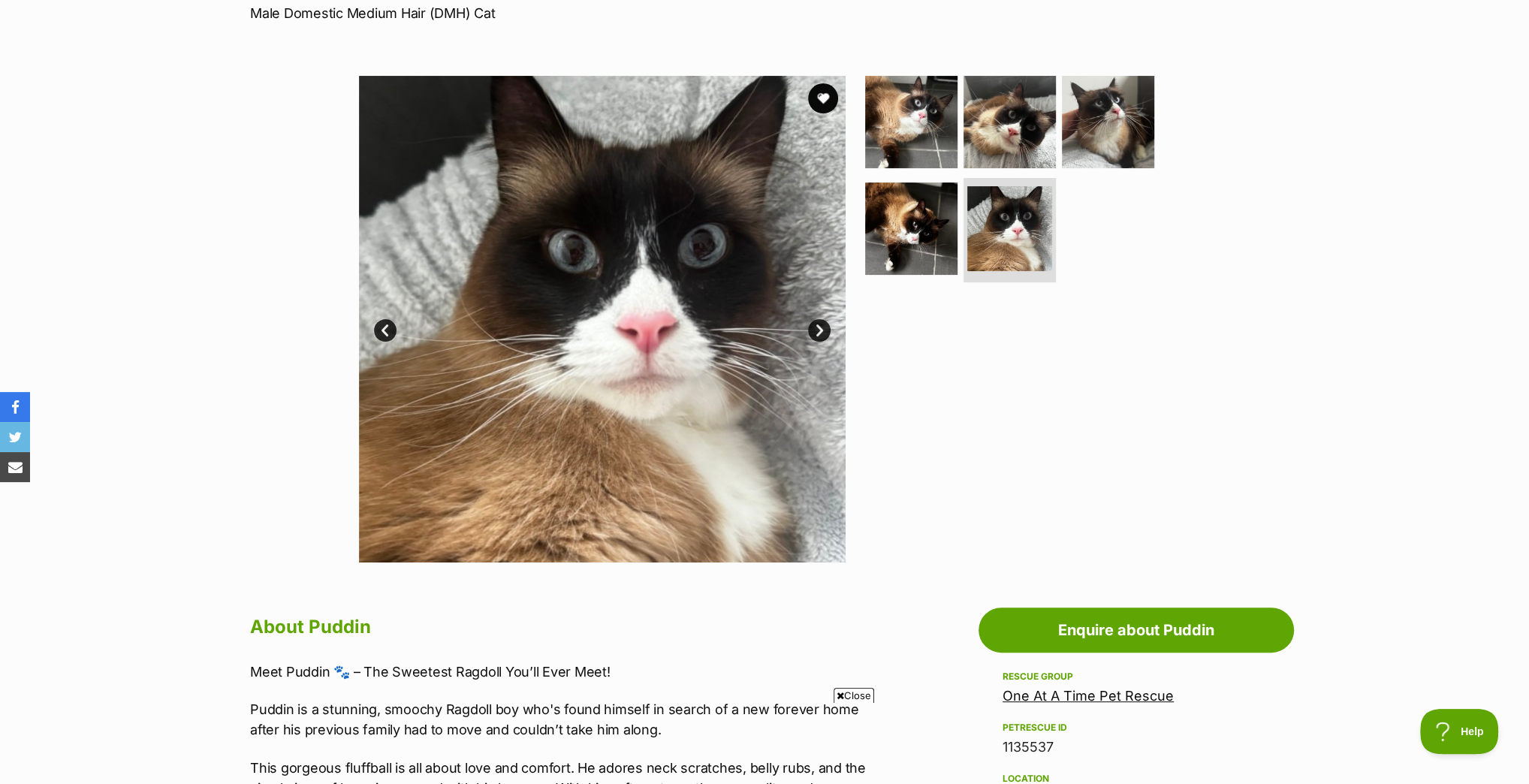 scroll, scrollTop: 120, scrollLeft: 0, axis: vertical 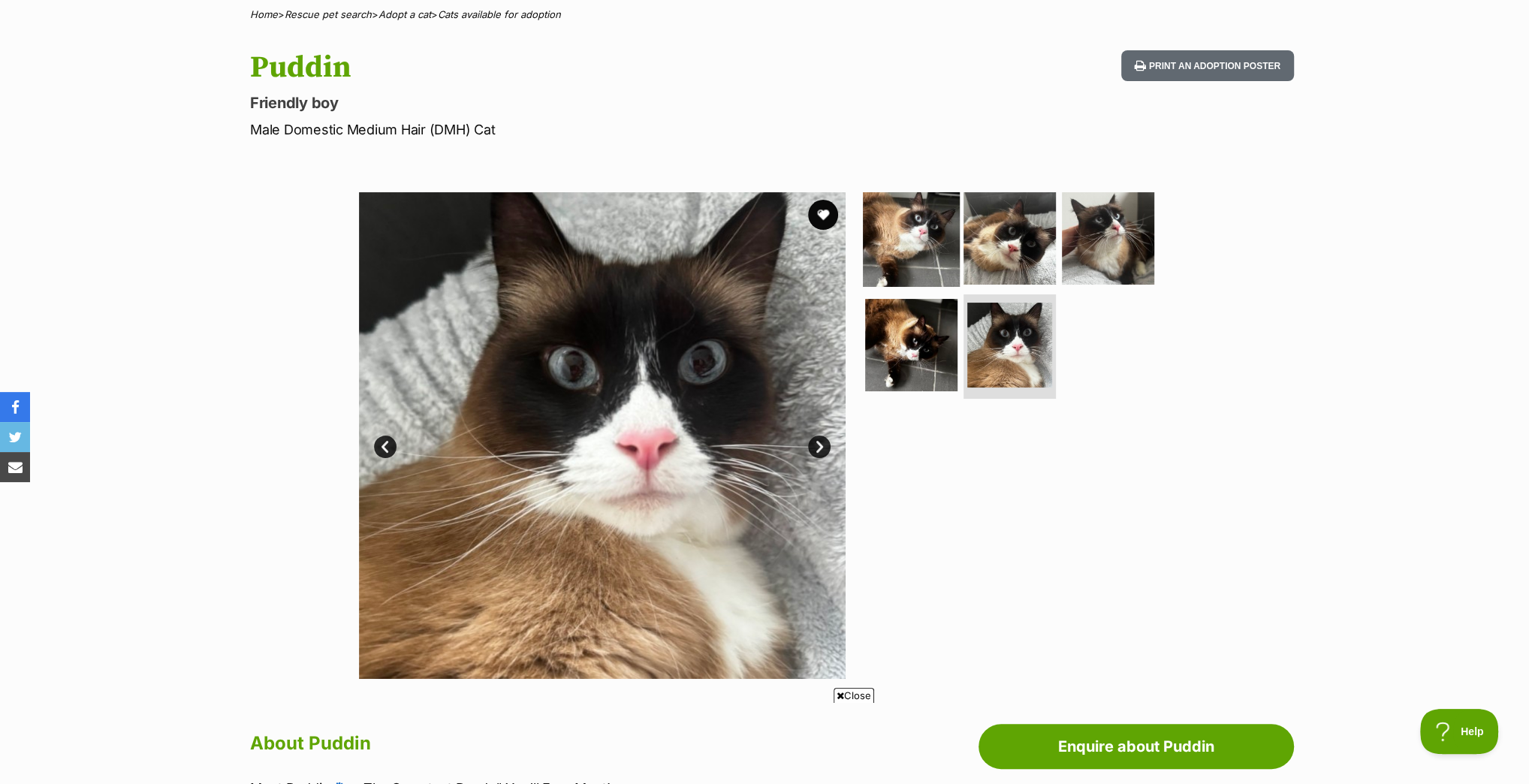 click at bounding box center (911, 238) 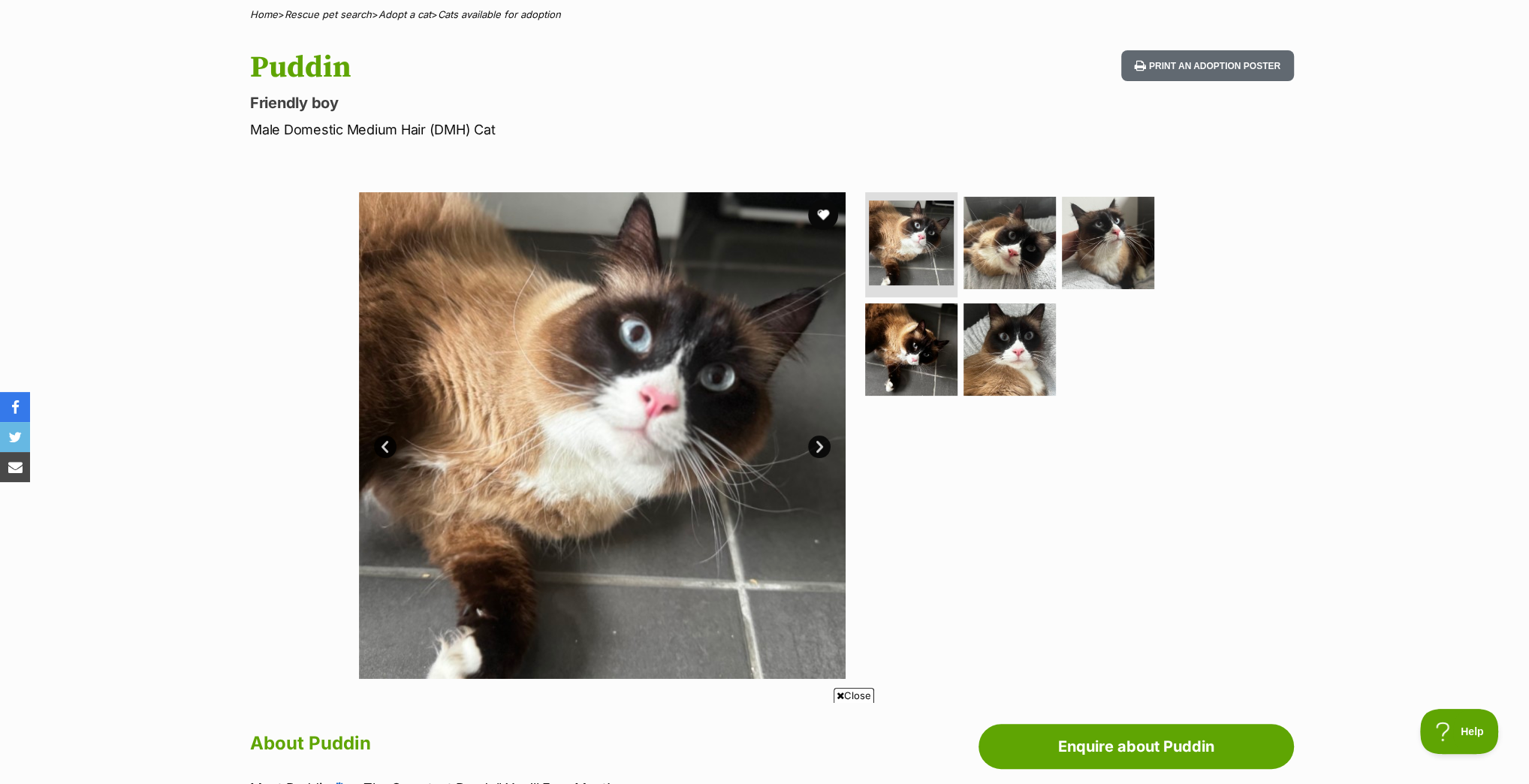 click on "Next" at bounding box center (819, 447) 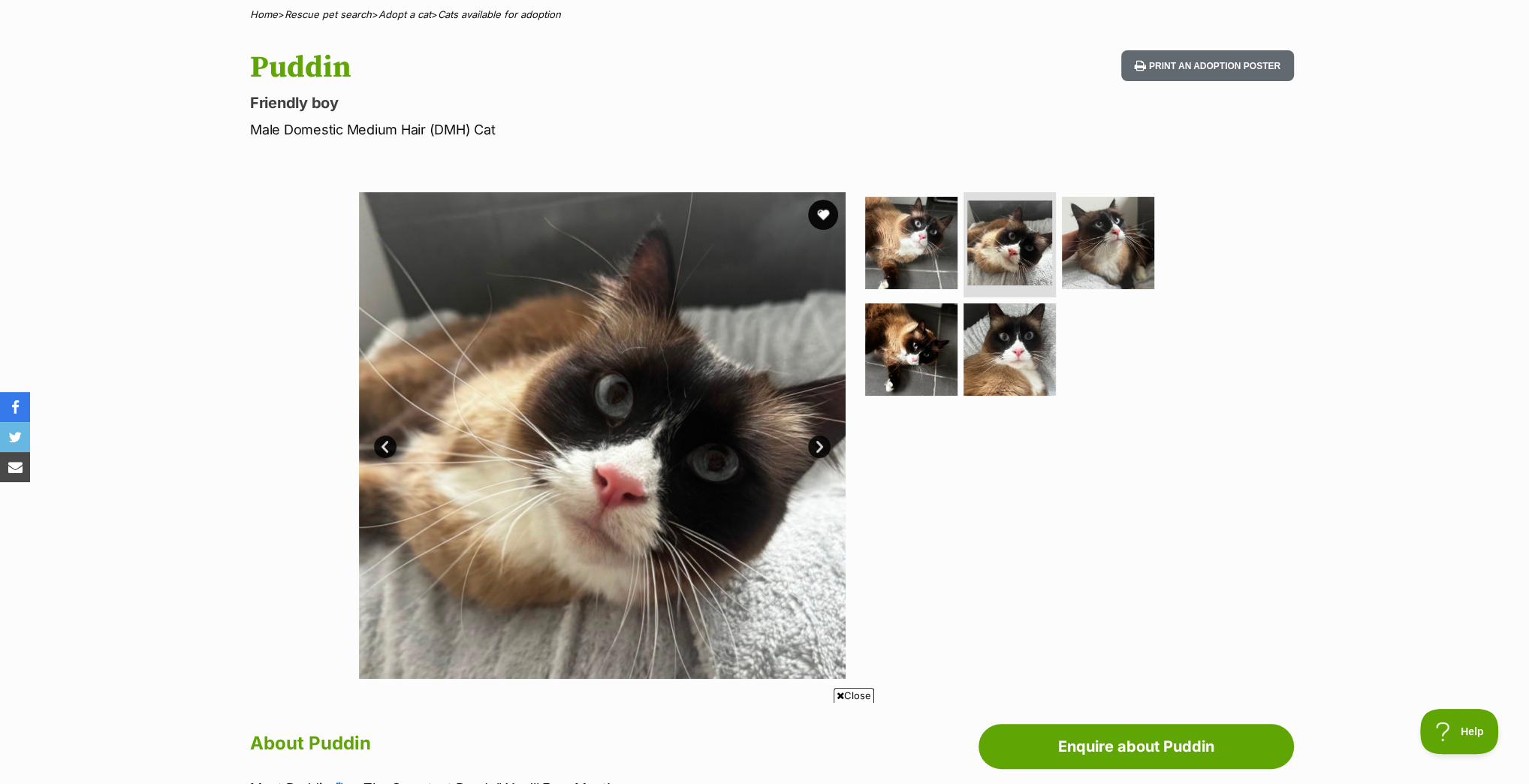 click on "Next" at bounding box center (819, 447) 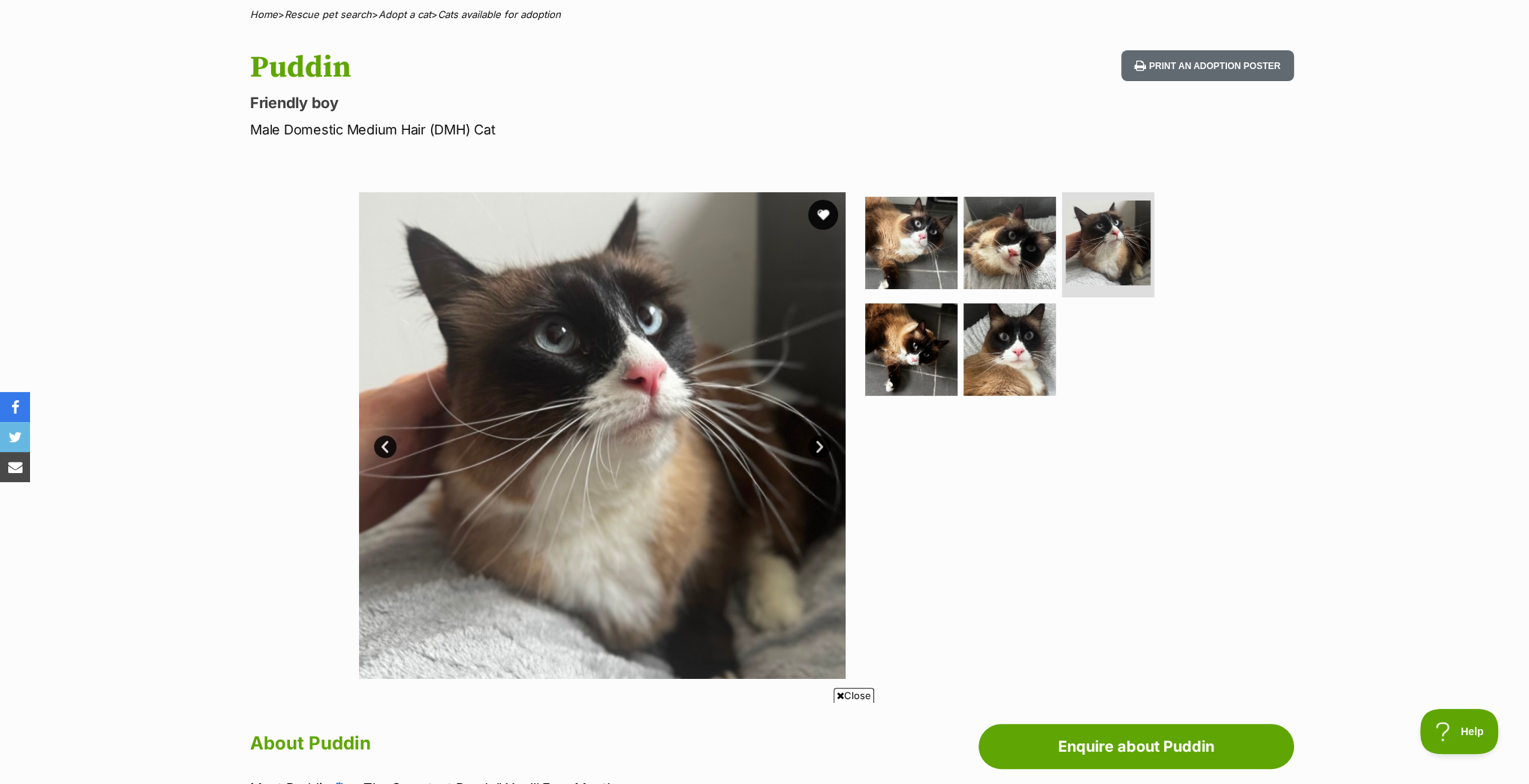 click on "Next" at bounding box center [819, 447] 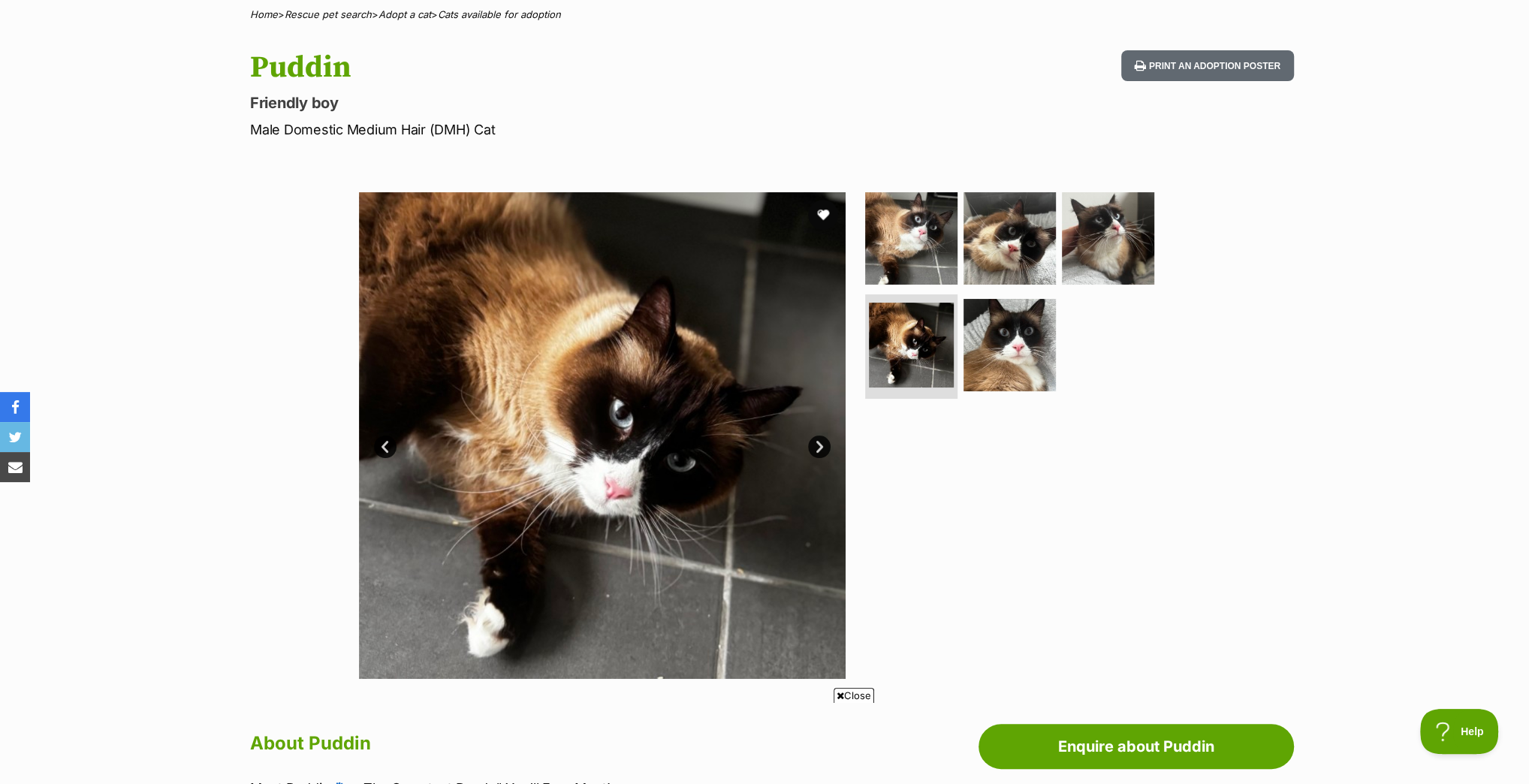 click on "Next" at bounding box center (819, 447) 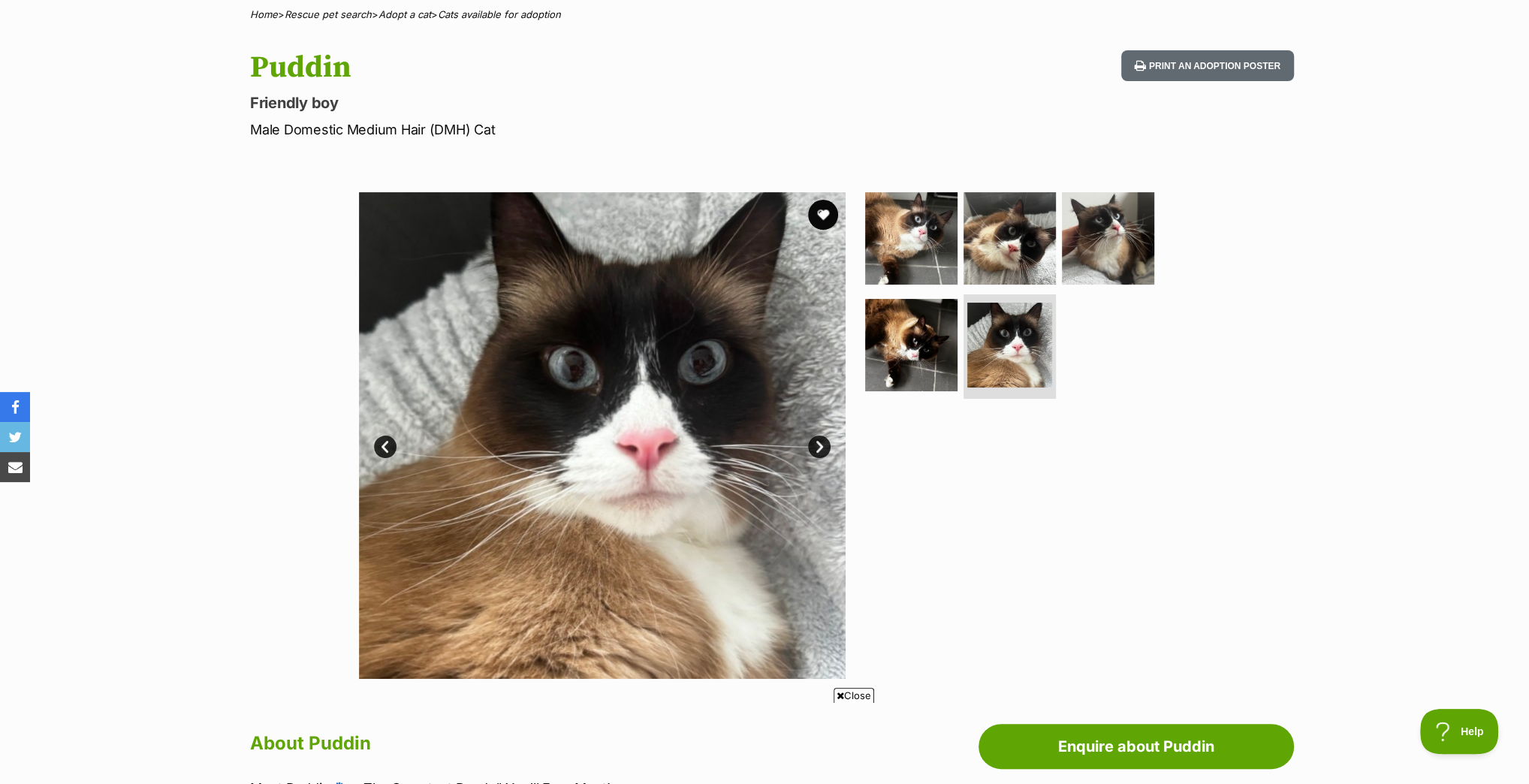 click on "Next" at bounding box center (819, 447) 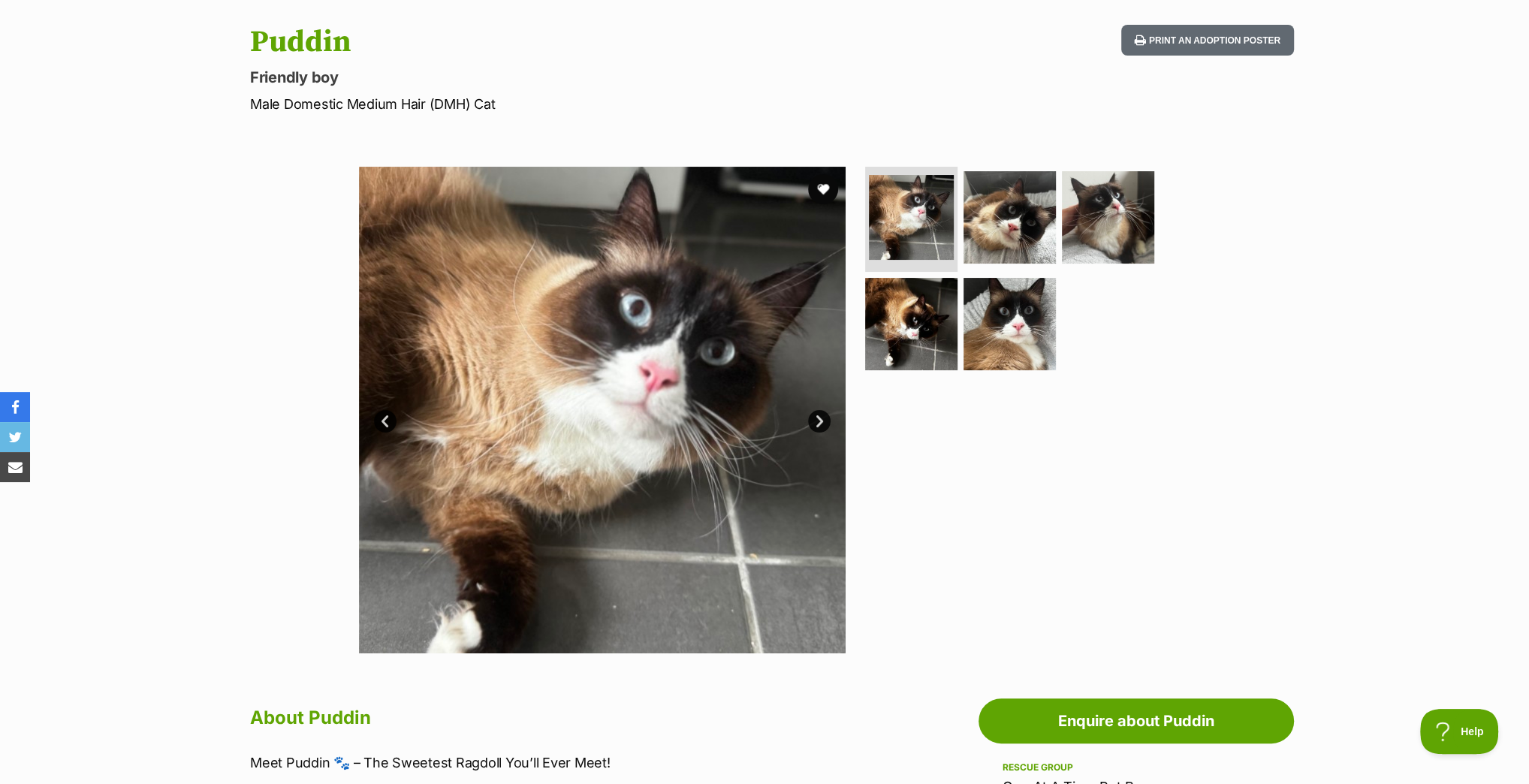 scroll, scrollTop: 0, scrollLeft: 0, axis: both 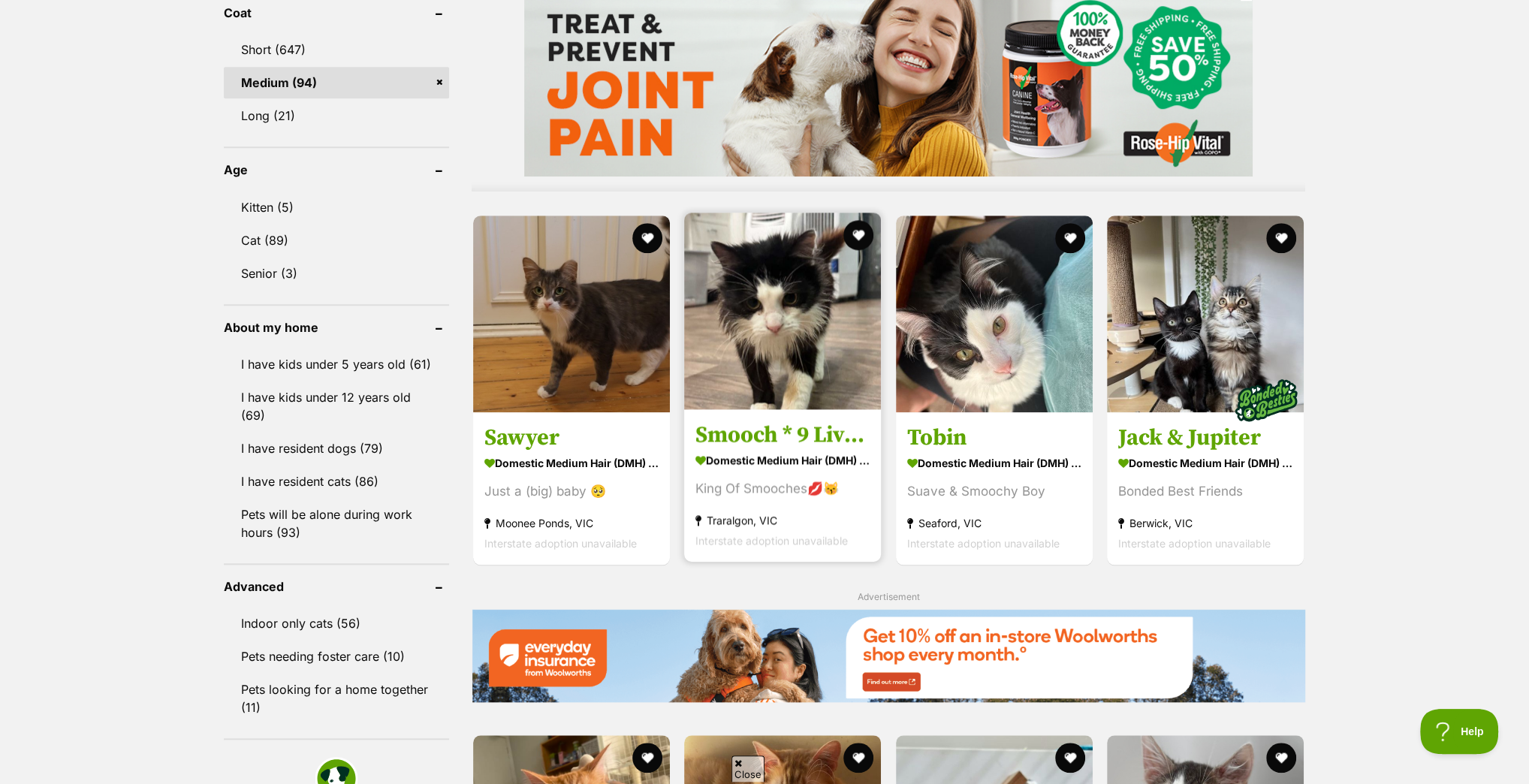click at bounding box center [783, 311] 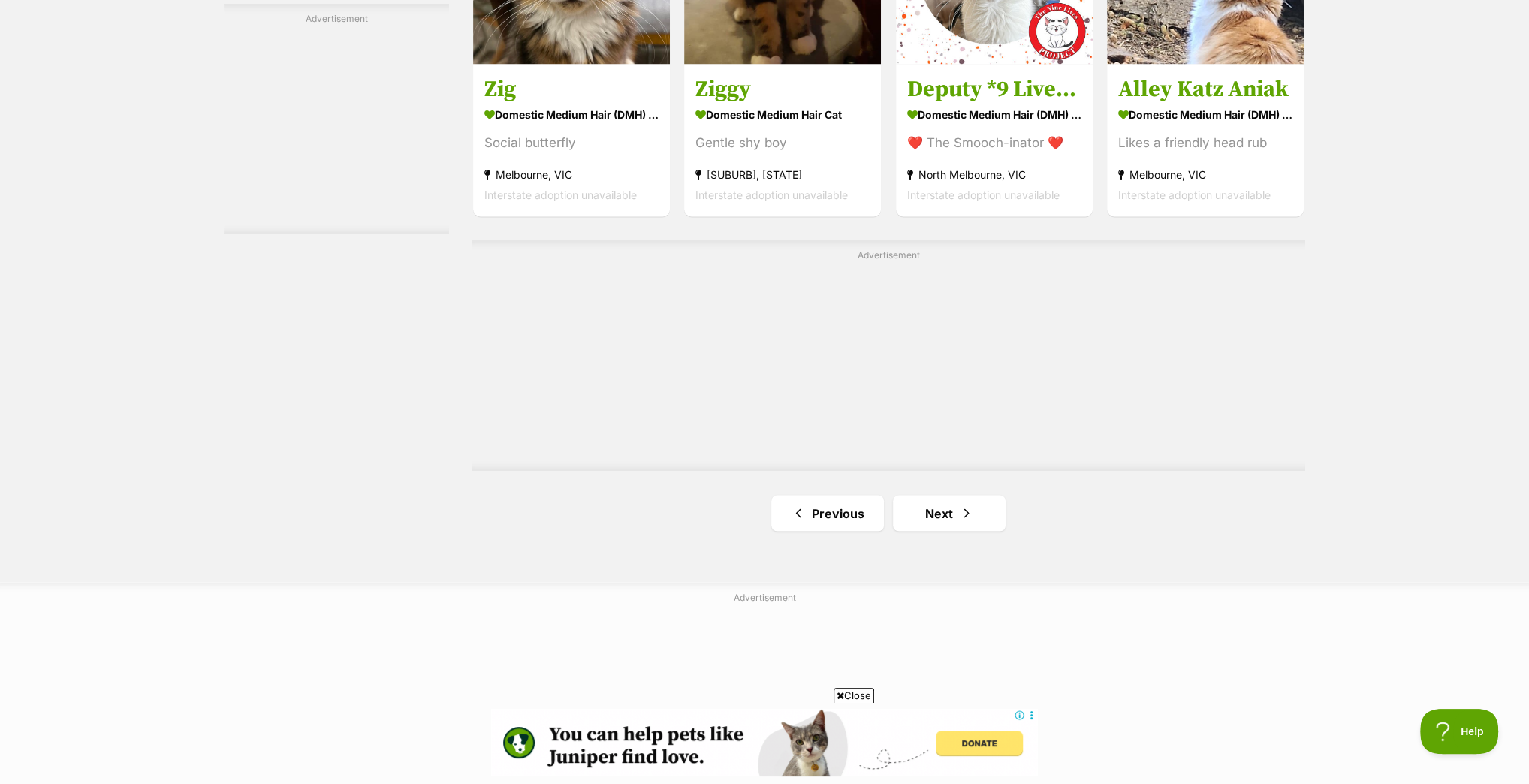 scroll, scrollTop: 2583, scrollLeft: 0, axis: vertical 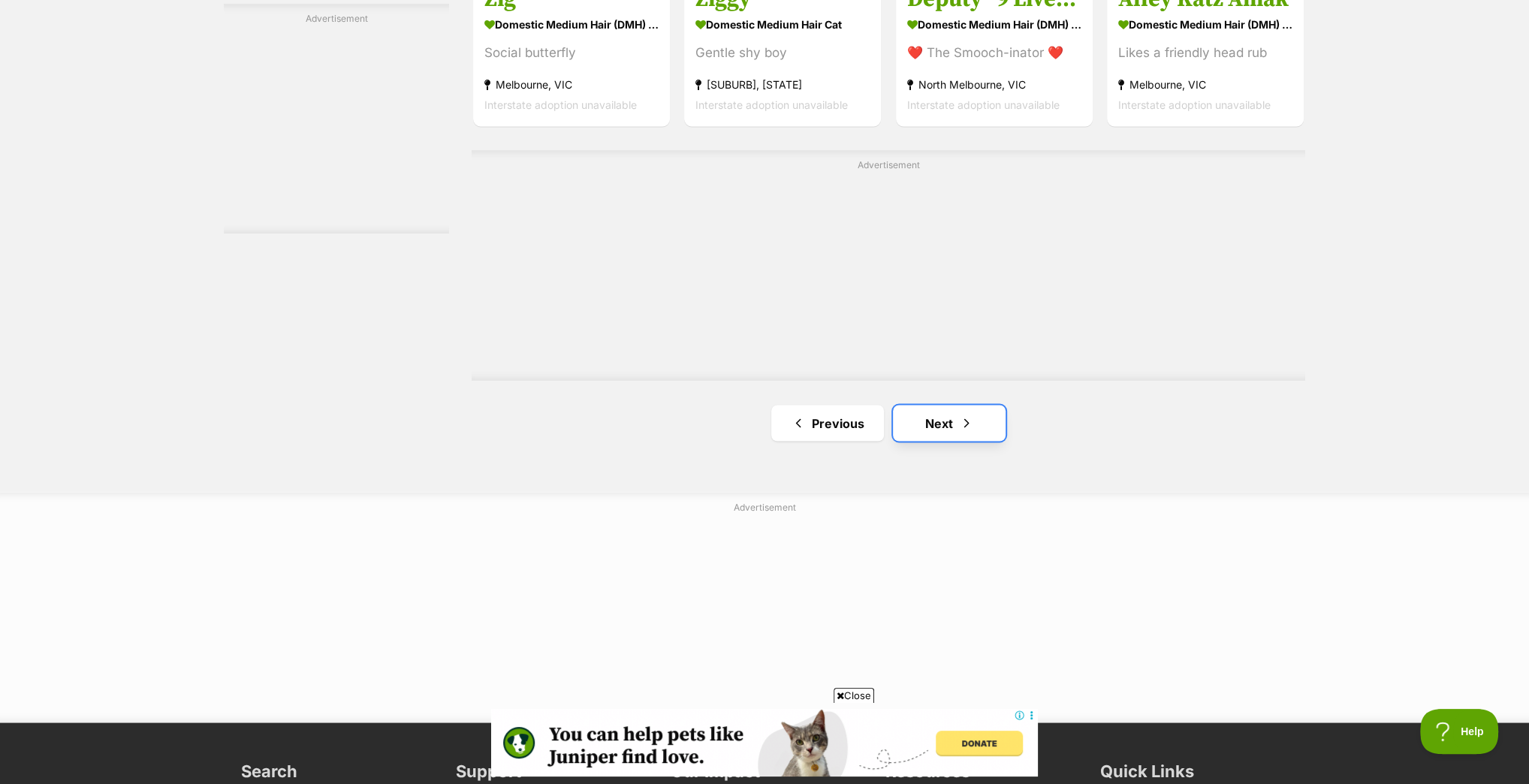click on "Next" at bounding box center (949, 423) 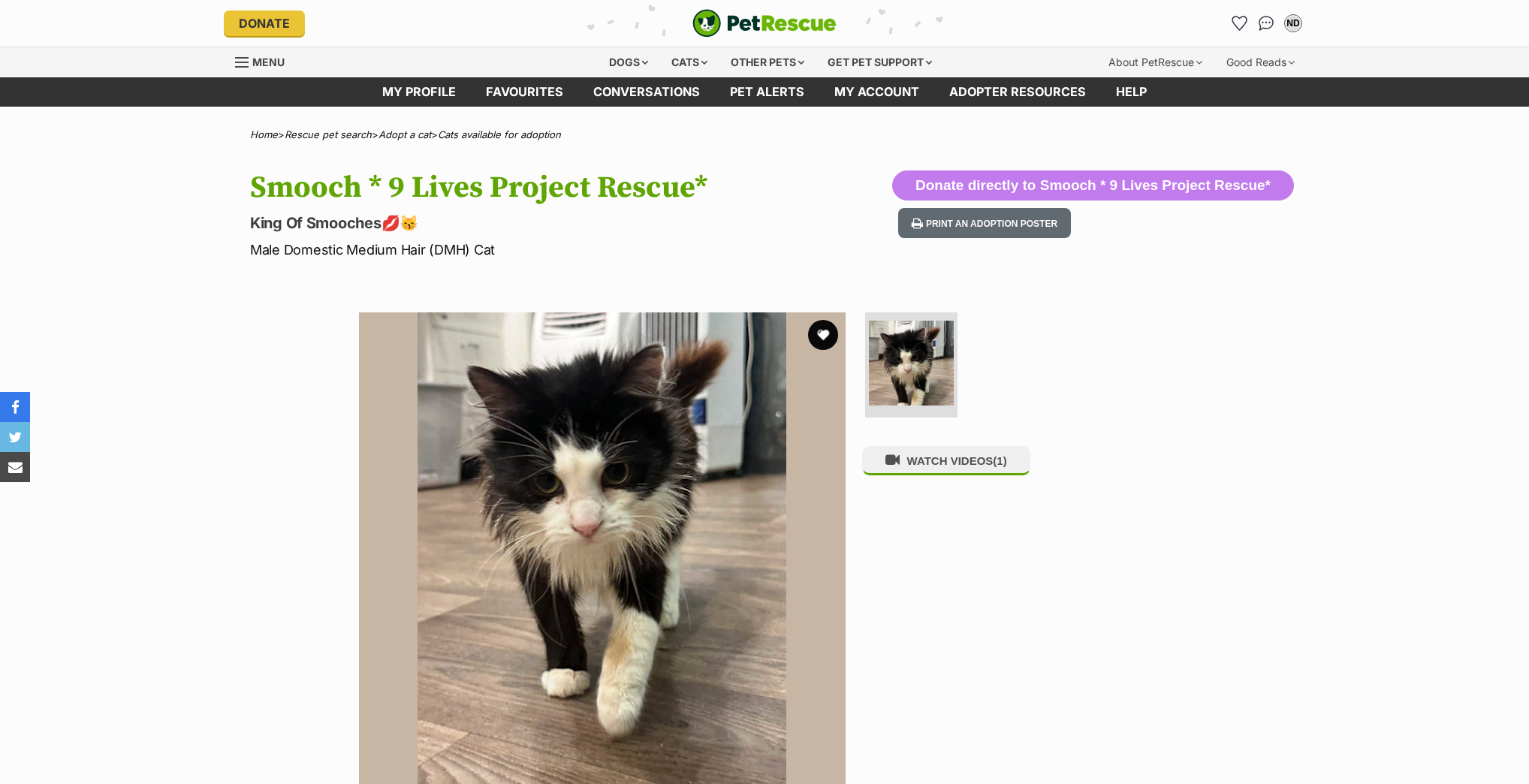 scroll, scrollTop: 0, scrollLeft: 0, axis: both 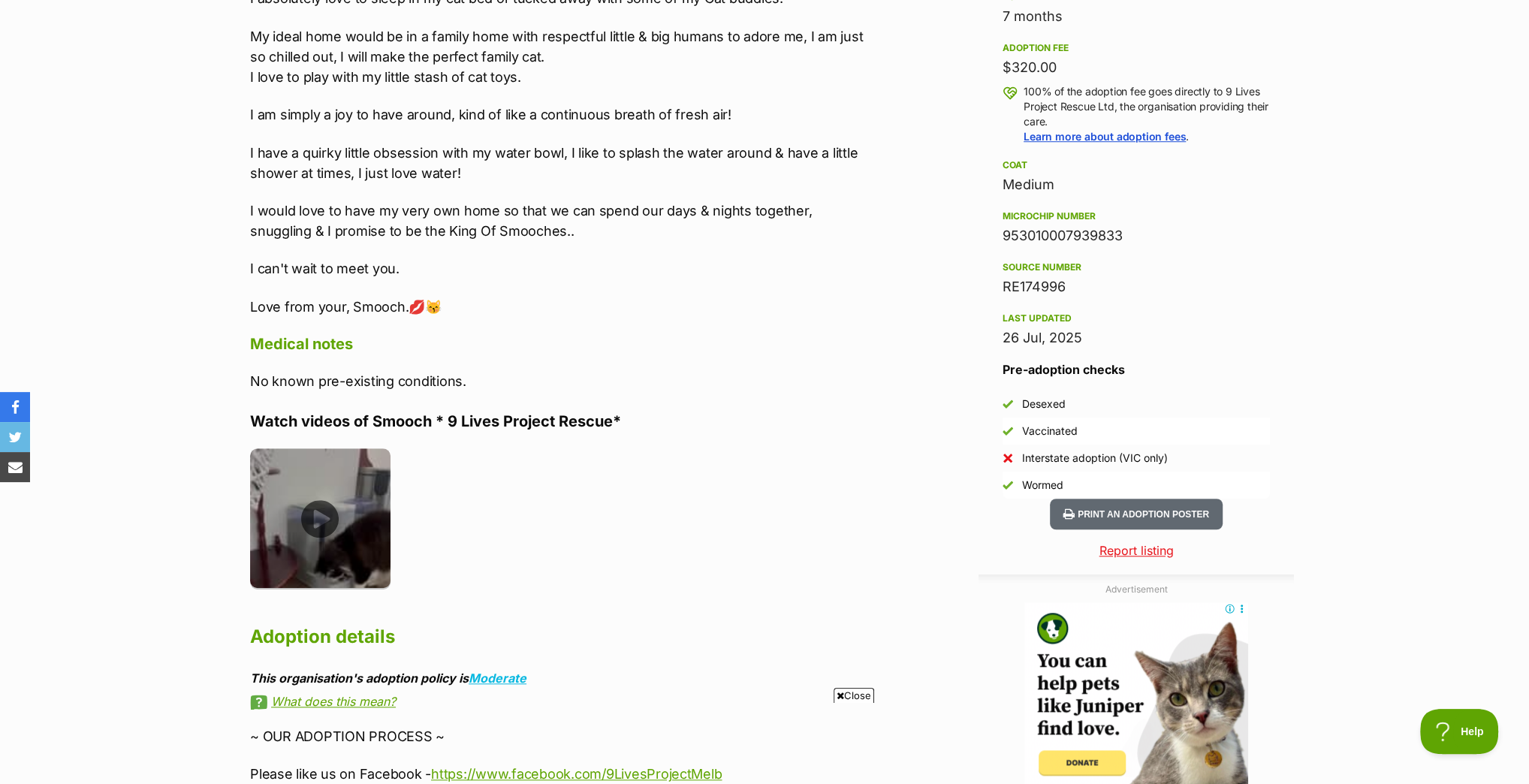 click at bounding box center [320, 518] 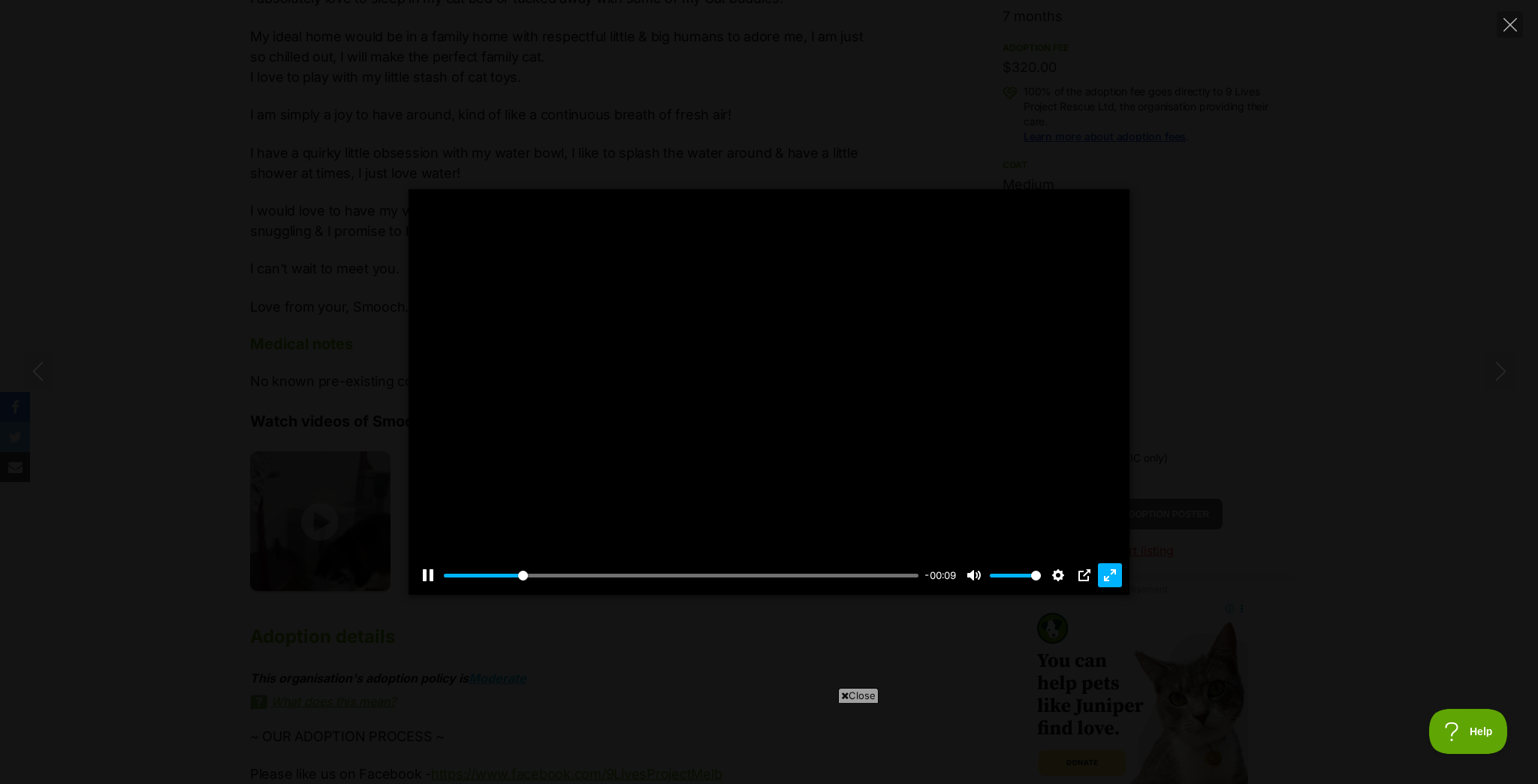 click on "Exit fullscreen Enter fullscreen" at bounding box center [1110, 575] 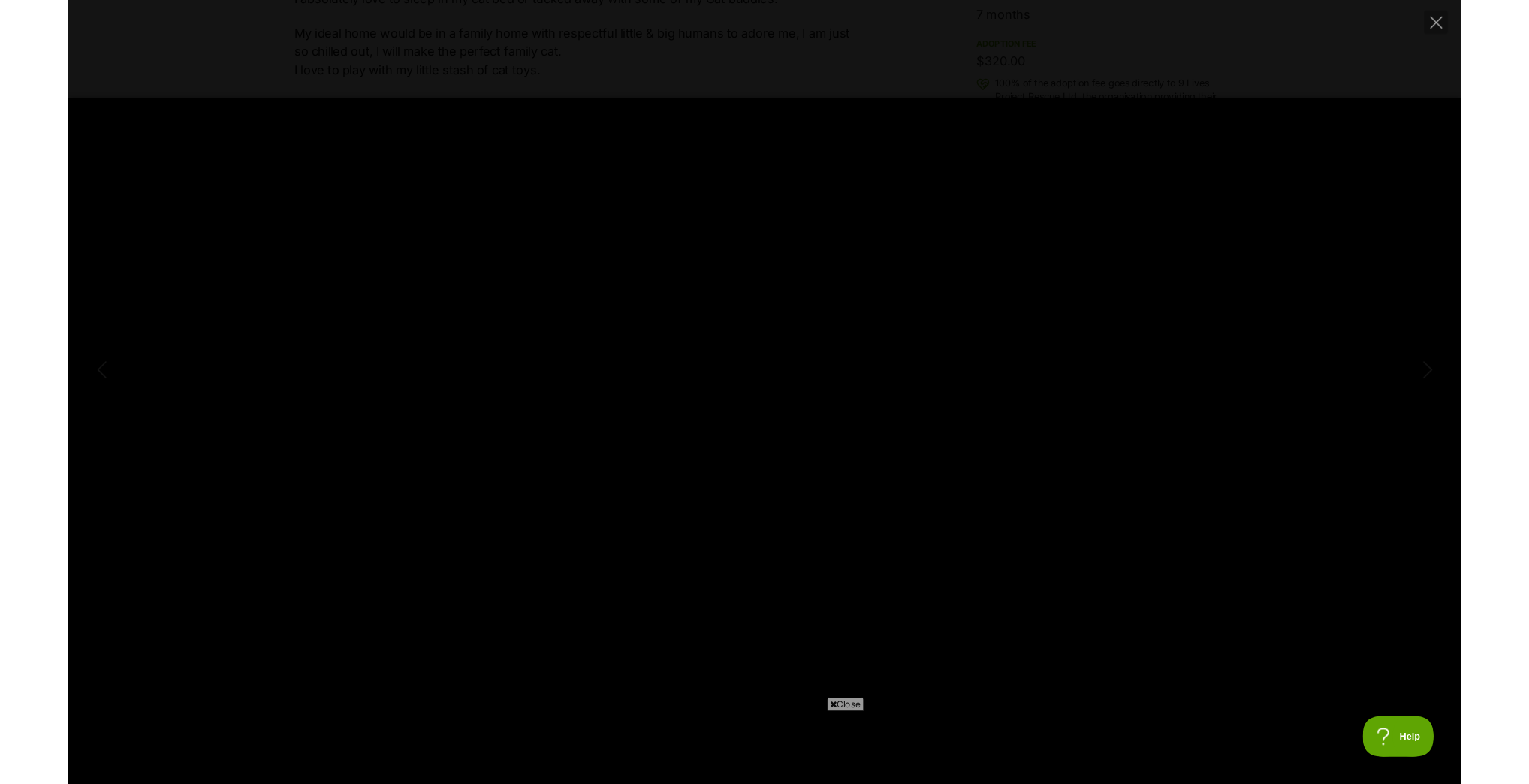 scroll, scrollTop: 0, scrollLeft: 0, axis: both 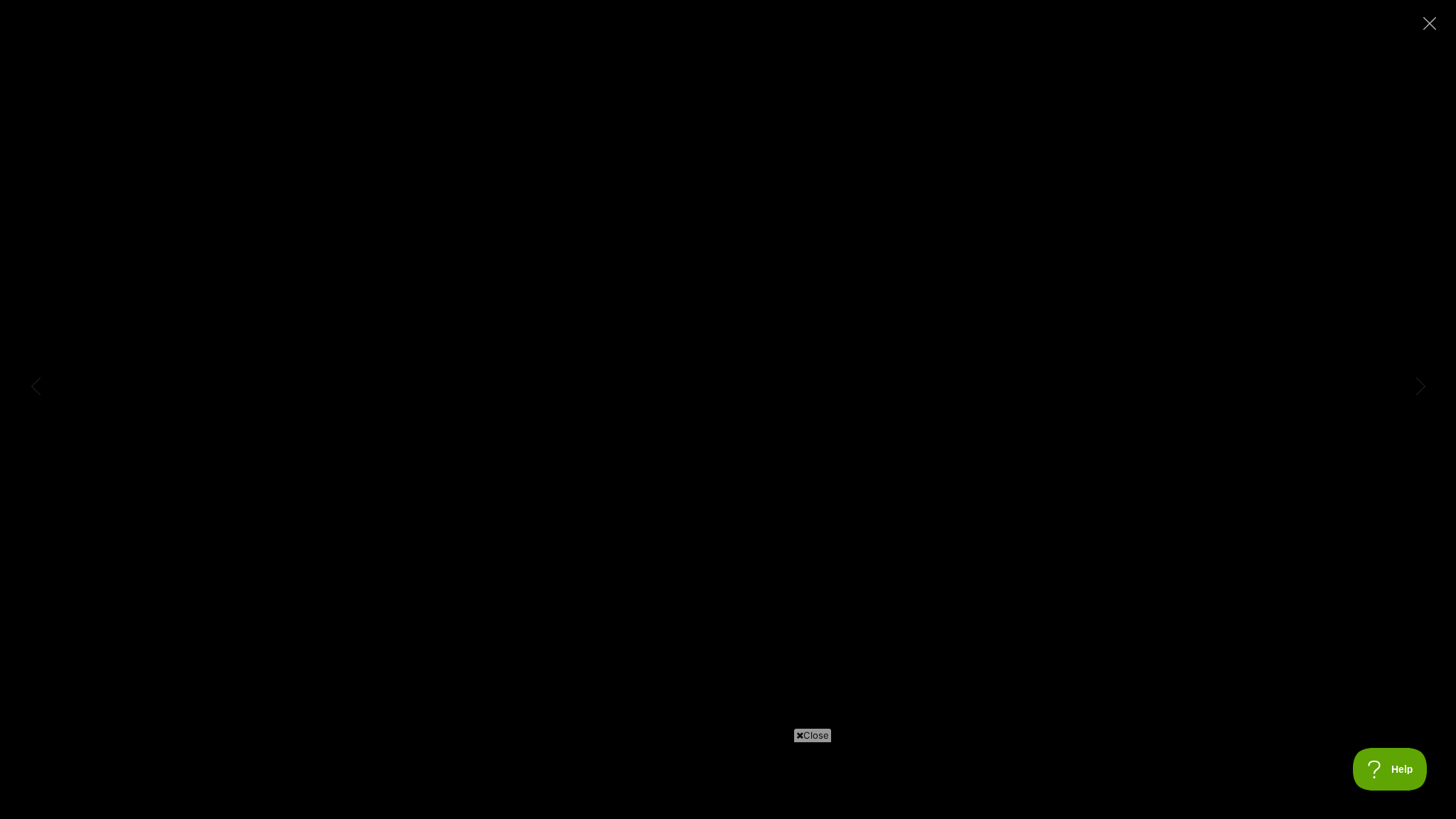 type on "100" 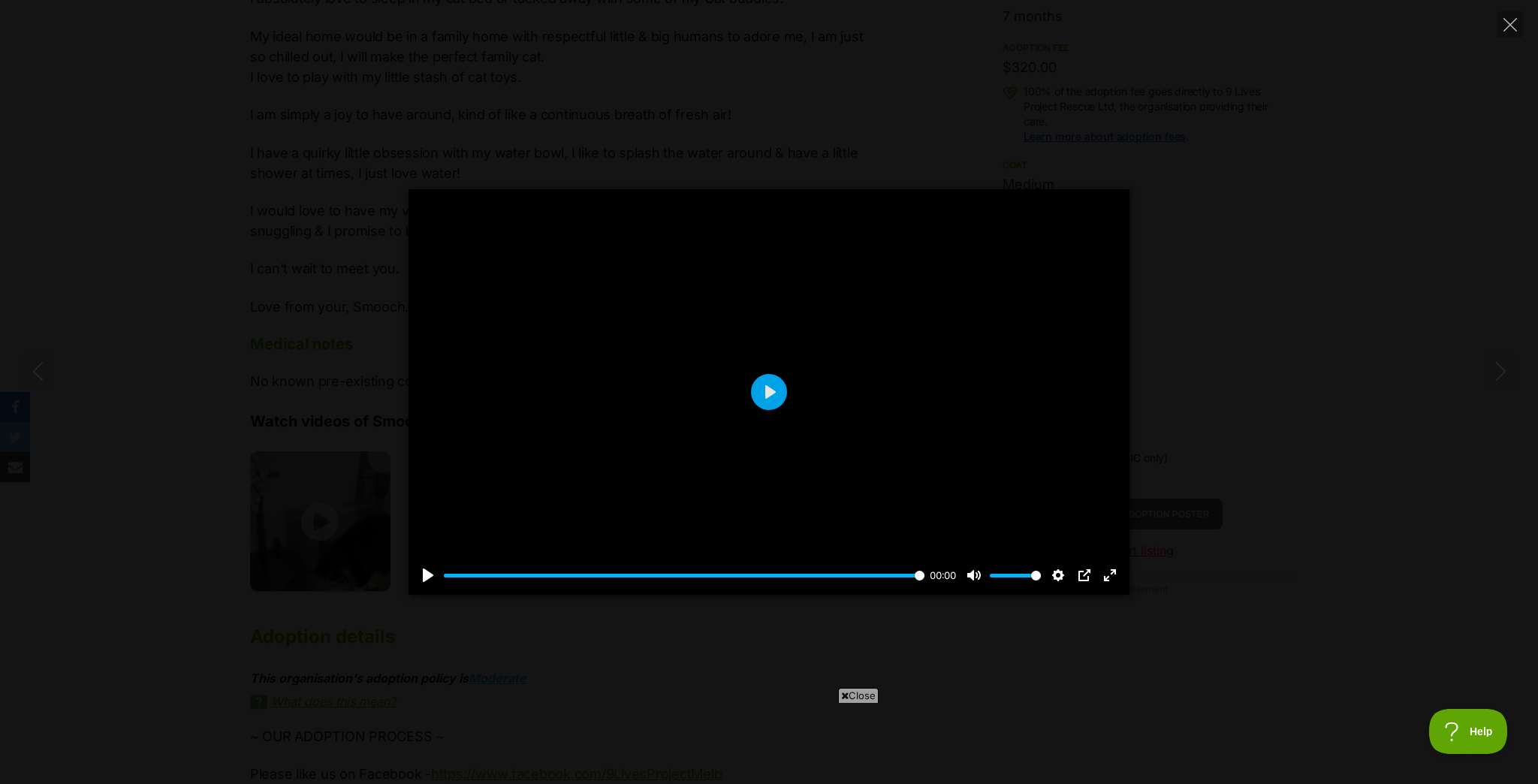 click on "Pause Play % buffered 00:00 00:00 Unmute Mute Disable captions Enable captions Settings Captions Disabled Quality undefined Speed Normal Captions Go back to previous menu Quality Go back to previous menu Speed Go back to previous menu 0.5× 0.75× Normal 1.25× 1.5× 1.75× 2× 4× PIP Exit fullscreen Enter fullscreen Play" at bounding box center (769, 392) 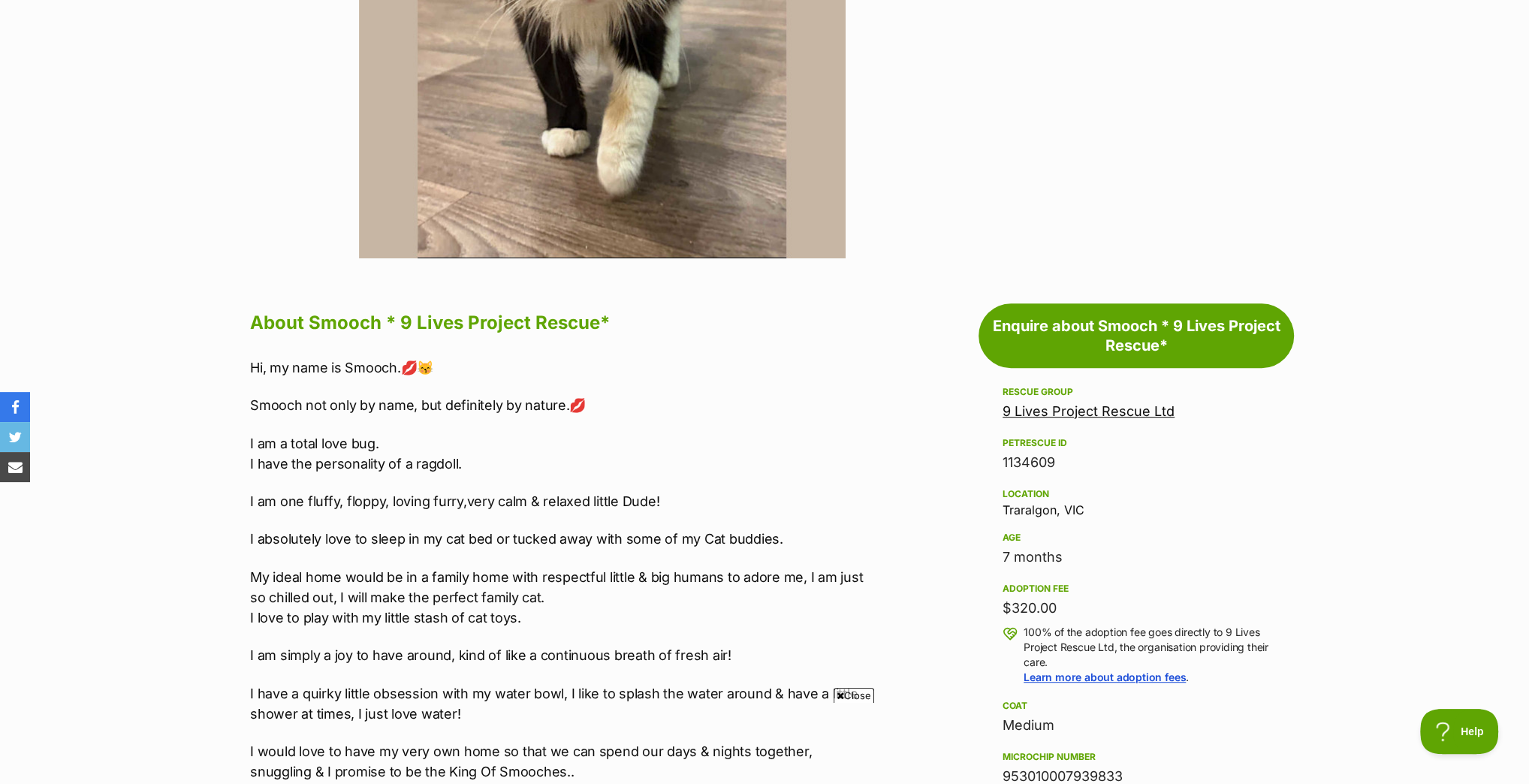 scroll, scrollTop: 60, scrollLeft: 0, axis: vertical 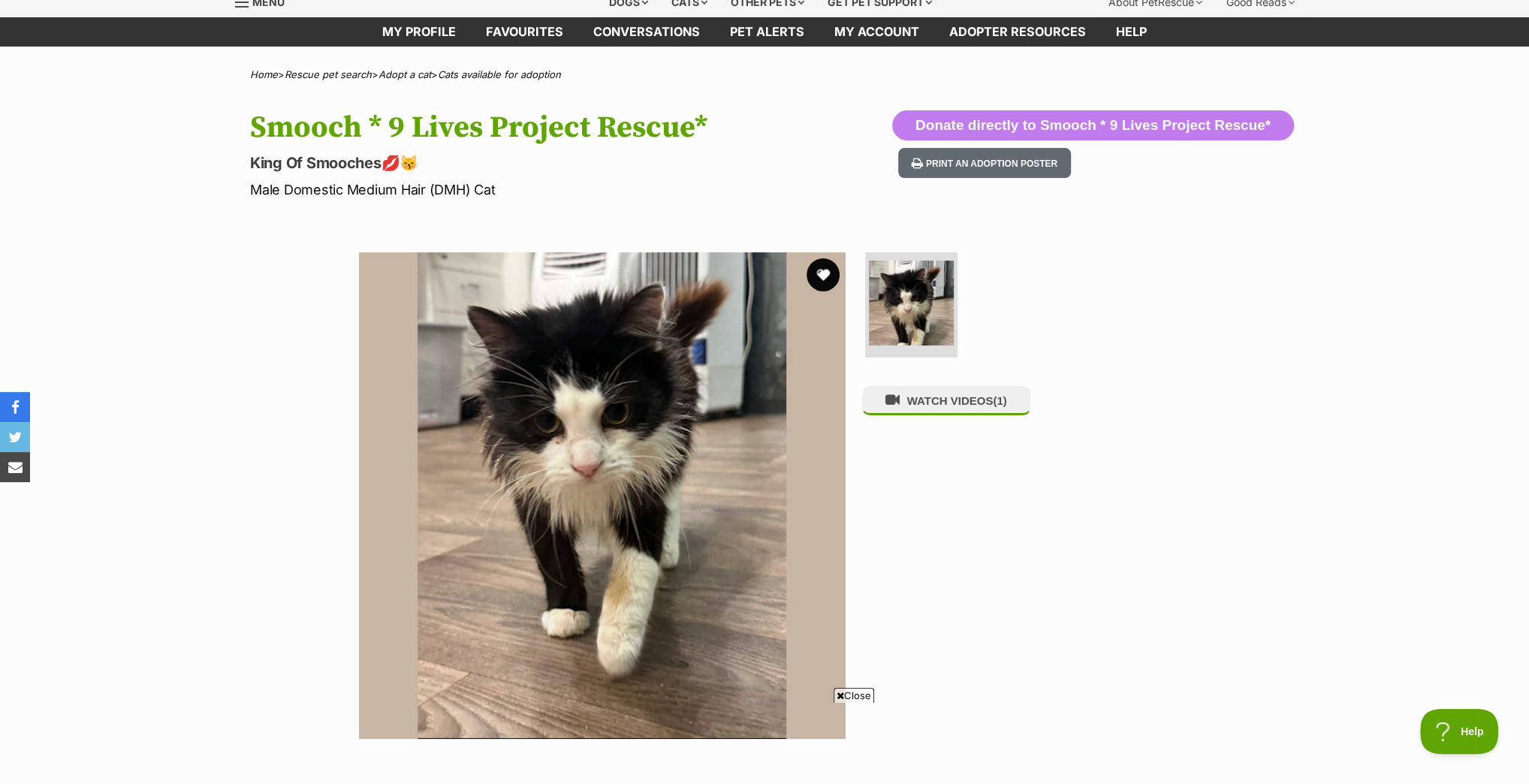 click at bounding box center [823, 275] 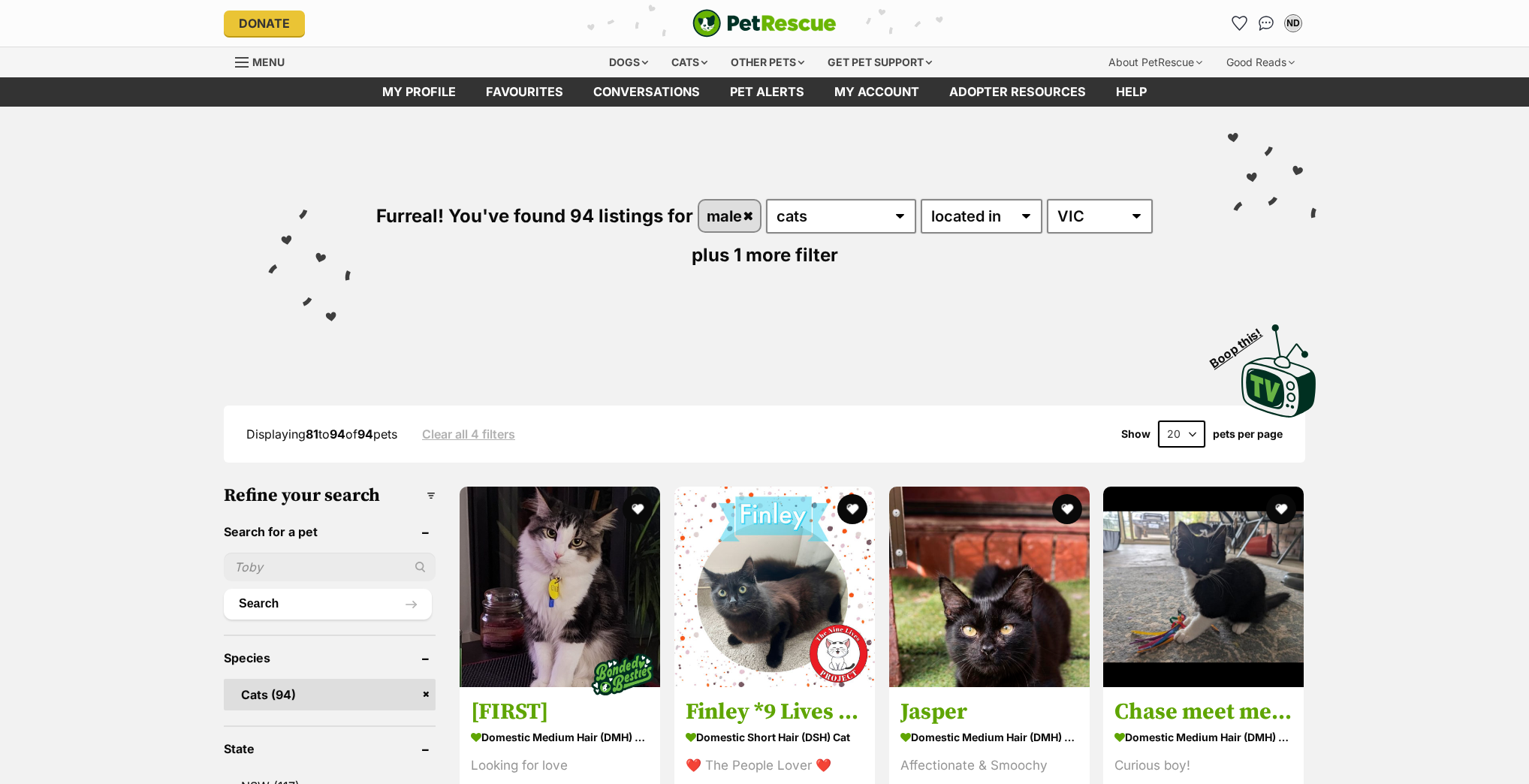 scroll, scrollTop: 0, scrollLeft: 0, axis: both 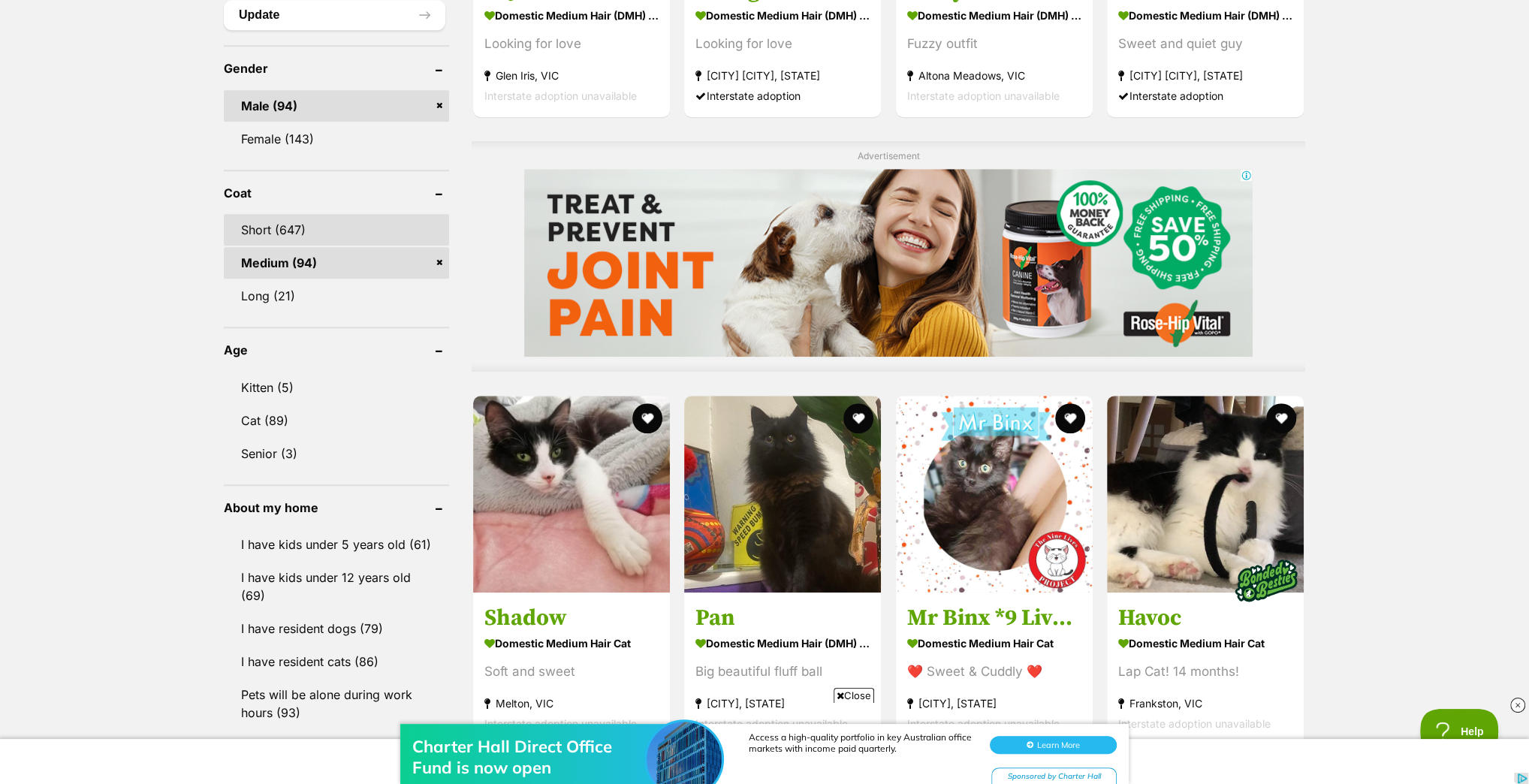 click on "Short (647)" at bounding box center (336, 230) 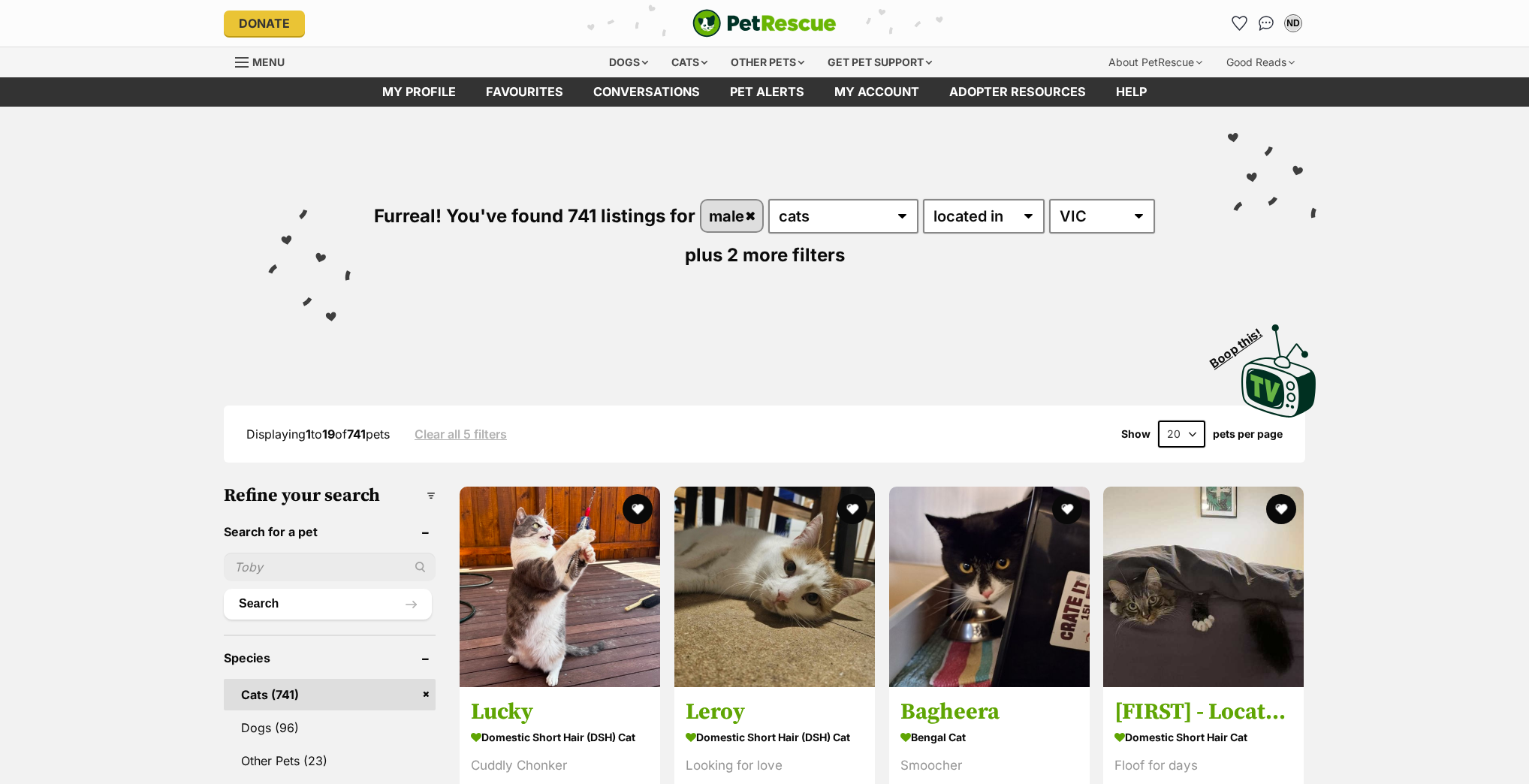 scroll, scrollTop: 0, scrollLeft: 0, axis: both 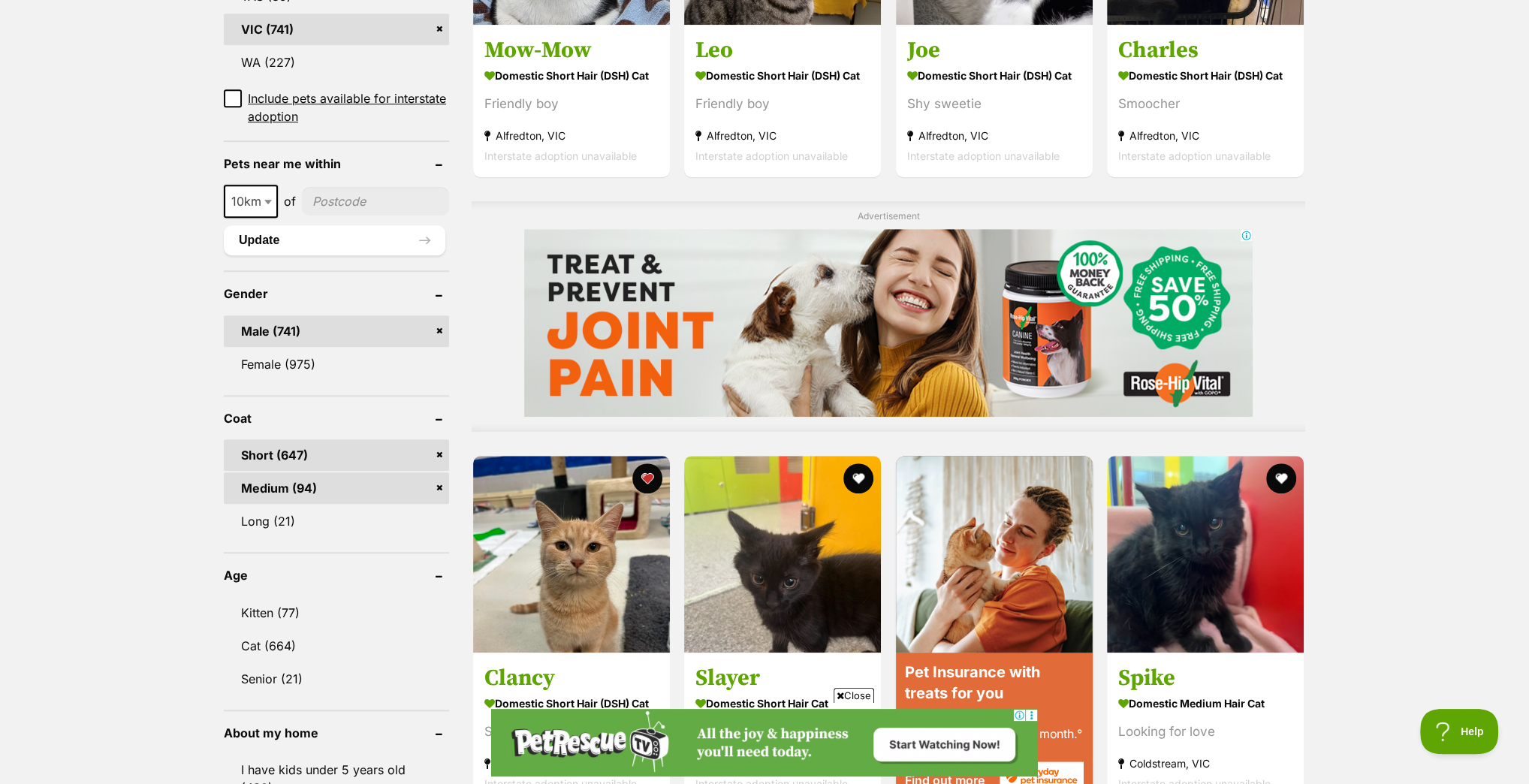 click on "Medium (94)" at bounding box center (336, 488) 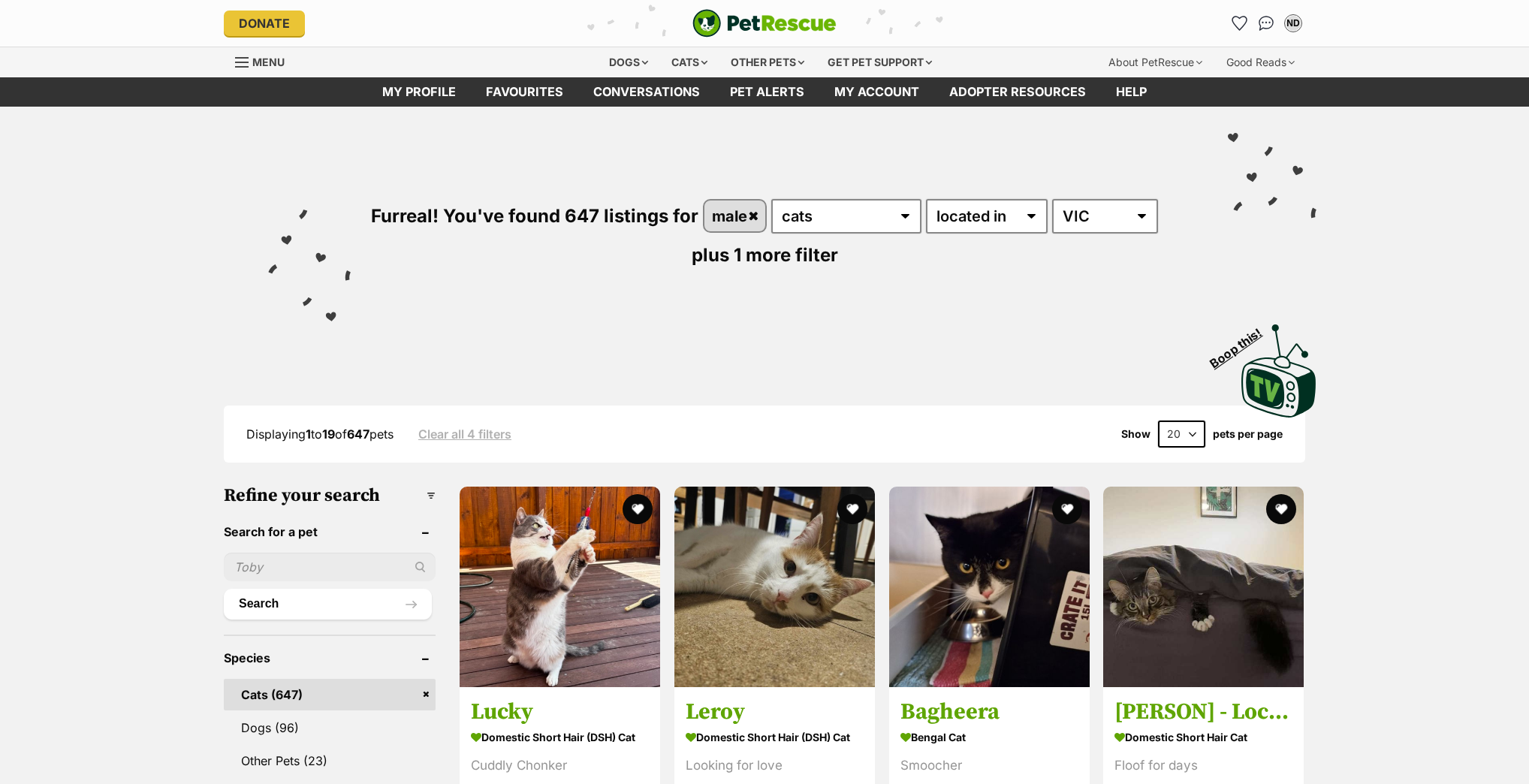 scroll, scrollTop: 0, scrollLeft: 0, axis: both 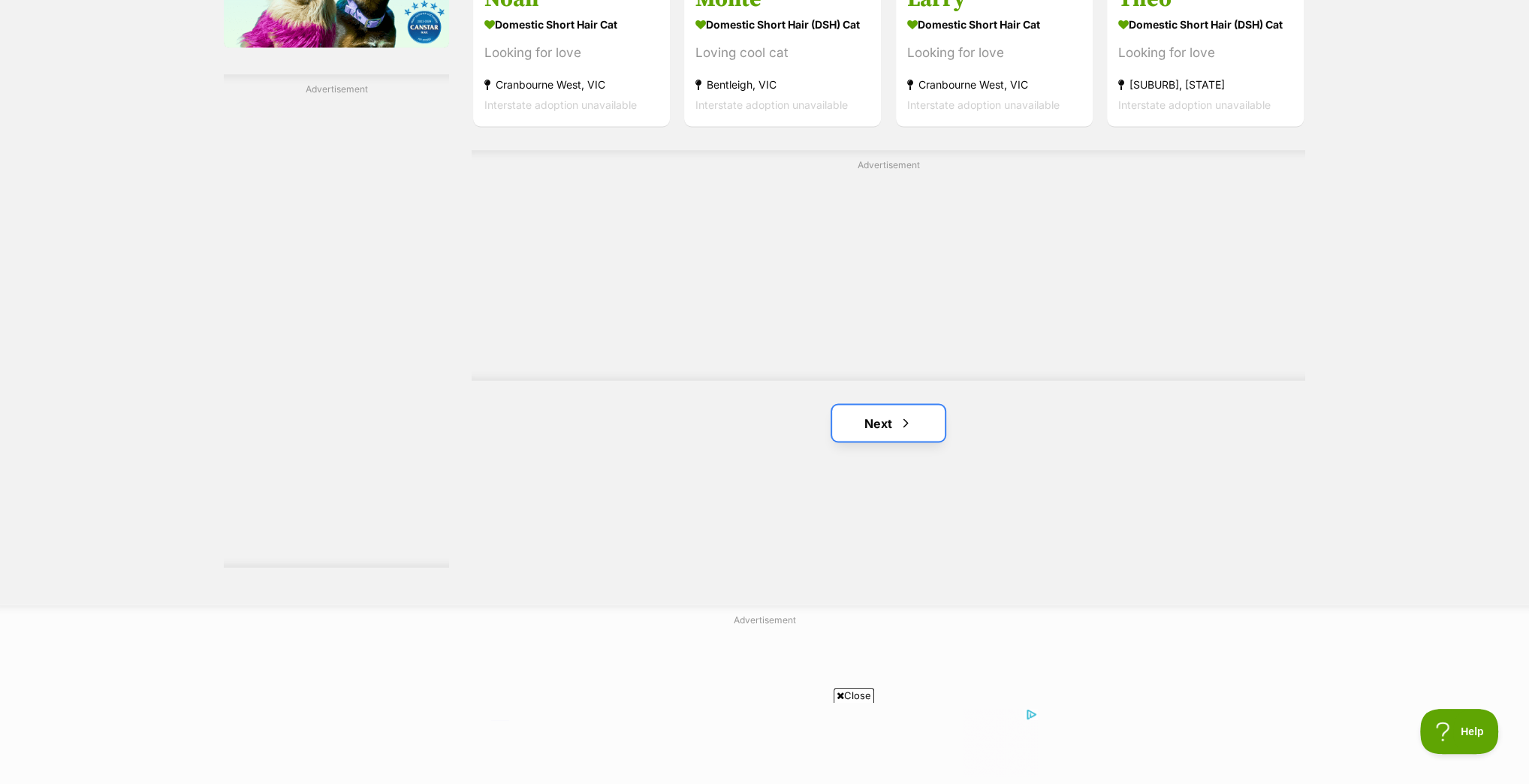 click on "Next" at bounding box center (888, 423) 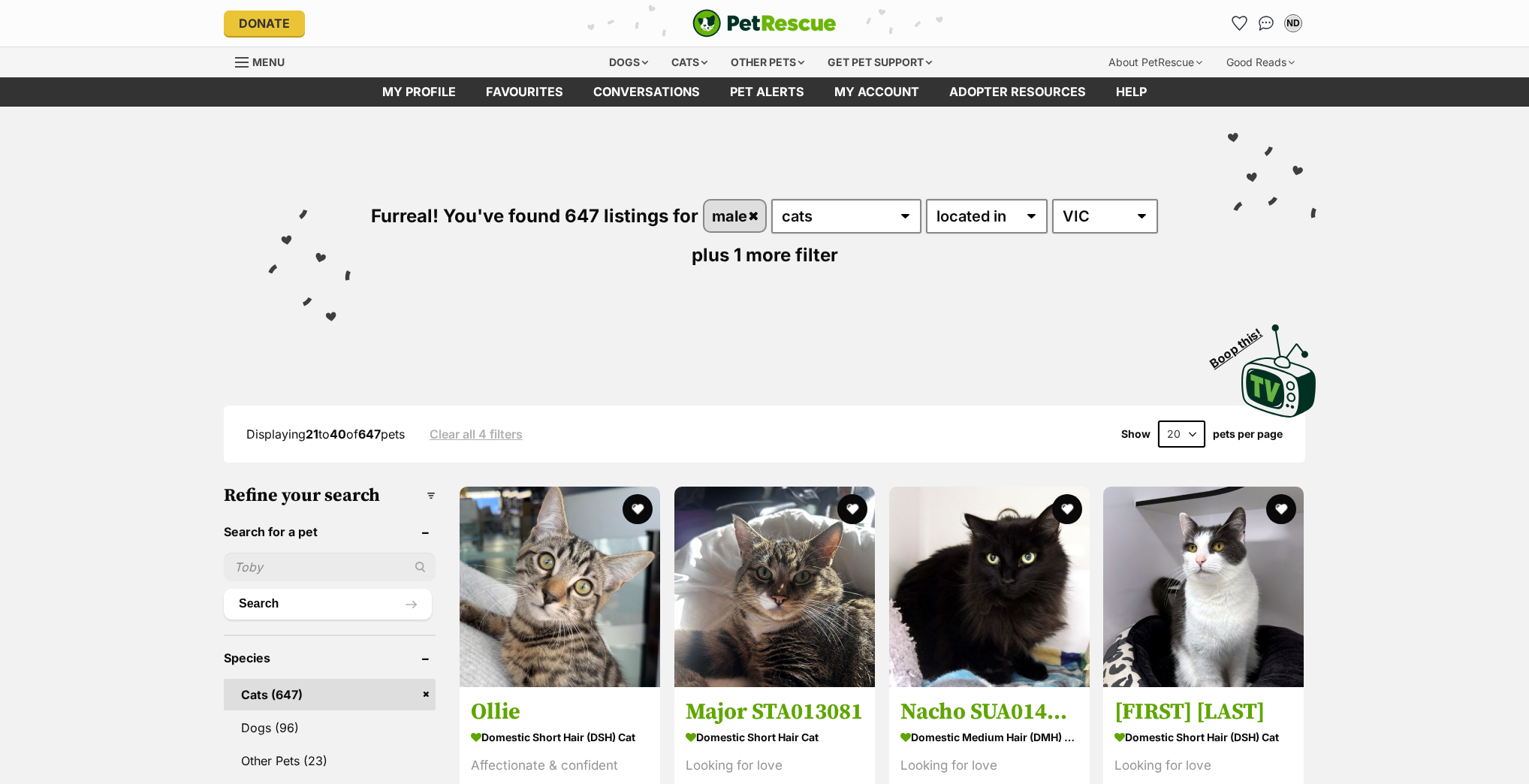 scroll, scrollTop: 0, scrollLeft: 0, axis: both 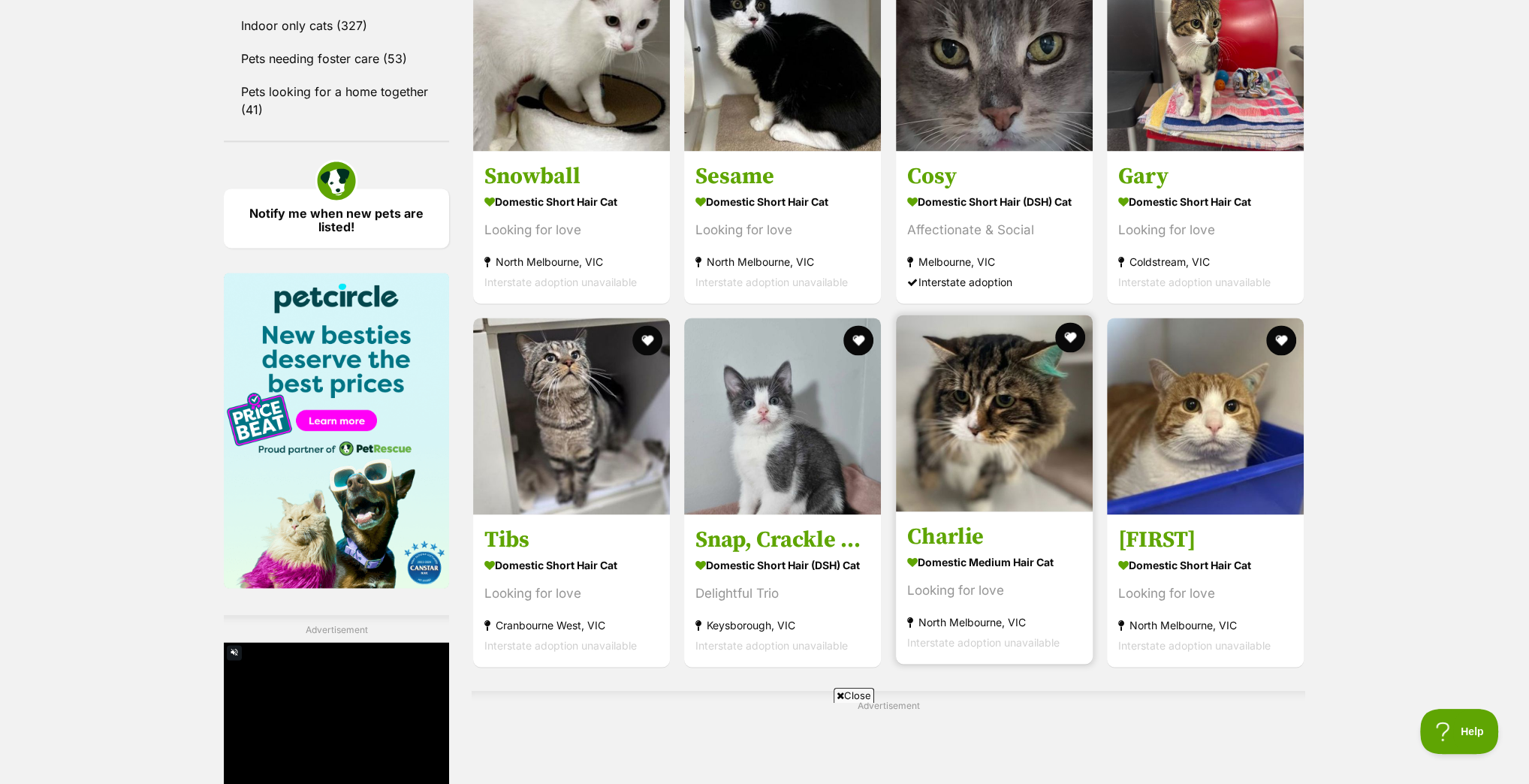 click at bounding box center (994, 413) 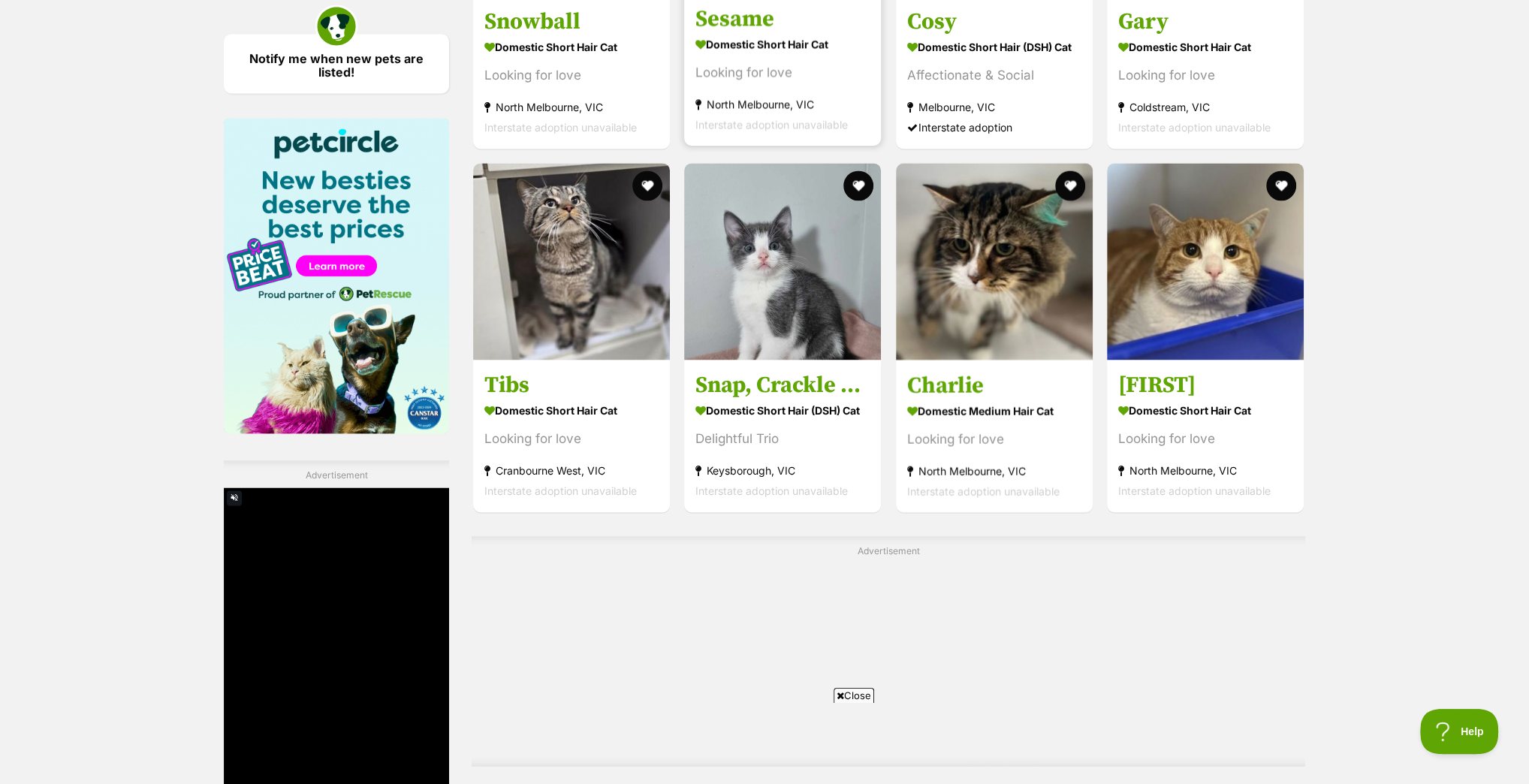 scroll, scrollTop: 2223, scrollLeft: 0, axis: vertical 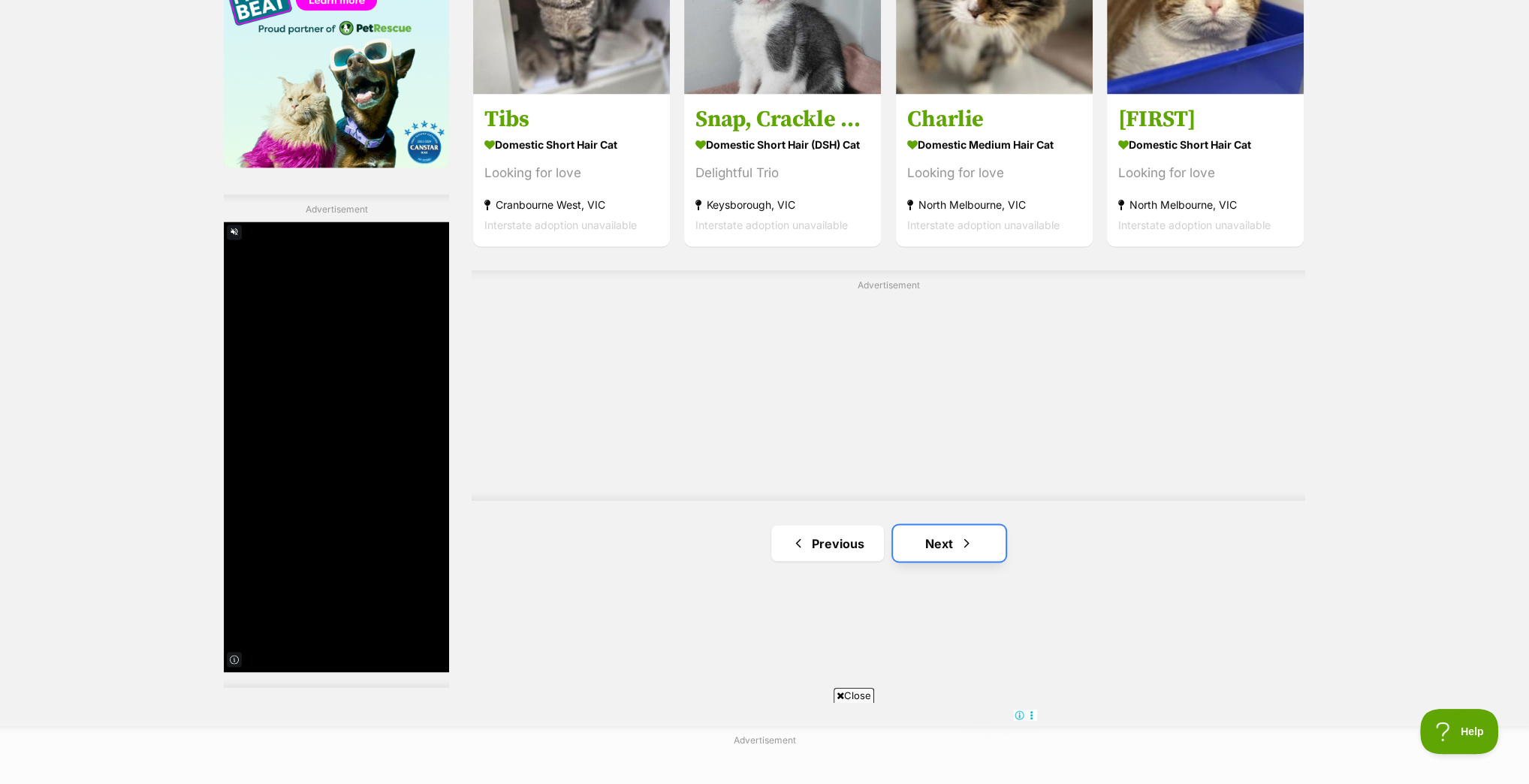 click on "Next" at bounding box center (949, 543) 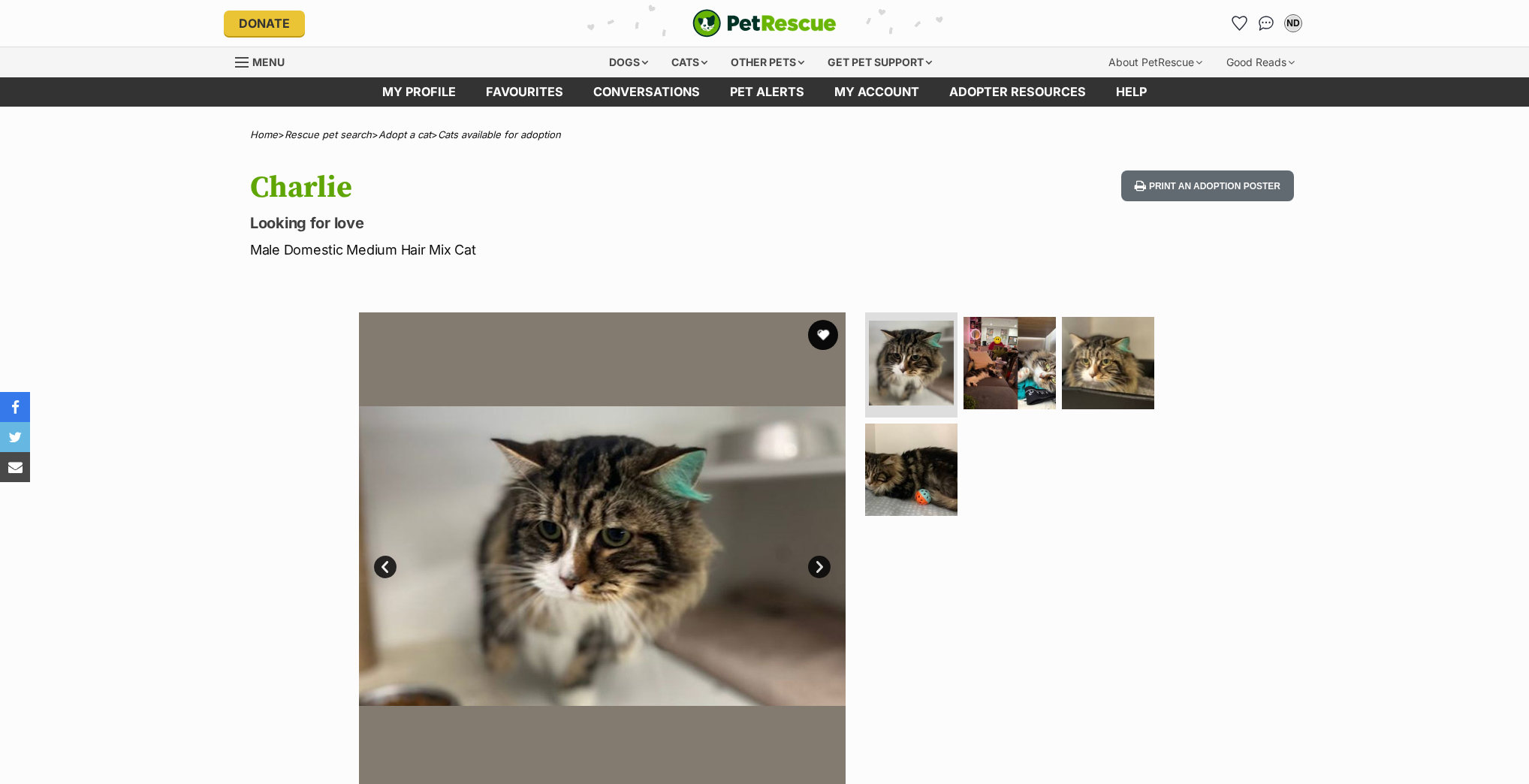 scroll, scrollTop: 0, scrollLeft: 0, axis: both 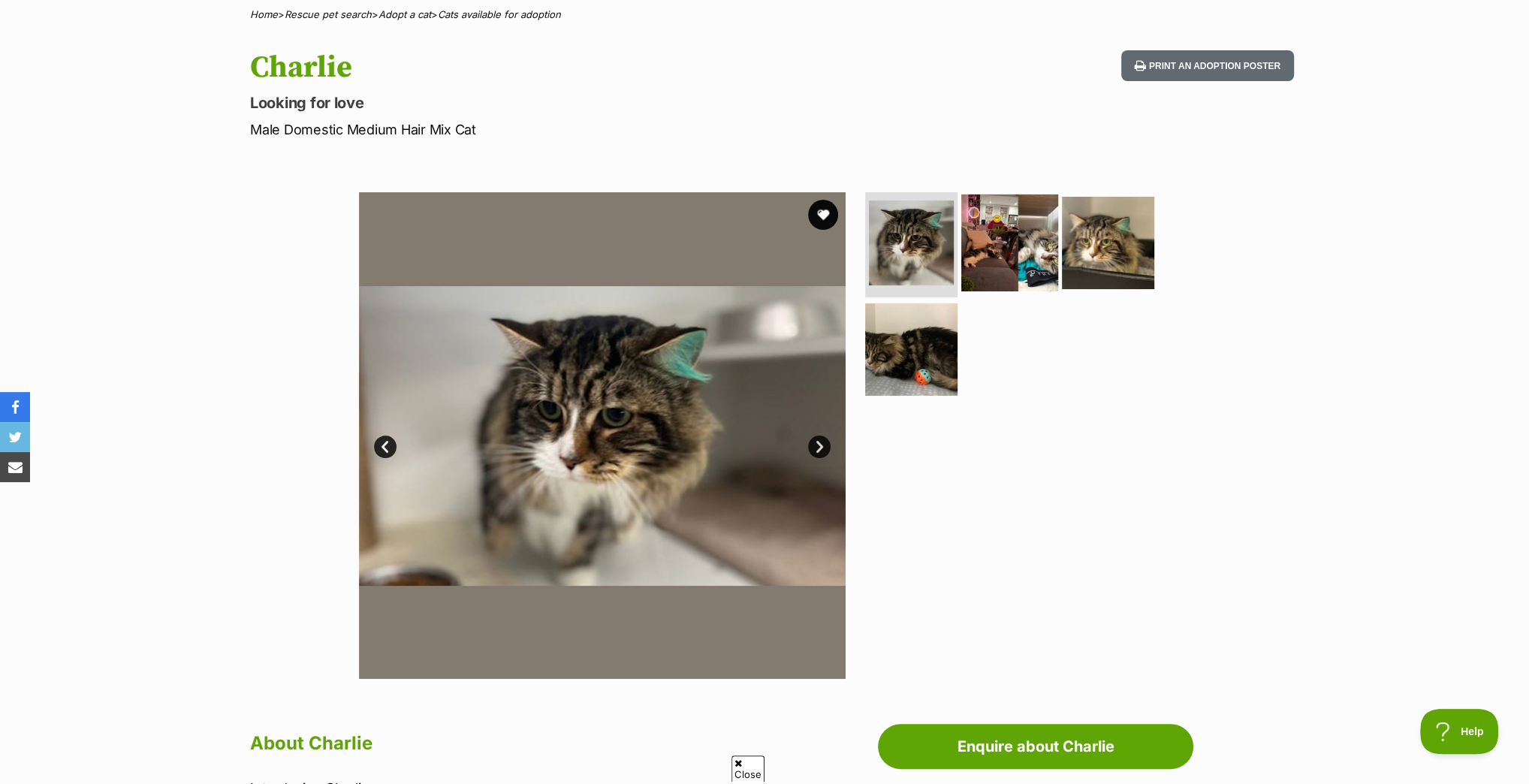 click at bounding box center [1009, 243] 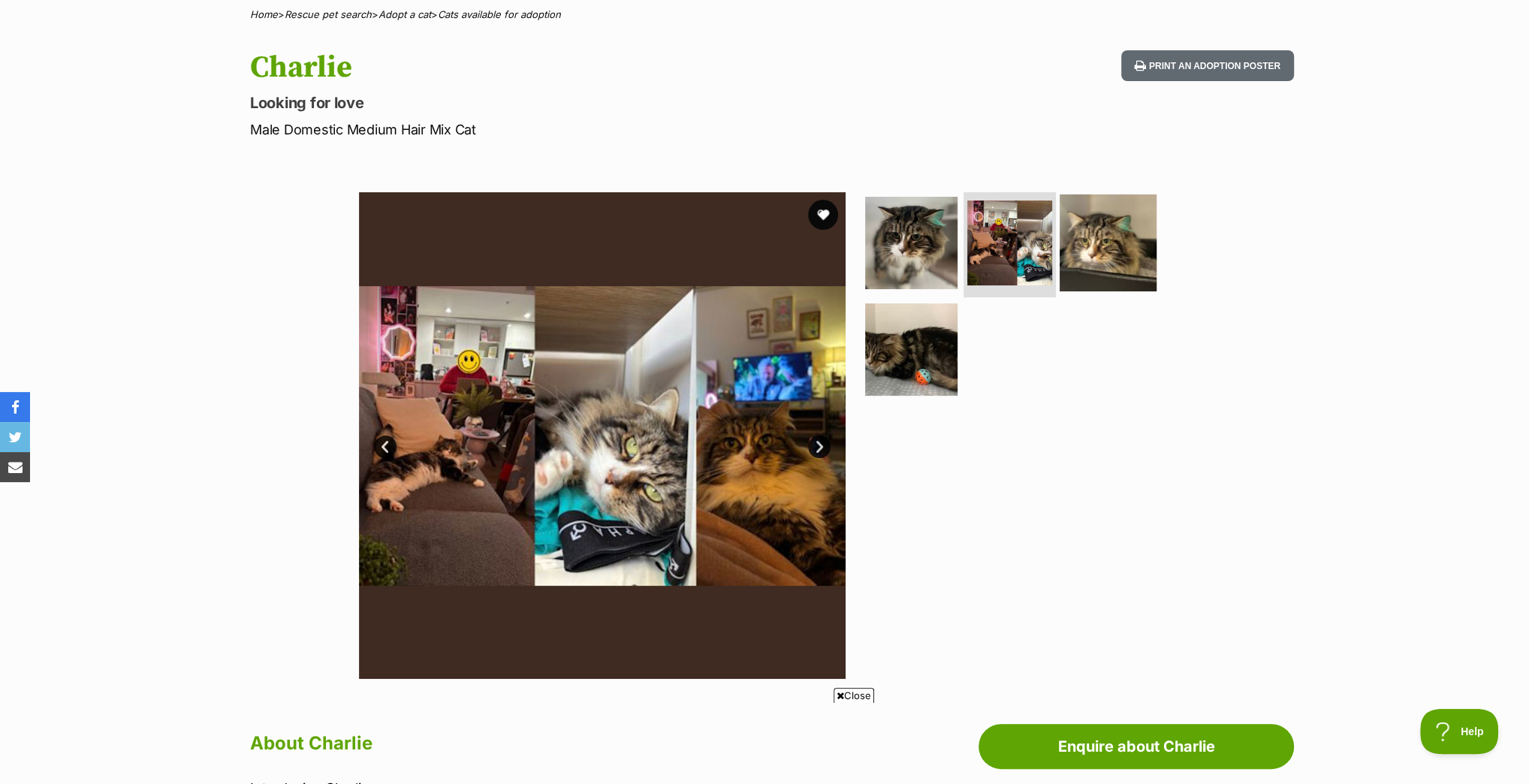 scroll, scrollTop: 0, scrollLeft: 0, axis: both 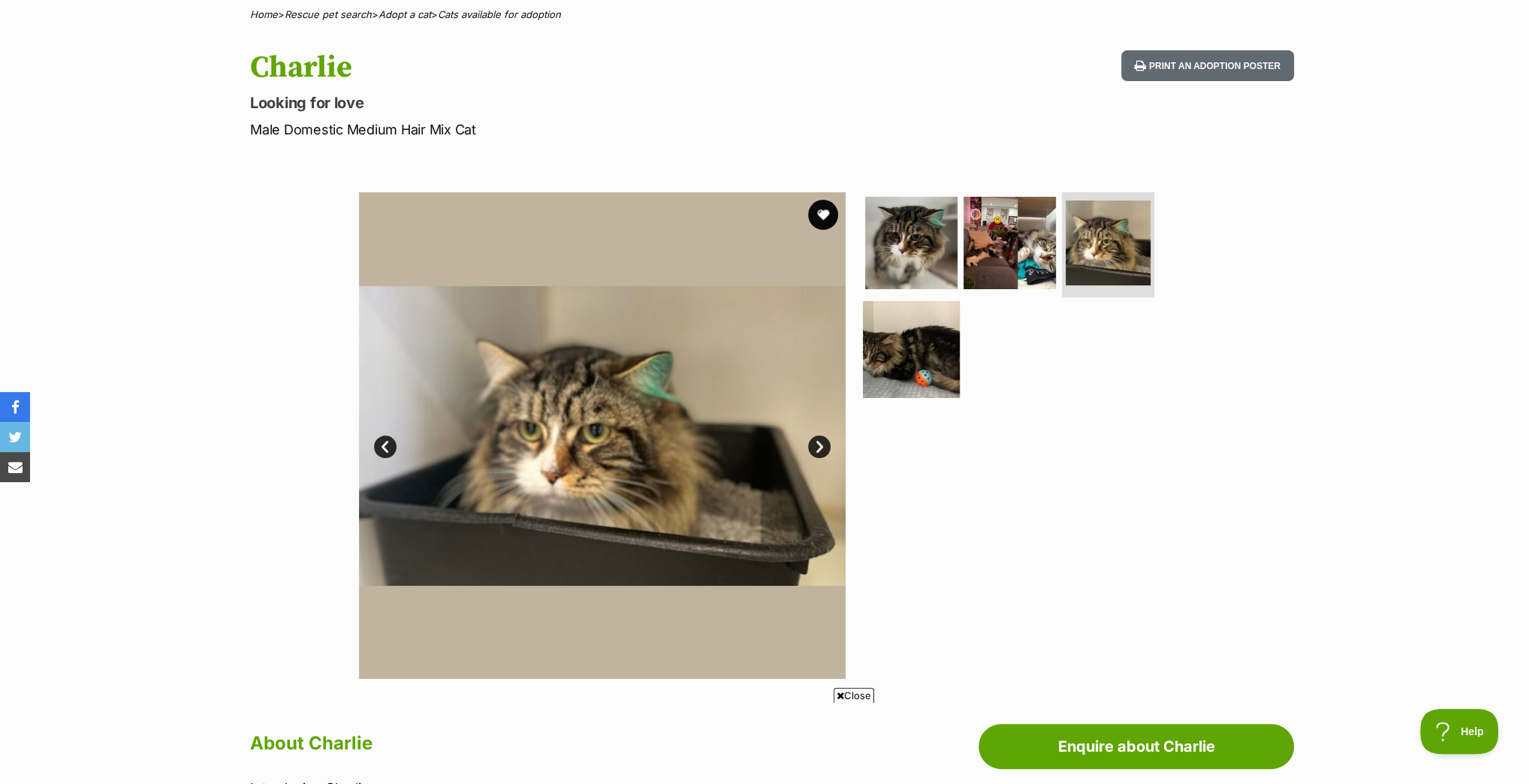 click at bounding box center (911, 348) 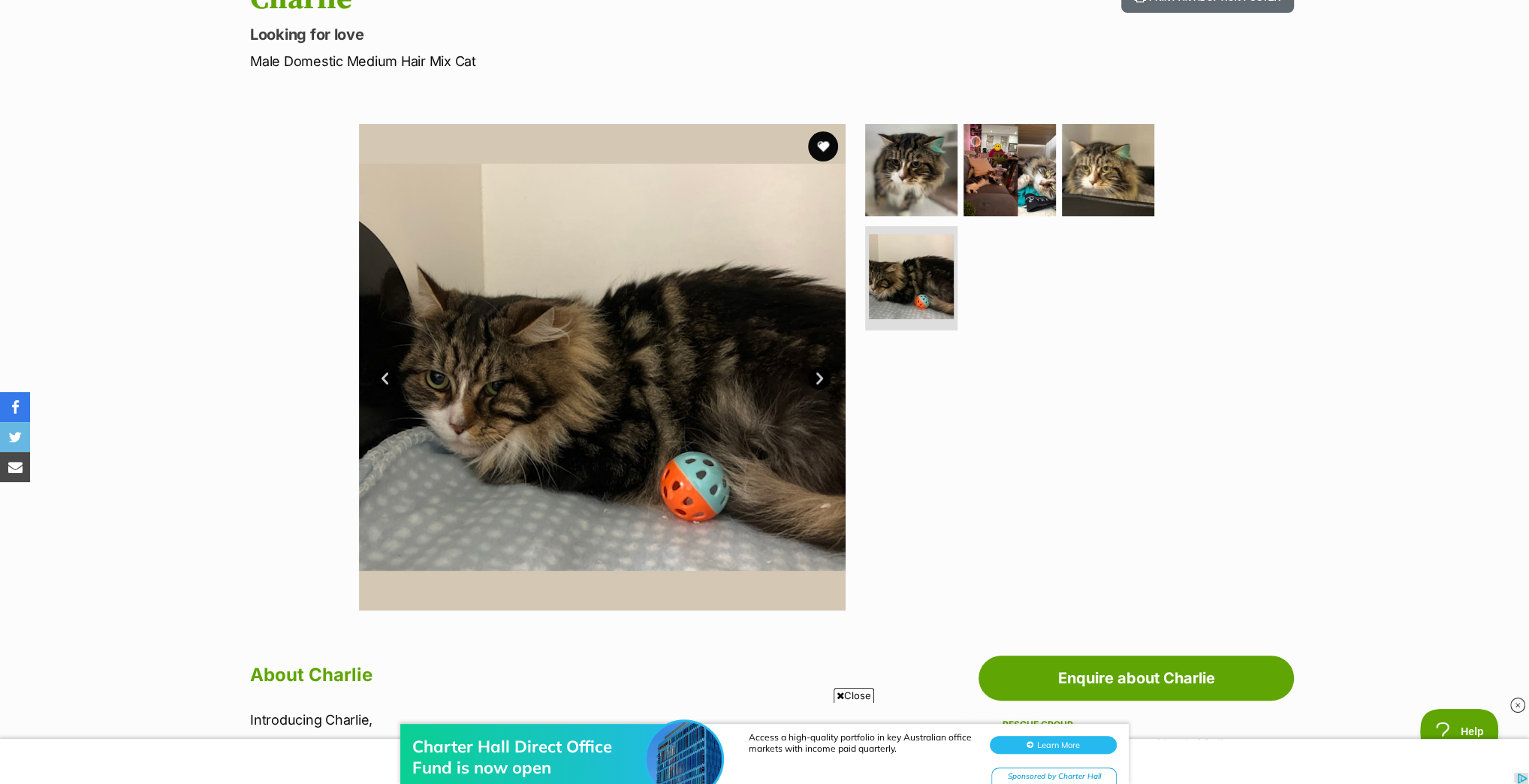 scroll, scrollTop: 180, scrollLeft: 0, axis: vertical 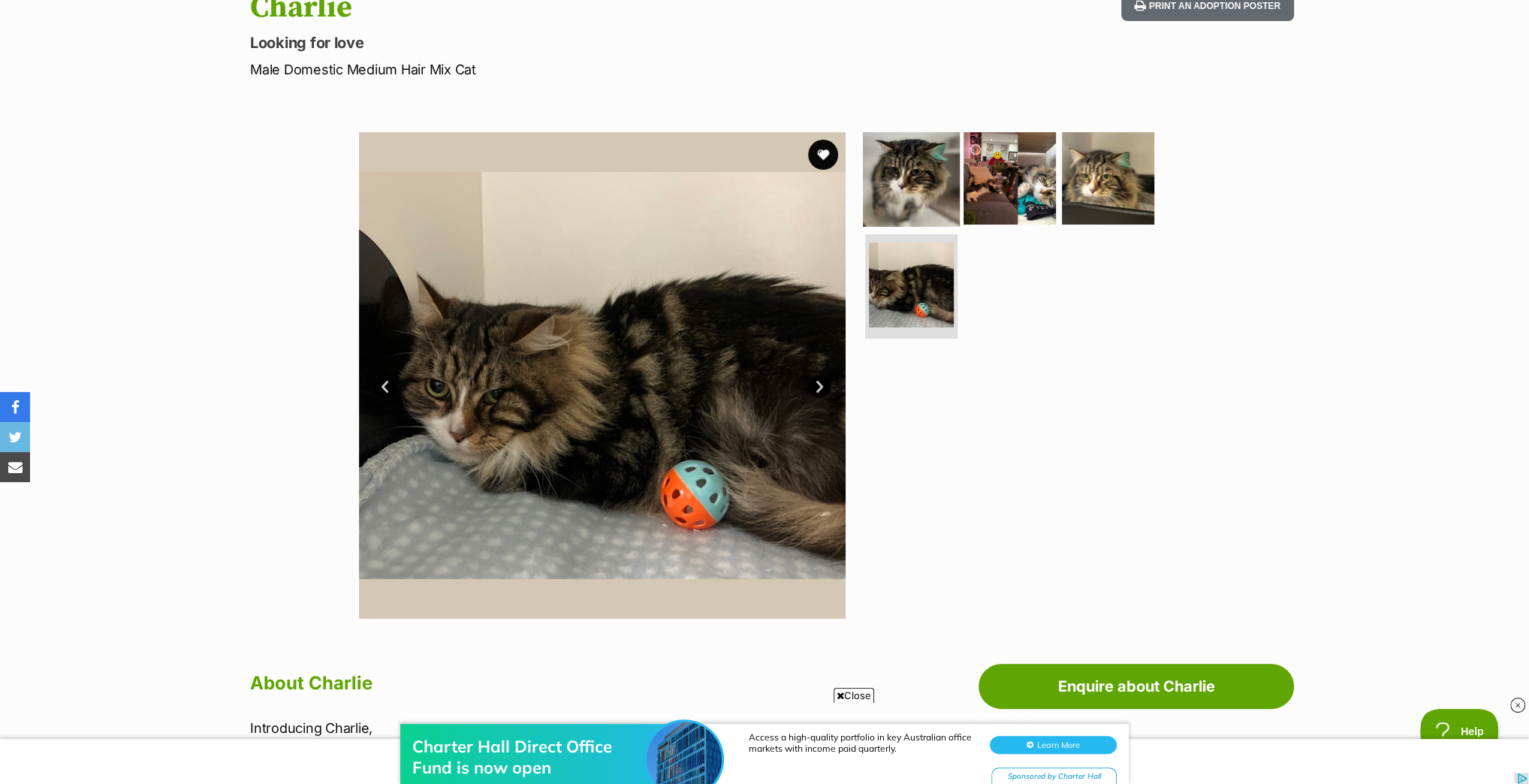 click at bounding box center [911, 178] 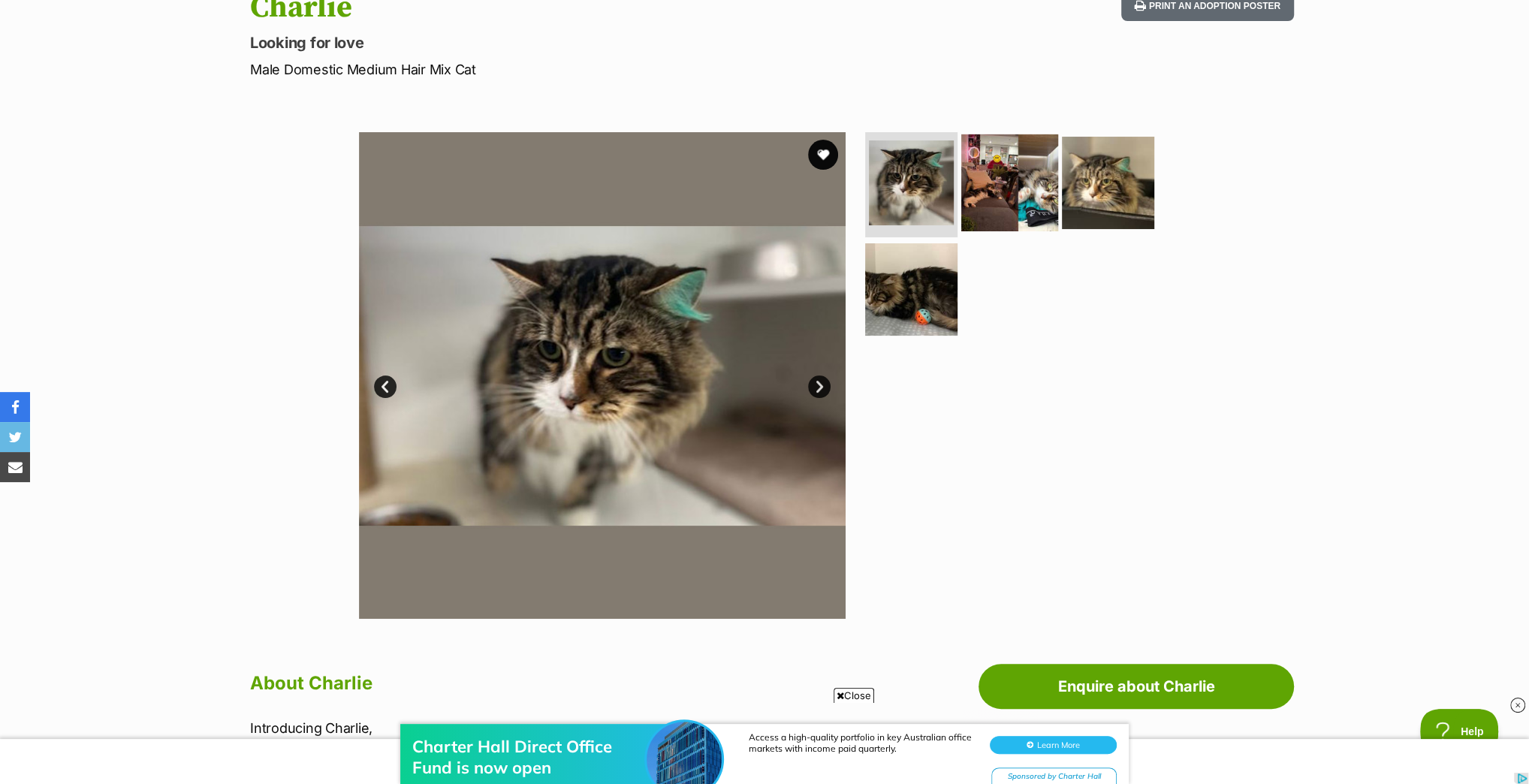 click at bounding box center [1009, 182] 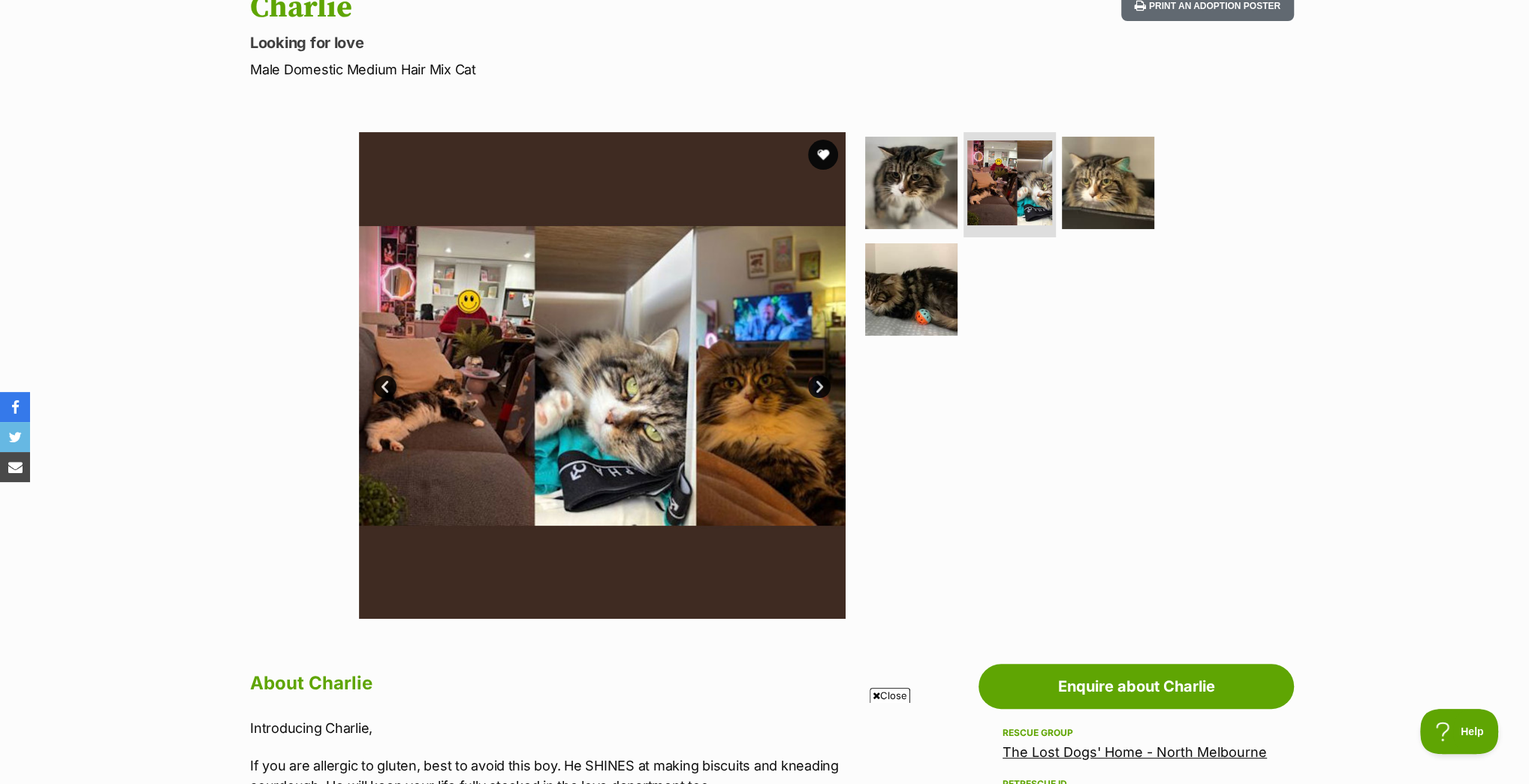 scroll, scrollTop: 0, scrollLeft: 0, axis: both 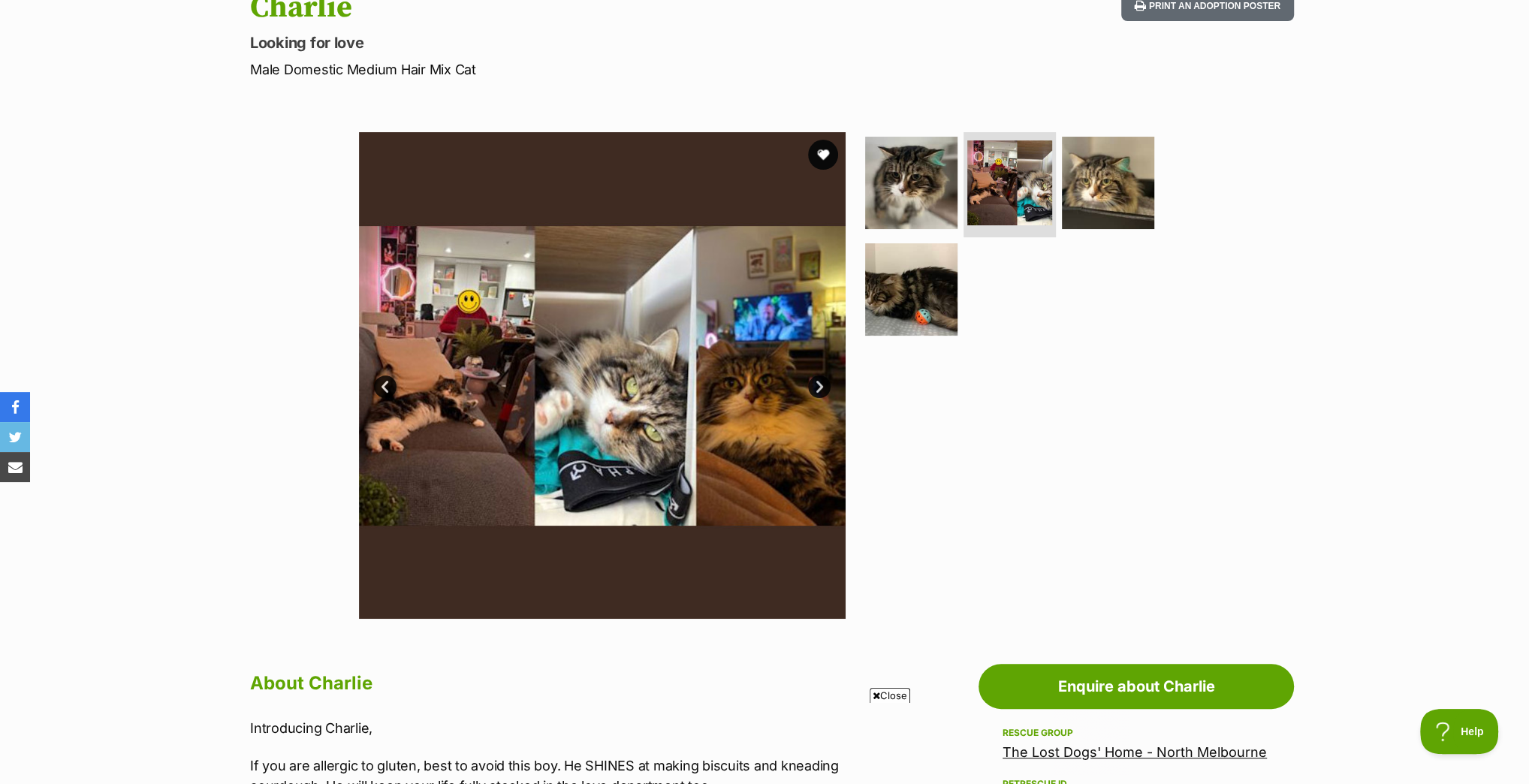 click on "Next" at bounding box center [819, 387] 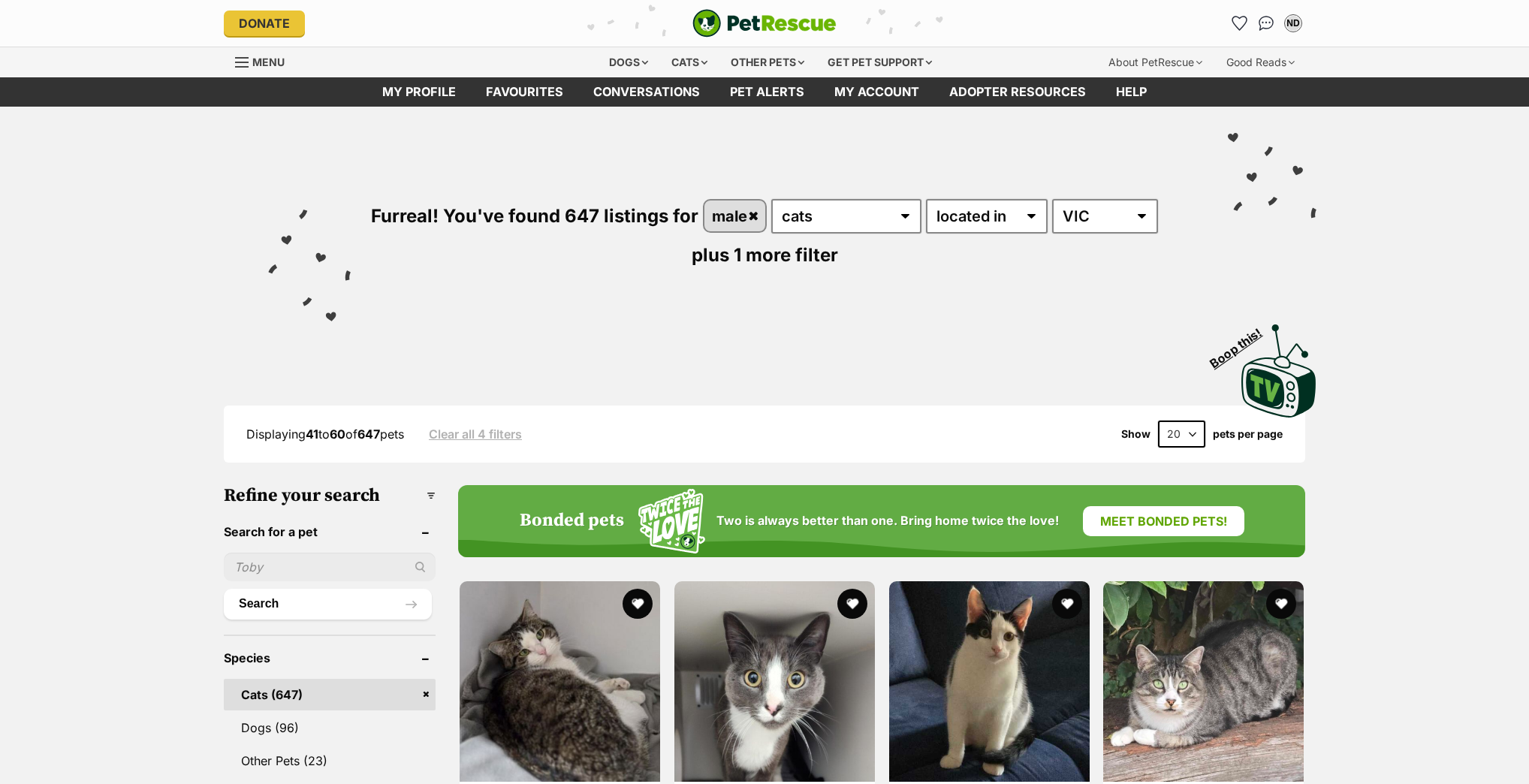 scroll, scrollTop: 0, scrollLeft: 0, axis: both 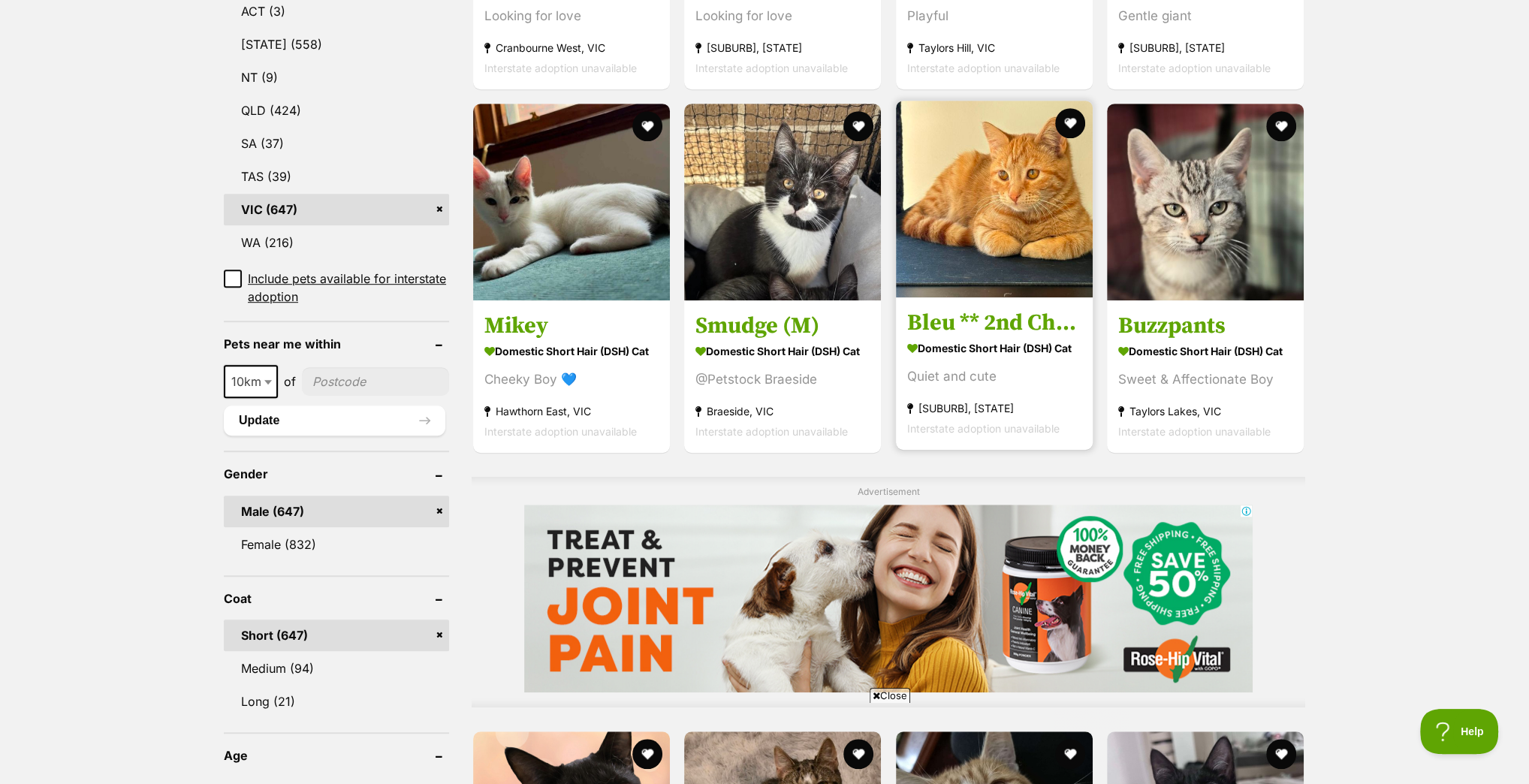 click at bounding box center [994, 199] 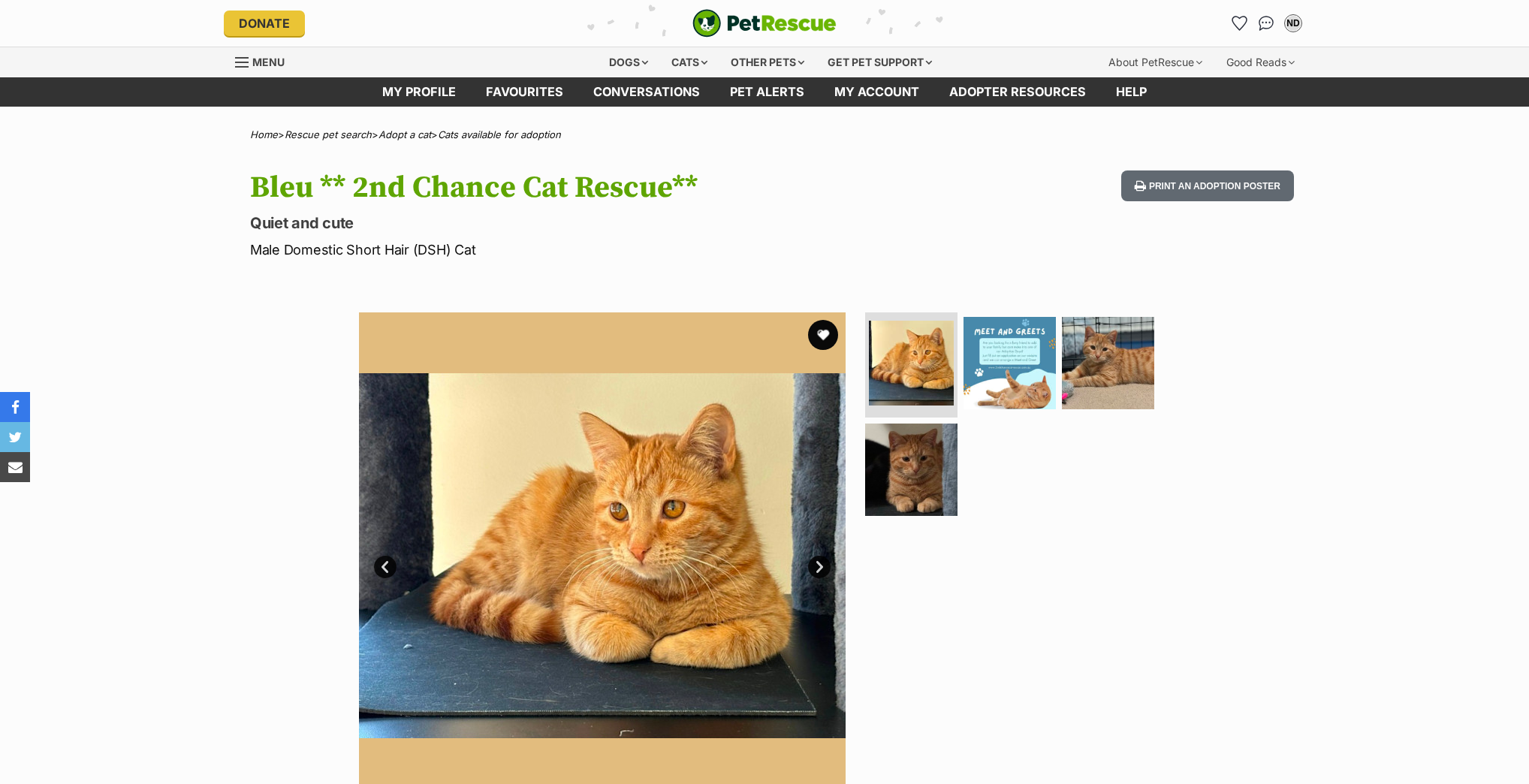 scroll, scrollTop: 0, scrollLeft: 0, axis: both 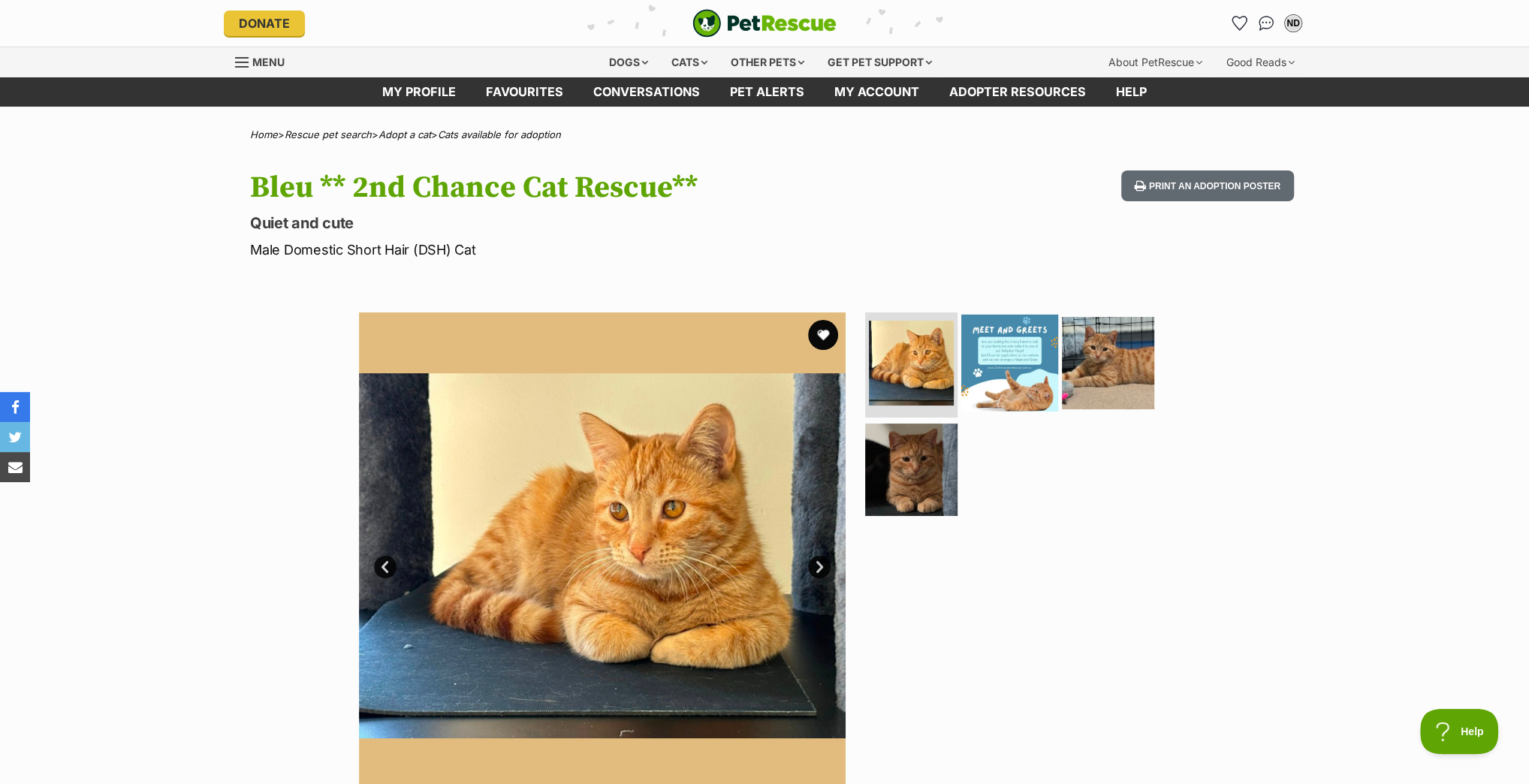 click at bounding box center [1009, 363] 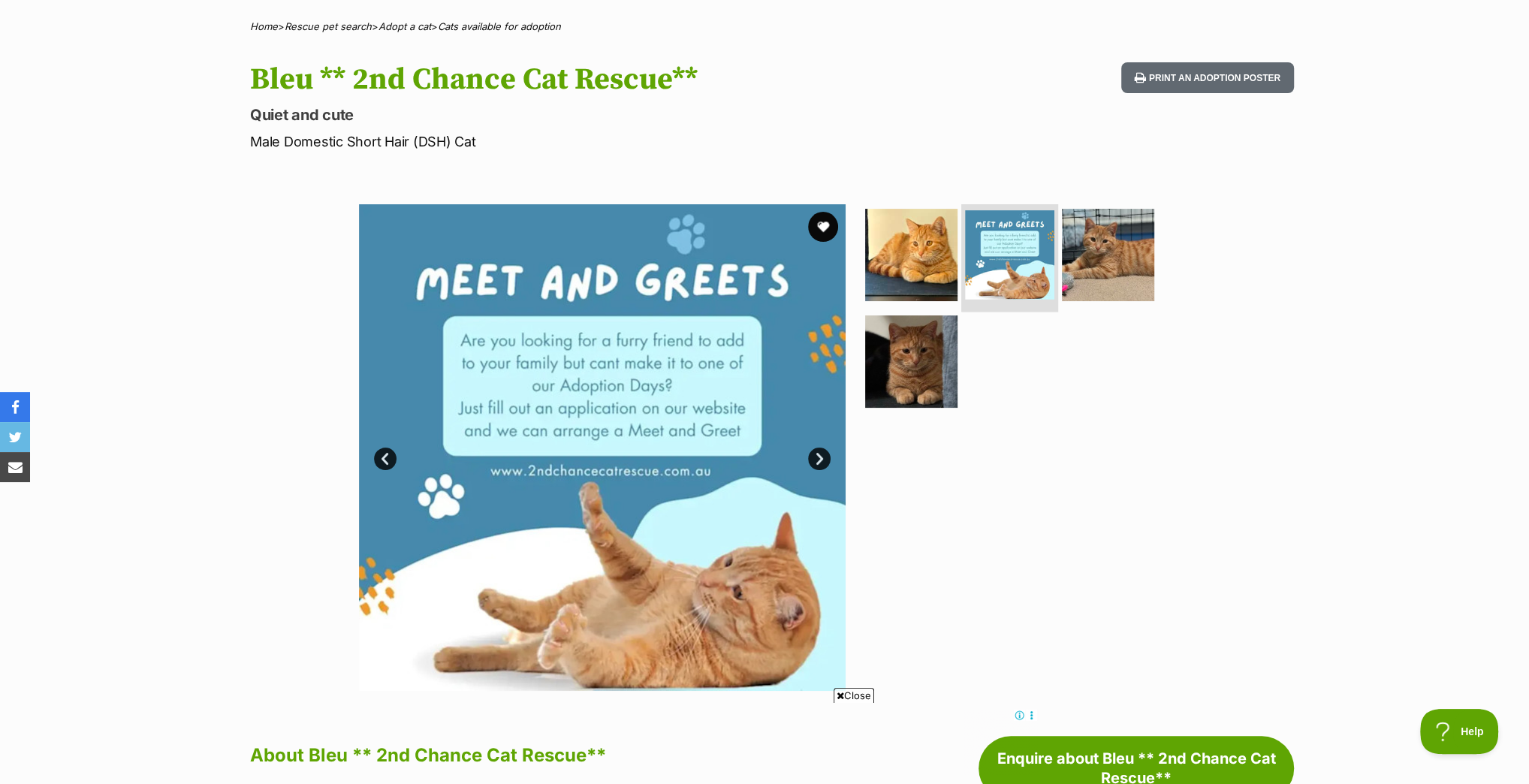 scroll, scrollTop: 0, scrollLeft: 0, axis: both 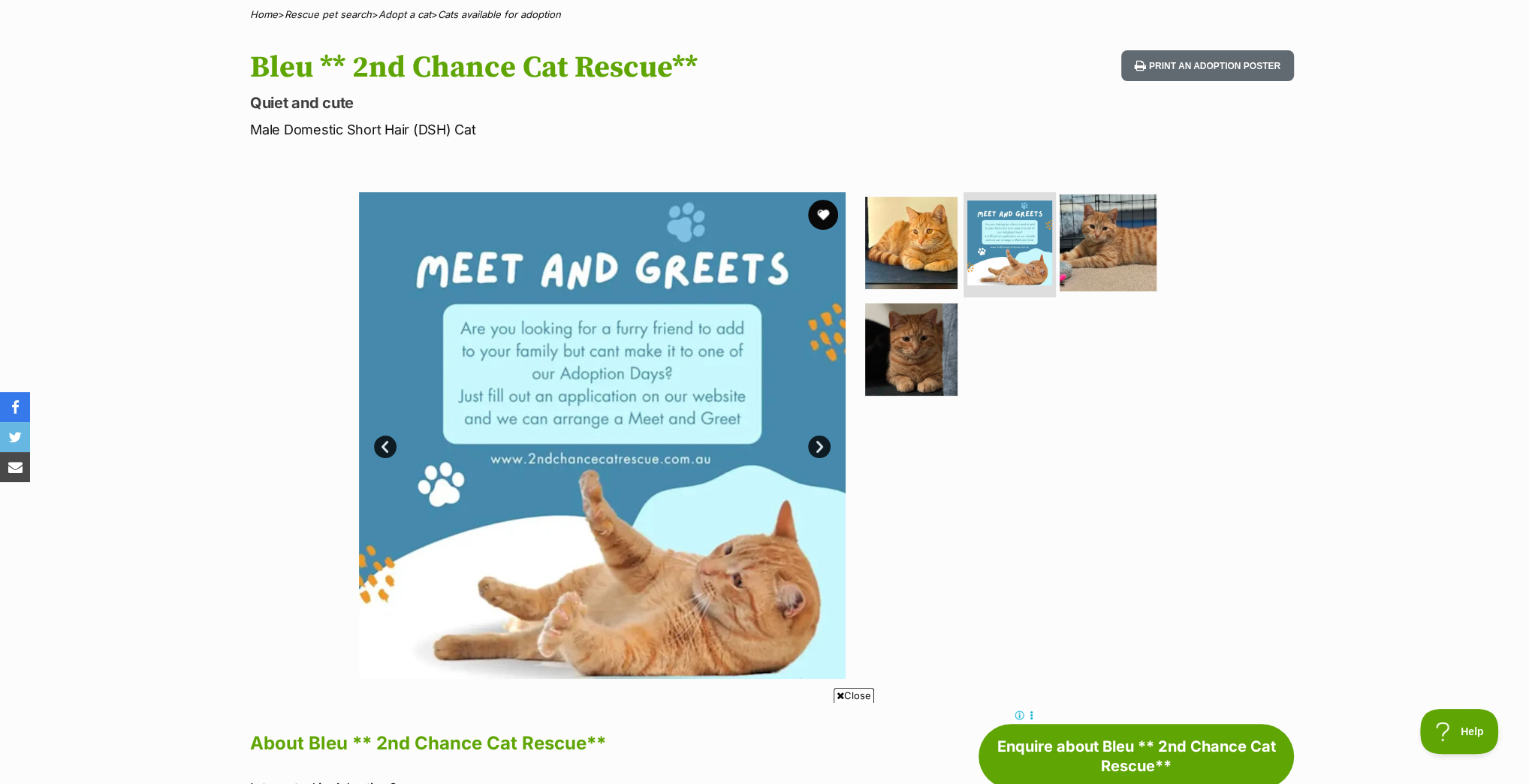 click at bounding box center (1108, 243) 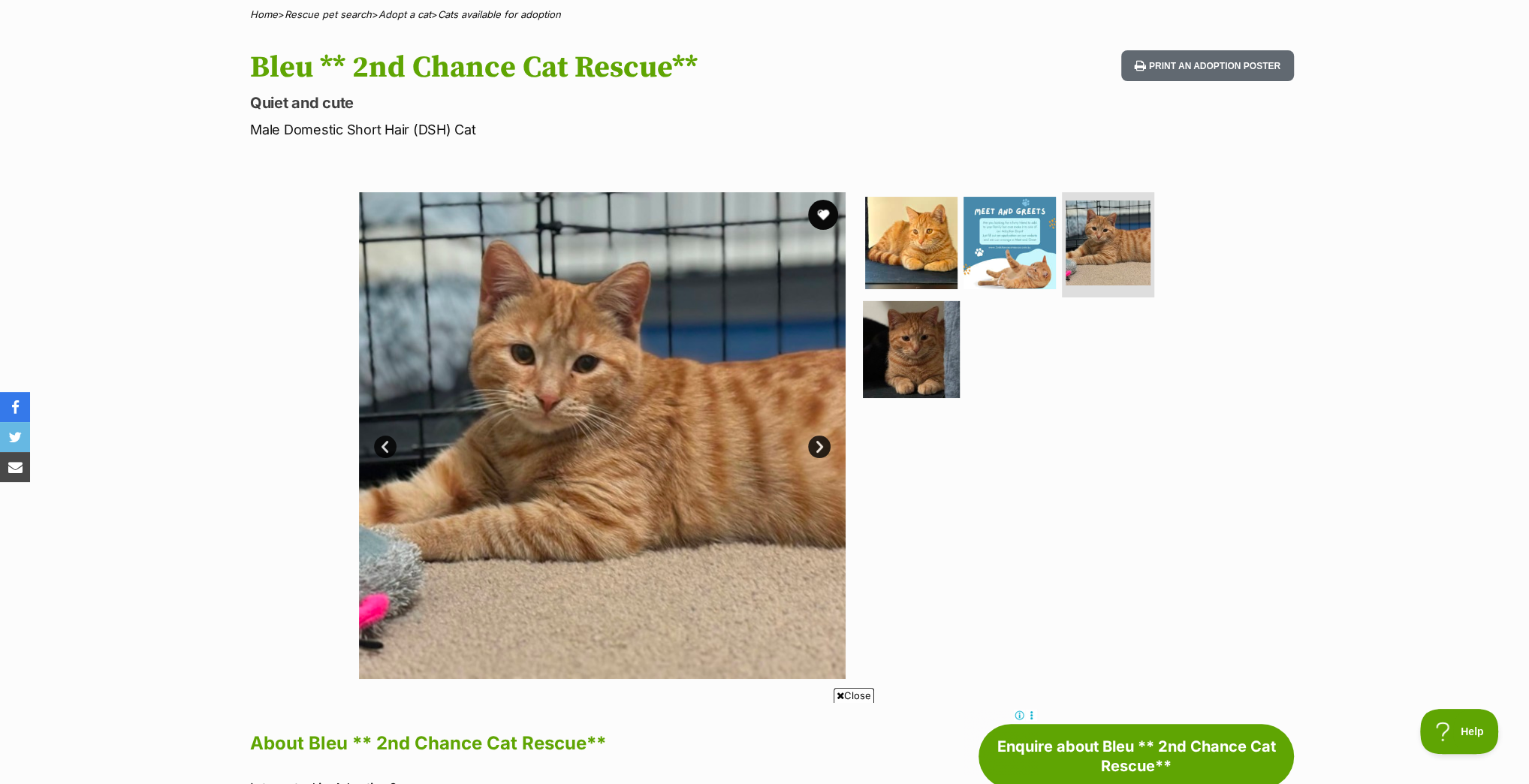 click at bounding box center [911, 348] 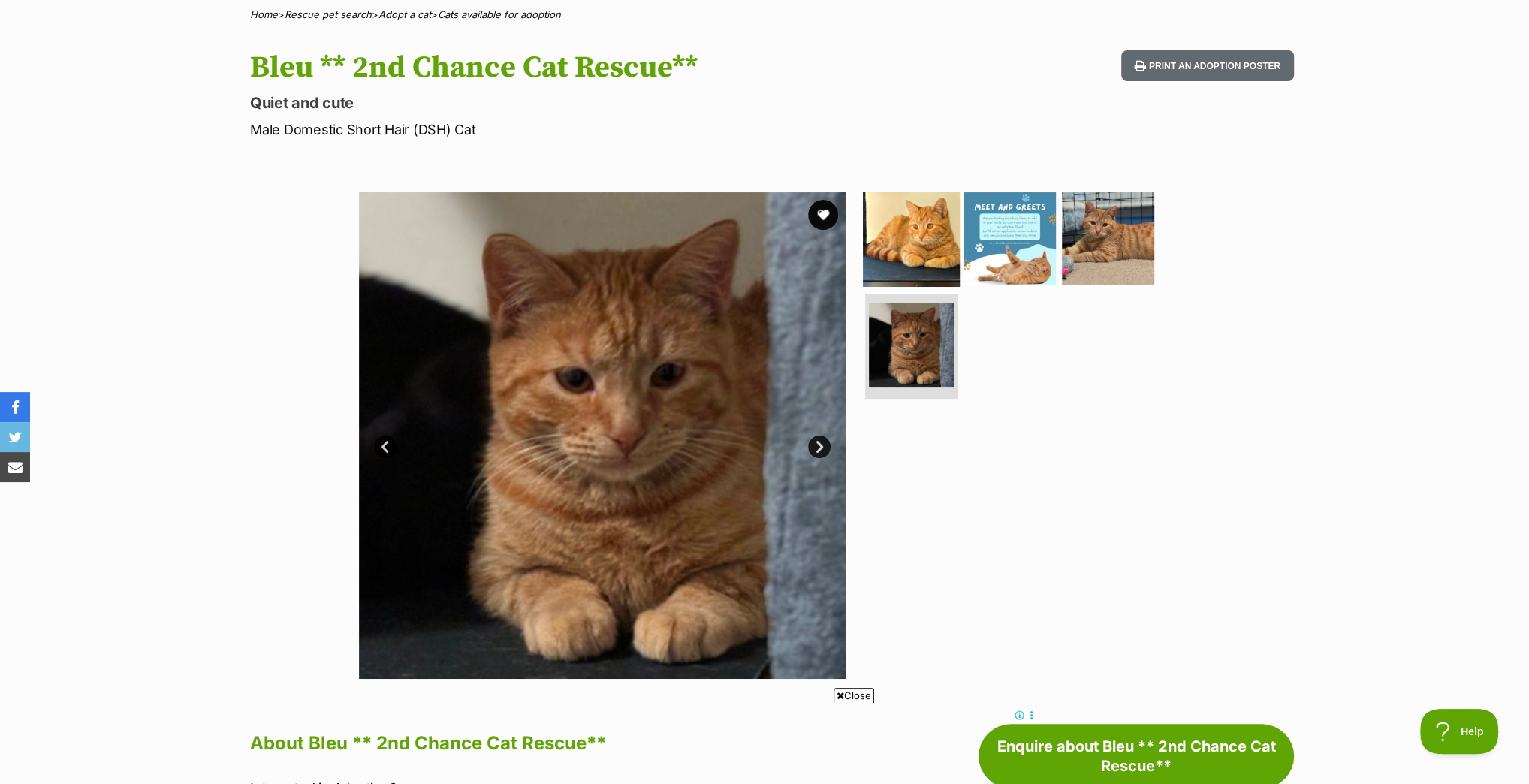 click at bounding box center [911, 238] 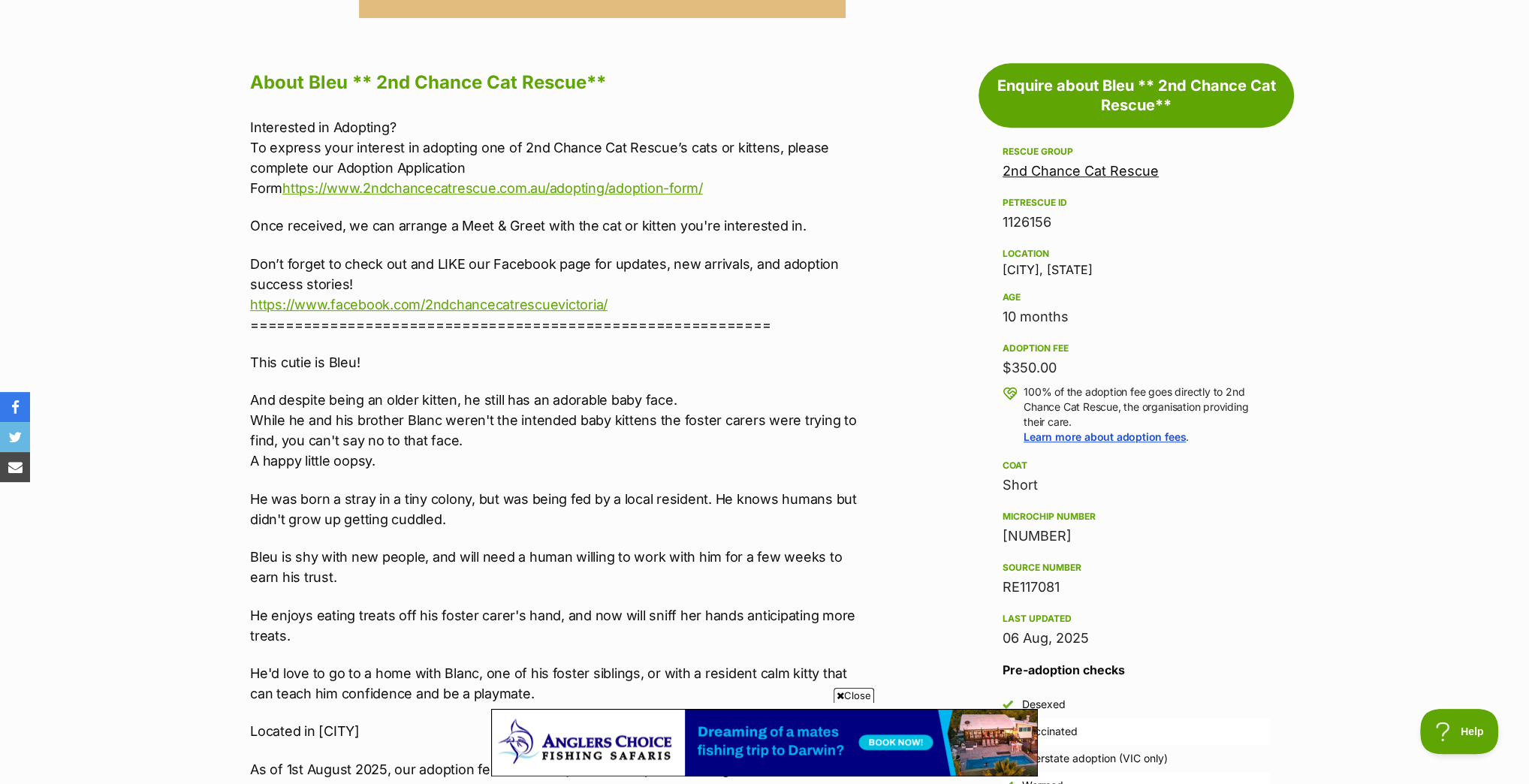 scroll, scrollTop: 0, scrollLeft: 0, axis: both 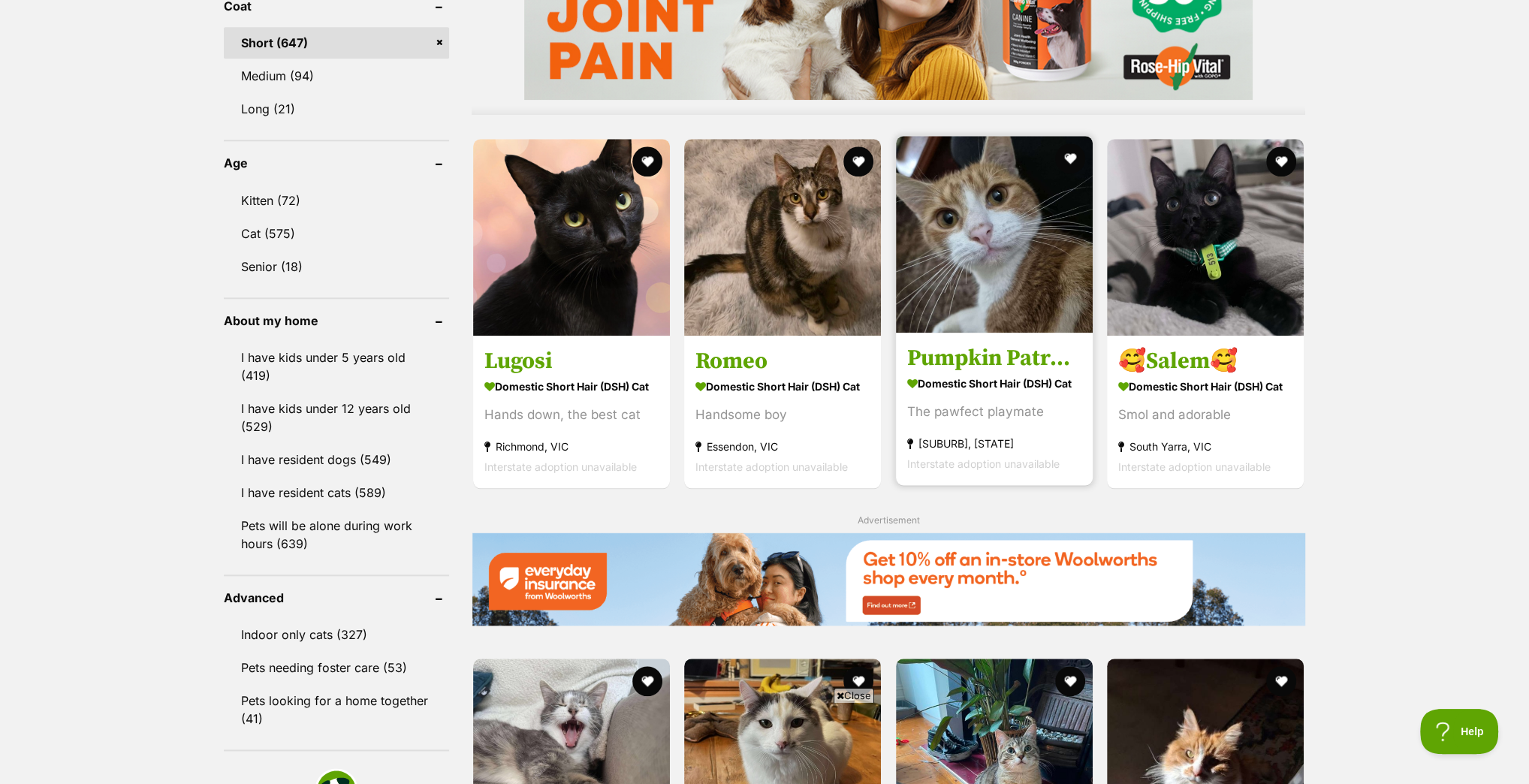 click at bounding box center [994, 234] 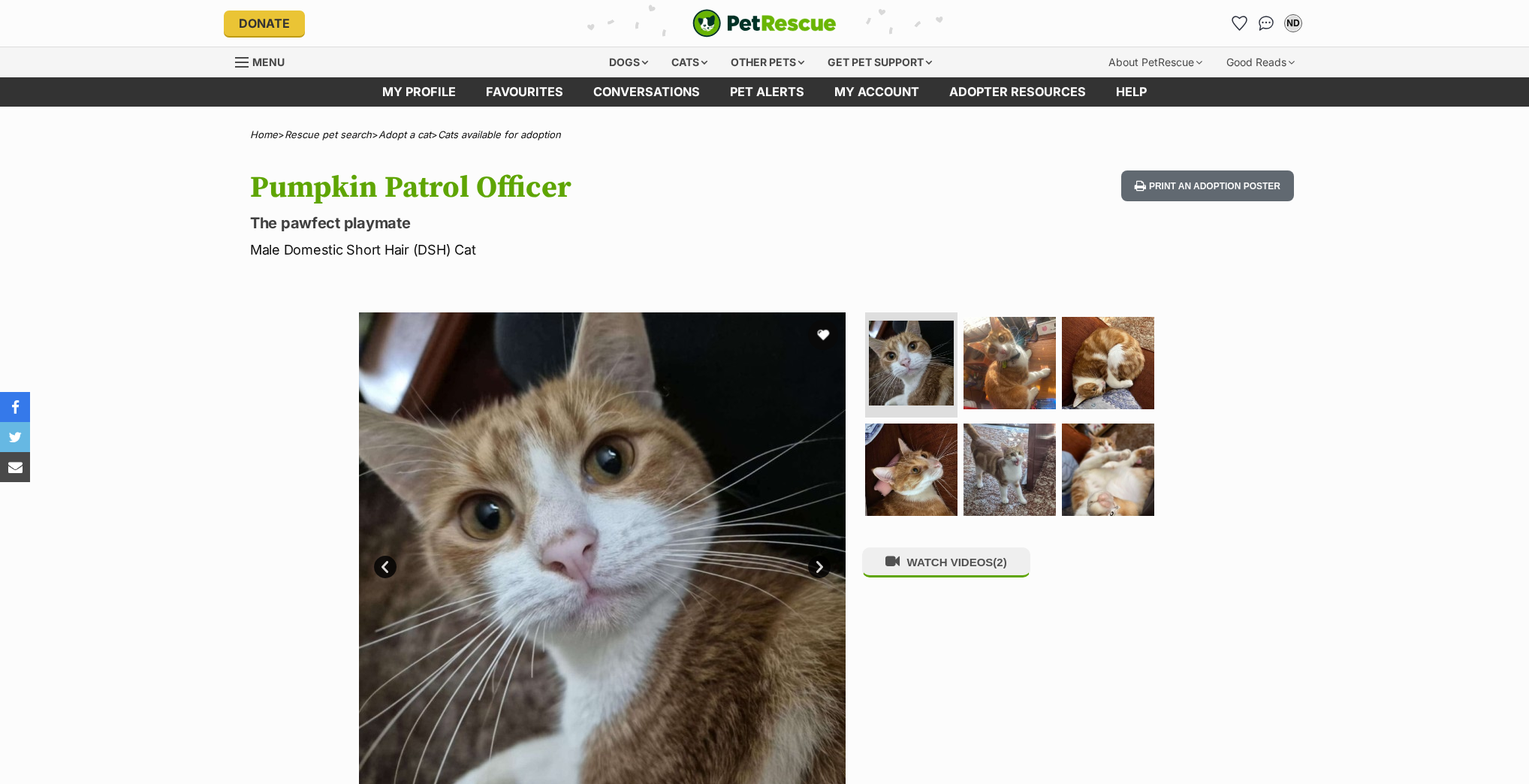 scroll, scrollTop: 0, scrollLeft: 0, axis: both 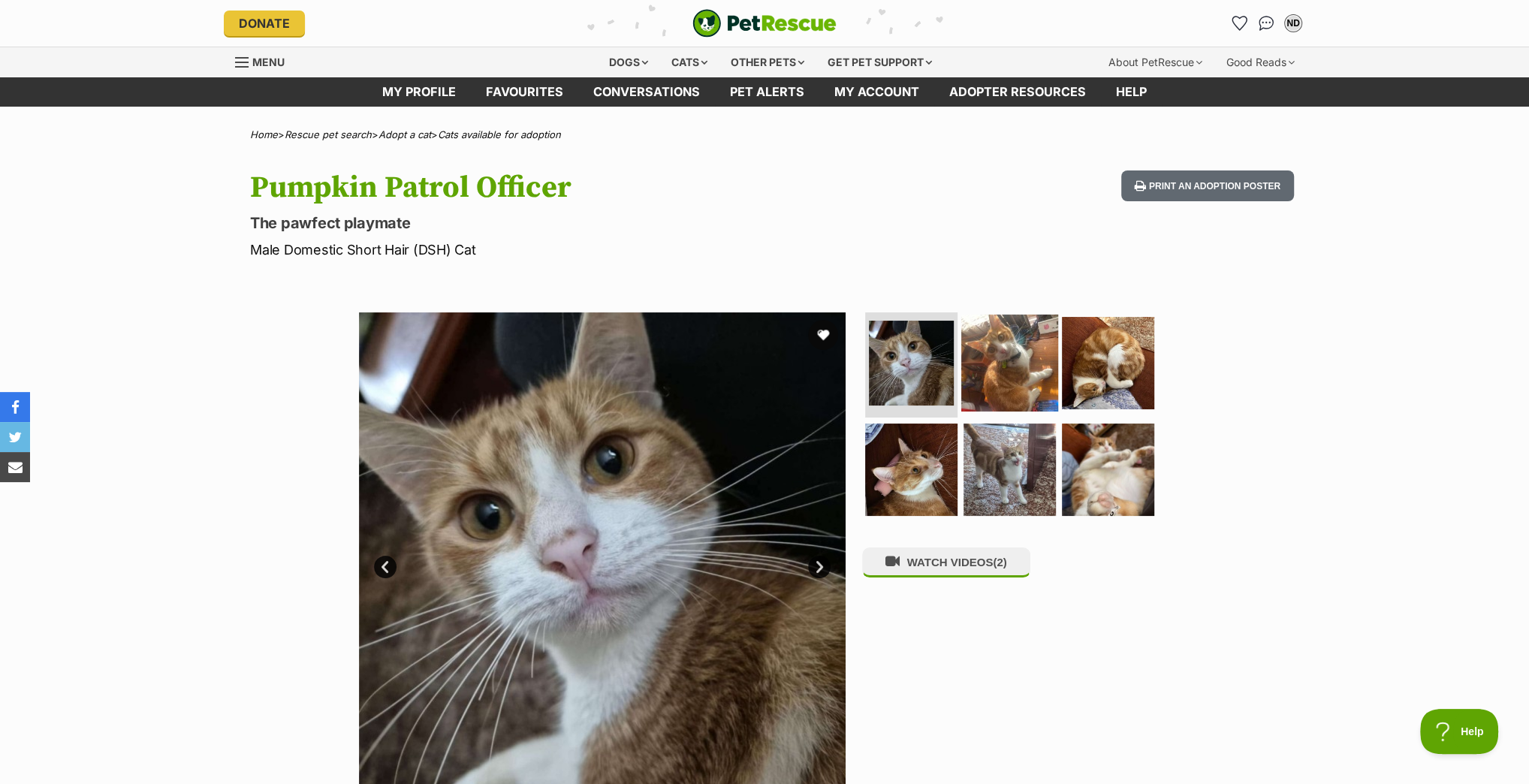 click at bounding box center [1009, 363] 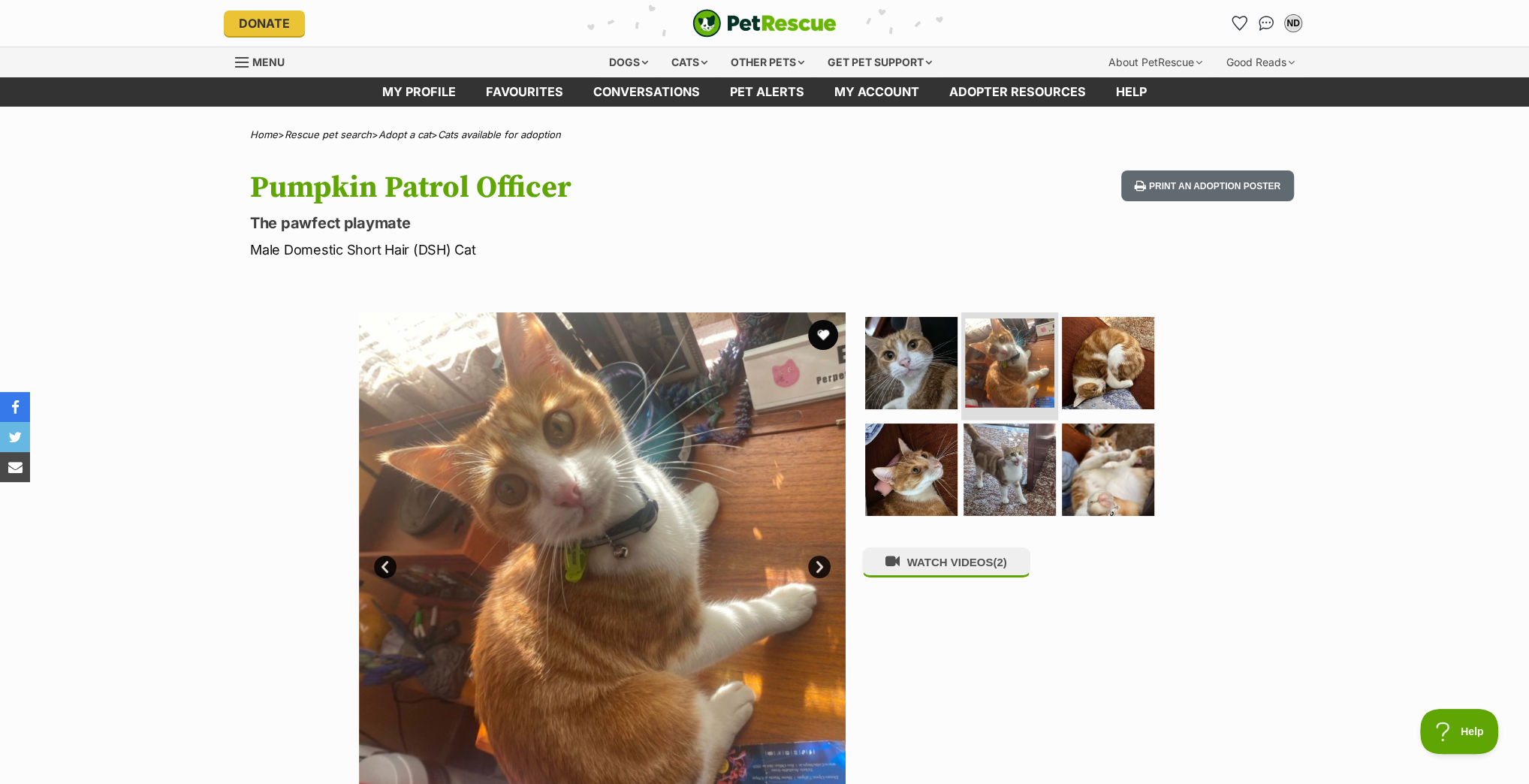 scroll, scrollTop: 0, scrollLeft: 0, axis: both 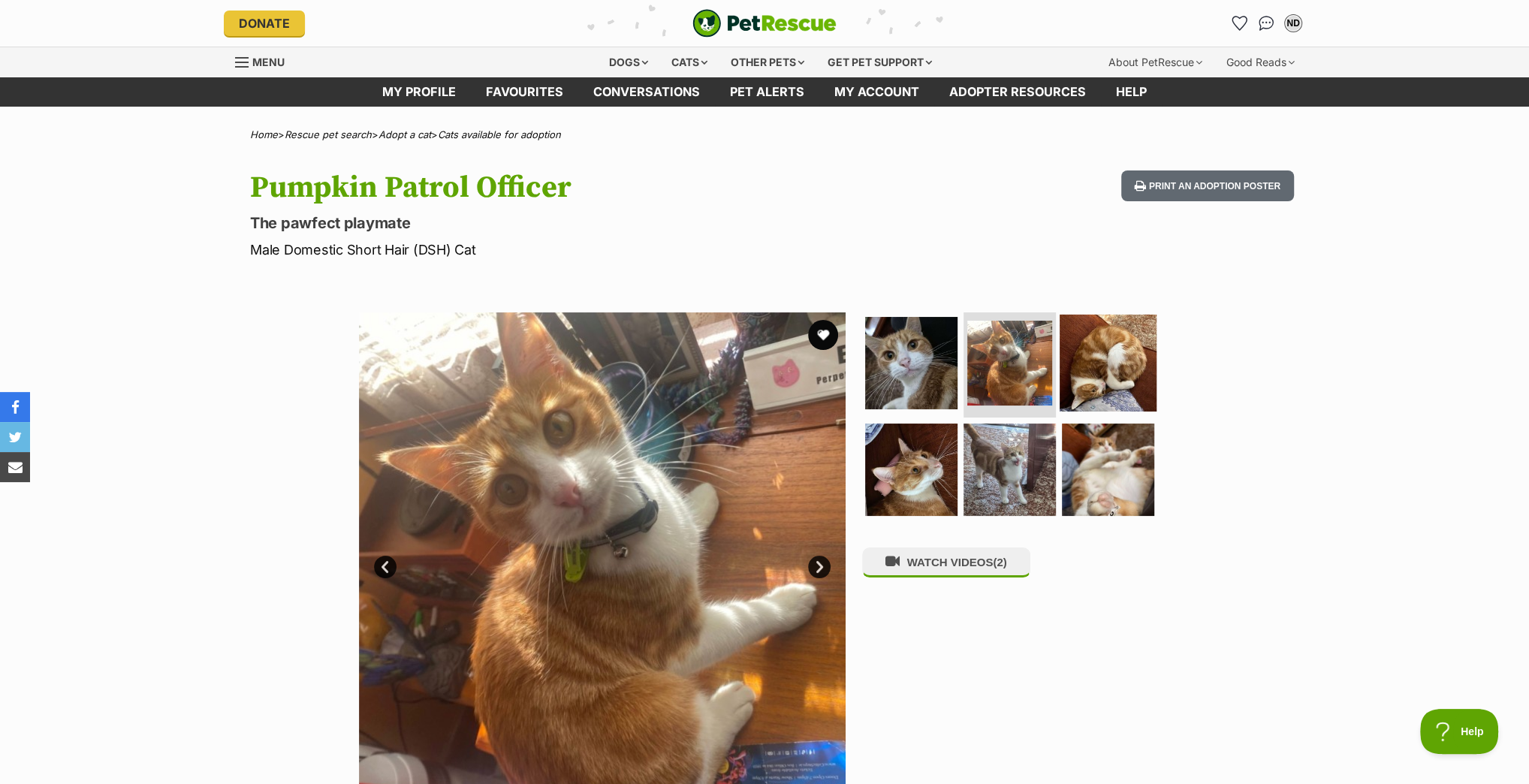 click at bounding box center (1108, 363) 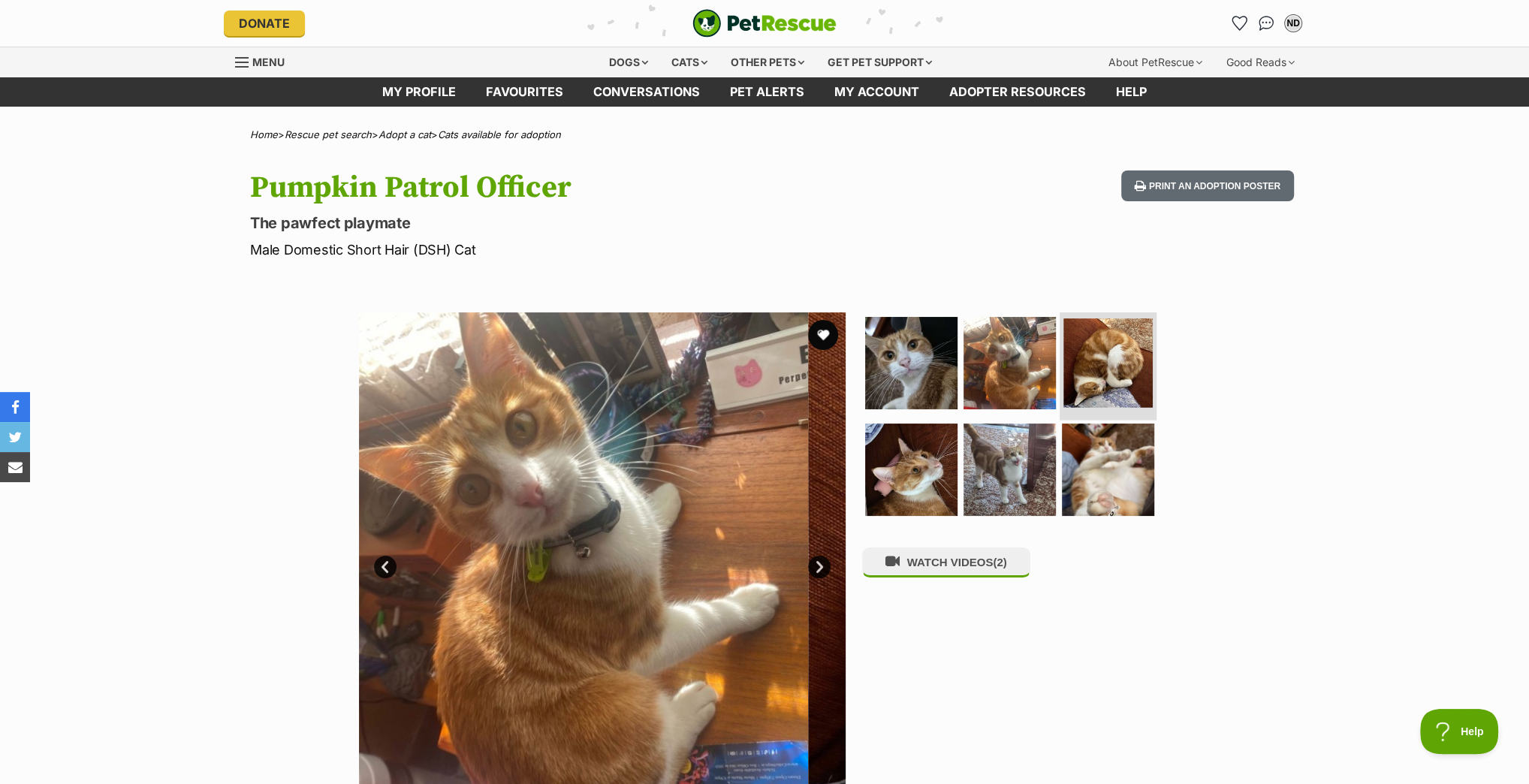scroll, scrollTop: 0, scrollLeft: 0, axis: both 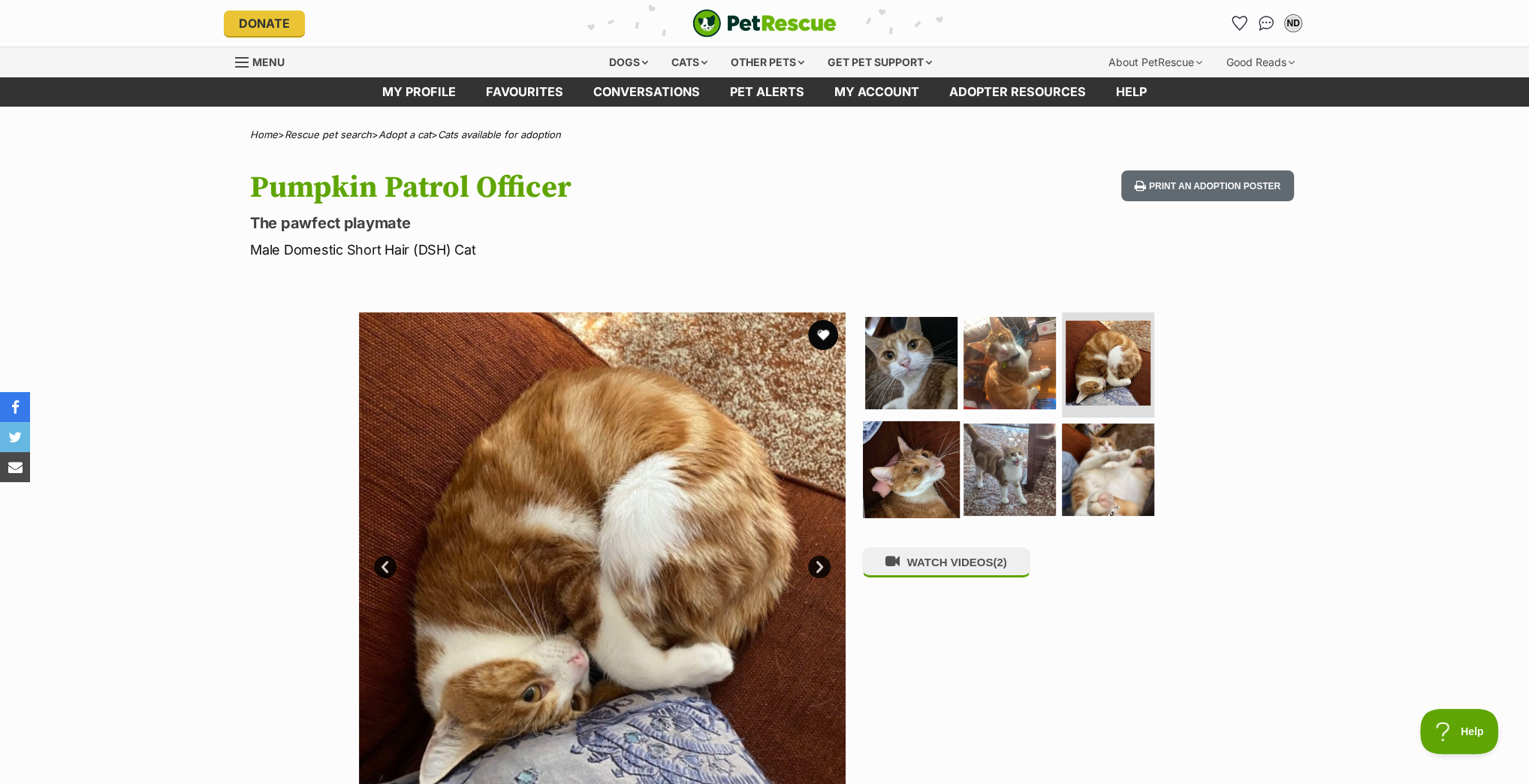 click at bounding box center (911, 469) 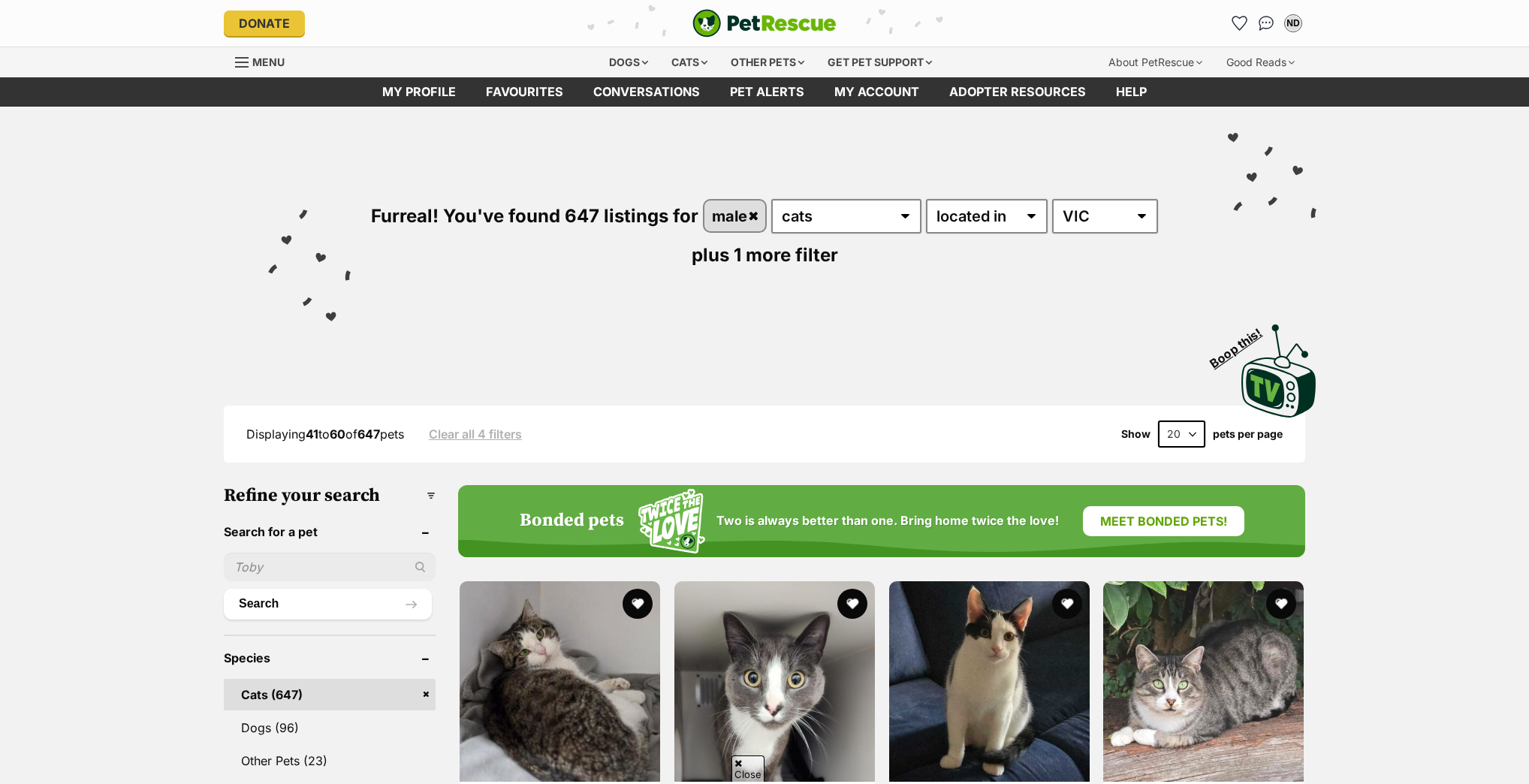 scroll, scrollTop: 1434, scrollLeft: 0, axis: vertical 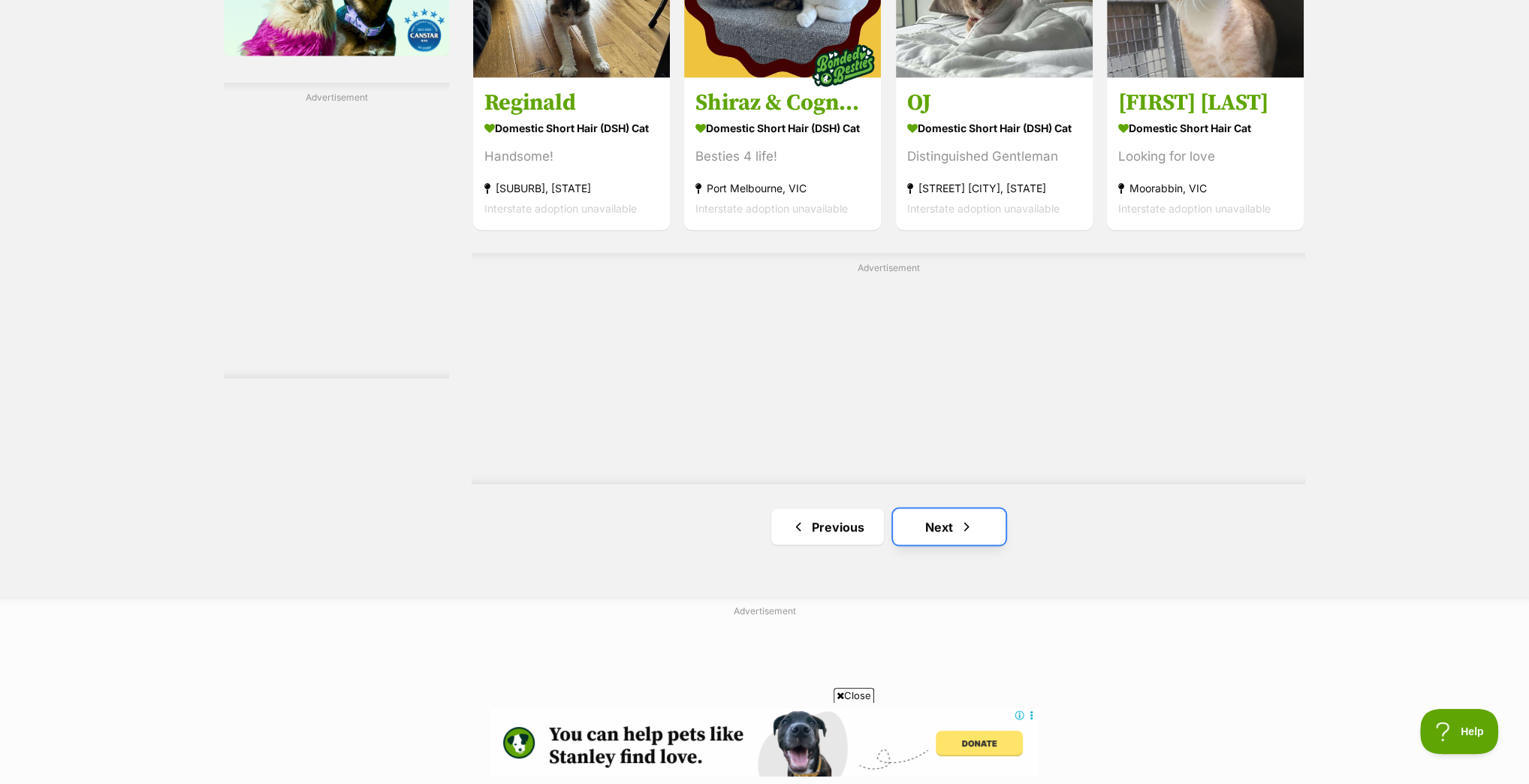 click on "Next" at bounding box center [949, 526] 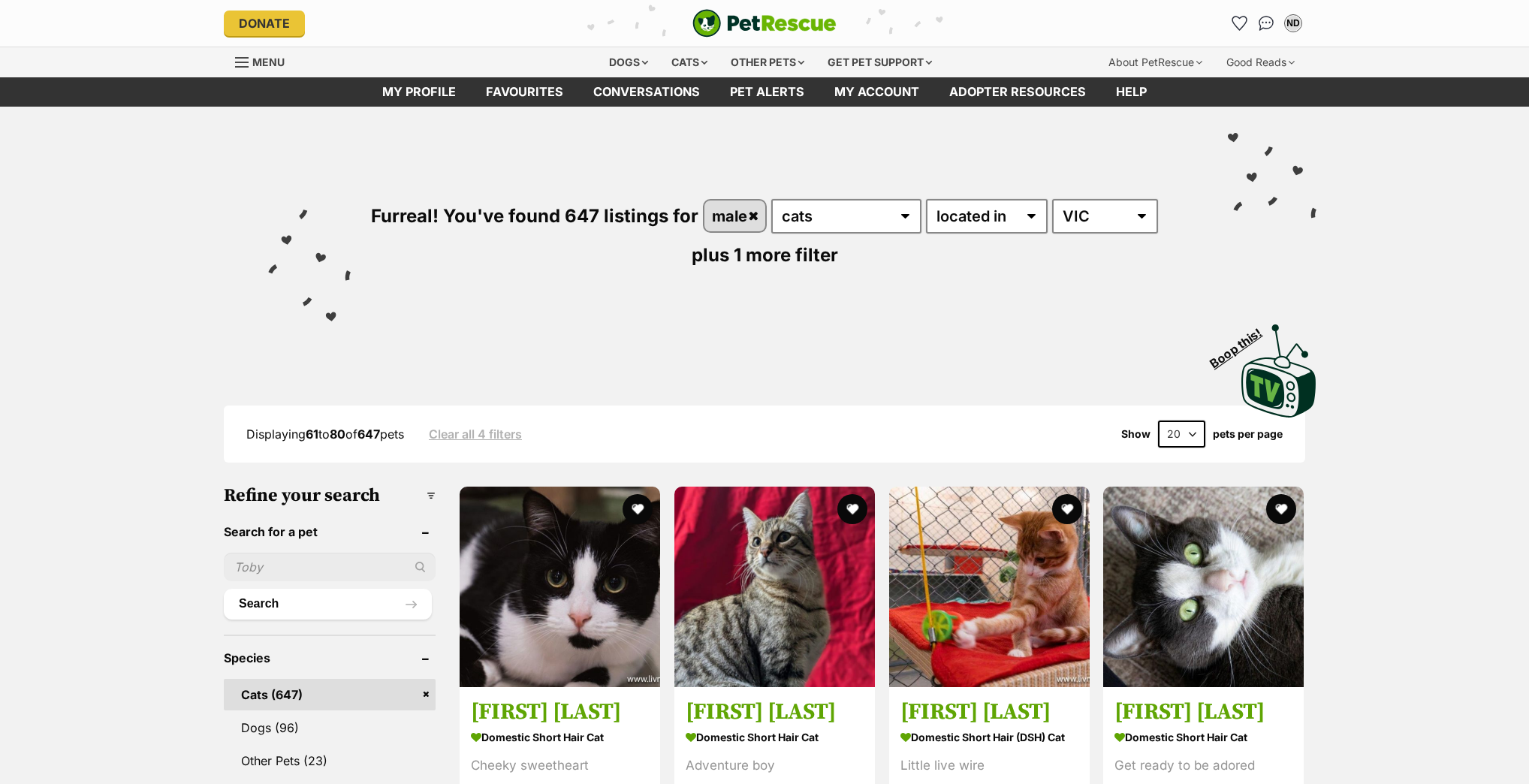 scroll, scrollTop: 0, scrollLeft: 0, axis: both 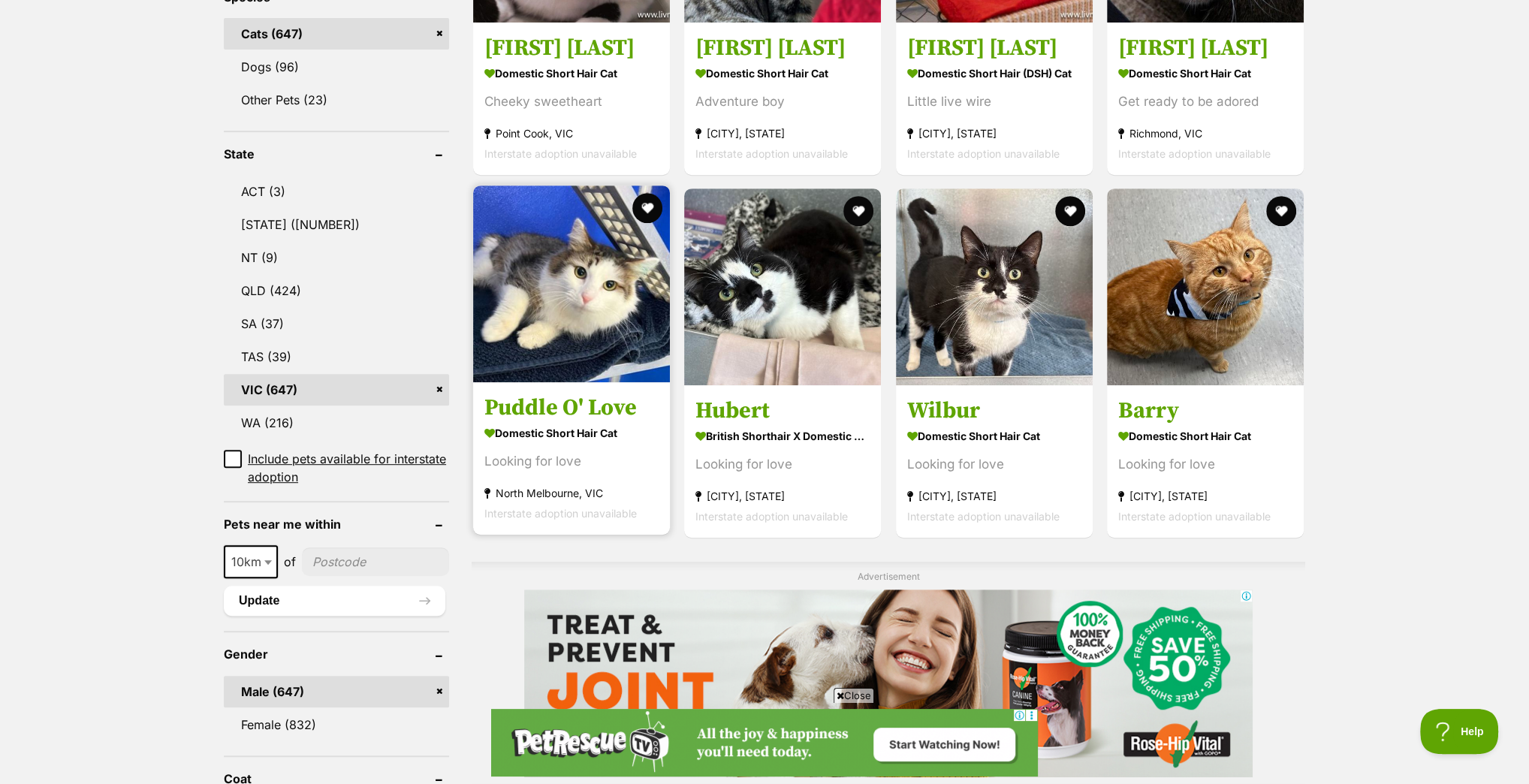 click at bounding box center [571, 284] 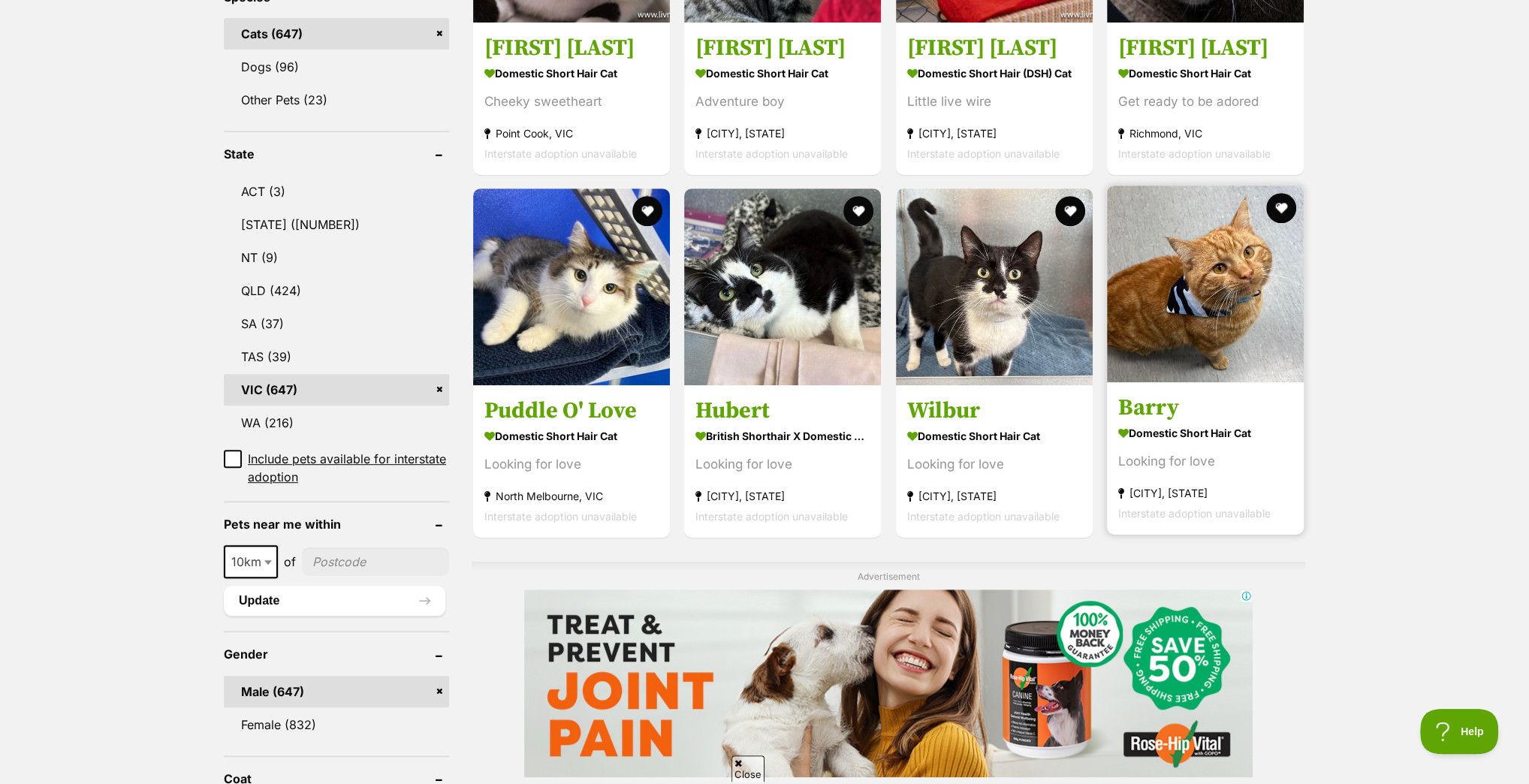 click at bounding box center [1205, 284] 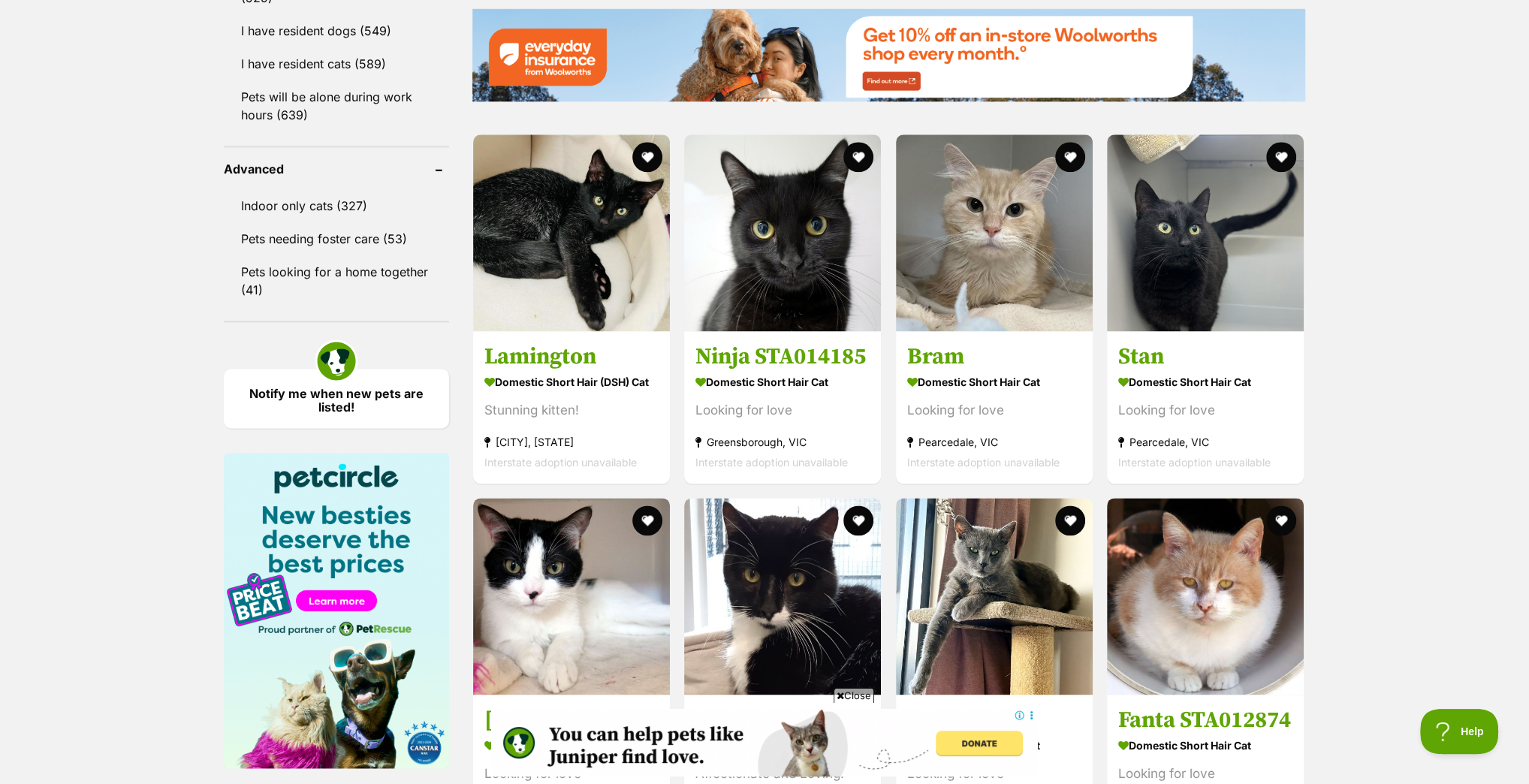 scroll, scrollTop: 1922, scrollLeft: 0, axis: vertical 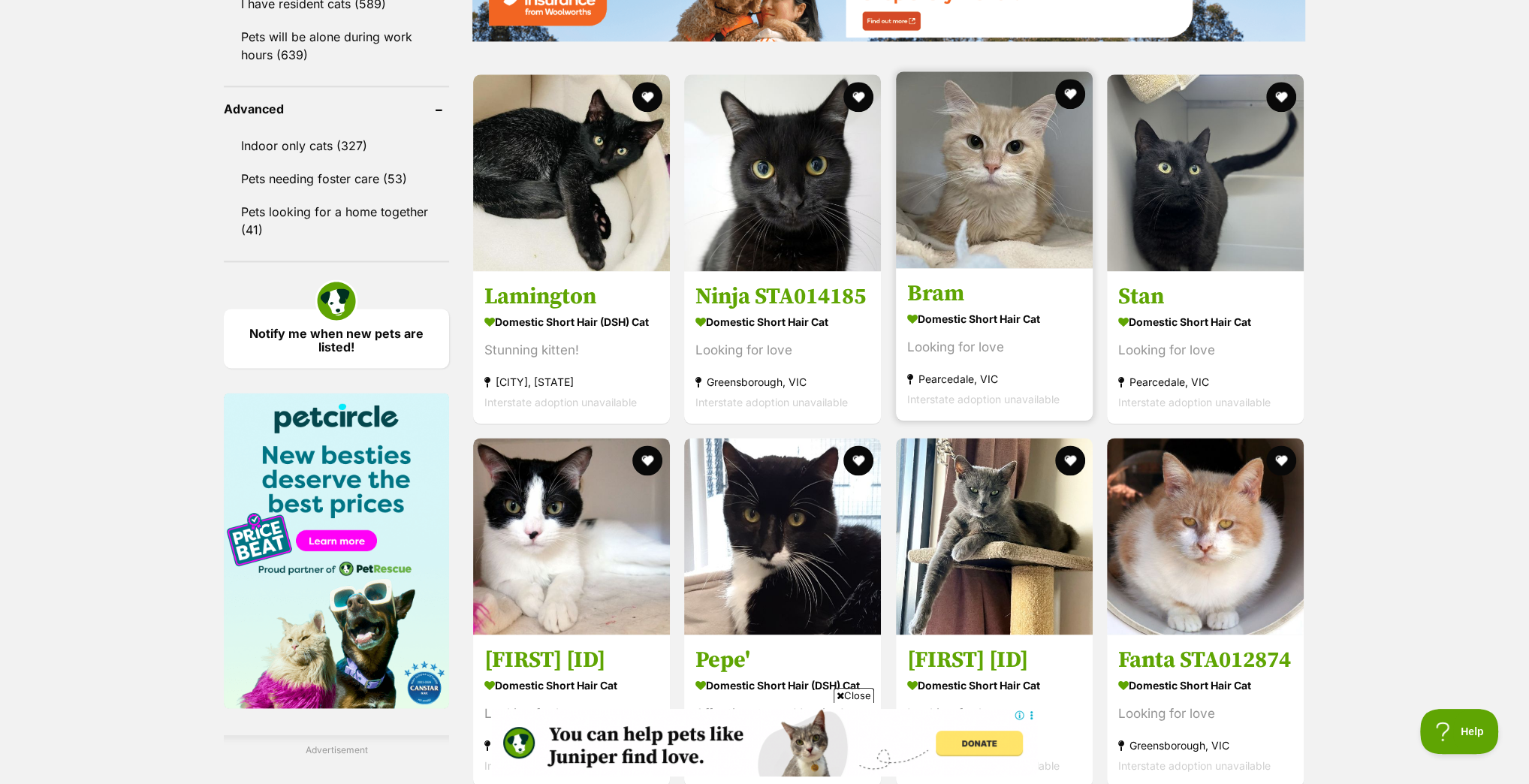 click at bounding box center [994, 170] 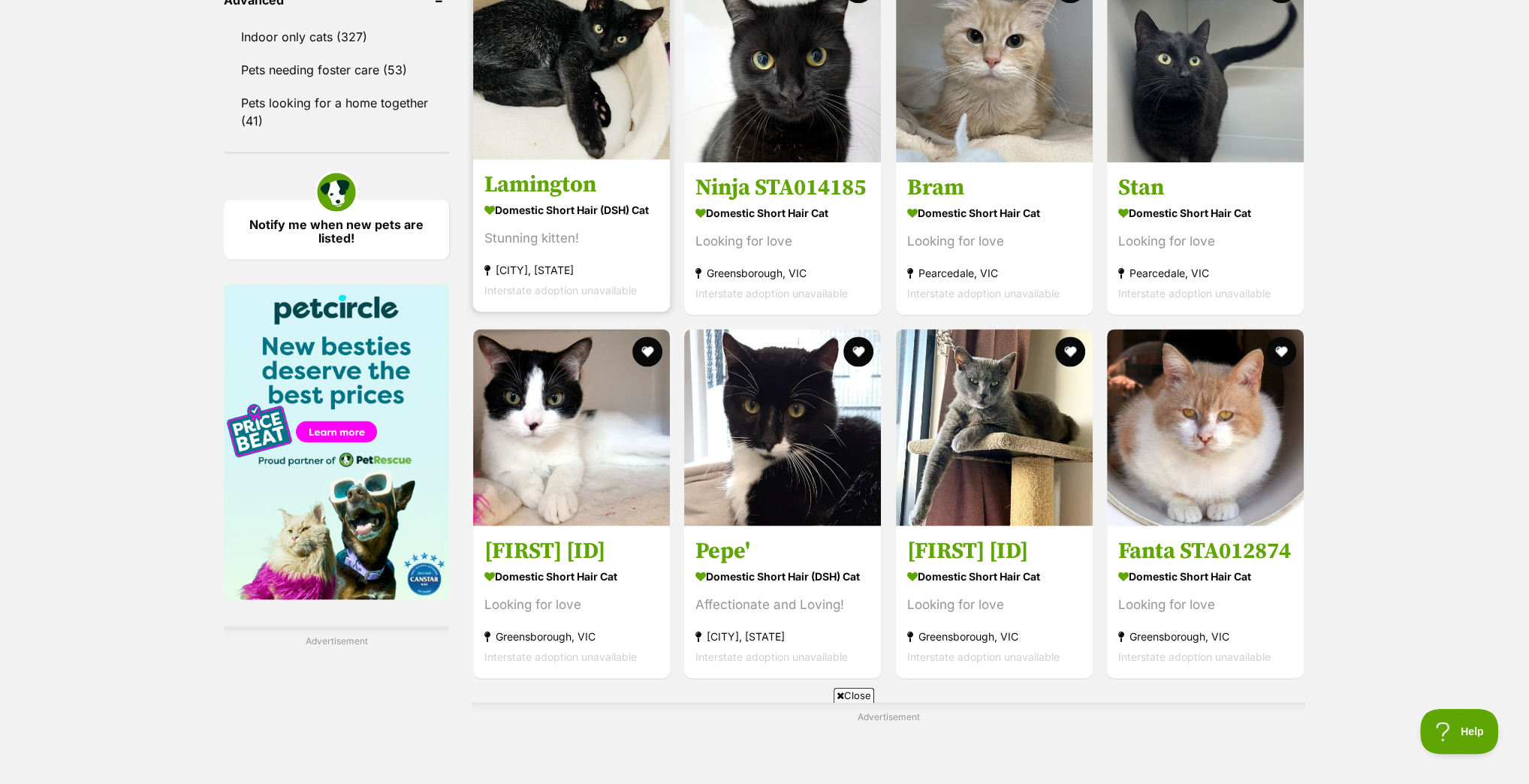 scroll, scrollTop: 2103, scrollLeft: 0, axis: vertical 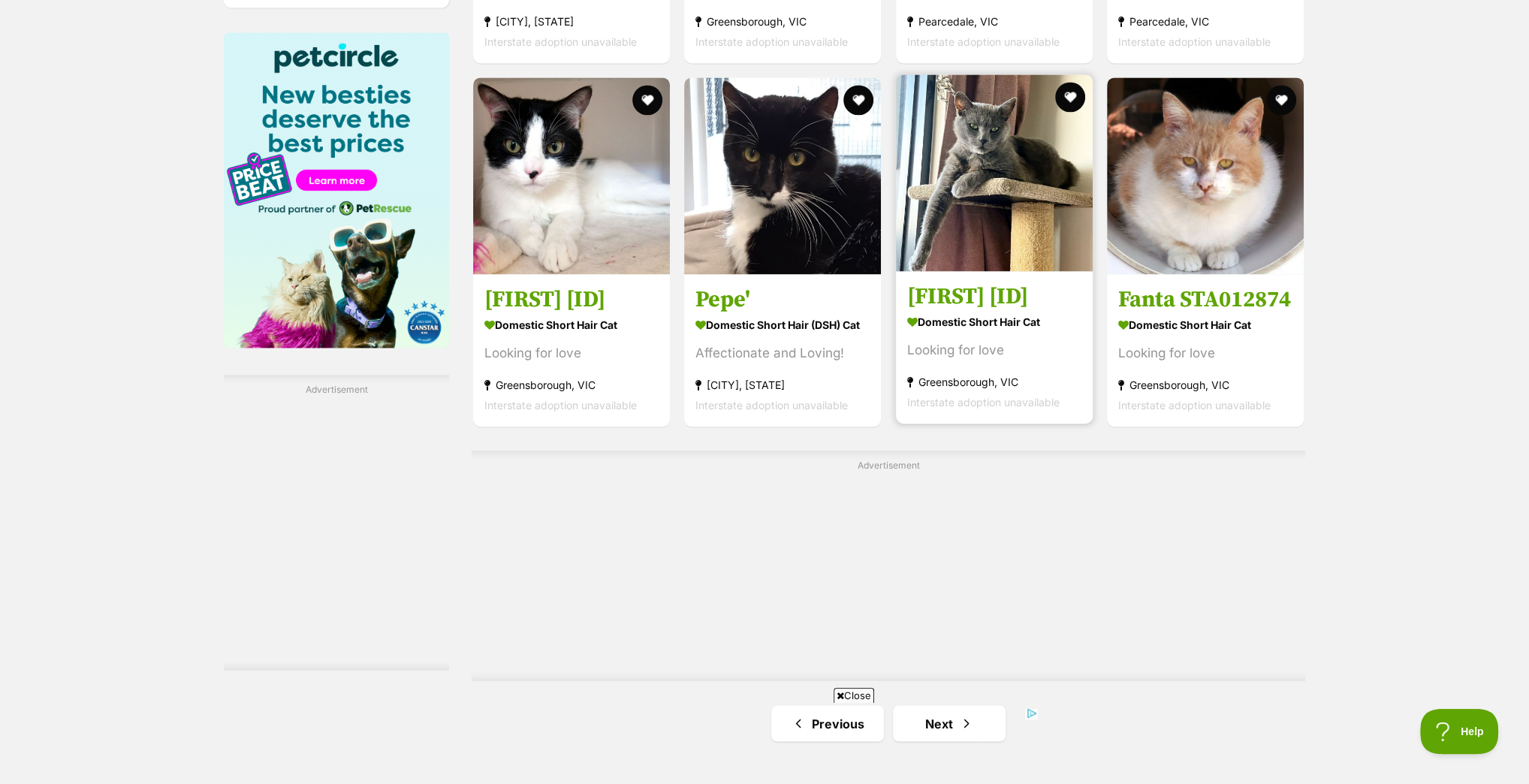 click at bounding box center [994, 173] 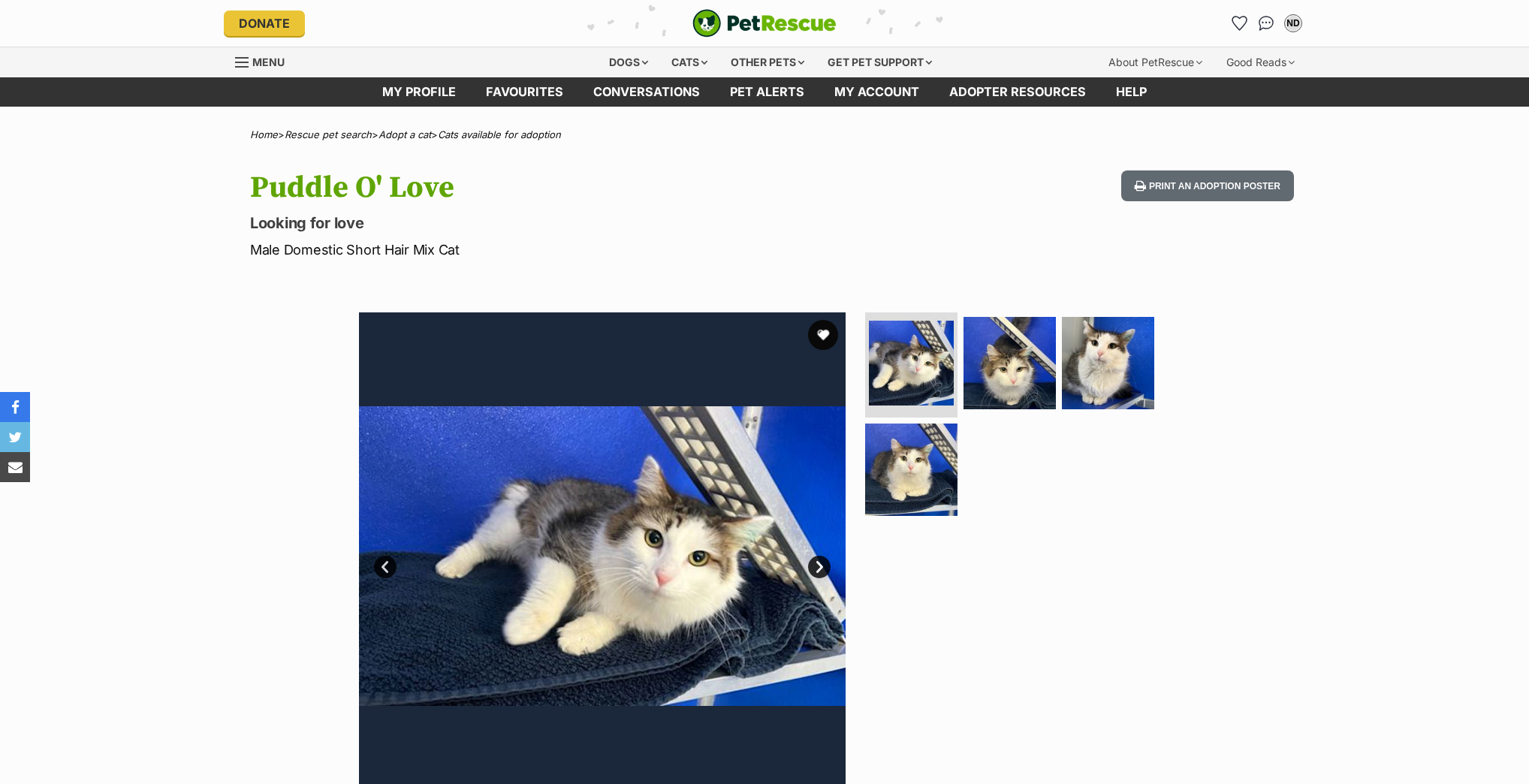 scroll, scrollTop: 0, scrollLeft: 0, axis: both 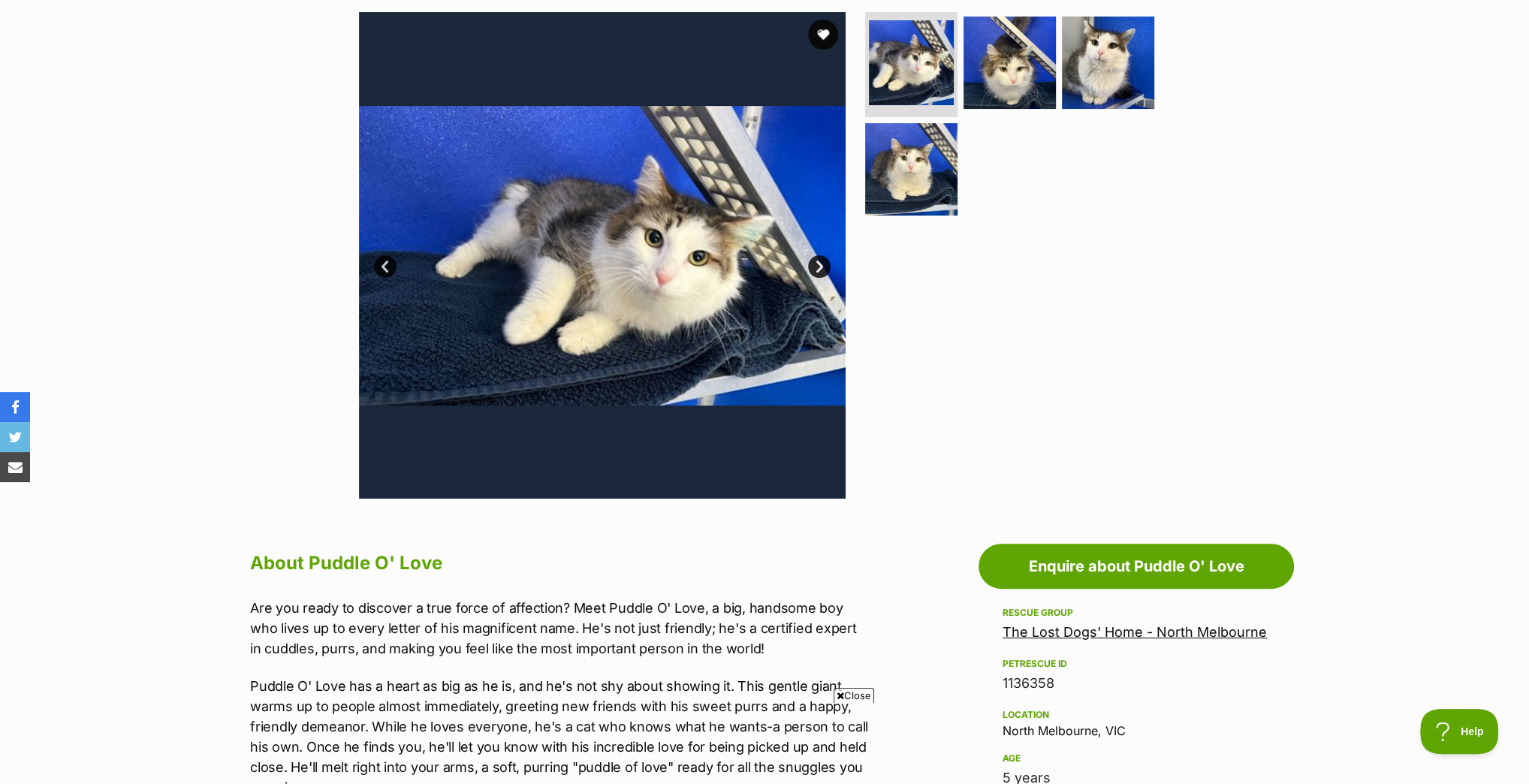 click on "Next" at bounding box center [819, 267] 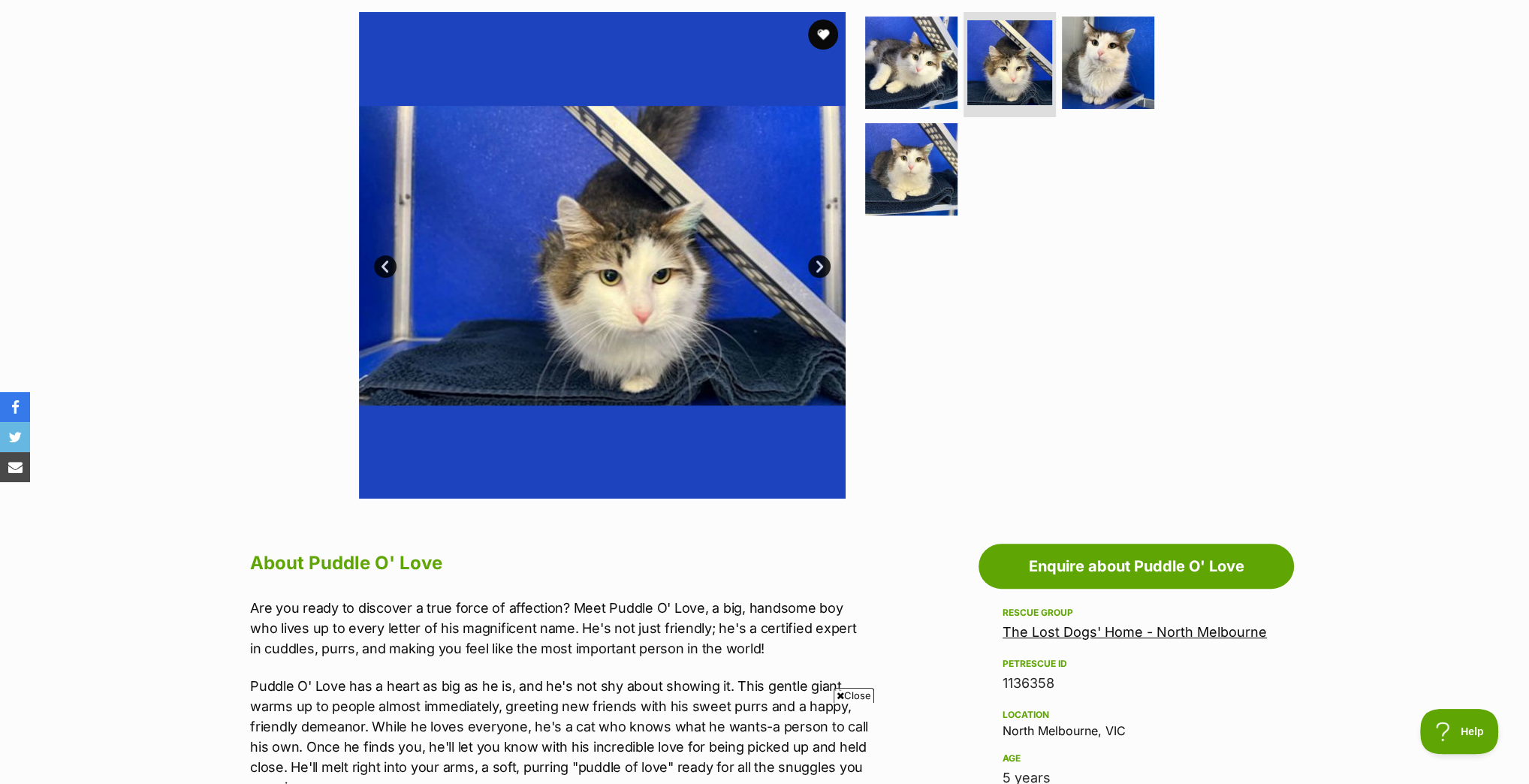click on "Next" at bounding box center (819, 267) 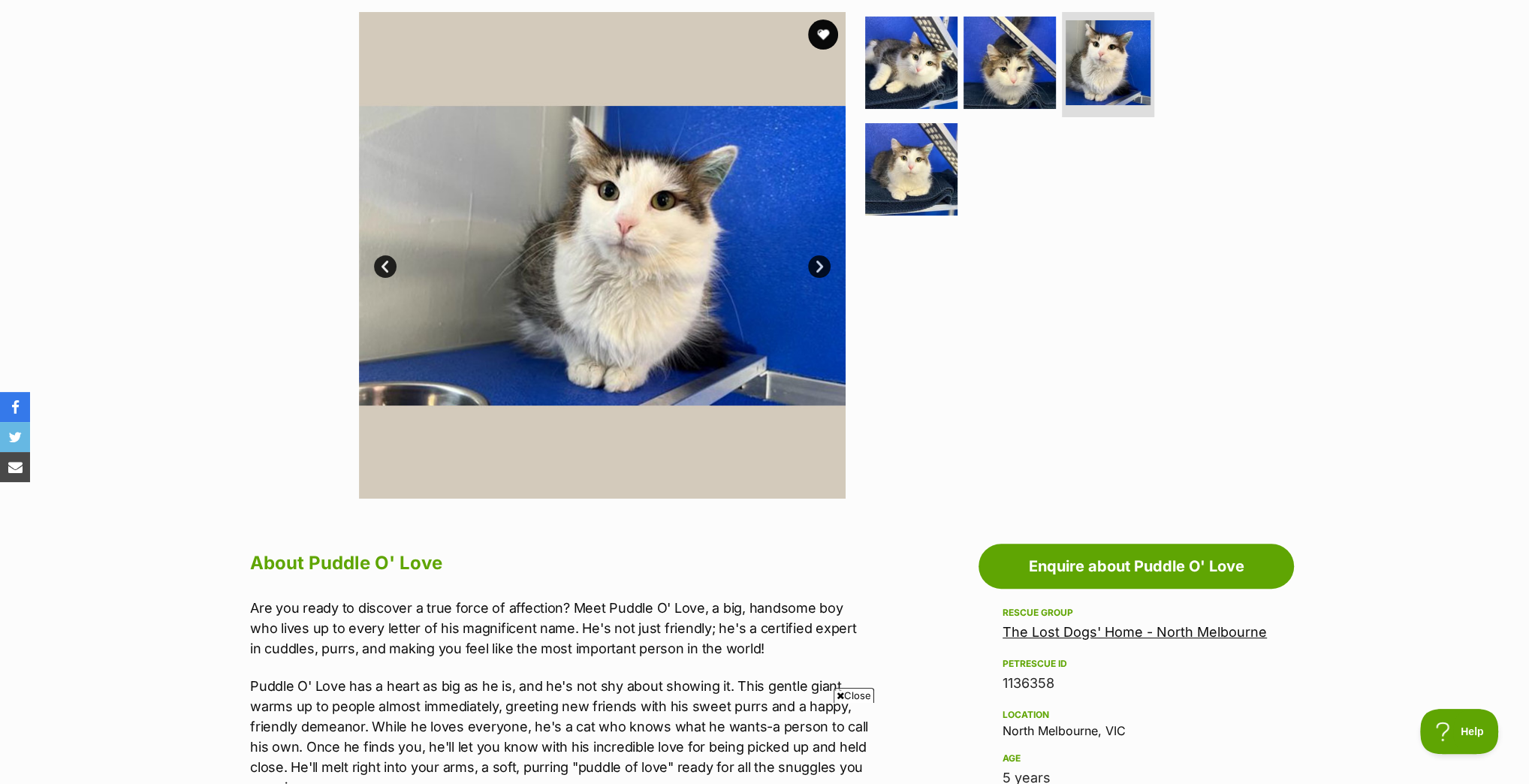 click on "Next" at bounding box center [819, 267] 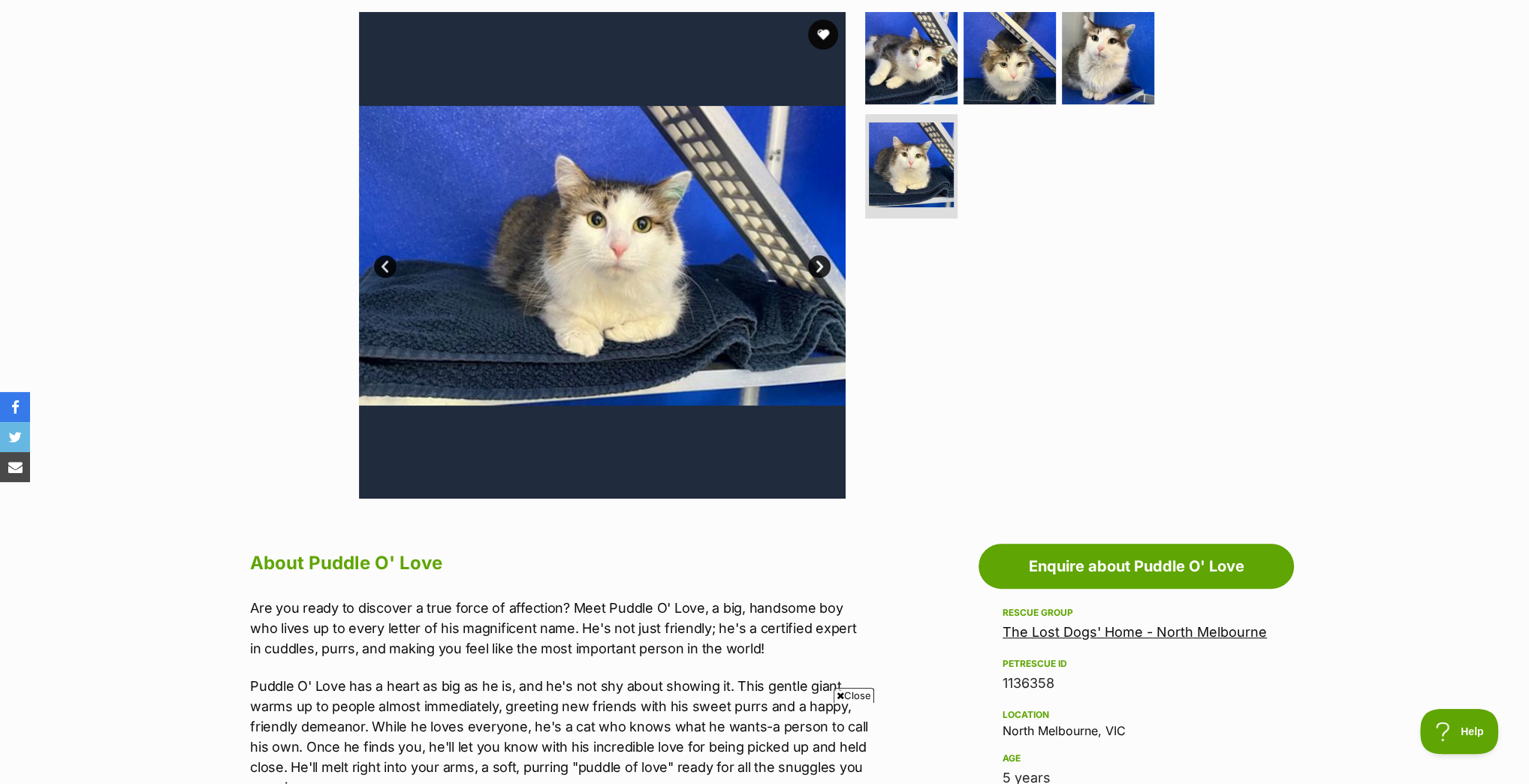 click on "Next" at bounding box center (819, 267) 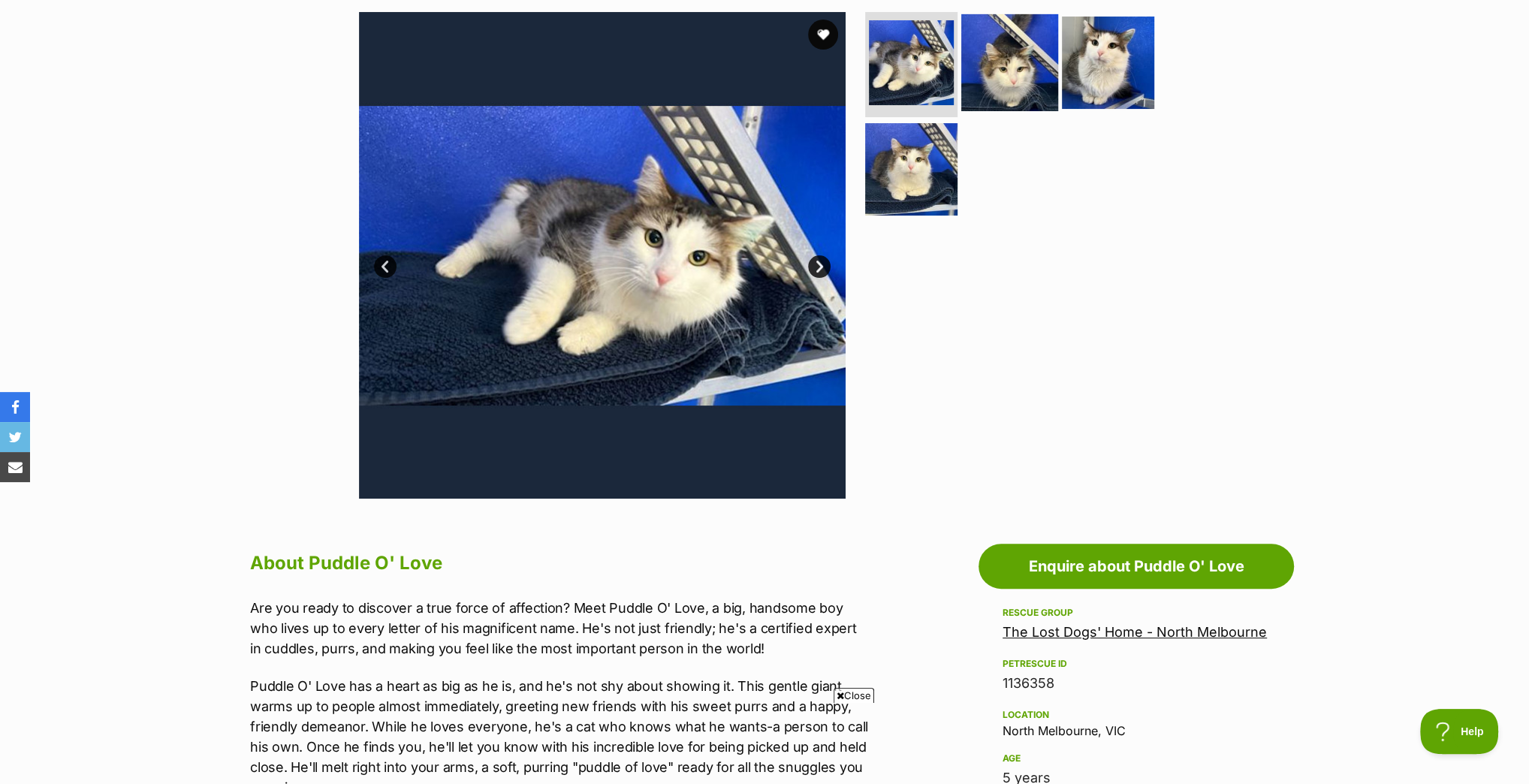 click at bounding box center (1009, 62) 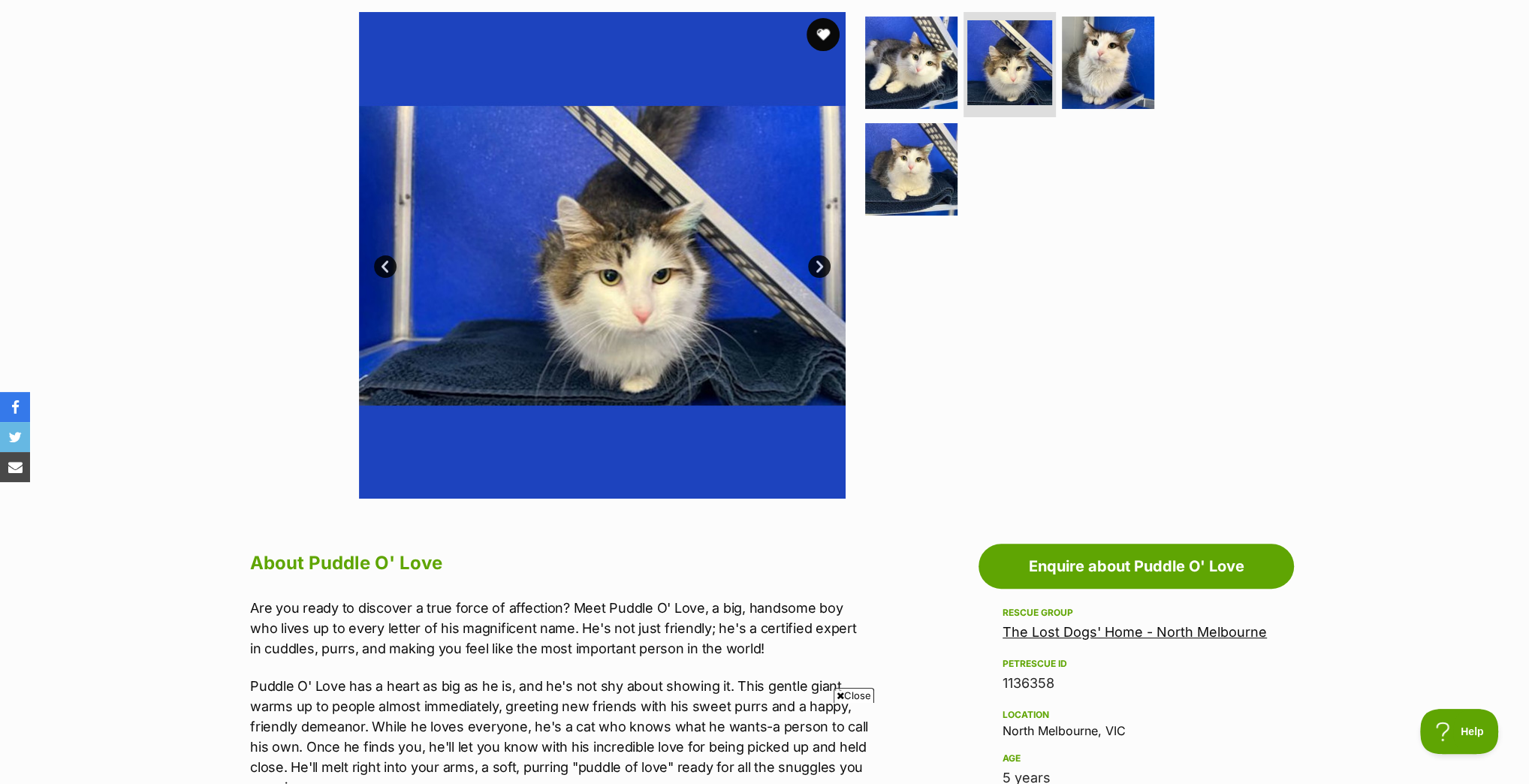 click at bounding box center (823, 35) 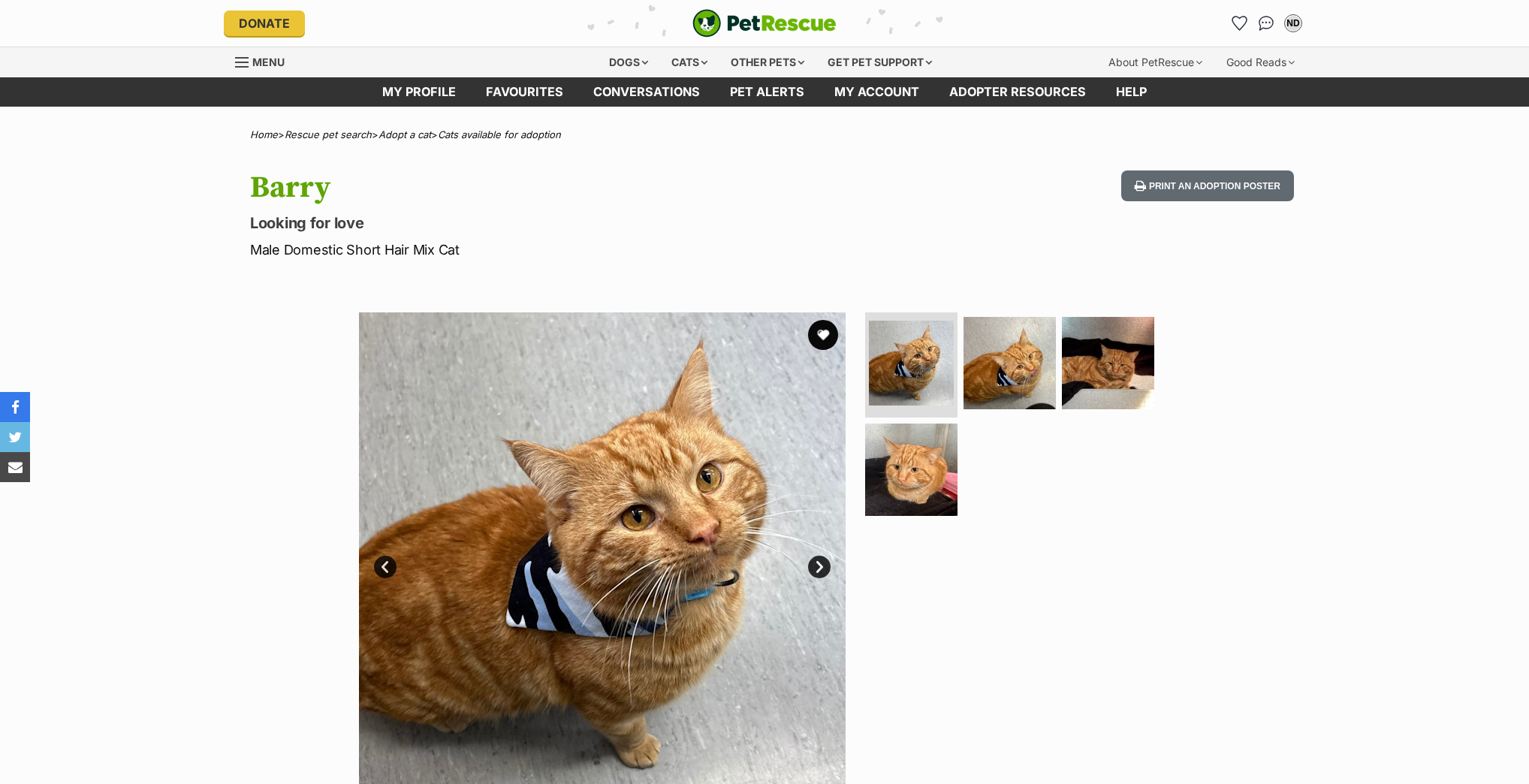 scroll, scrollTop: 0, scrollLeft: 0, axis: both 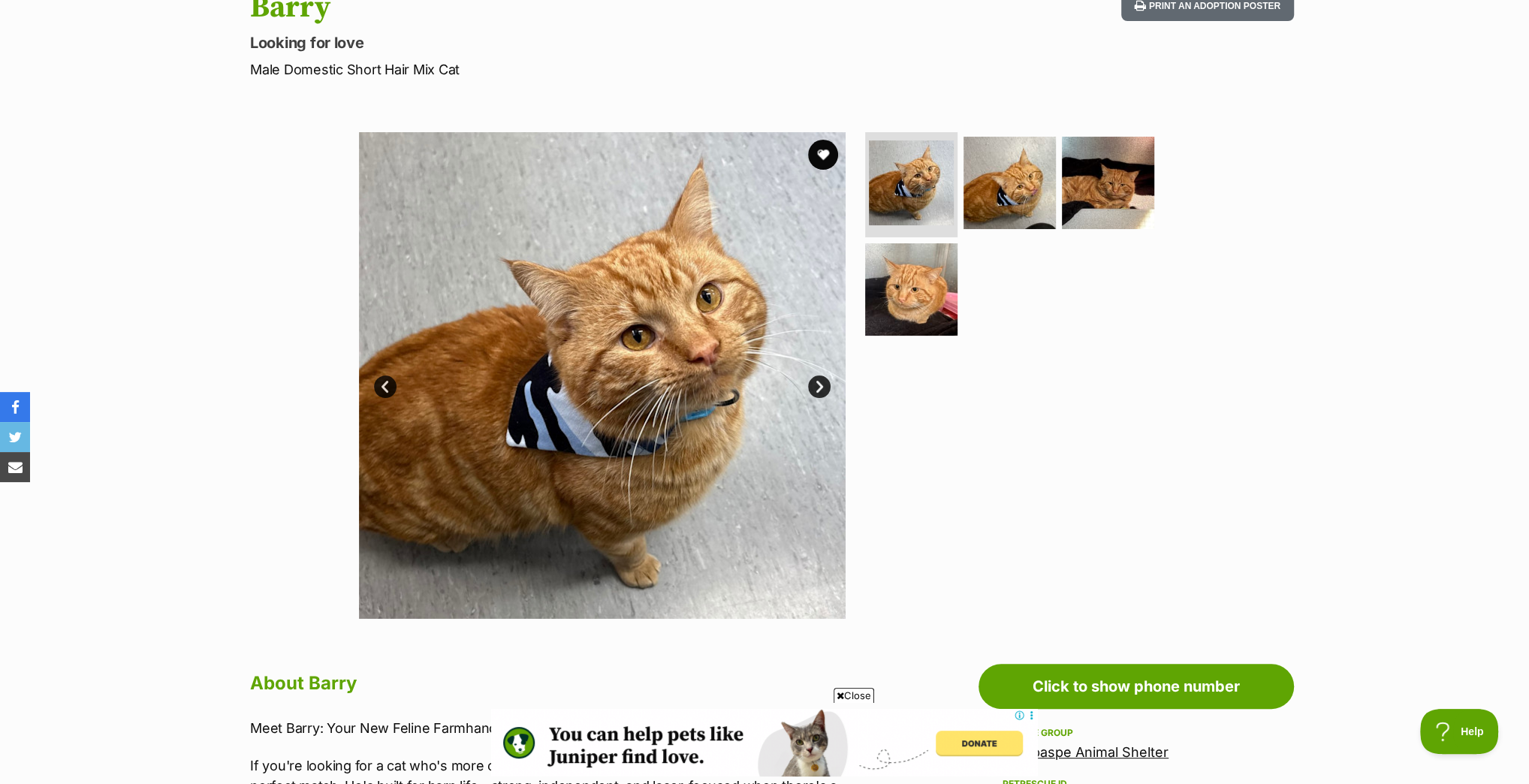 click on "Next" at bounding box center [819, 387] 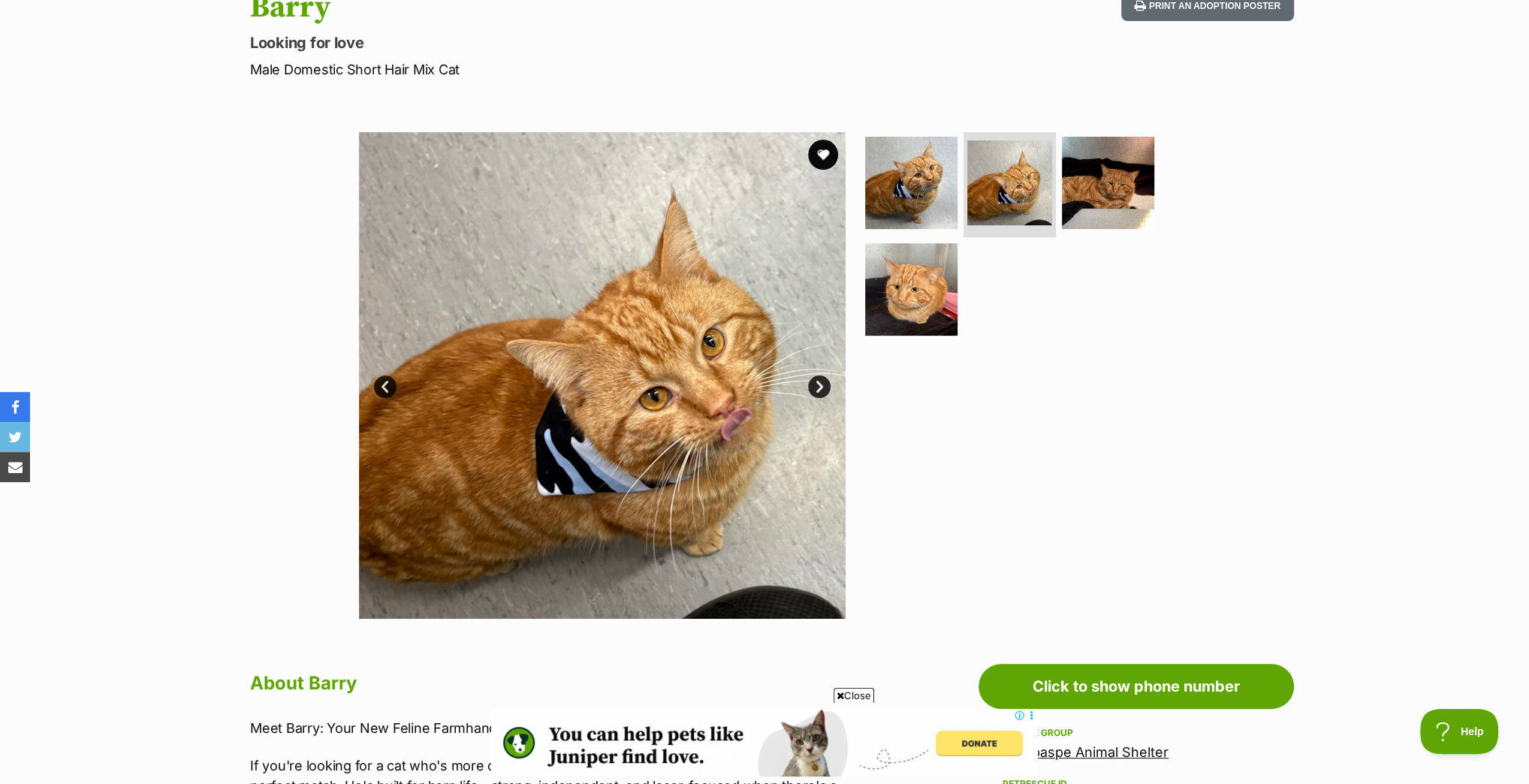 scroll, scrollTop: 0, scrollLeft: 0, axis: both 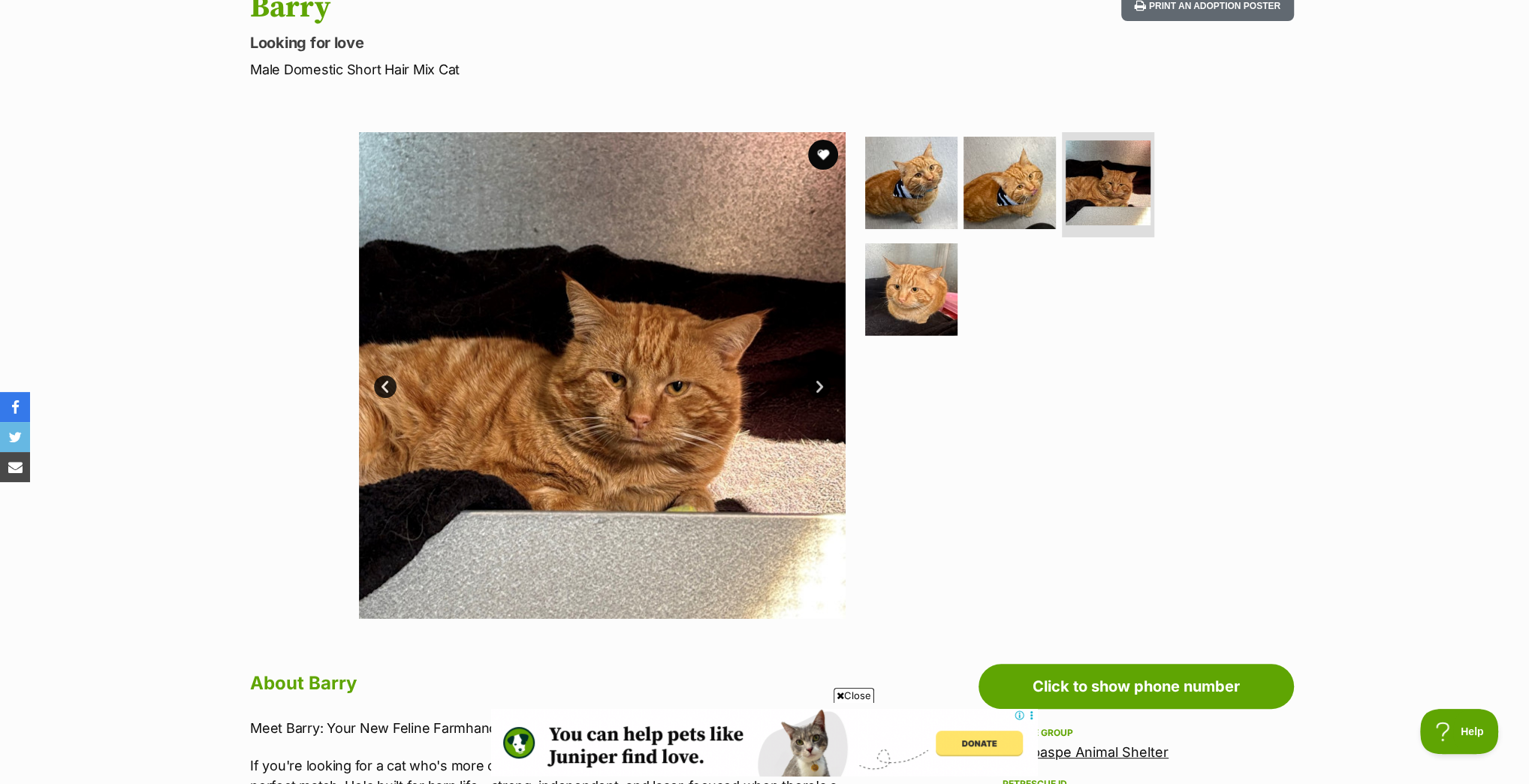 click on "Next" at bounding box center (819, 387) 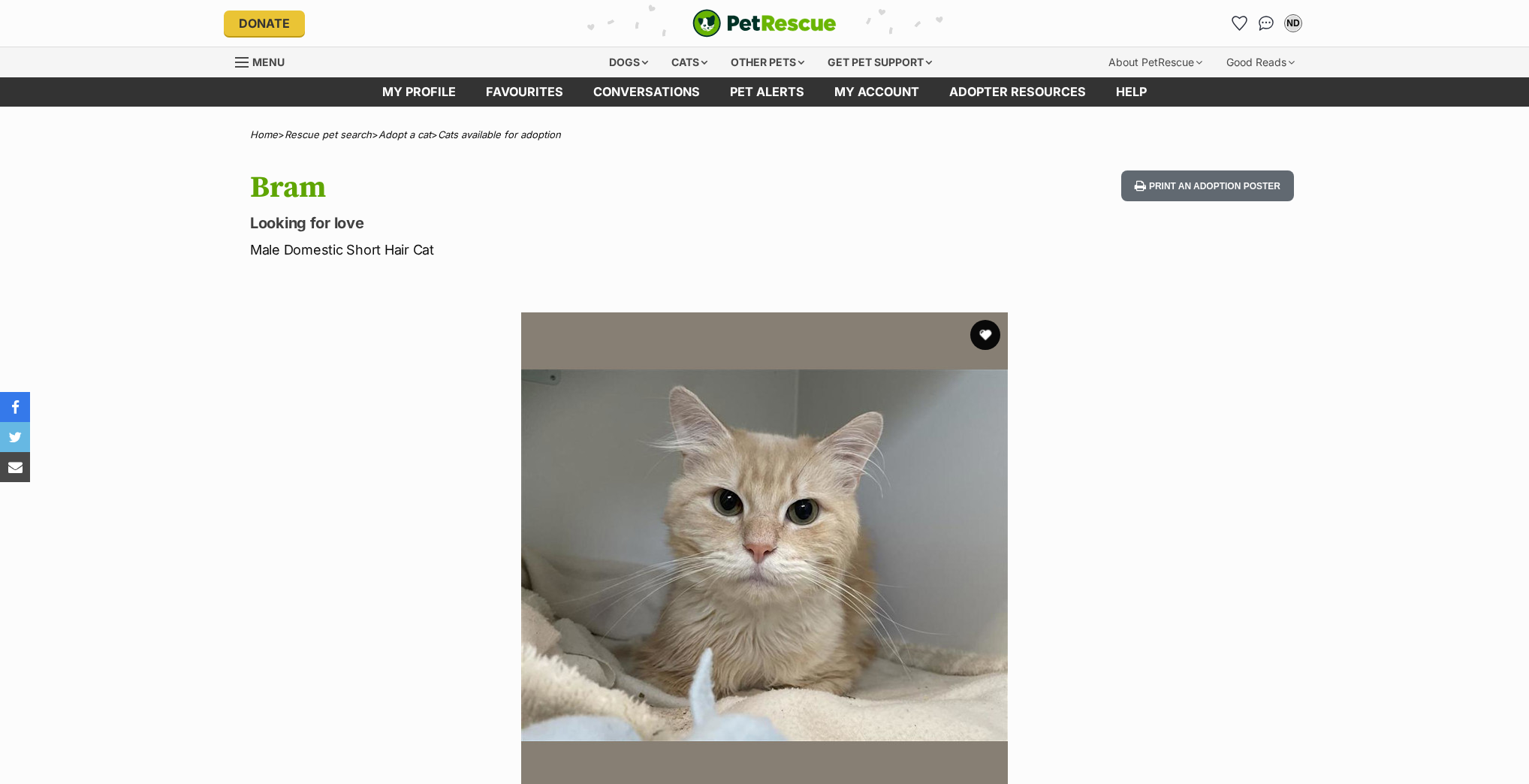 scroll, scrollTop: 0, scrollLeft: 0, axis: both 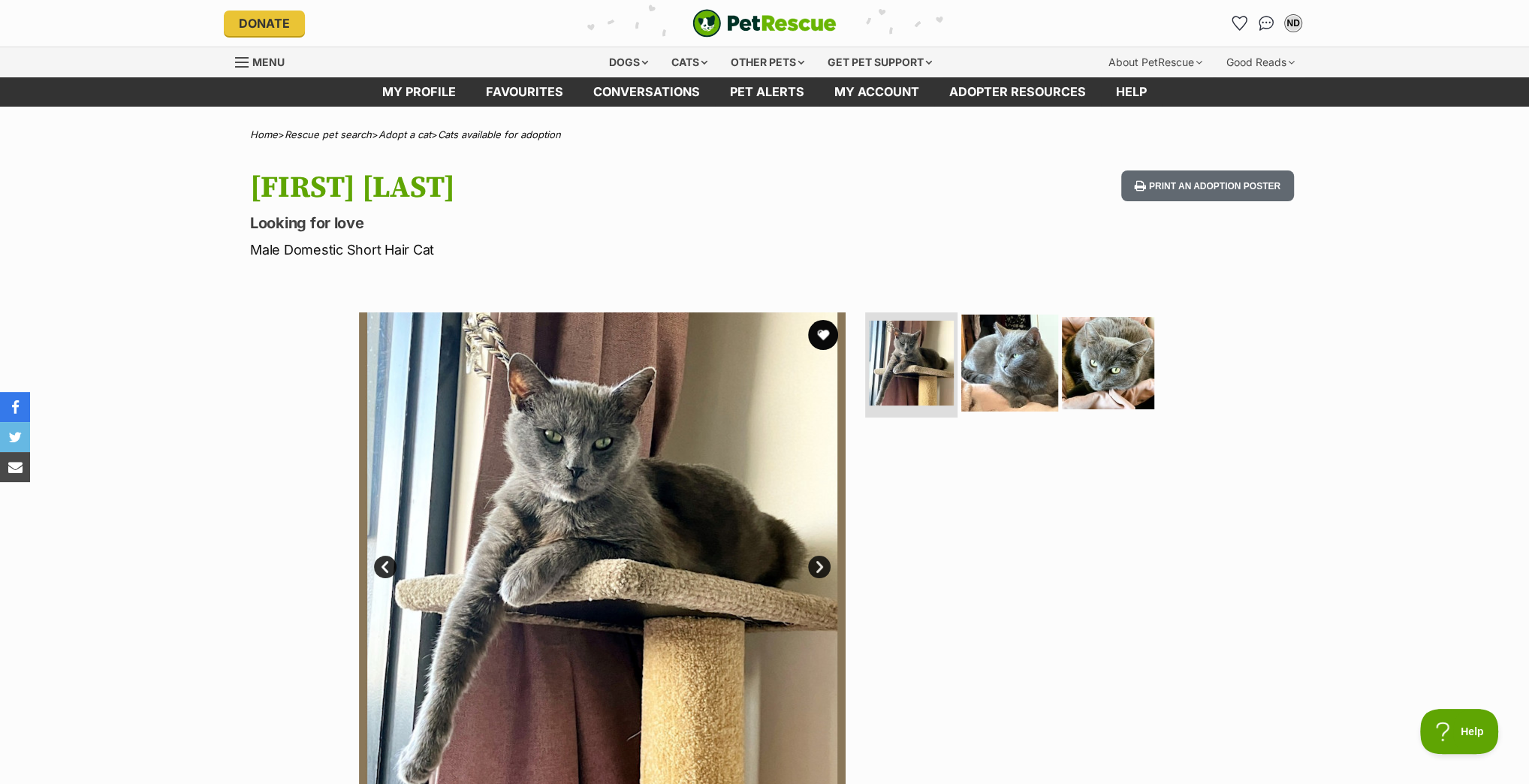 click at bounding box center (1009, 363) 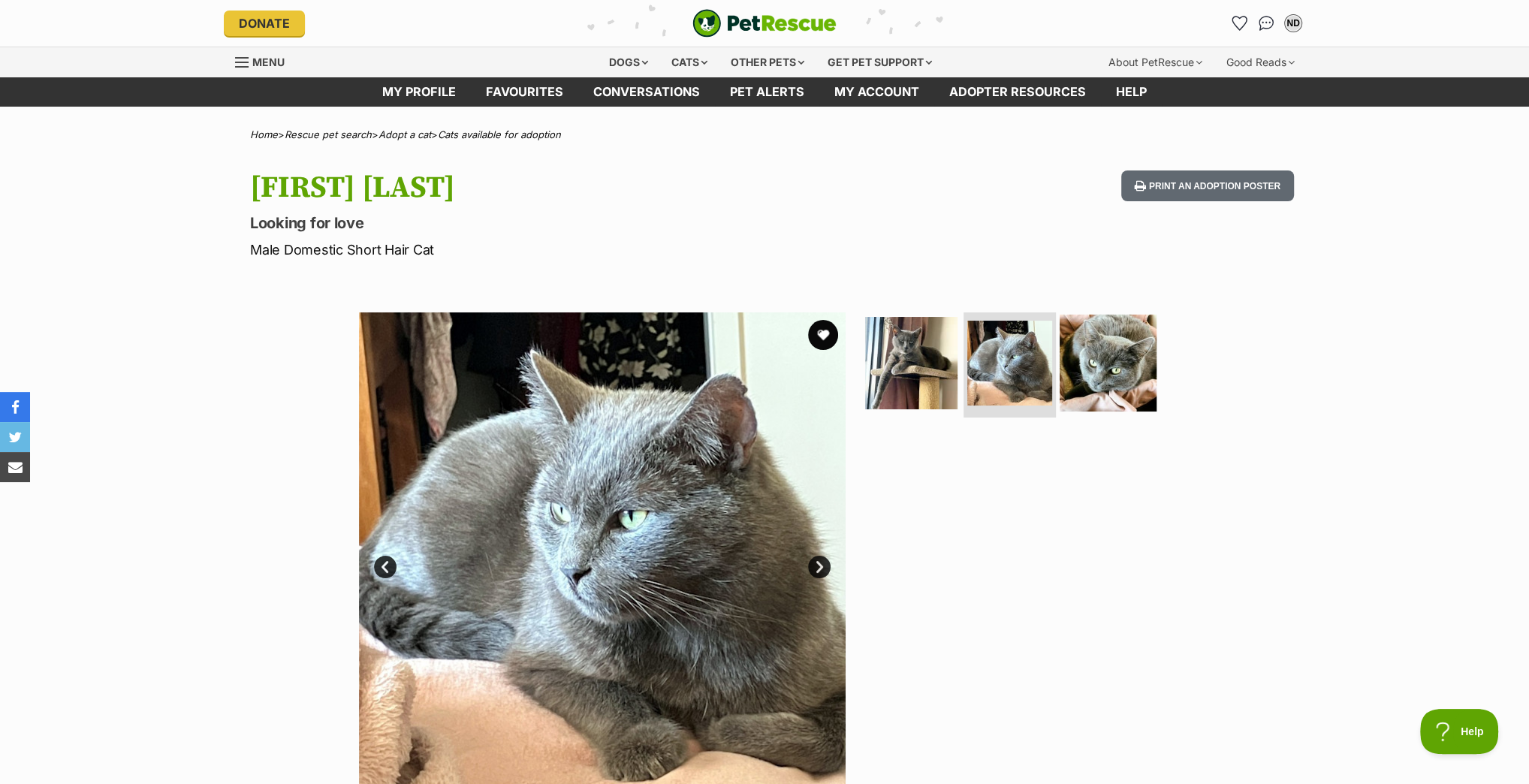 scroll, scrollTop: 0, scrollLeft: 0, axis: both 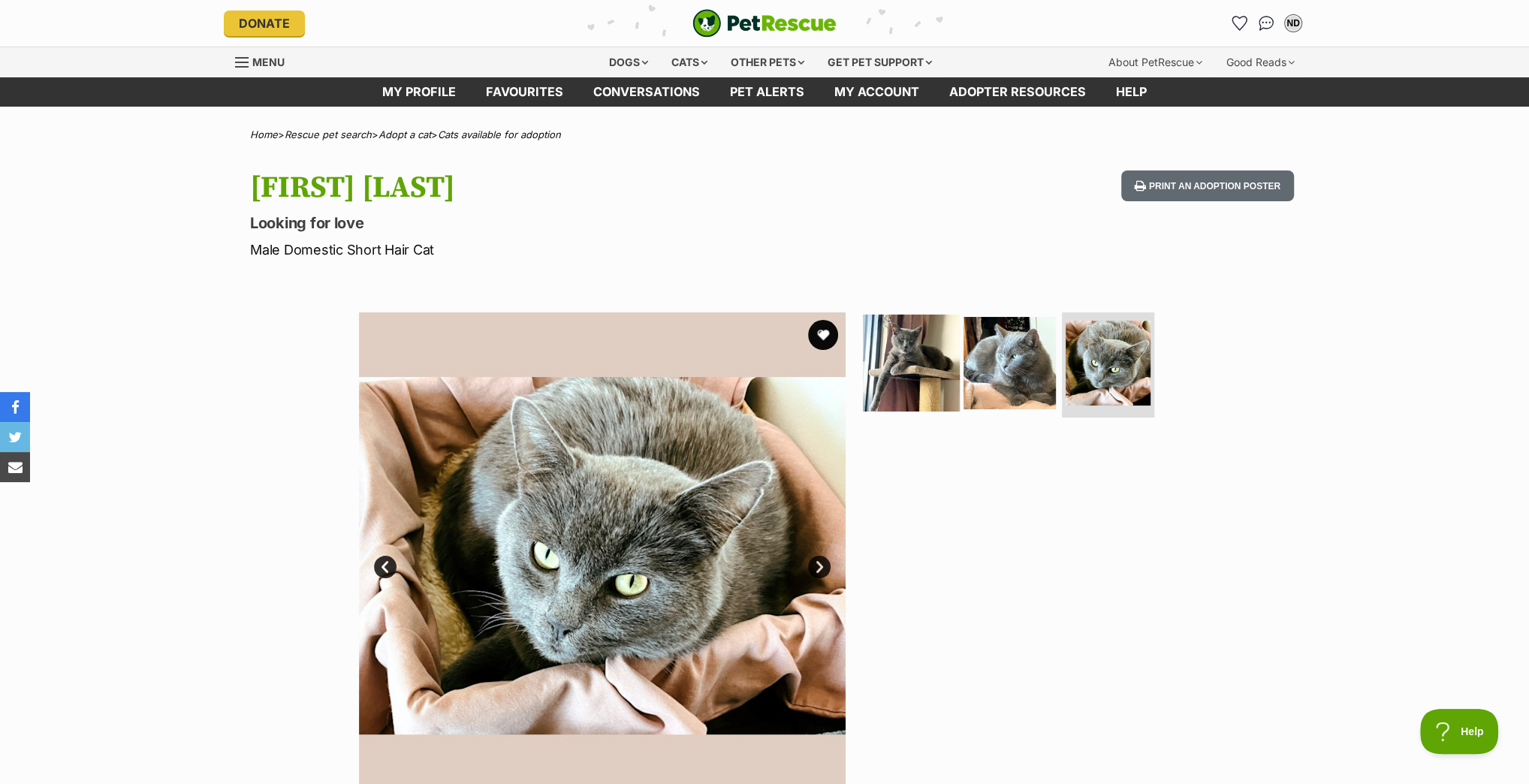 click at bounding box center (911, 363) 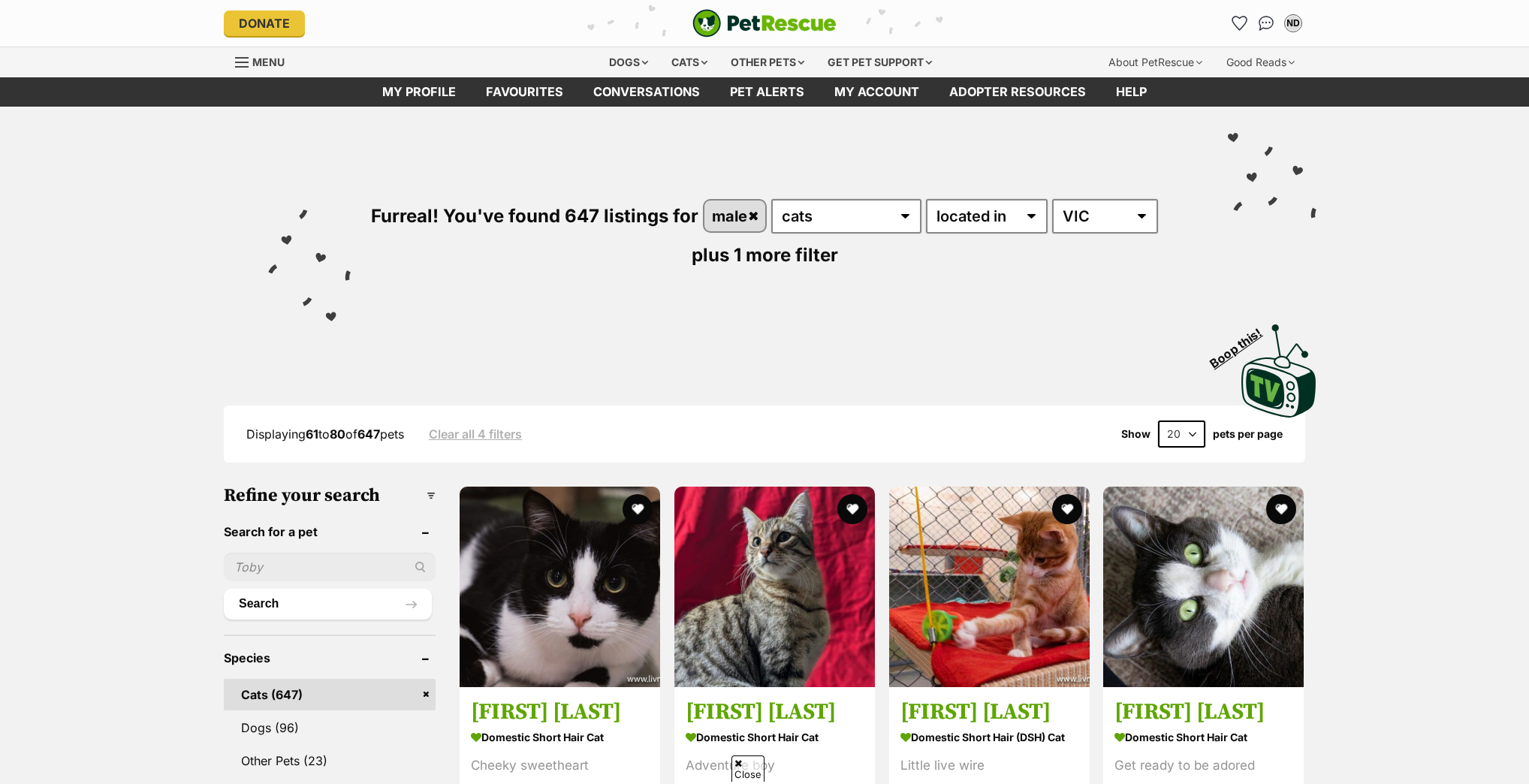 scroll, scrollTop: 2283, scrollLeft: 0, axis: vertical 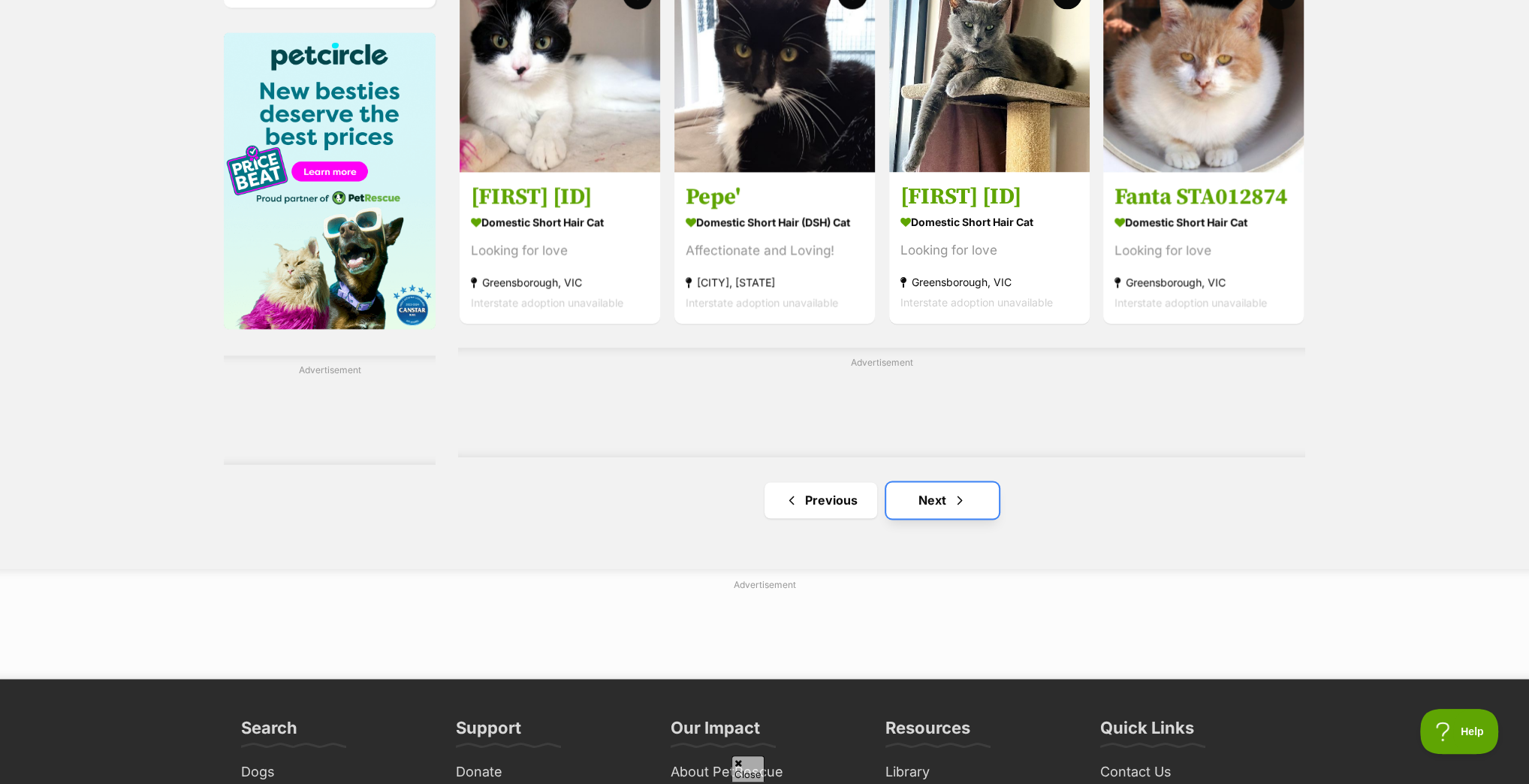 click on "Next" at bounding box center (942, 500) 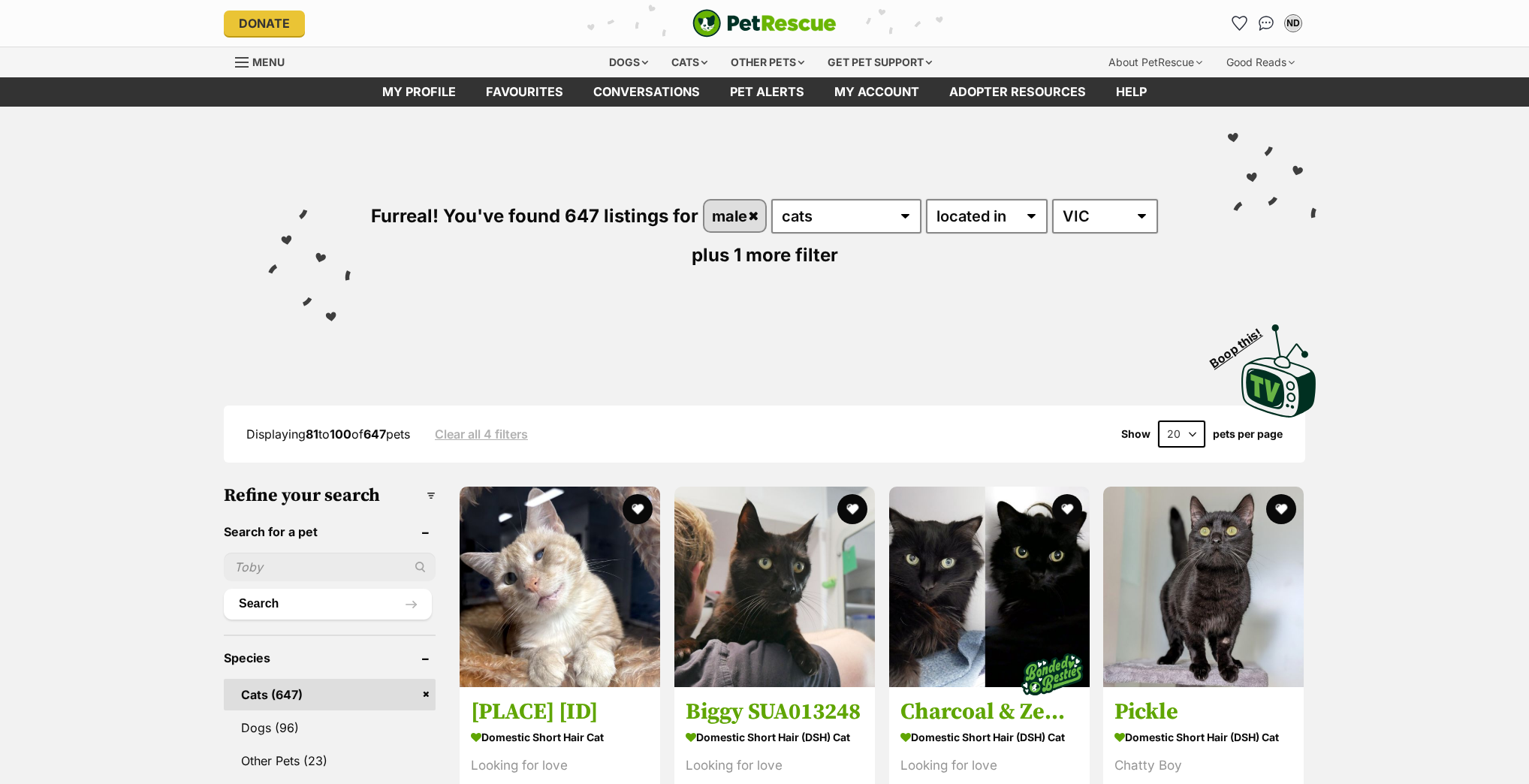 scroll, scrollTop: 0, scrollLeft: 0, axis: both 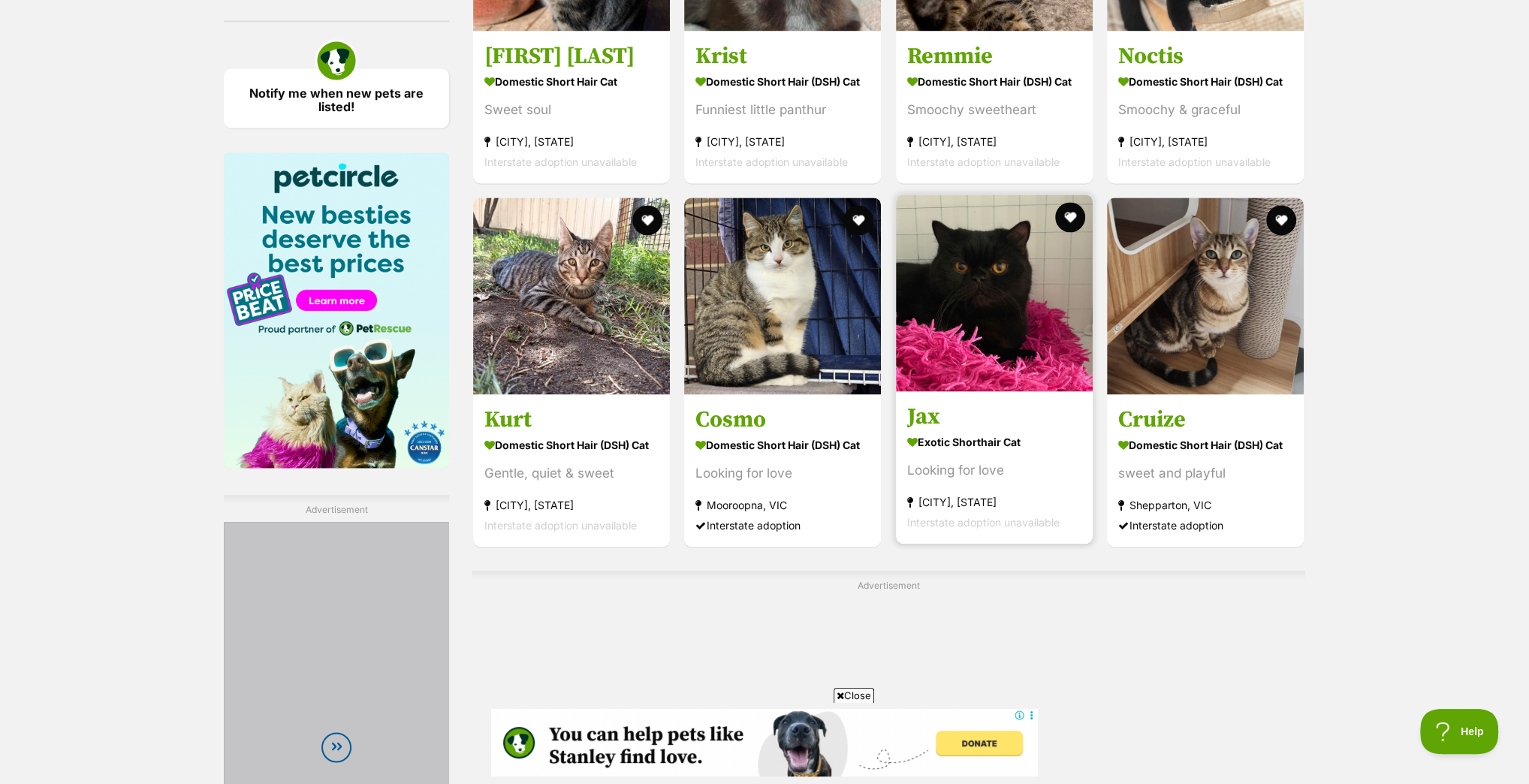 click at bounding box center (994, 293) 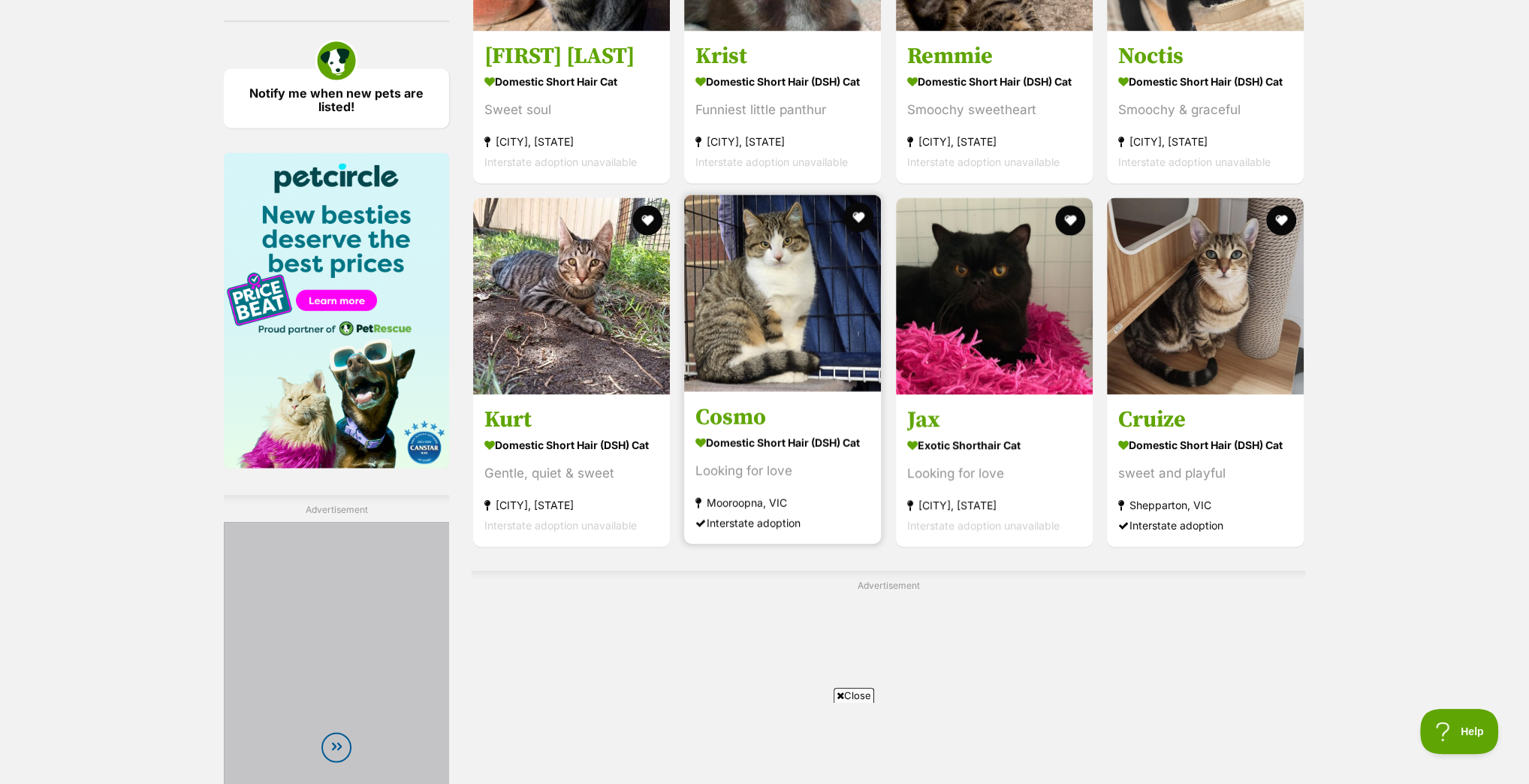 scroll, scrollTop: 0, scrollLeft: 0, axis: both 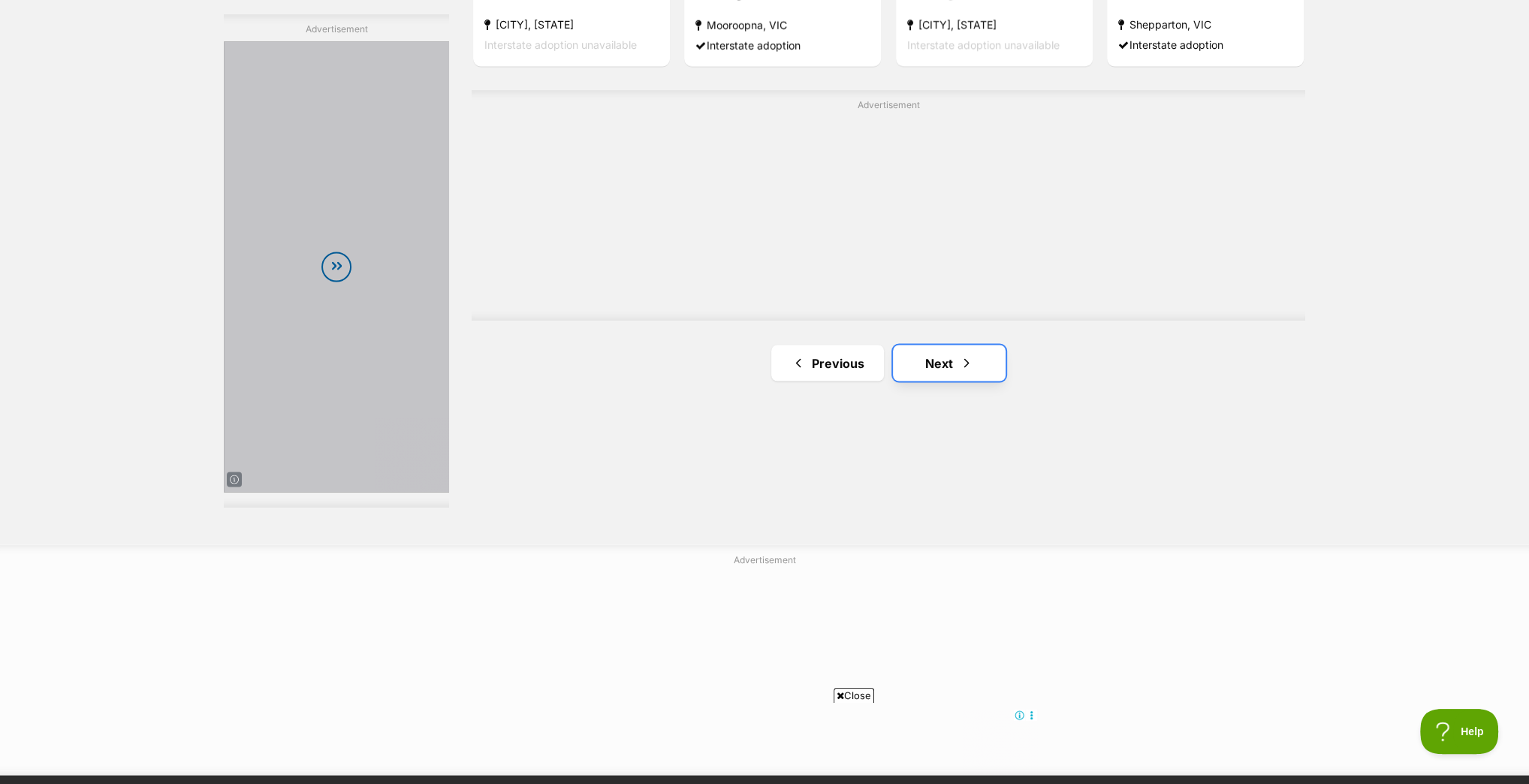 click on "Next" at bounding box center [949, 363] 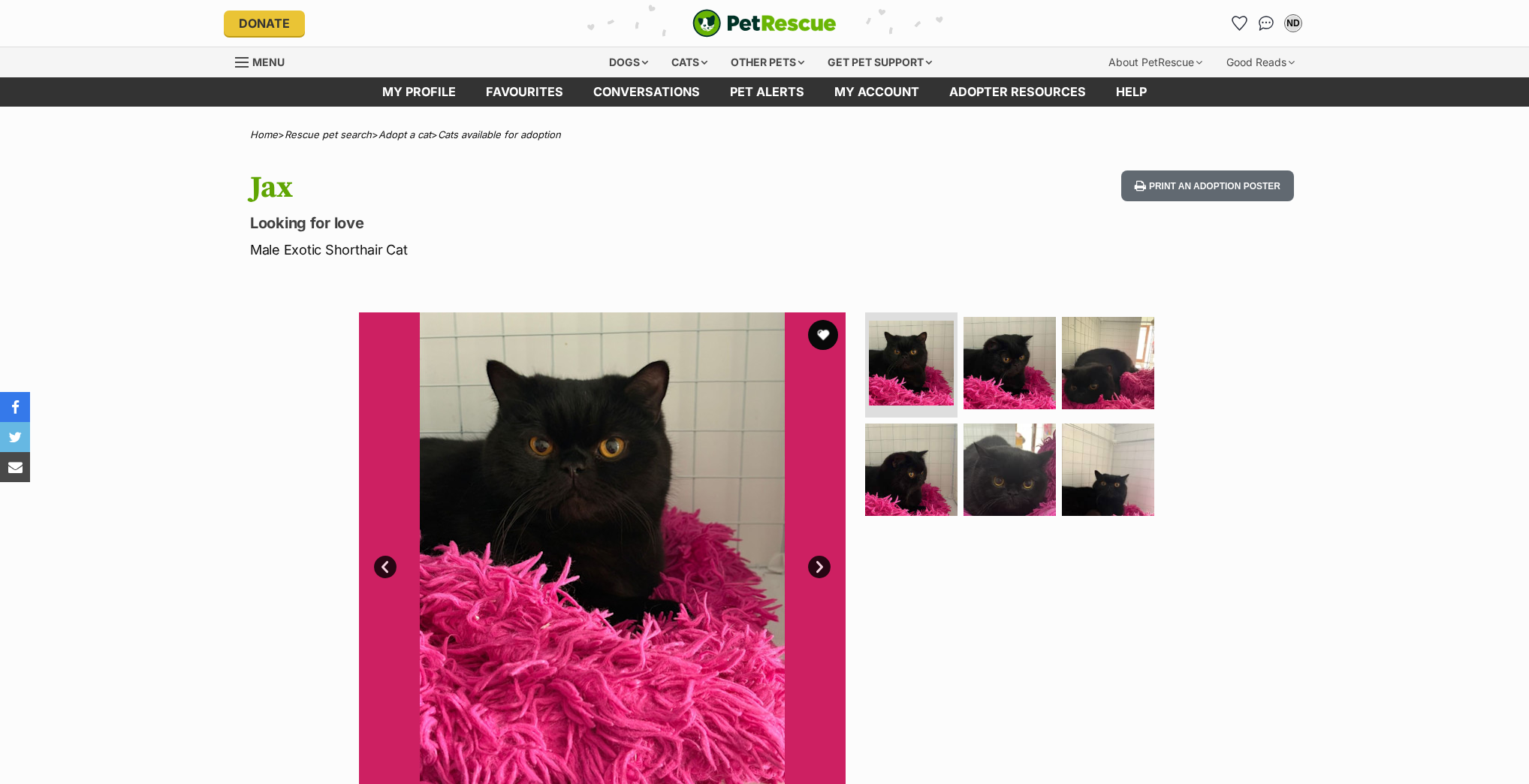 scroll, scrollTop: 0, scrollLeft: 0, axis: both 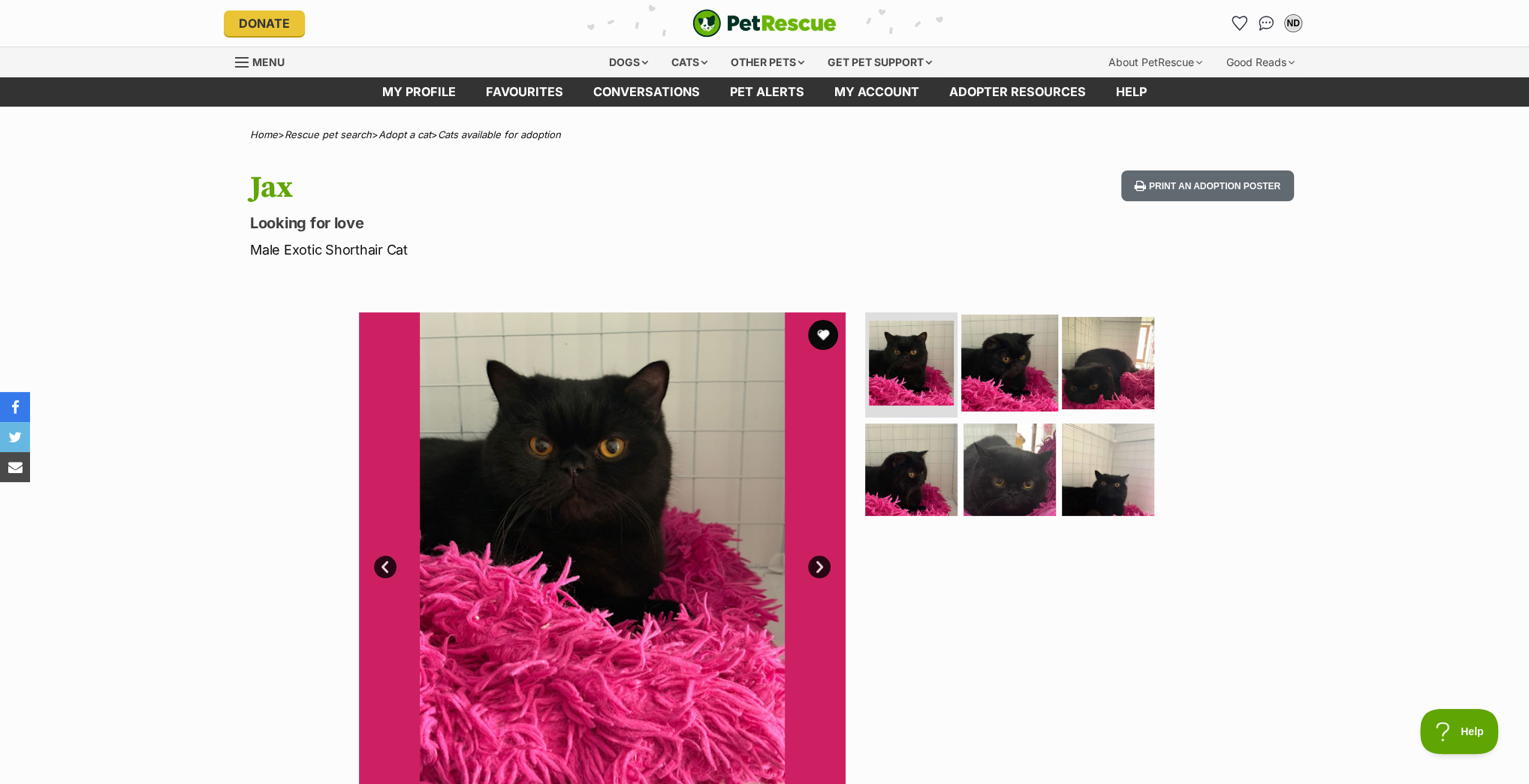 click at bounding box center [1009, 363] 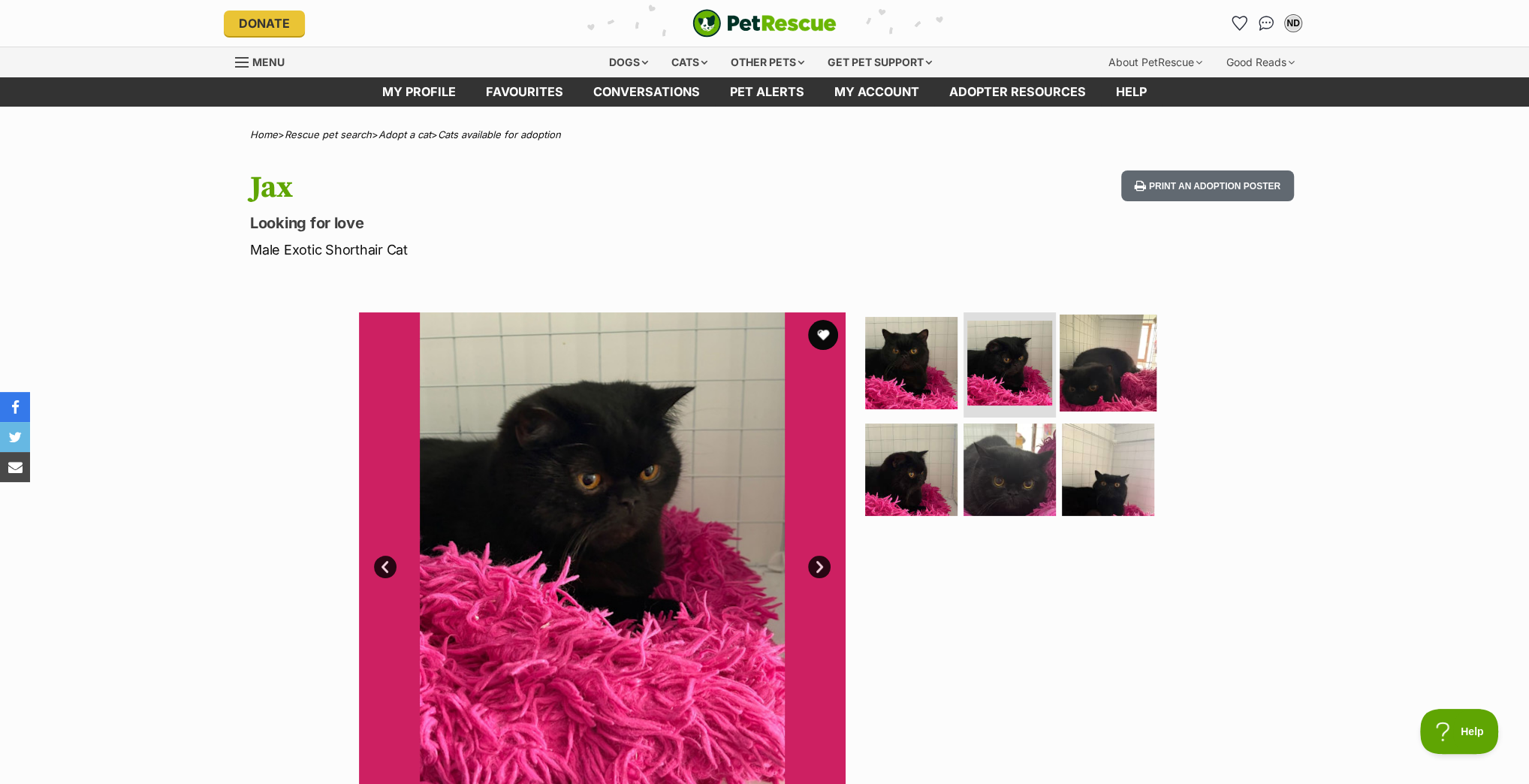 scroll, scrollTop: 0, scrollLeft: 0, axis: both 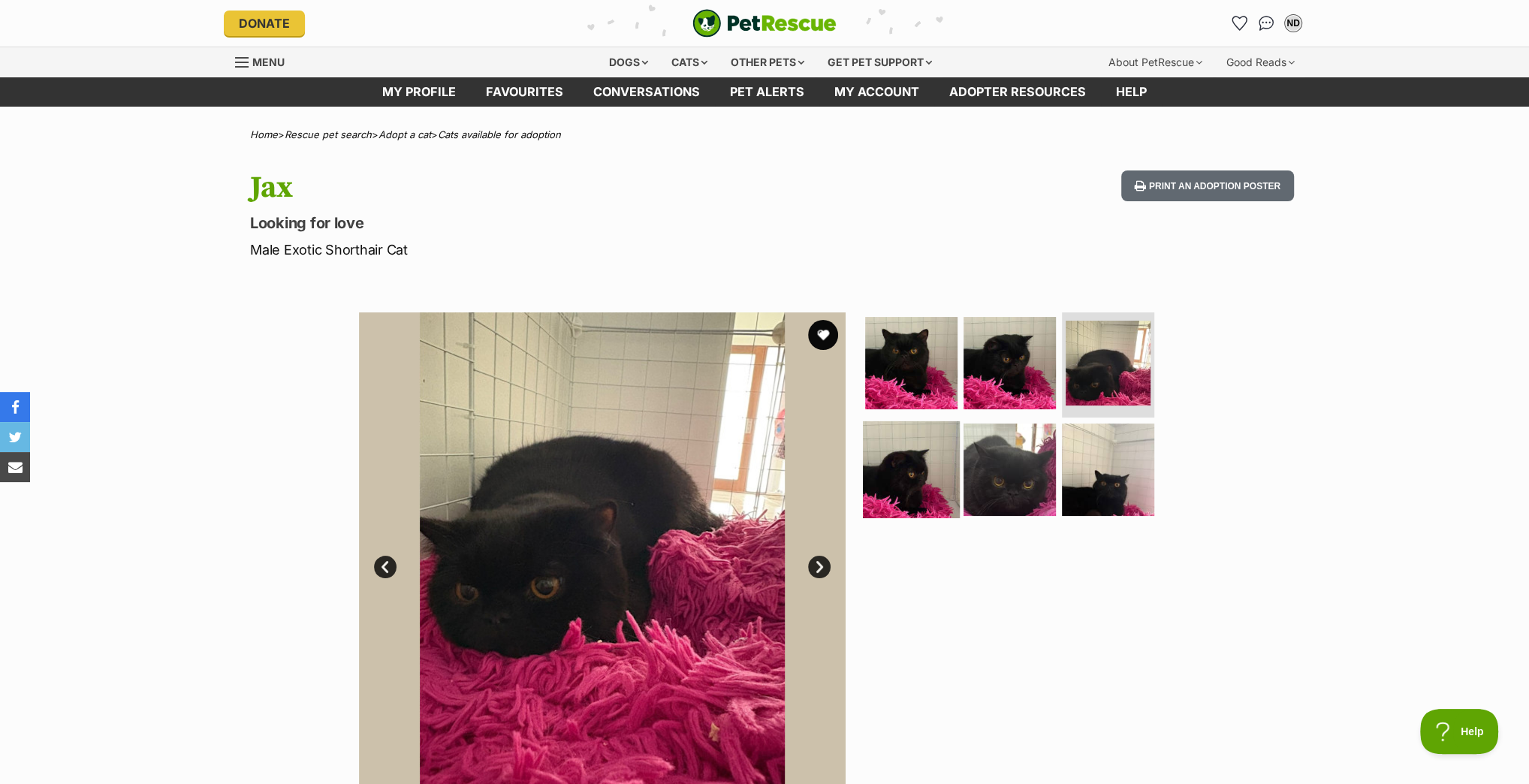 click at bounding box center [911, 469] 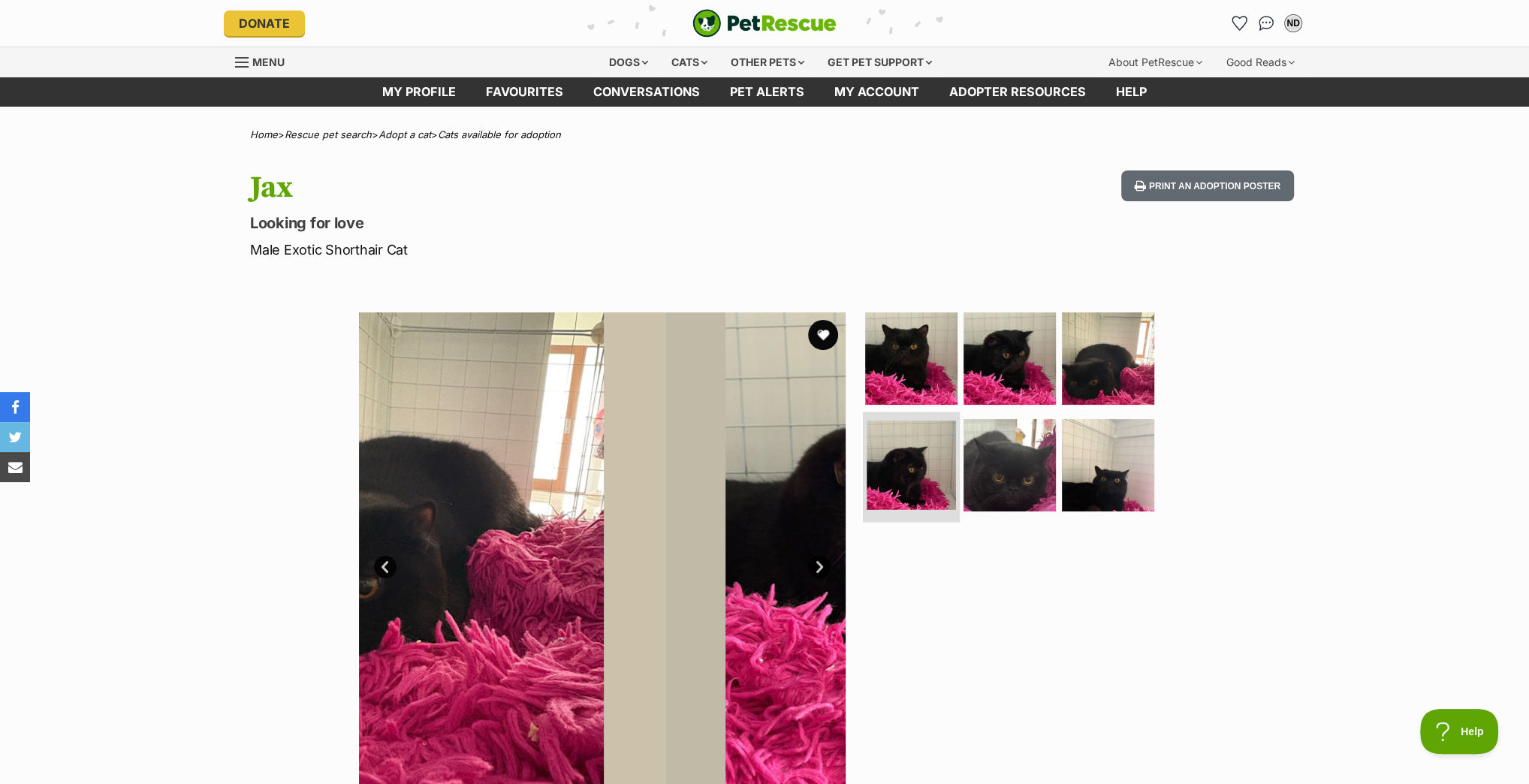 scroll, scrollTop: 0, scrollLeft: 0, axis: both 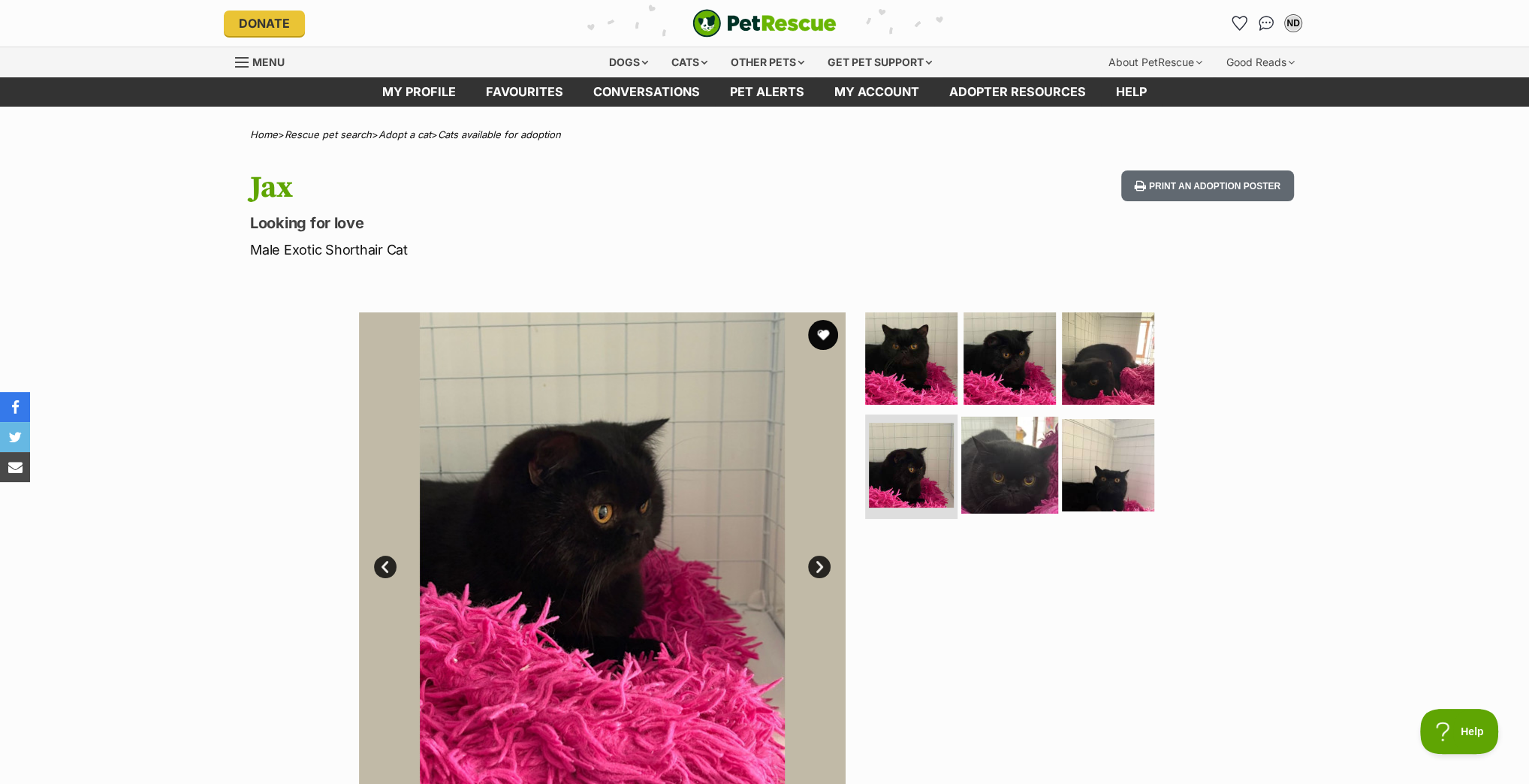 click at bounding box center [1009, 464] 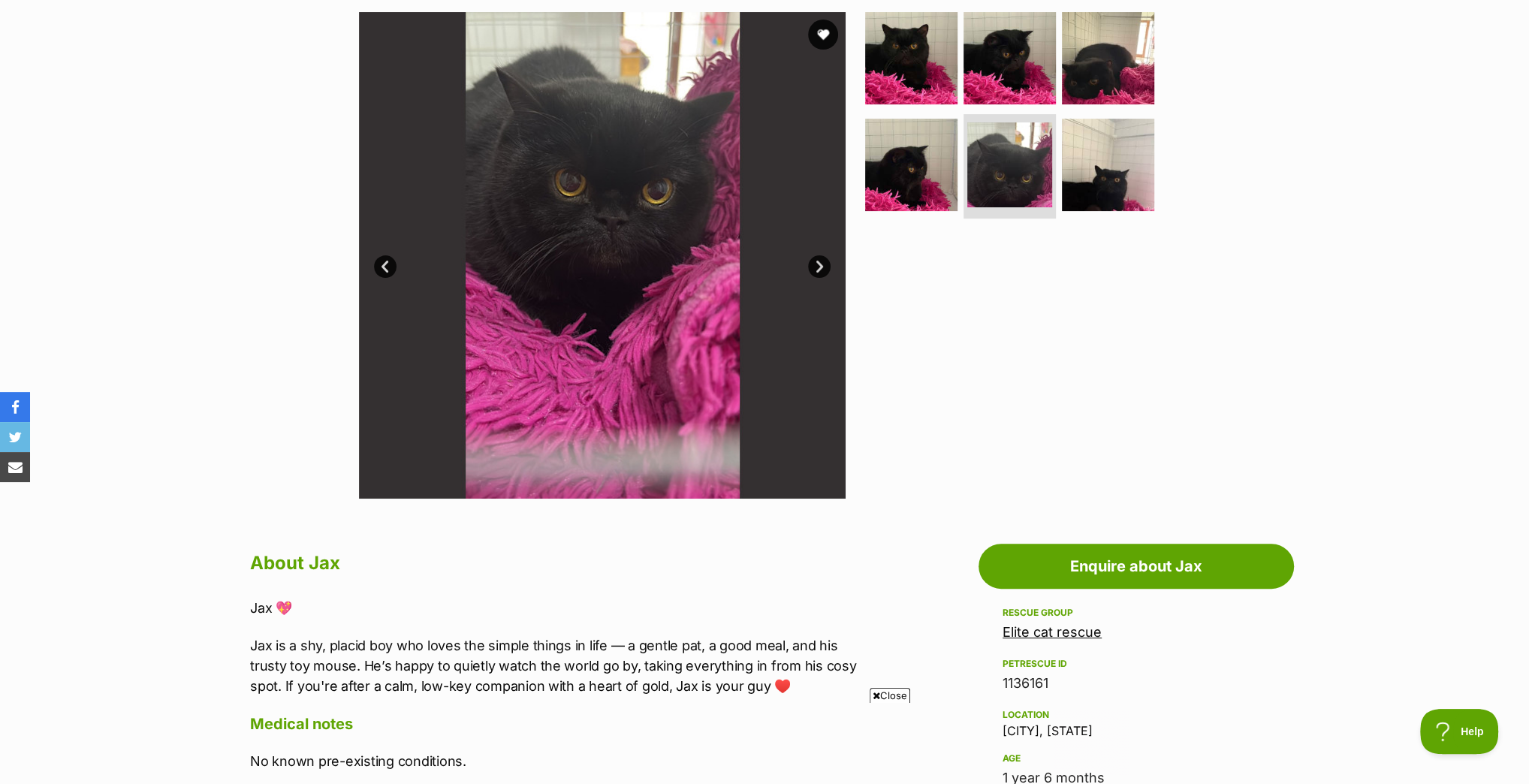 scroll, scrollTop: 180, scrollLeft: 0, axis: vertical 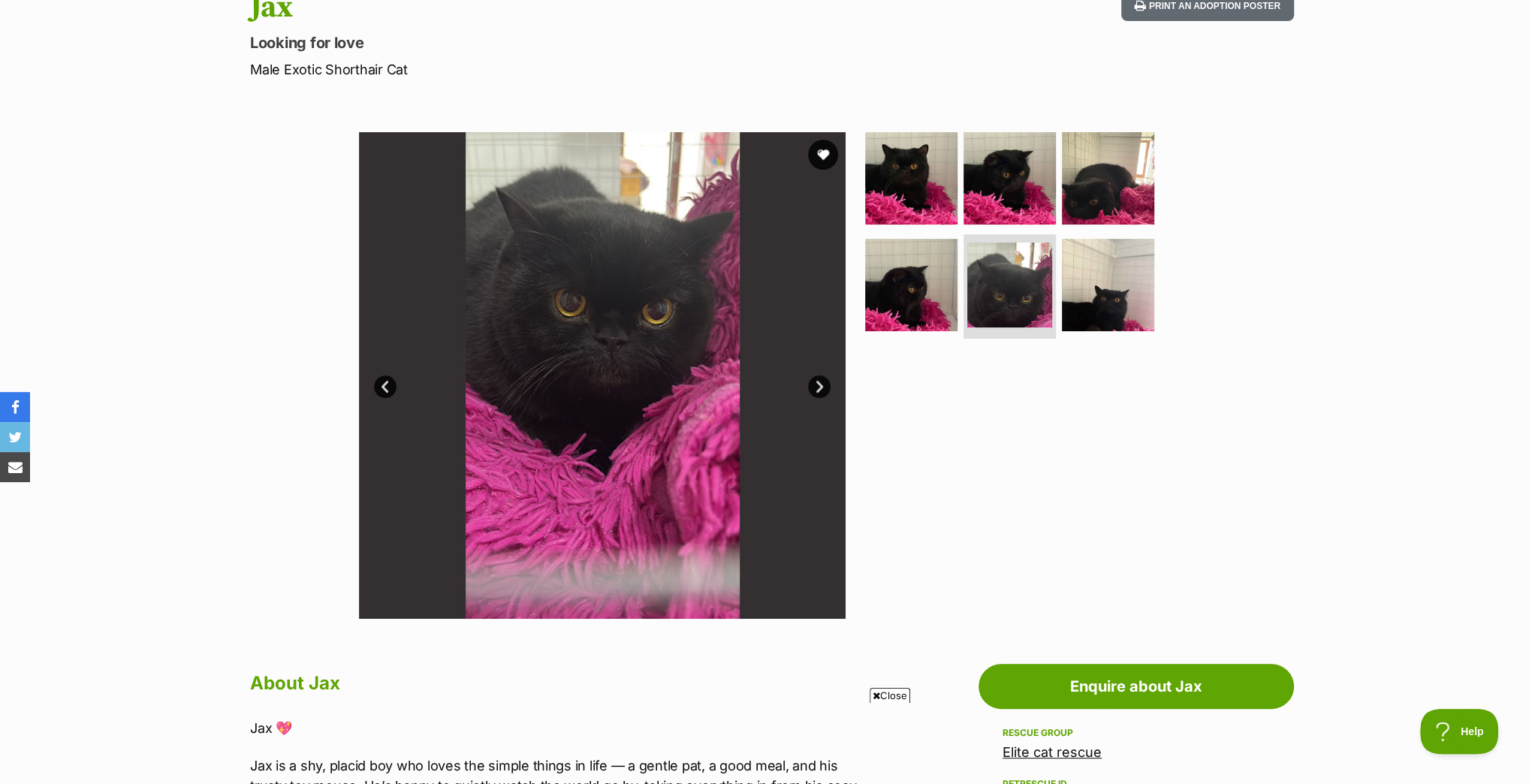 click on "Next" at bounding box center [819, 387] 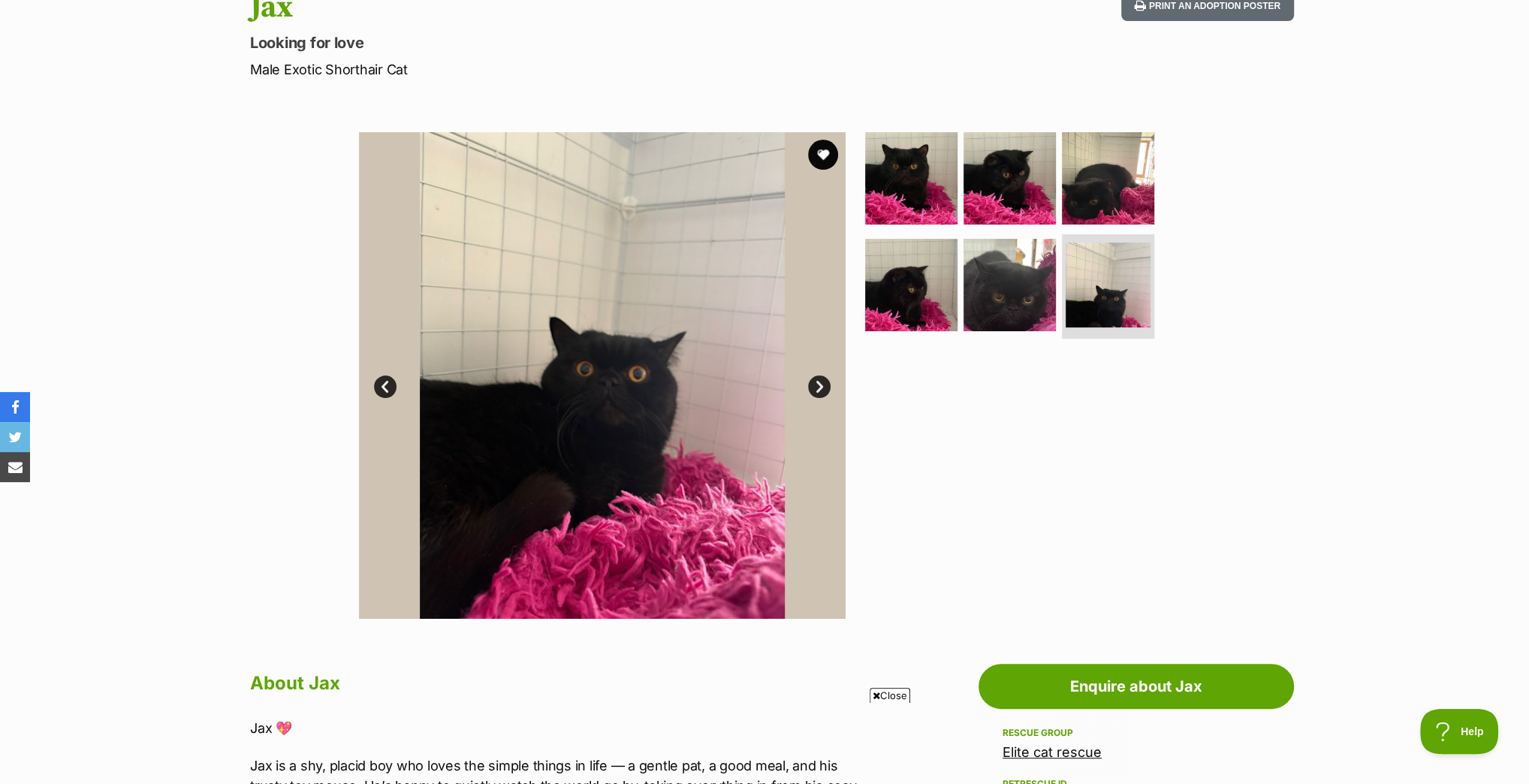 click on "Next" at bounding box center (819, 387) 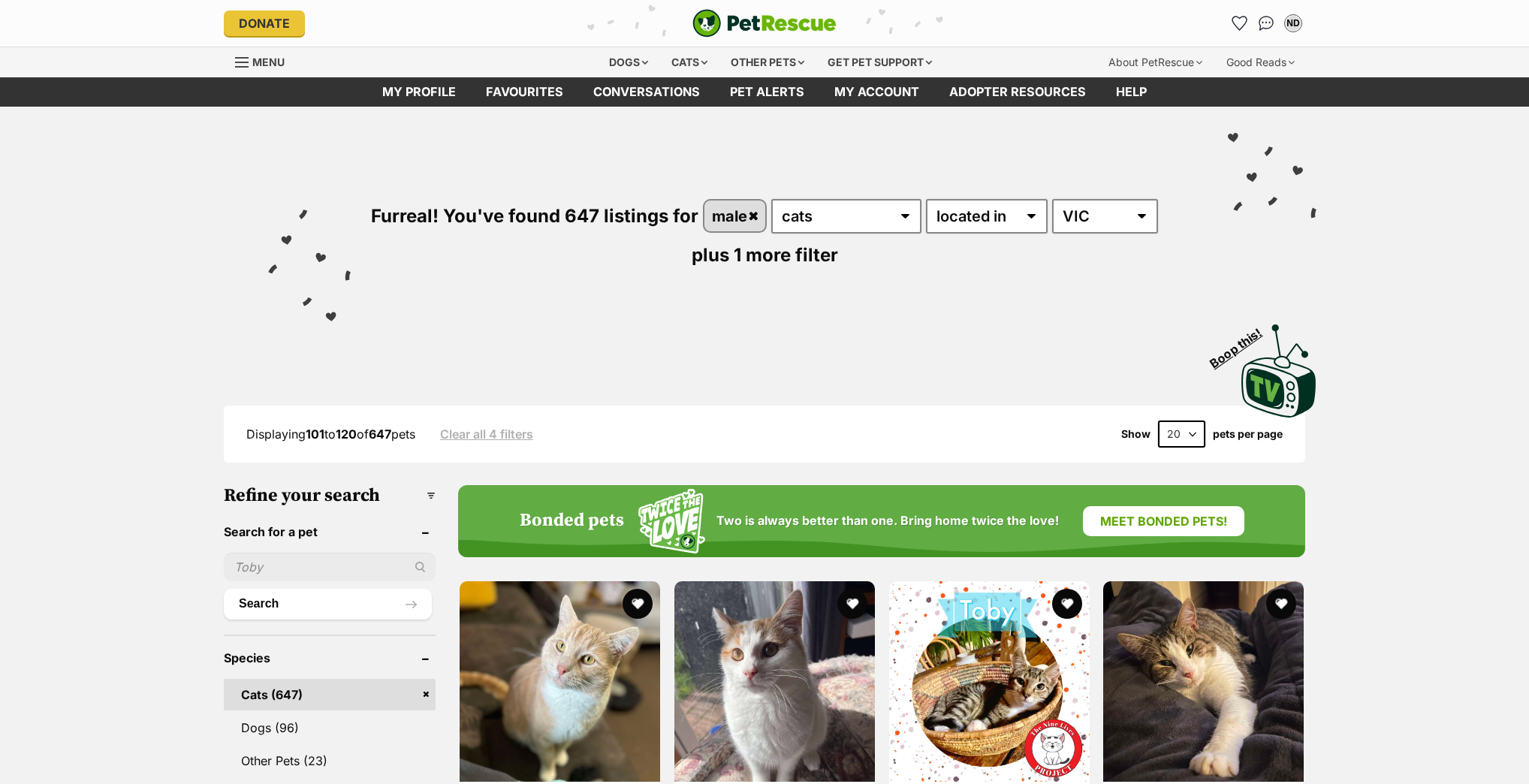 scroll, scrollTop: 0, scrollLeft: 0, axis: both 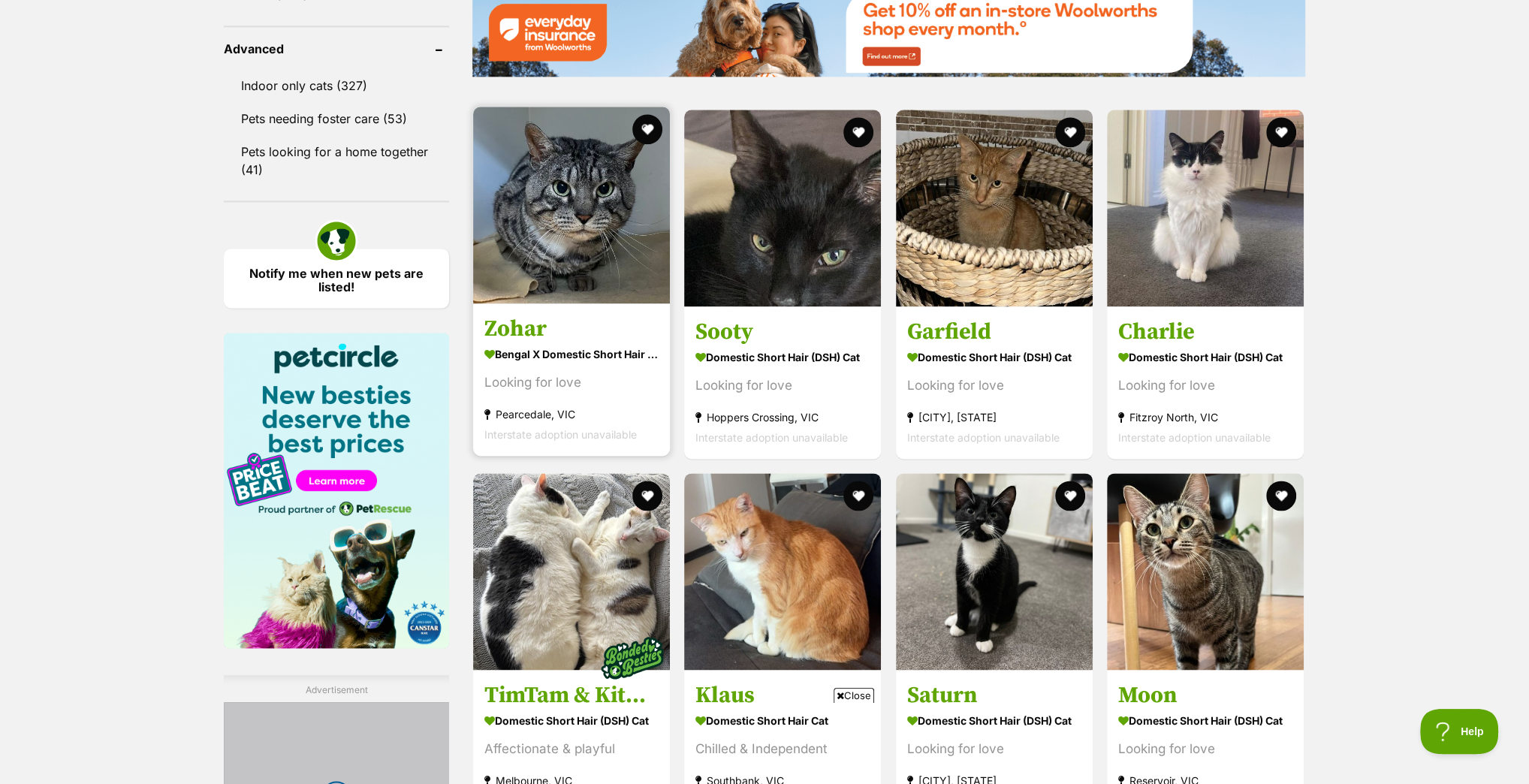 click at bounding box center (571, 205) 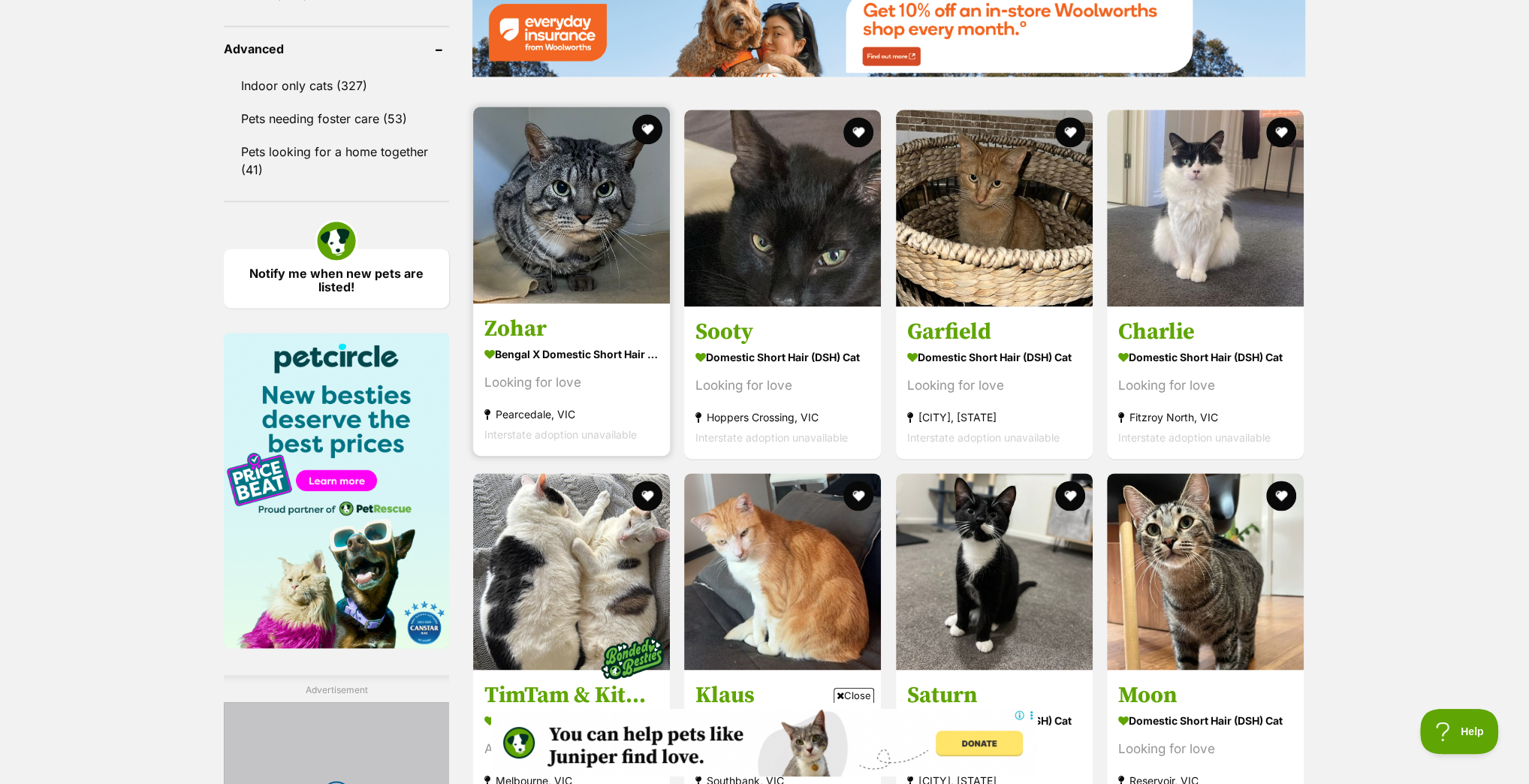 scroll, scrollTop: 0, scrollLeft: 0, axis: both 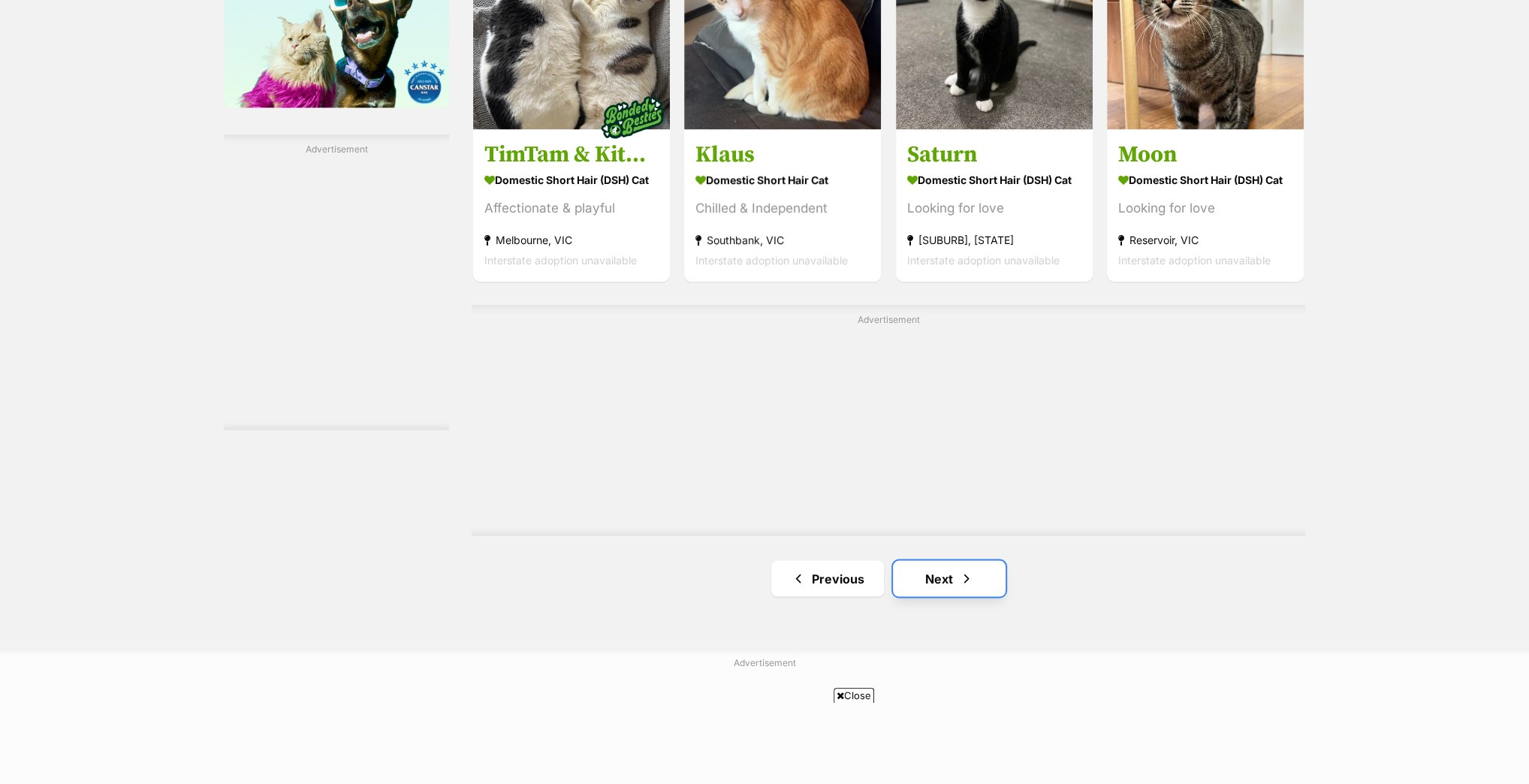 click on "Next" at bounding box center [949, 578] 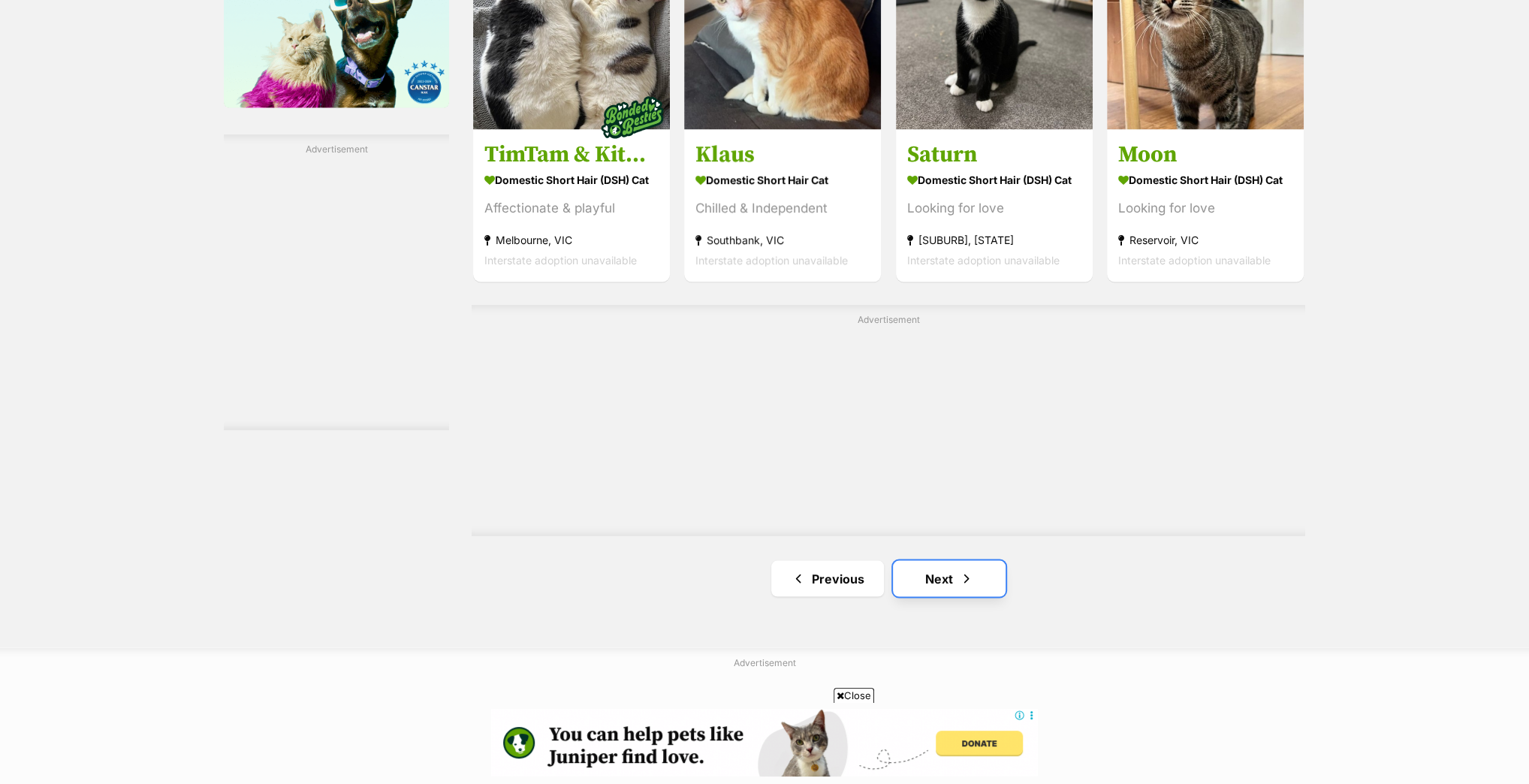 scroll, scrollTop: 0, scrollLeft: 0, axis: both 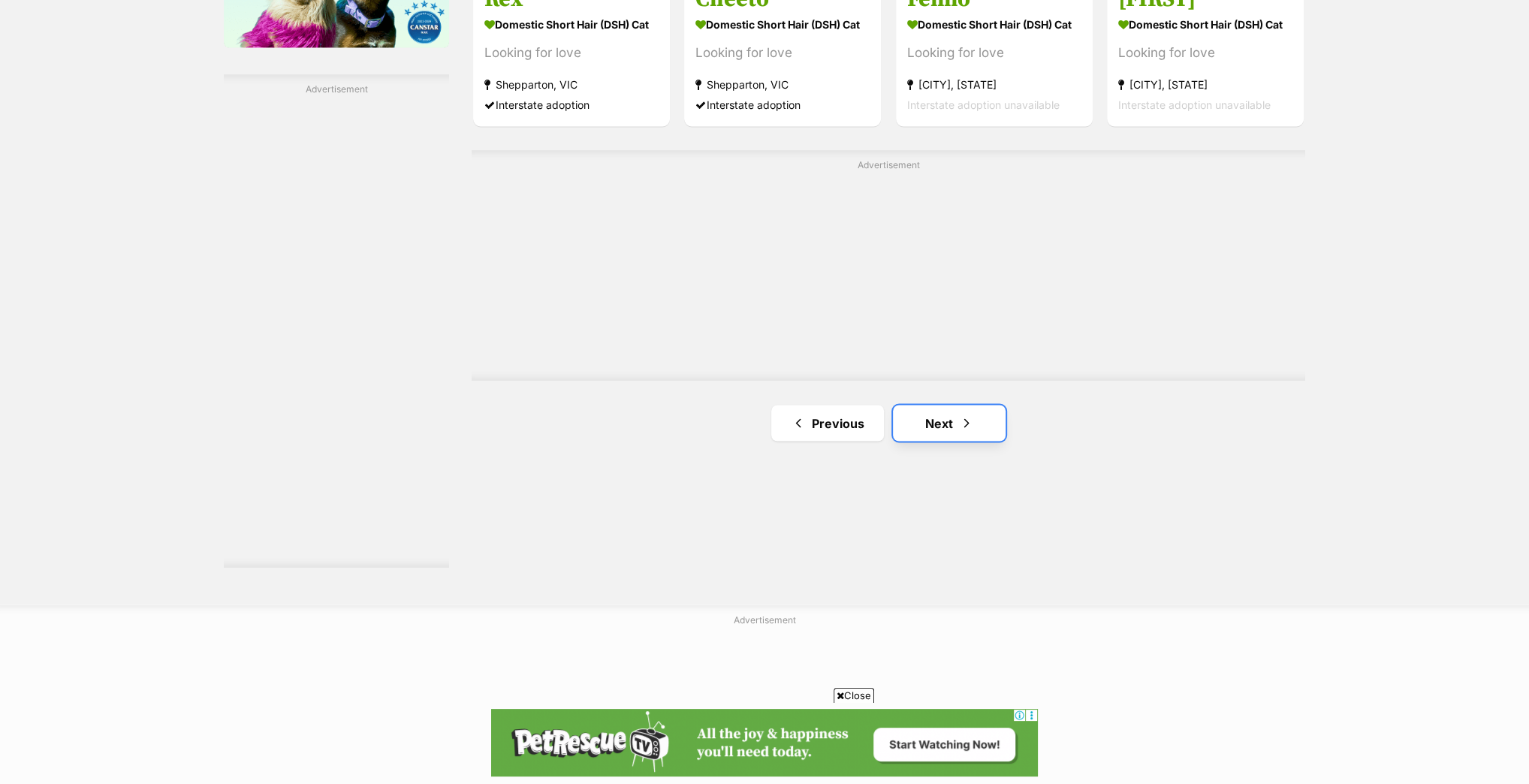 click on "Next" at bounding box center (949, 423) 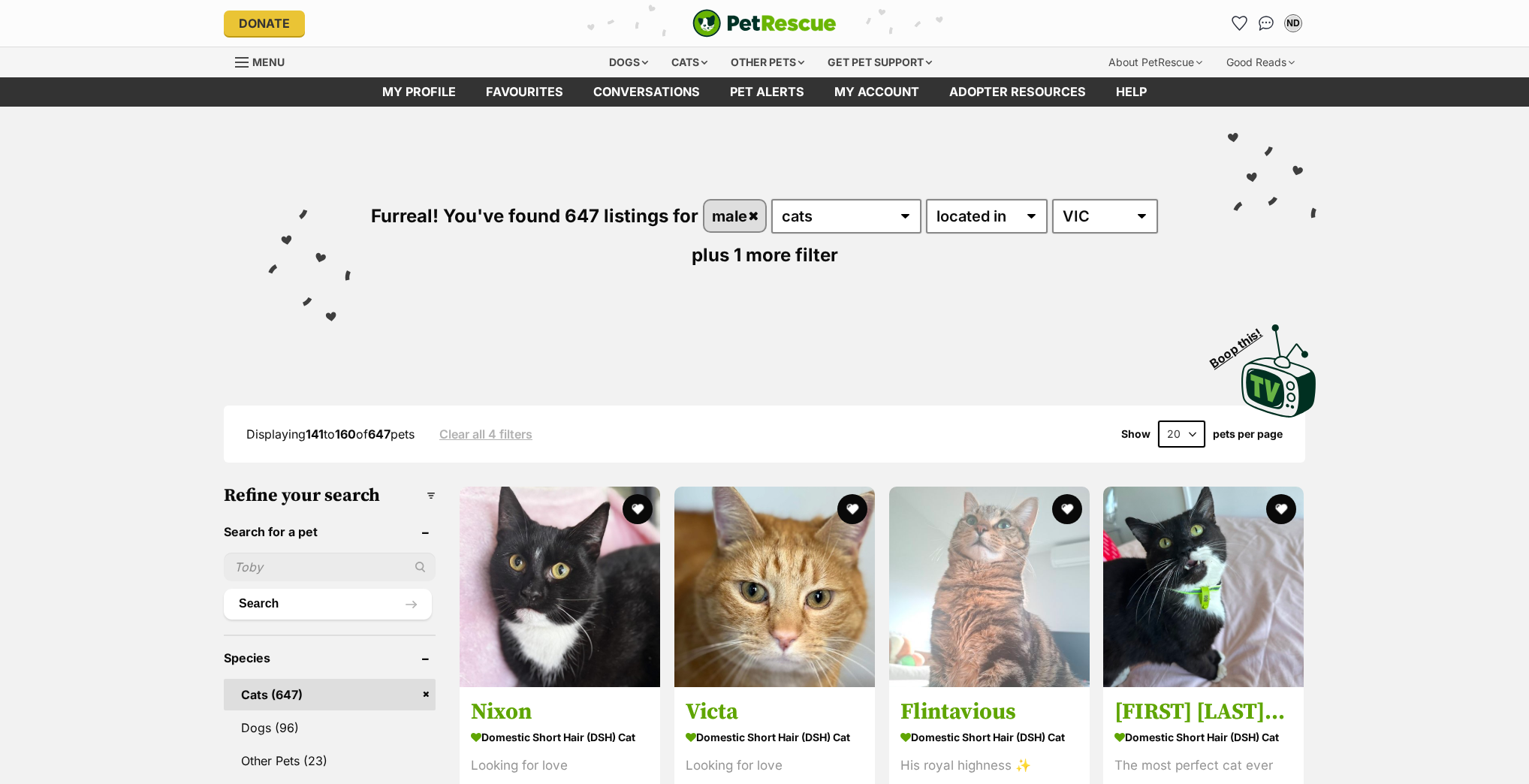 scroll, scrollTop: 0, scrollLeft: 0, axis: both 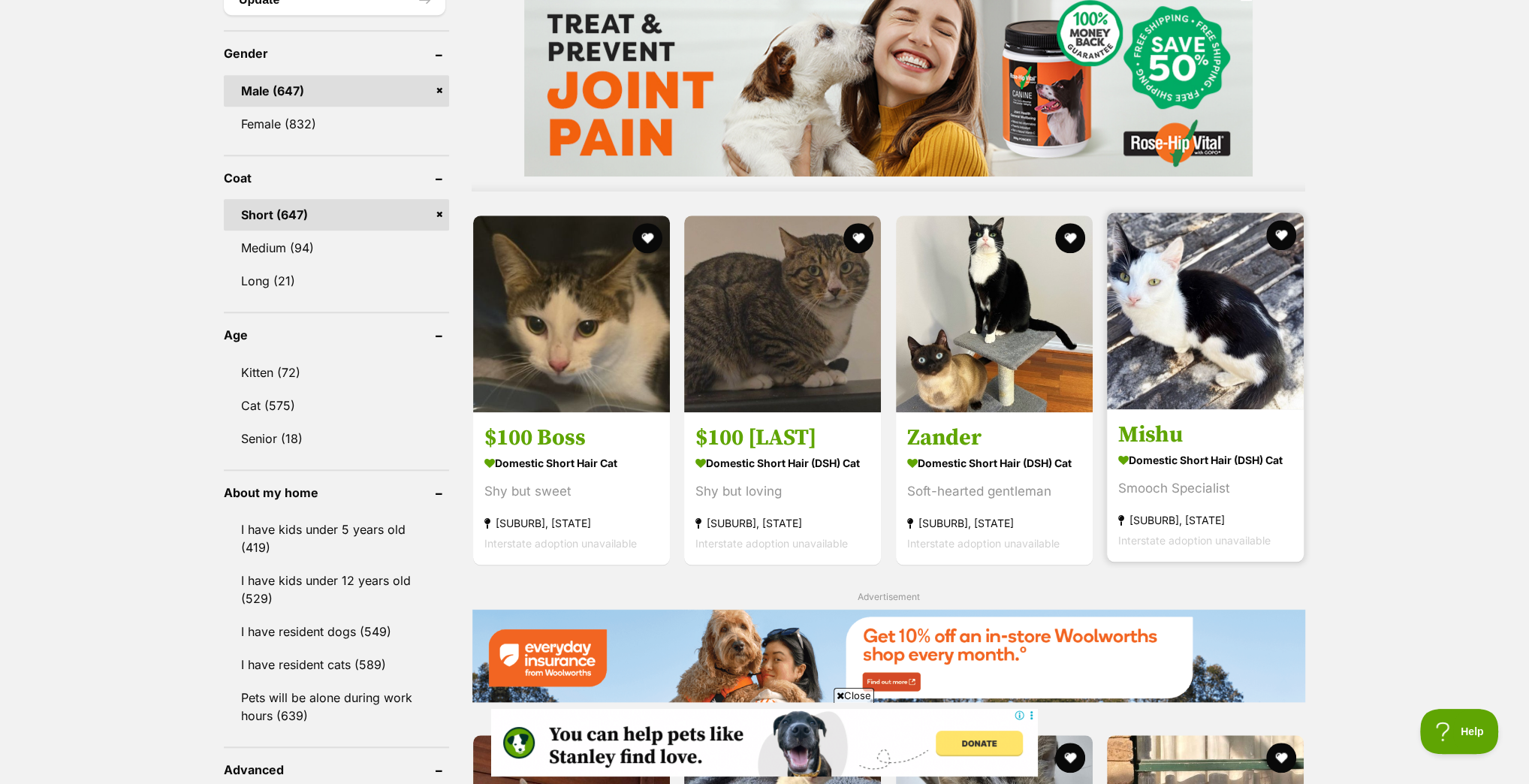 click at bounding box center (1205, 311) 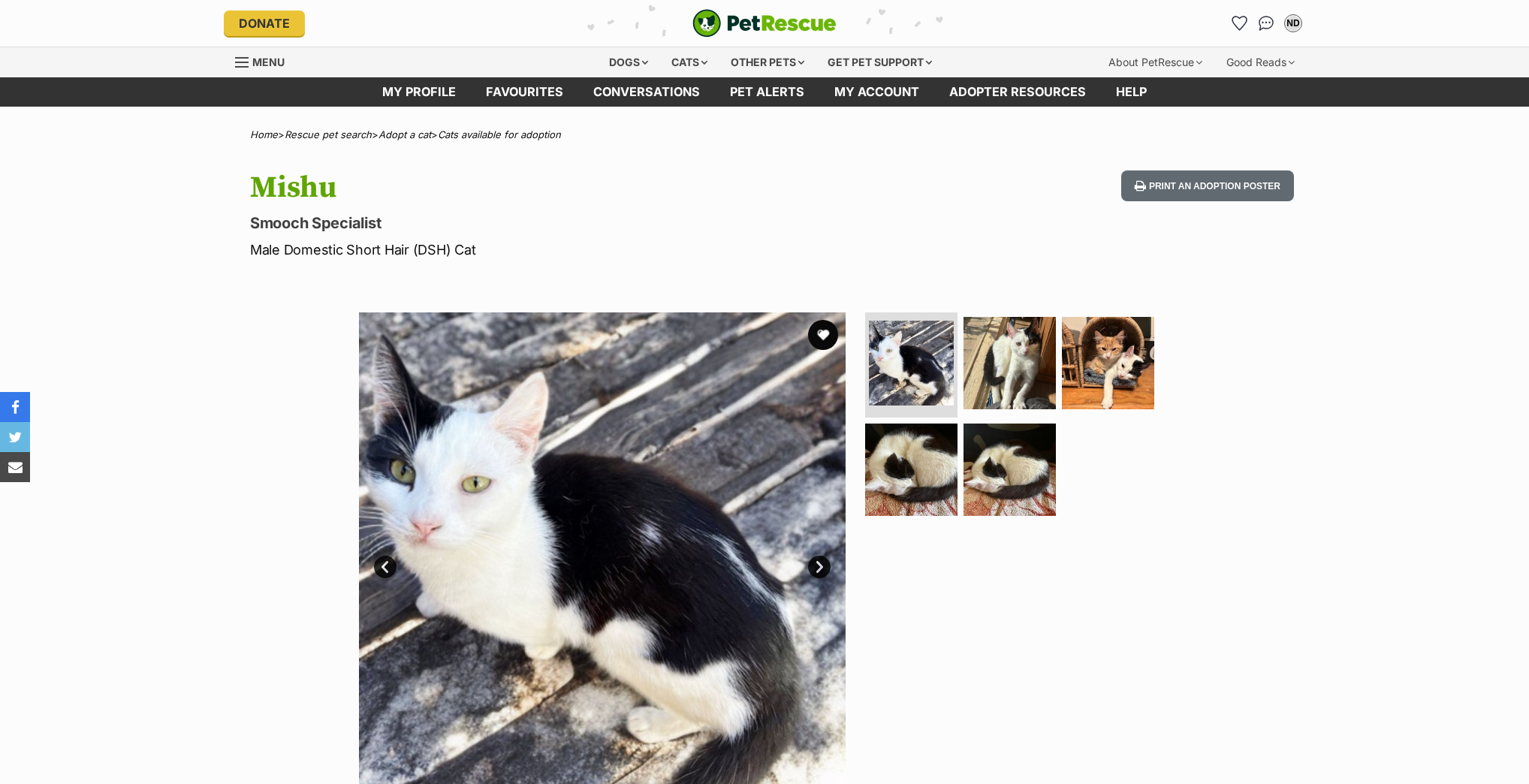 scroll, scrollTop: 0, scrollLeft: 0, axis: both 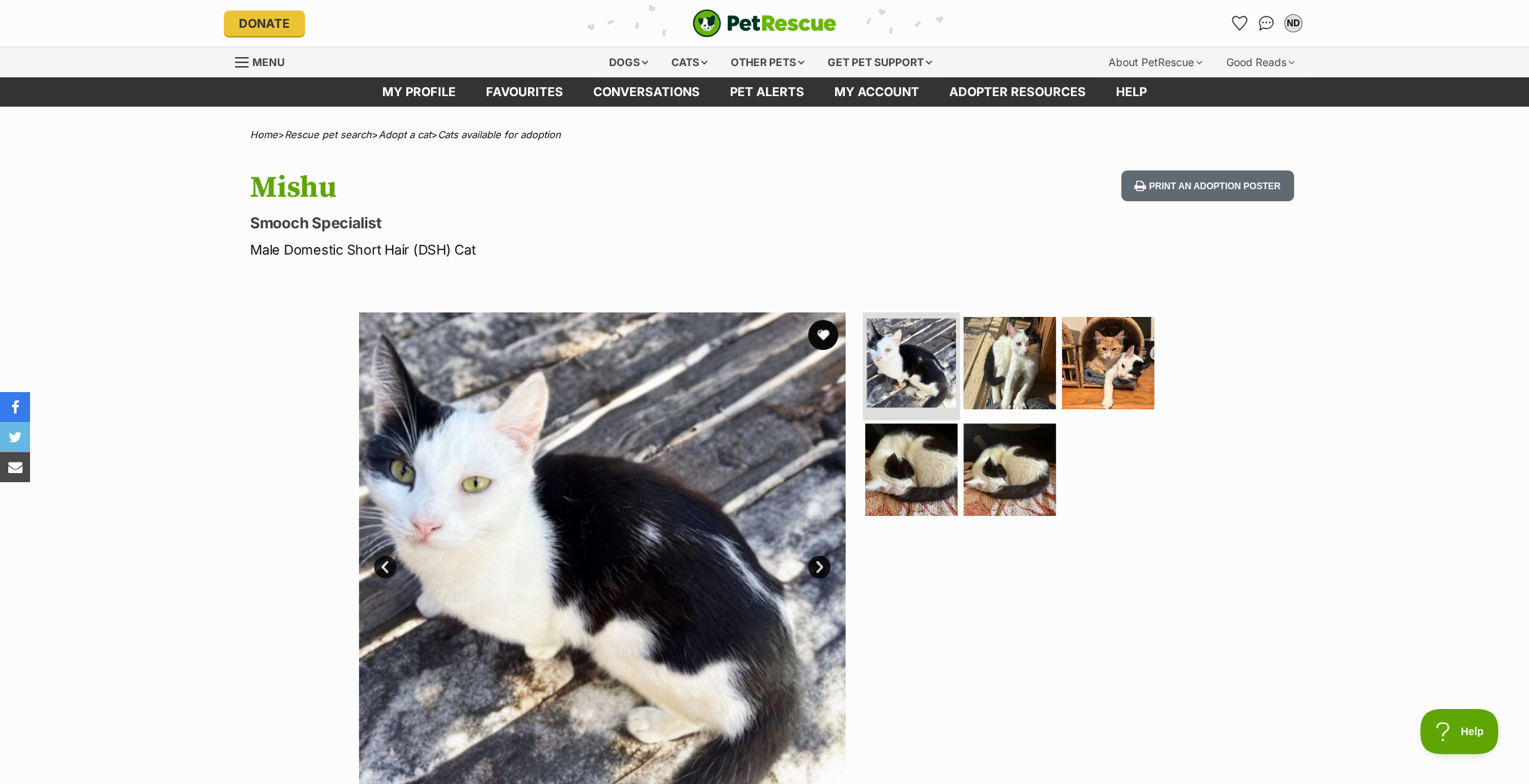 click at bounding box center [911, 363] 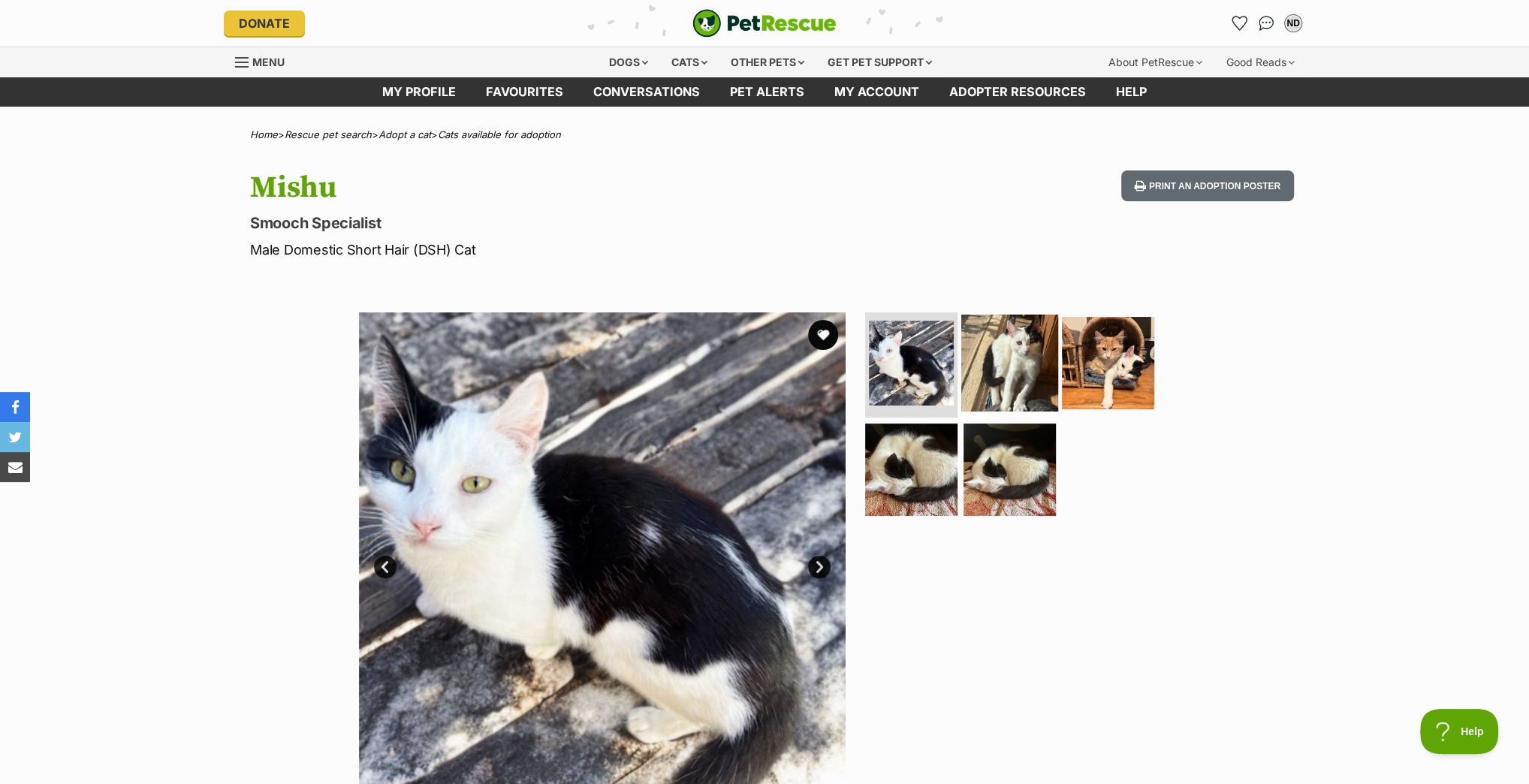 scroll, scrollTop: 0, scrollLeft: 0, axis: both 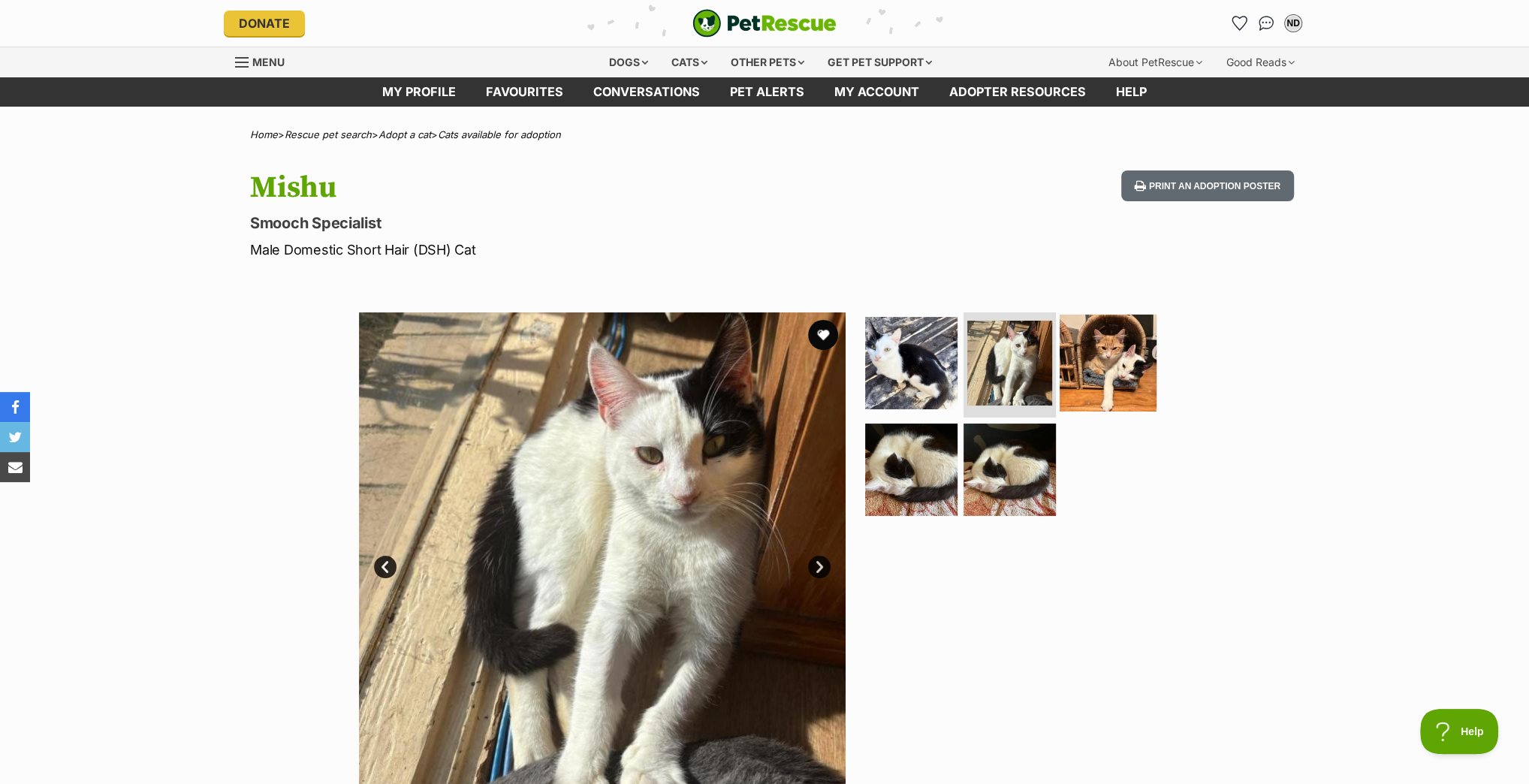 click at bounding box center [1108, 363] 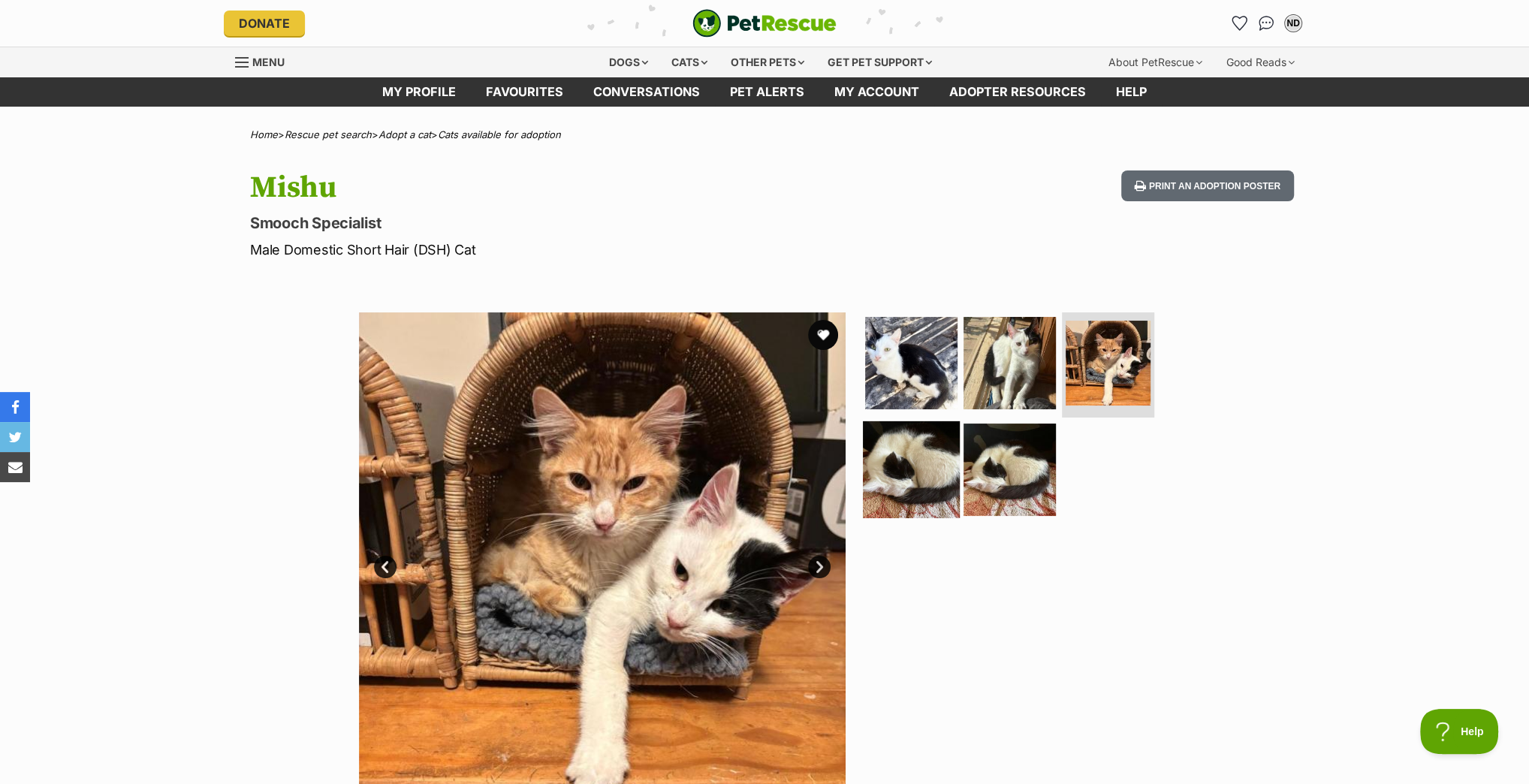 click at bounding box center [911, 469] 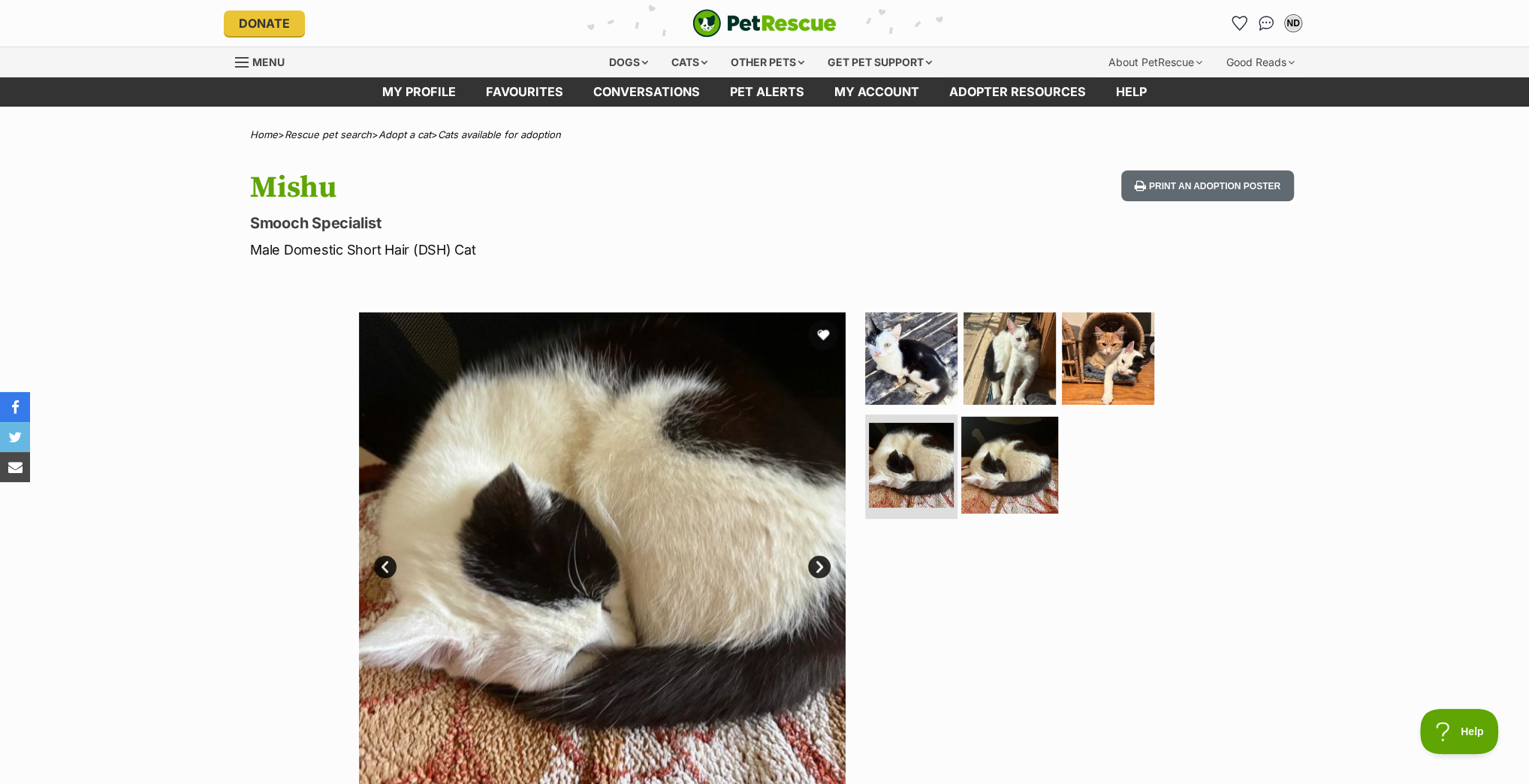 click at bounding box center (1009, 464) 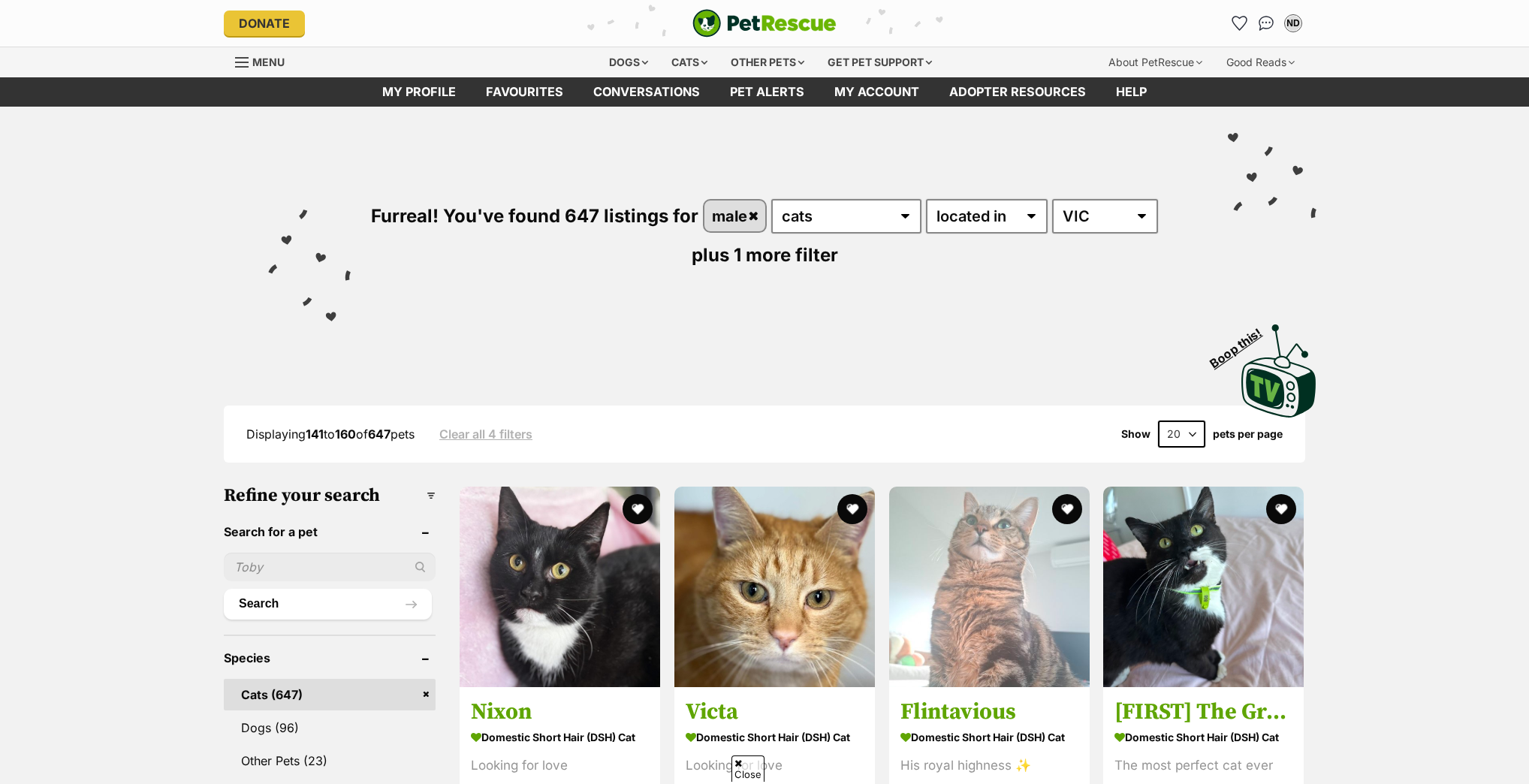 scroll, scrollTop: 1262, scrollLeft: 0, axis: vertical 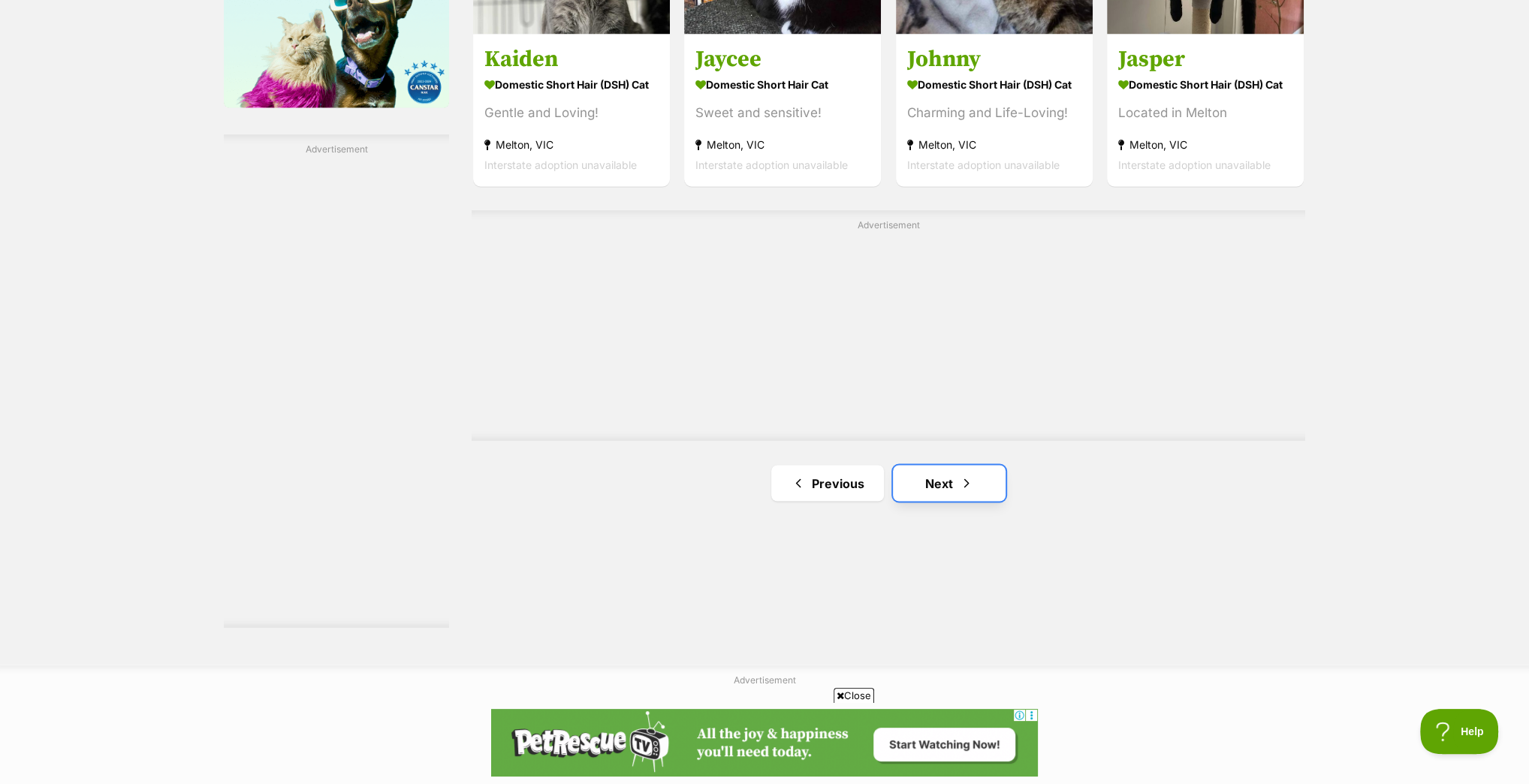 click on "Next" at bounding box center [949, 483] 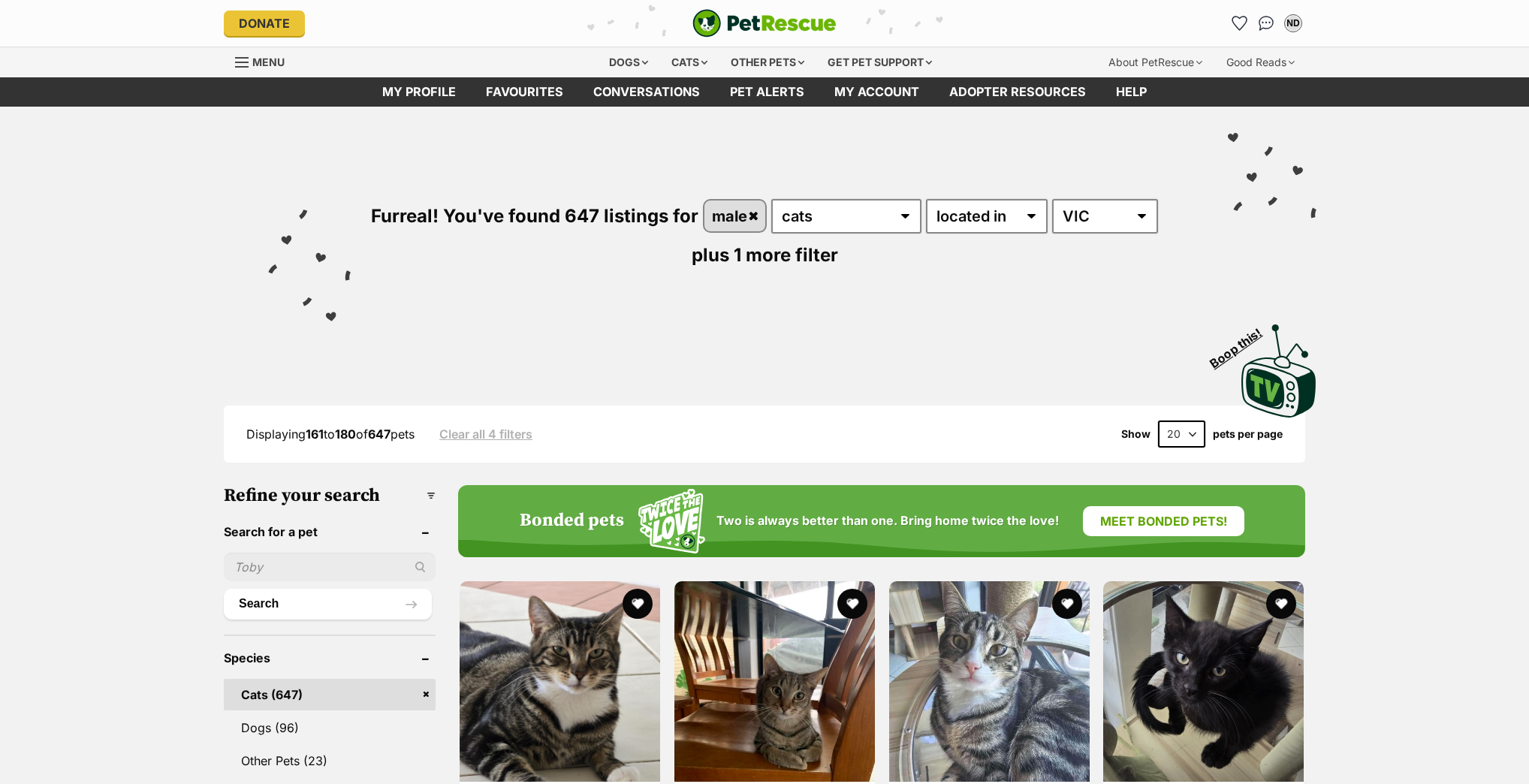 scroll, scrollTop: 0, scrollLeft: 0, axis: both 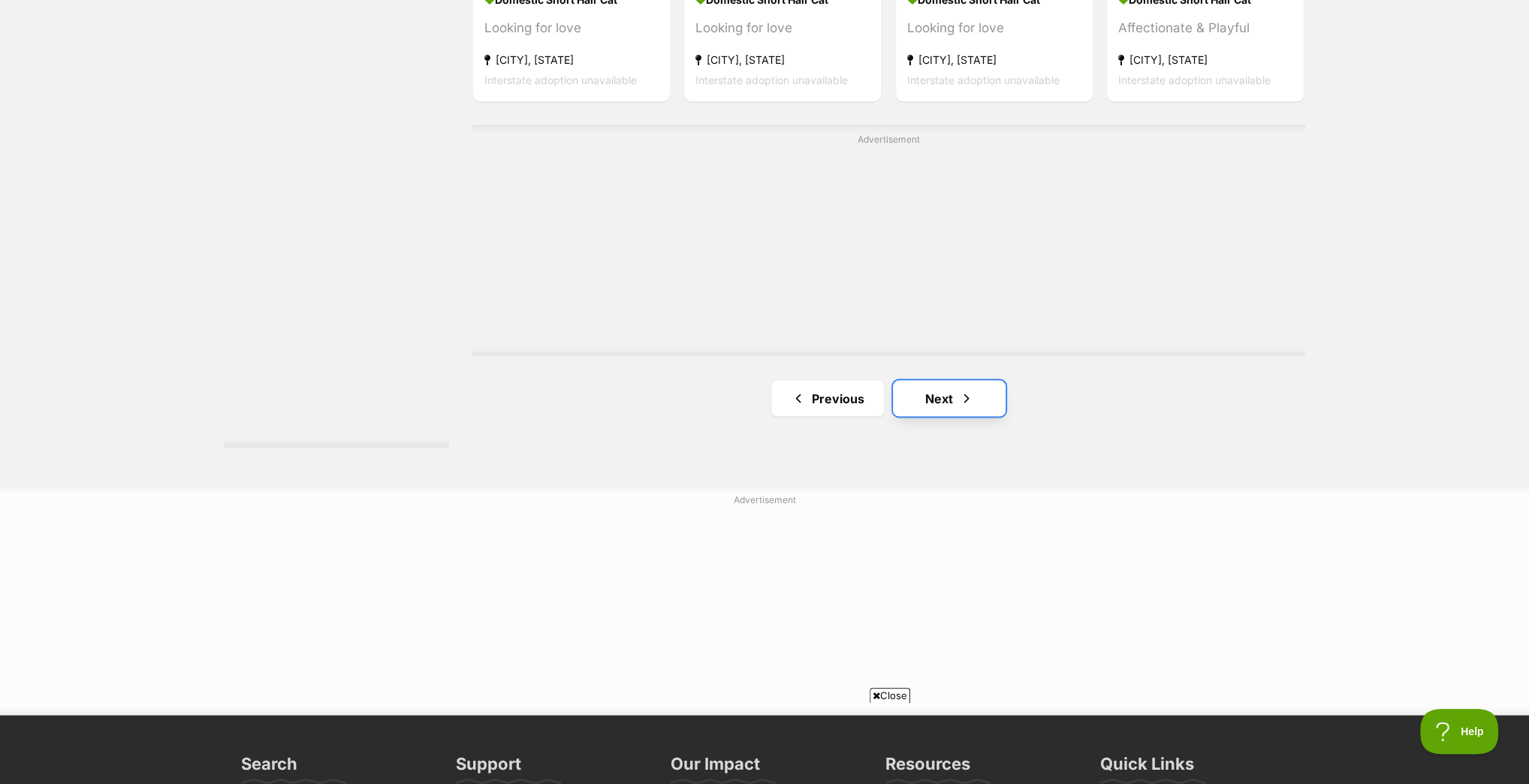 click on "Next" at bounding box center [949, 398] 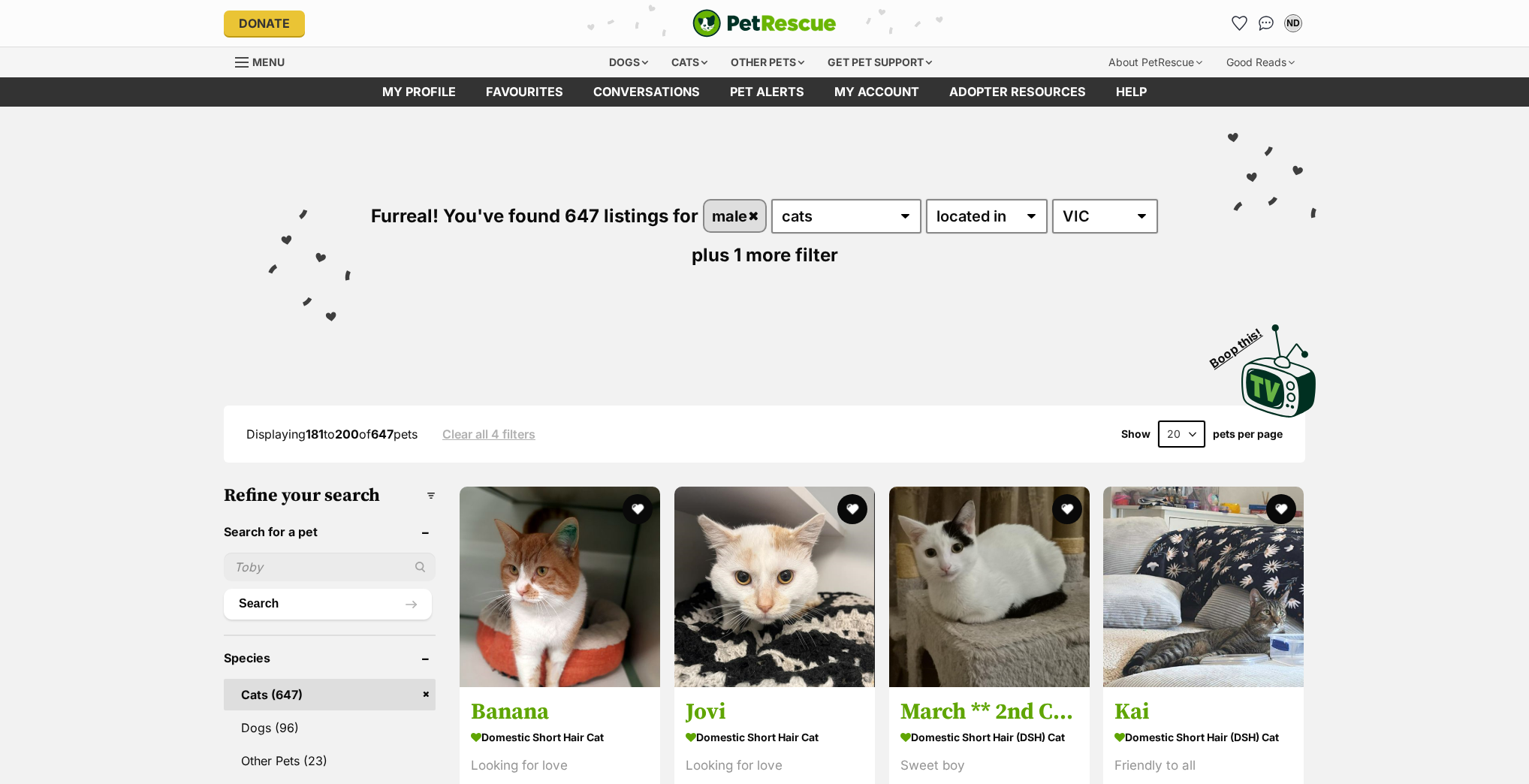 scroll, scrollTop: 0, scrollLeft: 0, axis: both 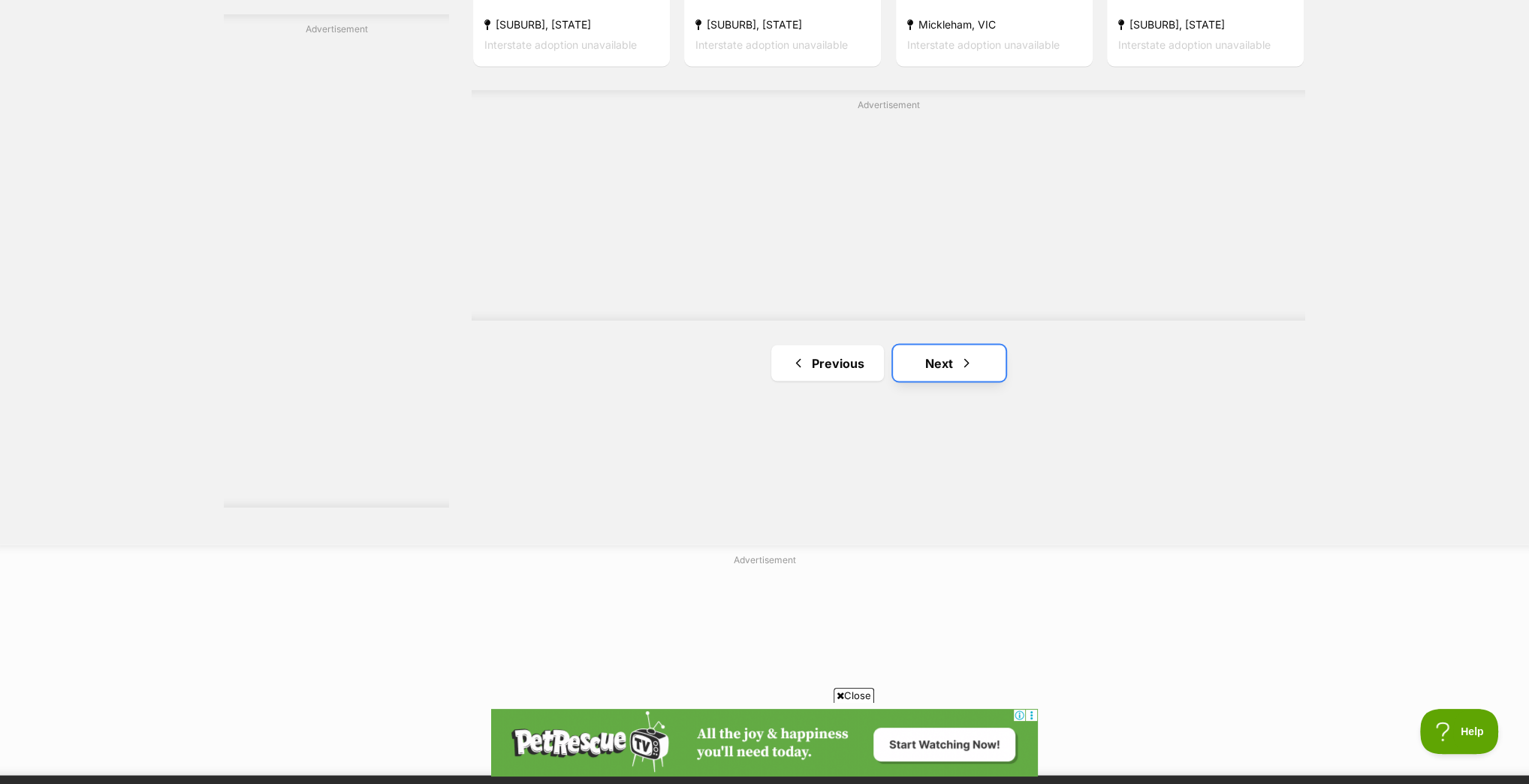 click on "Next" at bounding box center [949, 363] 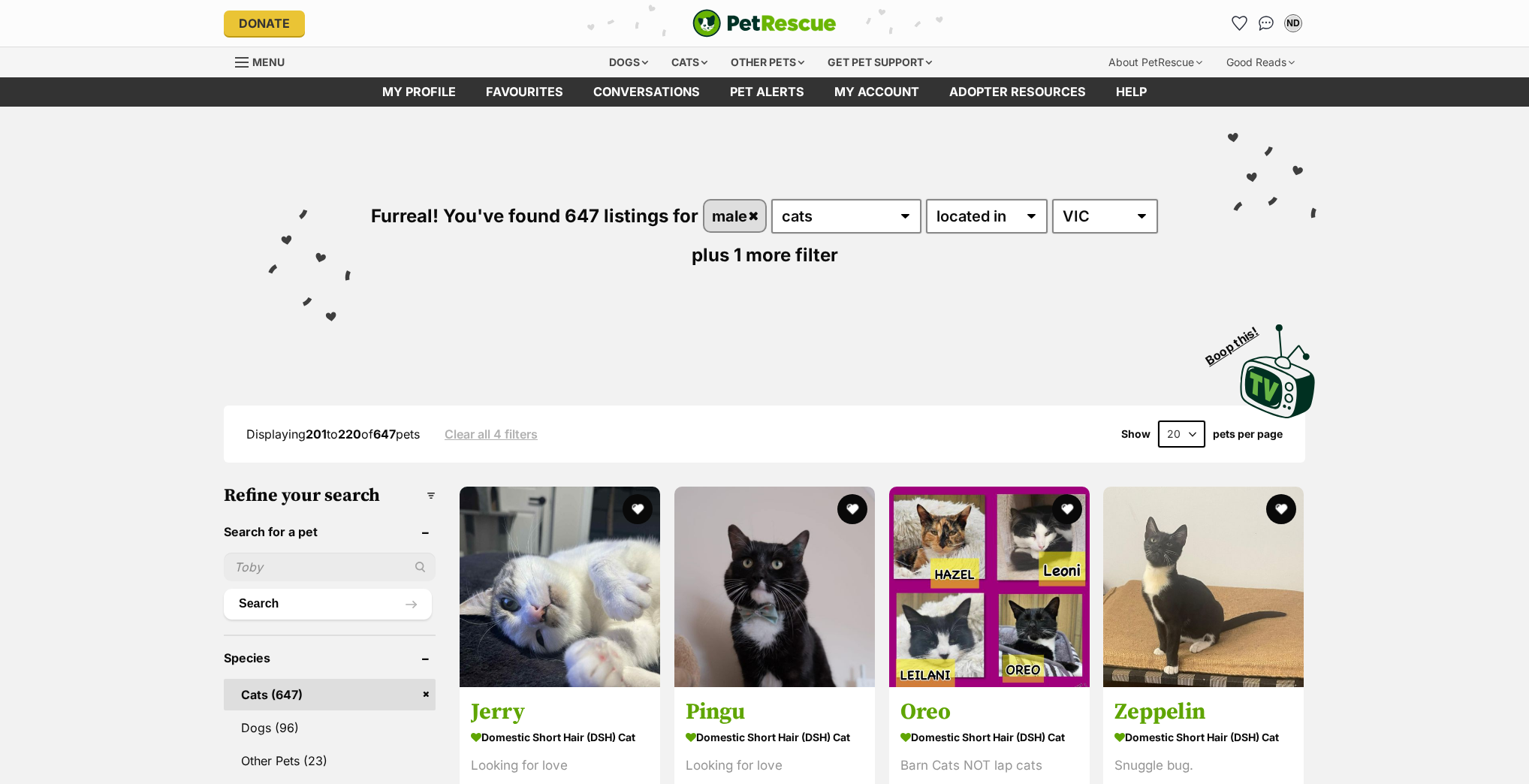 scroll, scrollTop: 0, scrollLeft: 0, axis: both 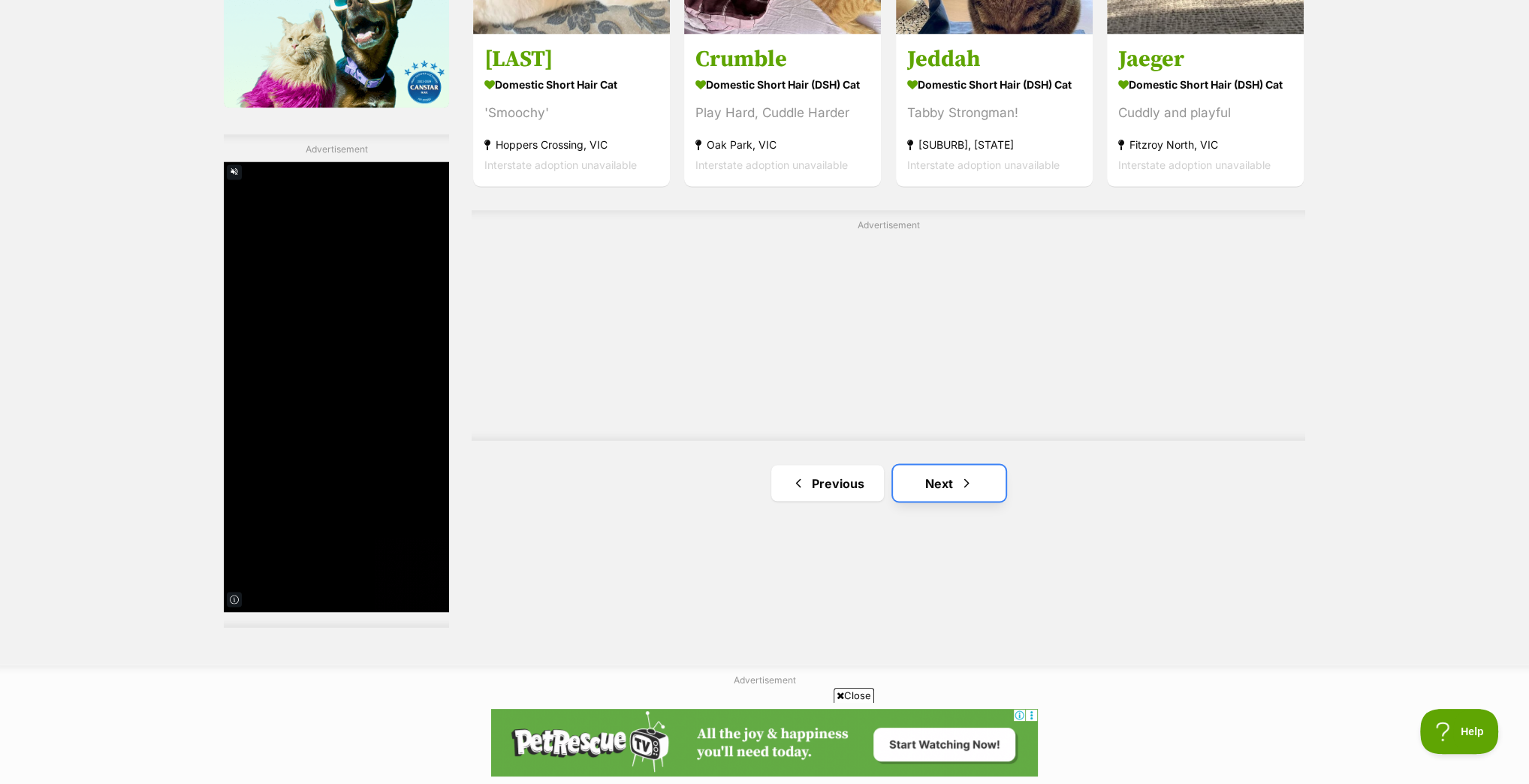 click on "Next" at bounding box center (949, 483) 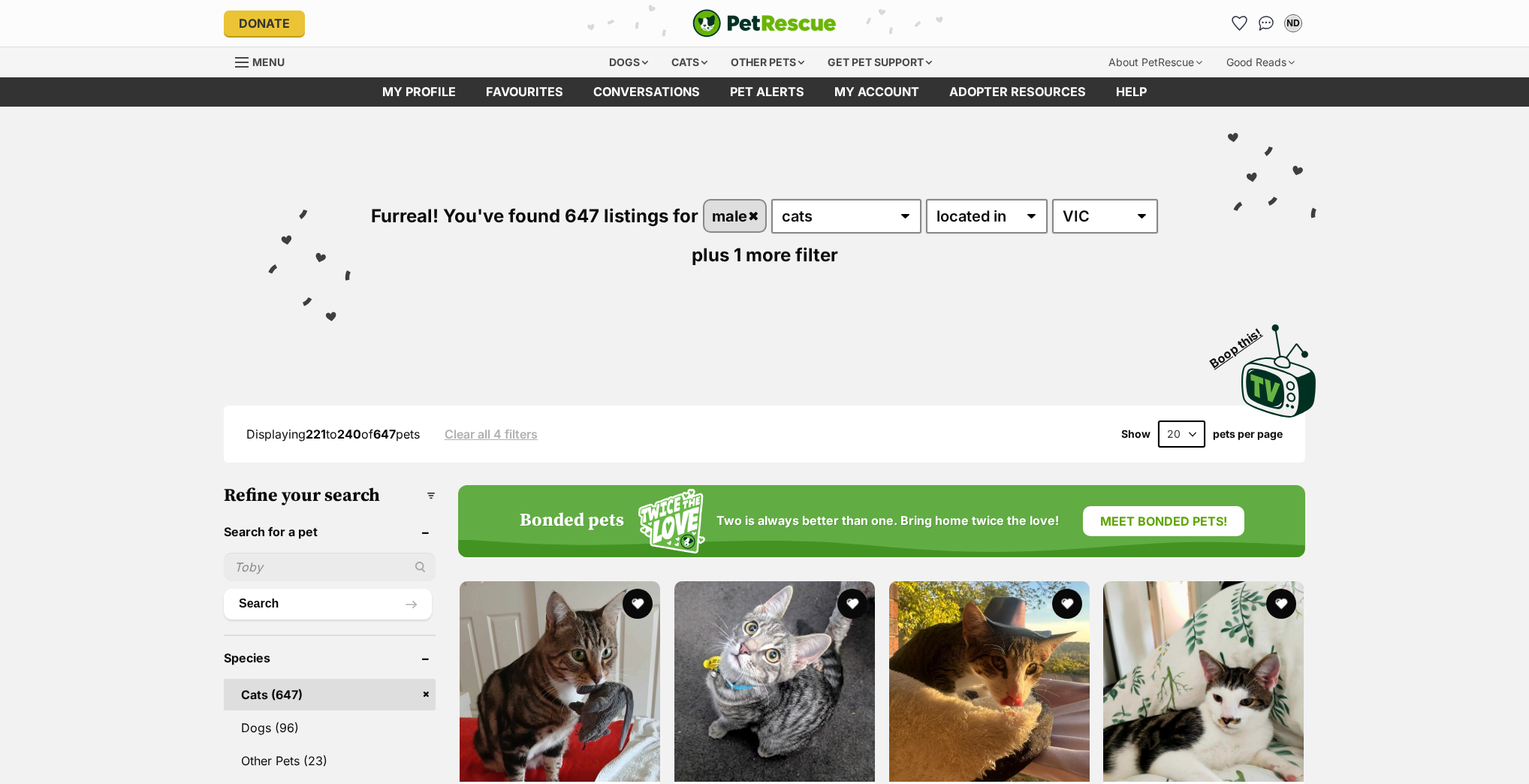 scroll, scrollTop: 0, scrollLeft: 0, axis: both 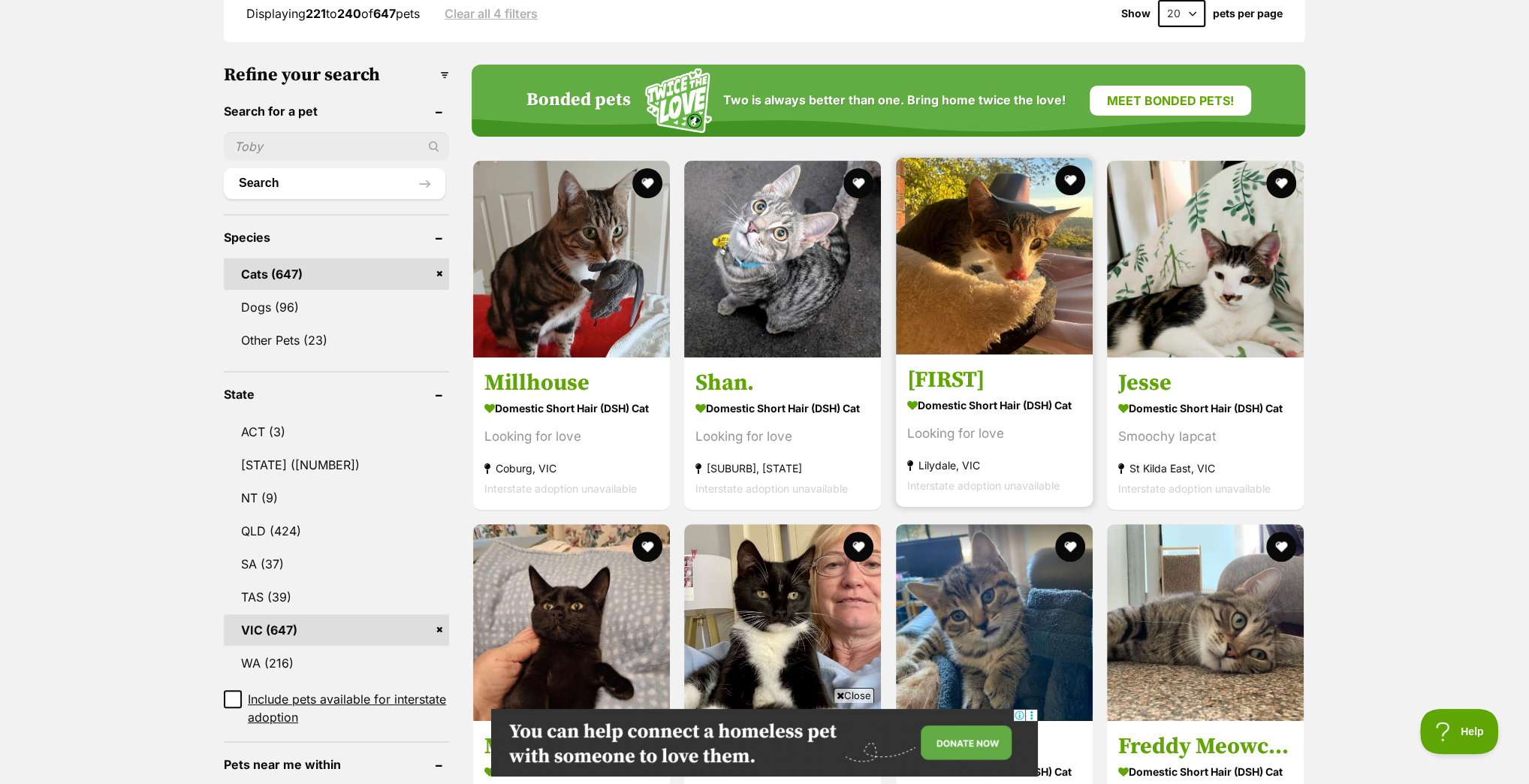 click at bounding box center (994, 256) 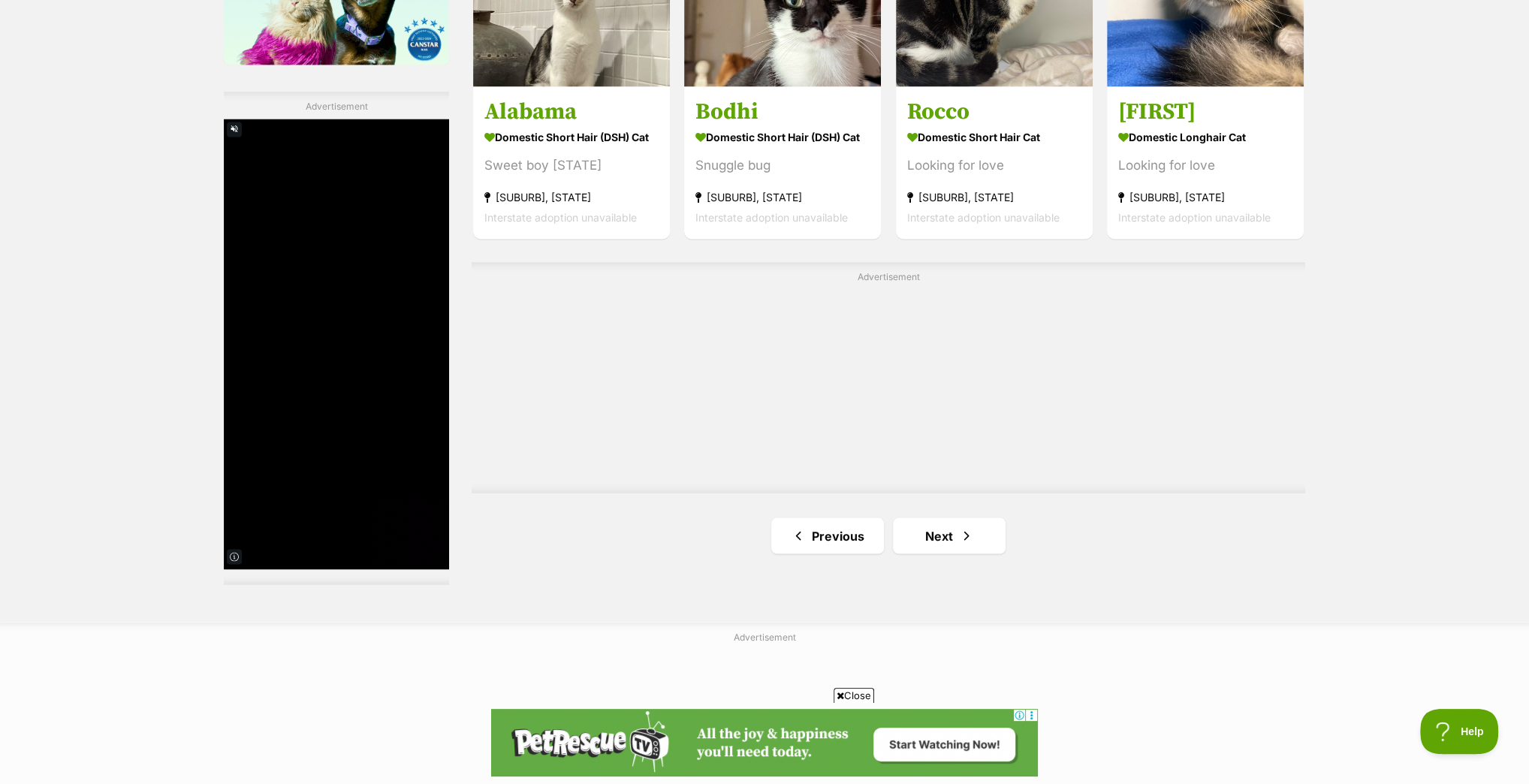 scroll, scrollTop: 2703, scrollLeft: 0, axis: vertical 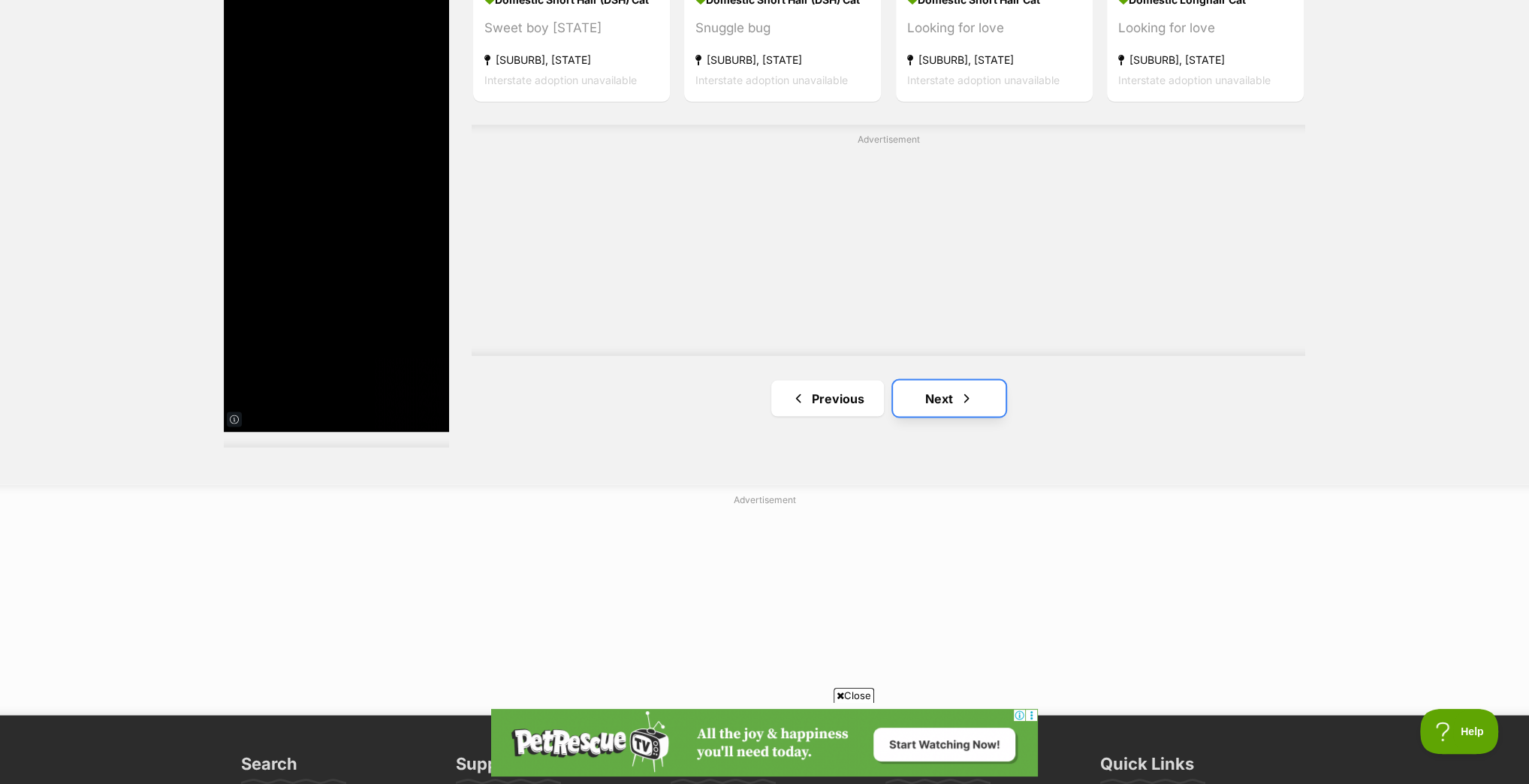 click at bounding box center [967, 398] 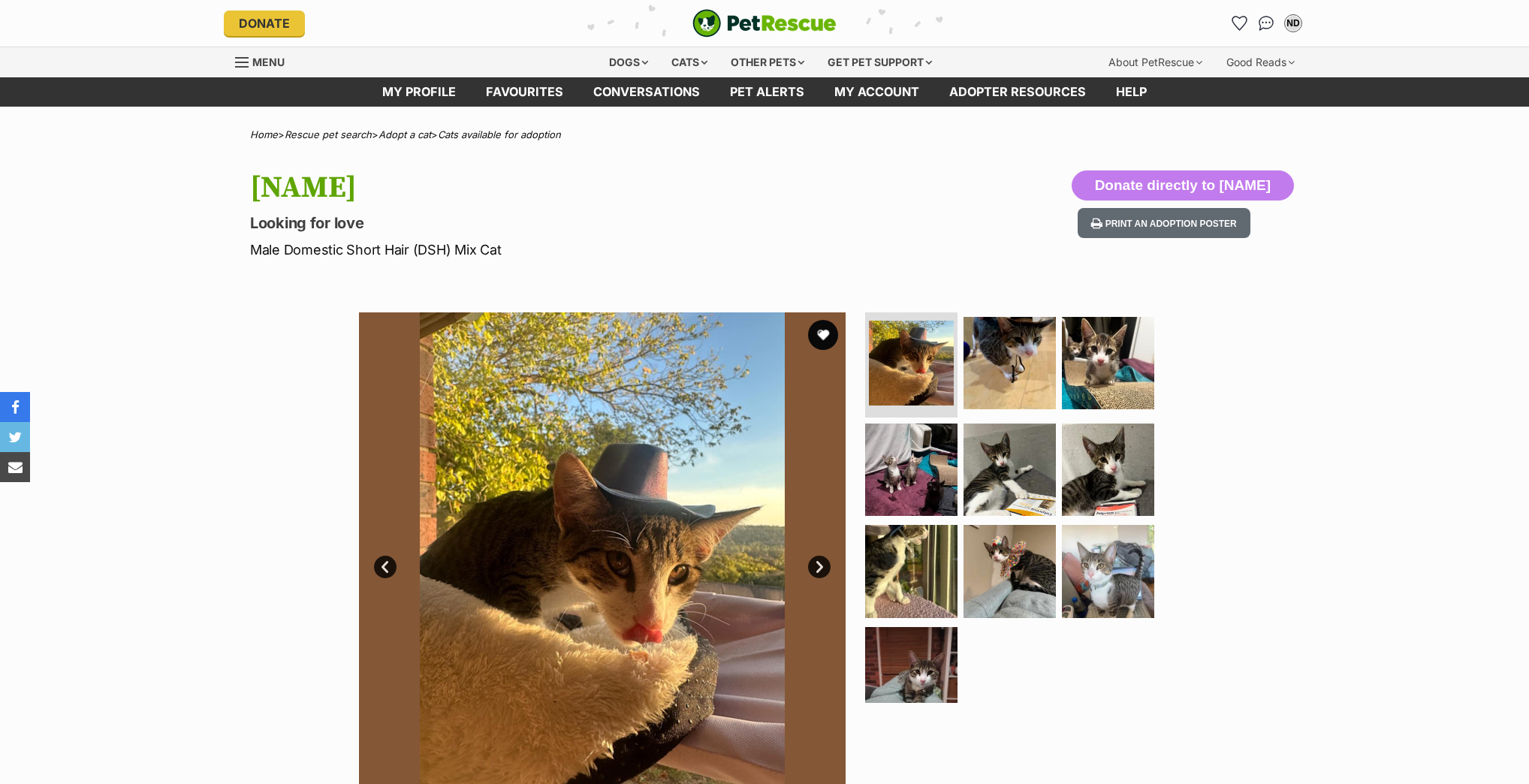 scroll, scrollTop: 0, scrollLeft: 0, axis: both 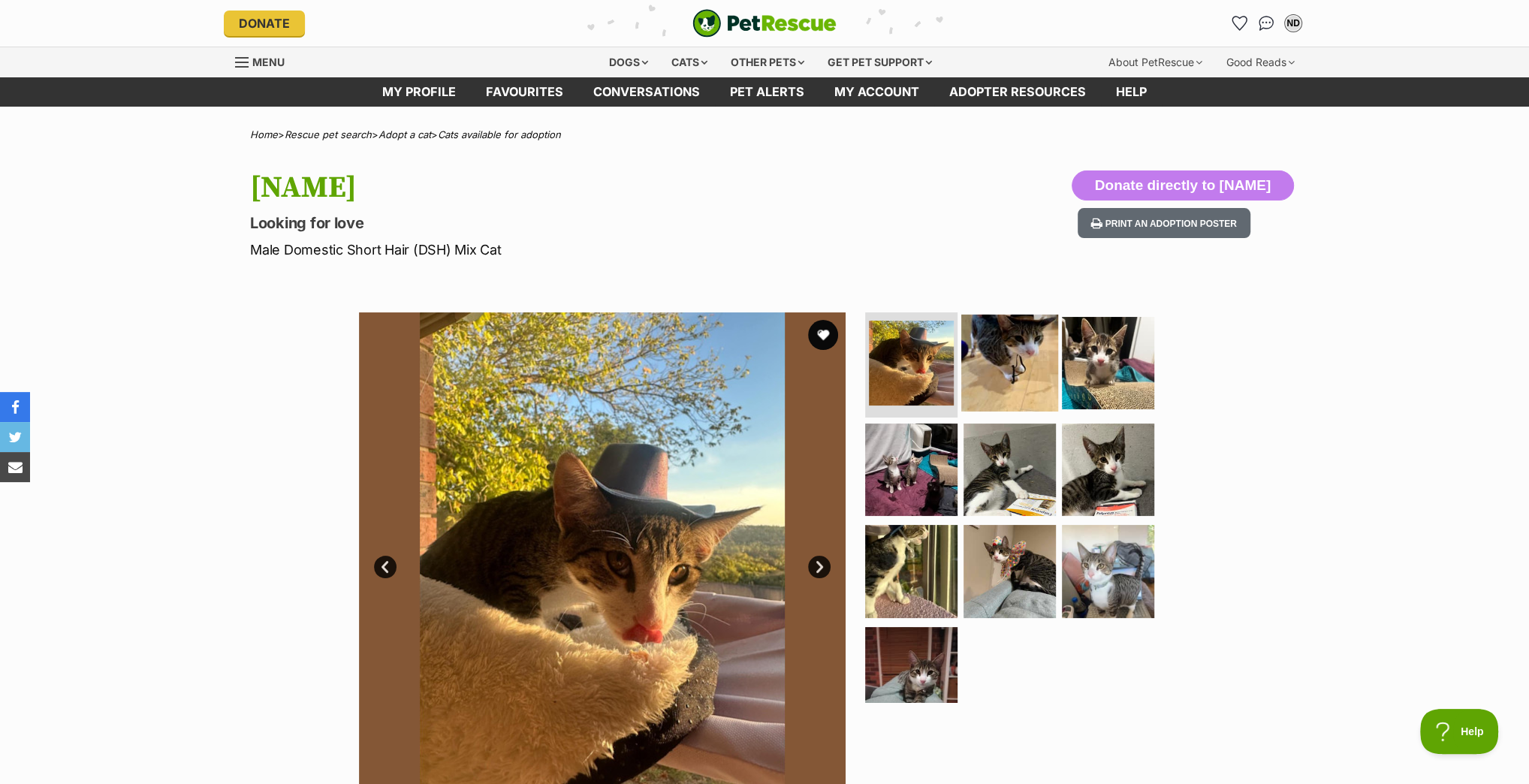 click at bounding box center [1009, 363] 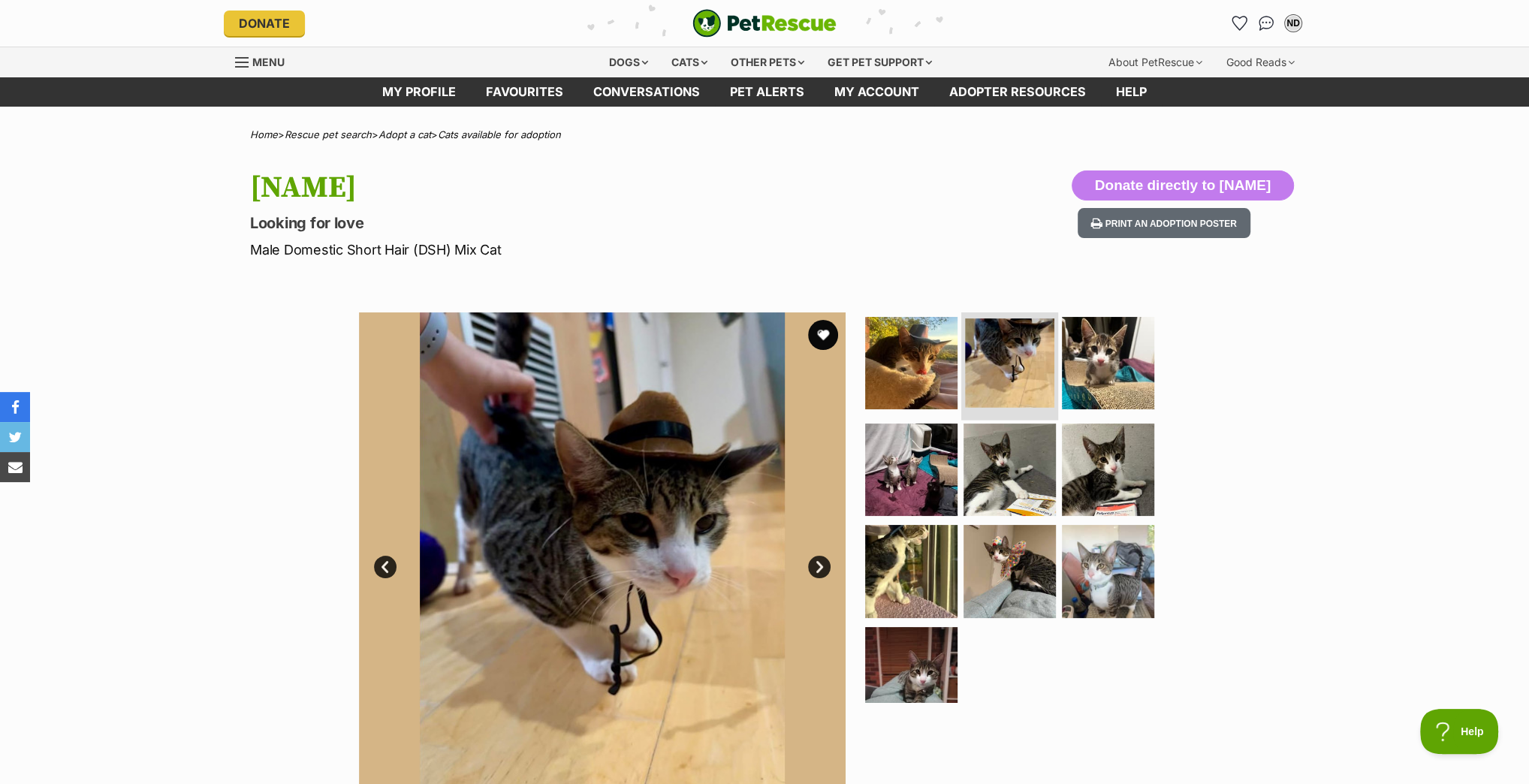 scroll, scrollTop: 0, scrollLeft: 0, axis: both 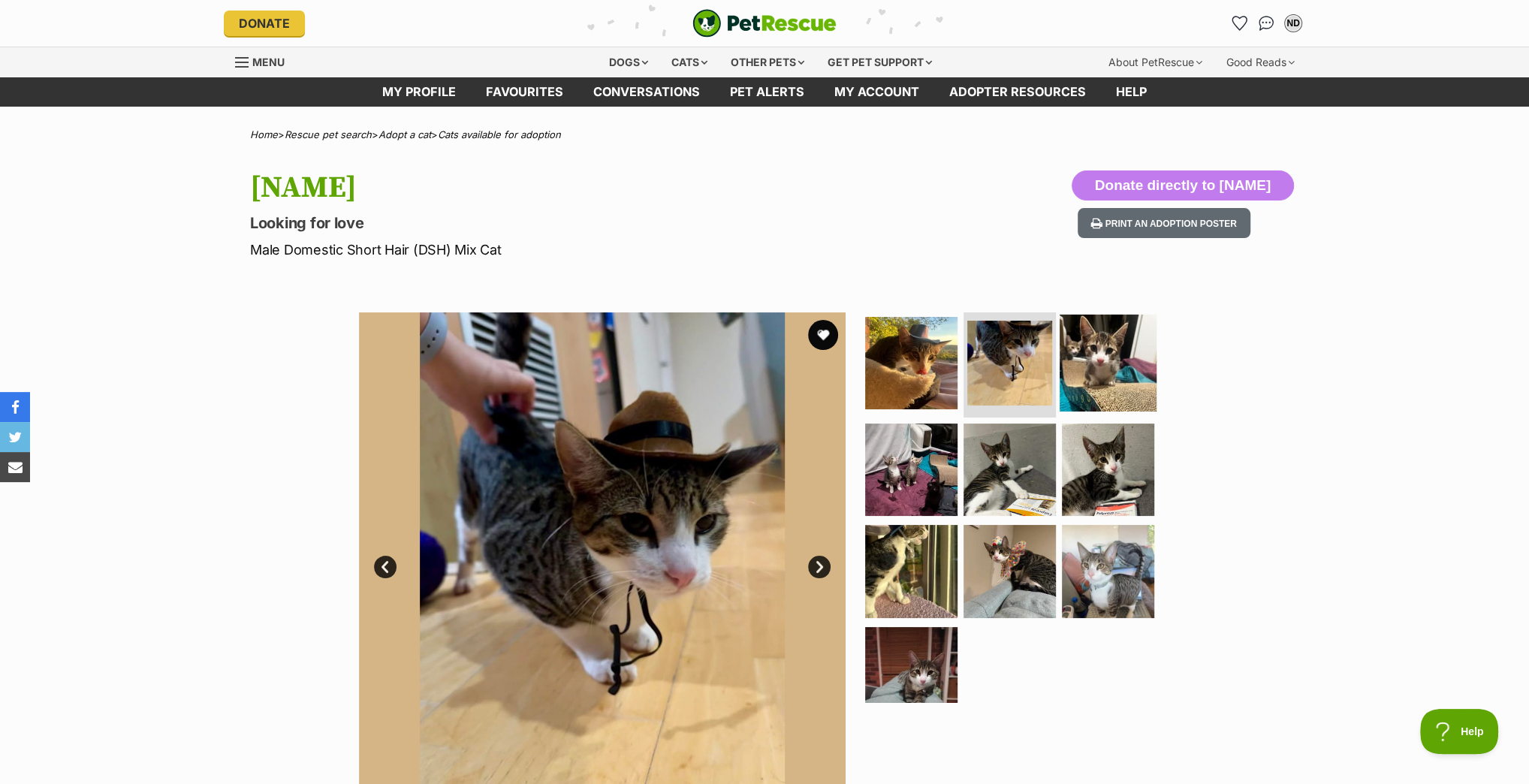 click at bounding box center (1108, 363) 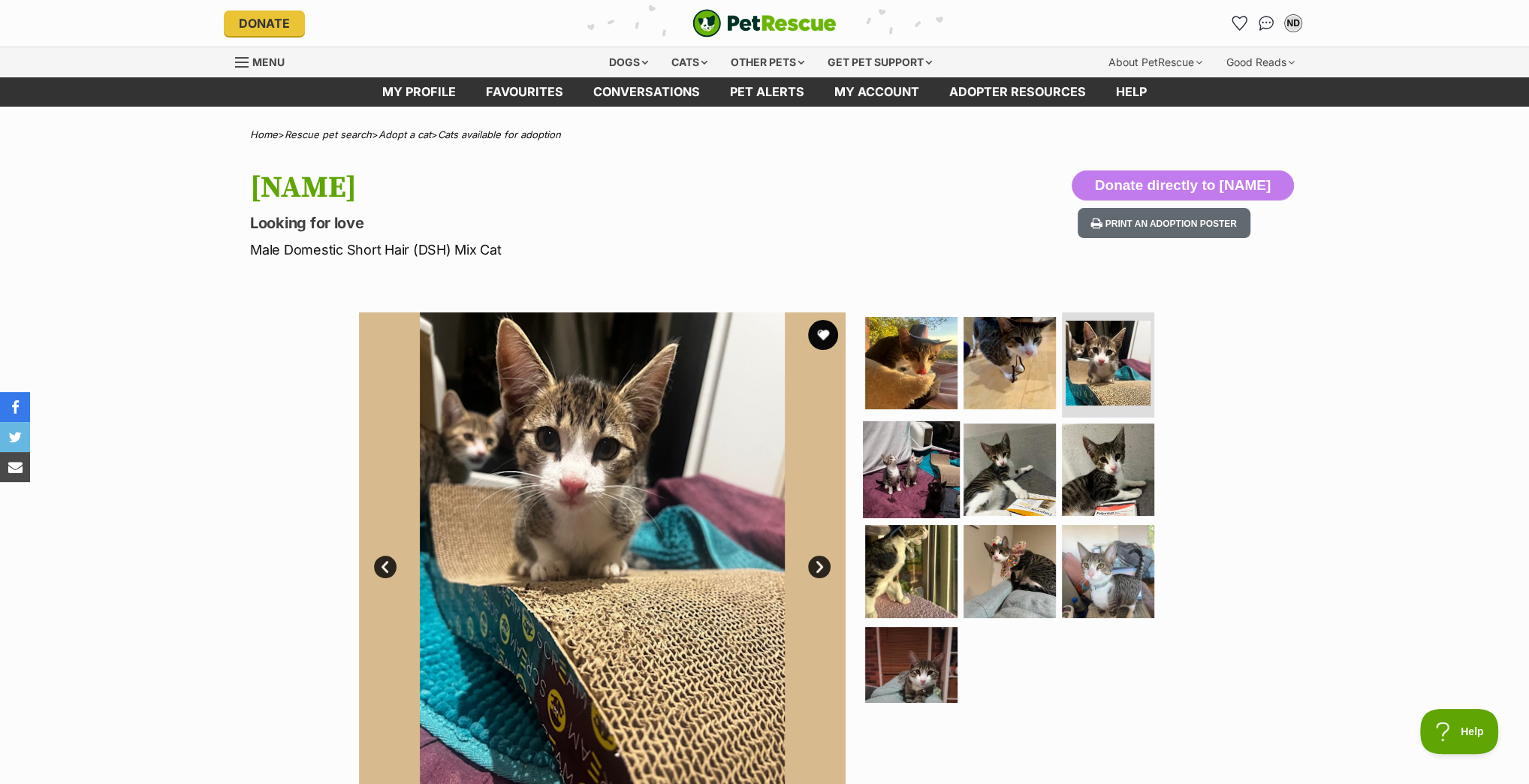 click at bounding box center (911, 469) 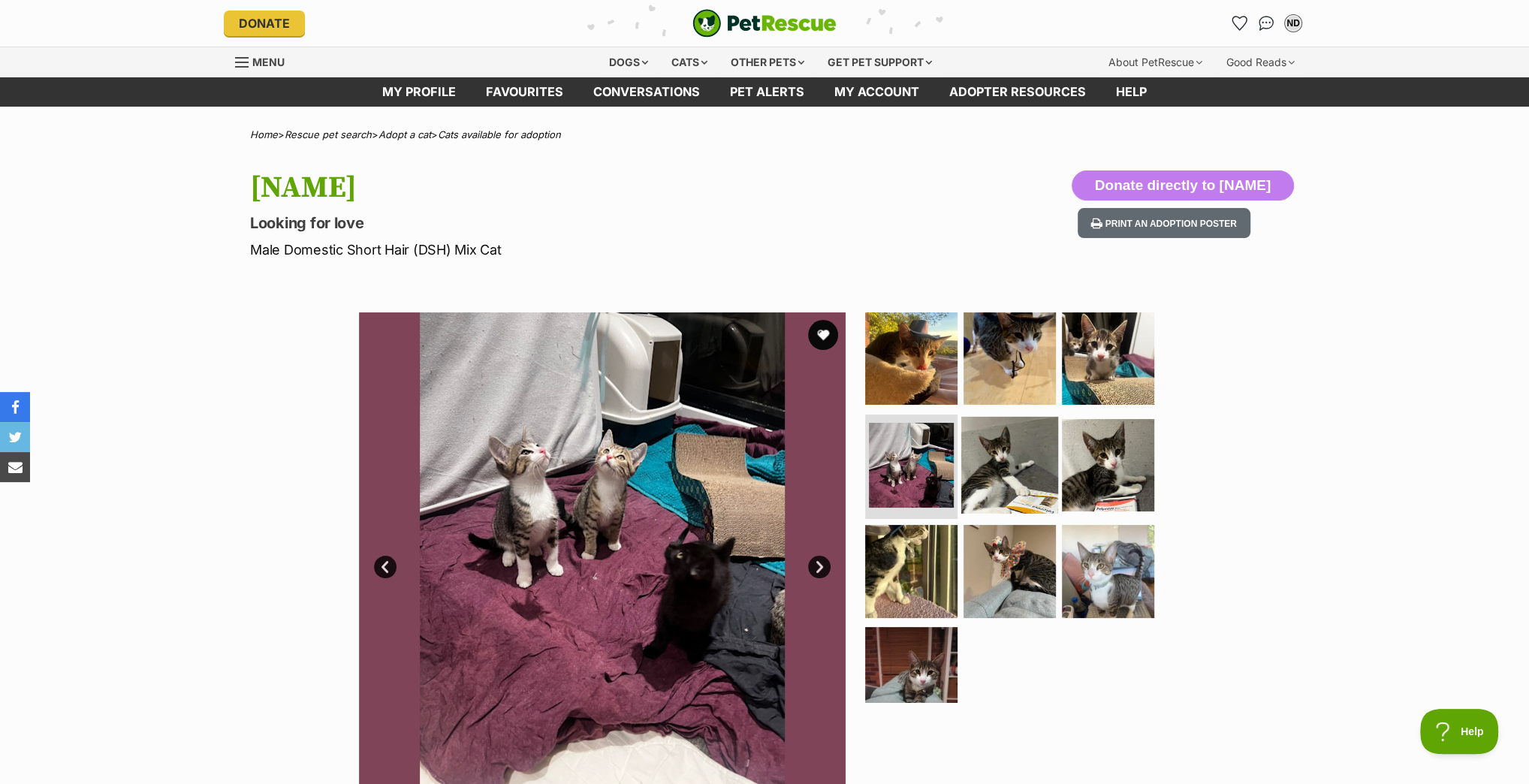 click at bounding box center [1009, 464] 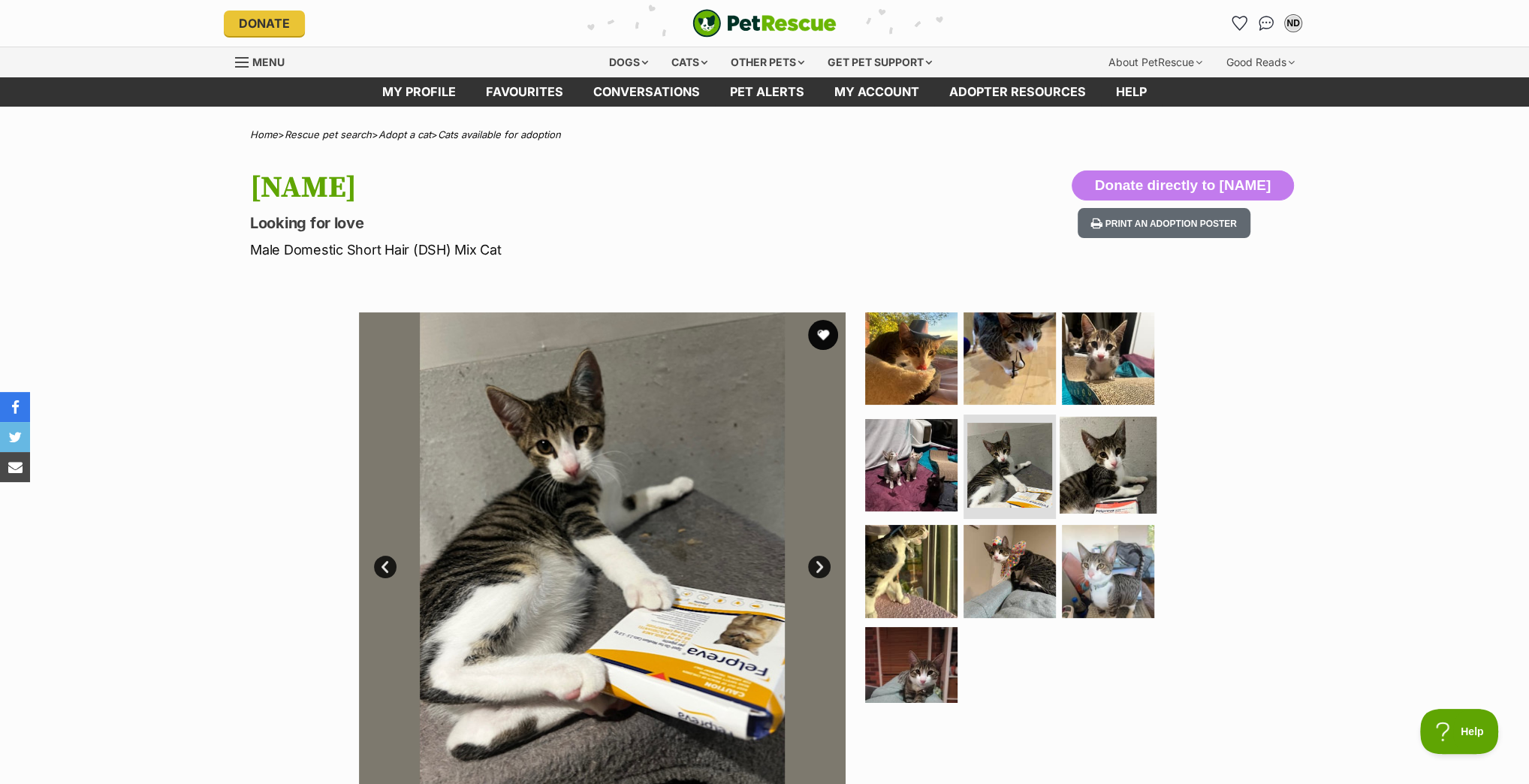 click at bounding box center [1108, 464] 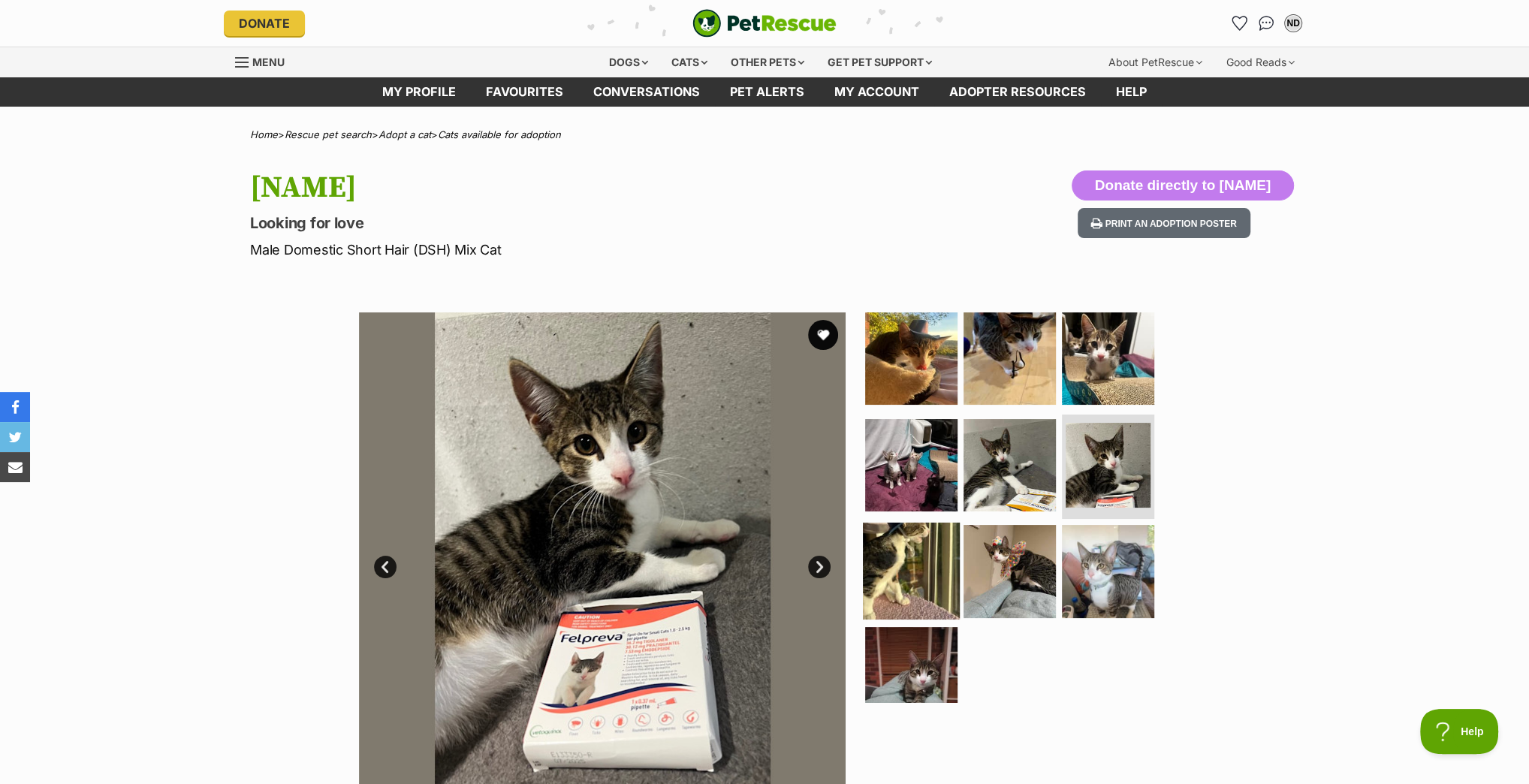 click at bounding box center [911, 571] 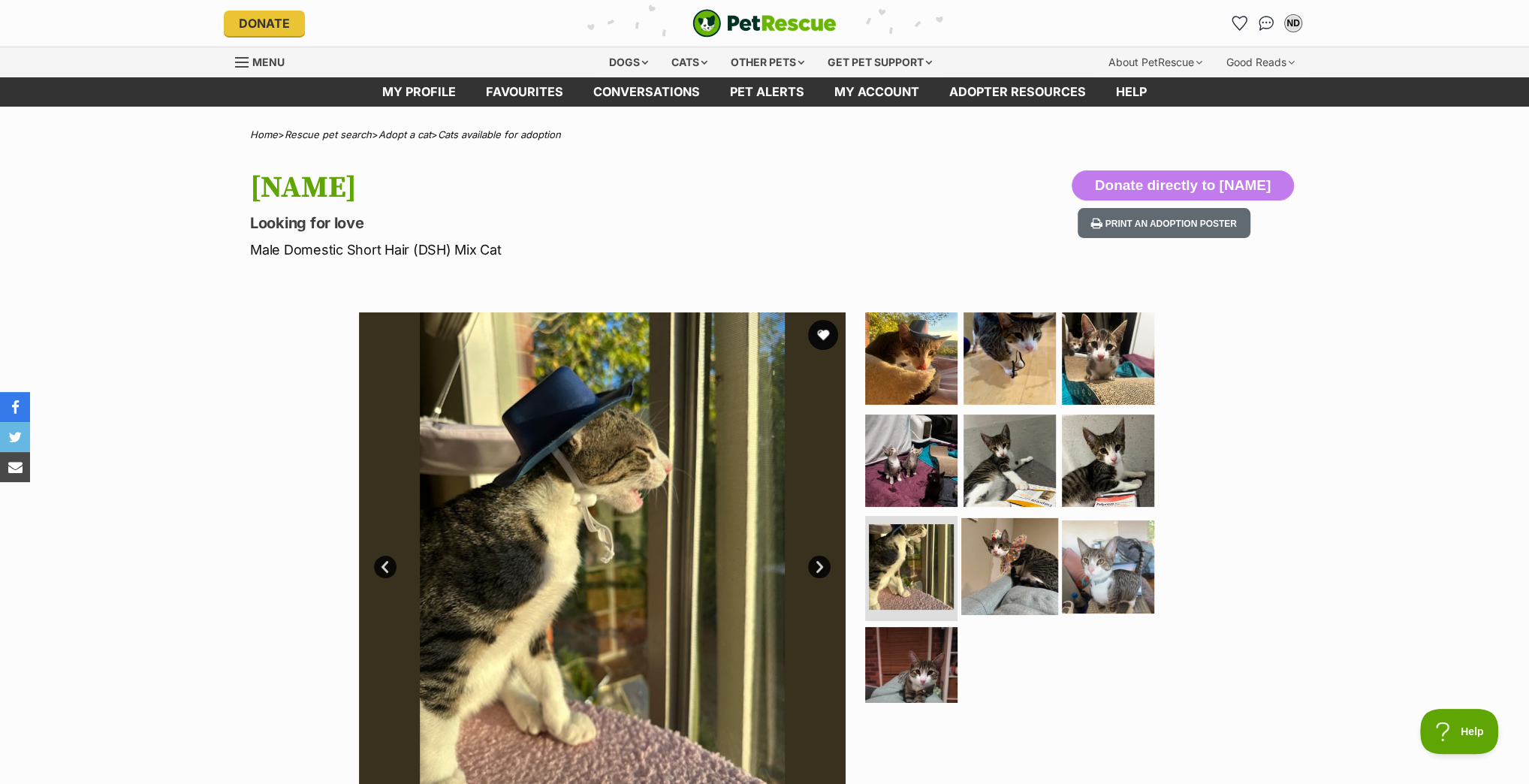 click at bounding box center [1009, 566] 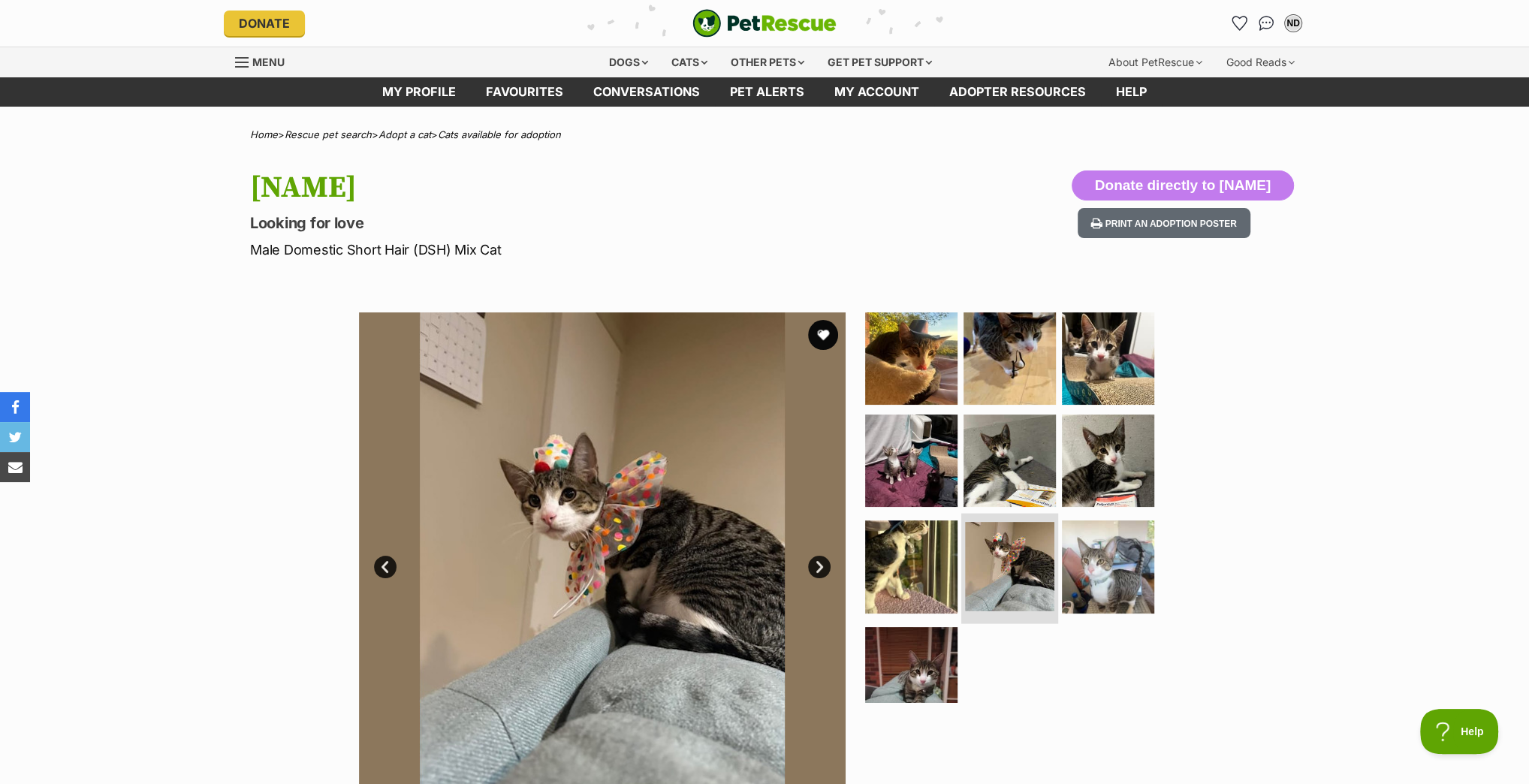 click at bounding box center [1009, 568] 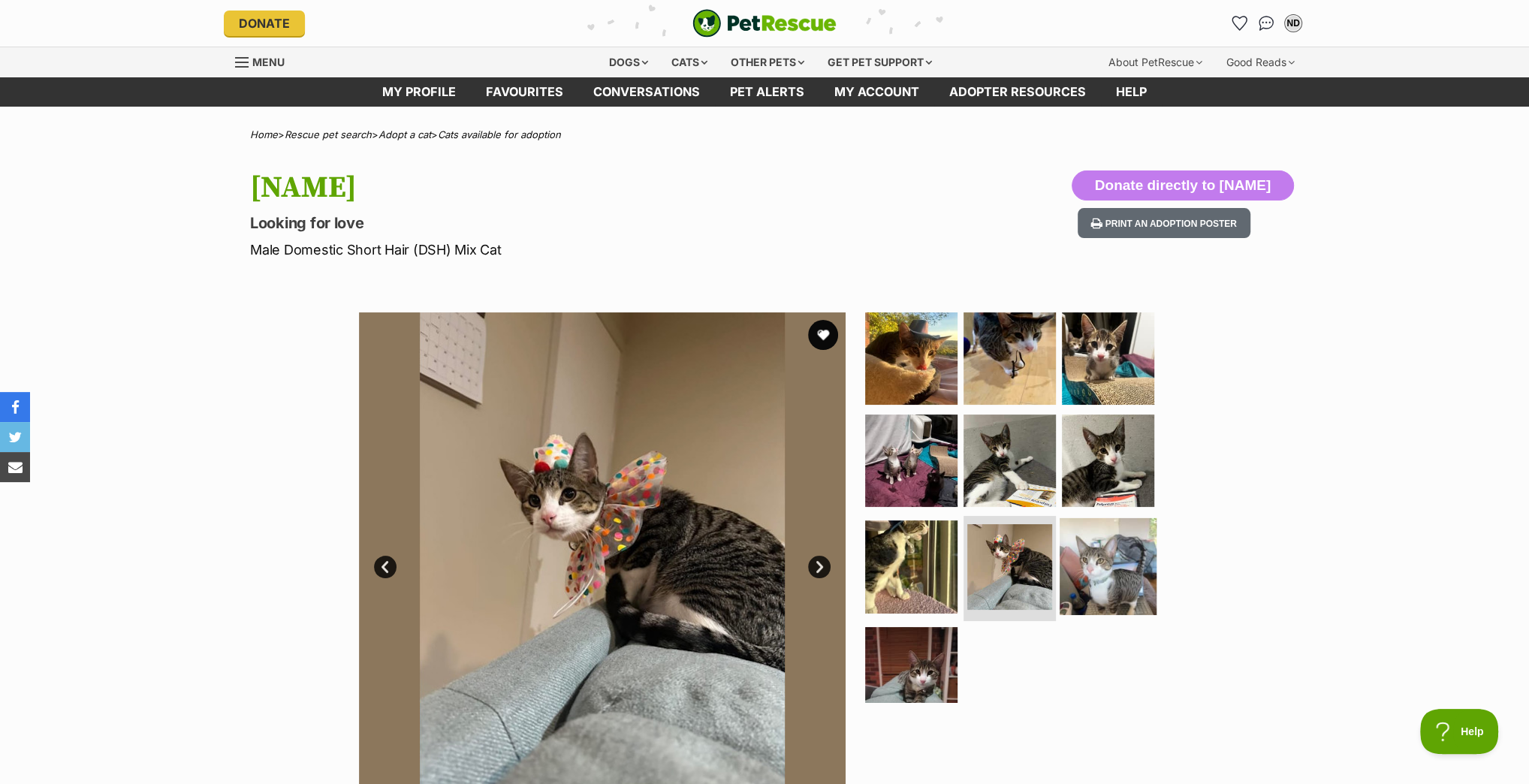 click at bounding box center [1108, 566] 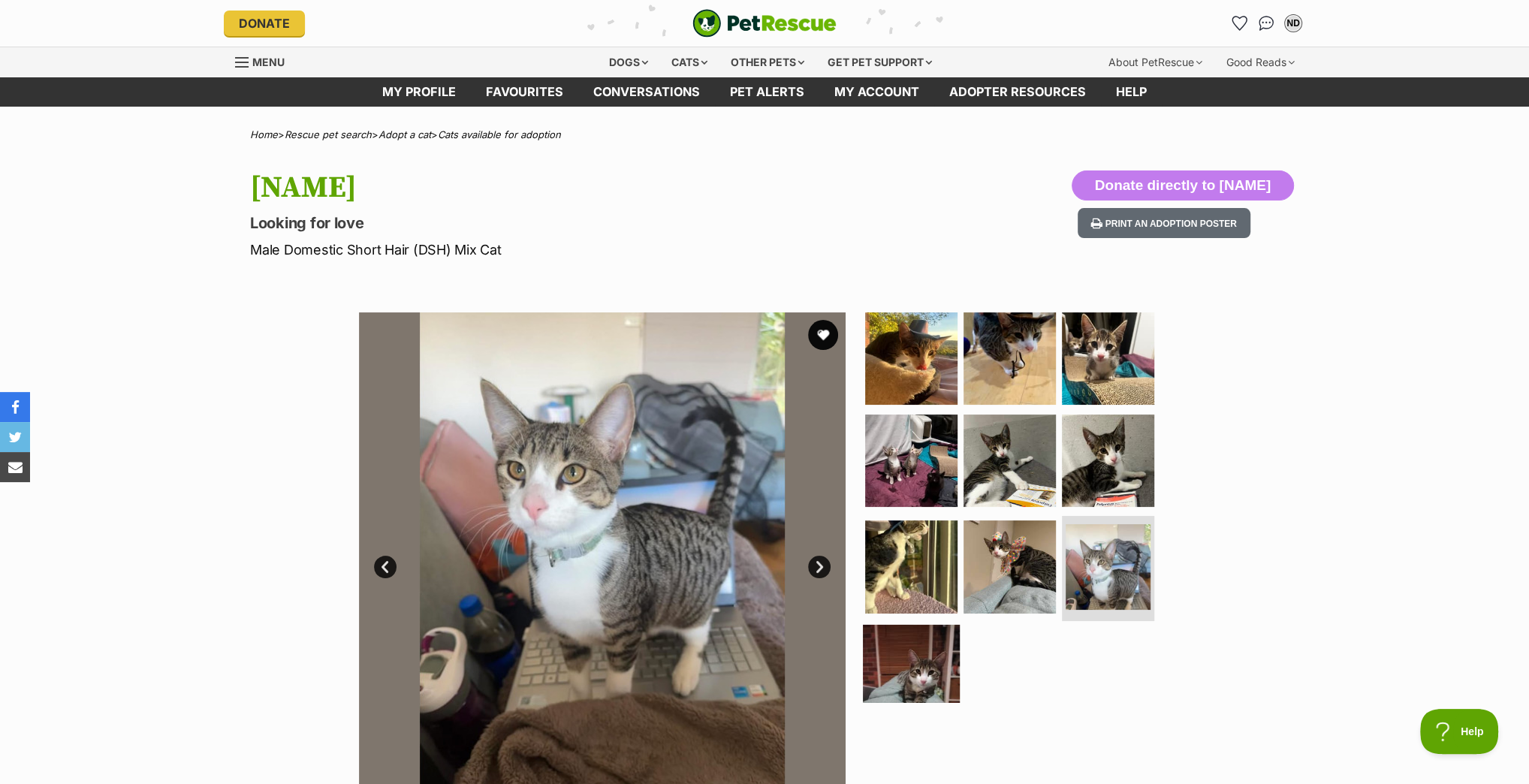 click at bounding box center (911, 673) 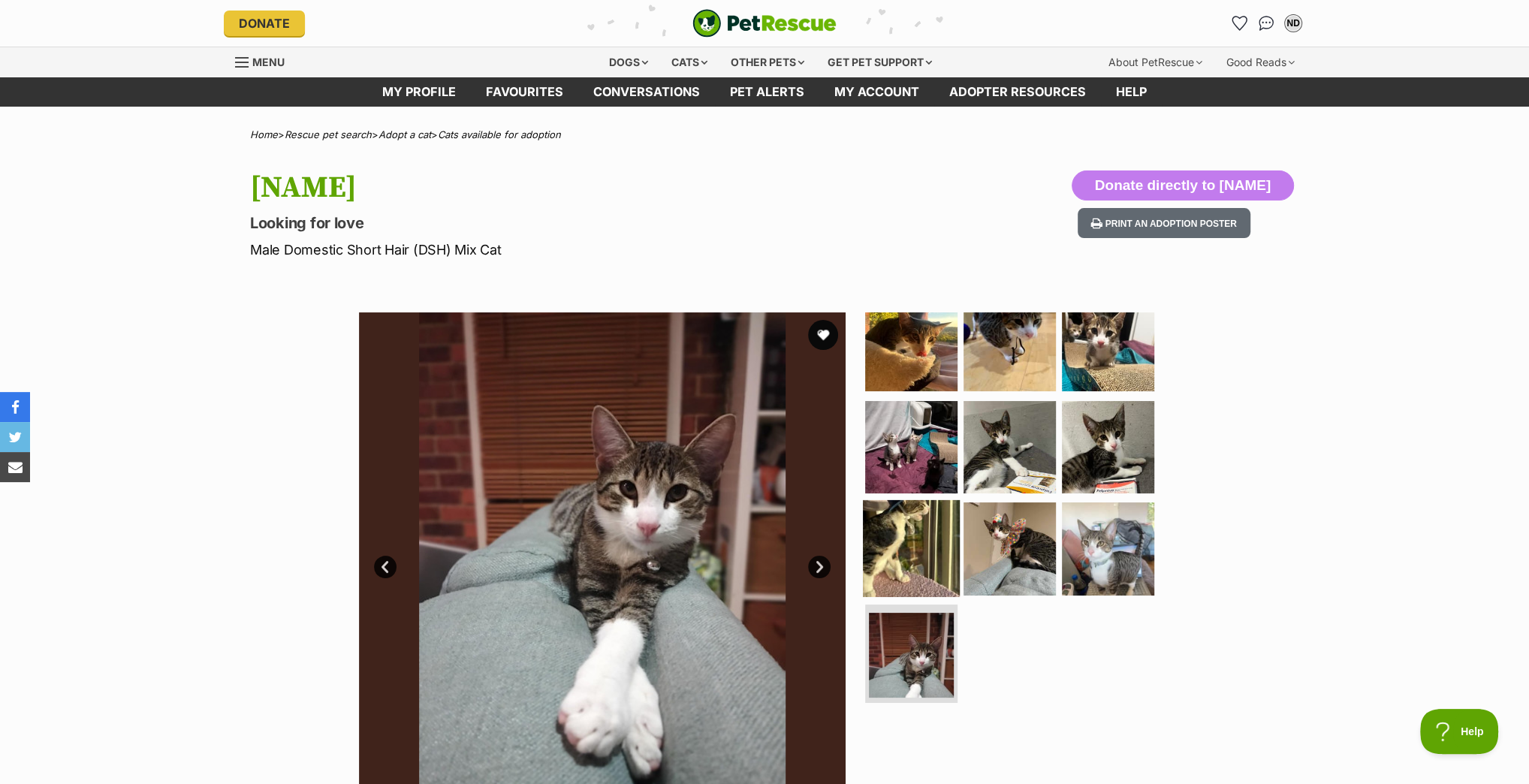 scroll, scrollTop: 27, scrollLeft: 0, axis: vertical 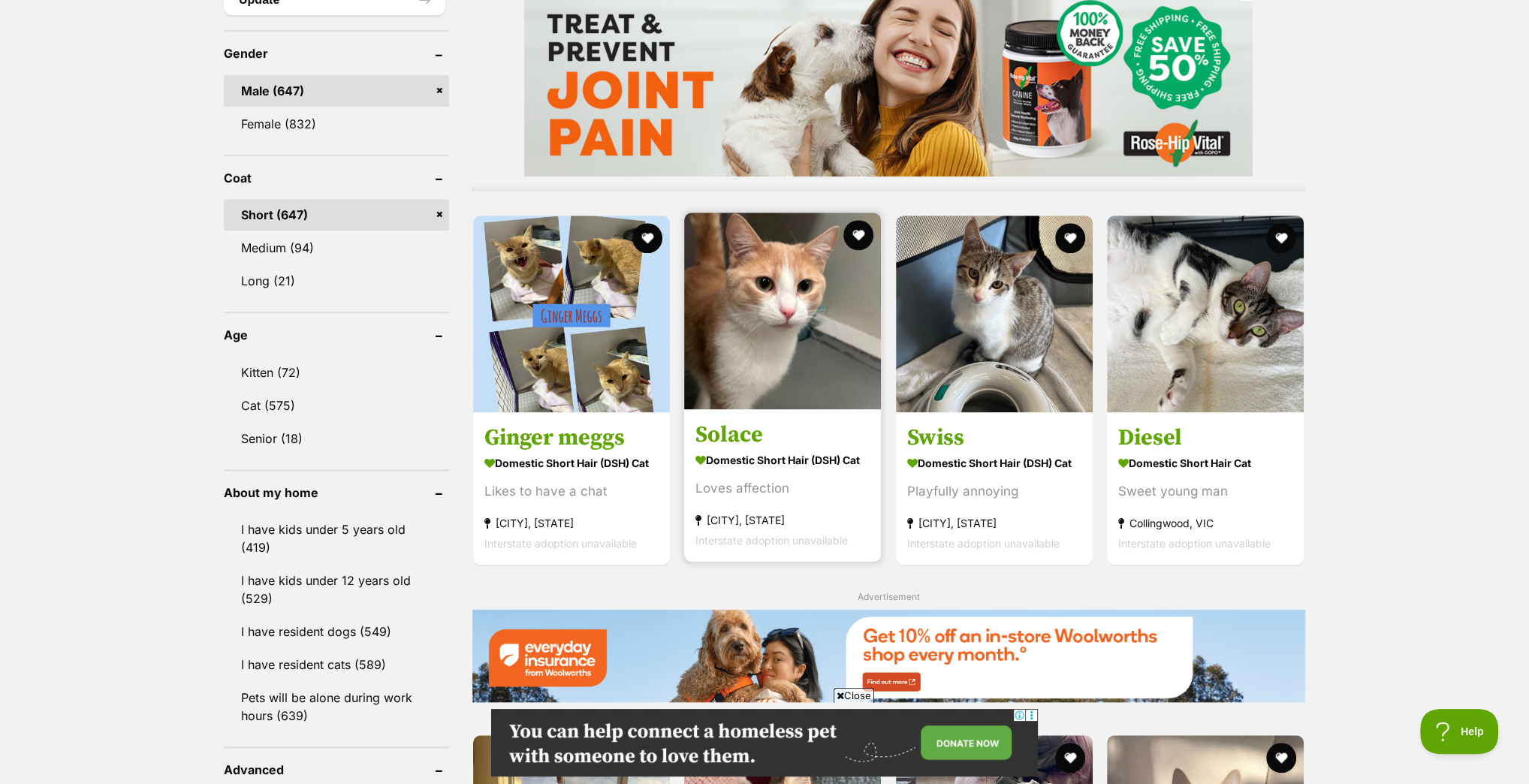 click at bounding box center (783, 311) 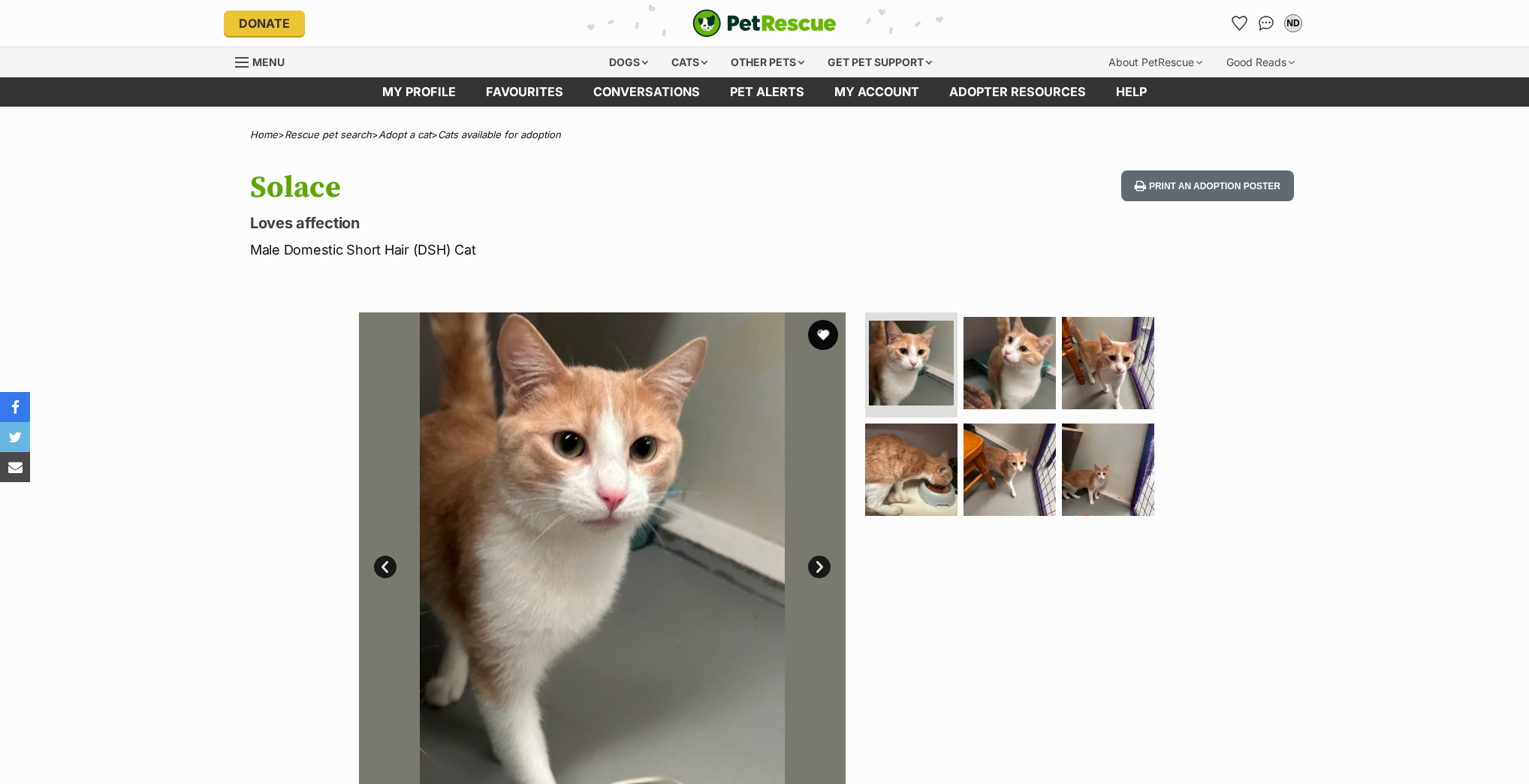 scroll, scrollTop: 0, scrollLeft: 0, axis: both 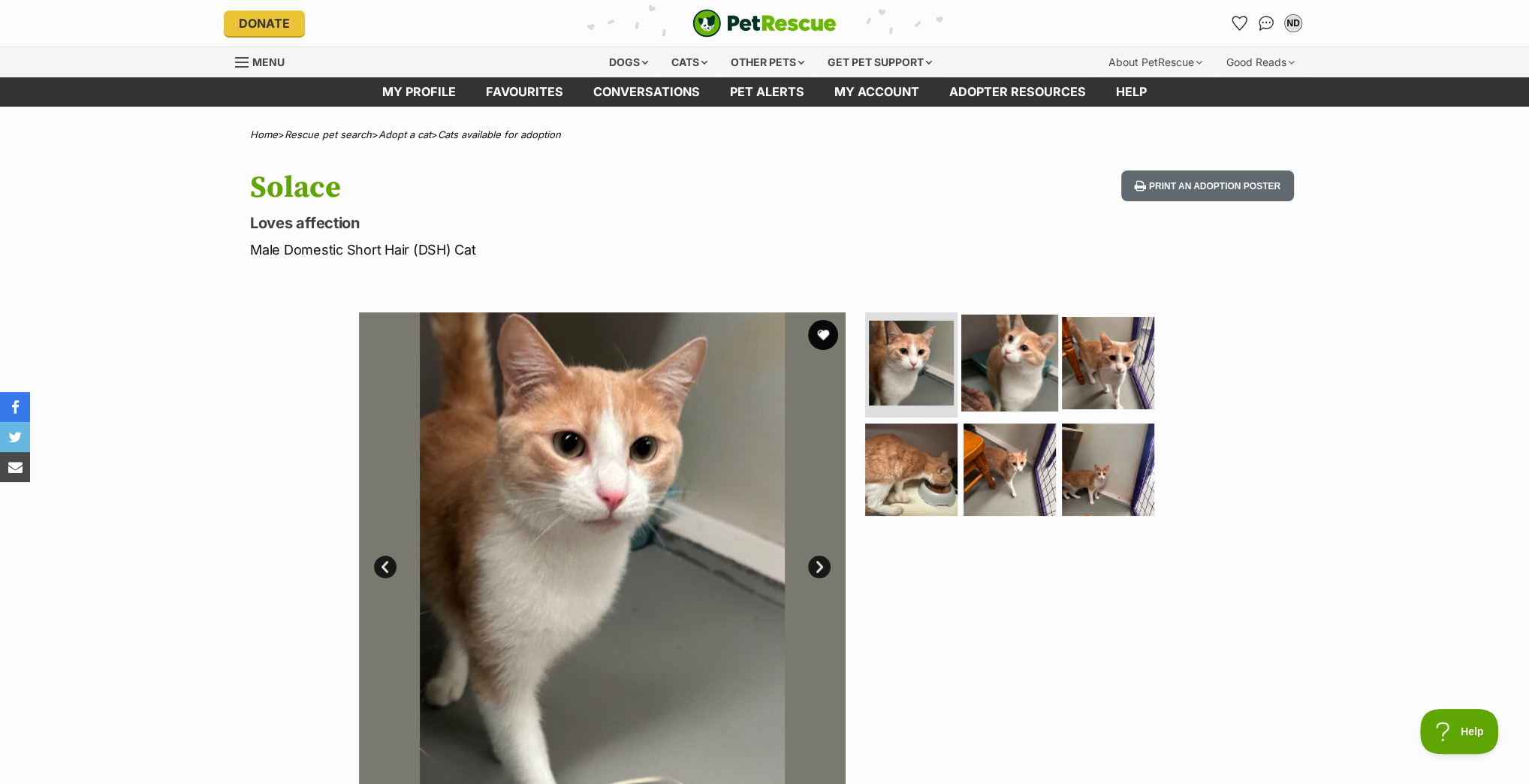 click at bounding box center (1009, 363) 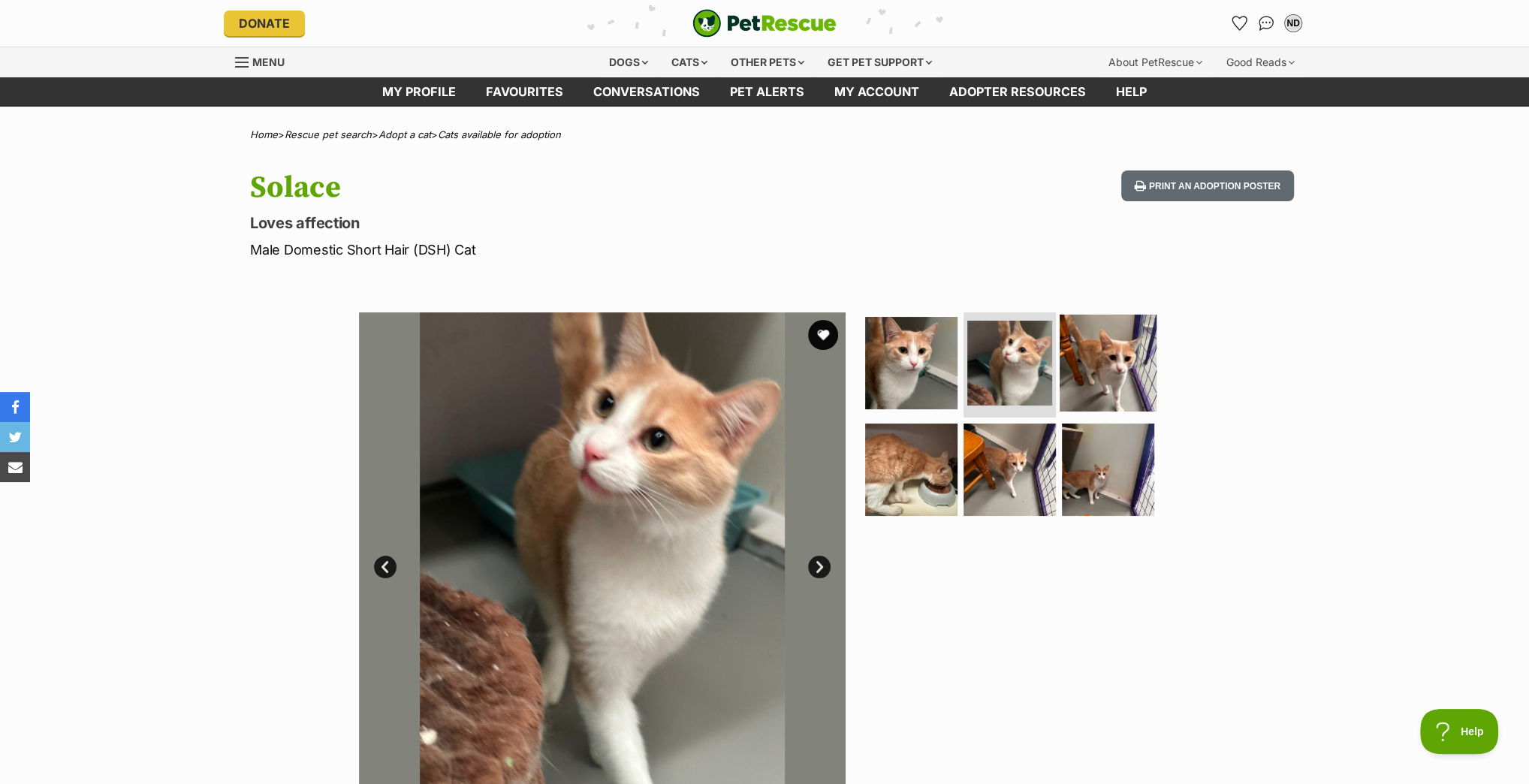 scroll, scrollTop: 0, scrollLeft: 0, axis: both 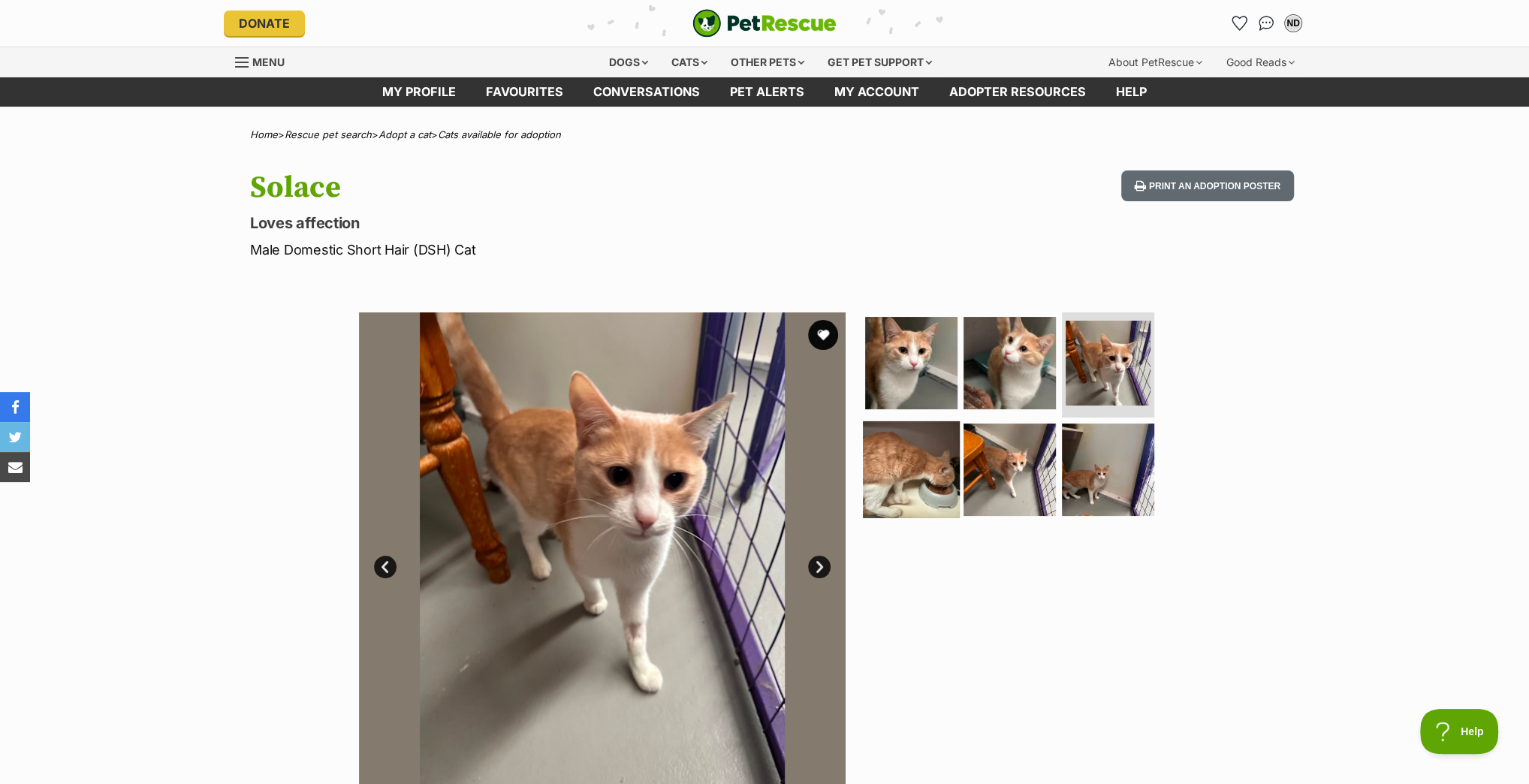 click at bounding box center (911, 469) 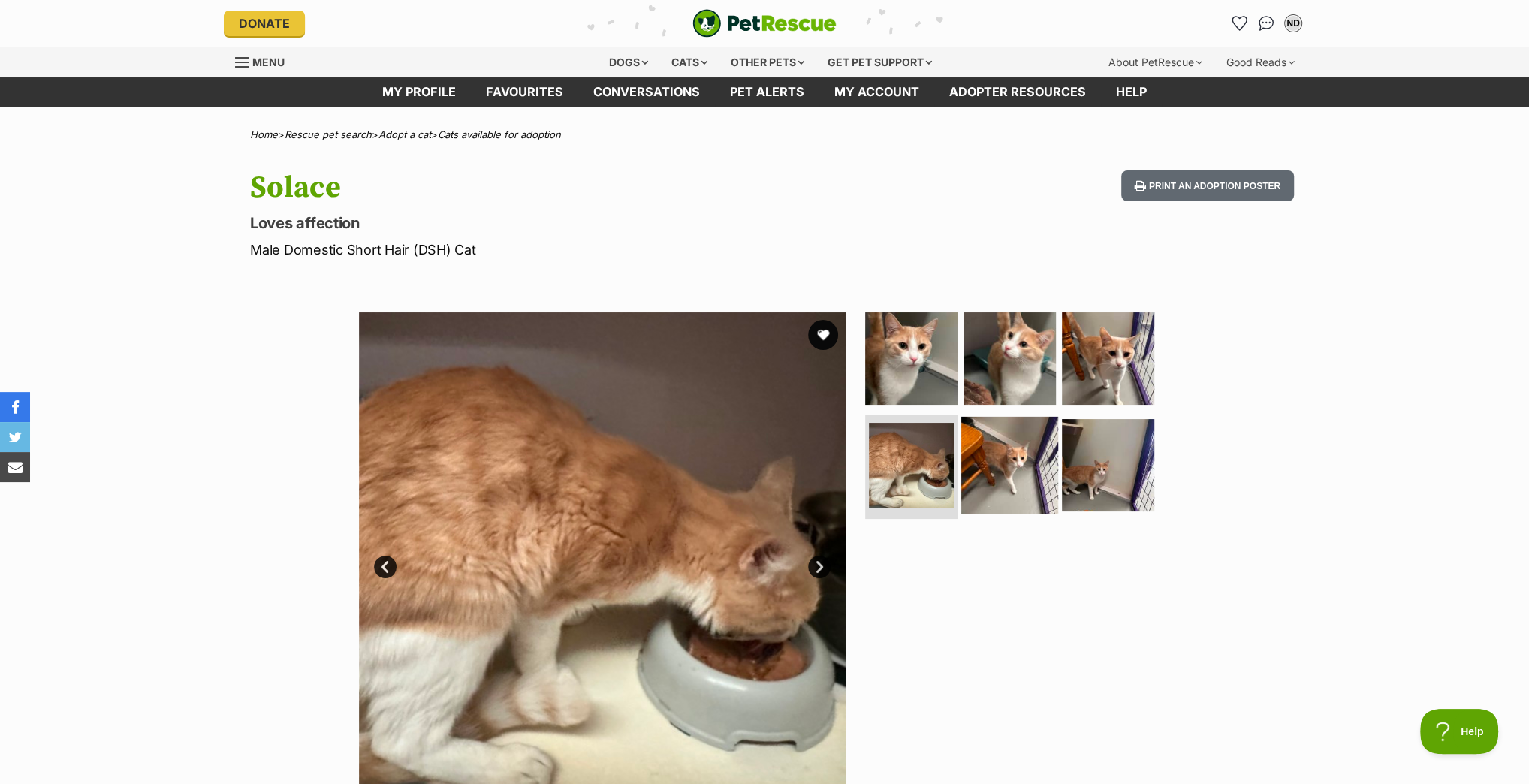 click at bounding box center (1009, 464) 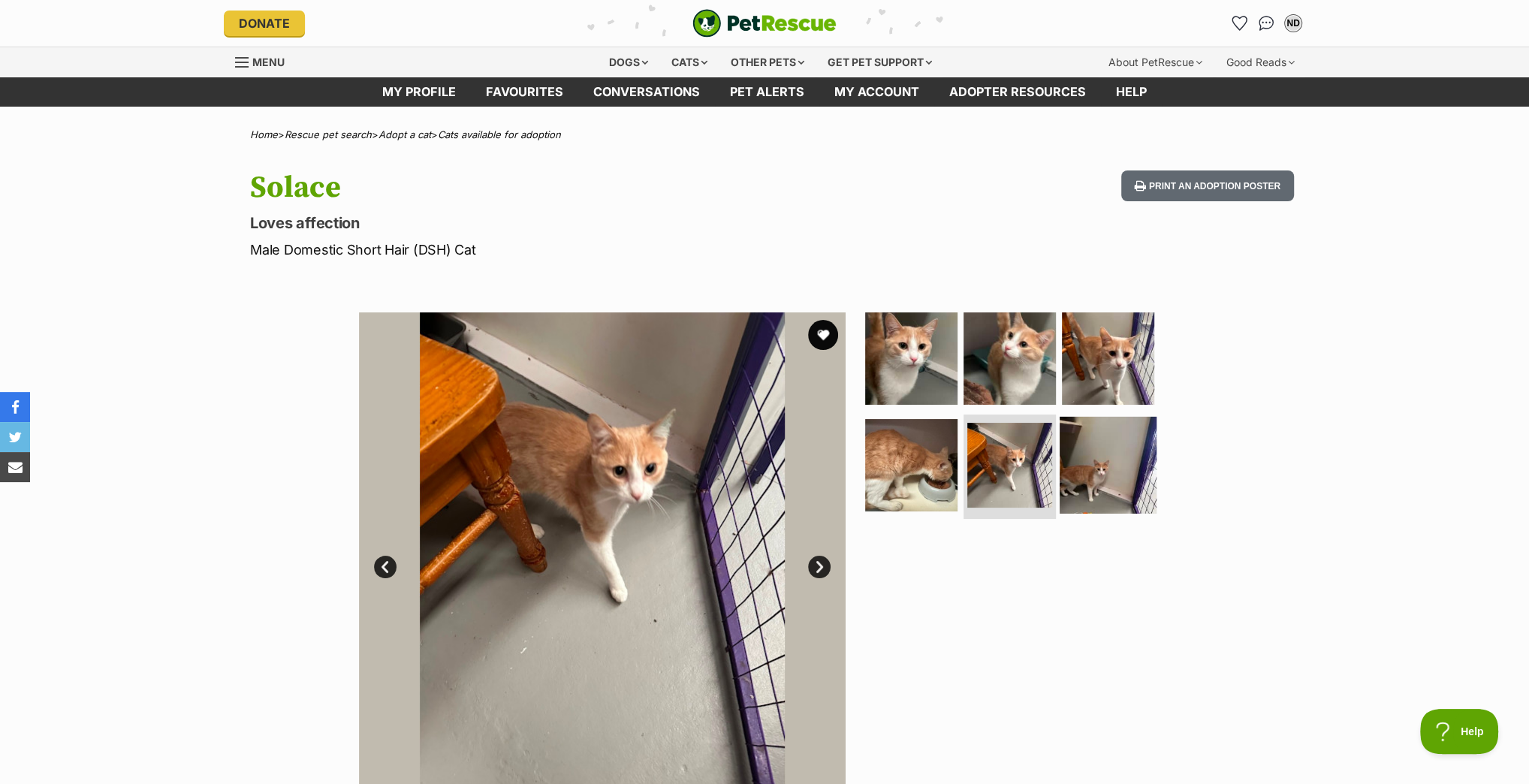 click at bounding box center [1108, 464] 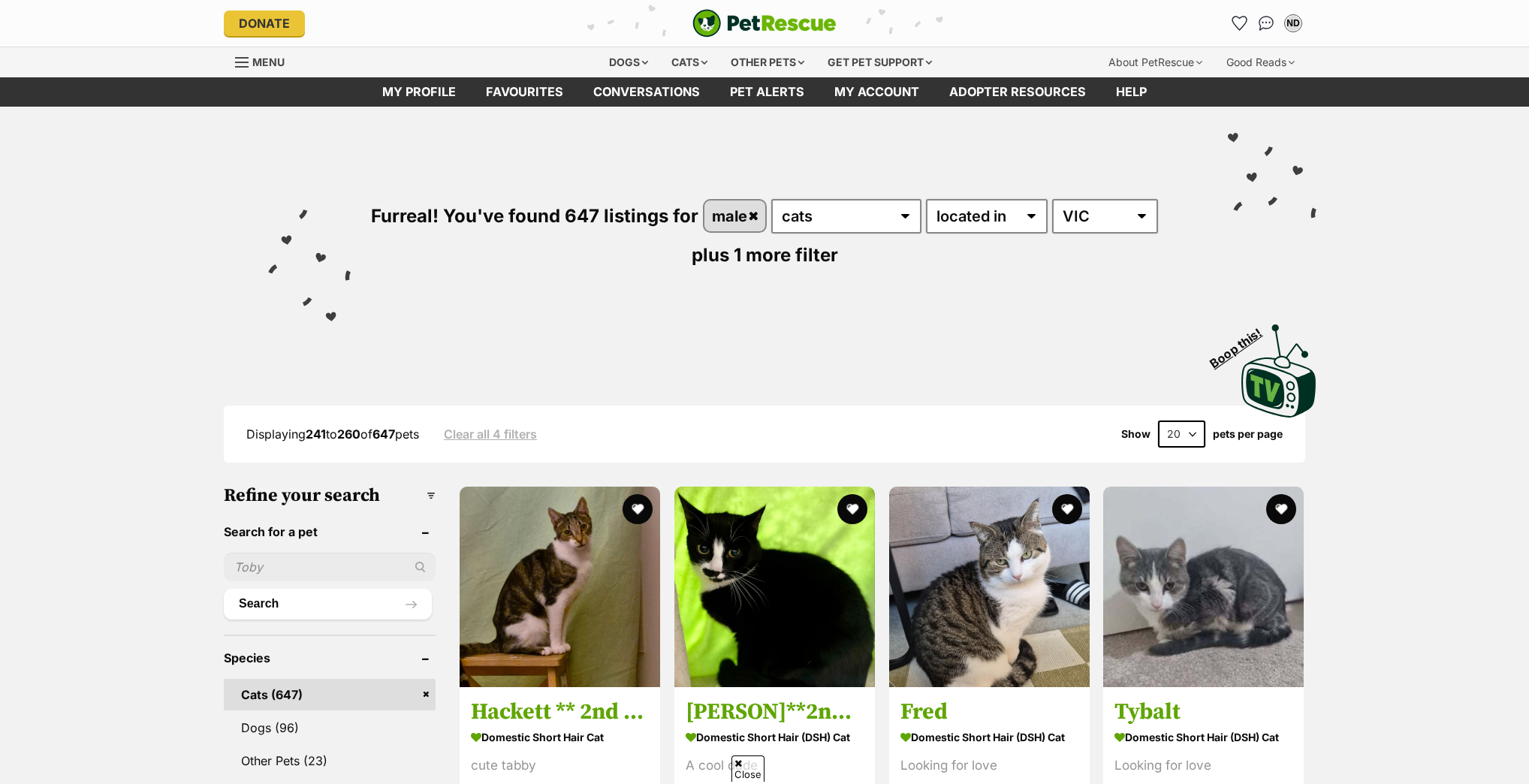 scroll, scrollTop: 1253, scrollLeft: 0, axis: vertical 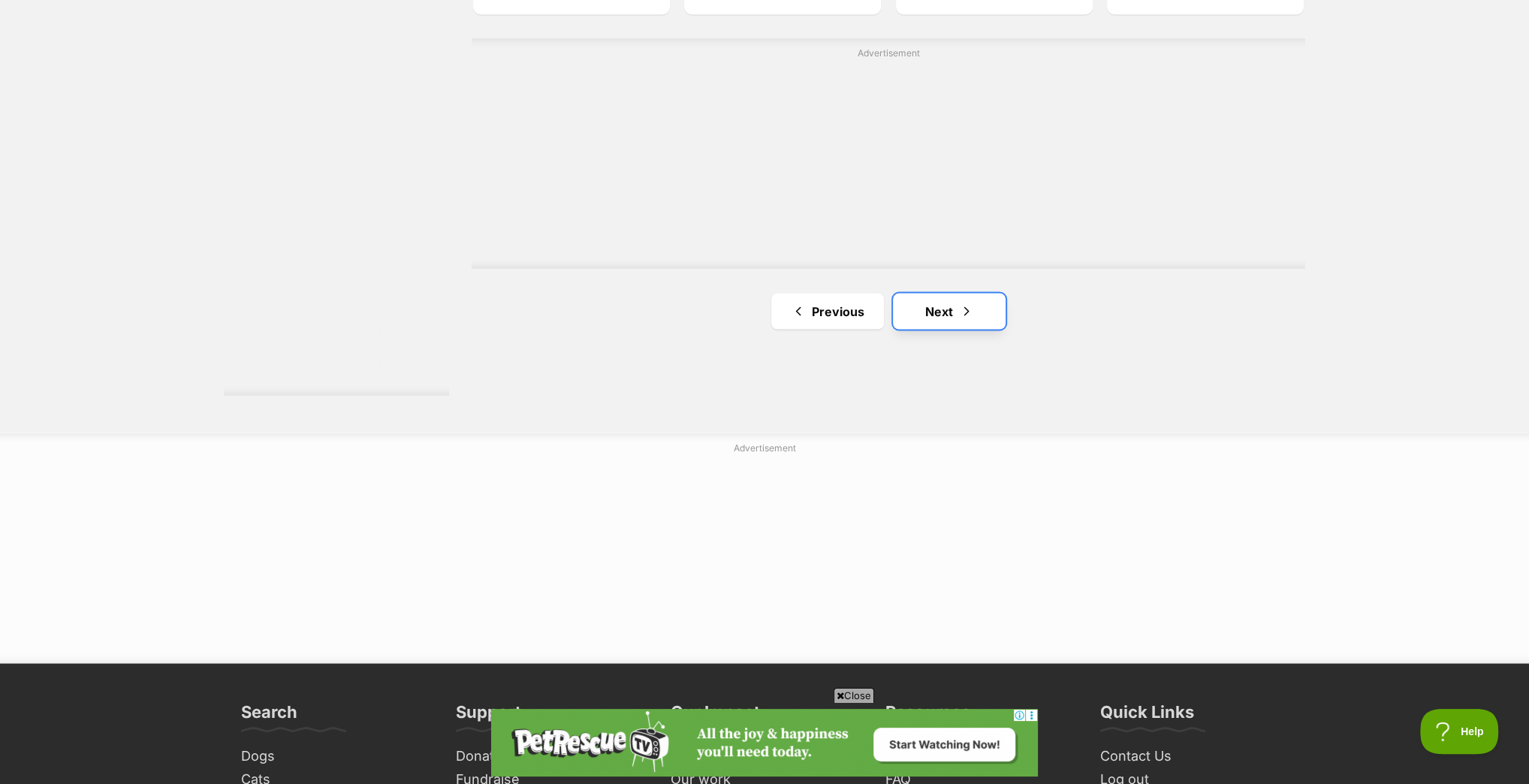click on "Next" at bounding box center [949, 311] 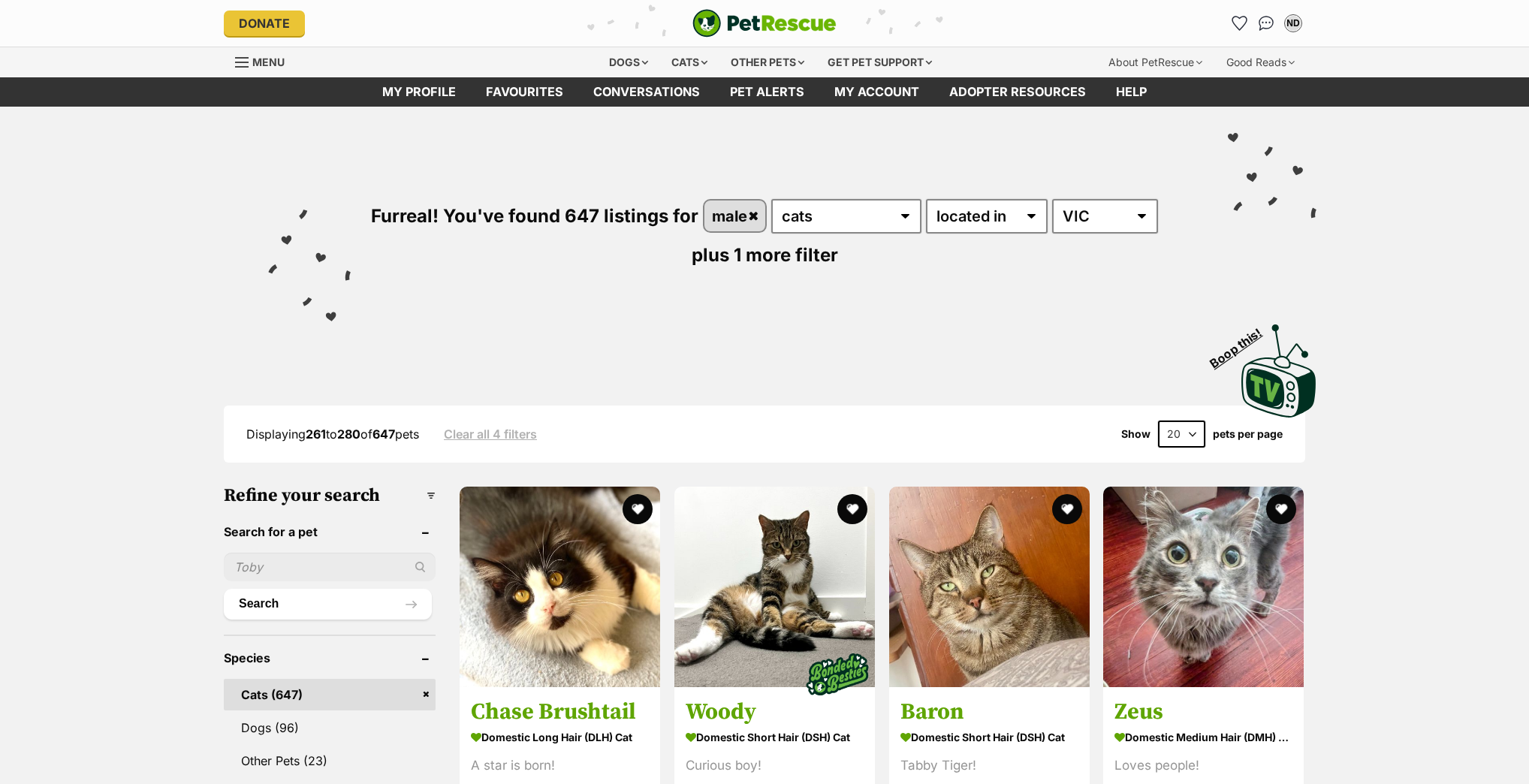 scroll, scrollTop: 0, scrollLeft: 0, axis: both 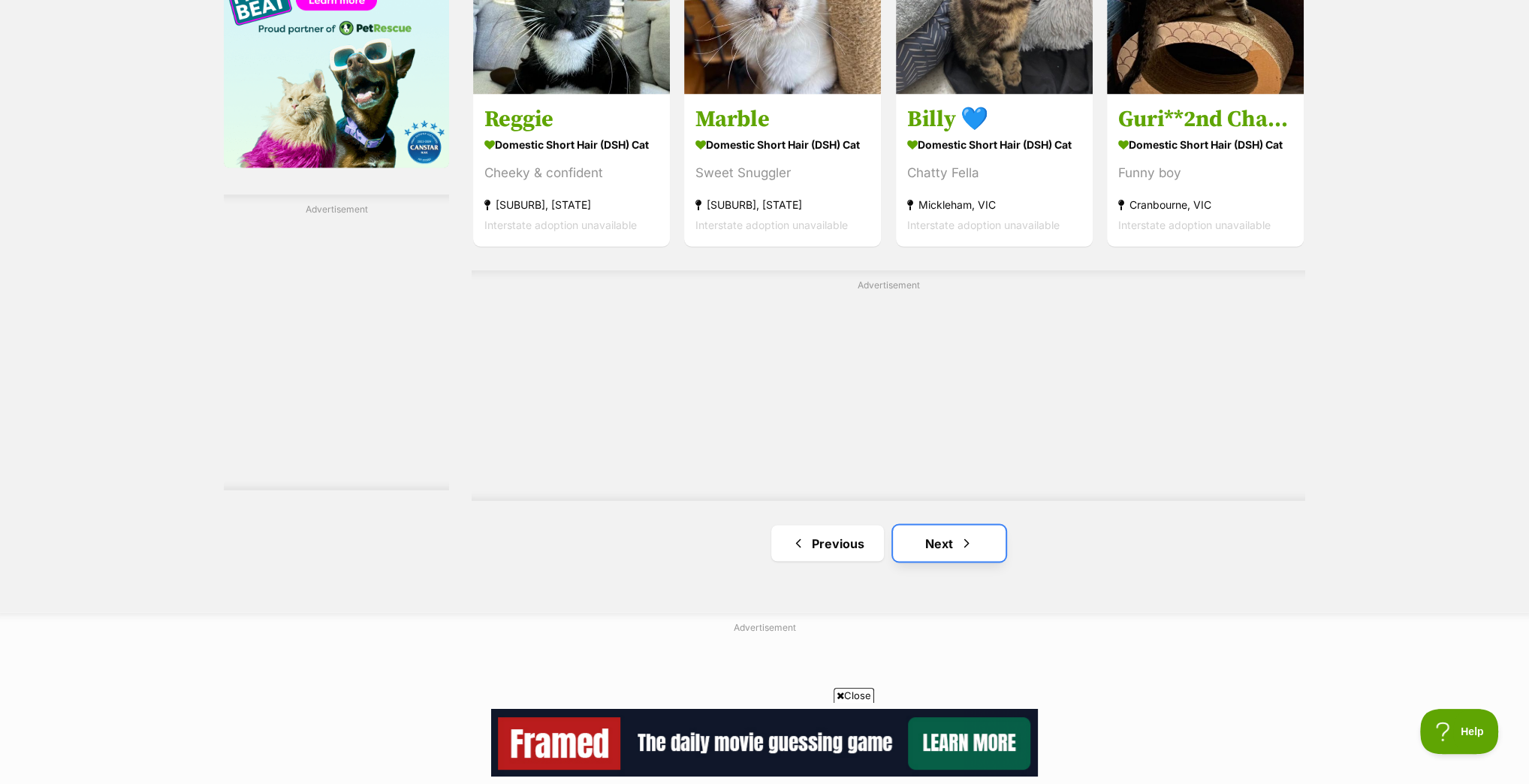 click on "Next" at bounding box center [949, 543] 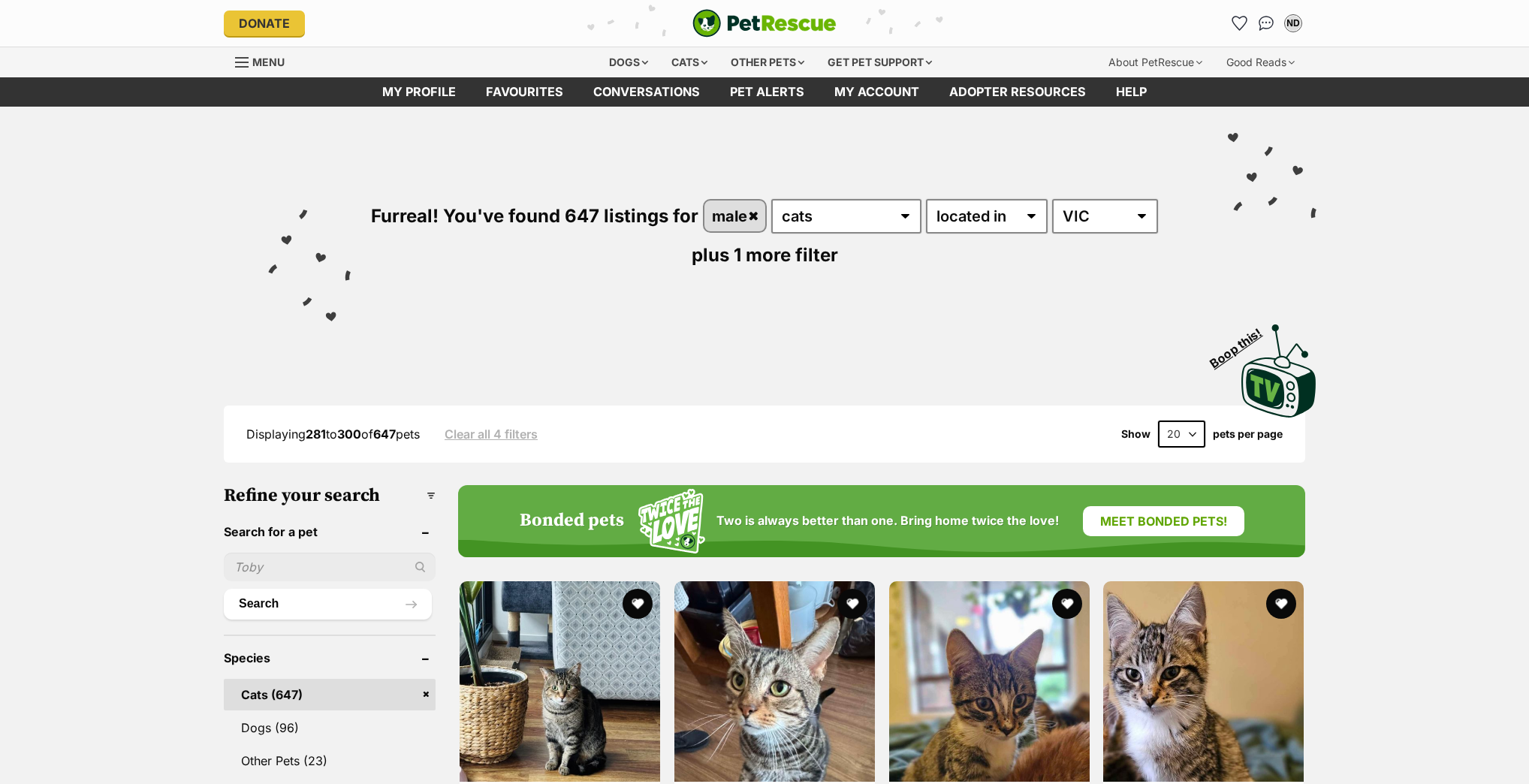 scroll, scrollTop: 0, scrollLeft: 0, axis: both 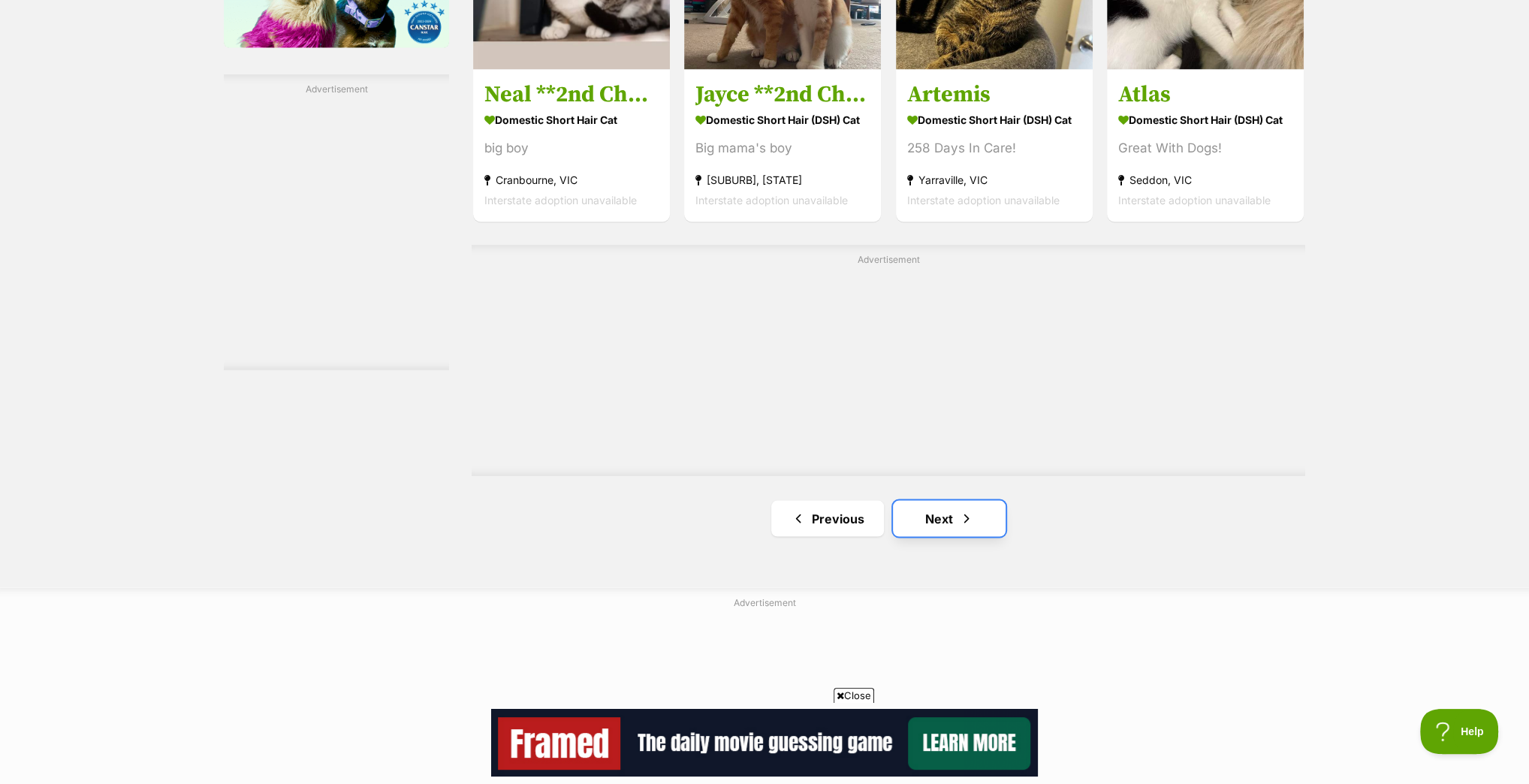 click at bounding box center [967, 518] 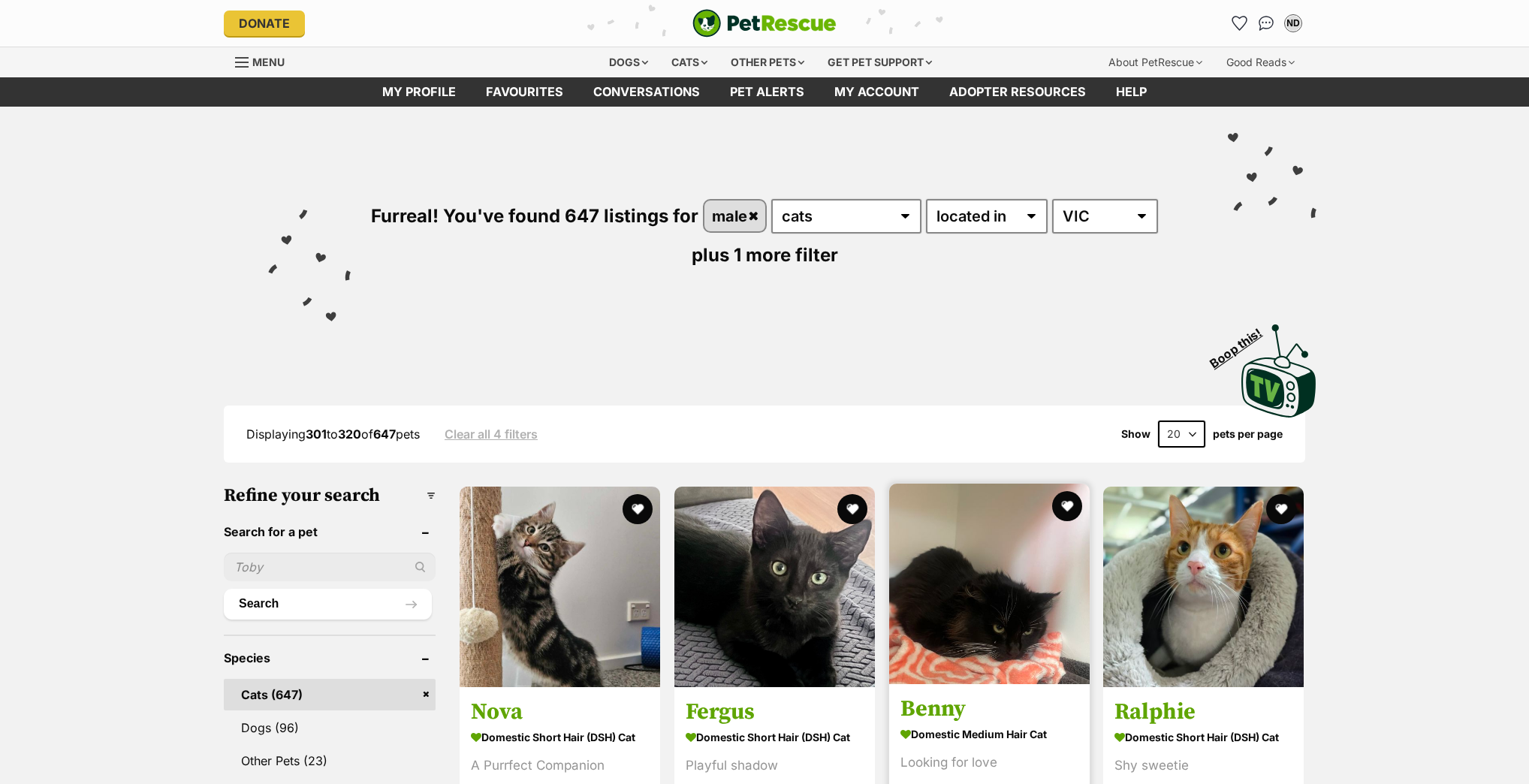 scroll, scrollTop: 0, scrollLeft: 0, axis: both 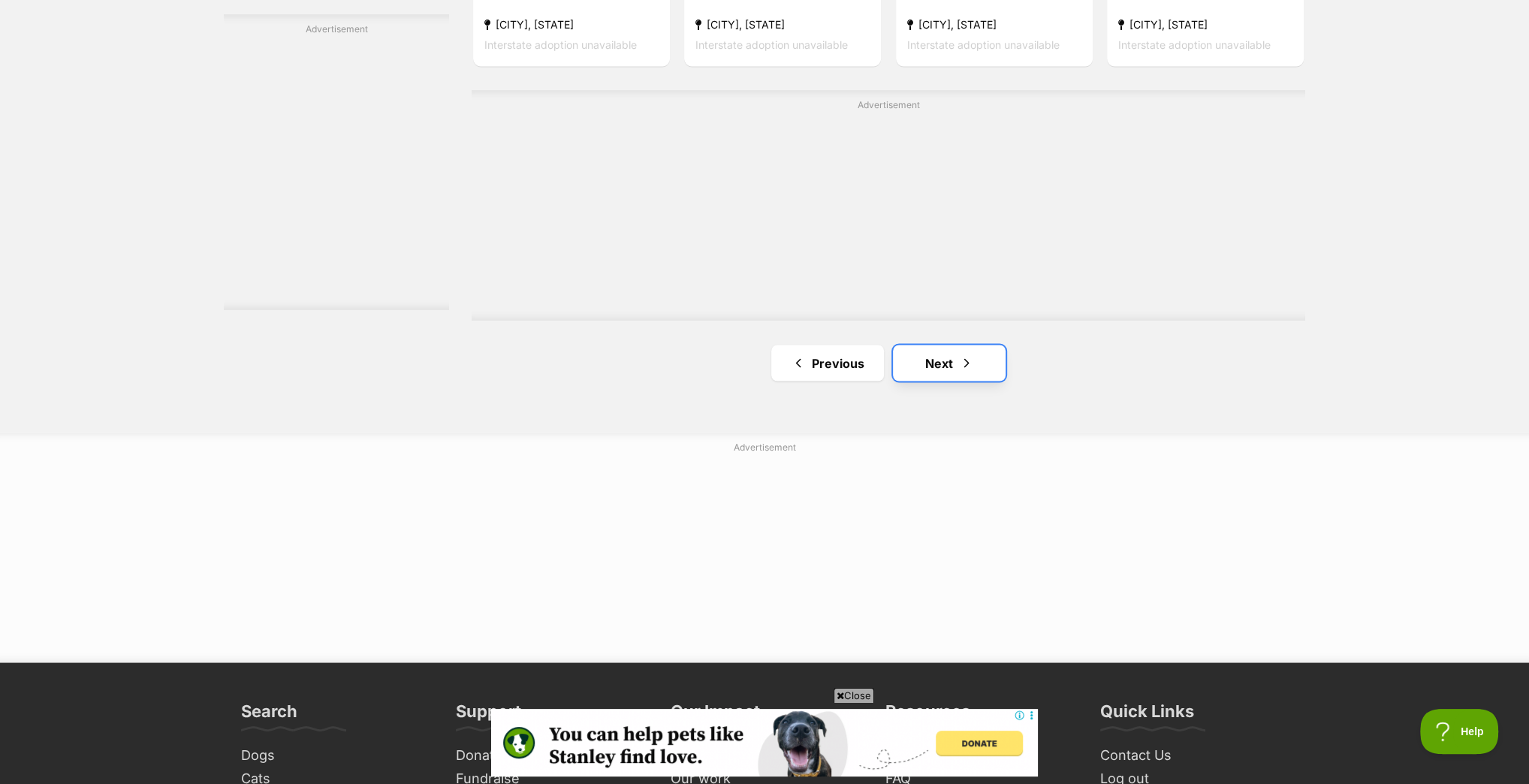 click on "Next" at bounding box center (949, 363) 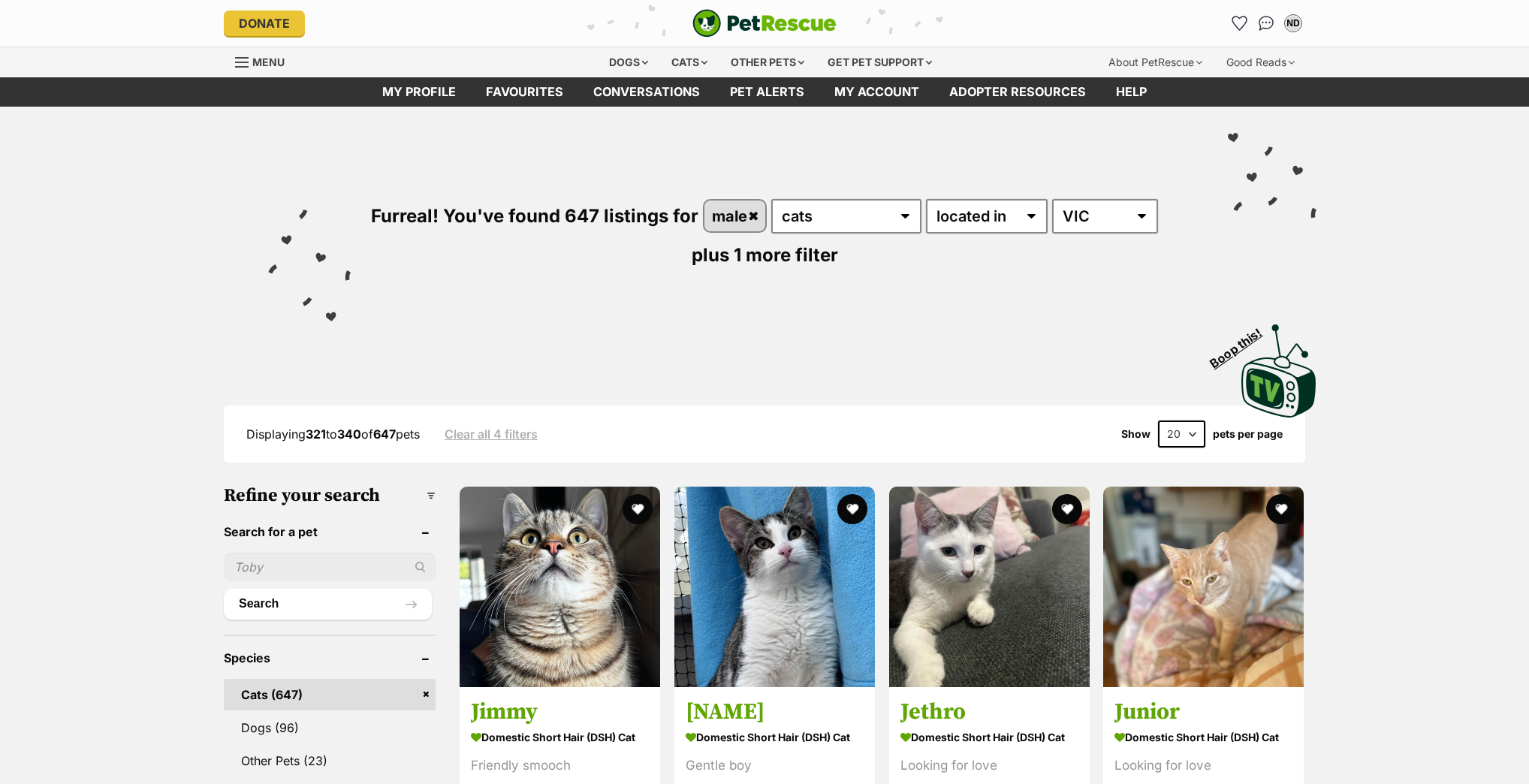 scroll, scrollTop: 0, scrollLeft: 0, axis: both 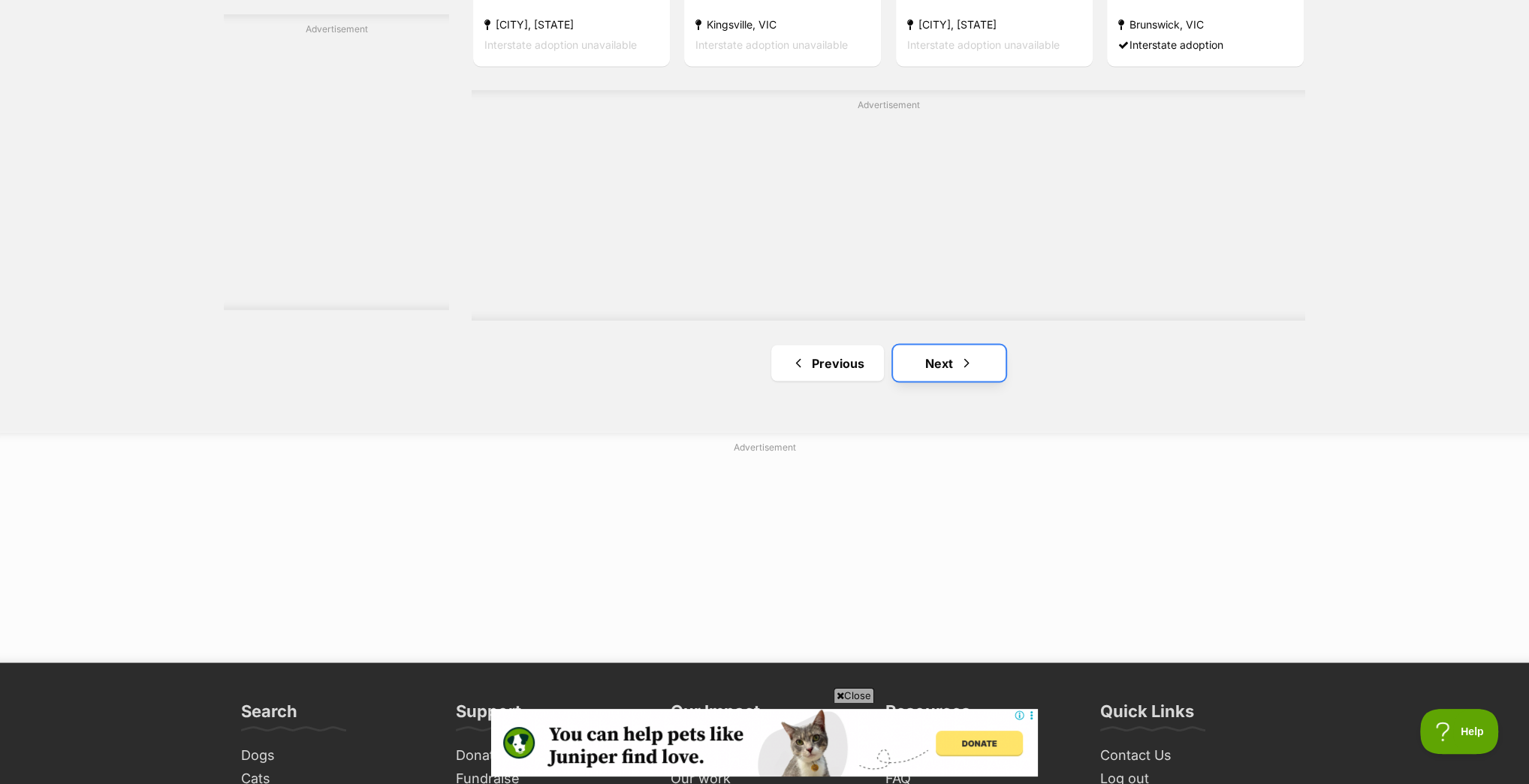 click on "Next" at bounding box center (949, 363) 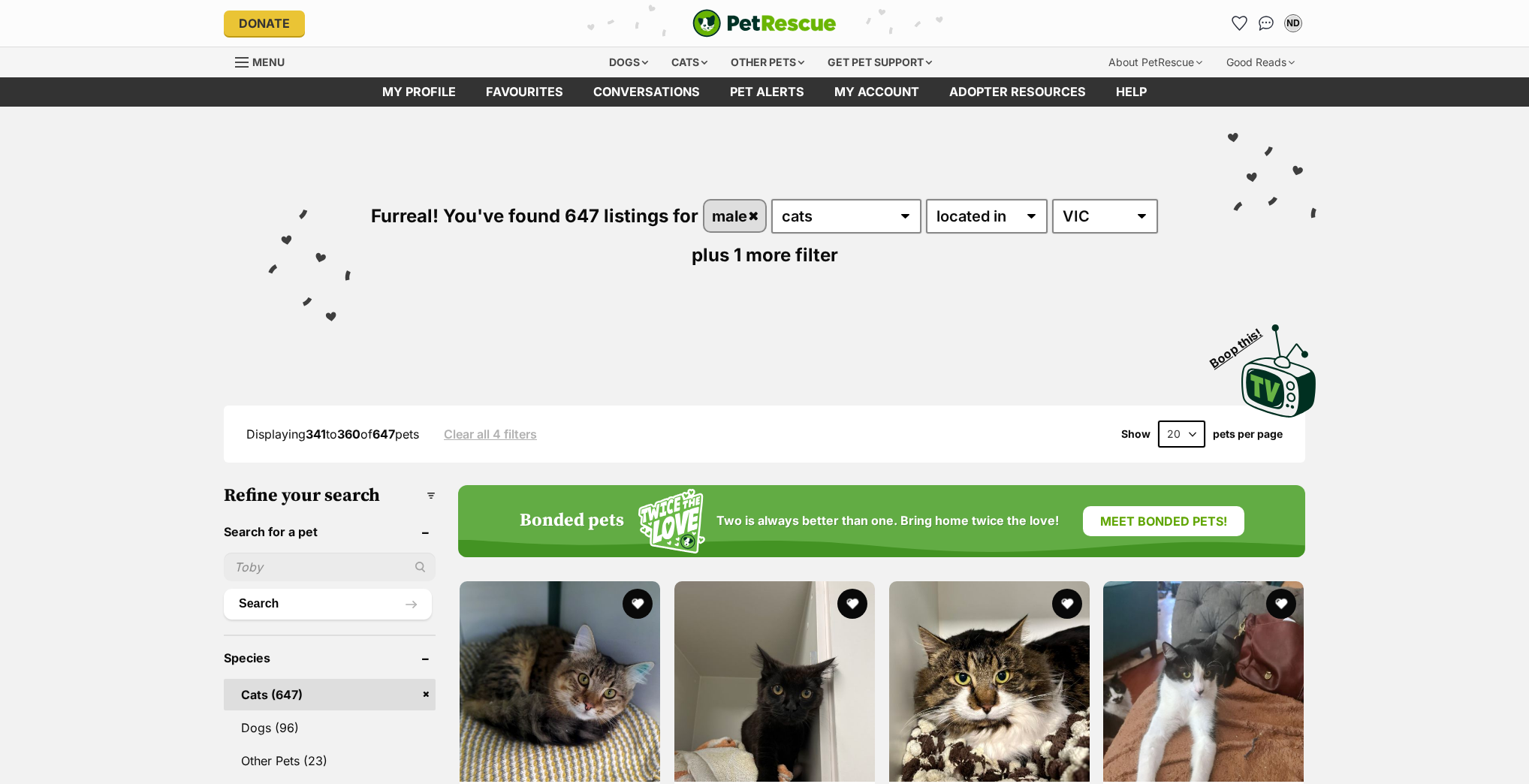 scroll, scrollTop: 0, scrollLeft: 0, axis: both 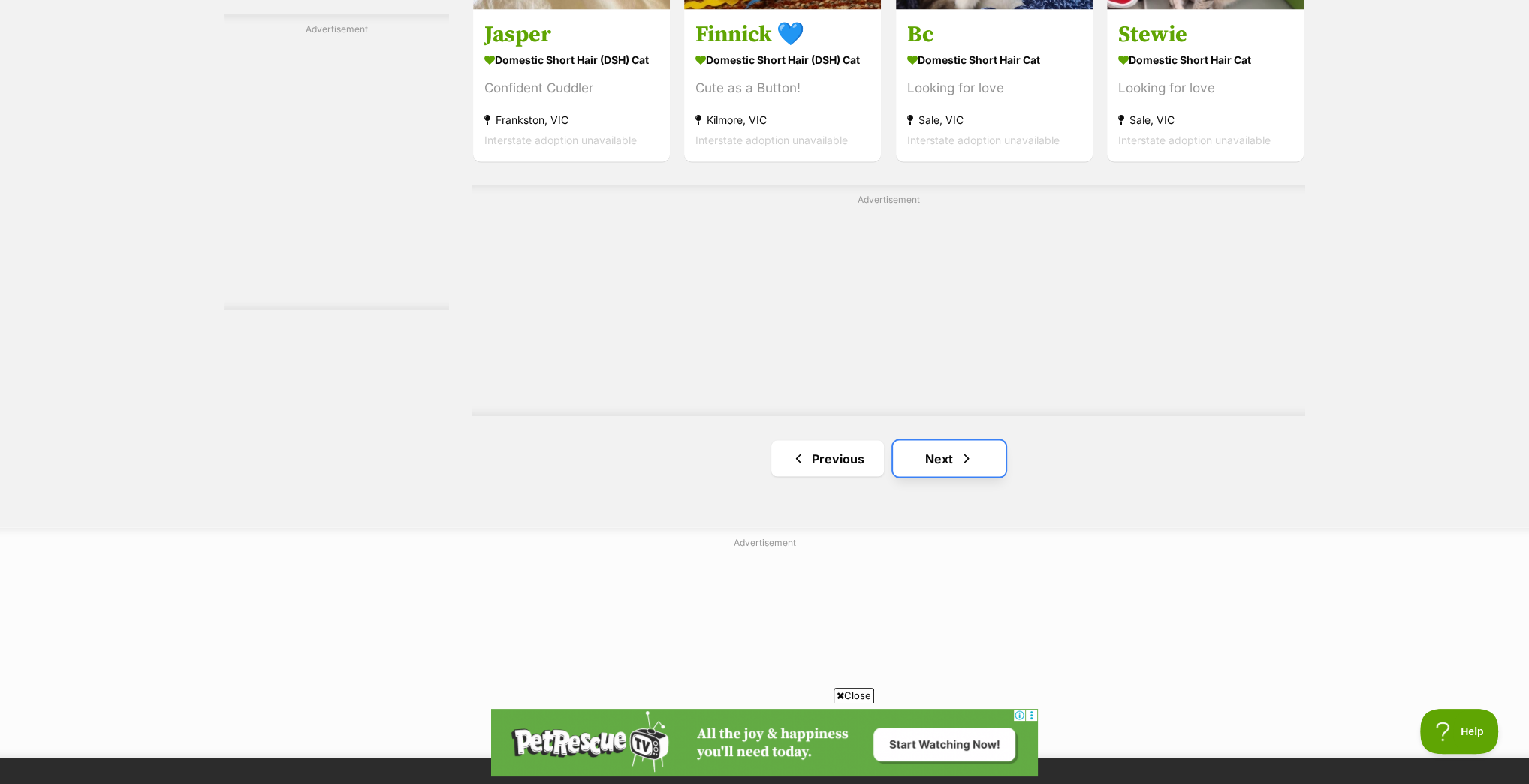 click on "Next" at bounding box center (949, 458) 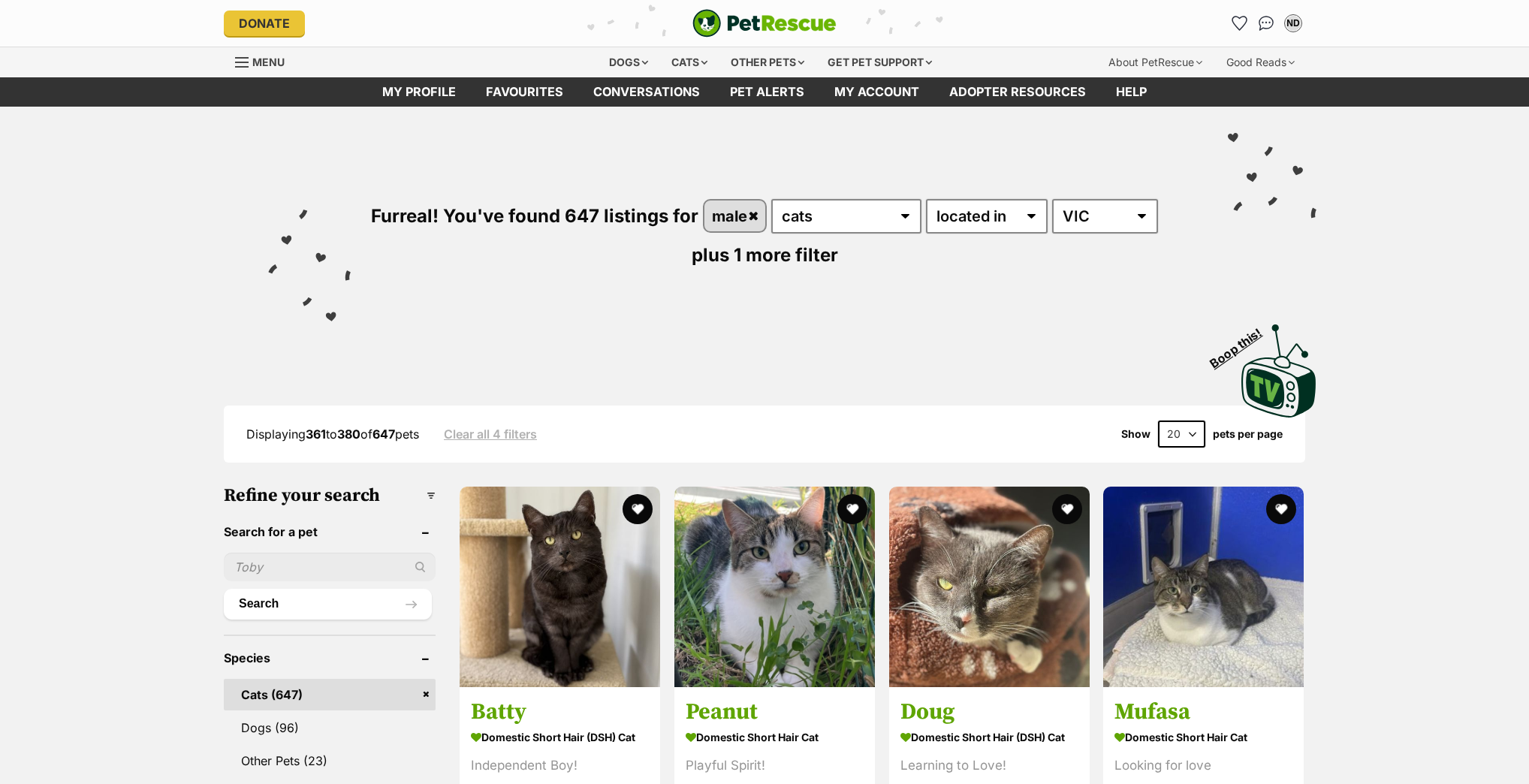 scroll, scrollTop: 0, scrollLeft: 0, axis: both 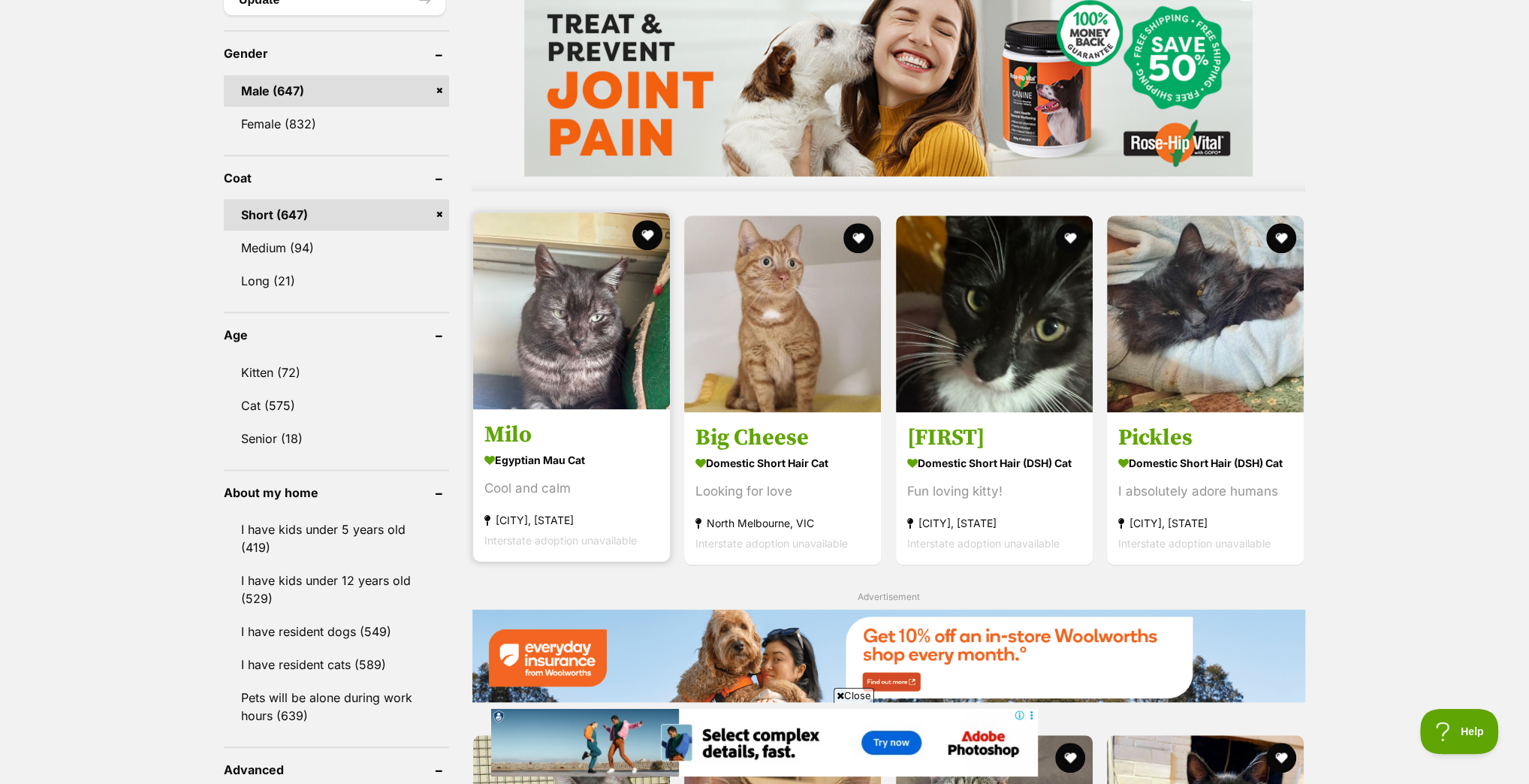 click at bounding box center [571, 311] 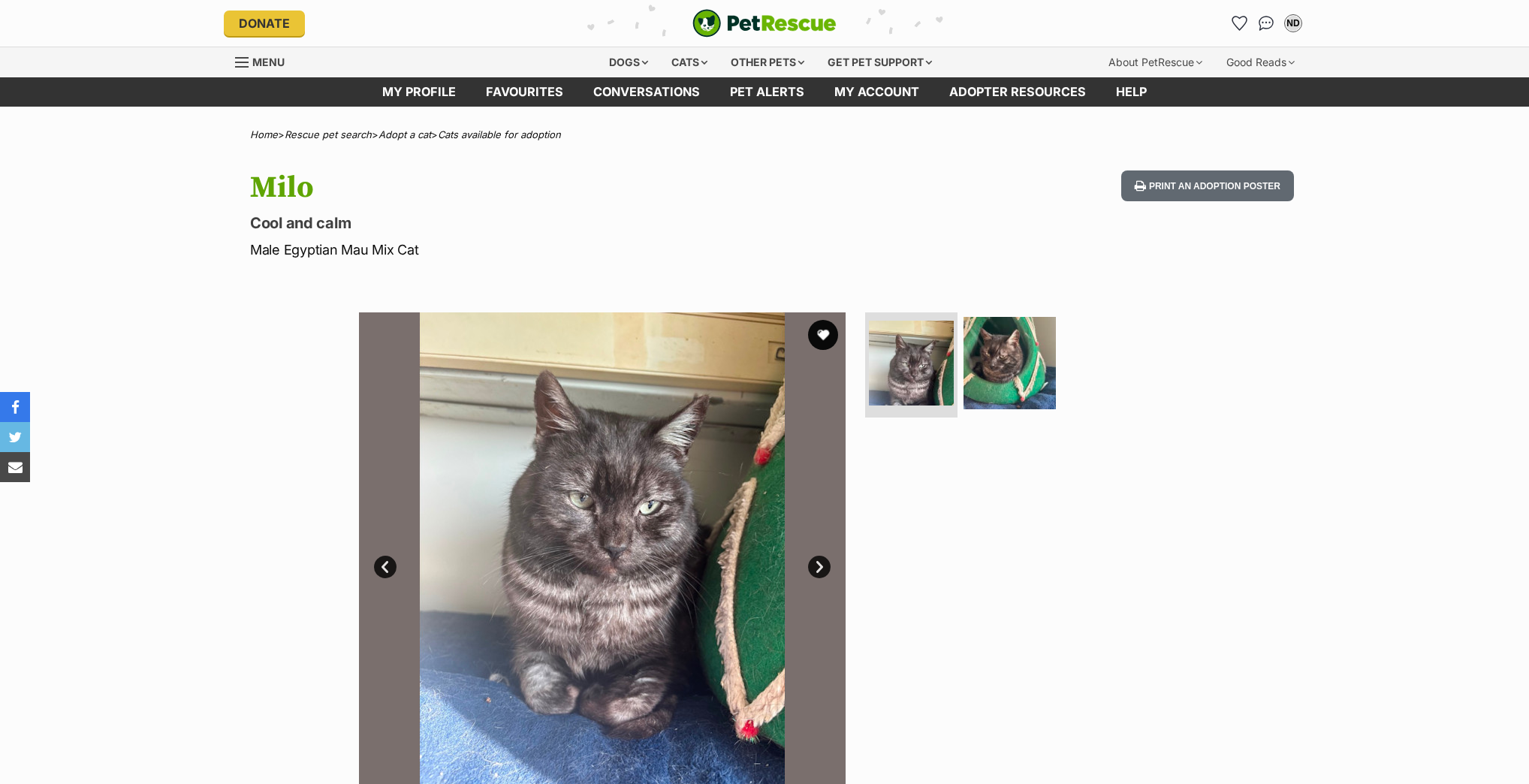 scroll, scrollTop: 0, scrollLeft: 0, axis: both 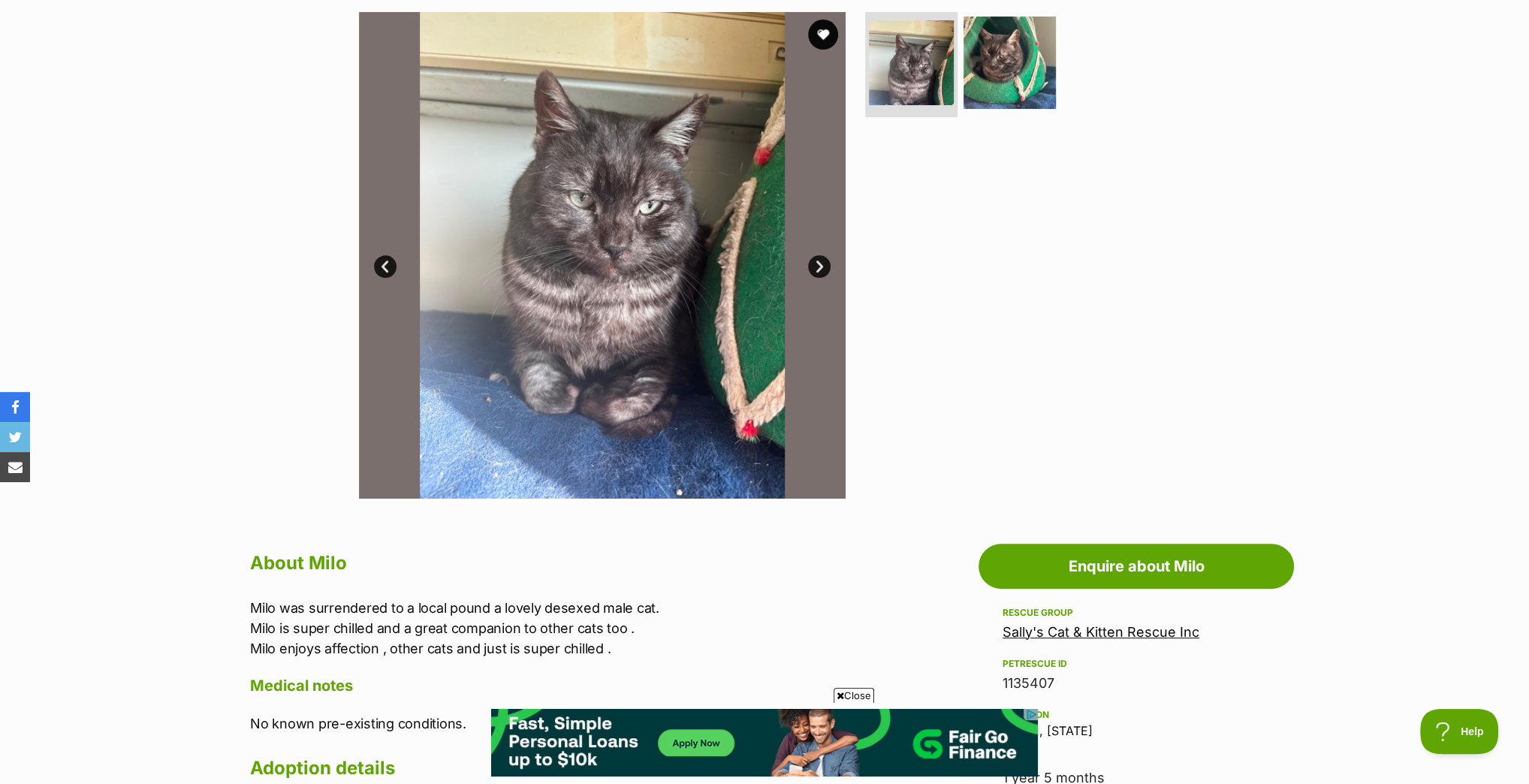 click on "Next" at bounding box center (819, 267) 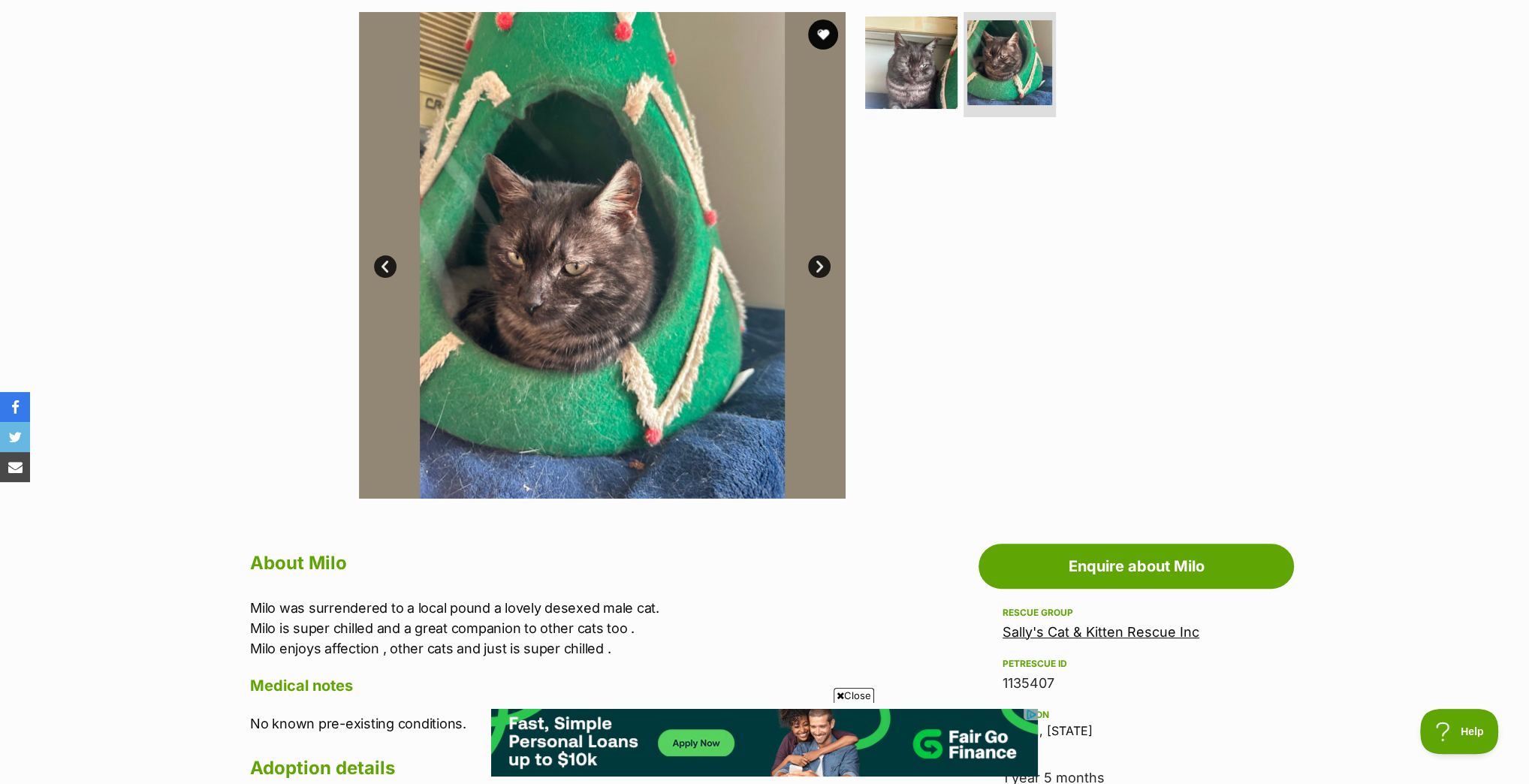 click on "Next" at bounding box center (819, 267) 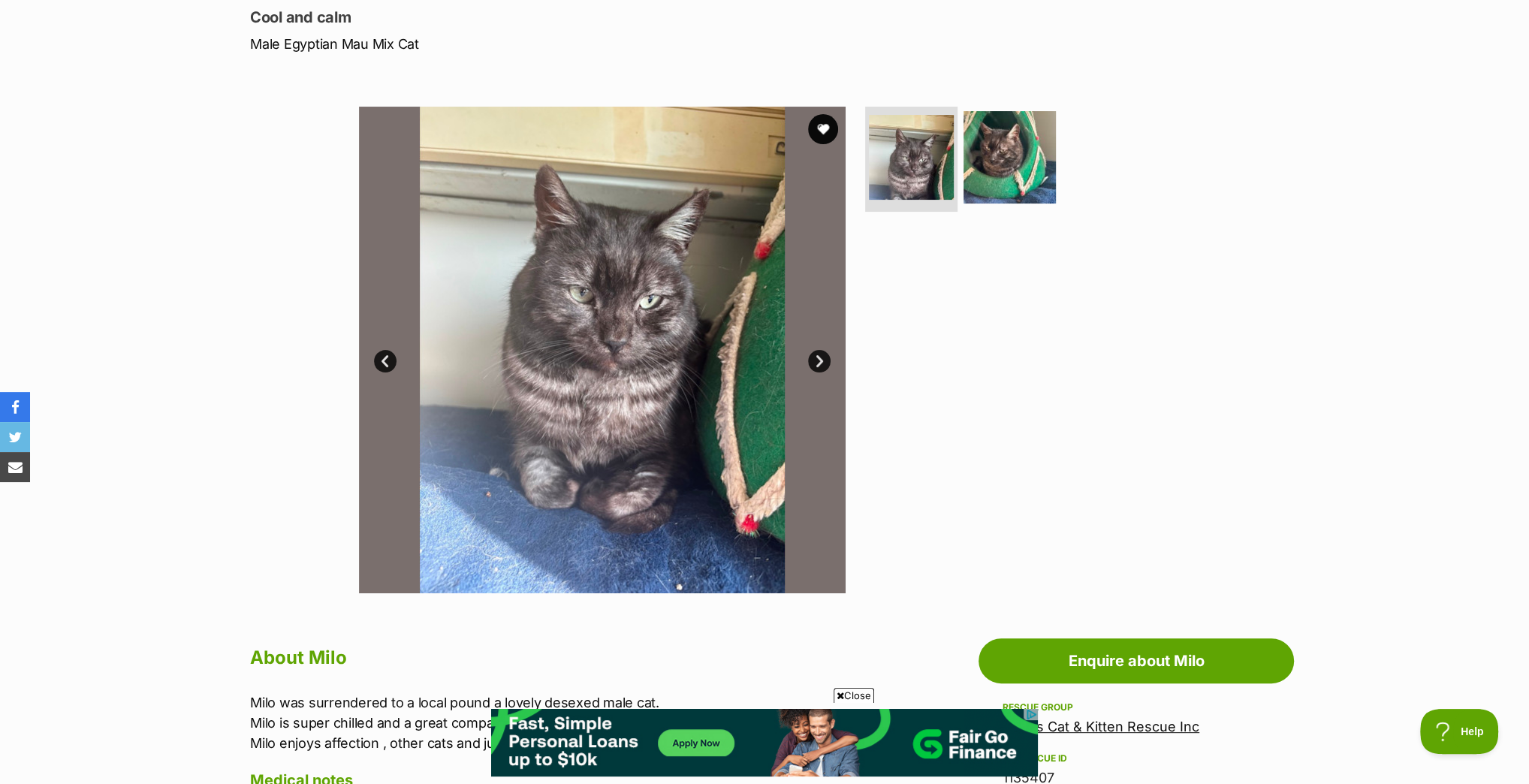 scroll, scrollTop: 60, scrollLeft: 0, axis: vertical 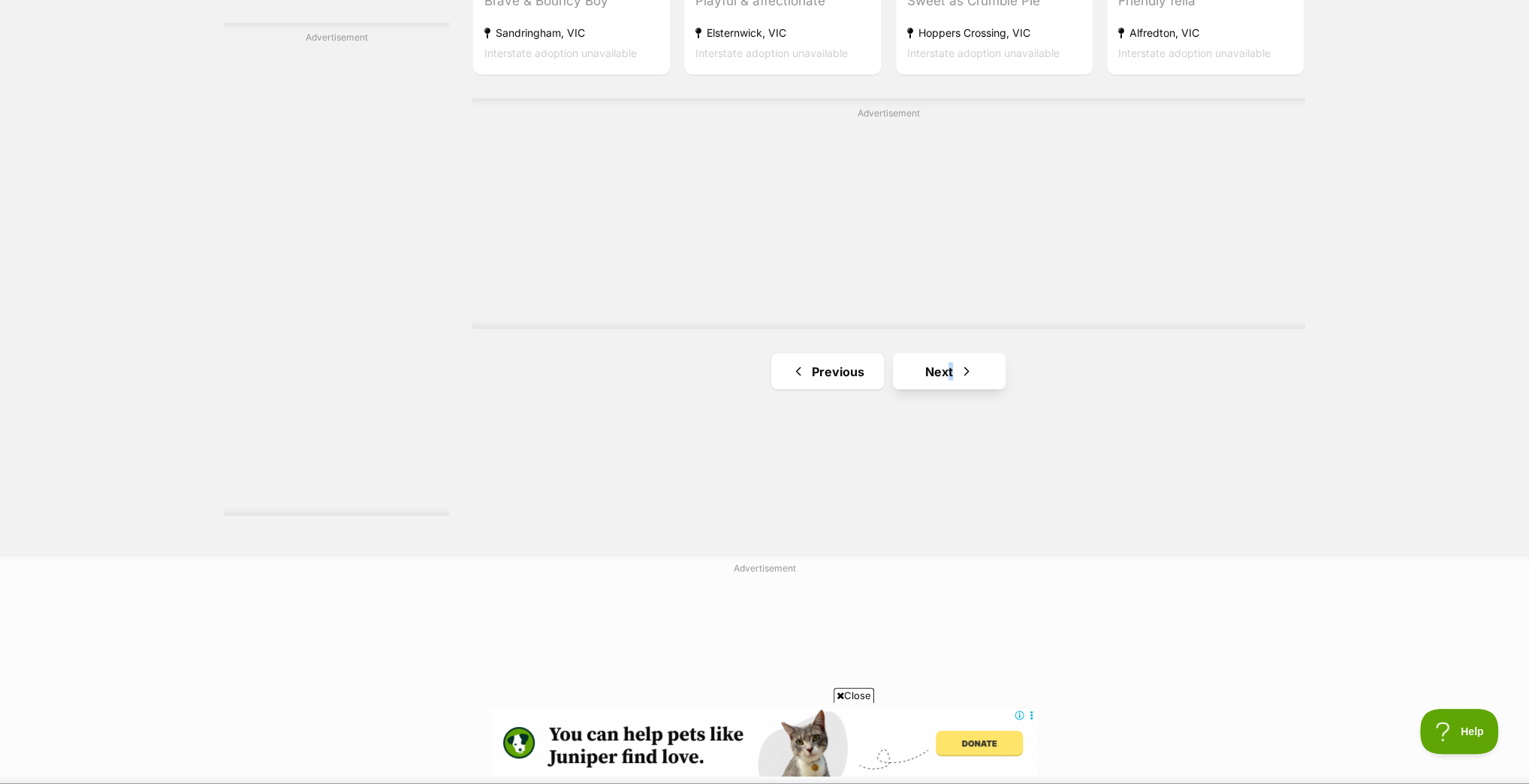 click on "[SUBURB], [STATE]
Domestic Short Hair (DSH) Cat
Independent Boy!
[SUBURB], [STATE]
Interstate adoption unavailable
Peanut
Domestic Short Hair Cat
Playful Spirit!
[SUBURB], [STATE]
Interstate adoption unavailable
Doug
Domestic Short Hair (DSH) Cat
Learning to Love!
[SUBURB], [STATE]
Interstate adoption unavailable
Mufasa
Domestic Short Hair Cat
Looking for love
[SUBURB], [STATE]
Interstate adoption unavailable
Jeff
Domestic Short Hair (DSH) Cat
Shy Guy, Cuddle King!
[SUBURB], [STATE]
Interstate adoption unavailable
George
Domestic Short Hair (DSH) Cat
Tiny Boy, Big Heart
[SUBURB], [STATE]
Interstate adoption unavailable
Advertisement
Jambalaya" at bounding box center [888, -817] 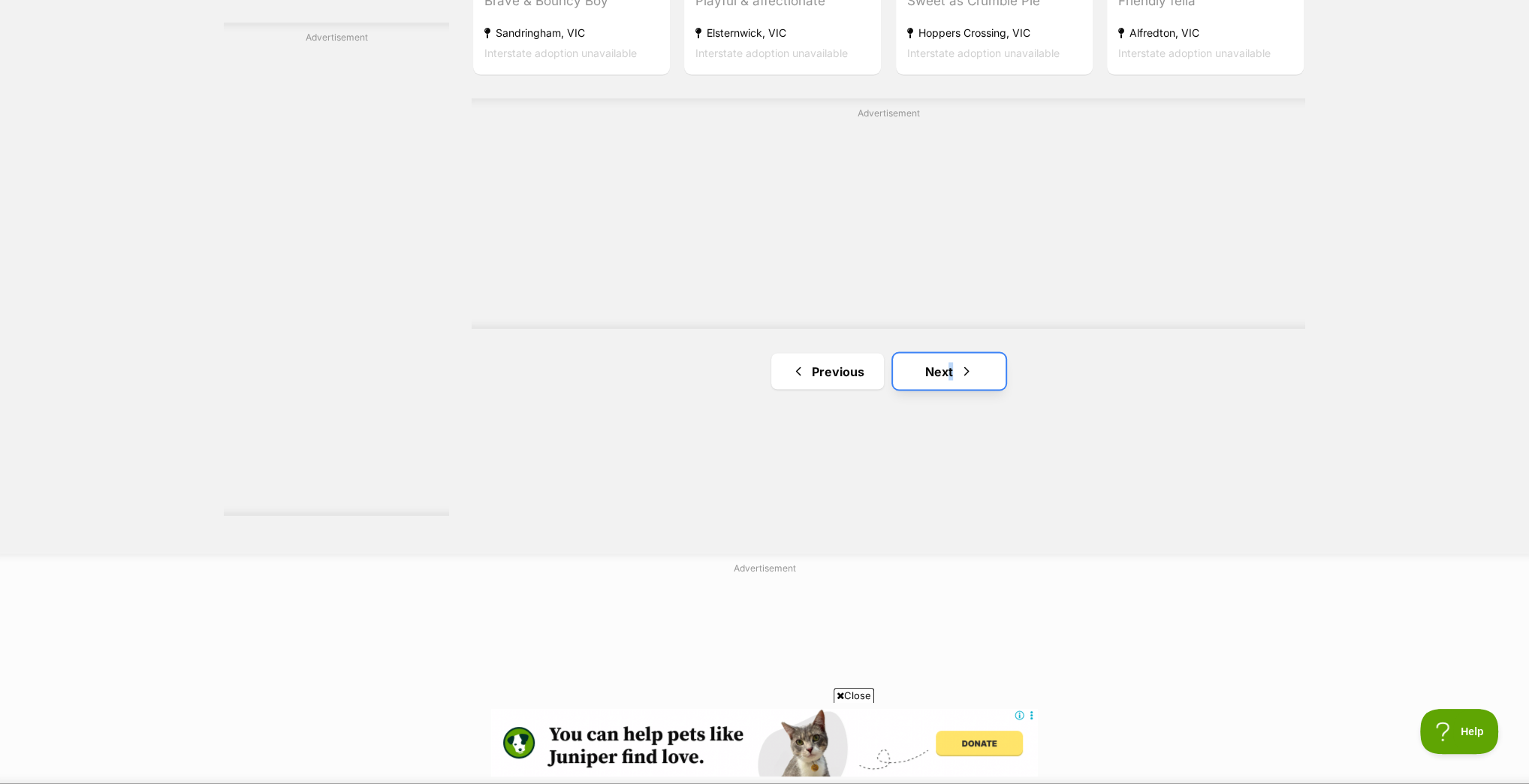 click on "Next" at bounding box center [949, 371] 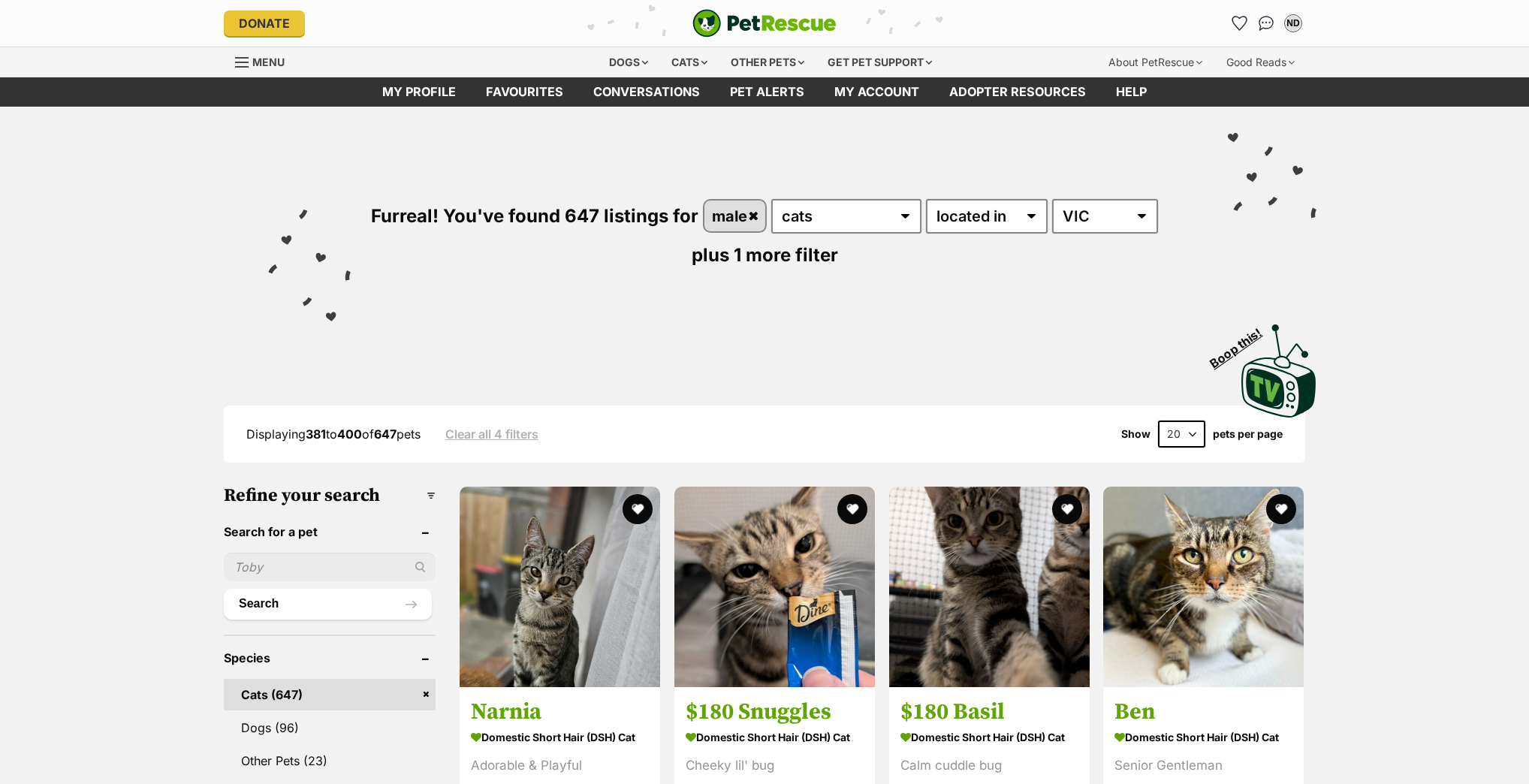 scroll, scrollTop: 0, scrollLeft: 0, axis: both 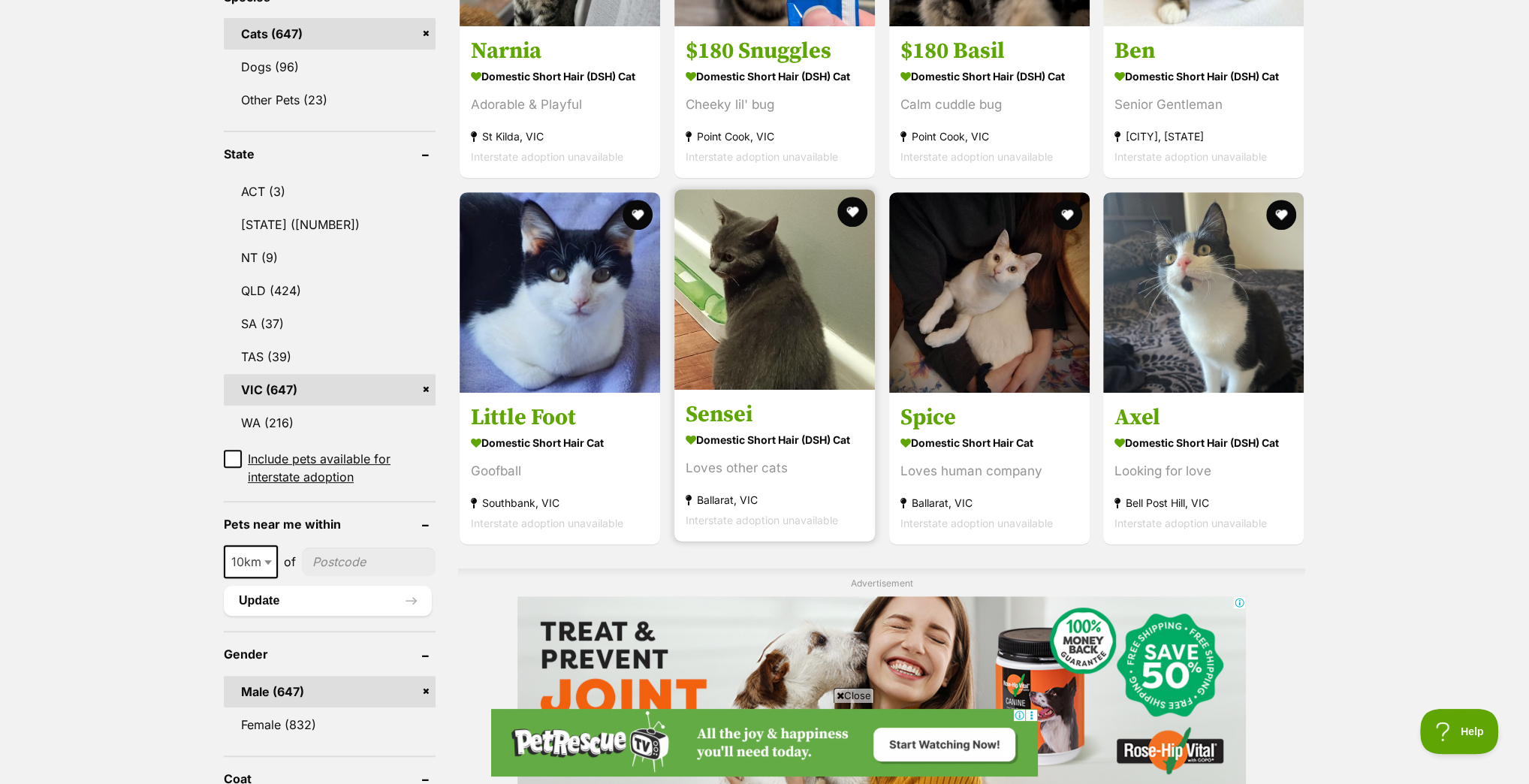 click at bounding box center [774, 289] 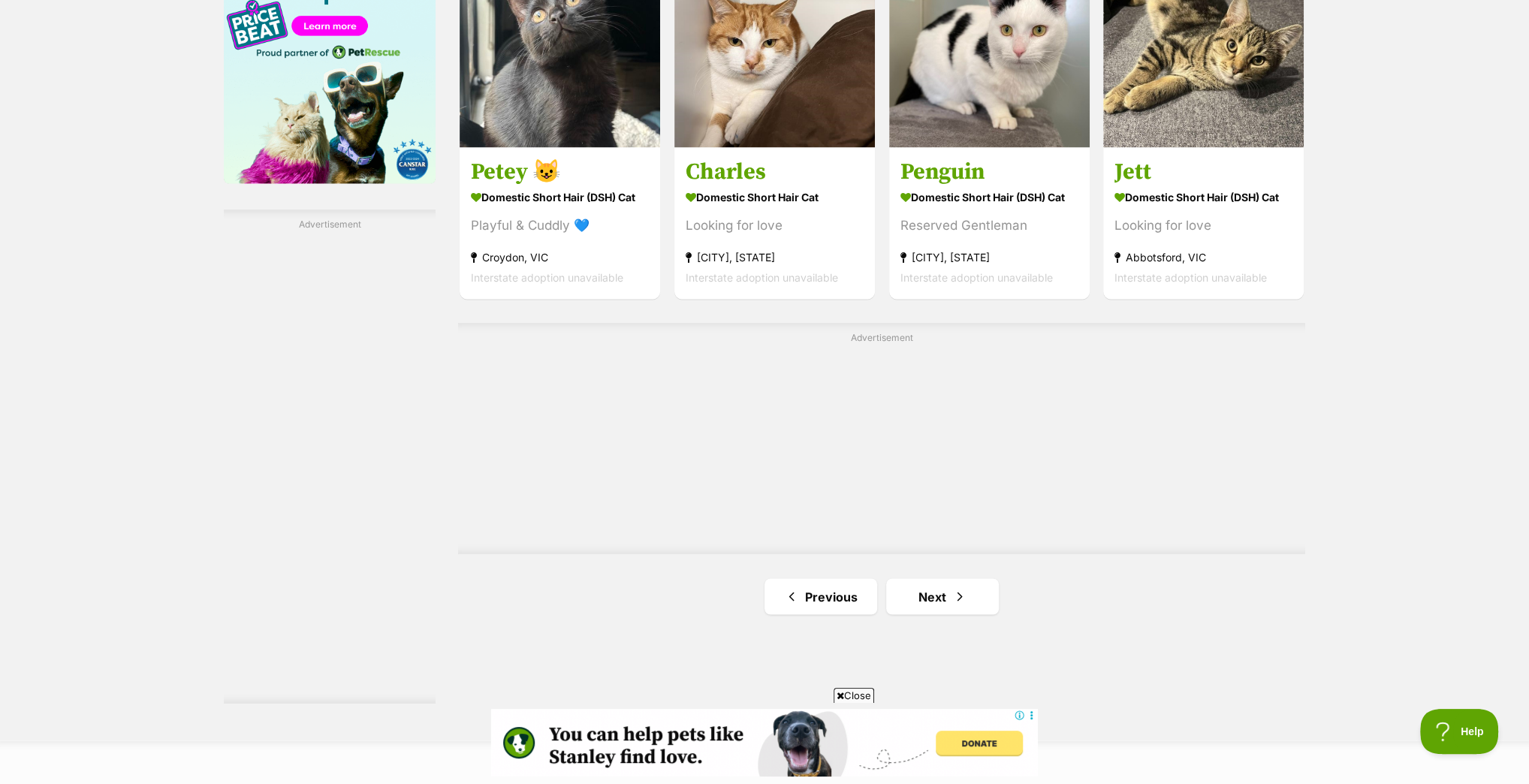 scroll, scrollTop: 2523, scrollLeft: 0, axis: vertical 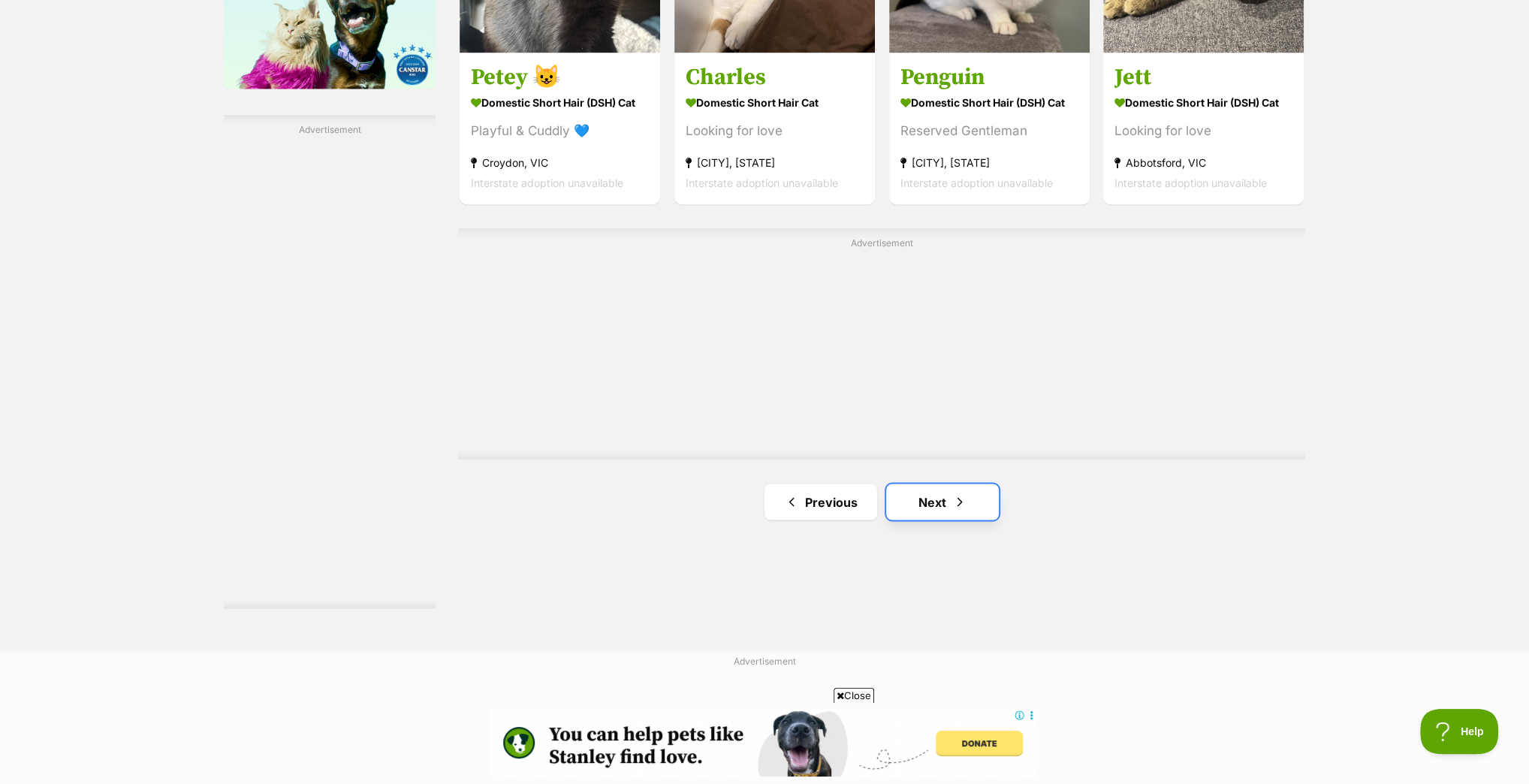 click on "Next" at bounding box center [942, 502] 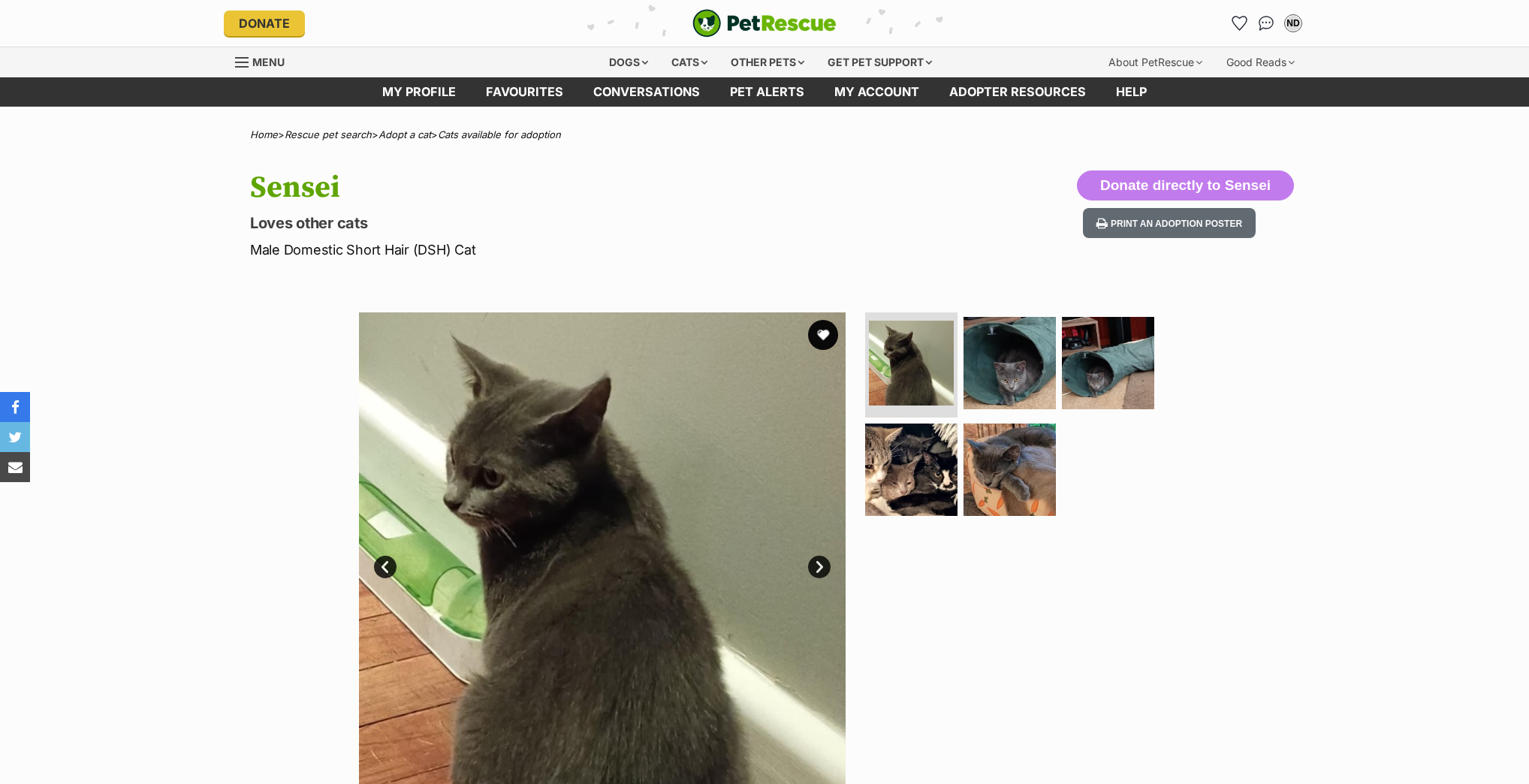 scroll, scrollTop: 0, scrollLeft: 0, axis: both 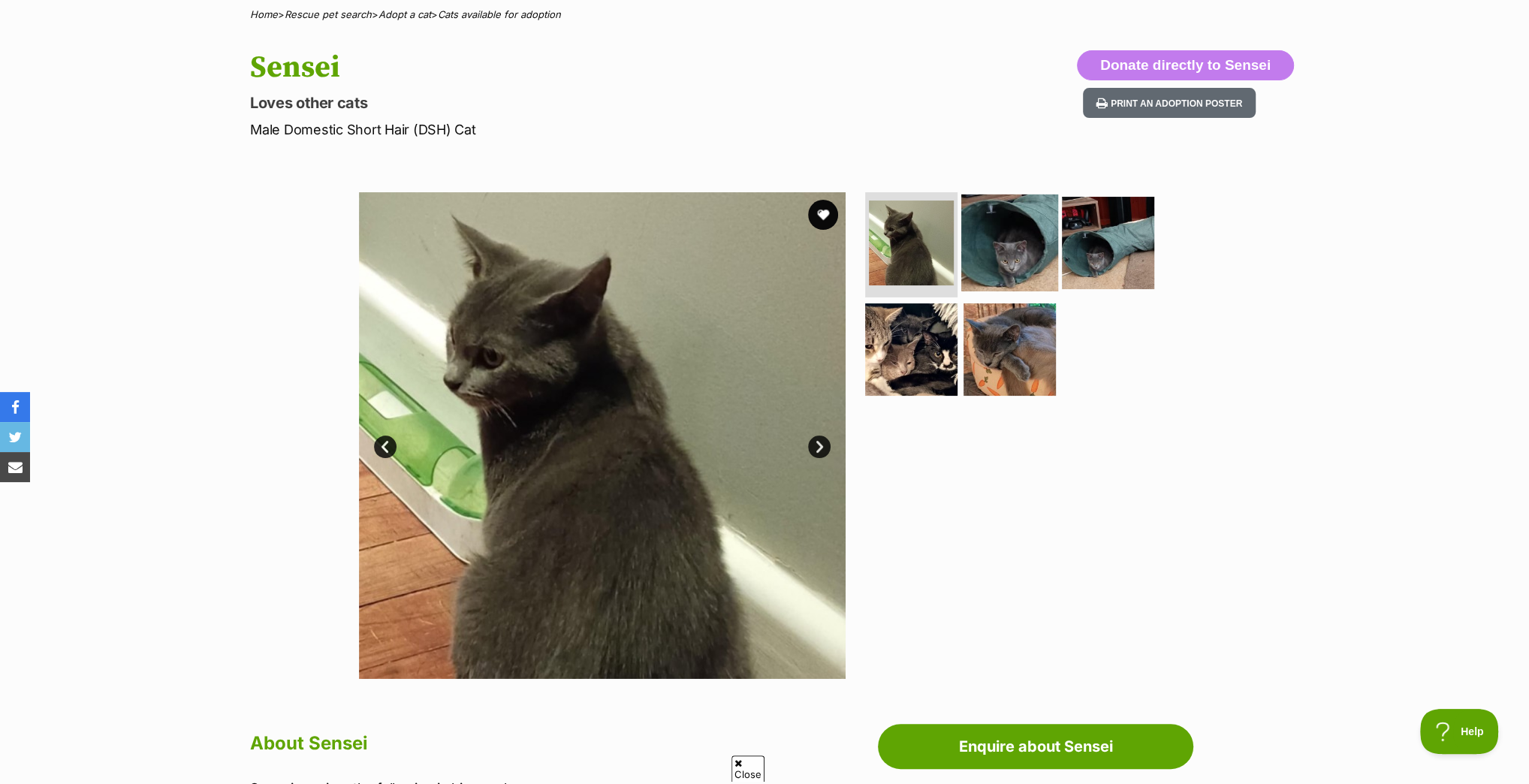 click at bounding box center (1009, 243) 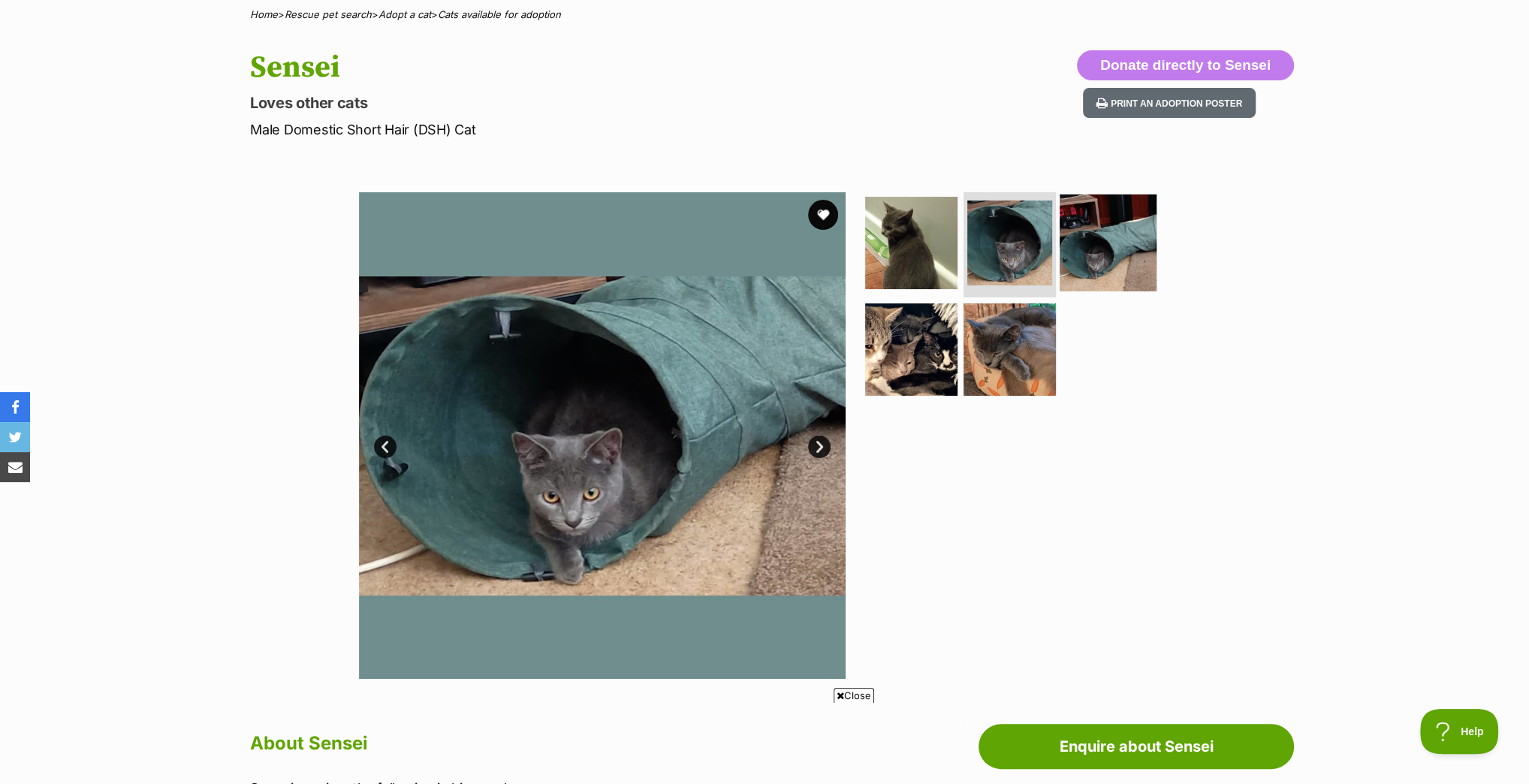 scroll, scrollTop: 0, scrollLeft: 0, axis: both 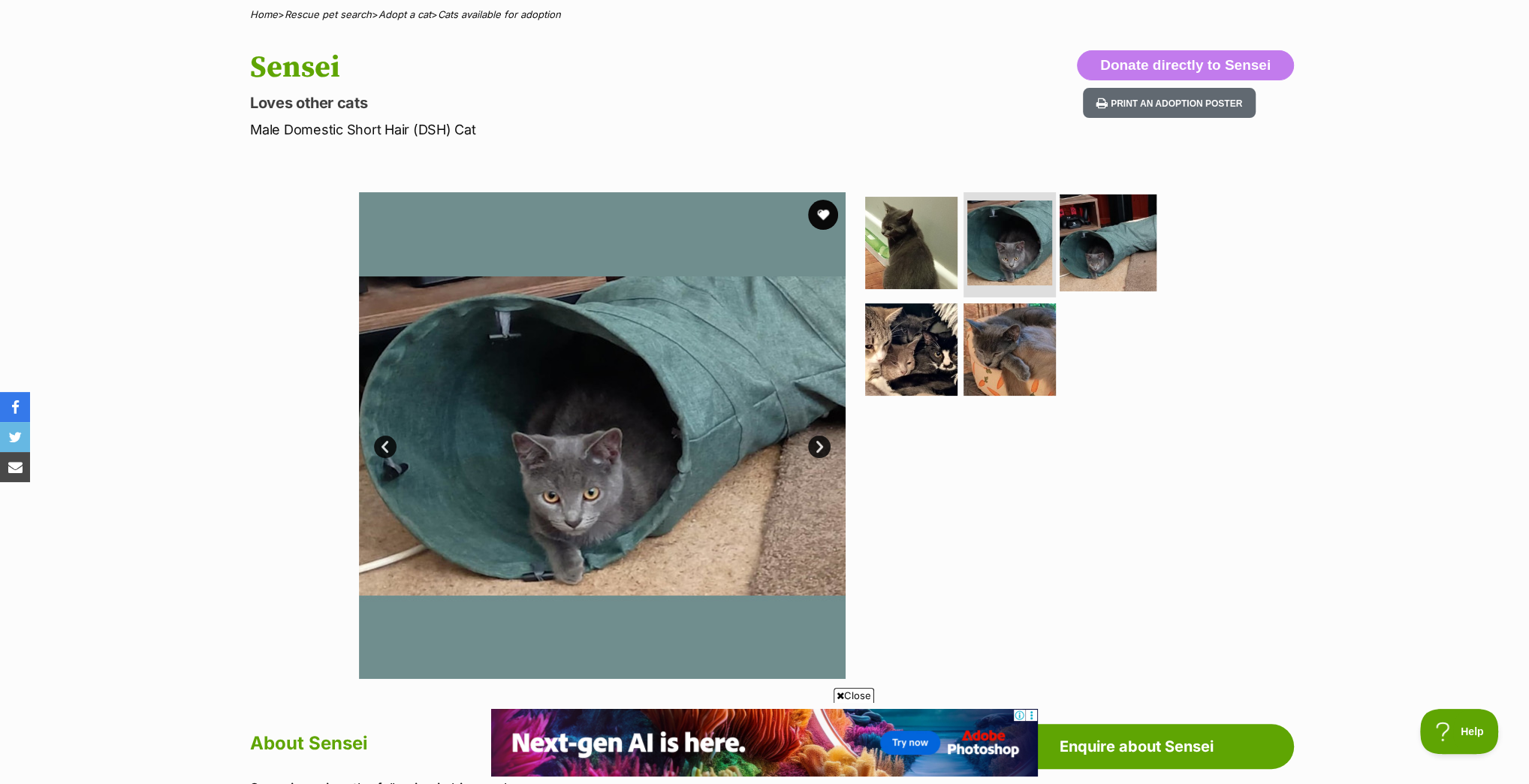 click at bounding box center (1108, 243) 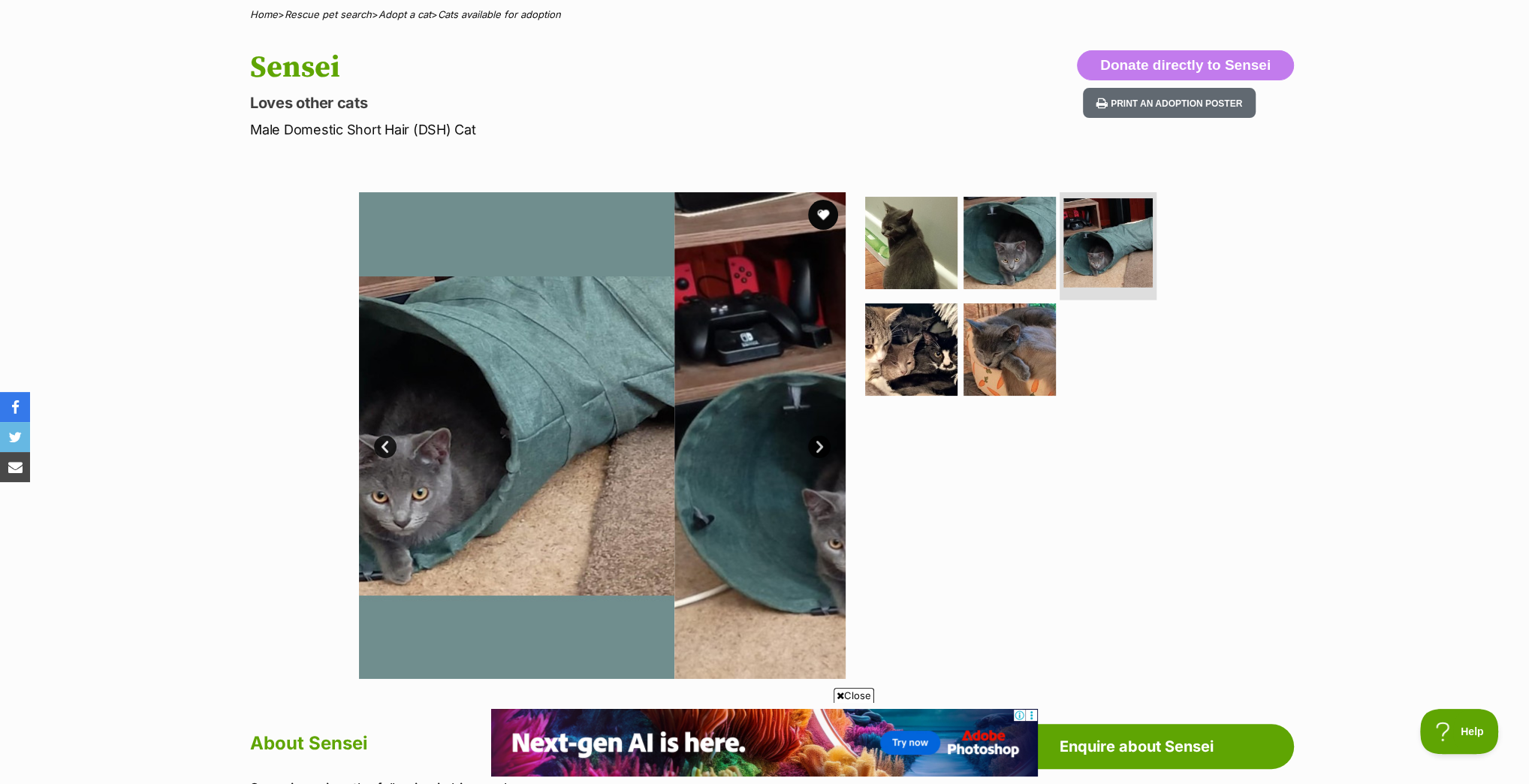 scroll, scrollTop: 0, scrollLeft: 0, axis: both 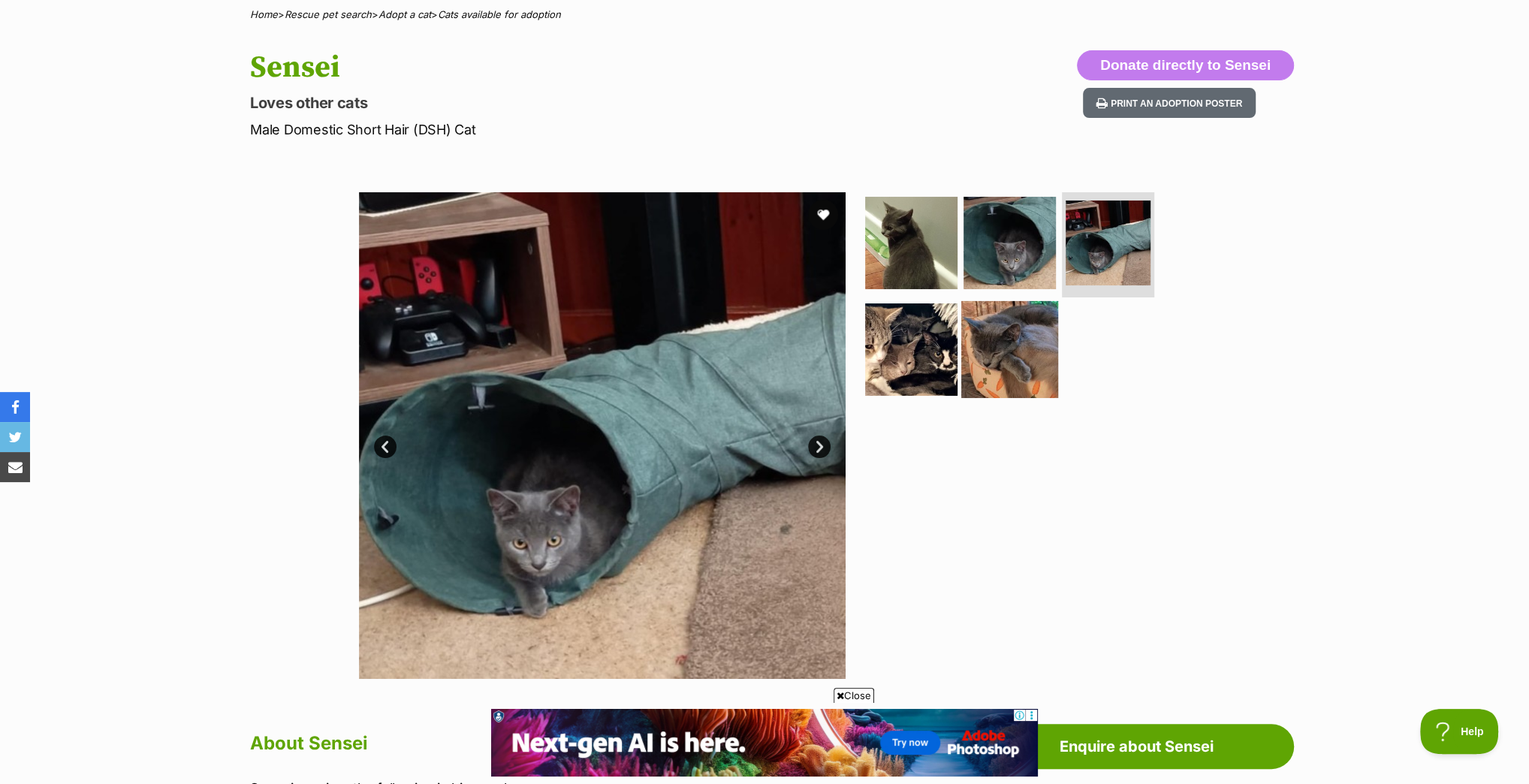 click at bounding box center (1009, 348) 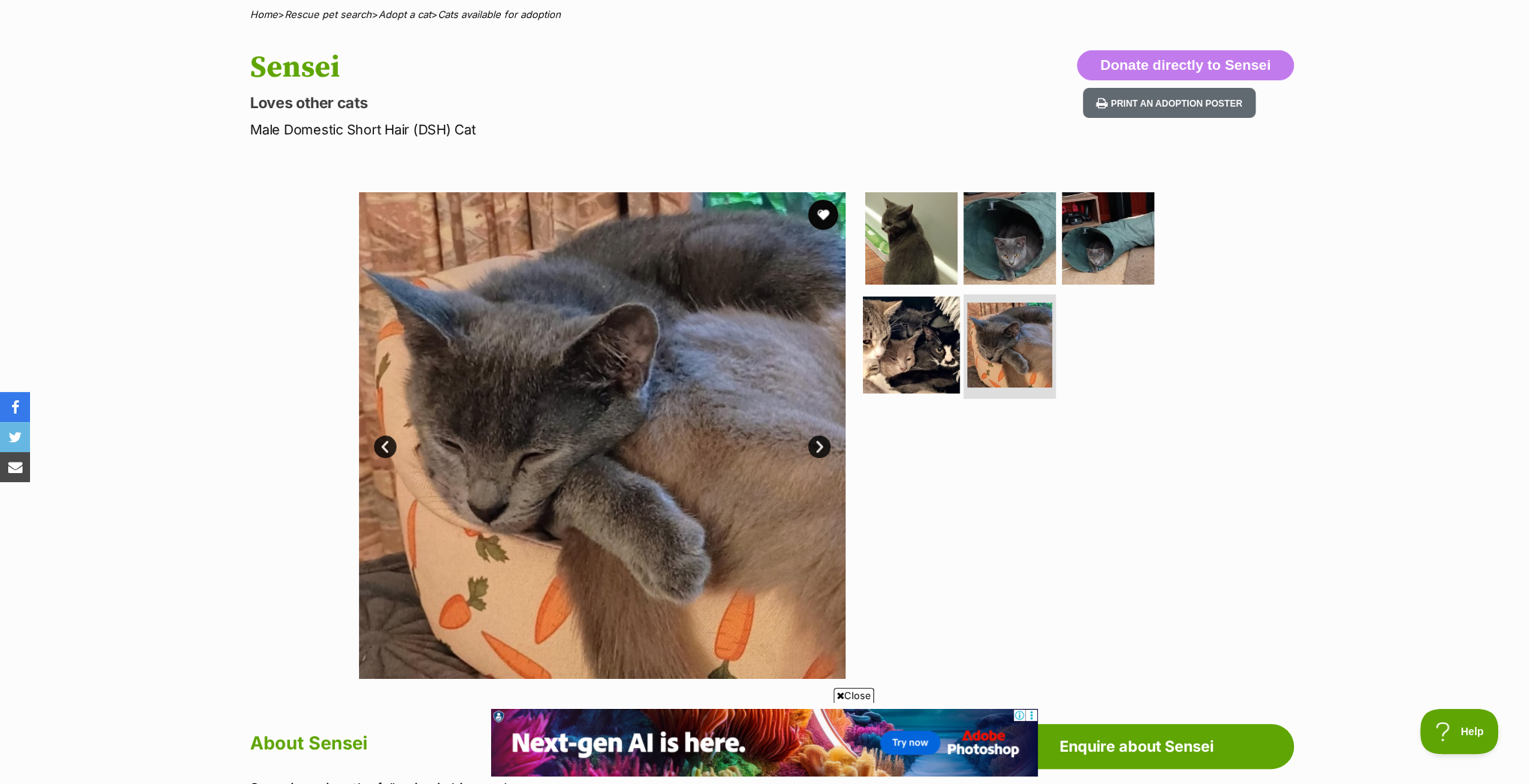 click at bounding box center (911, 344) 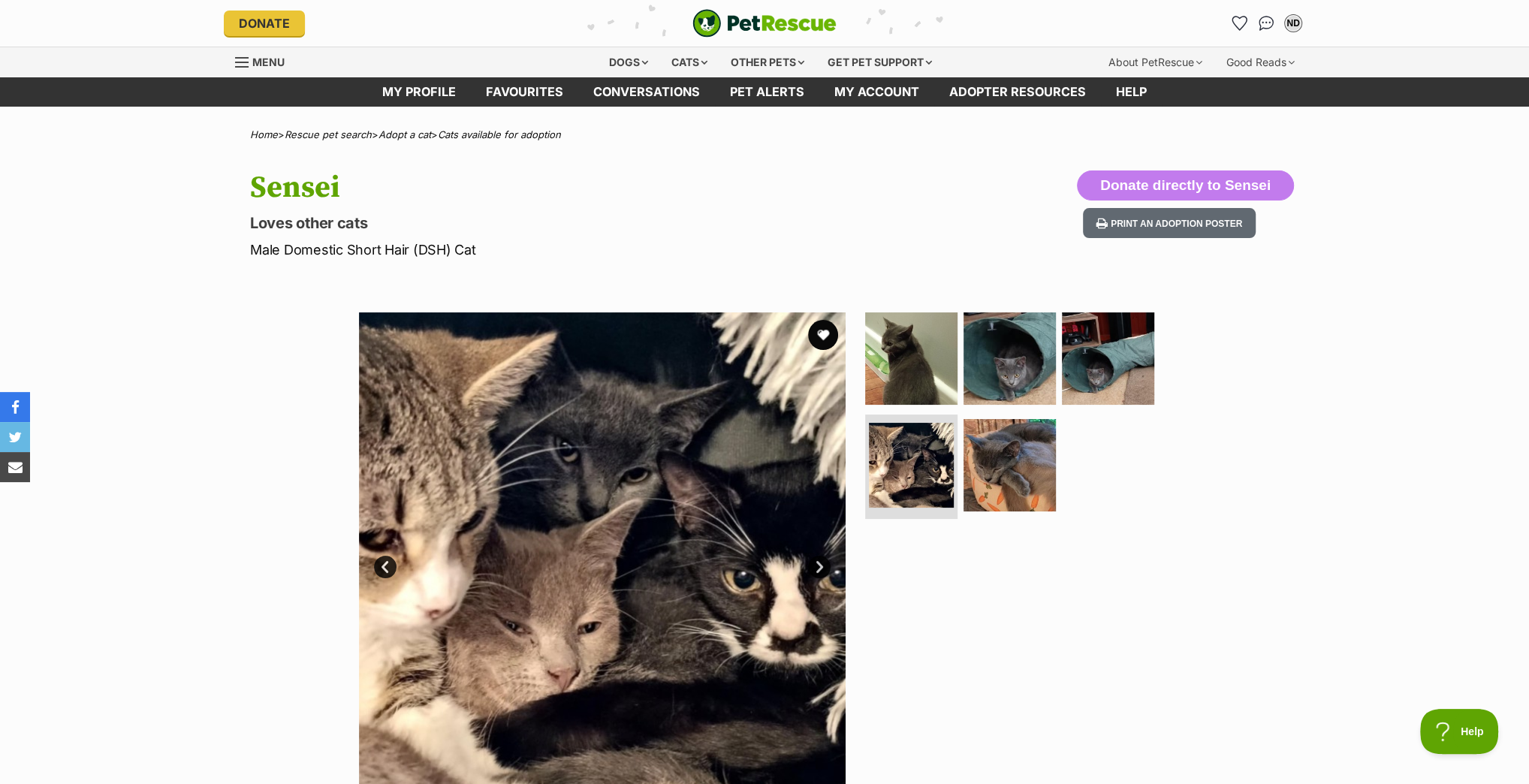 scroll, scrollTop: 0, scrollLeft: 0, axis: both 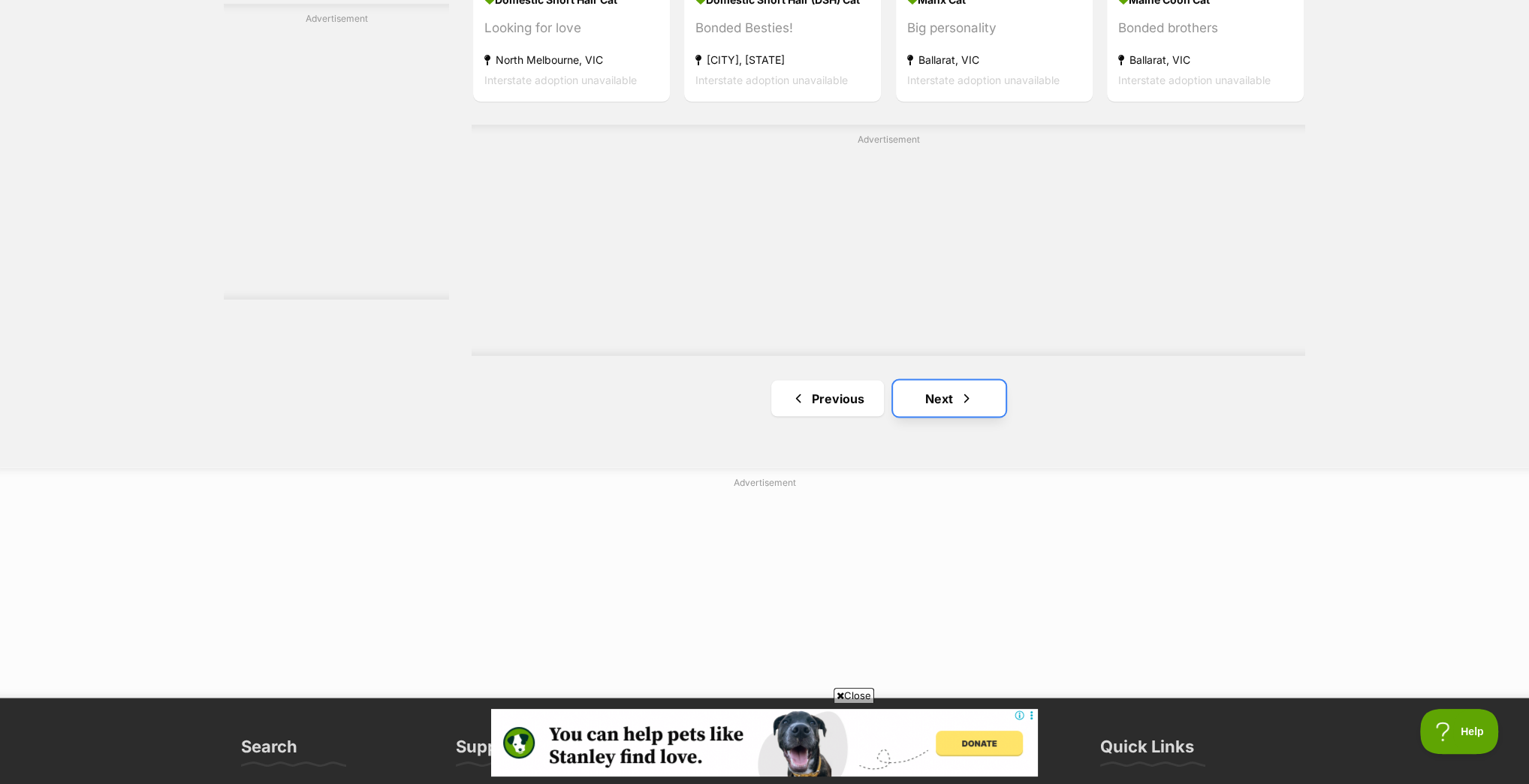 click at bounding box center [967, 398] 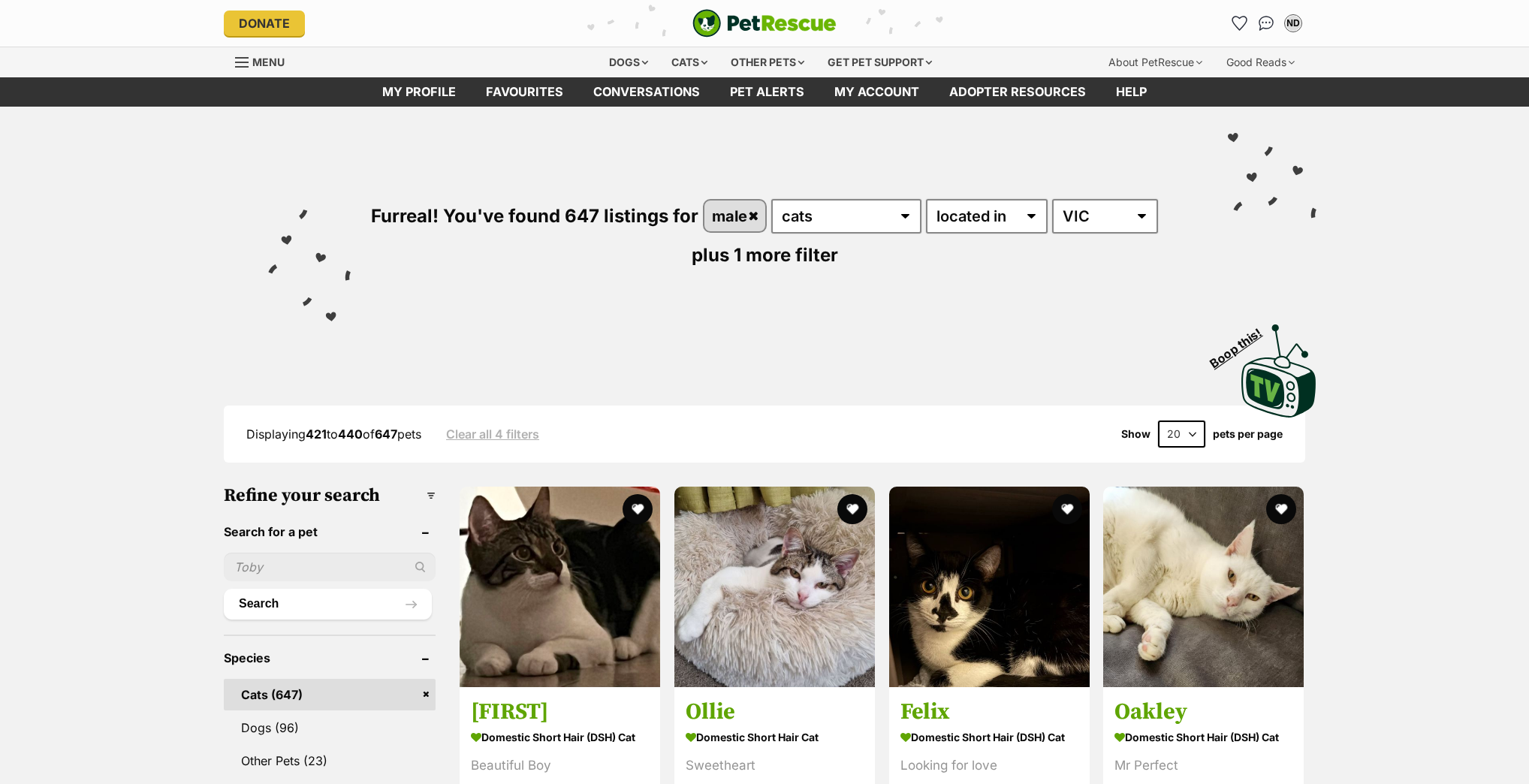scroll, scrollTop: 0, scrollLeft: 0, axis: both 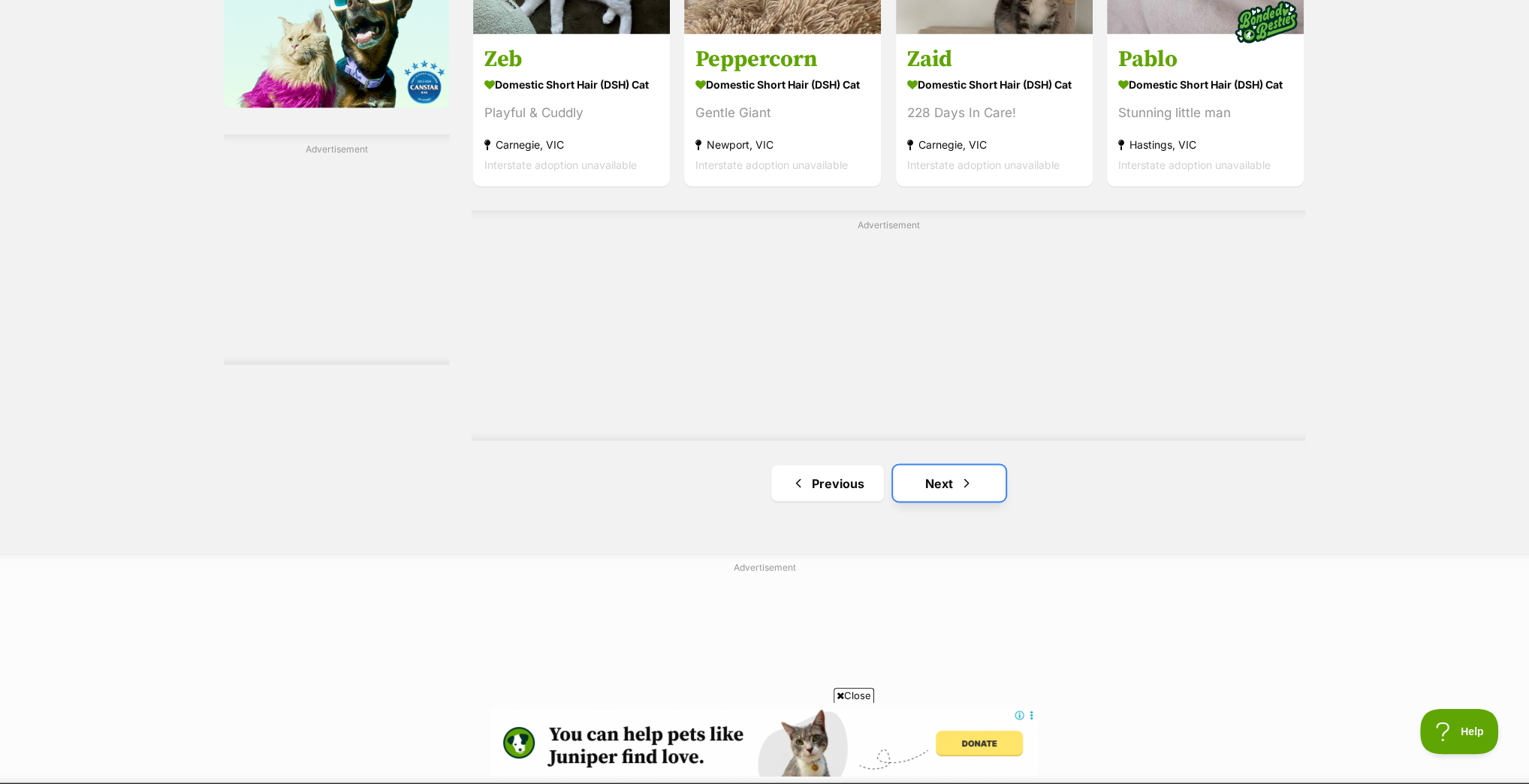 click on "Next" at bounding box center [949, 483] 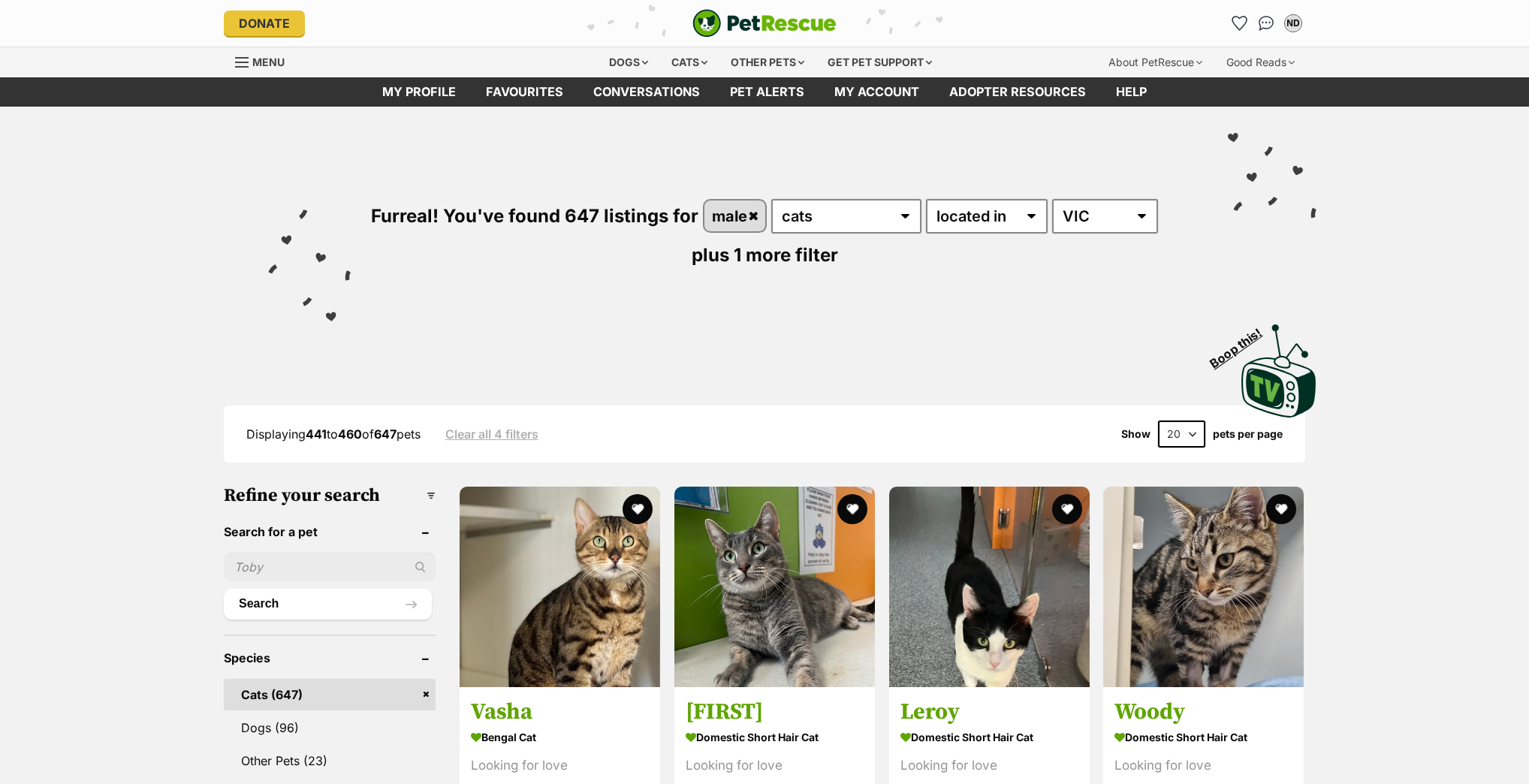 scroll, scrollTop: 0, scrollLeft: 0, axis: both 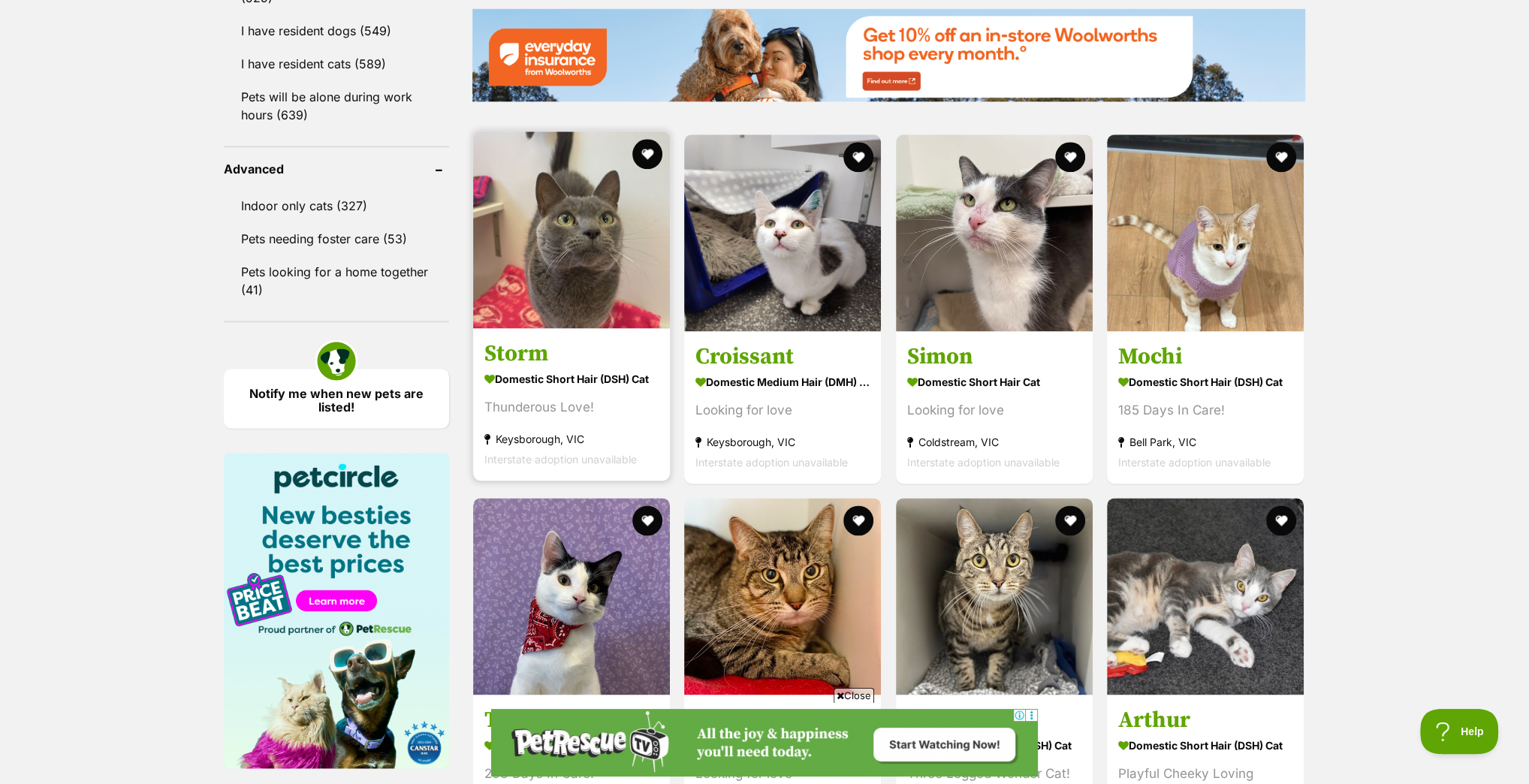 click at bounding box center (571, 230) 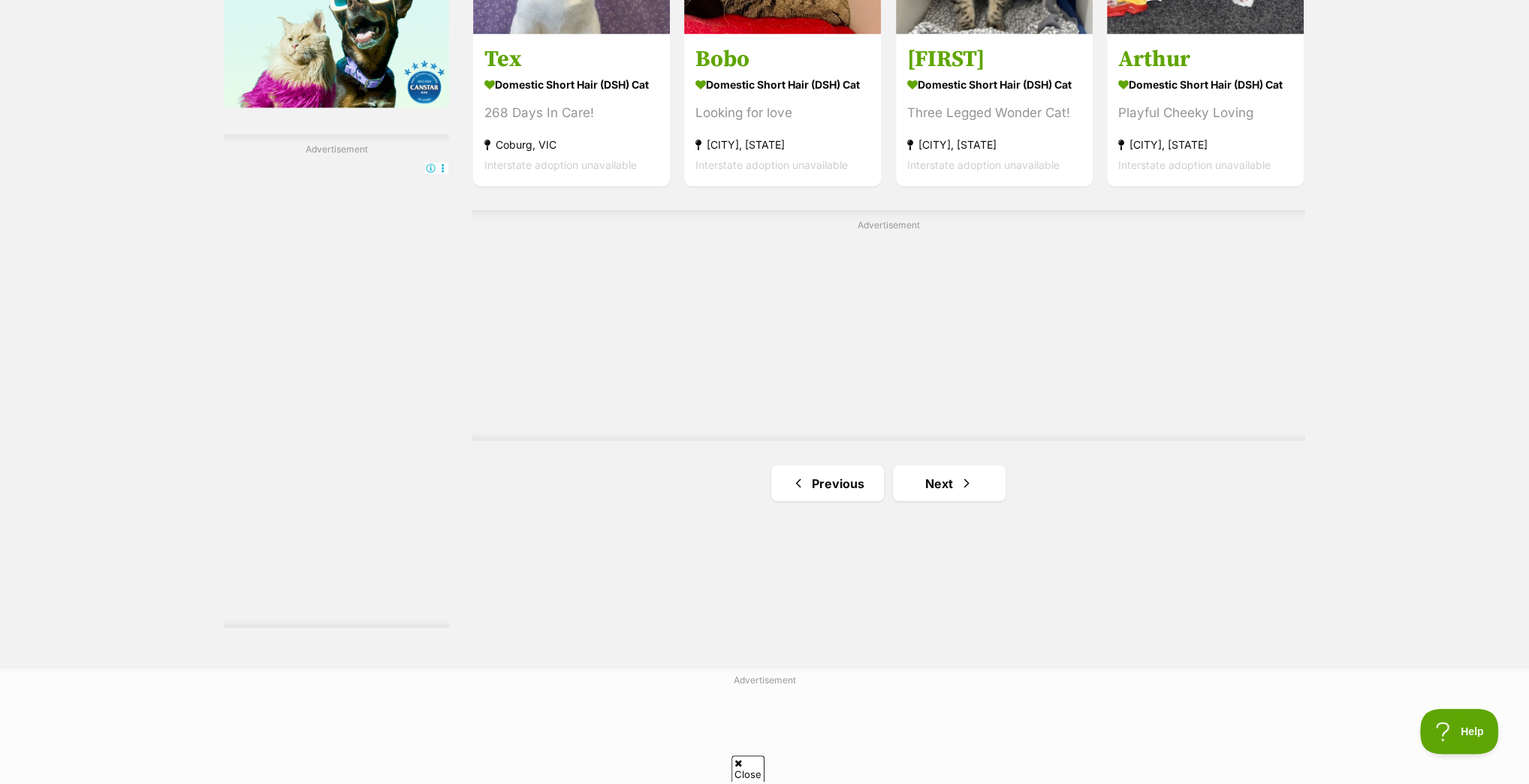 scroll, scrollTop: 0, scrollLeft: 0, axis: both 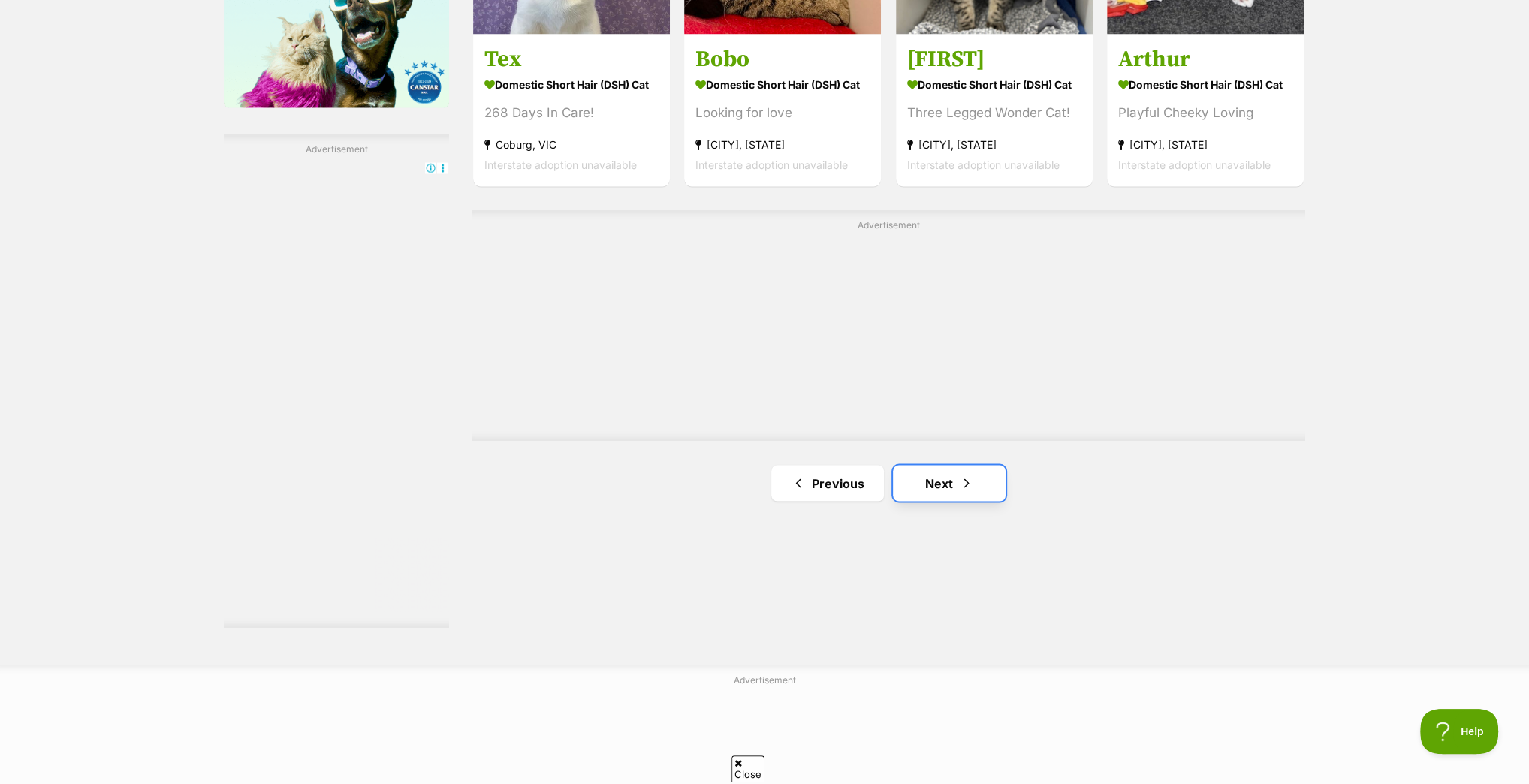 click at bounding box center [967, 483] 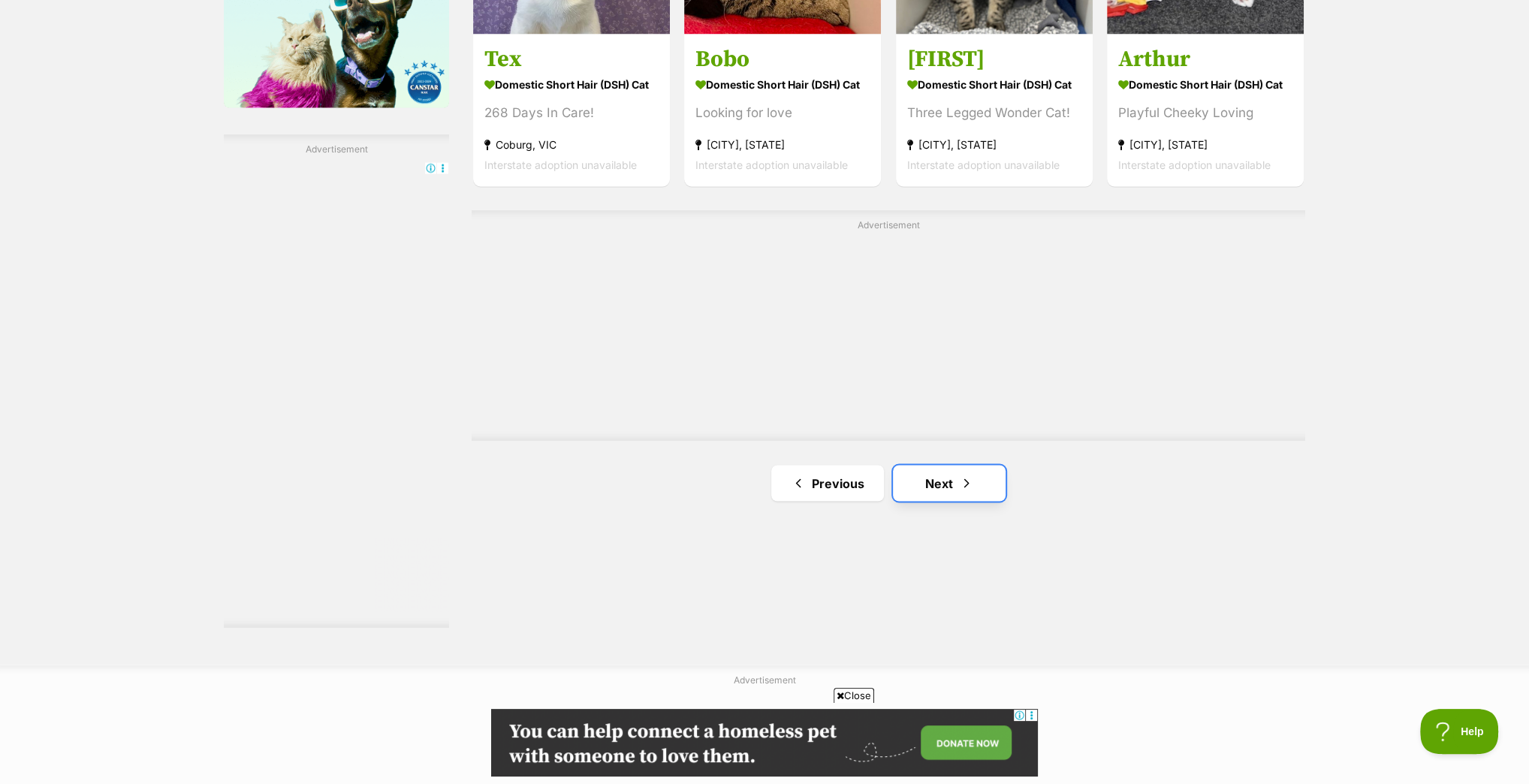 scroll, scrollTop: 0, scrollLeft: 0, axis: both 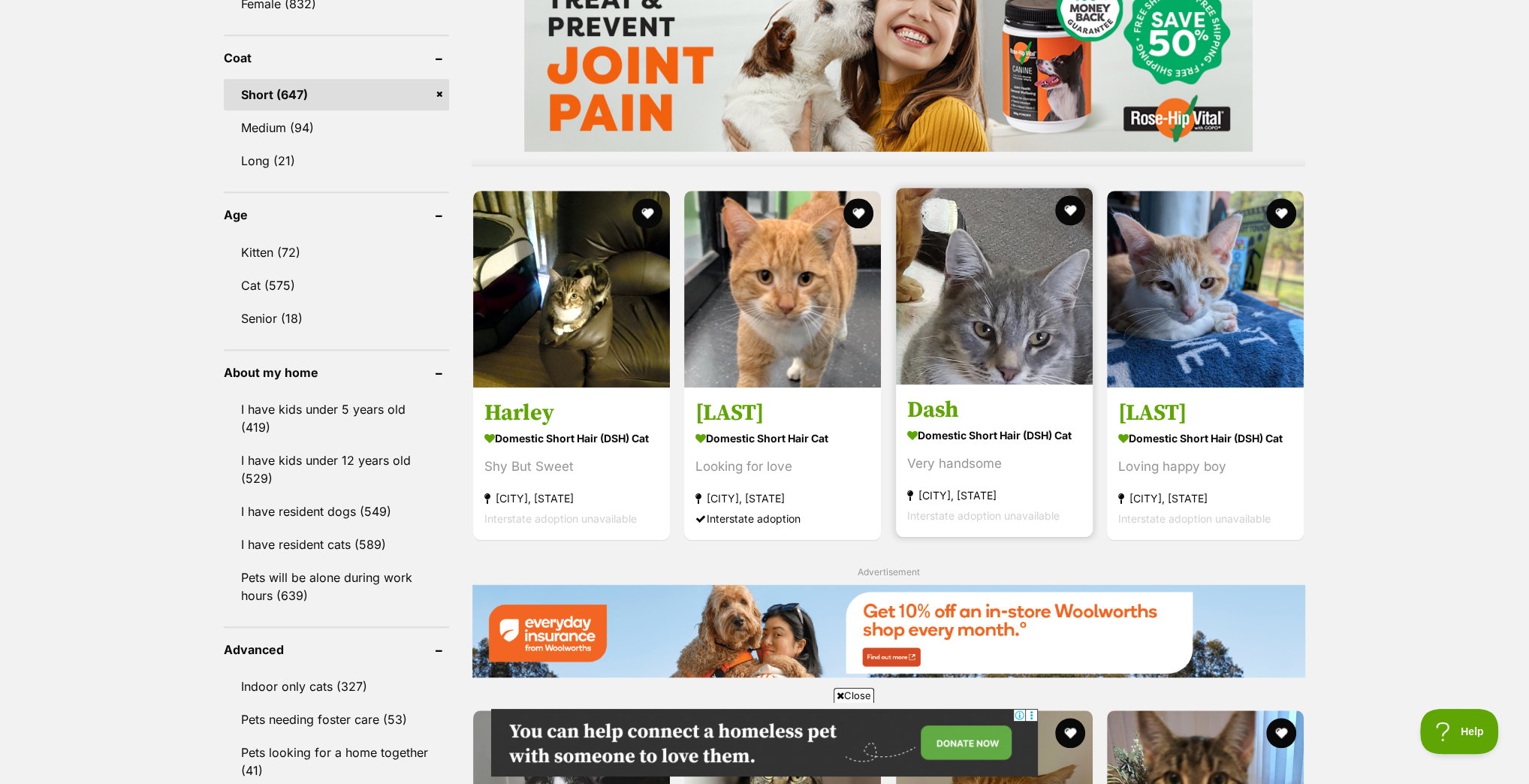 click at bounding box center (994, 286) 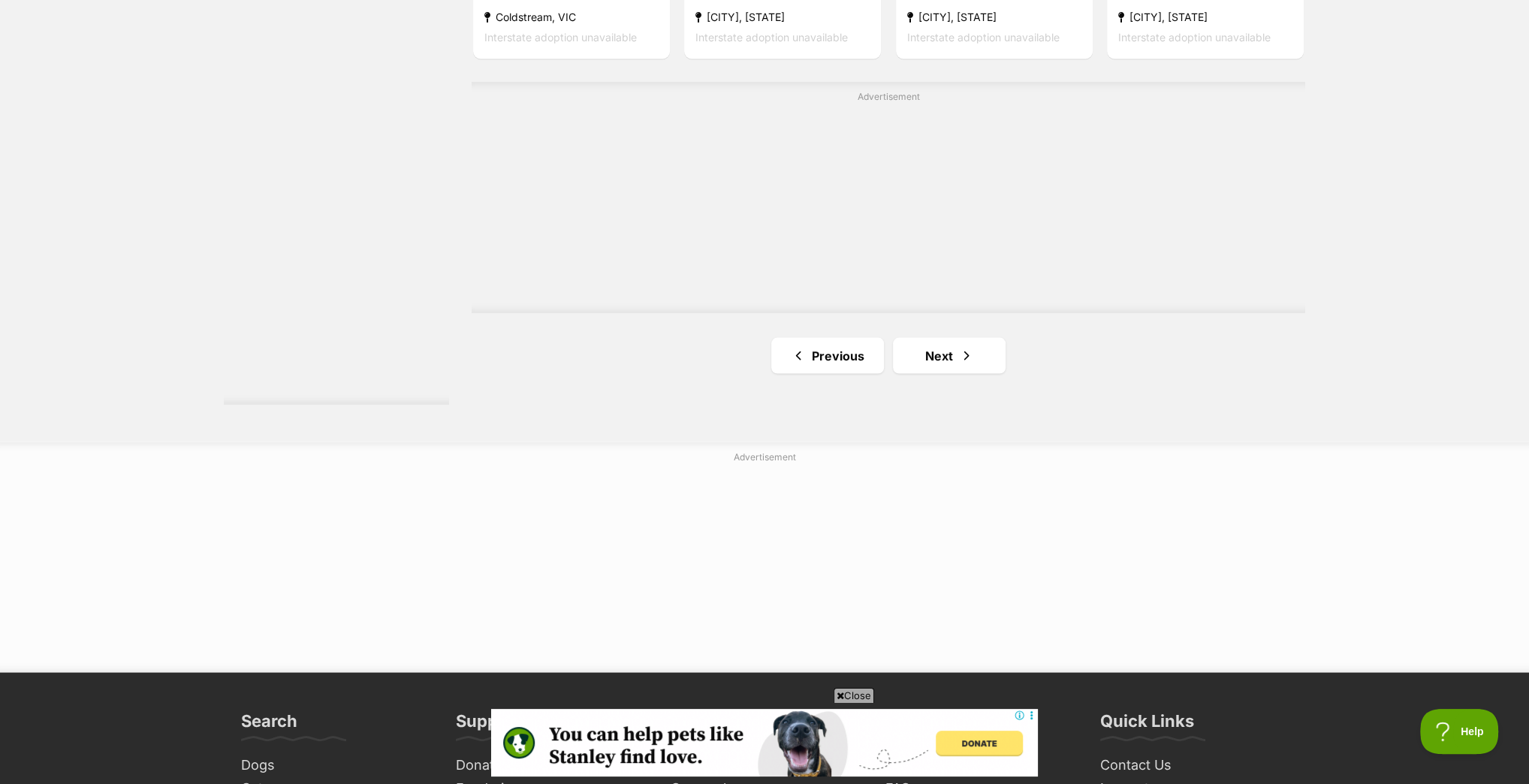 scroll, scrollTop: 2764, scrollLeft: 0, axis: vertical 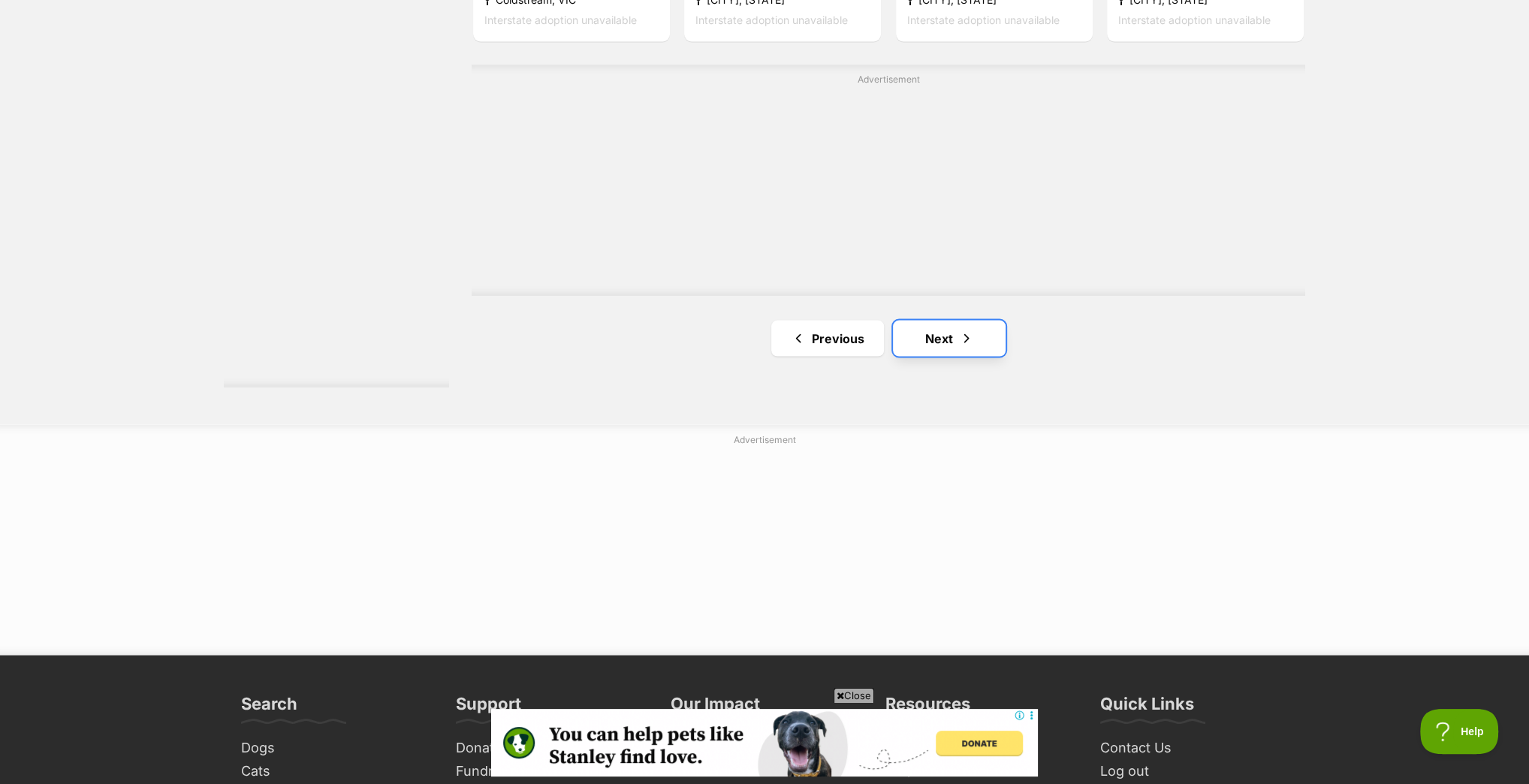 click on "Next" at bounding box center [949, 338] 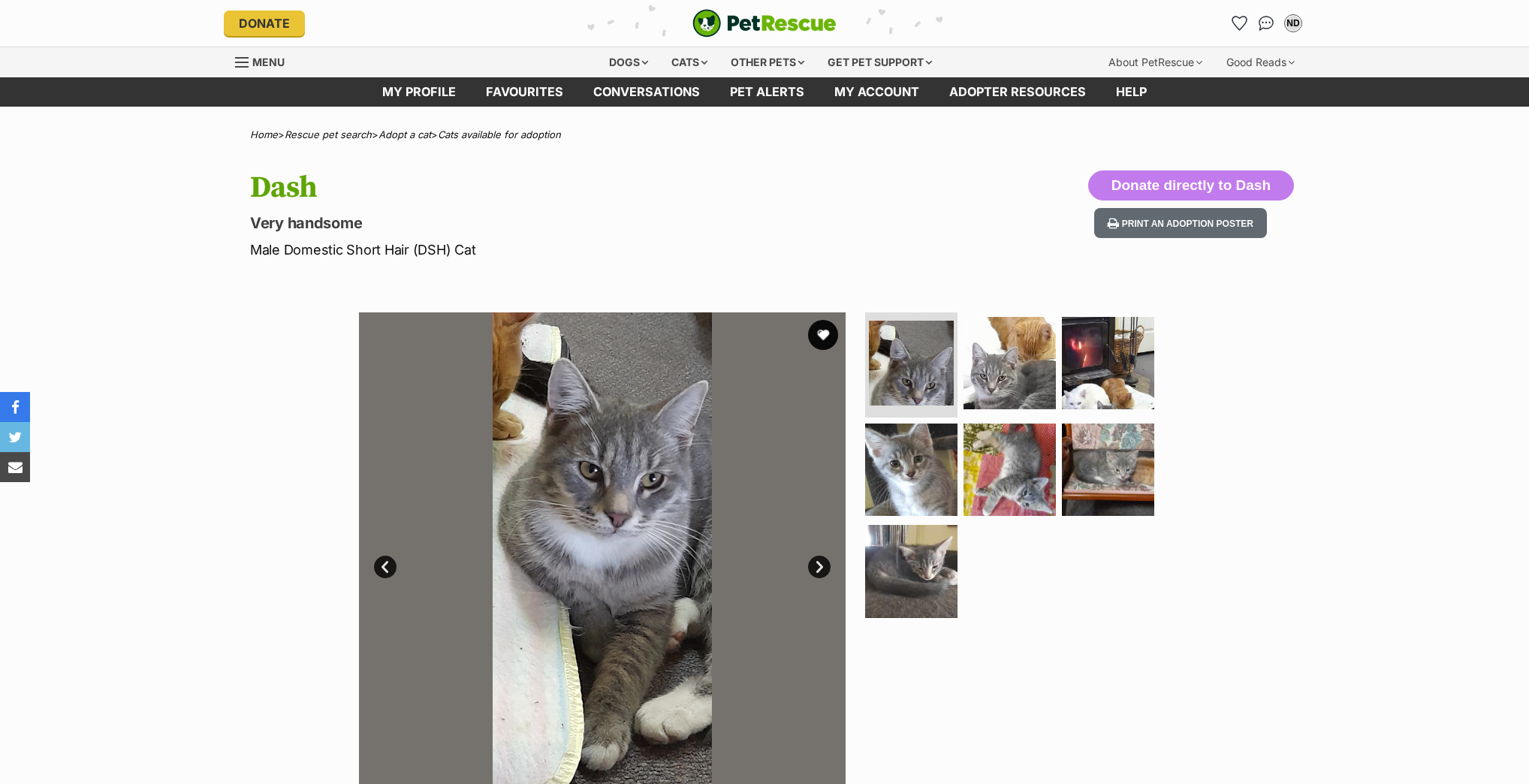 scroll, scrollTop: 0, scrollLeft: 0, axis: both 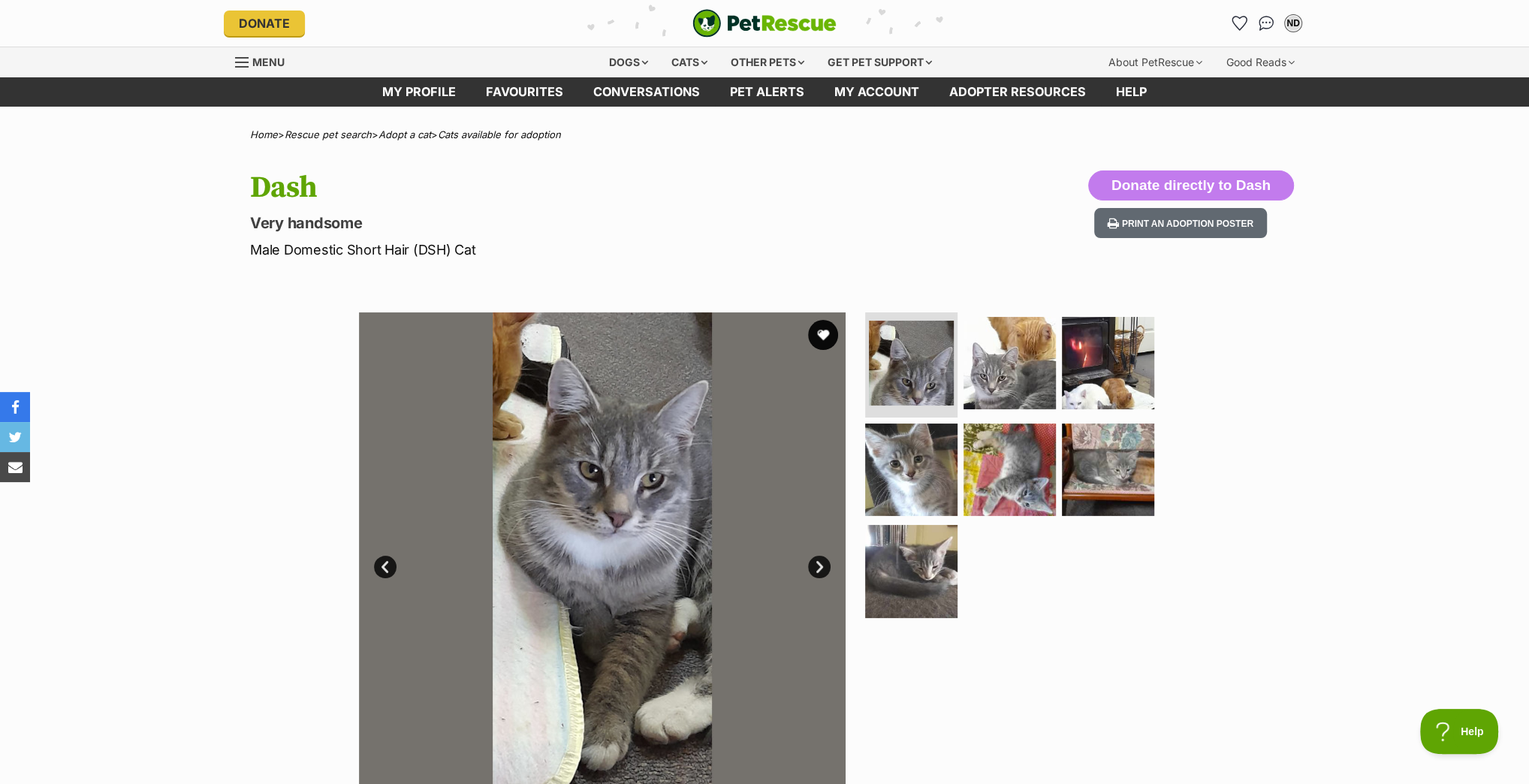 click on "Next" at bounding box center (819, 567) 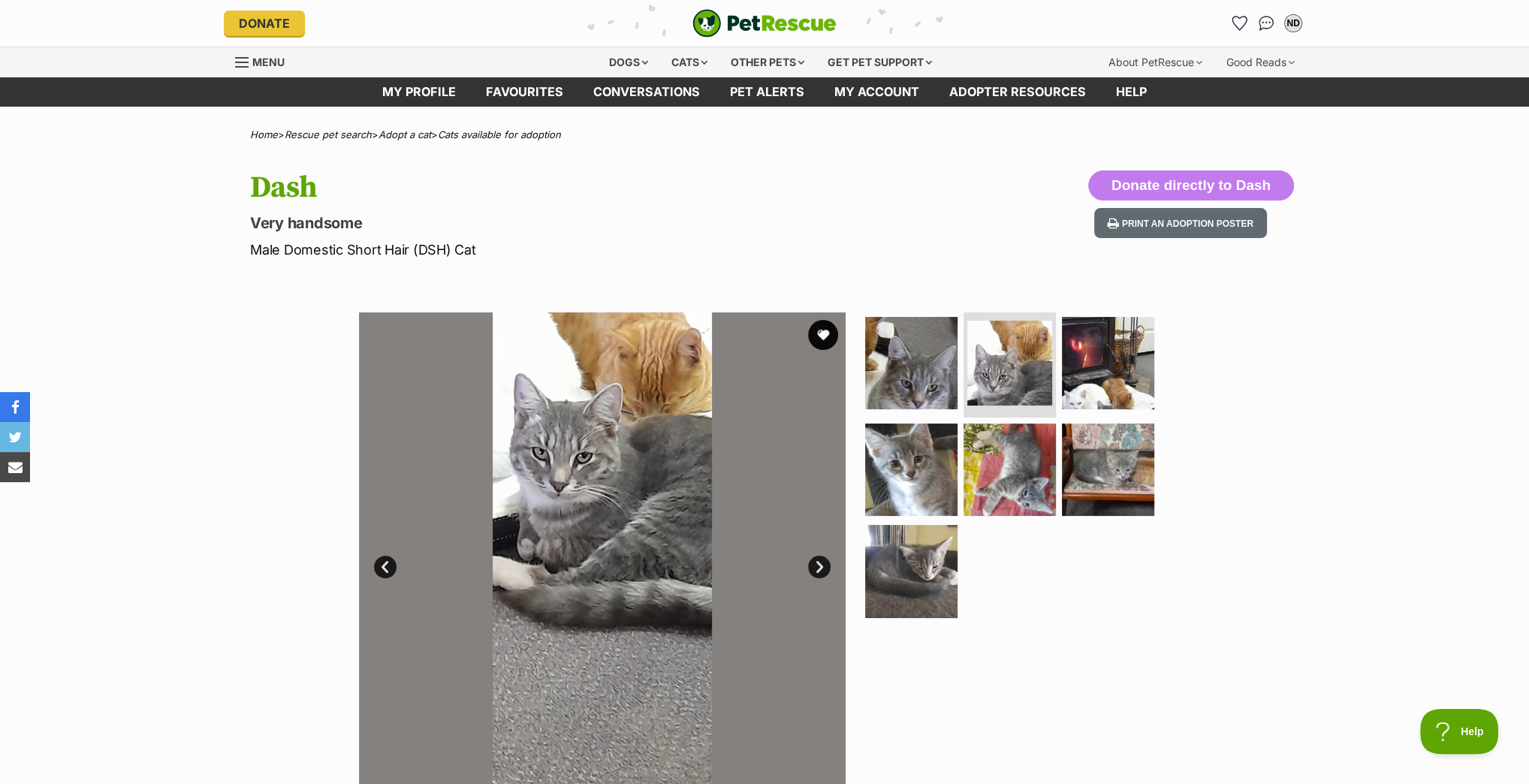 scroll, scrollTop: 0, scrollLeft: 0, axis: both 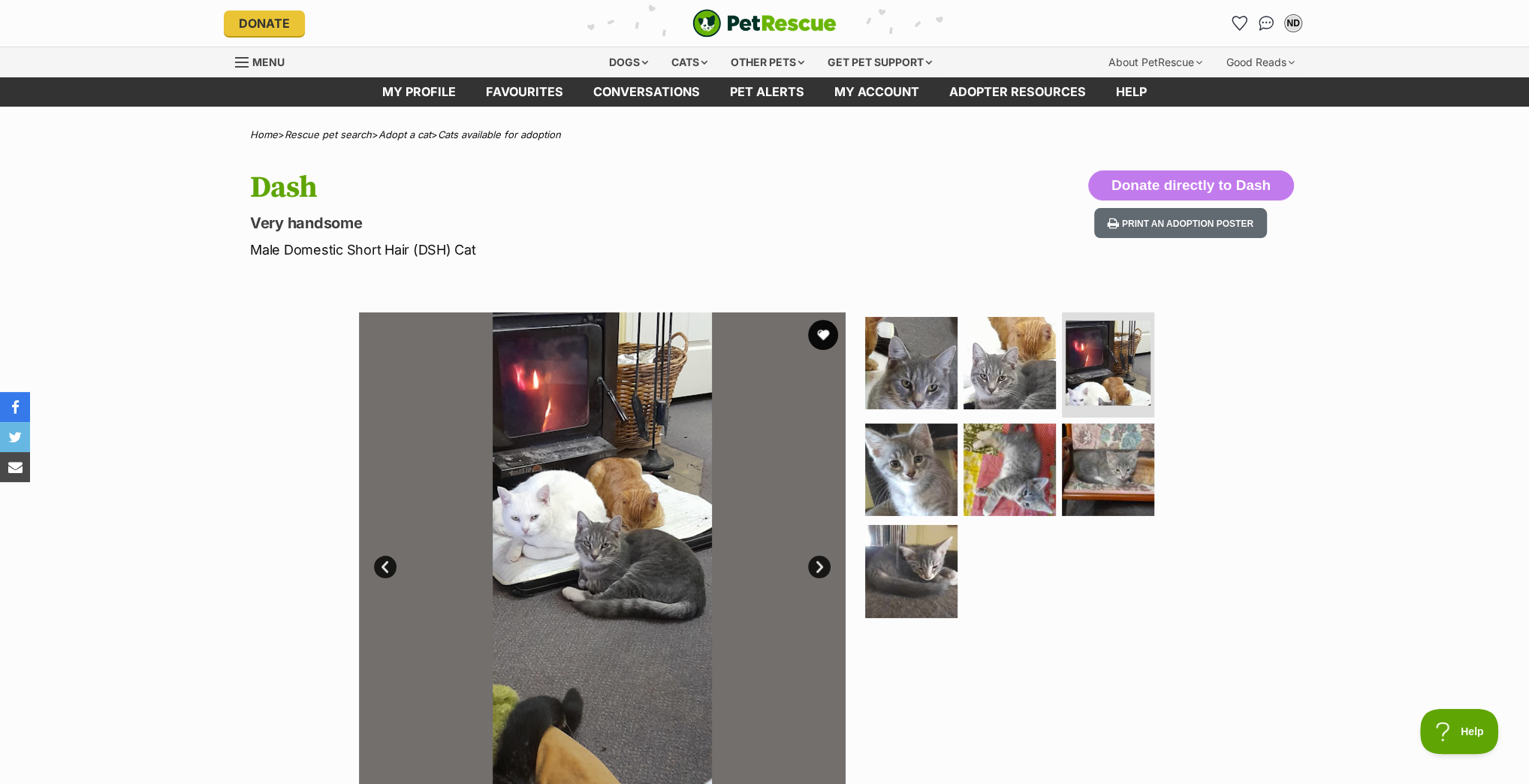 click on "Next" at bounding box center (819, 567) 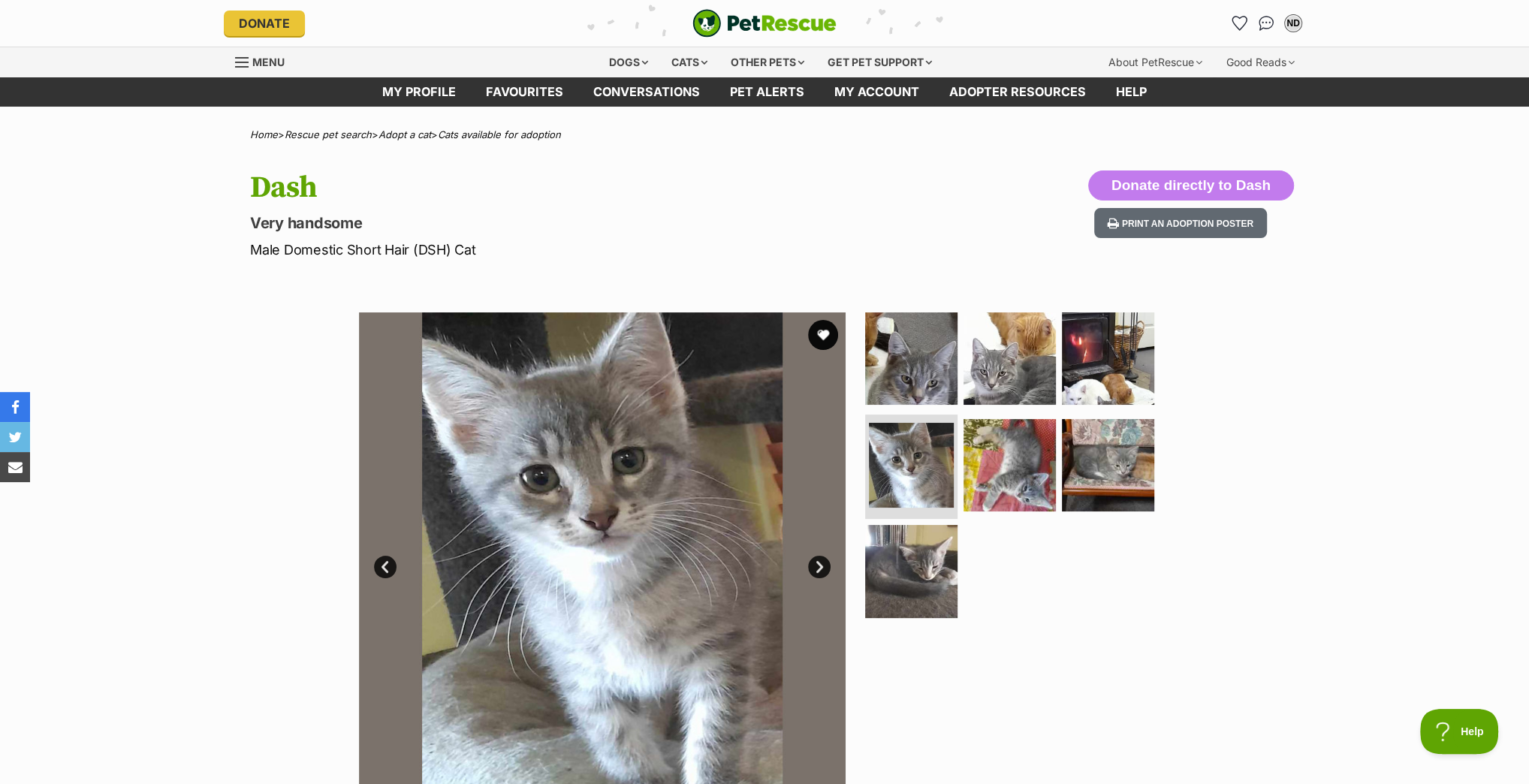 click on "Next" at bounding box center (819, 567) 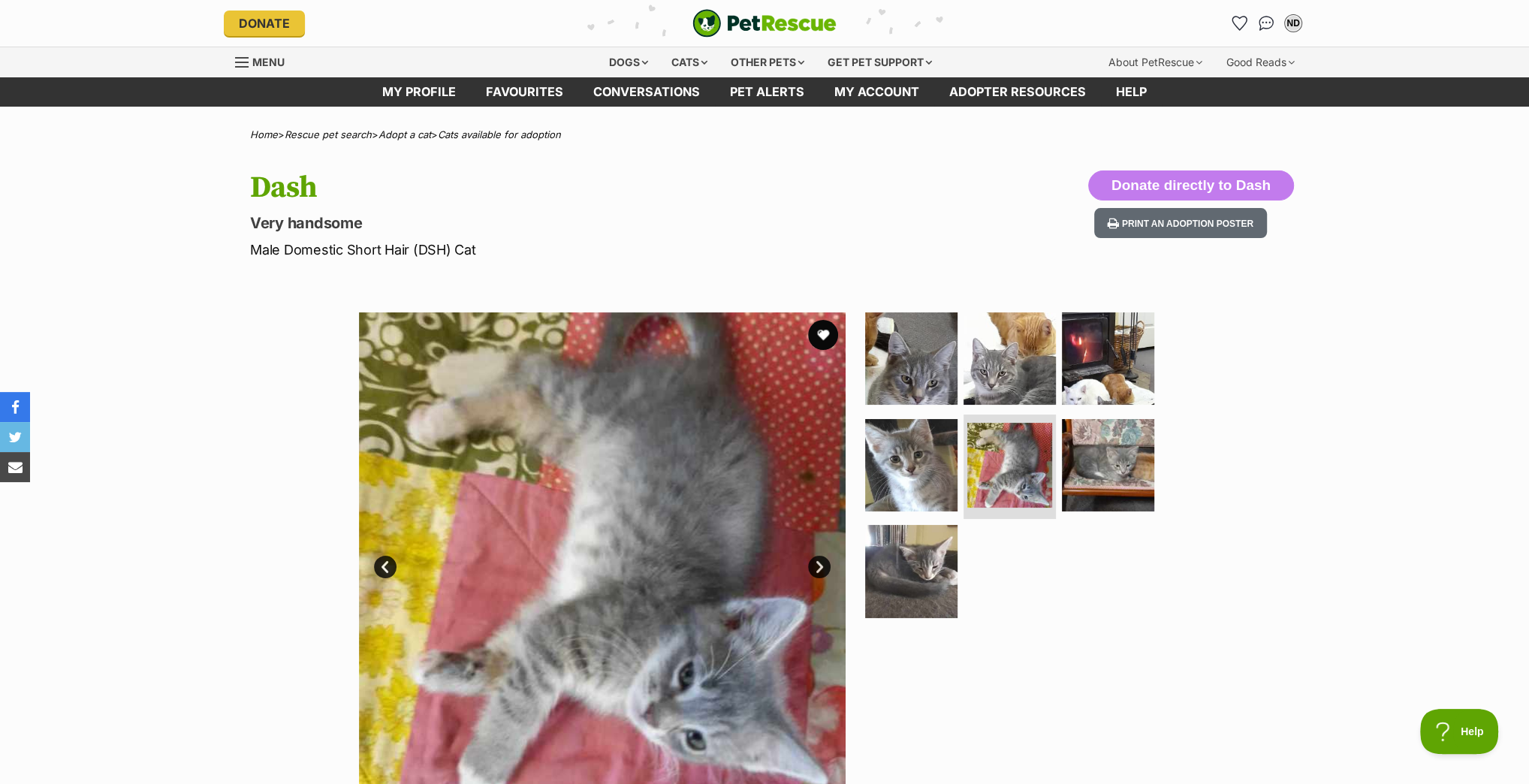 click on "Next" at bounding box center [819, 567] 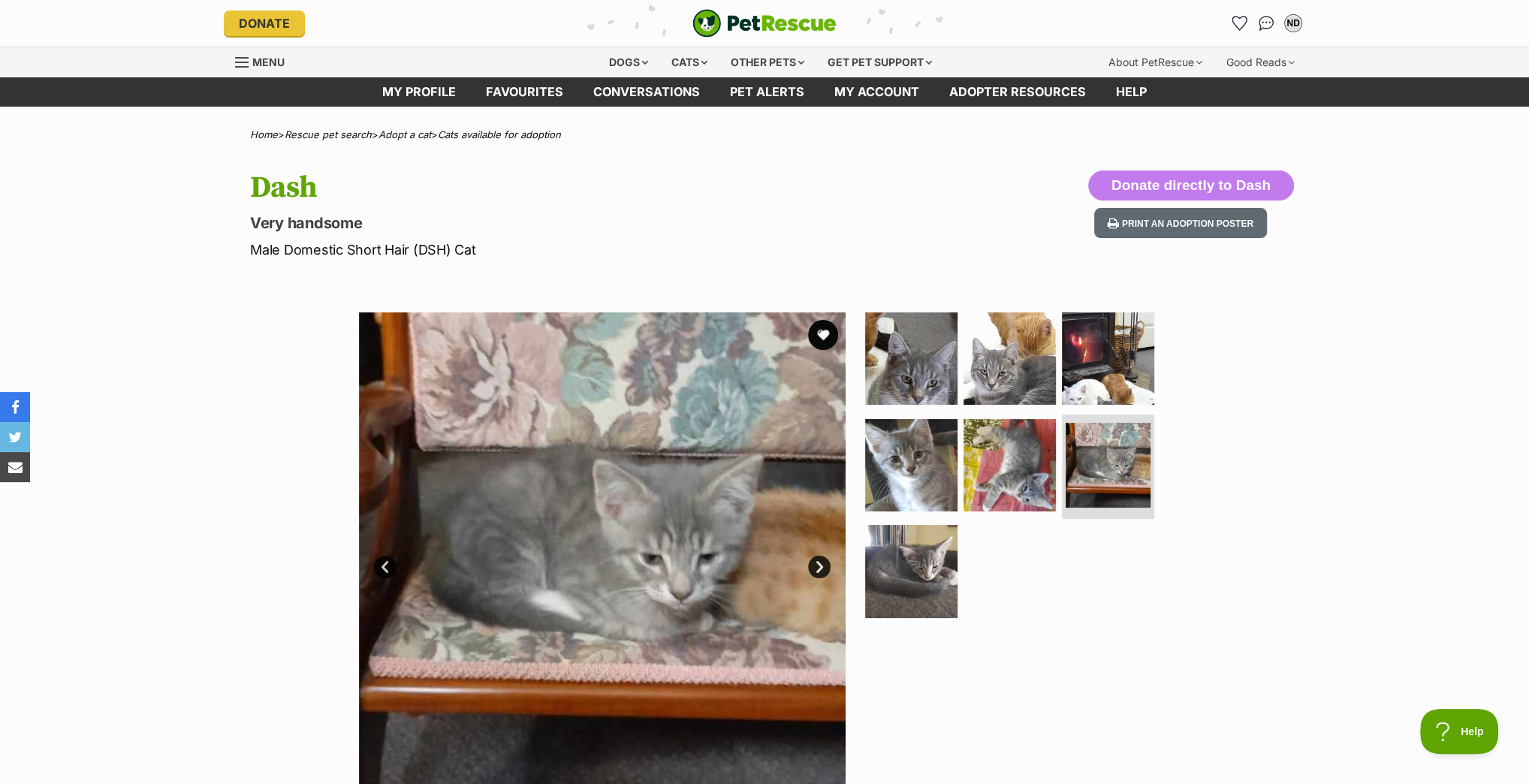 click on "Next" at bounding box center (819, 567) 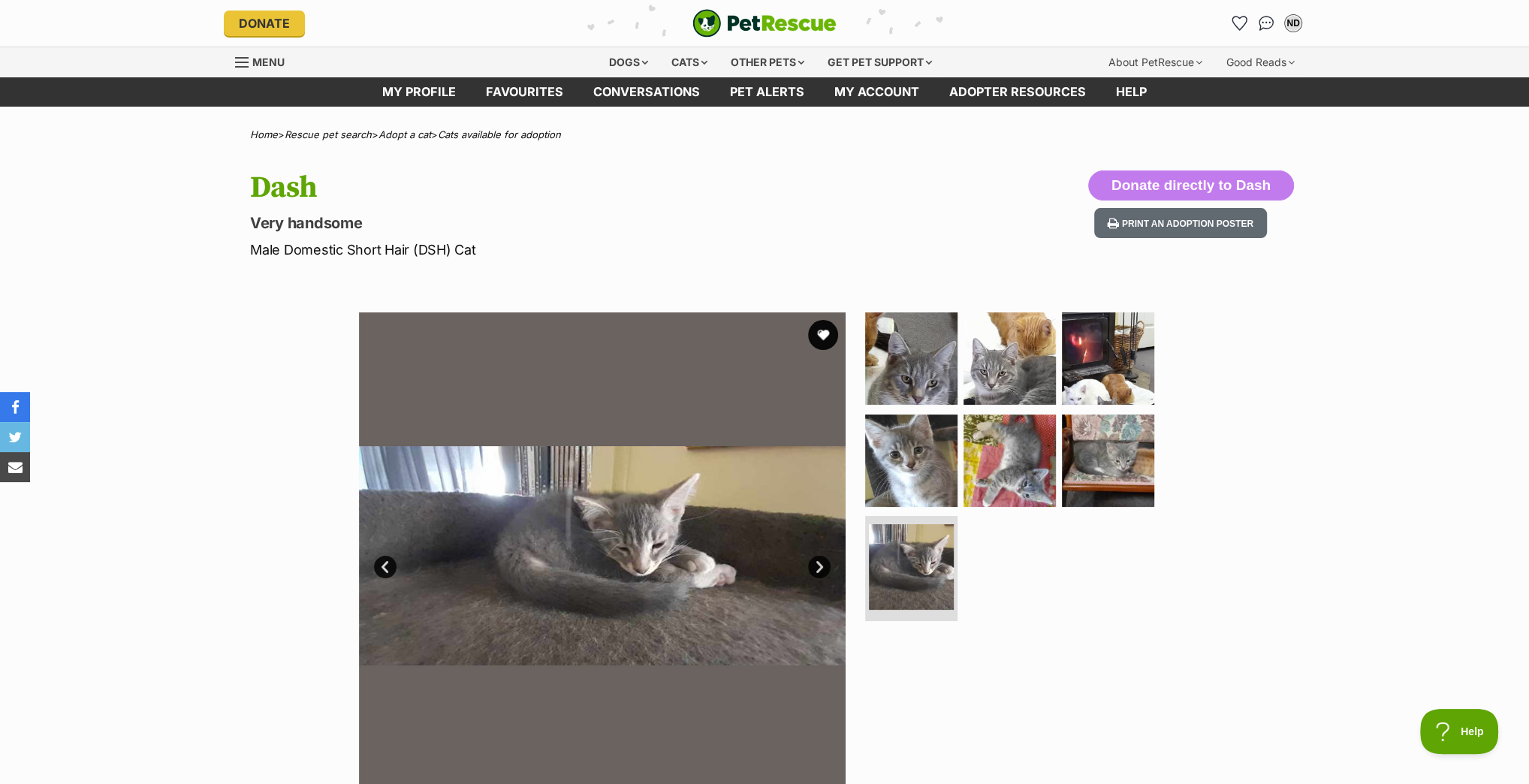 click on "Next" at bounding box center (819, 567) 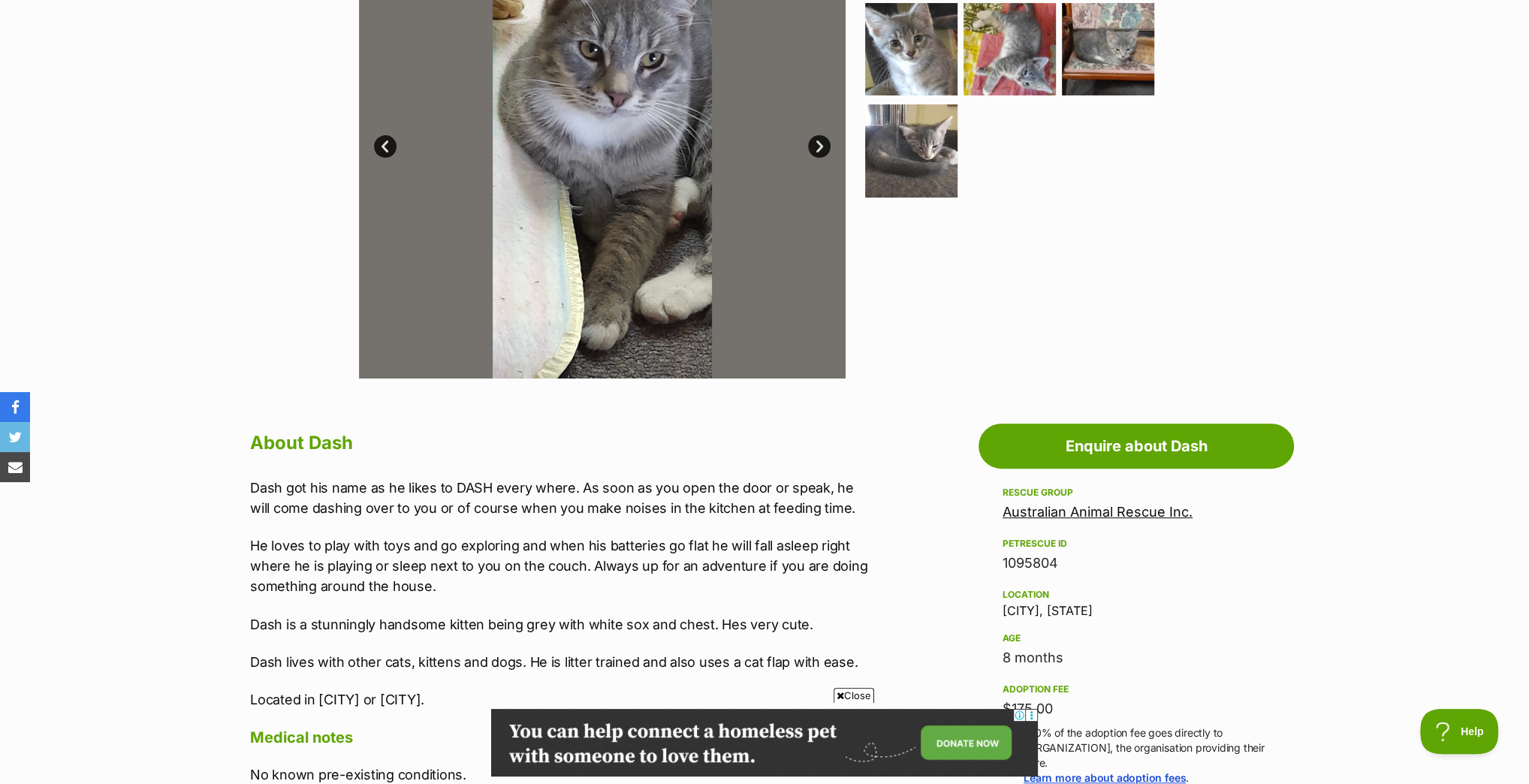 scroll, scrollTop: 541, scrollLeft: 0, axis: vertical 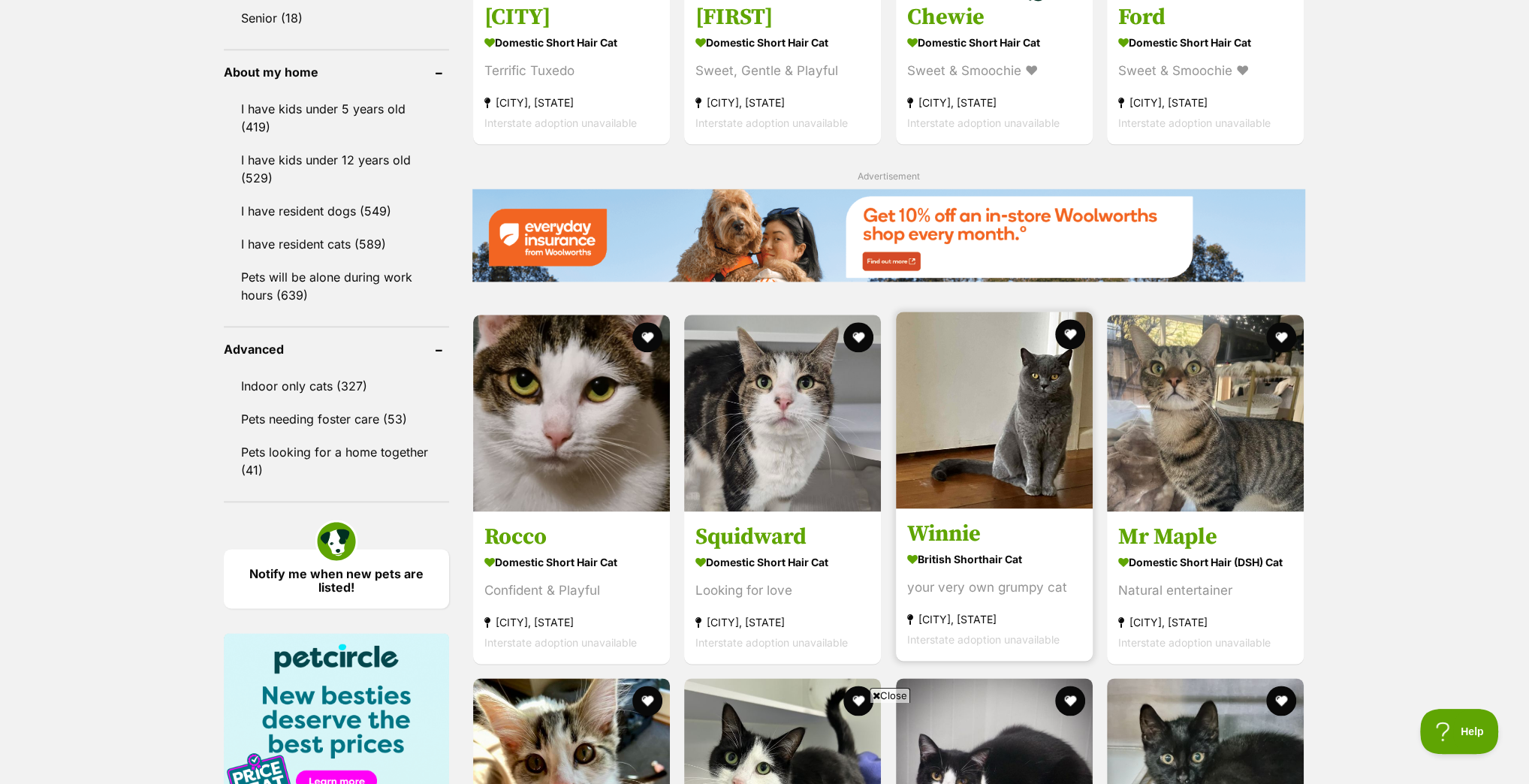 click at bounding box center [994, 410] 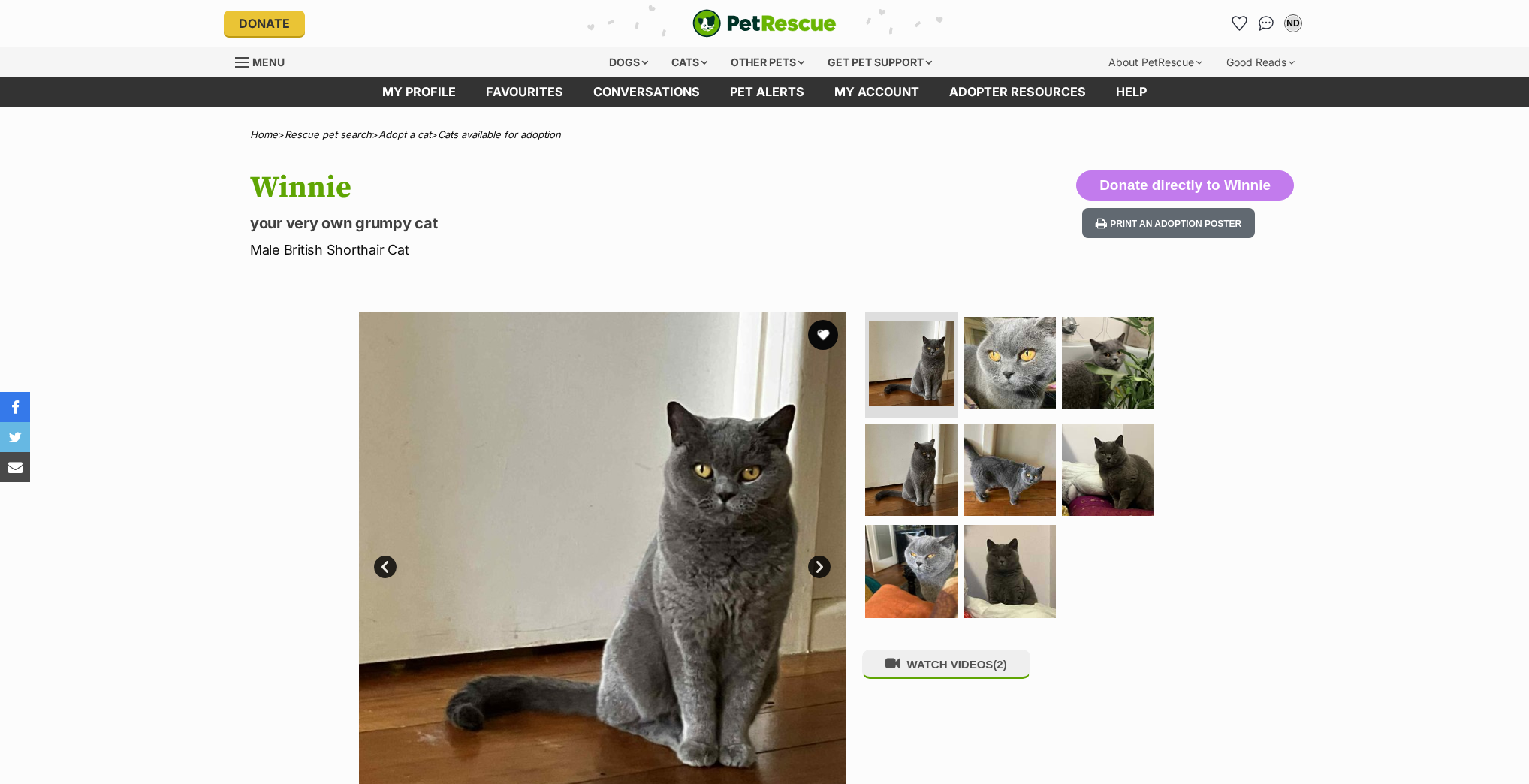 scroll, scrollTop: 0, scrollLeft: 0, axis: both 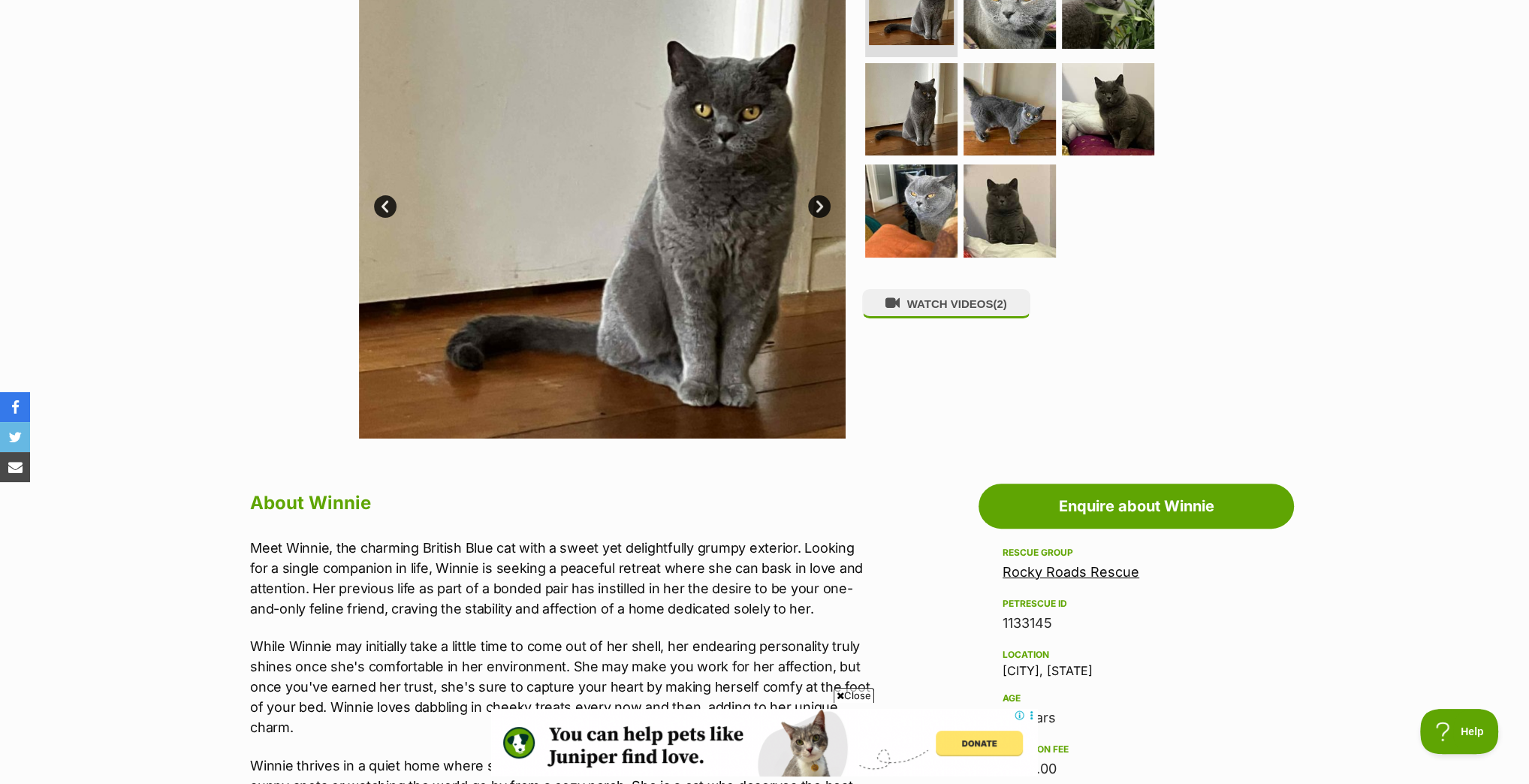 click at bounding box center [602, 195] 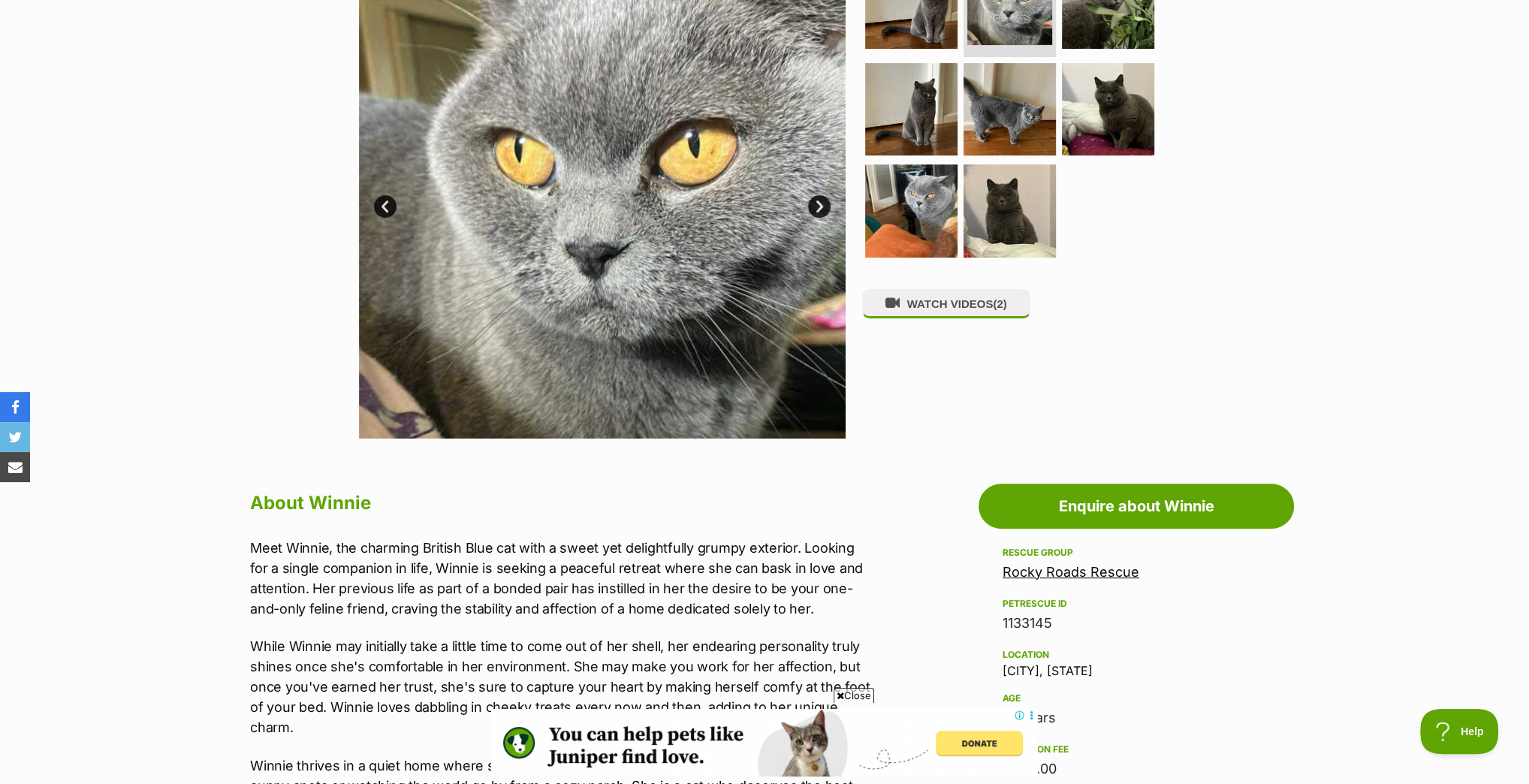 click on "Next" at bounding box center [819, 207] 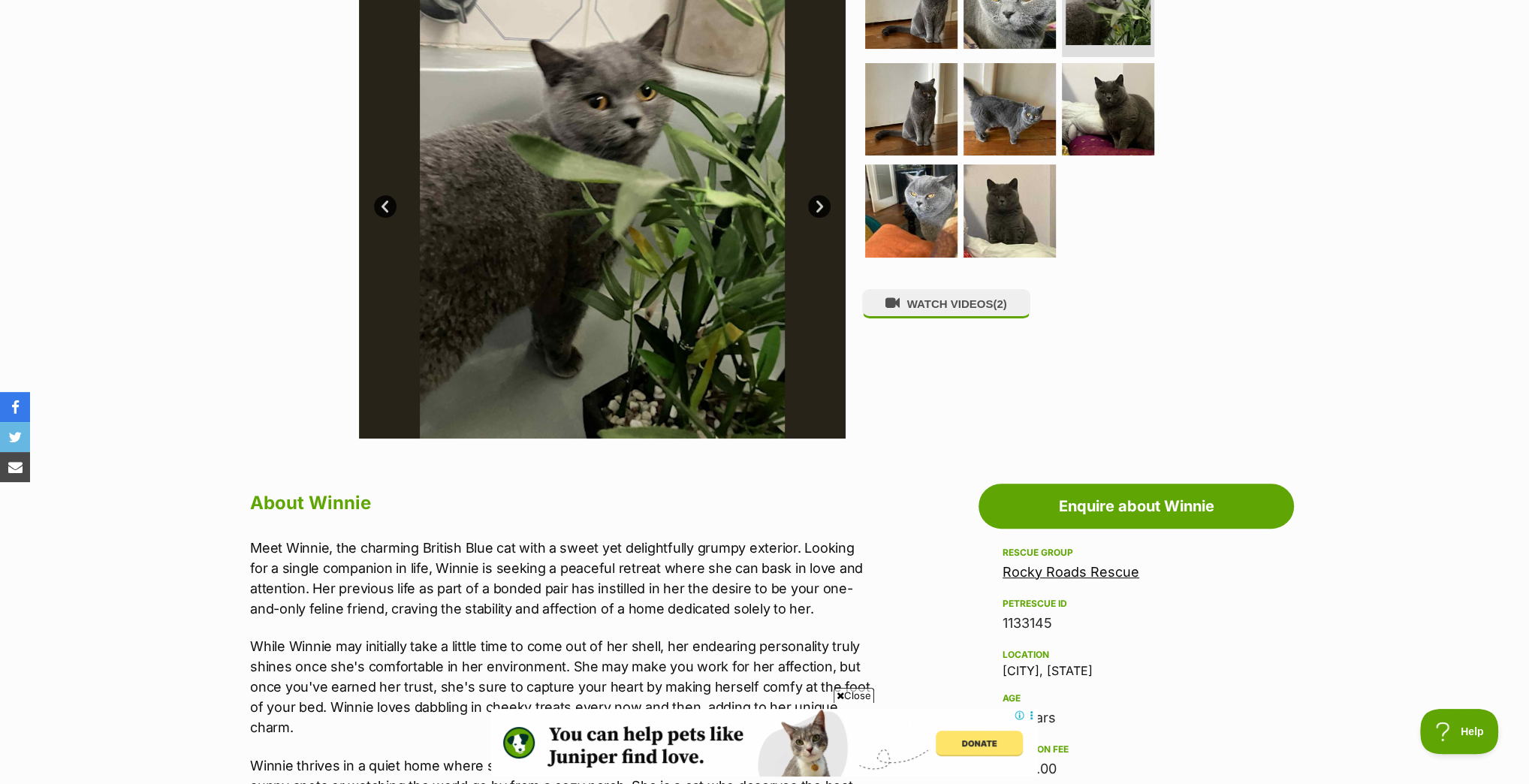 click on "Next" at bounding box center (819, 207) 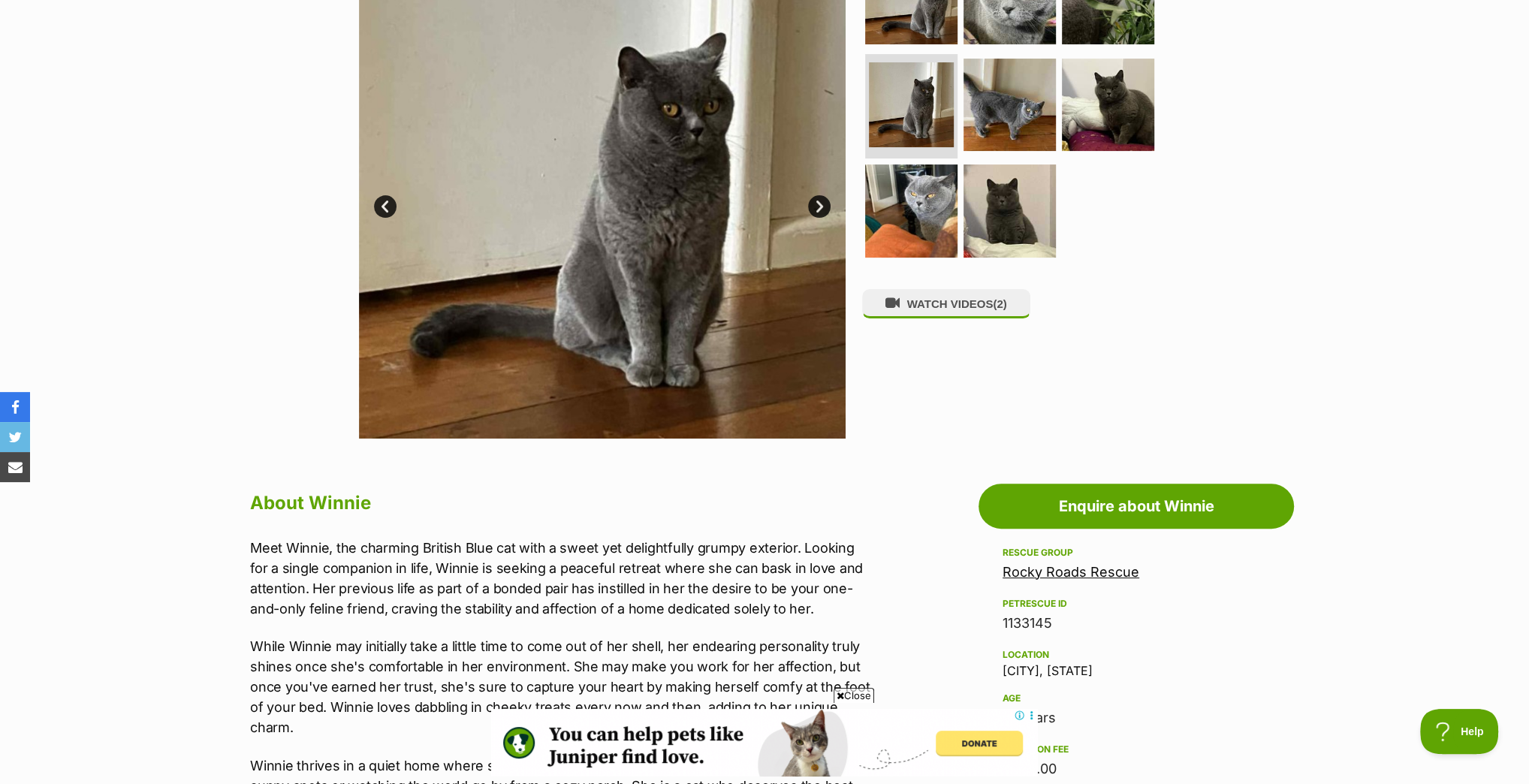 click on "Next" at bounding box center (819, 207) 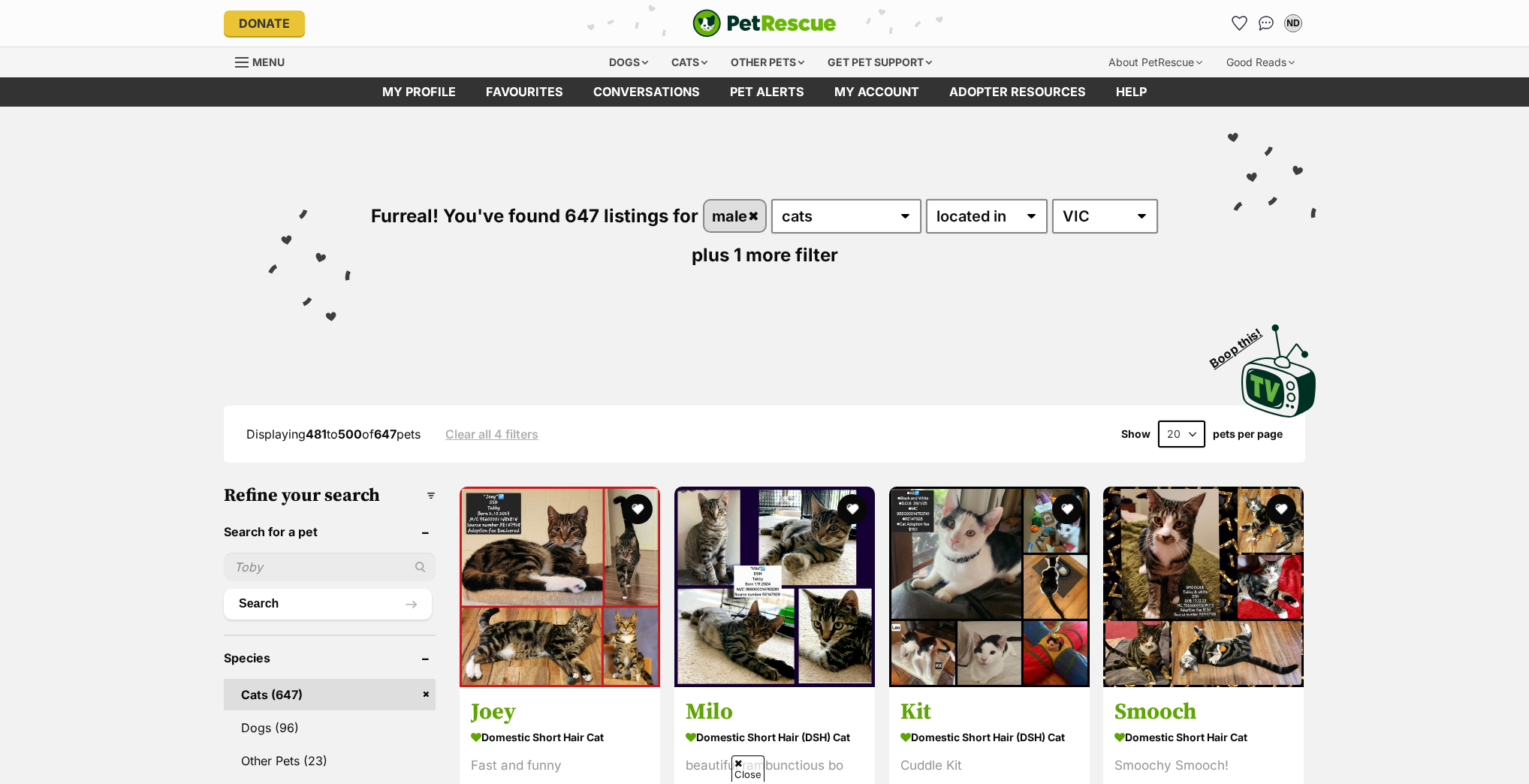 scroll, scrollTop: 1674, scrollLeft: 0, axis: vertical 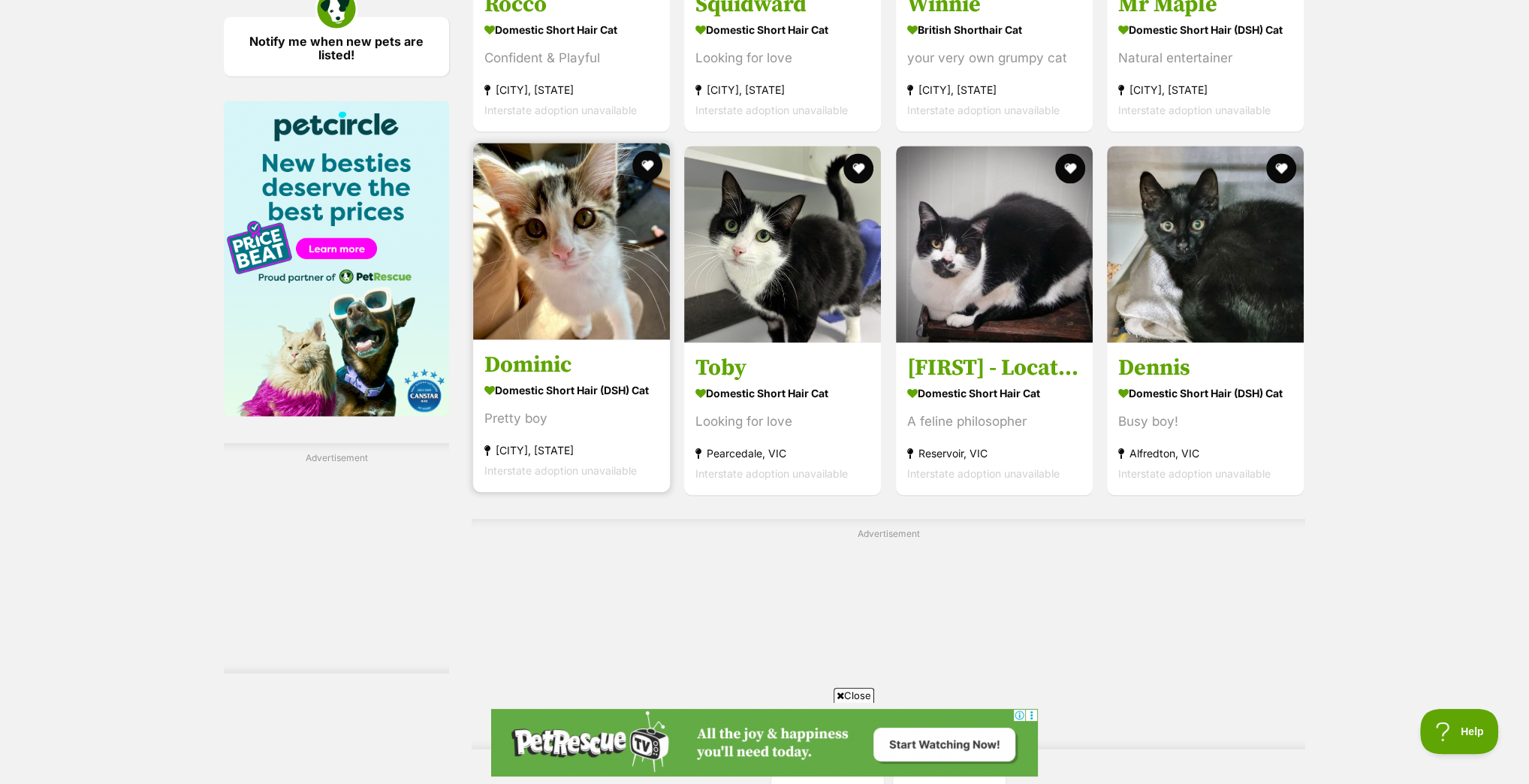 click at bounding box center (571, 241) 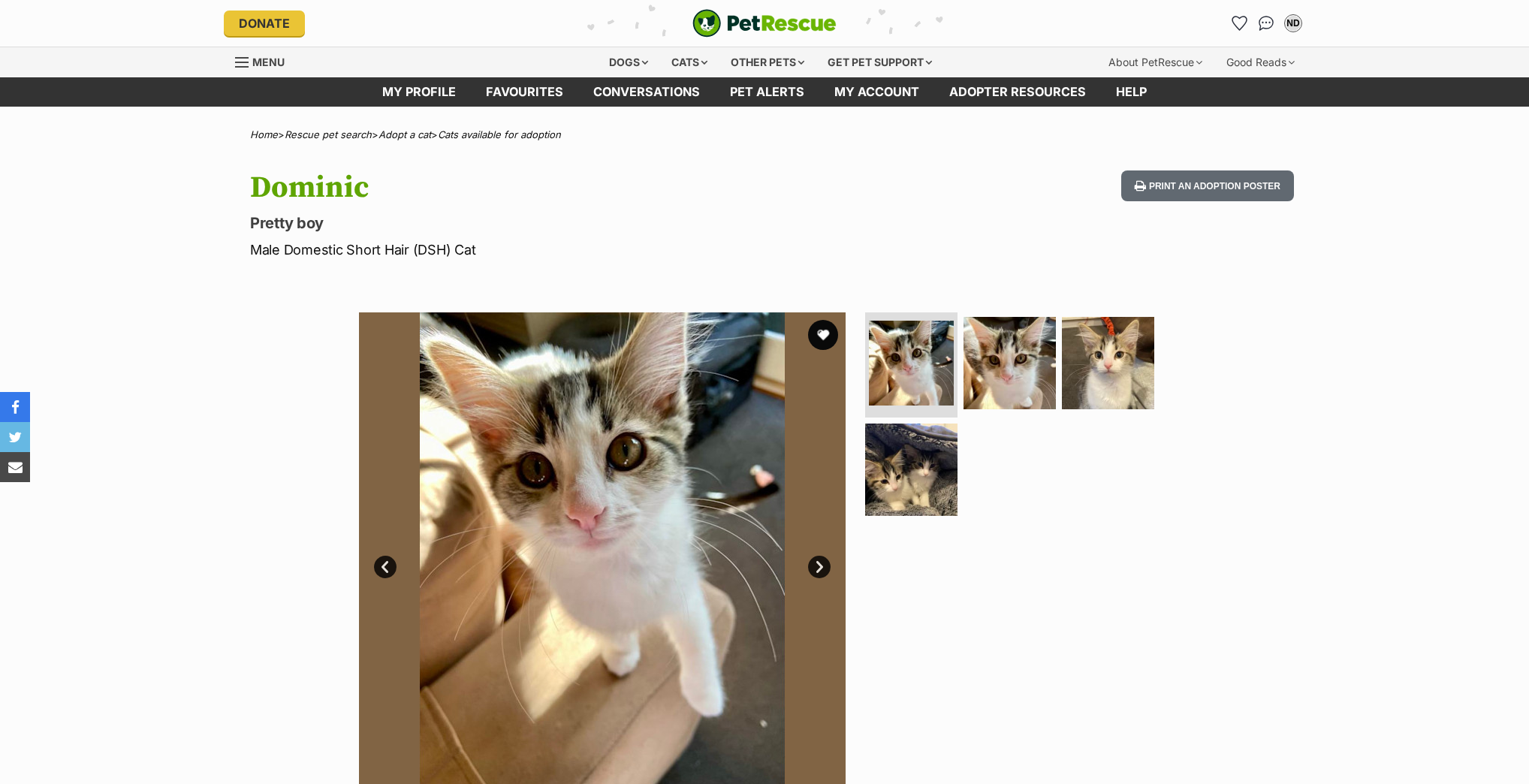 scroll, scrollTop: 0, scrollLeft: 0, axis: both 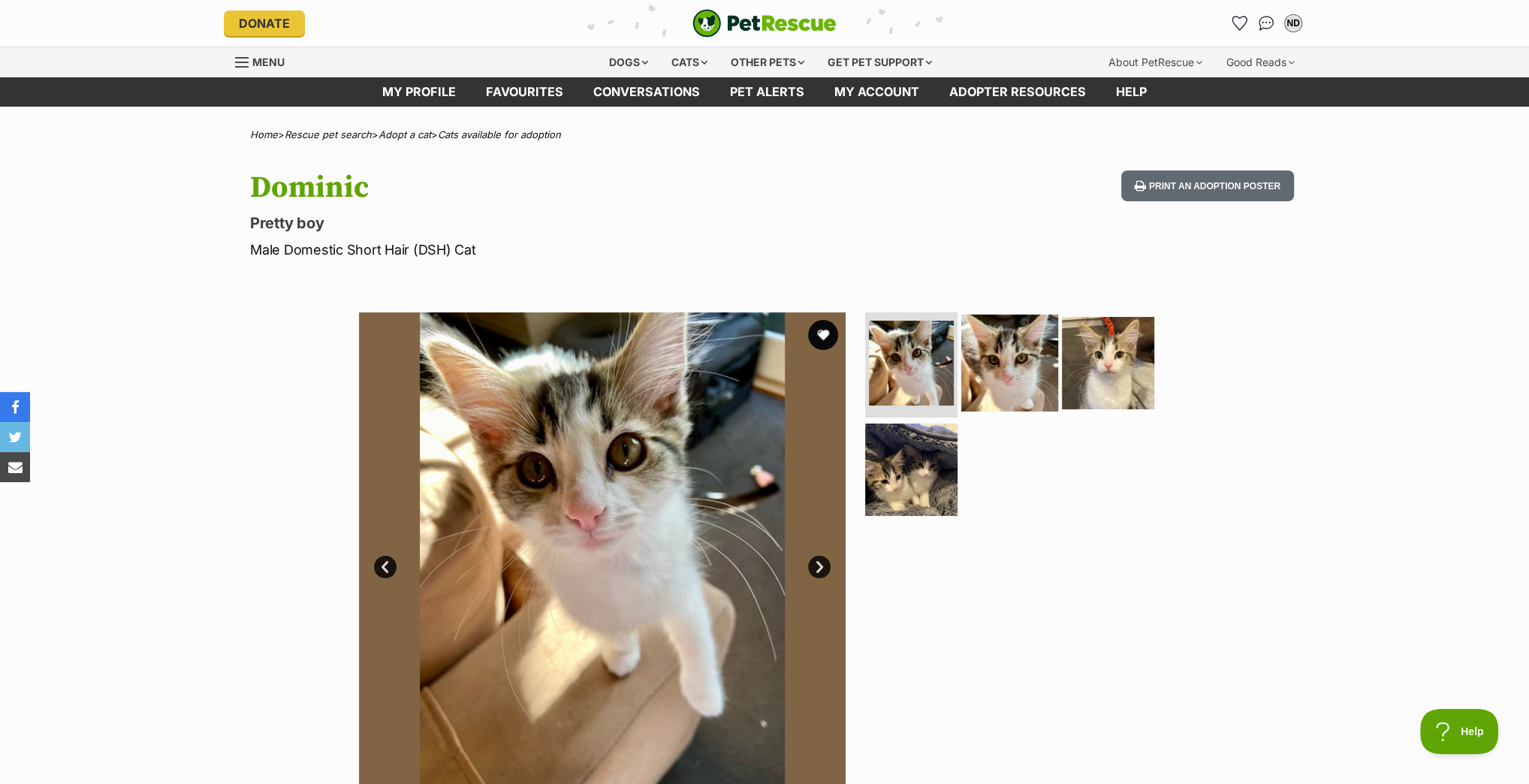 click at bounding box center (1009, 363) 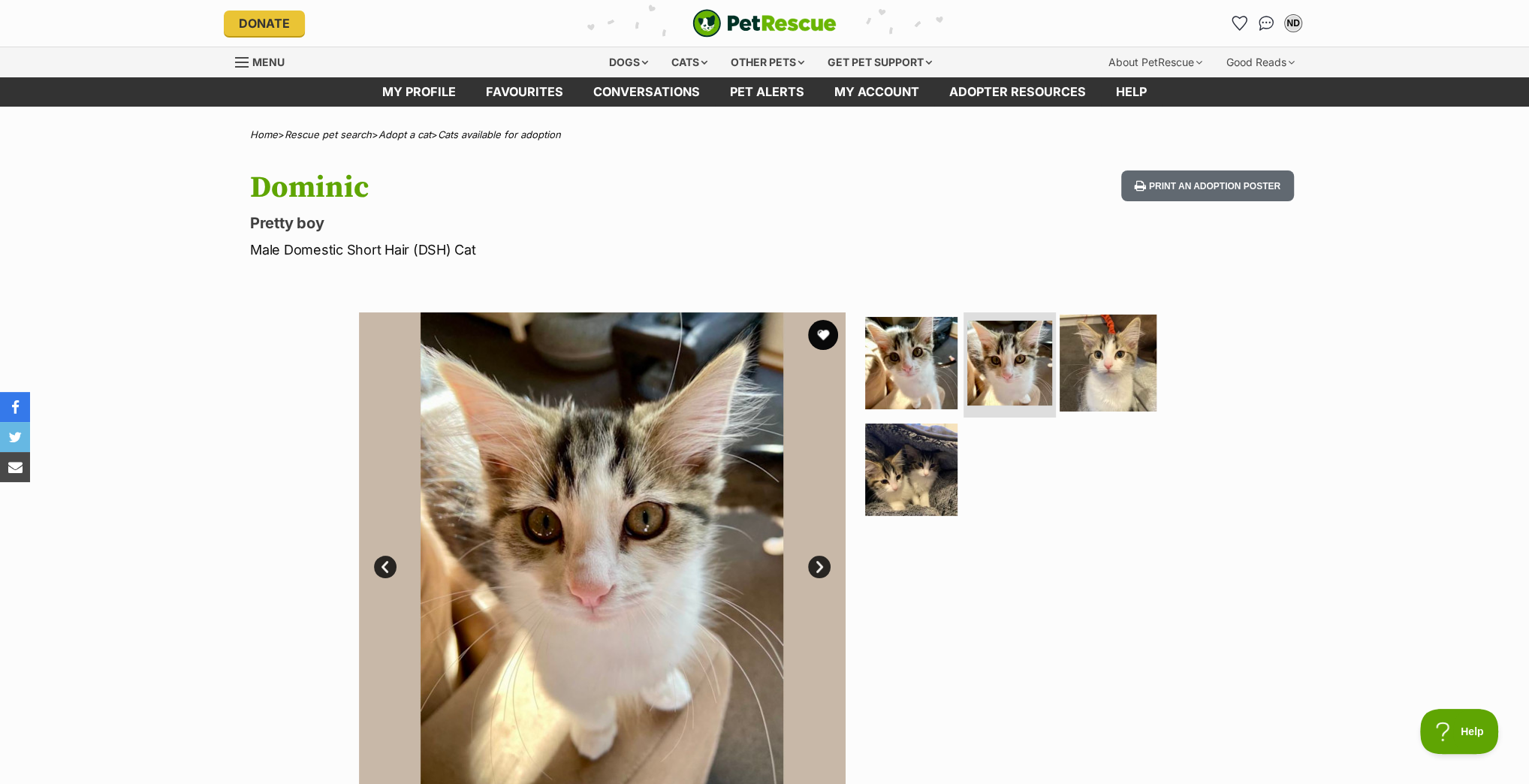 scroll, scrollTop: 0, scrollLeft: 0, axis: both 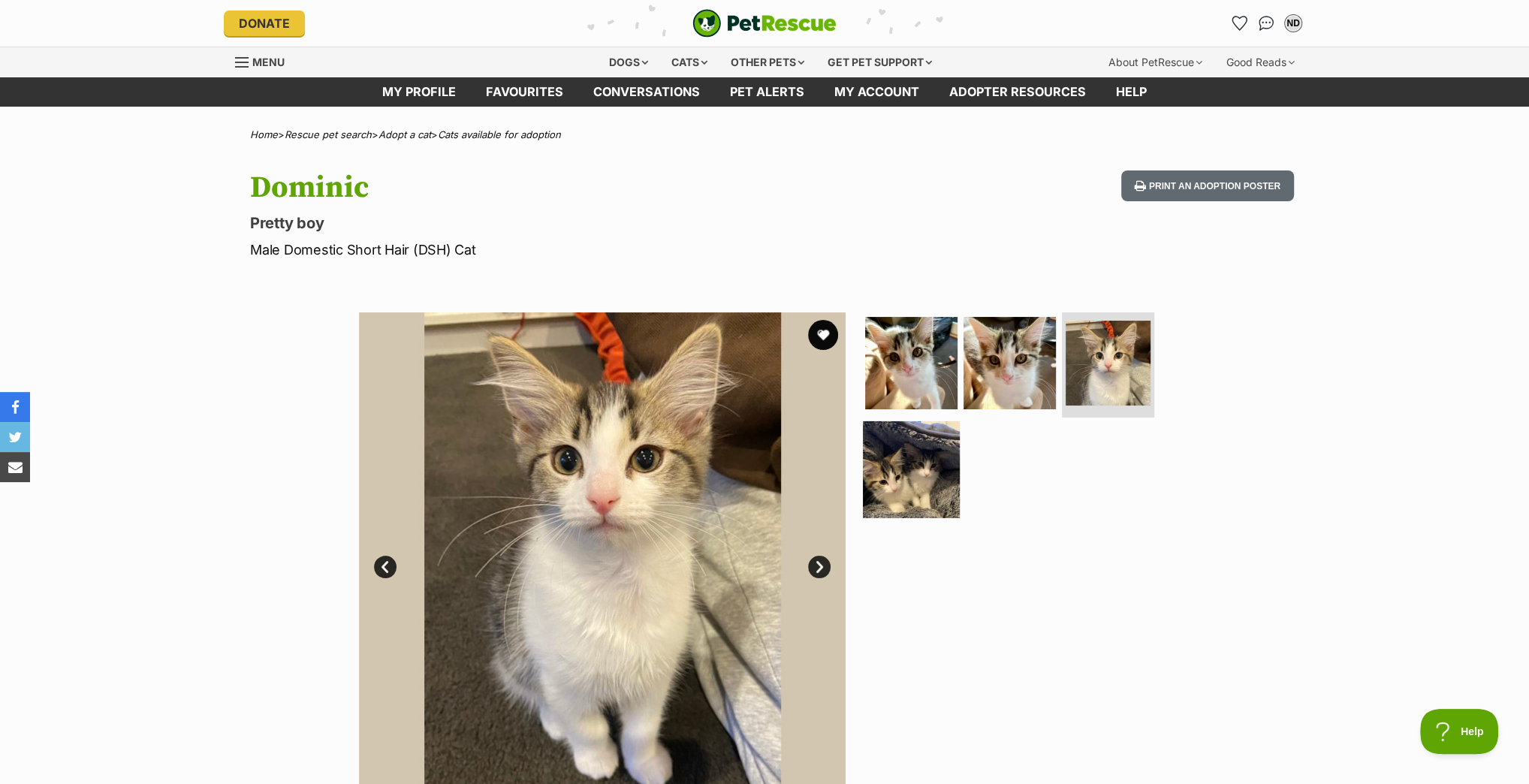 click at bounding box center (911, 469) 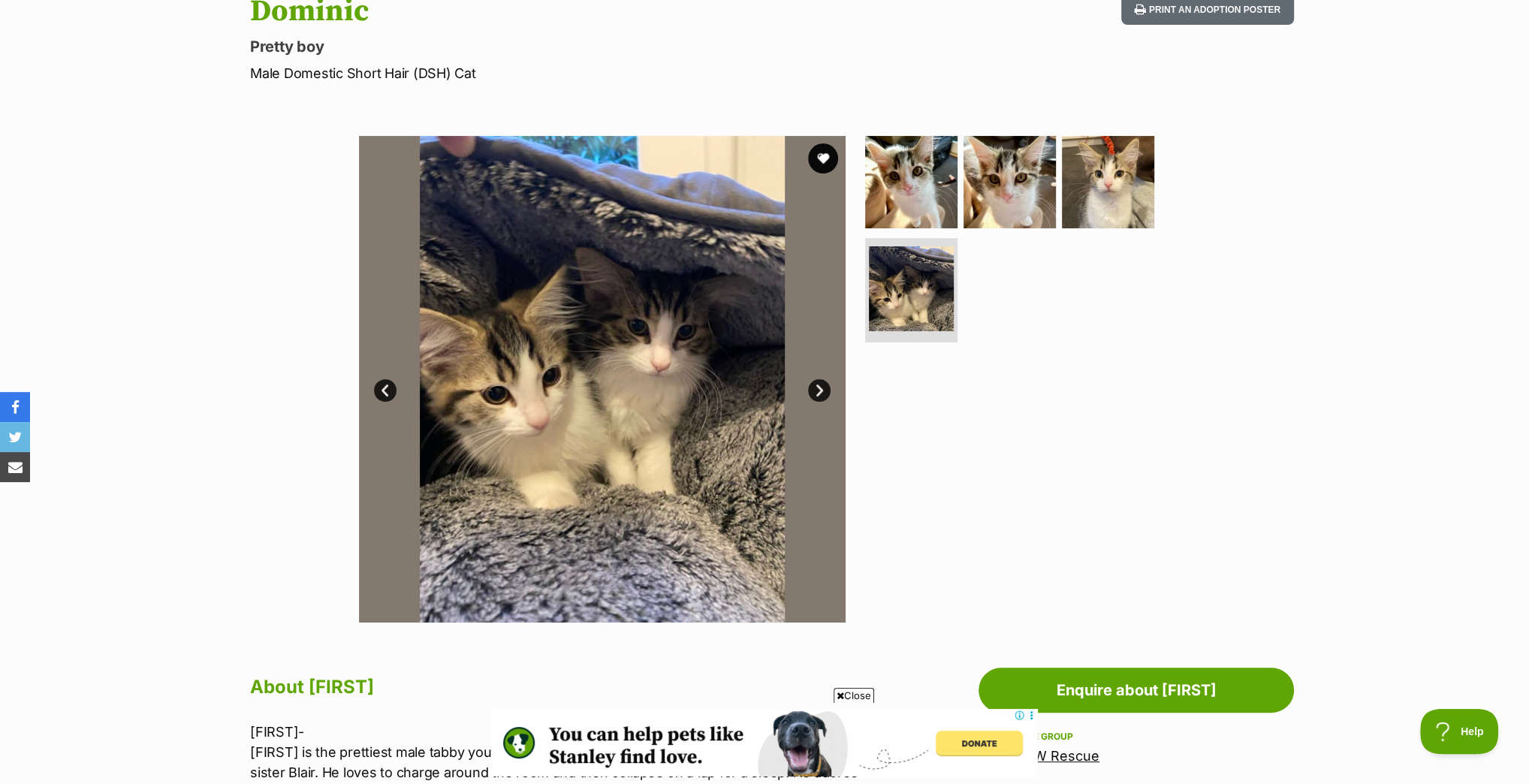 scroll, scrollTop: 60, scrollLeft: 0, axis: vertical 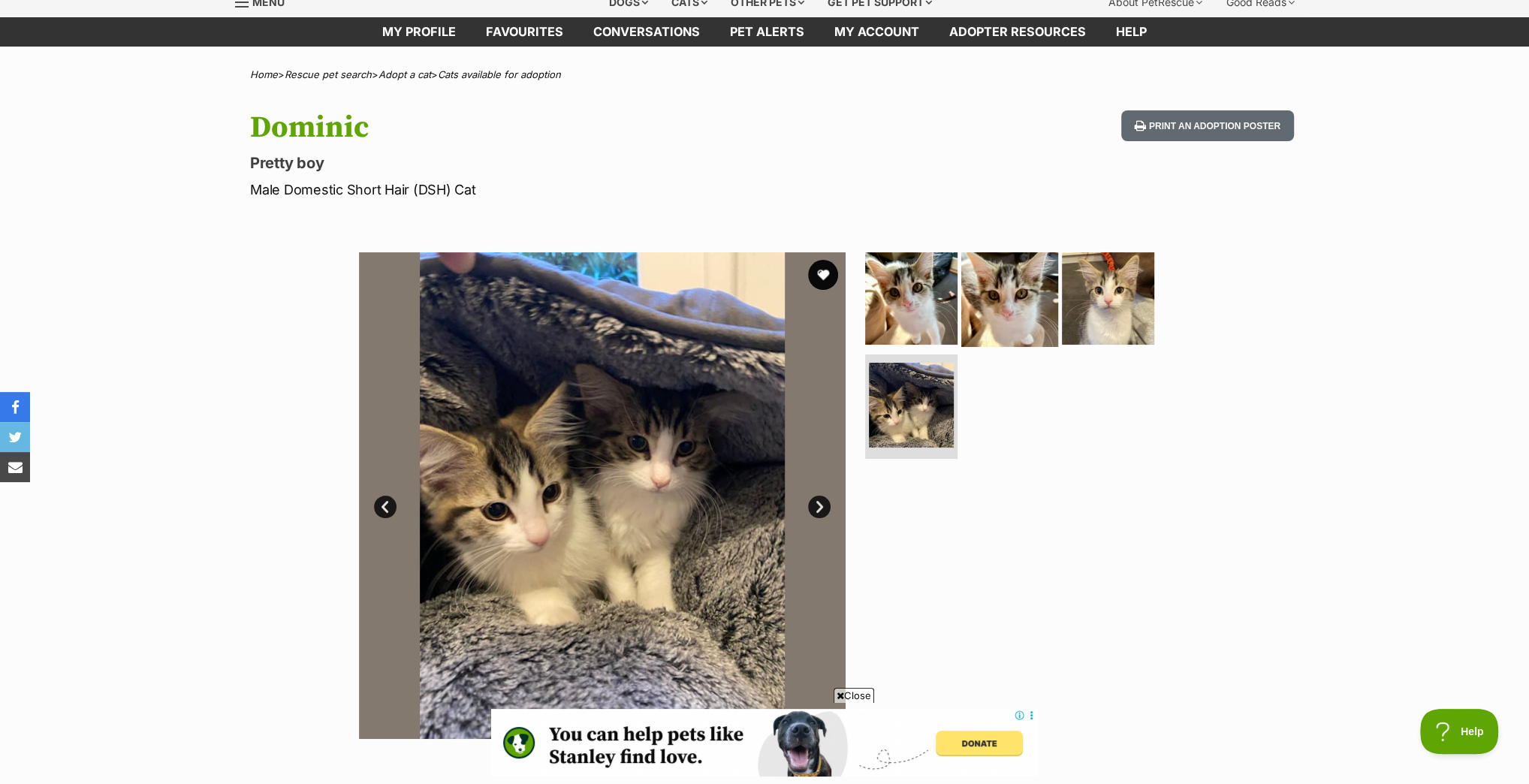 click at bounding box center [1009, 298] 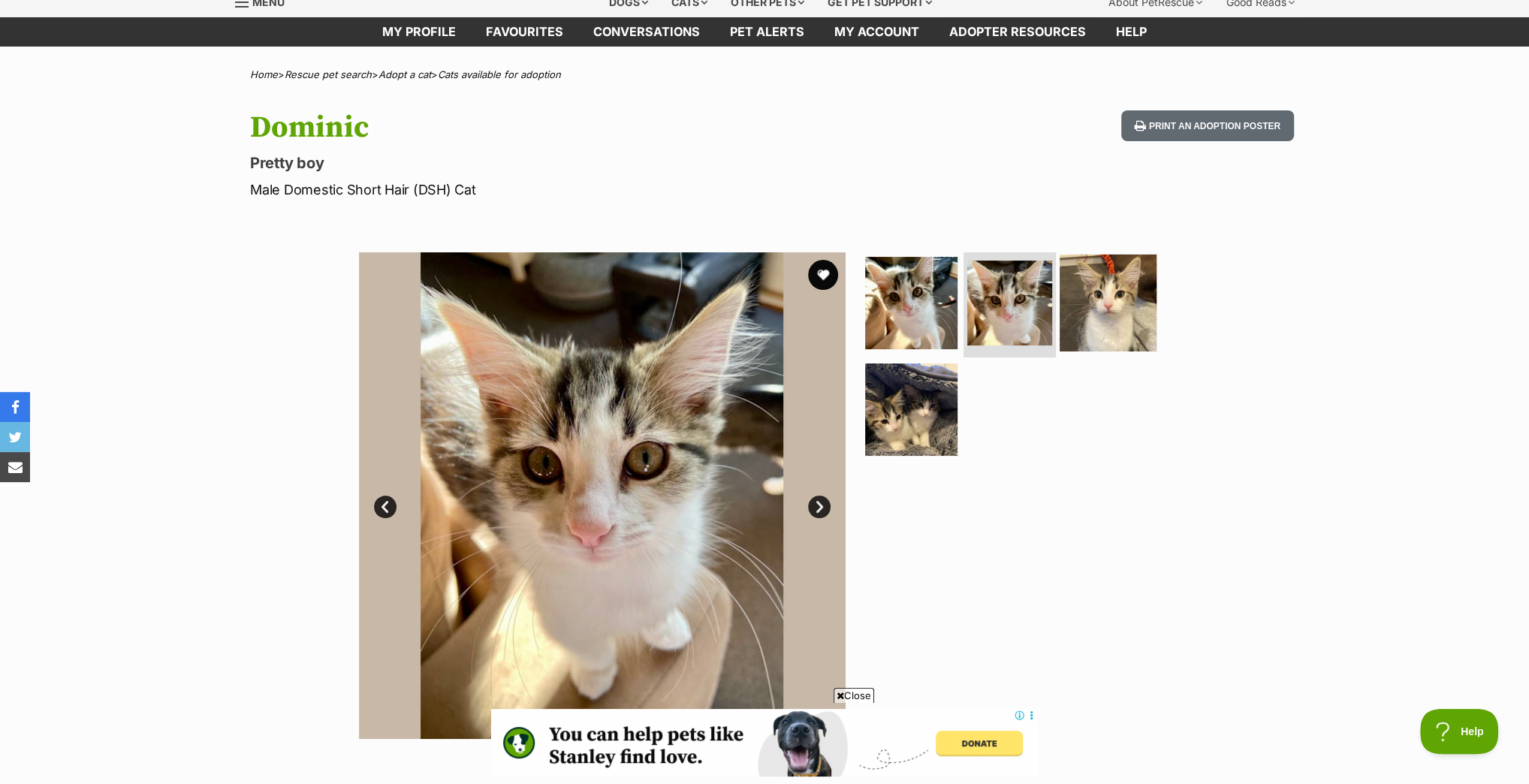 click at bounding box center [1108, 303] 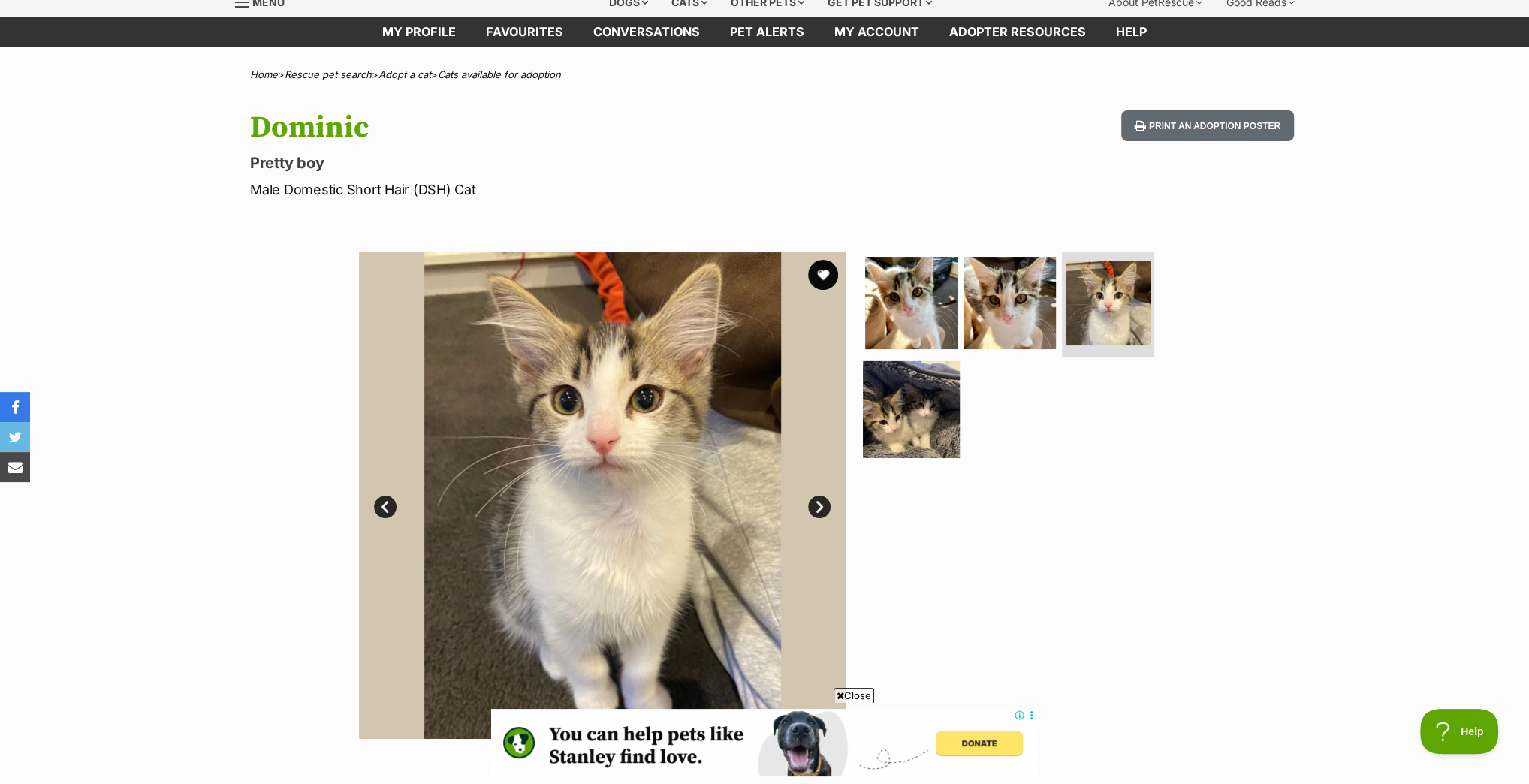 click at bounding box center [911, 409] 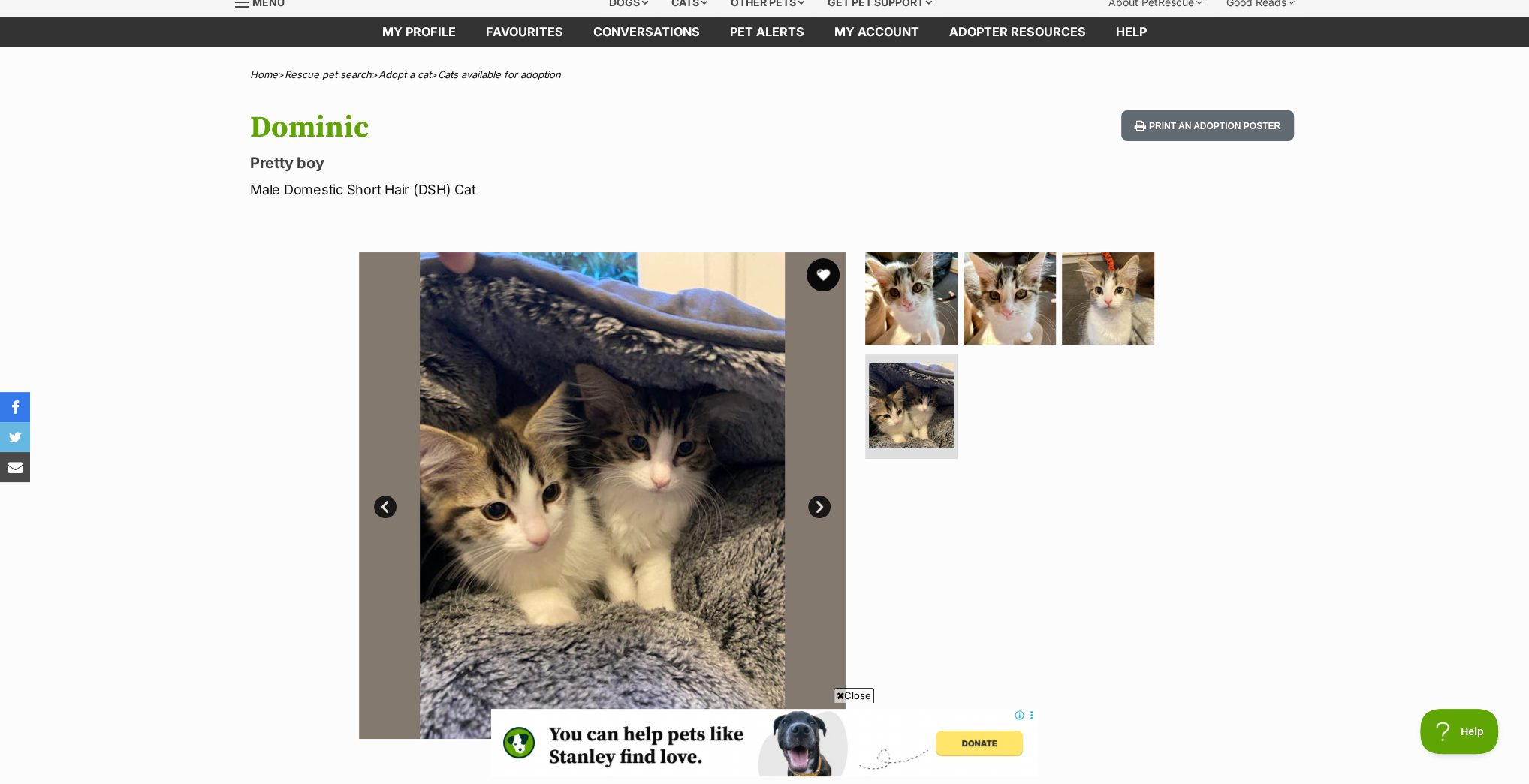 click at bounding box center (823, 275) 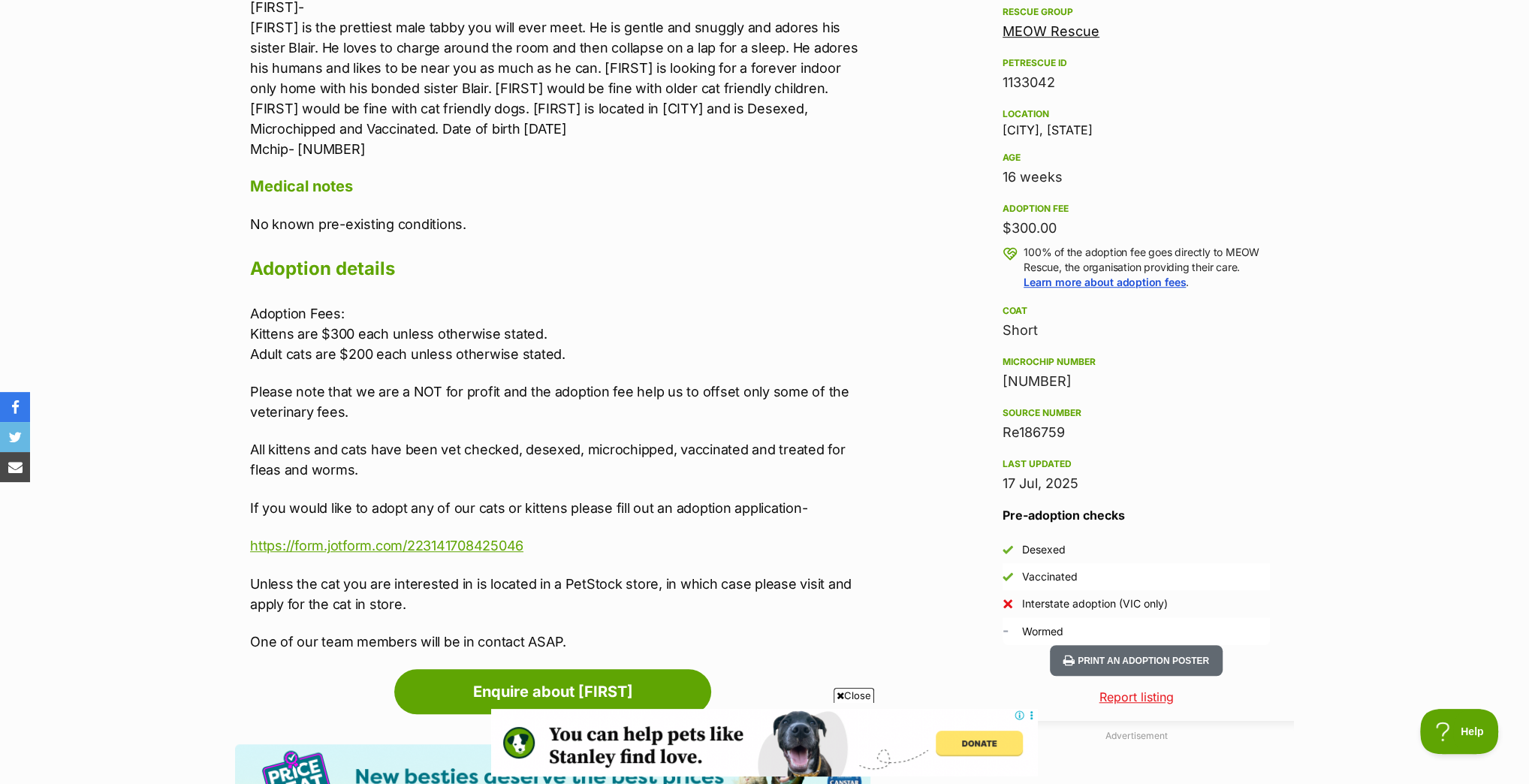 scroll, scrollTop: 0, scrollLeft: 0, axis: both 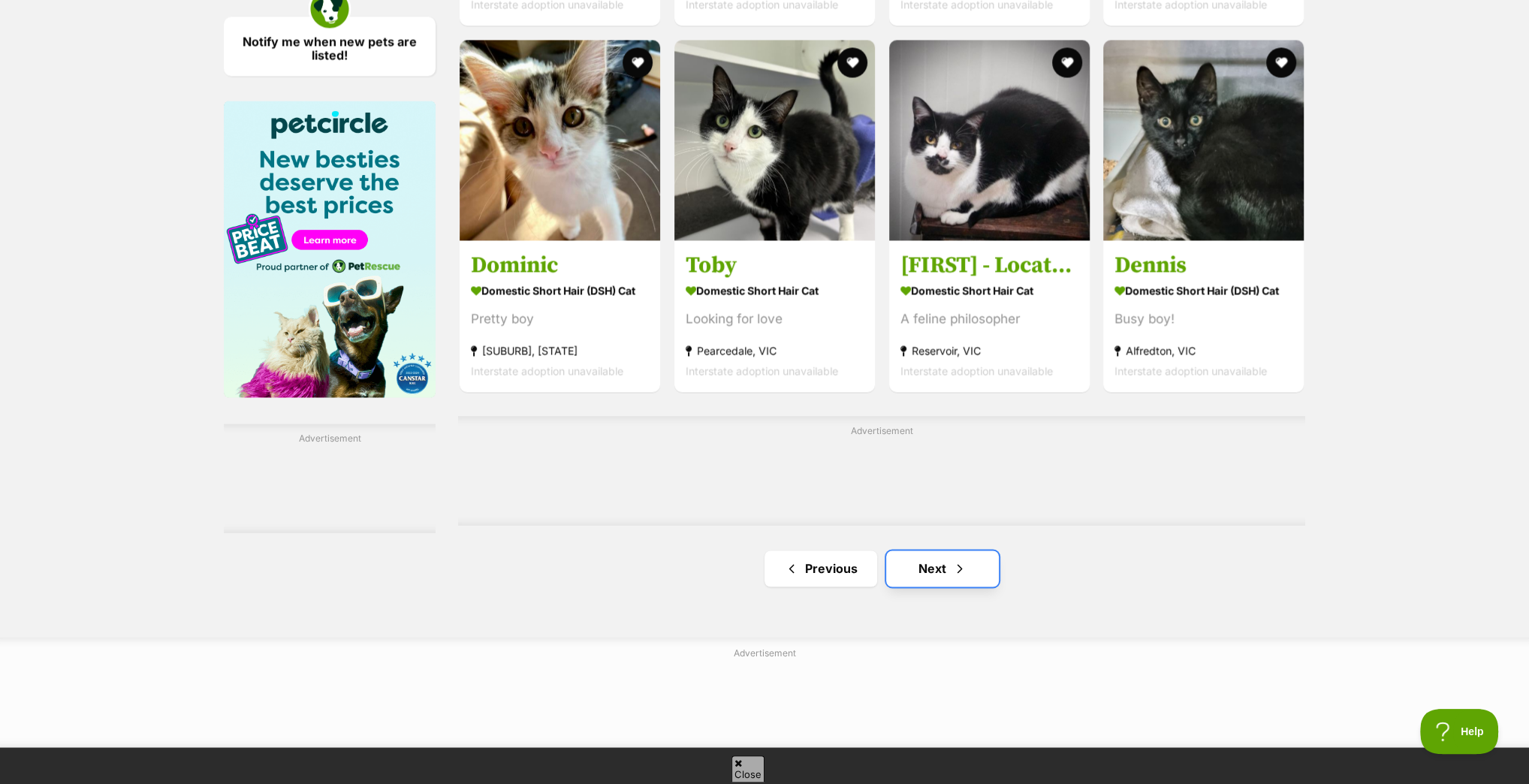 click on "Next" at bounding box center (942, 568) 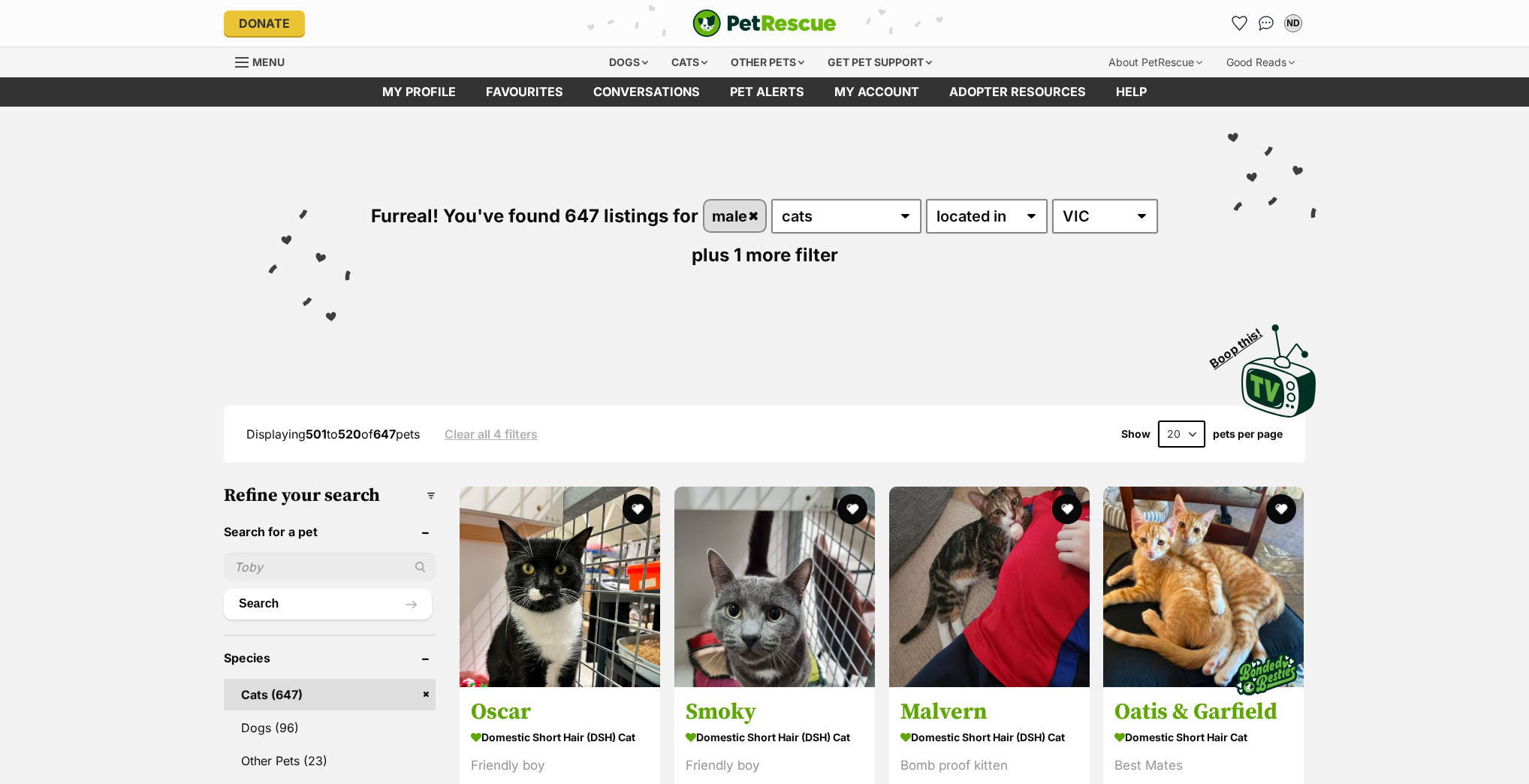 scroll, scrollTop: 0, scrollLeft: 0, axis: both 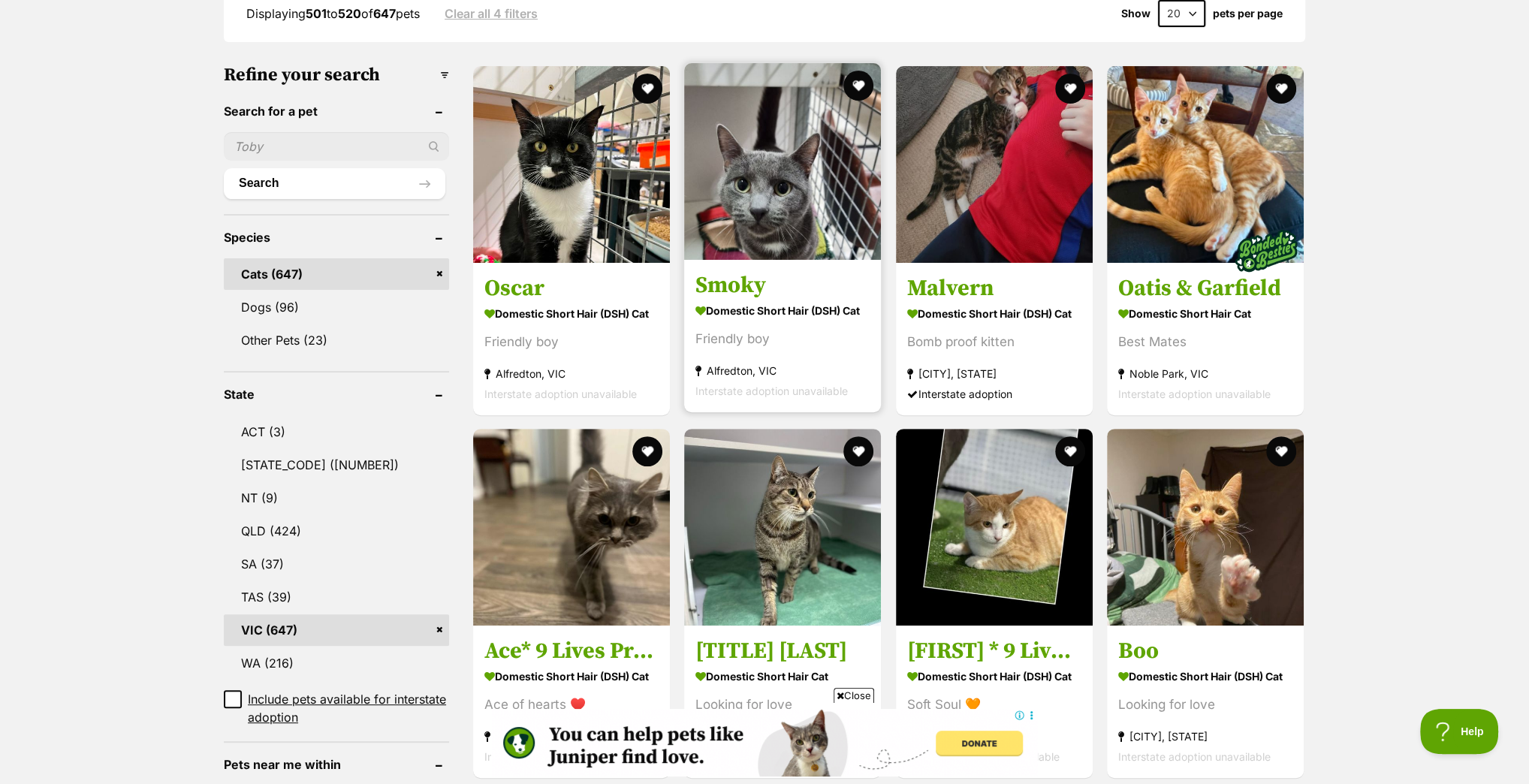 click at bounding box center [783, 161] 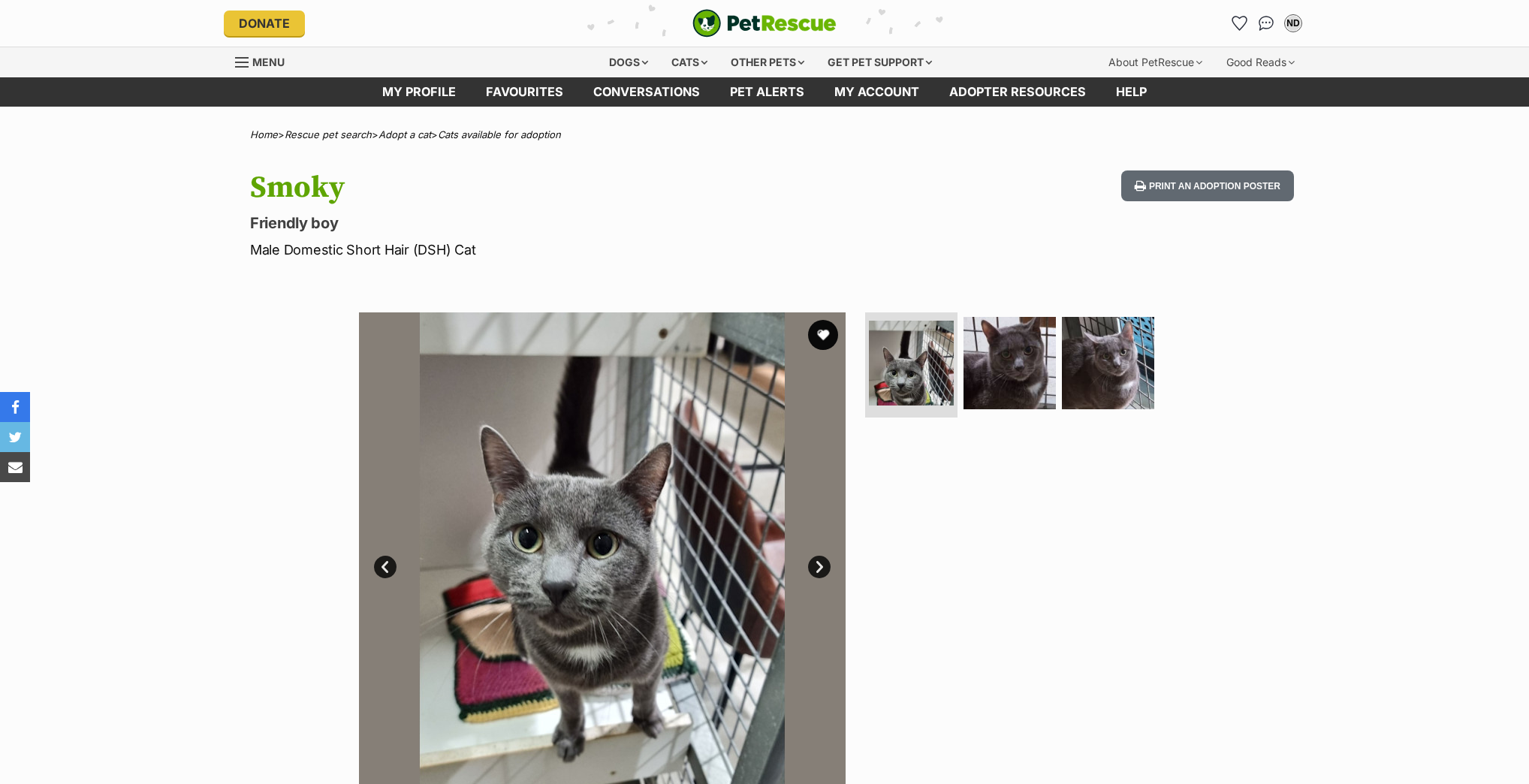 scroll, scrollTop: 0, scrollLeft: 0, axis: both 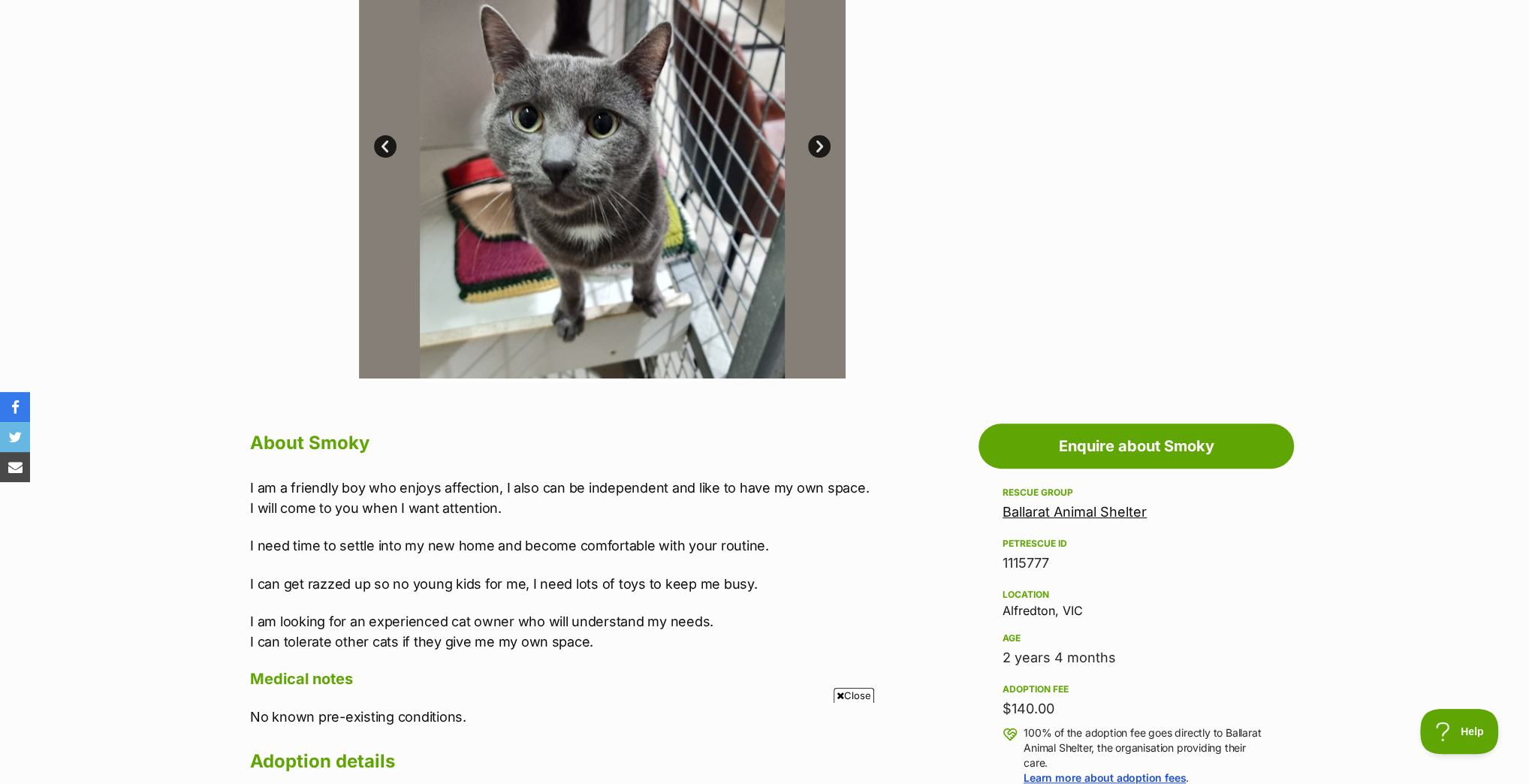 click on "Next" at bounding box center (819, 146) 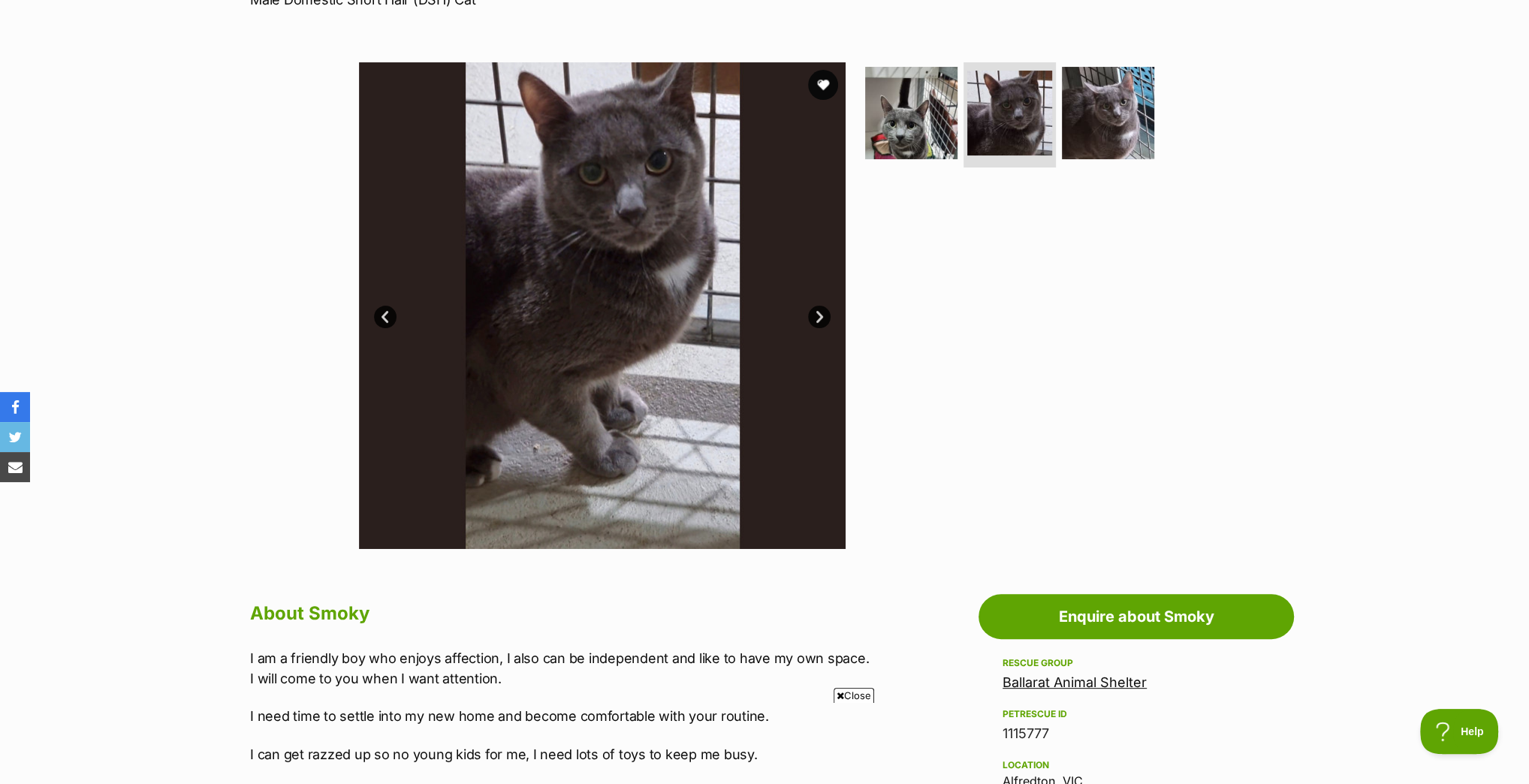 scroll, scrollTop: 240, scrollLeft: 0, axis: vertical 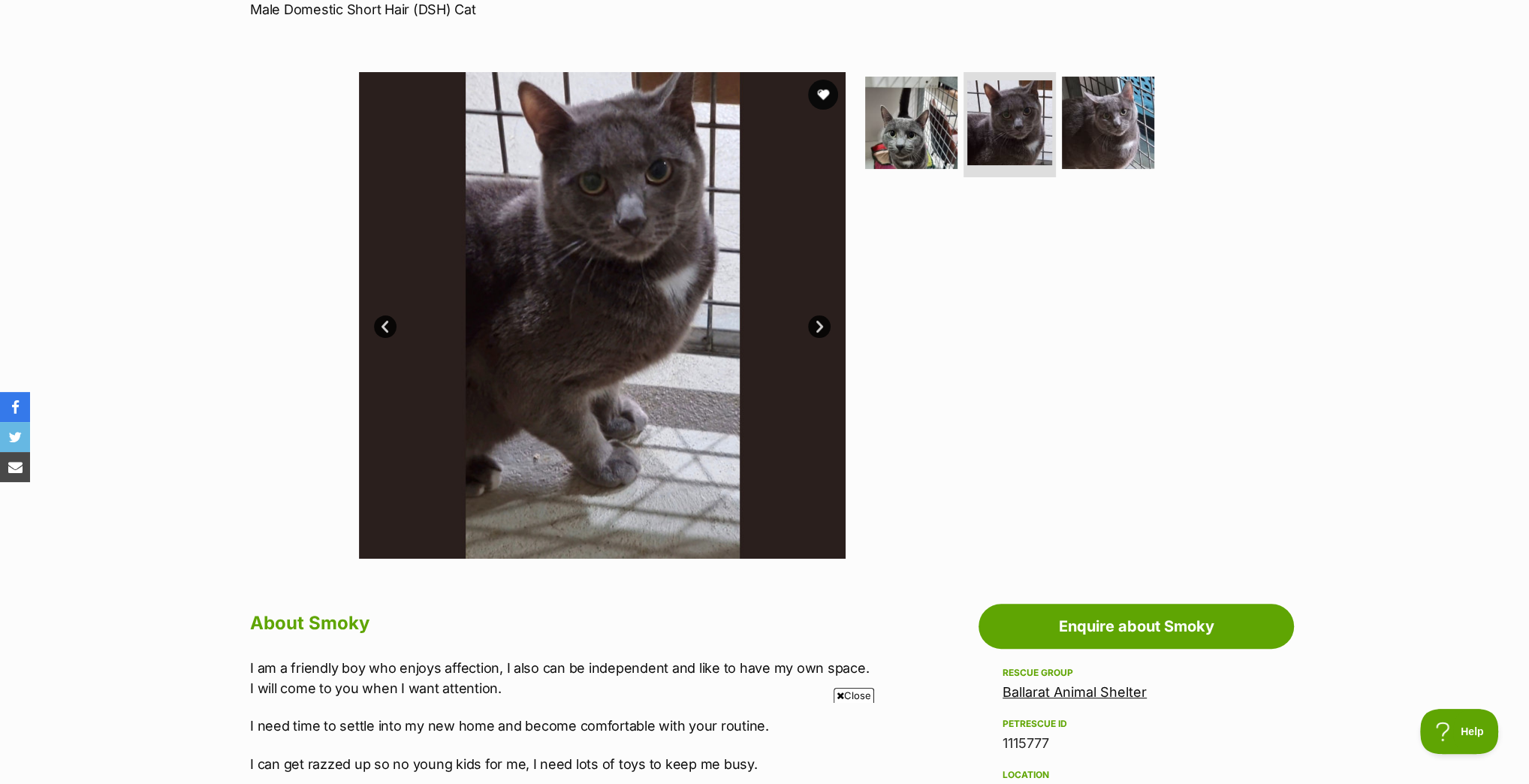 click on "Next" at bounding box center (819, 327) 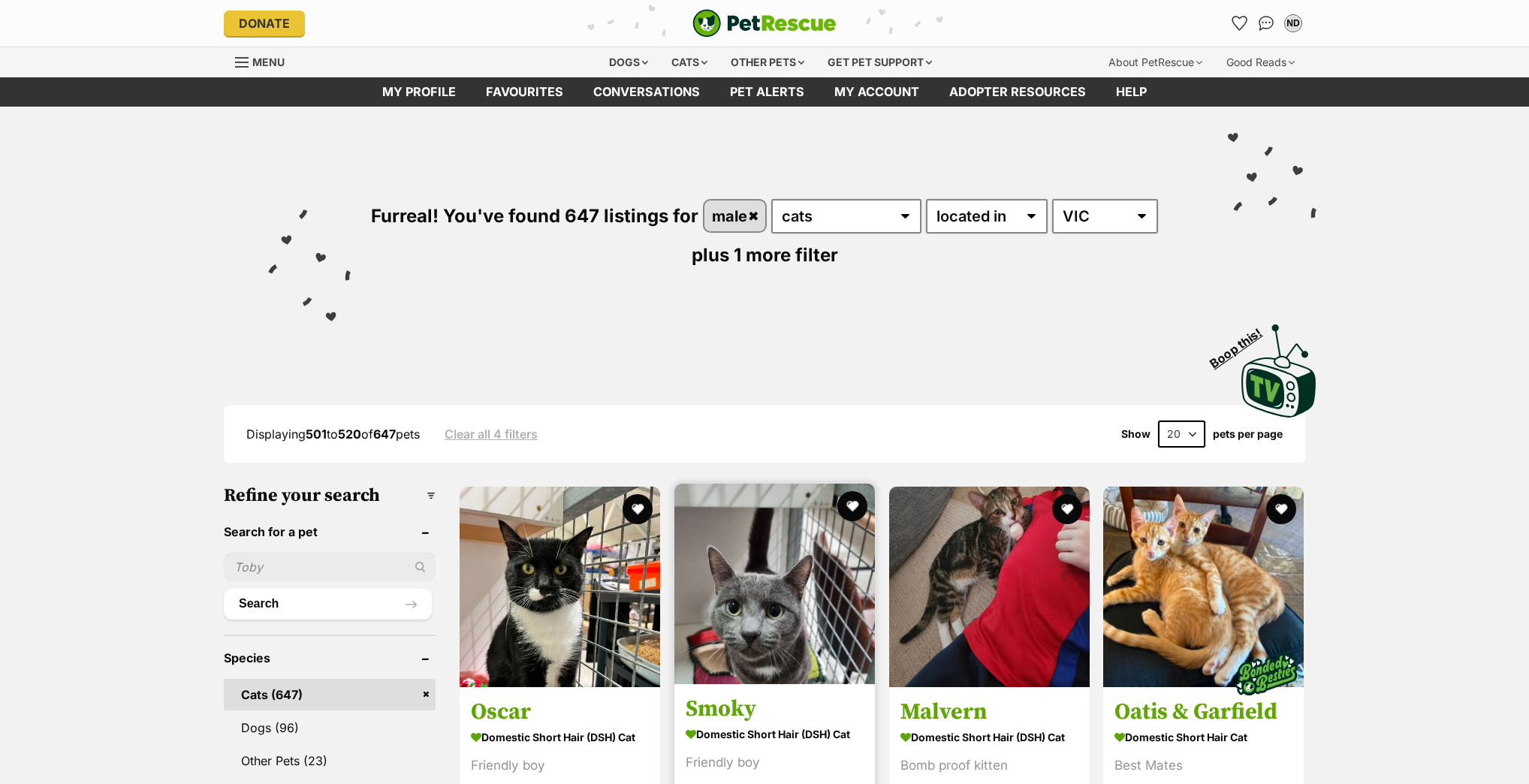 scroll, scrollTop: 413, scrollLeft: 0, axis: vertical 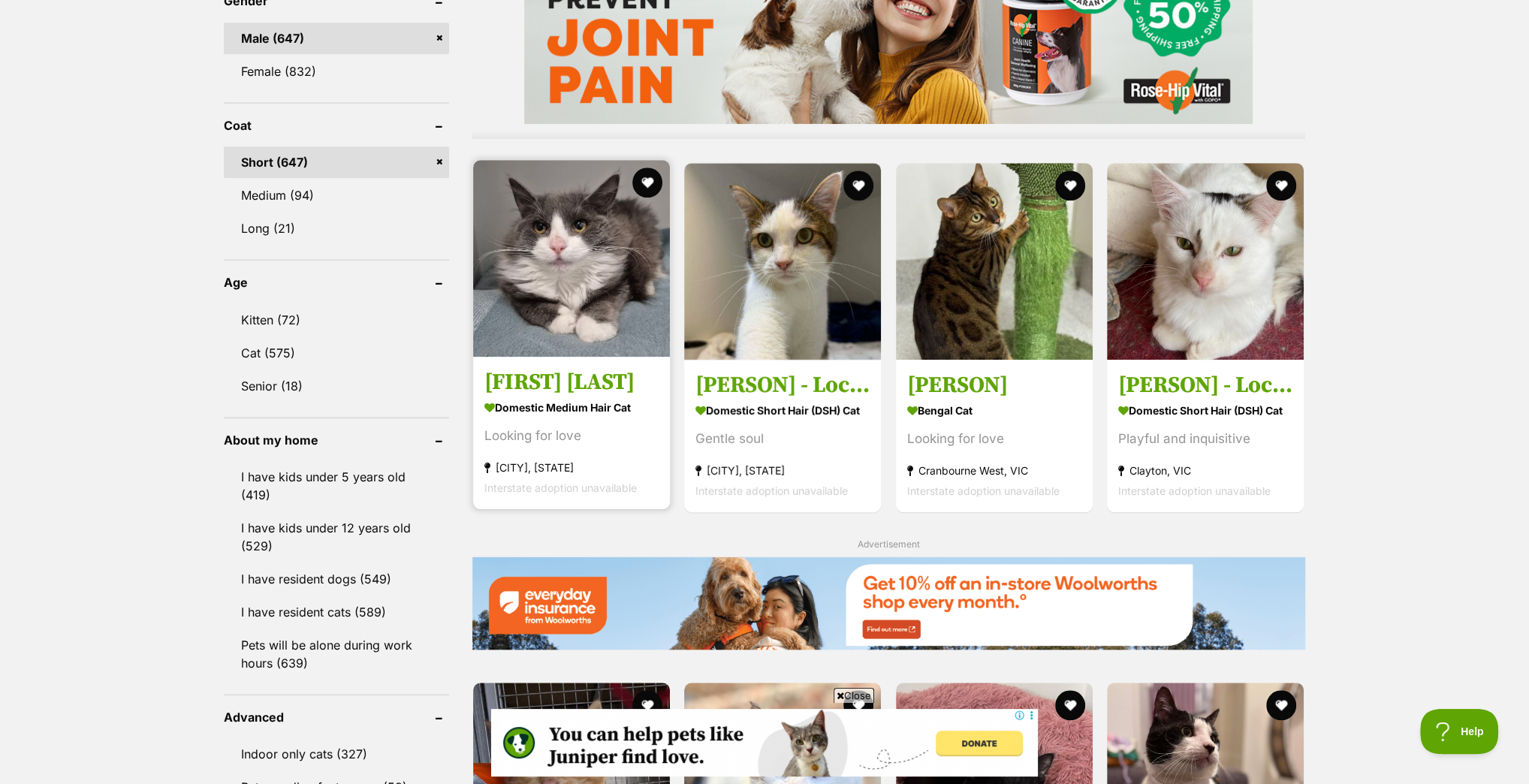 click at bounding box center [571, 258] 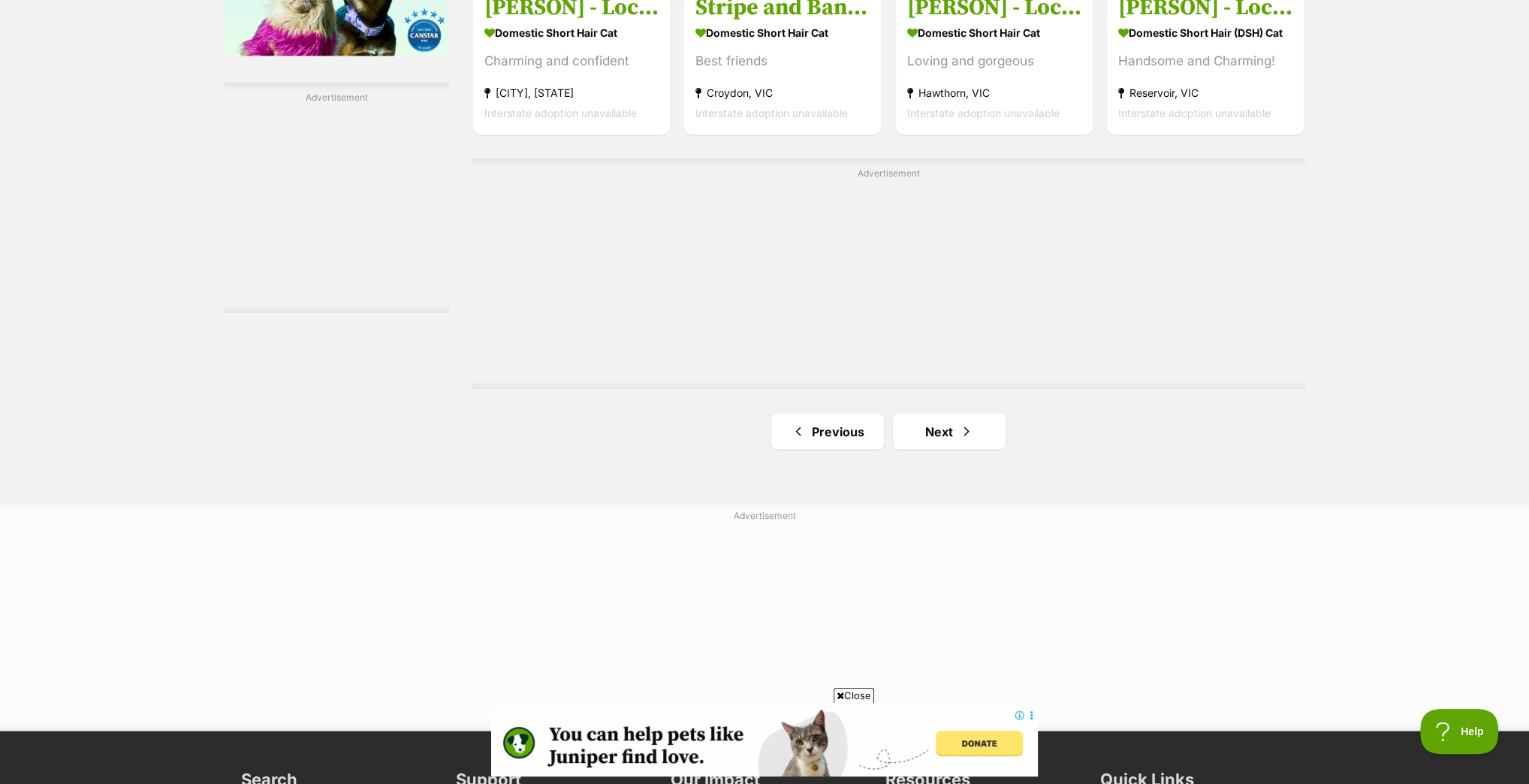 scroll, scrollTop: 2576, scrollLeft: 0, axis: vertical 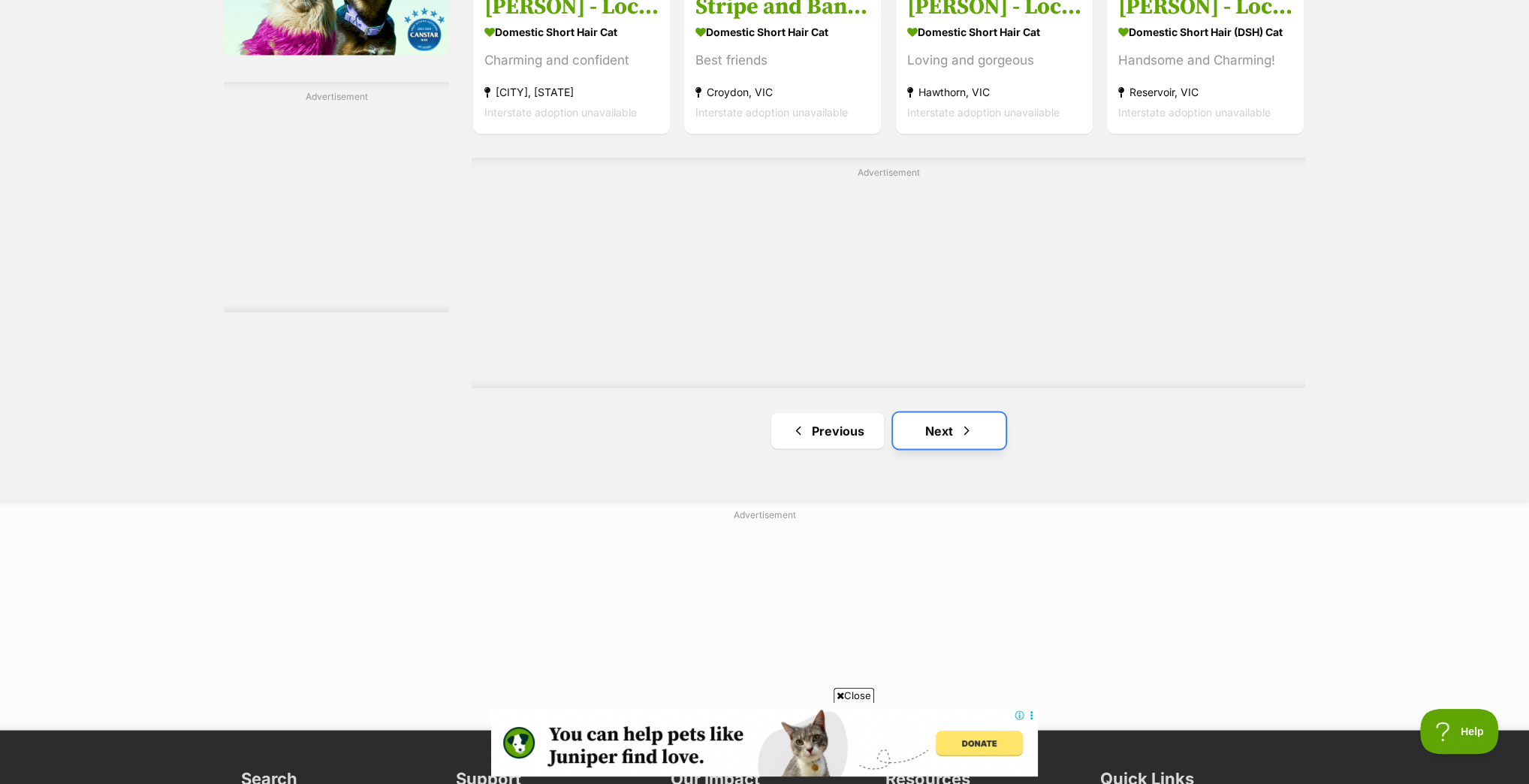 click on "Next" at bounding box center (949, 430) 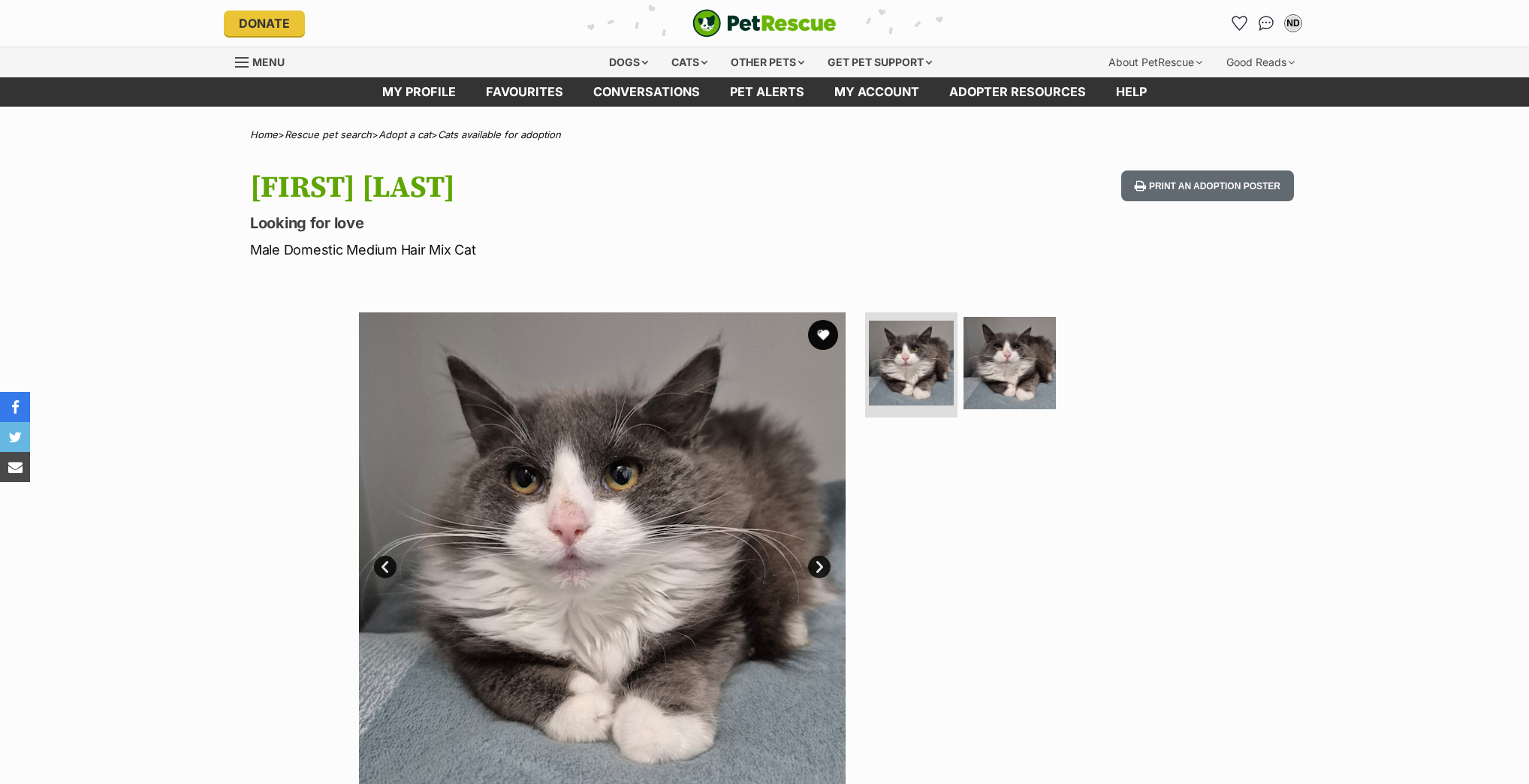 scroll, scrollTop: 0, scrollLeft: 0, axis: both 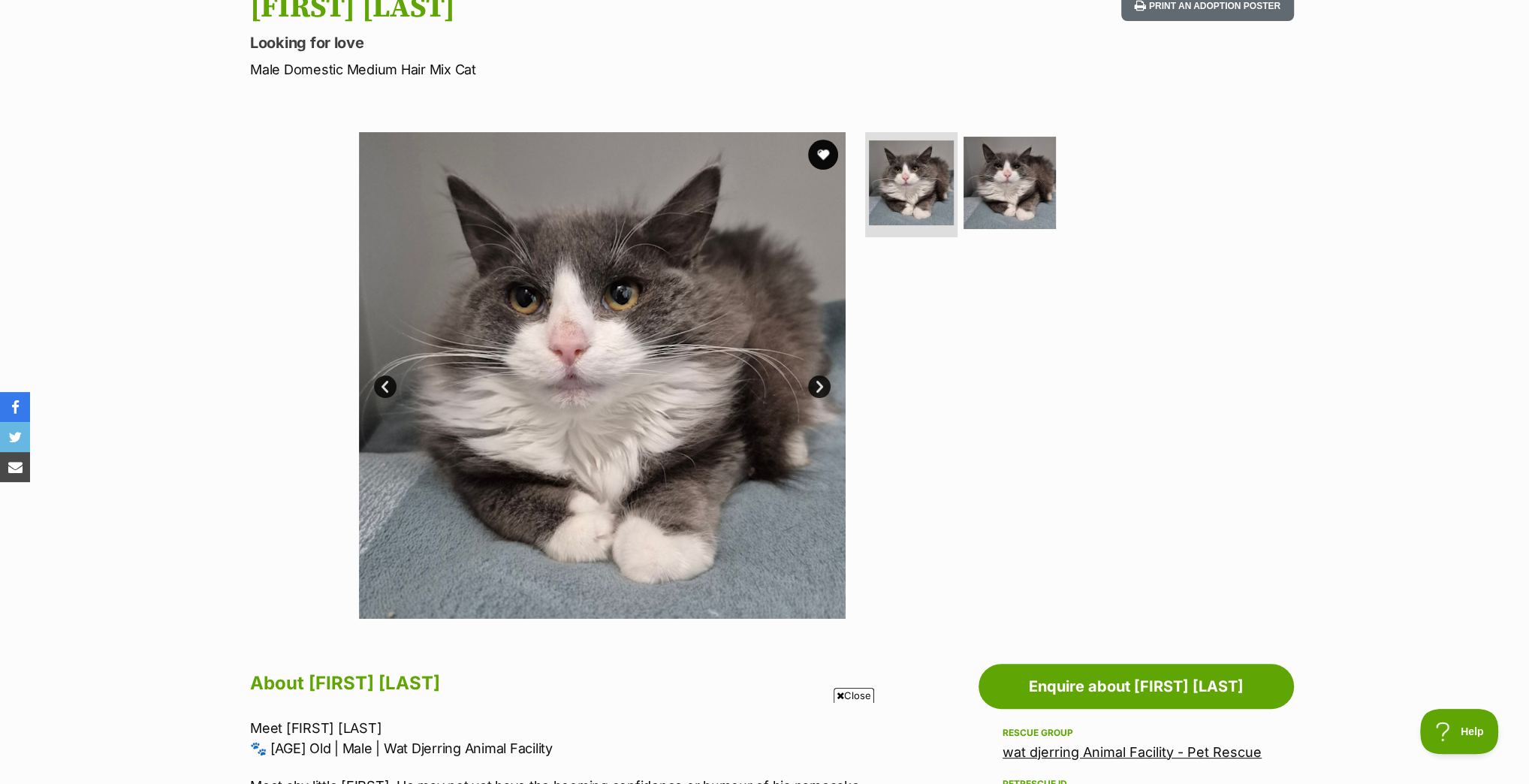 click on "Next" at bounding box center (819, 387) 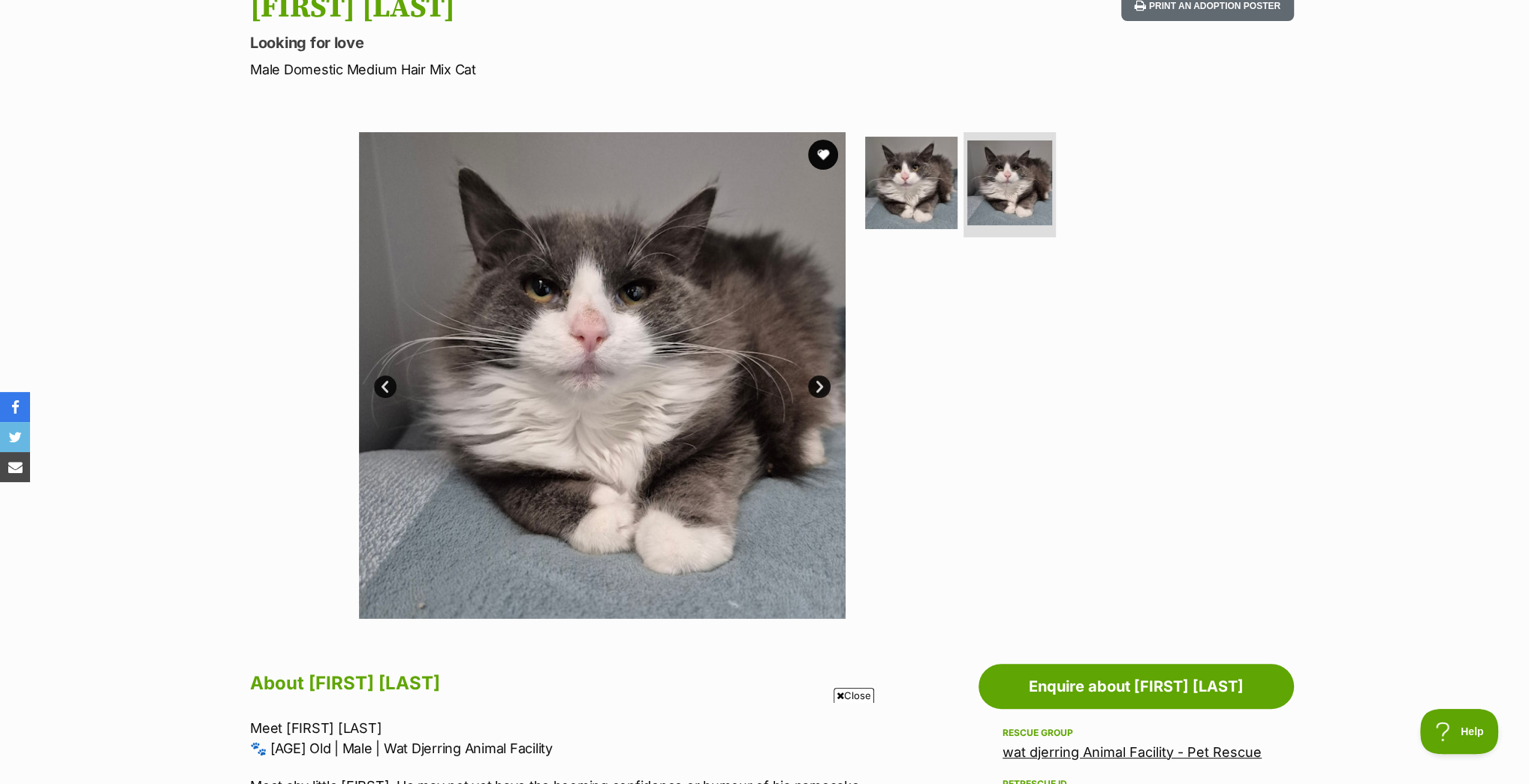 scroll, scrollTop: 0, scrollLeft: 0, axis: both 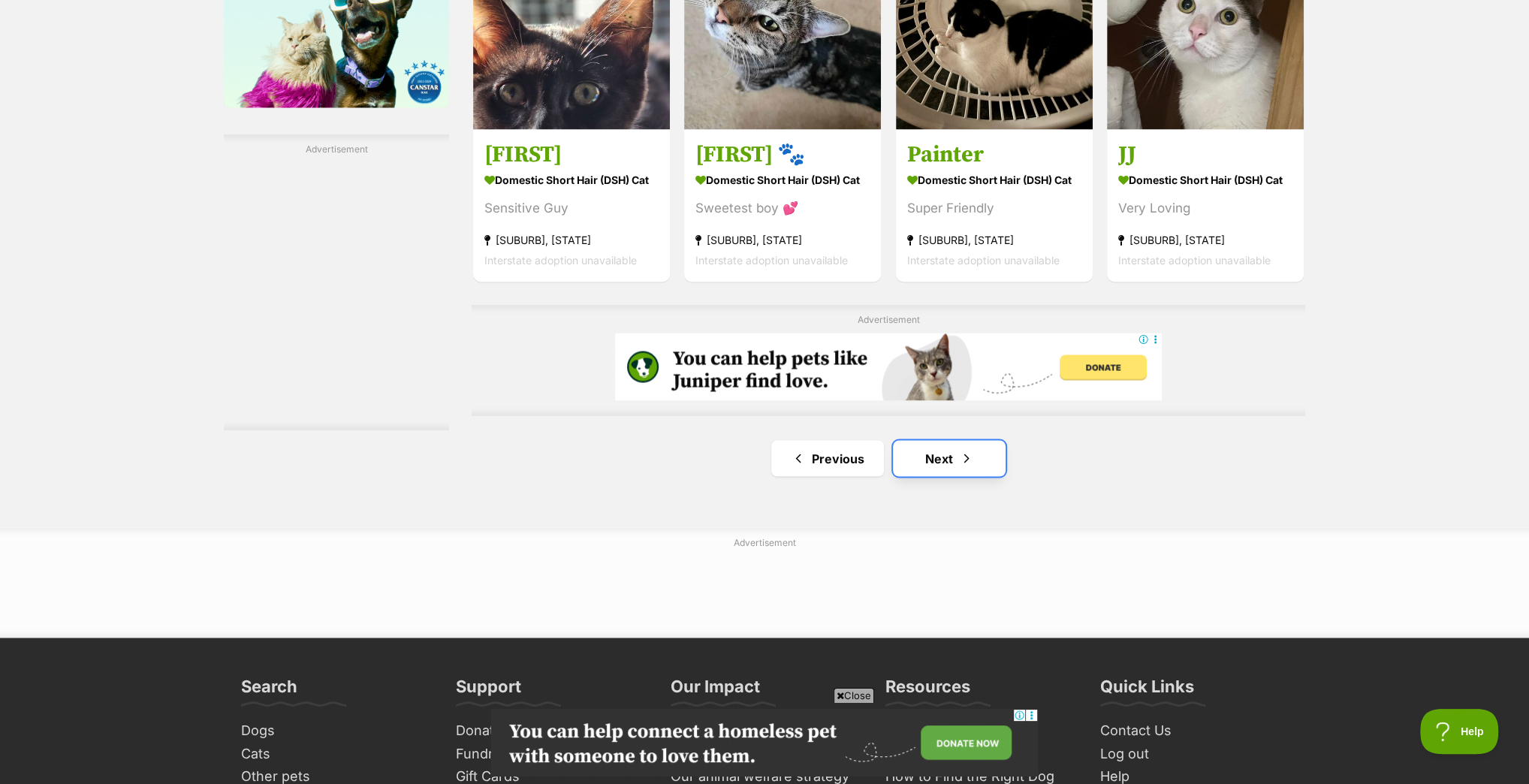 click on "Next" at bounding box center [949, 458] 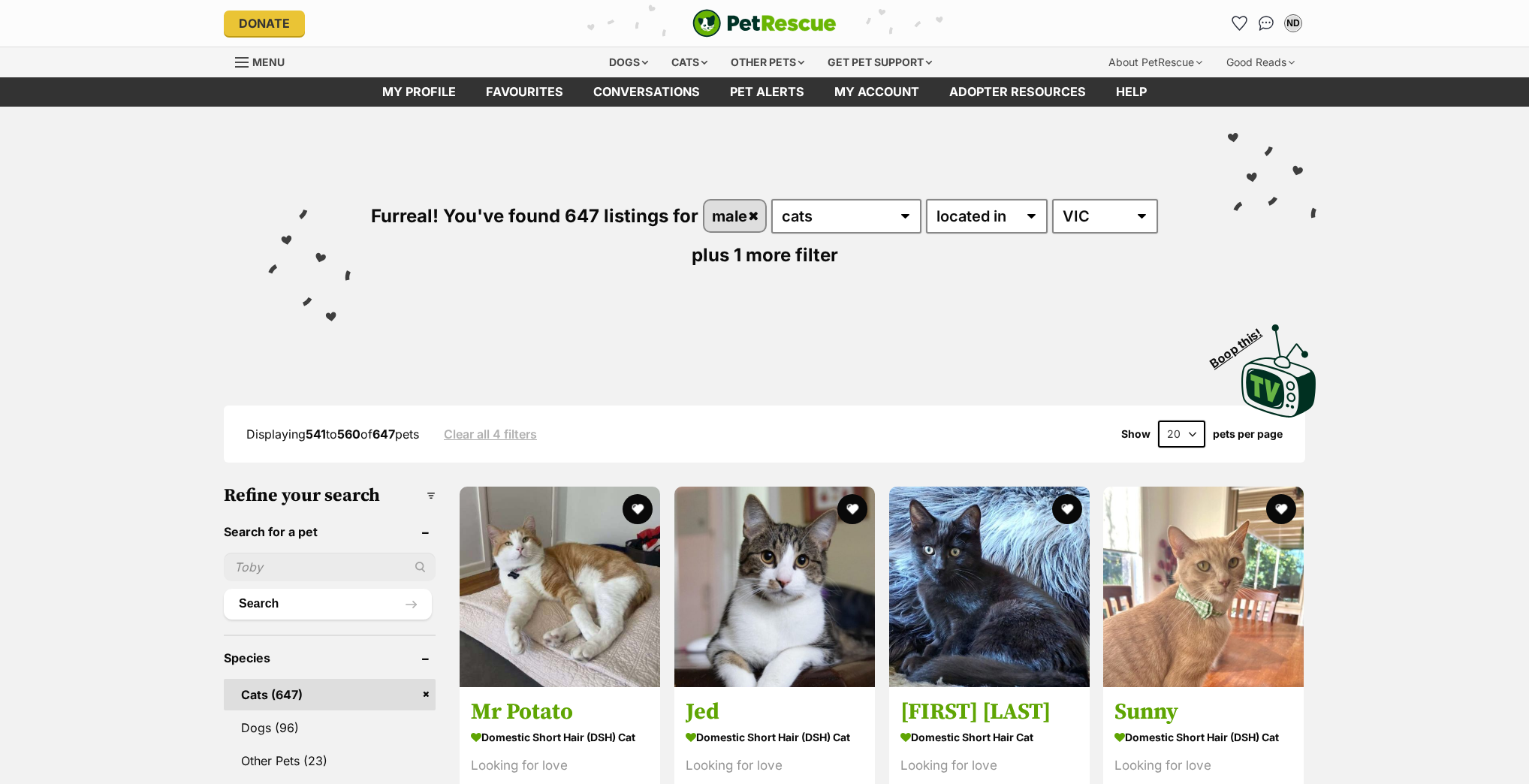 scroll, scrollTop: 0, scrollLeft: 0, axis: both 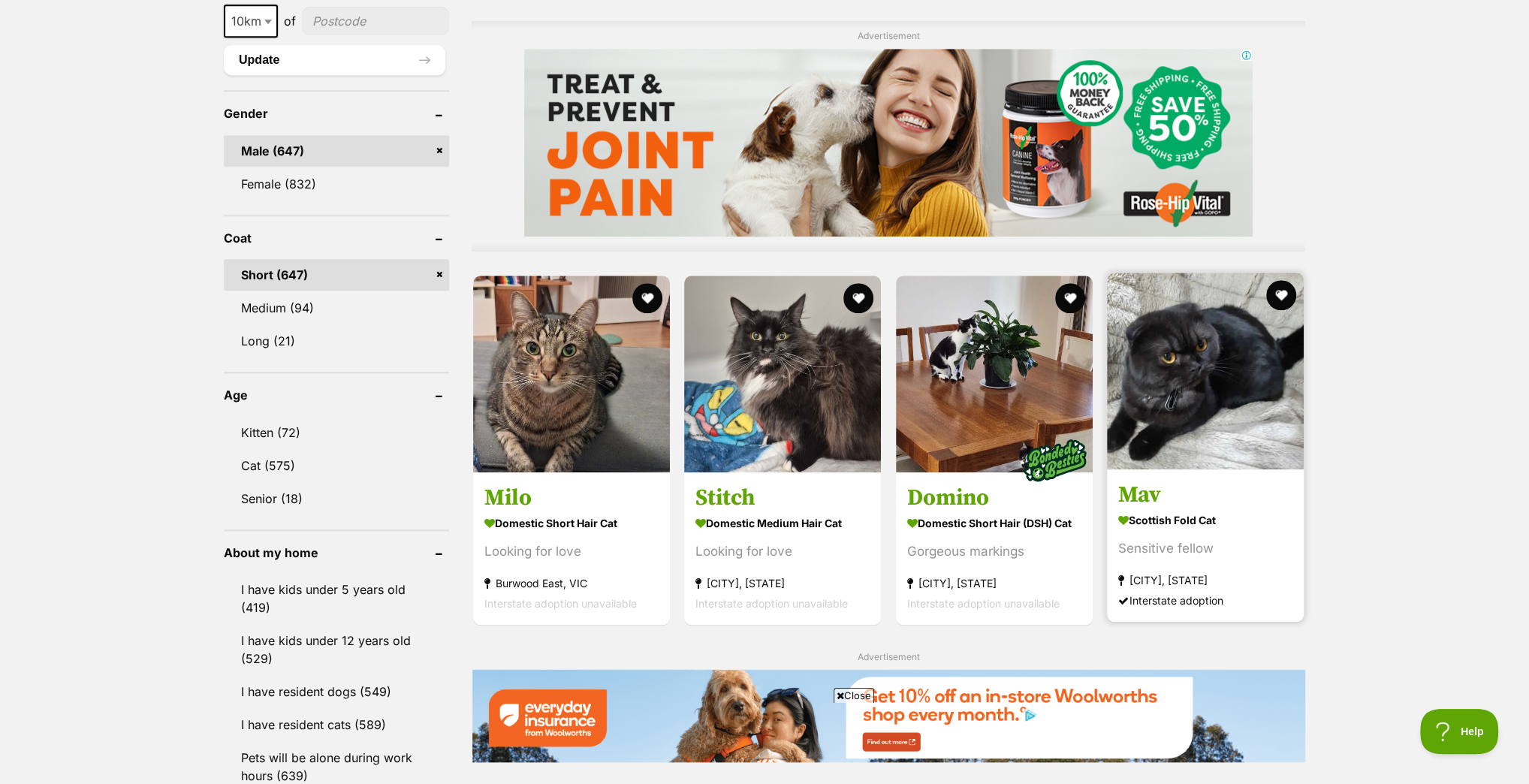 click at bounding box center (1205, 371) 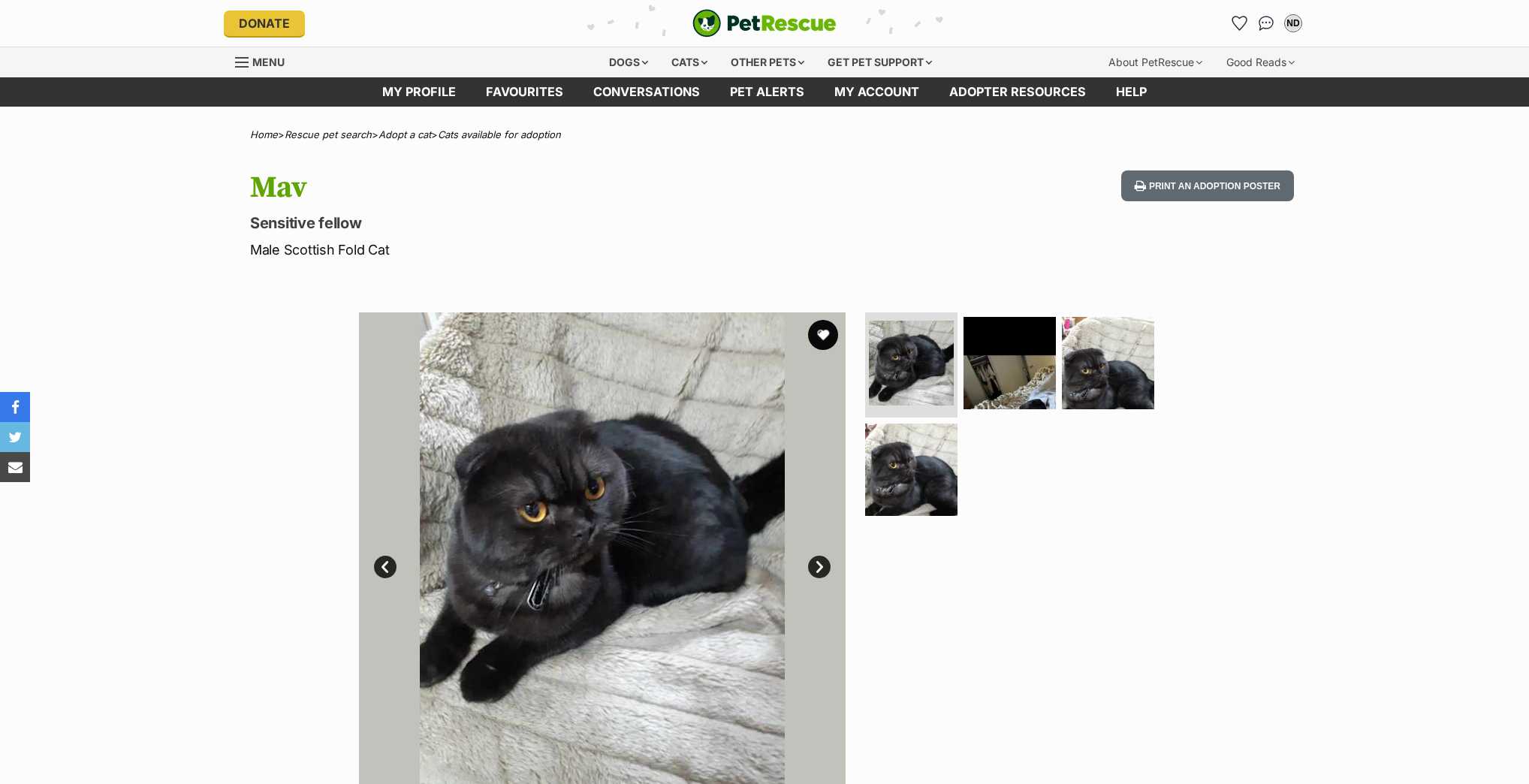 scroll, scrollTop: 0, scrollLeft: 0, axis: both 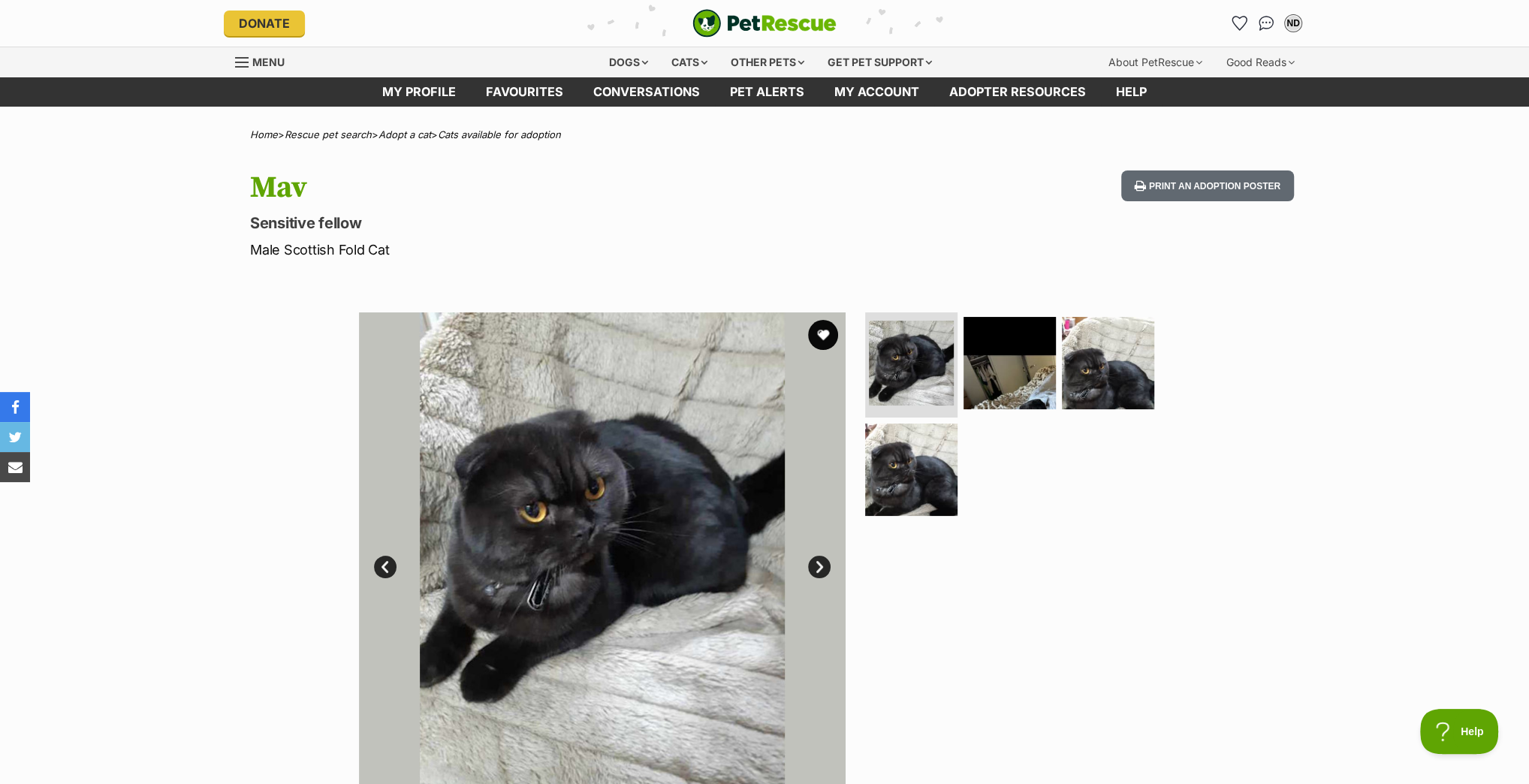 click on "Next" at bounding box center (819, 567) 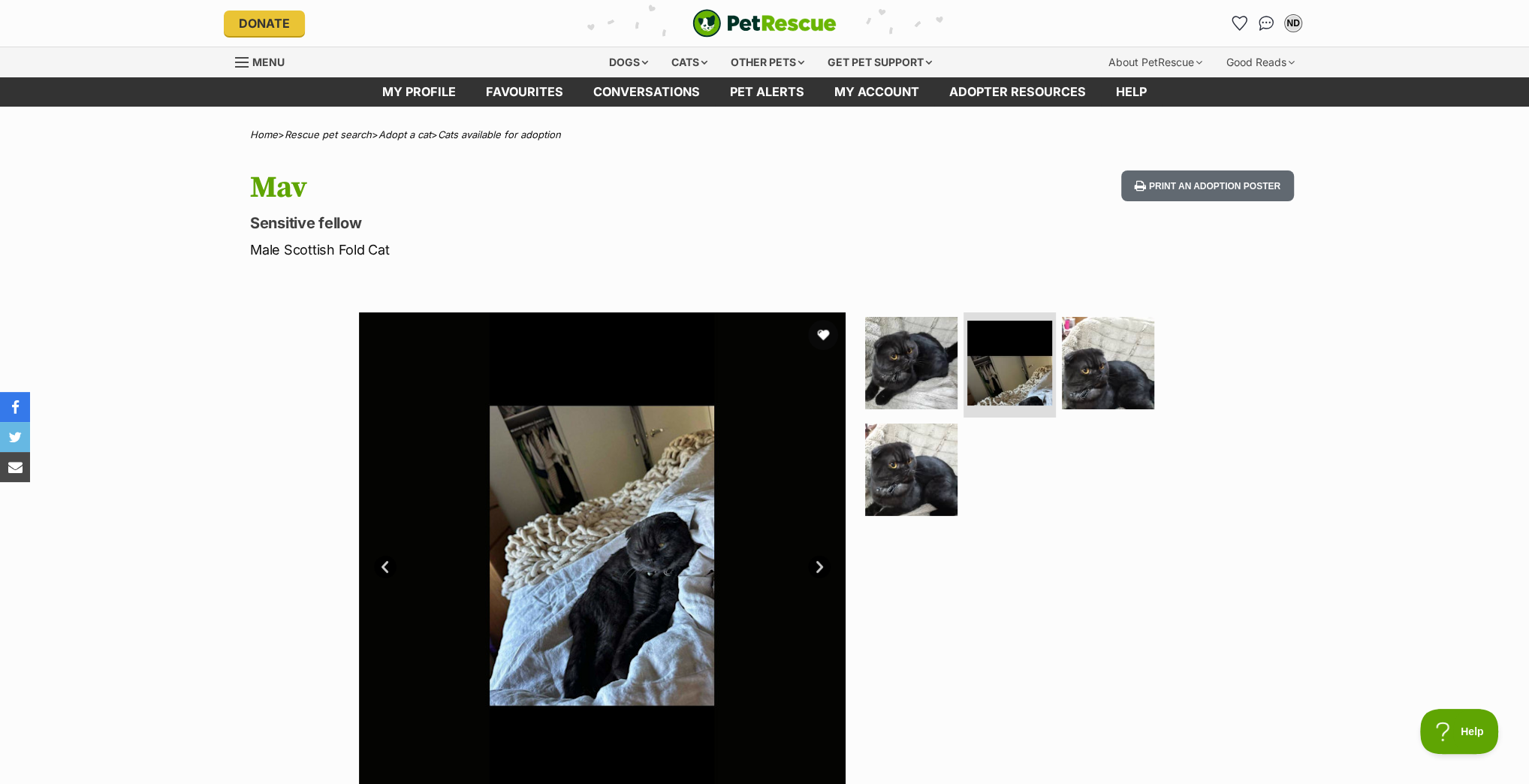 scroll, scrollTop: 0, scrollLeft: 0, axis: both 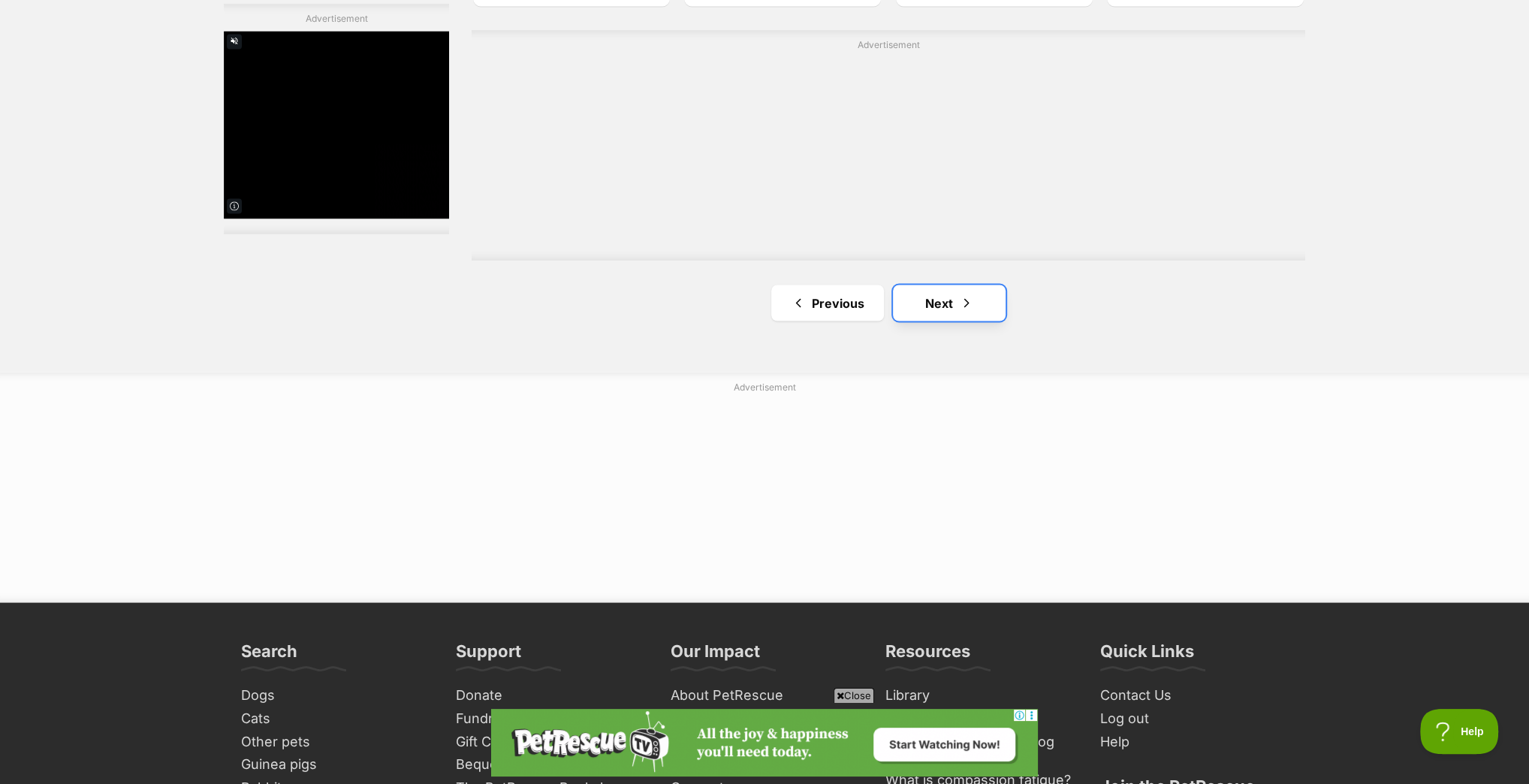 click on "Next" at bounding box center (949, 303) 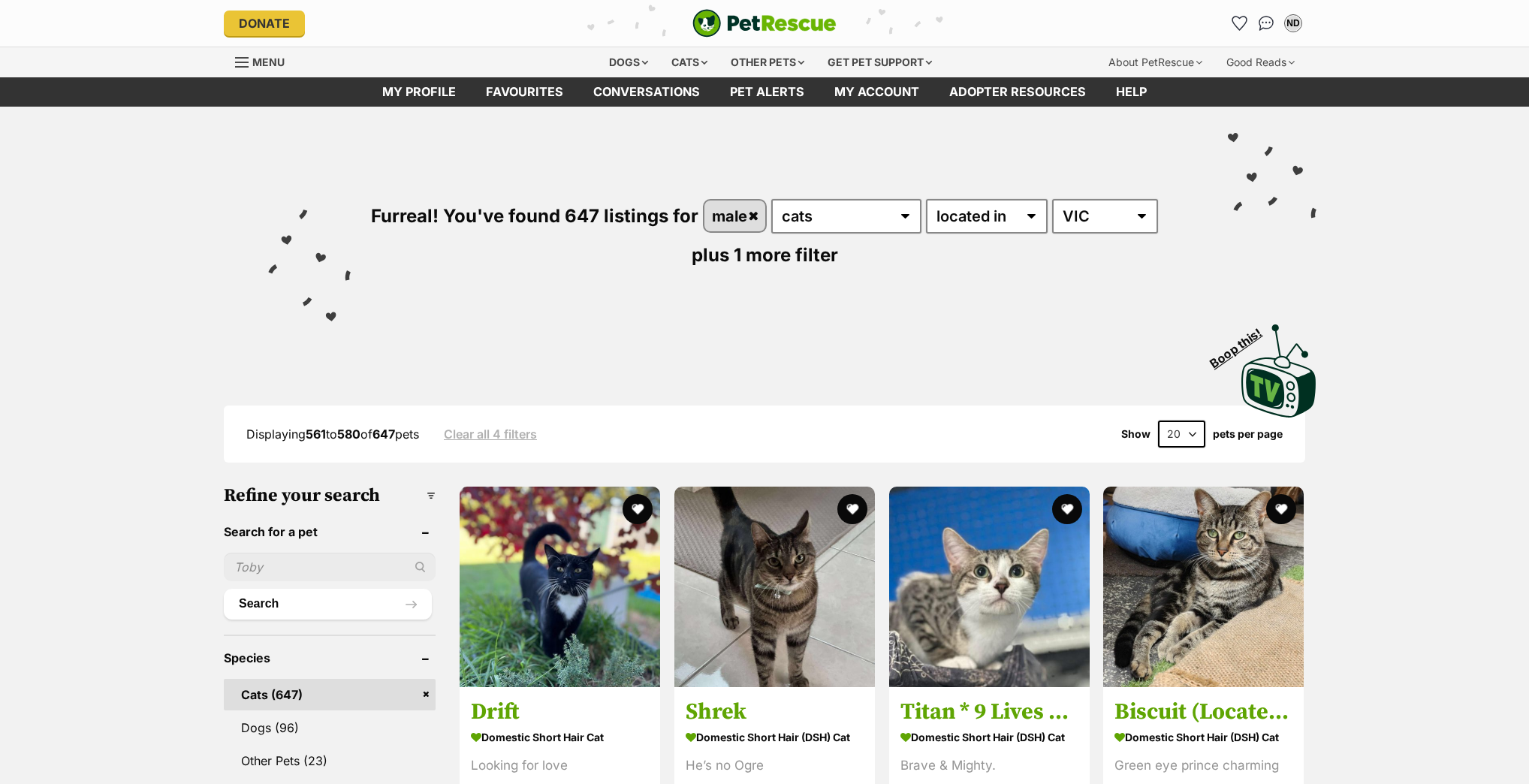 scroll, scrollTop: 0, scrollLeft: 0, axis: both 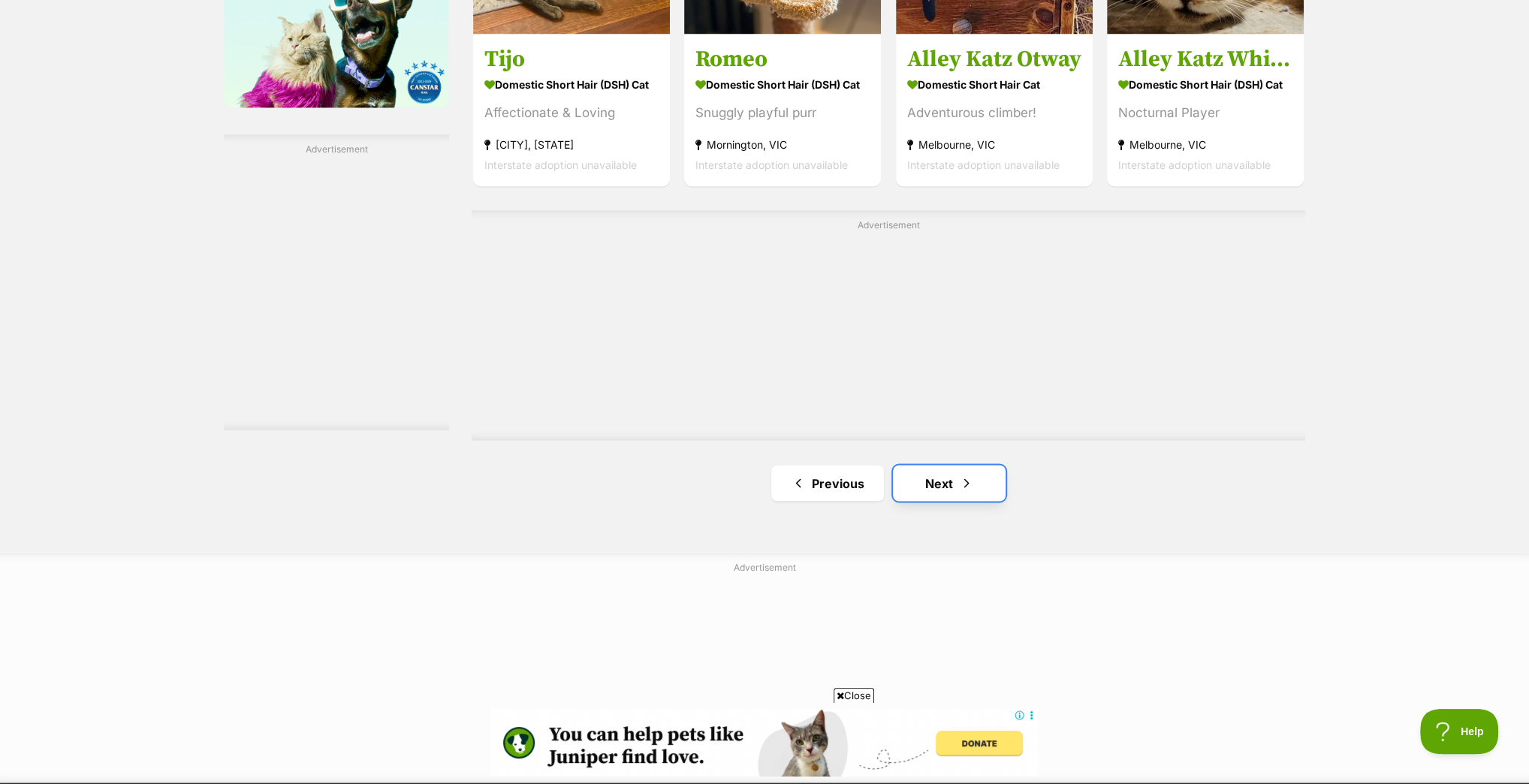 click on "Next" at bounding box center [949, 483] 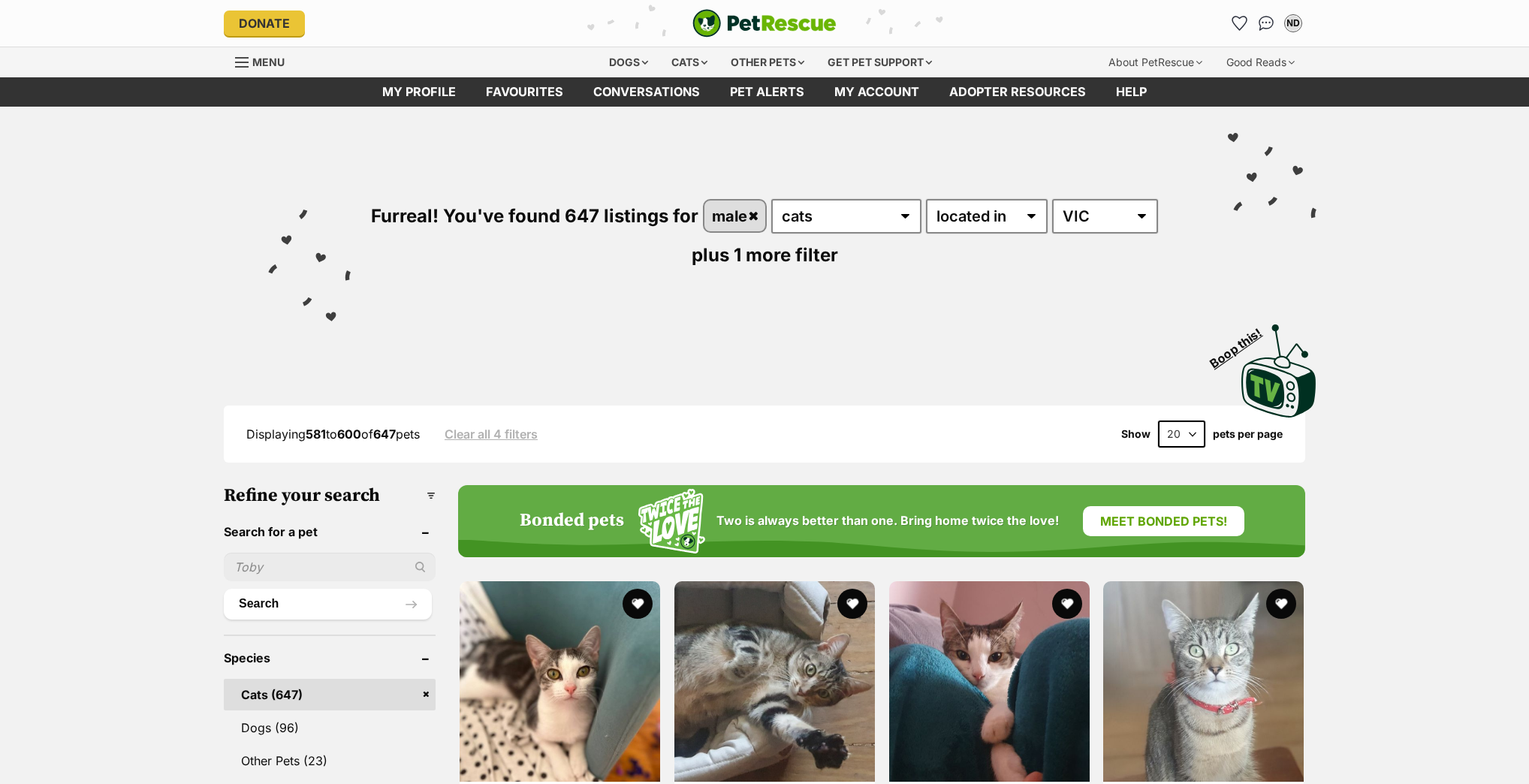 scroll, scrollTop: 0, scrollLeft: 0, axis: both 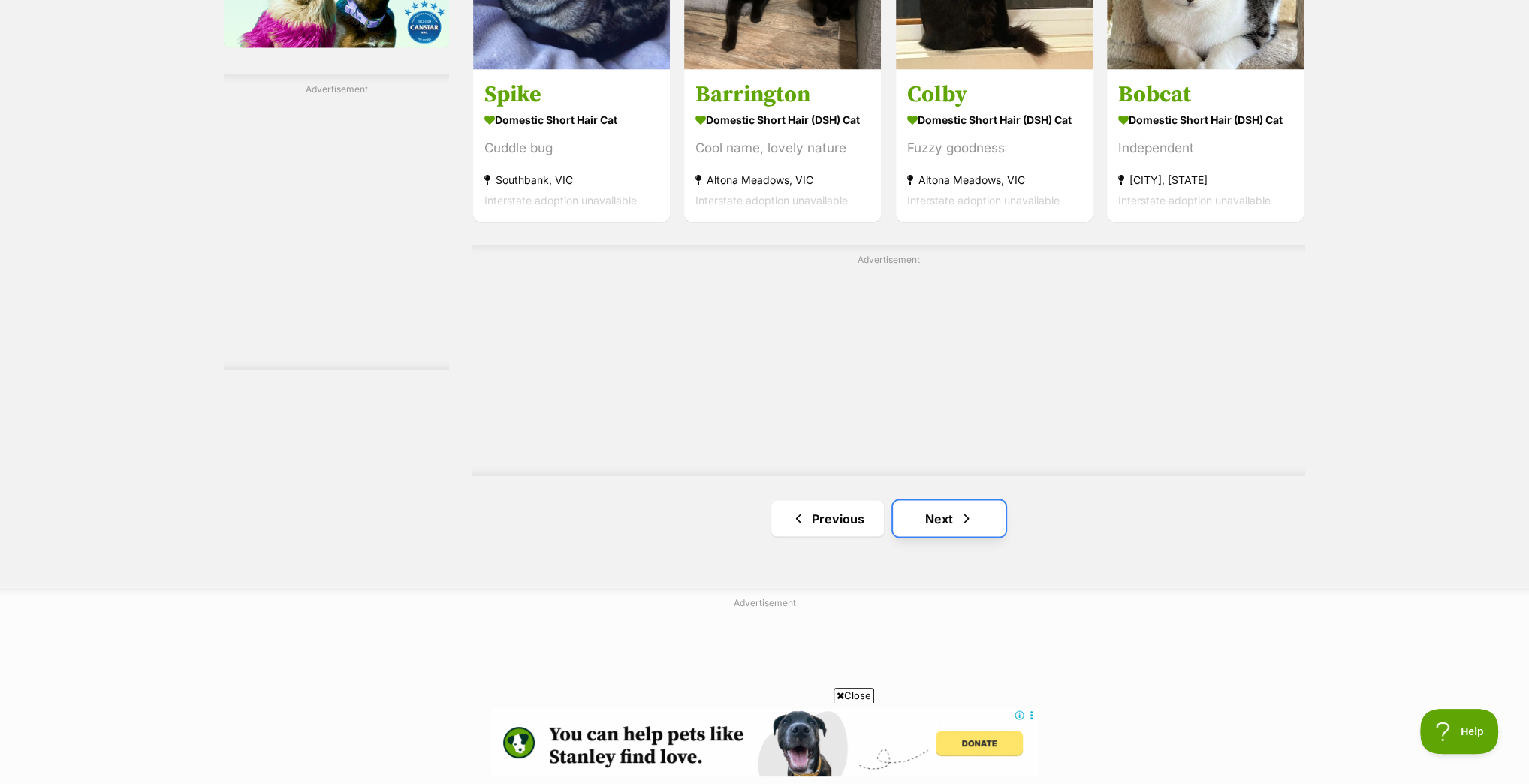 click on "Next" at bounding box center (949, 518) 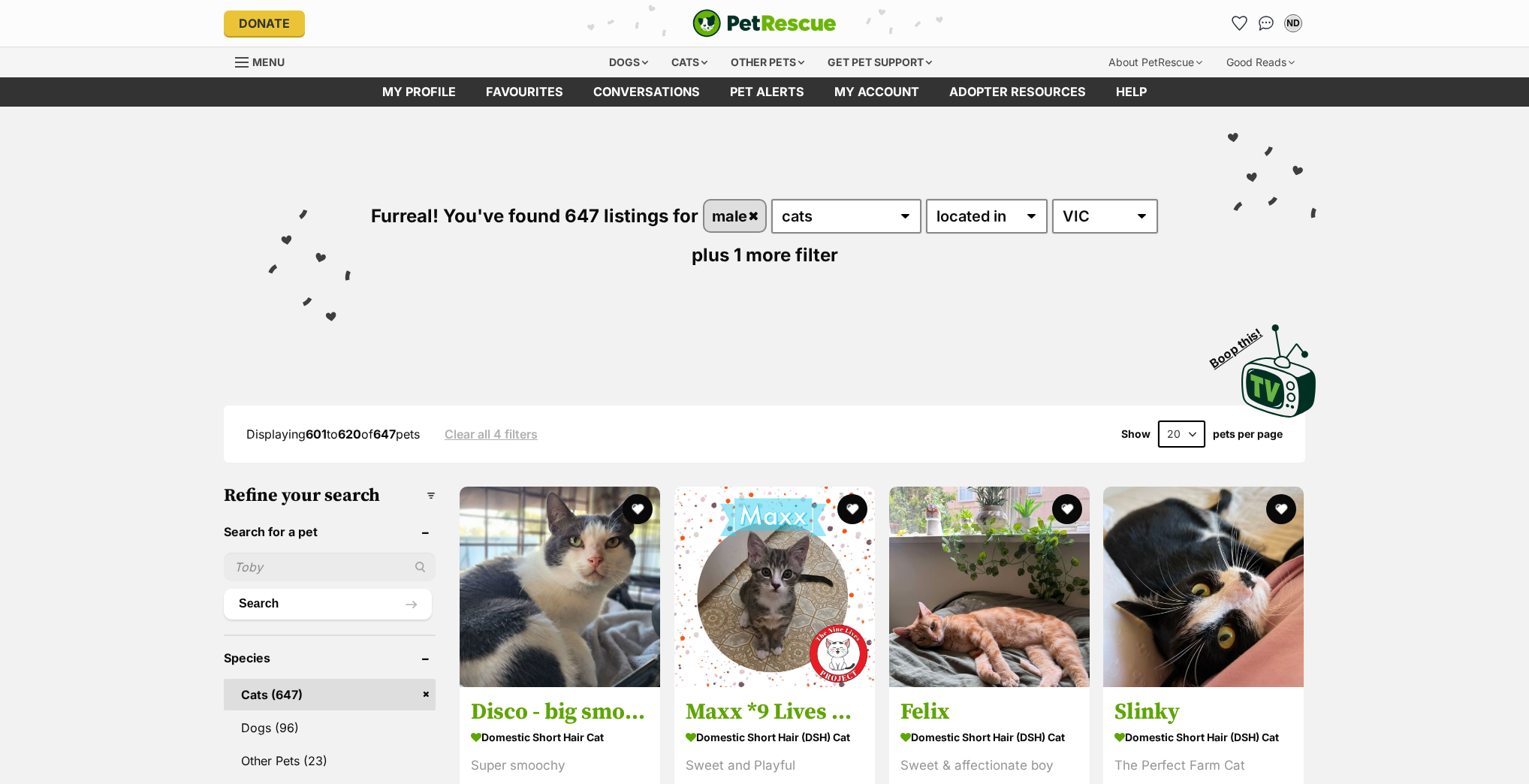 scroll, scrollTop: 0, scrollLeft: 0, axis: both 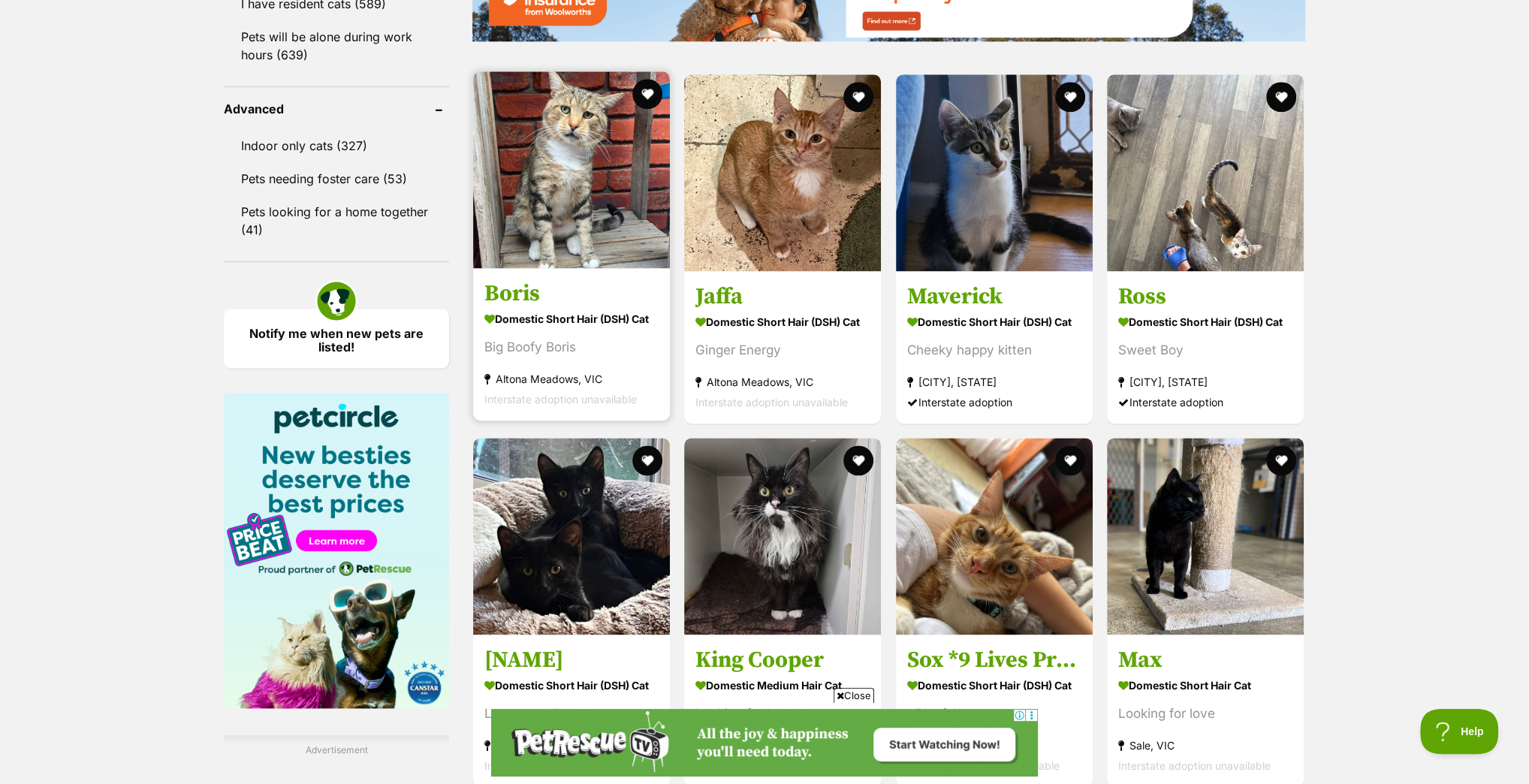 click at bounding box center [571, 170] 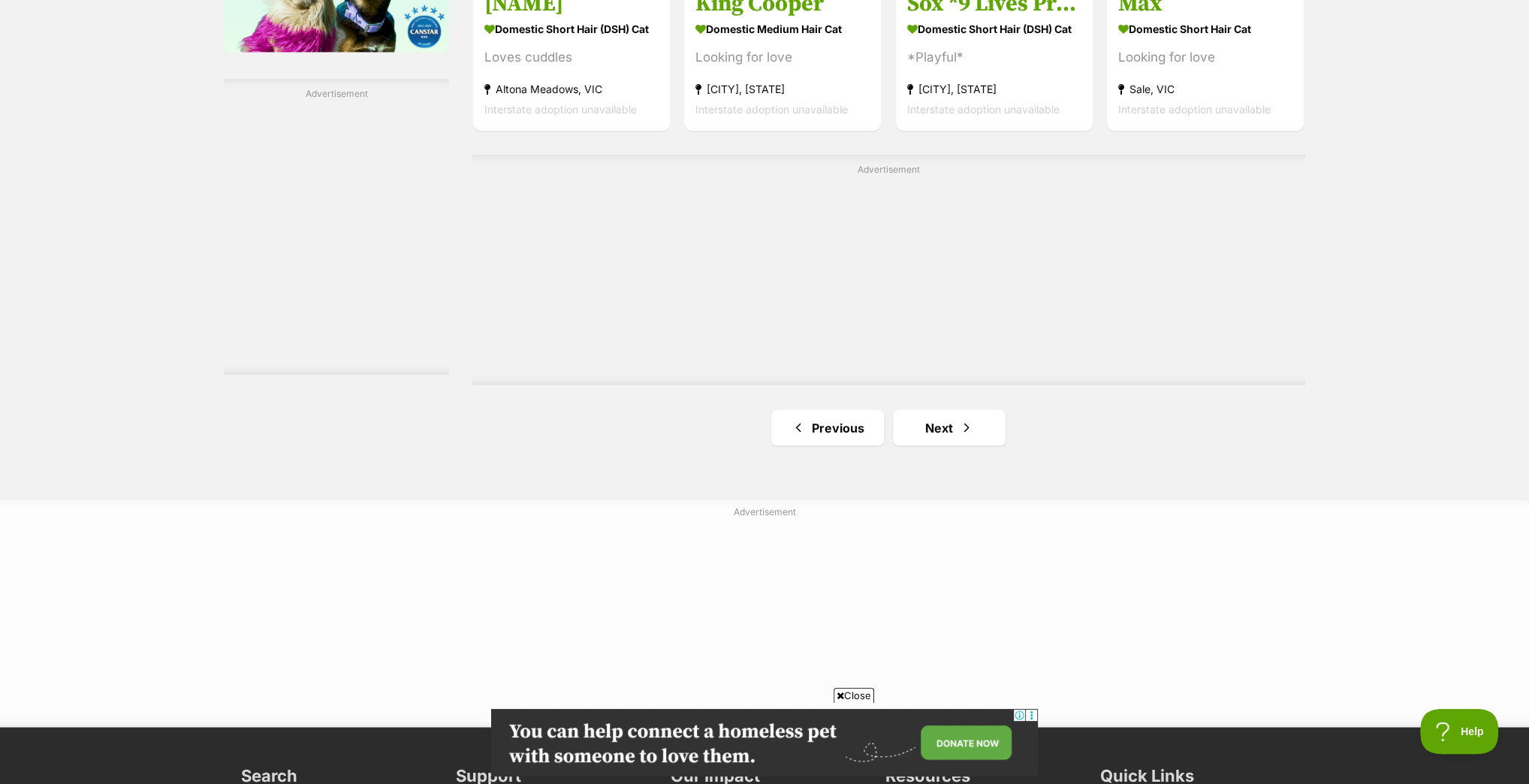 scroll, scrollTop: 2643, scrollLeft: 0, axis: vertical 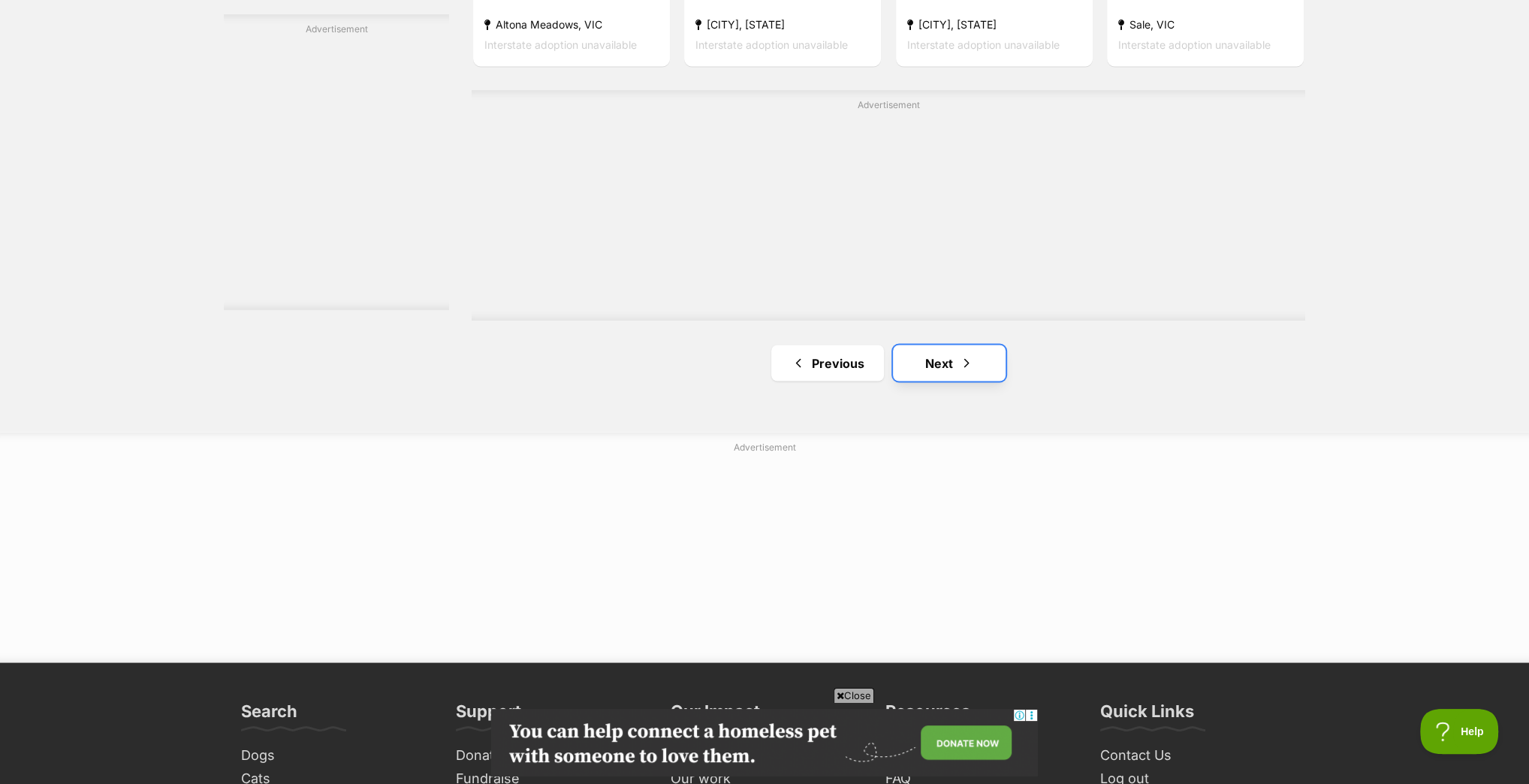 click on "Next" at bounding box center (949, 363) 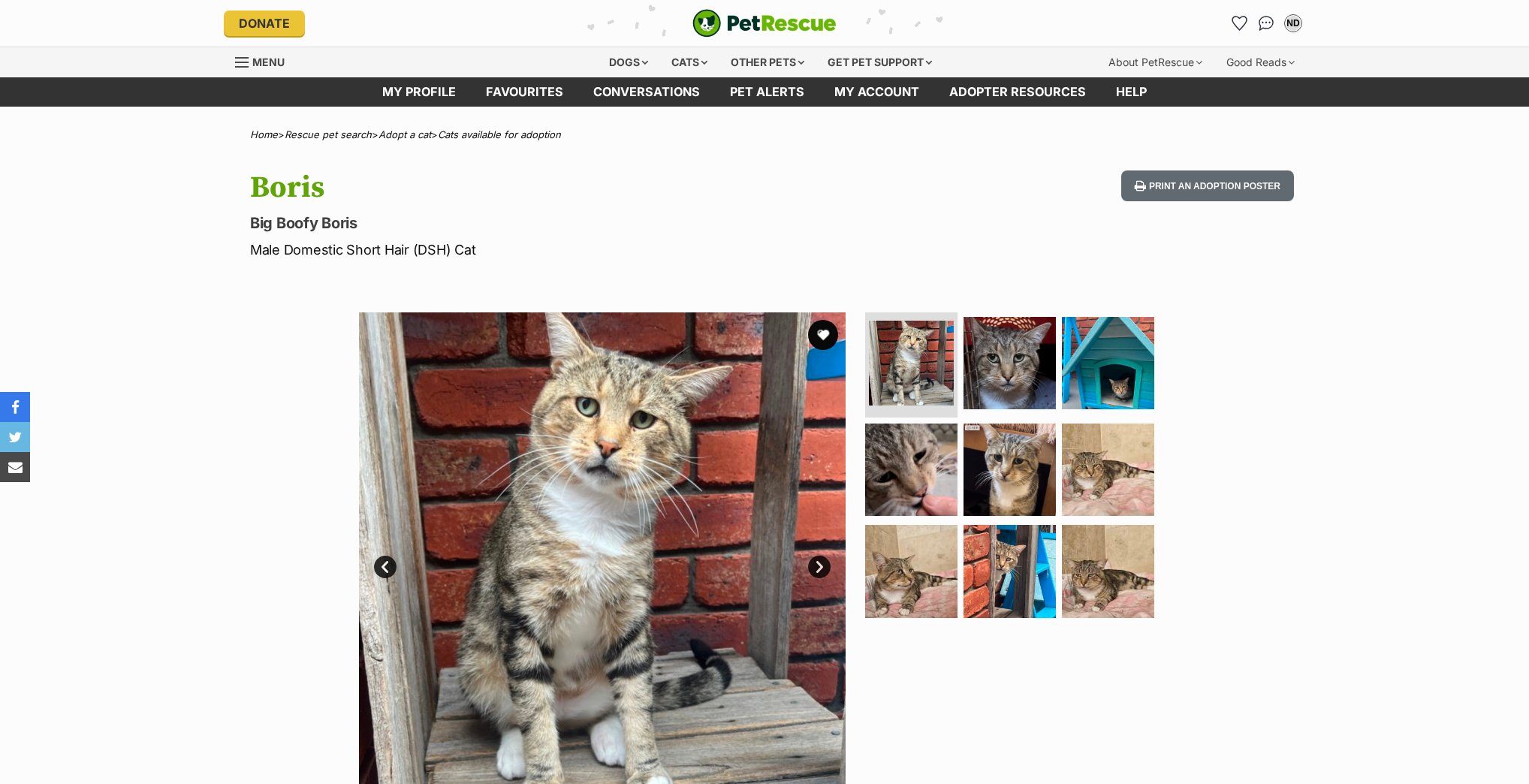 scroll, scrollTop: 0, scrollLeft: 0, axis: both 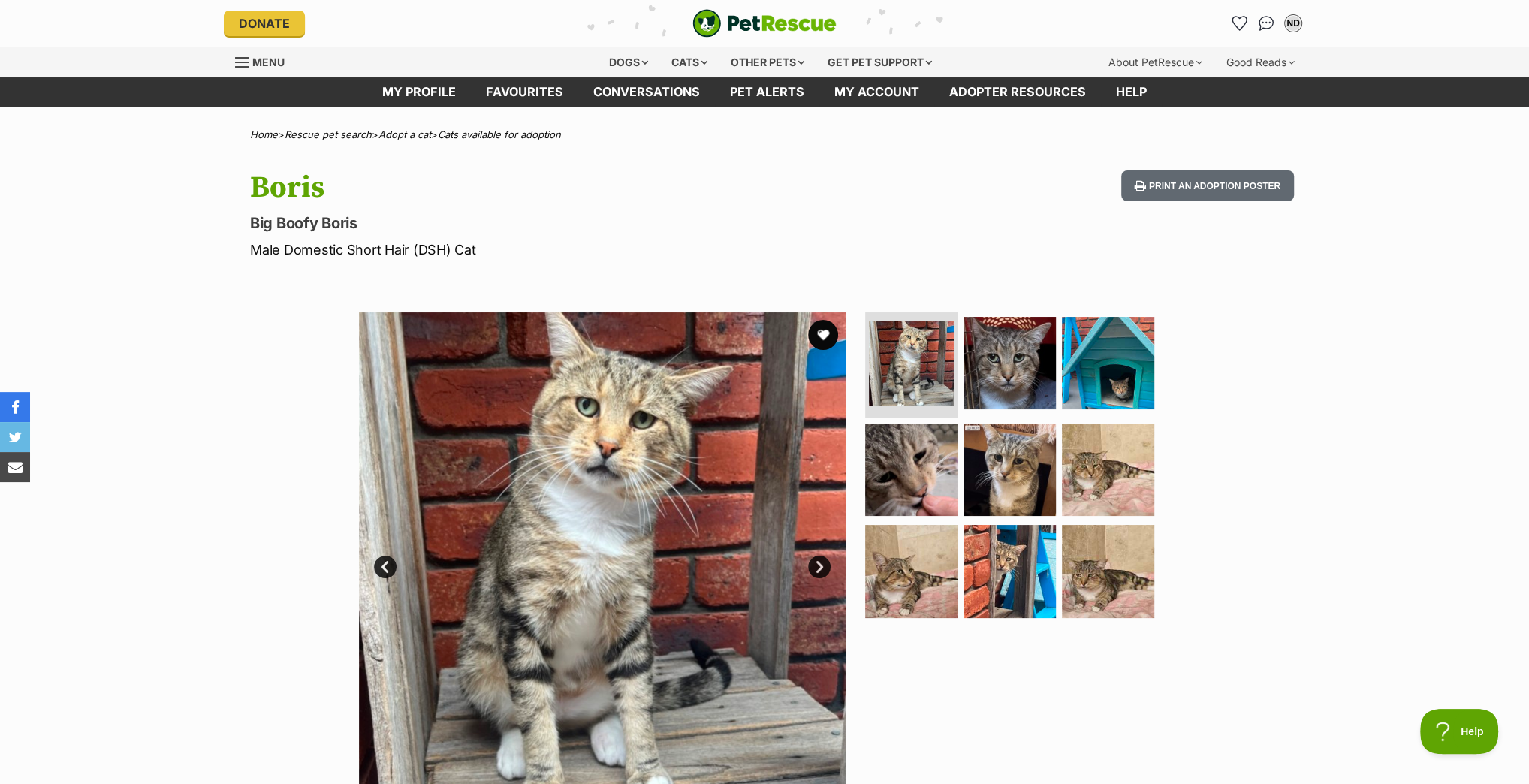 click on "Next" at bounding box center (819, 567) 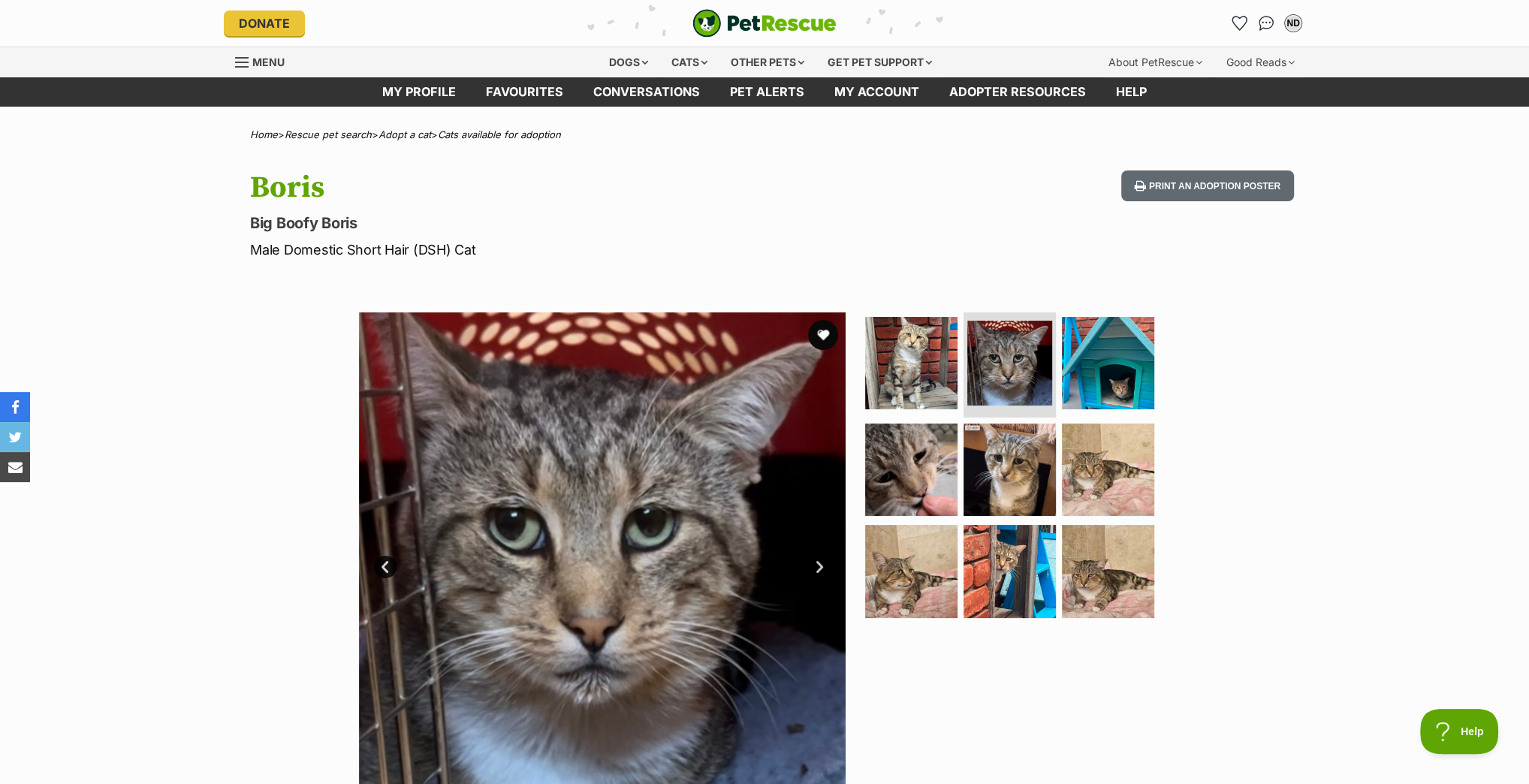 scroll, scrollTop: 0, scrollLeft: 0, axis: both 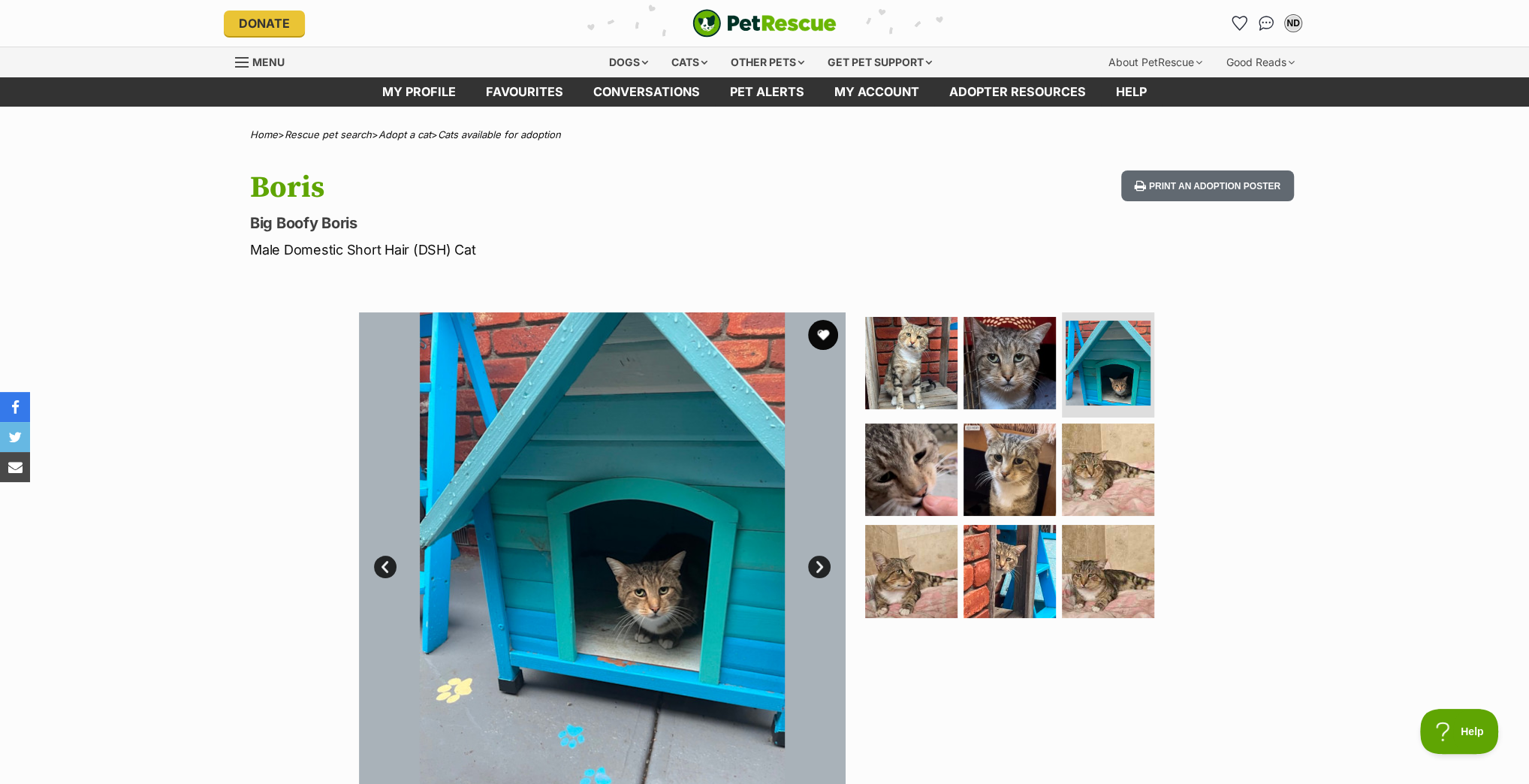 click on "Next" at bounding box center (819, 567) 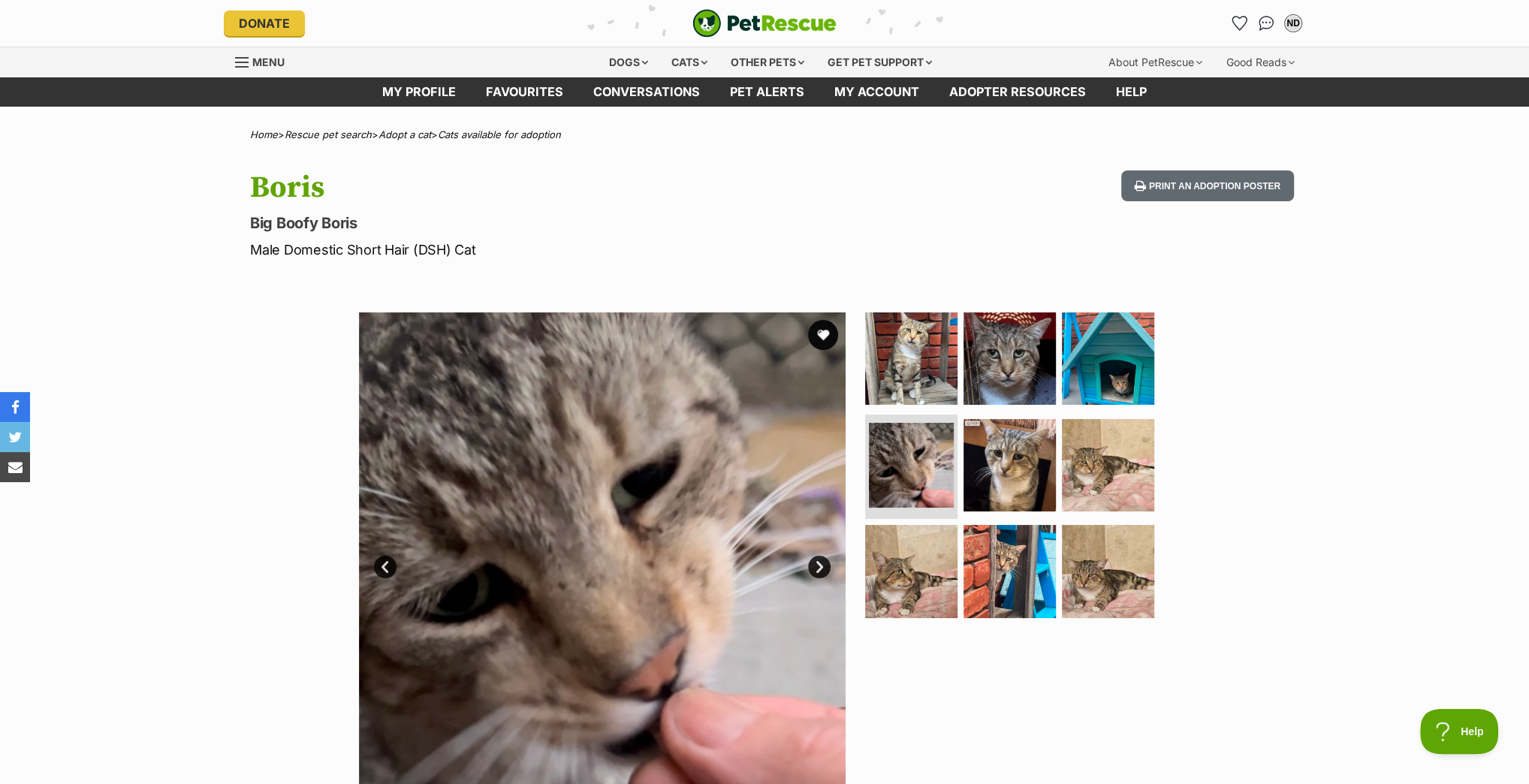click on "Next" at bounding box center (819, 567) 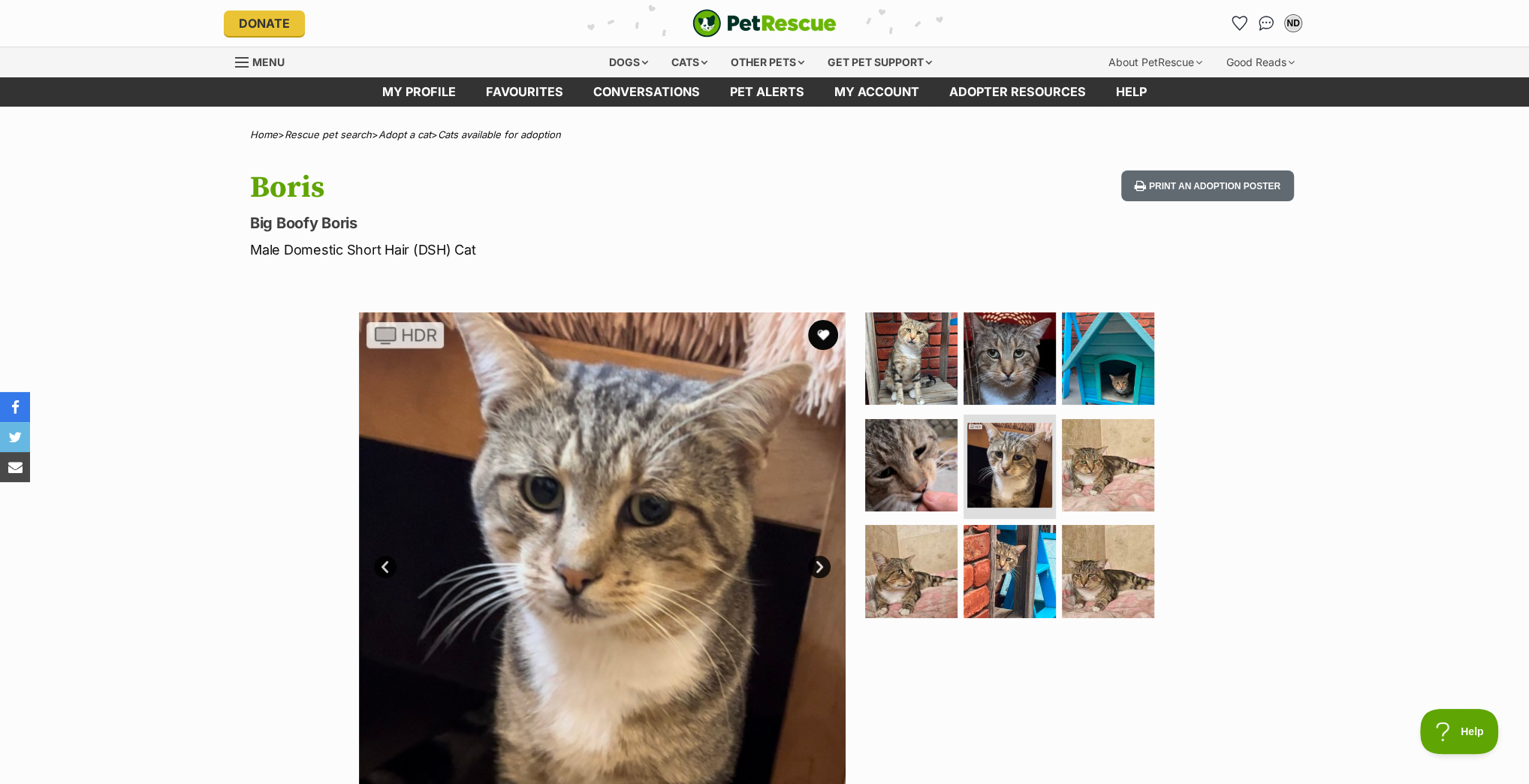 click on "Next" at bounding box center [819, 567] 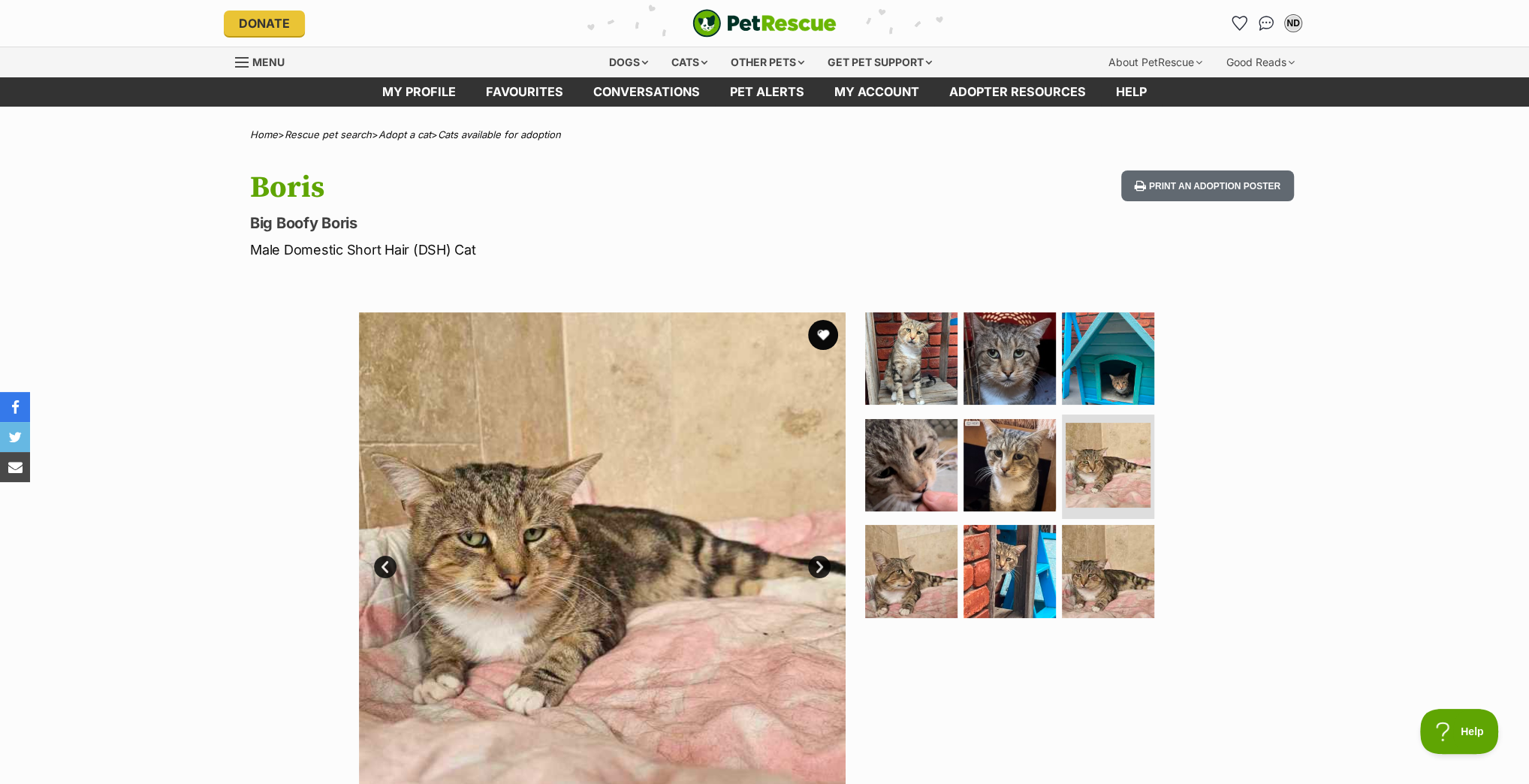 click on "Next" at bounding box center (819, 567) 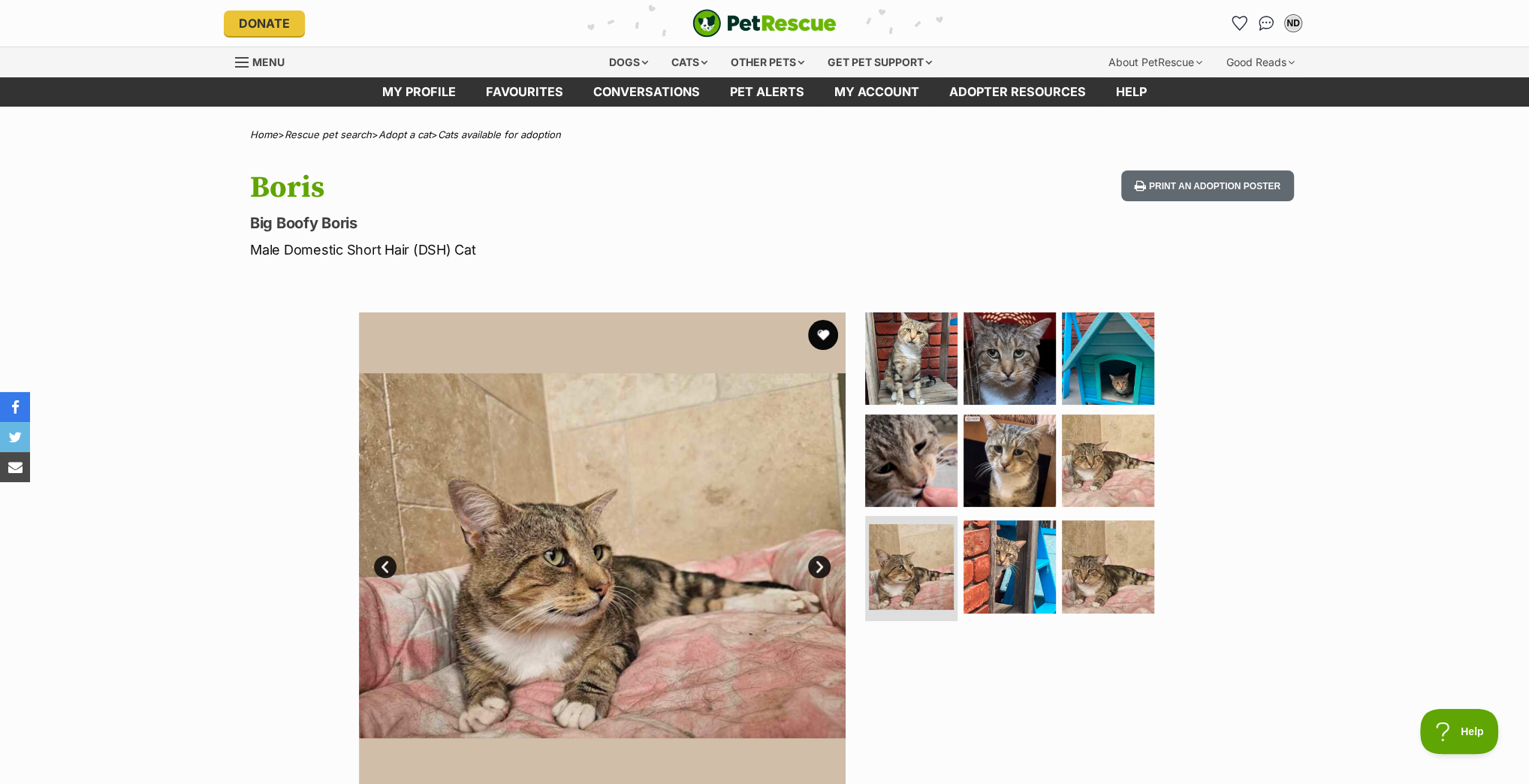 click on "Next" at bounding box center [819, 567] 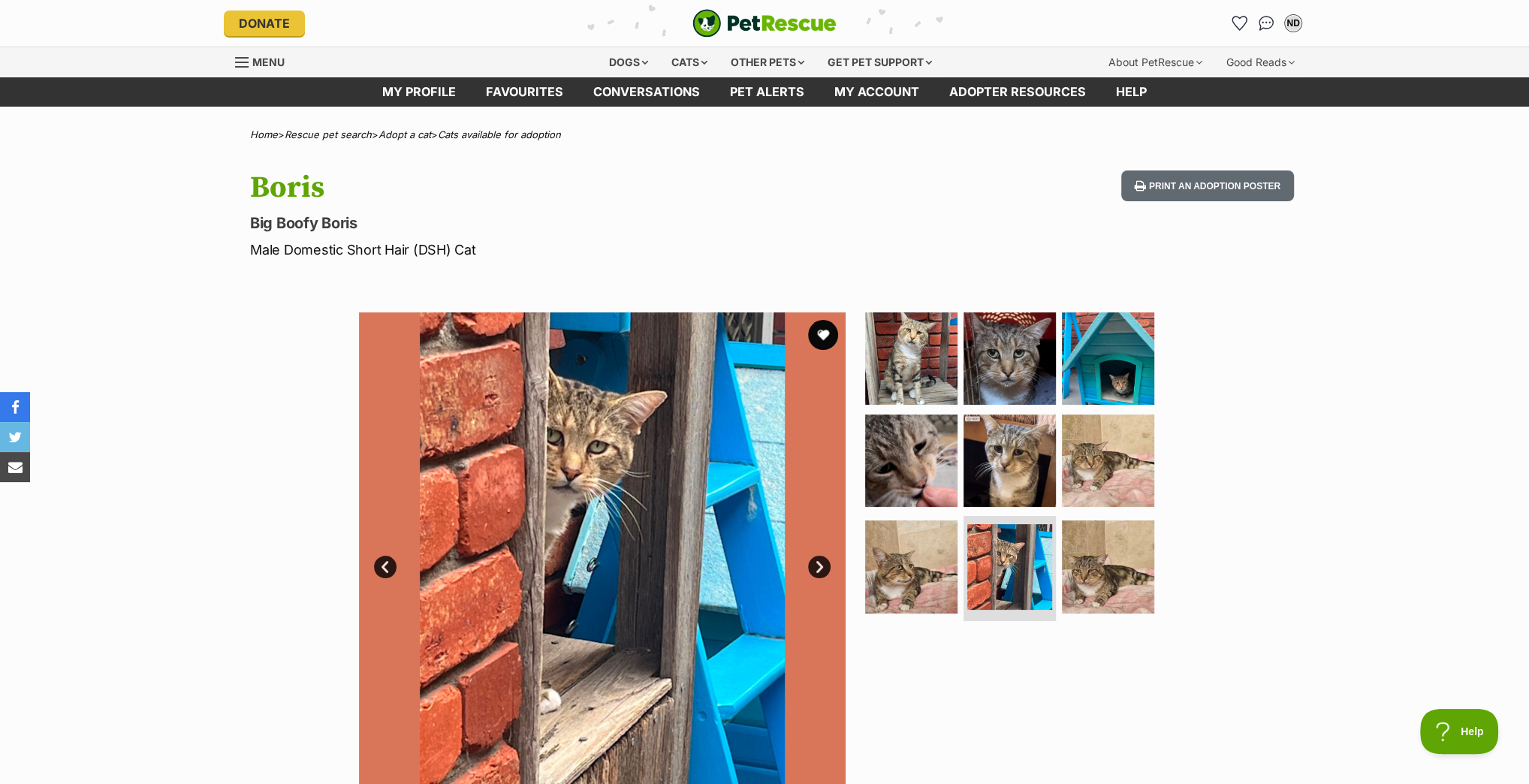 click on "Next" at bounding box center [819, 567] 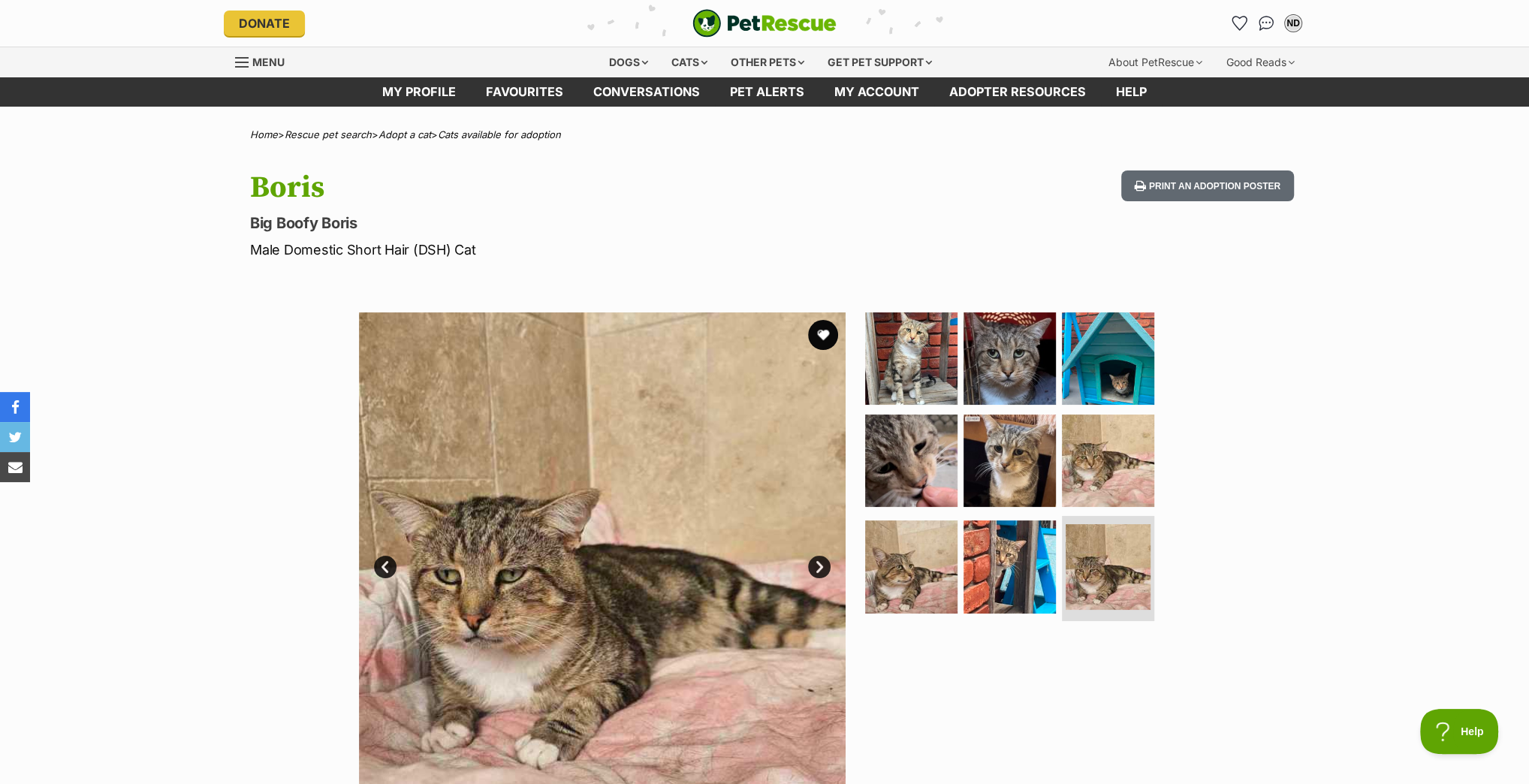 click on "Next" at bounding box center [819, 567] 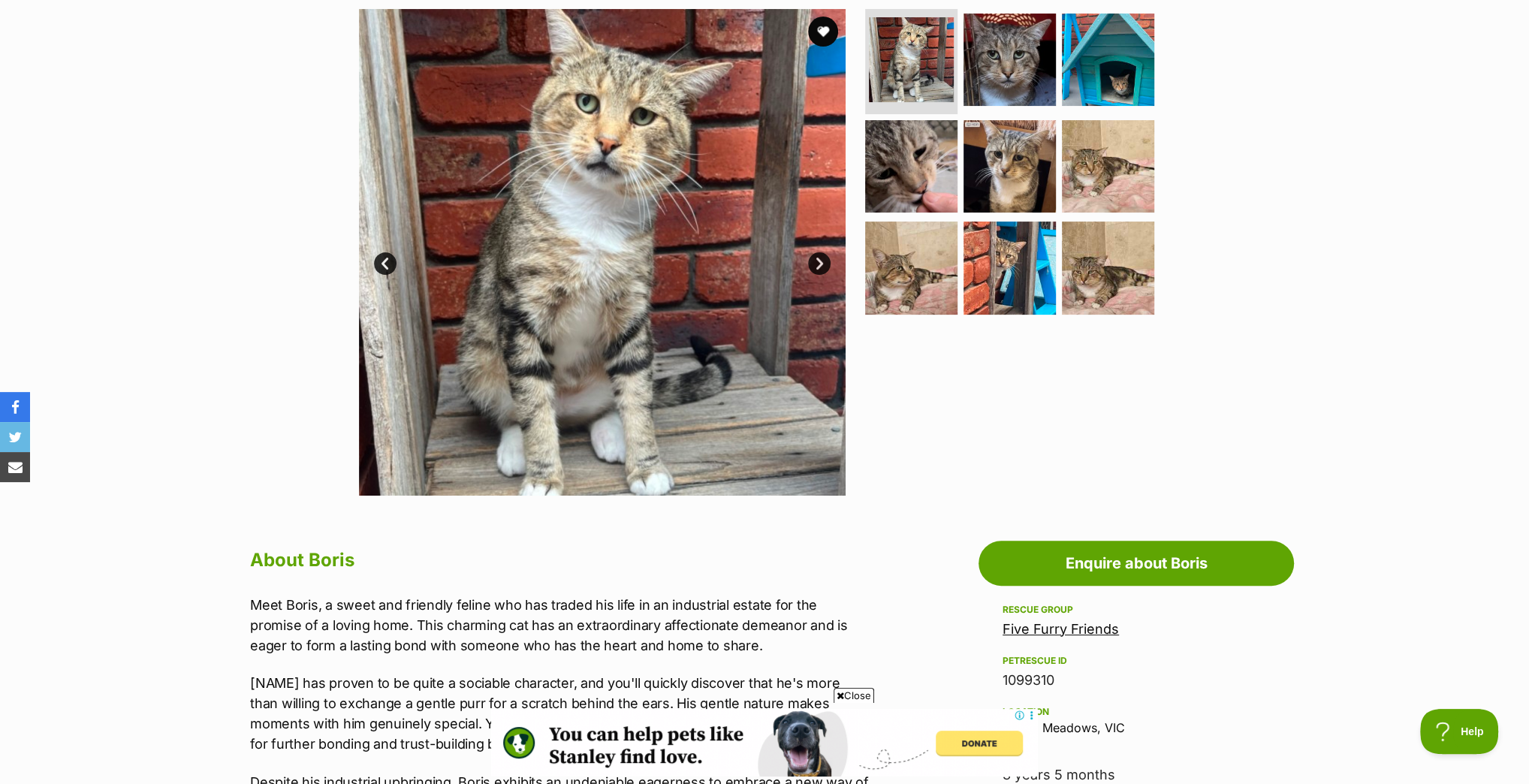 scroll, scrollTop: 240, scrollLeft: 0, axis: vertical 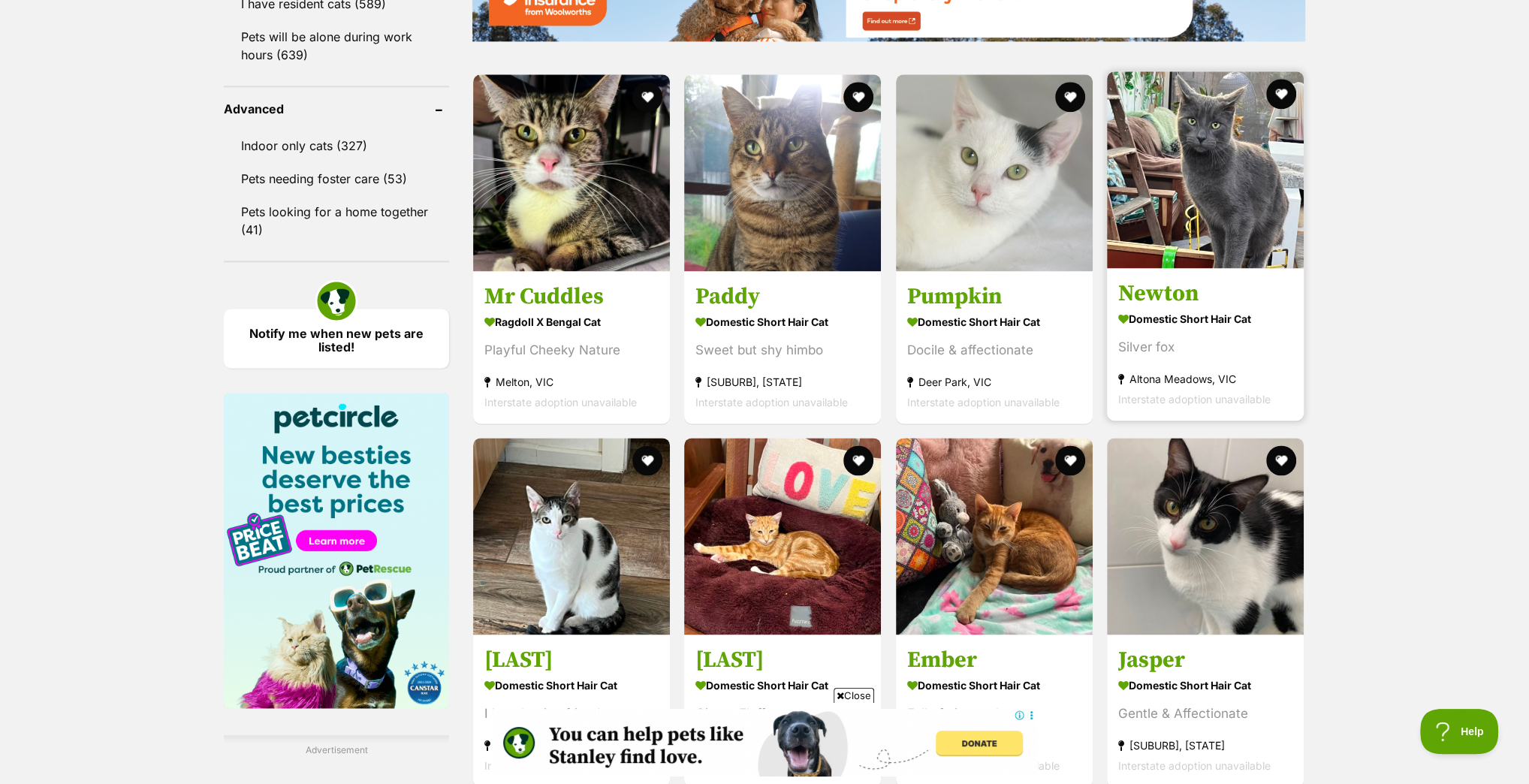 click at bounding box center [1205, 170] 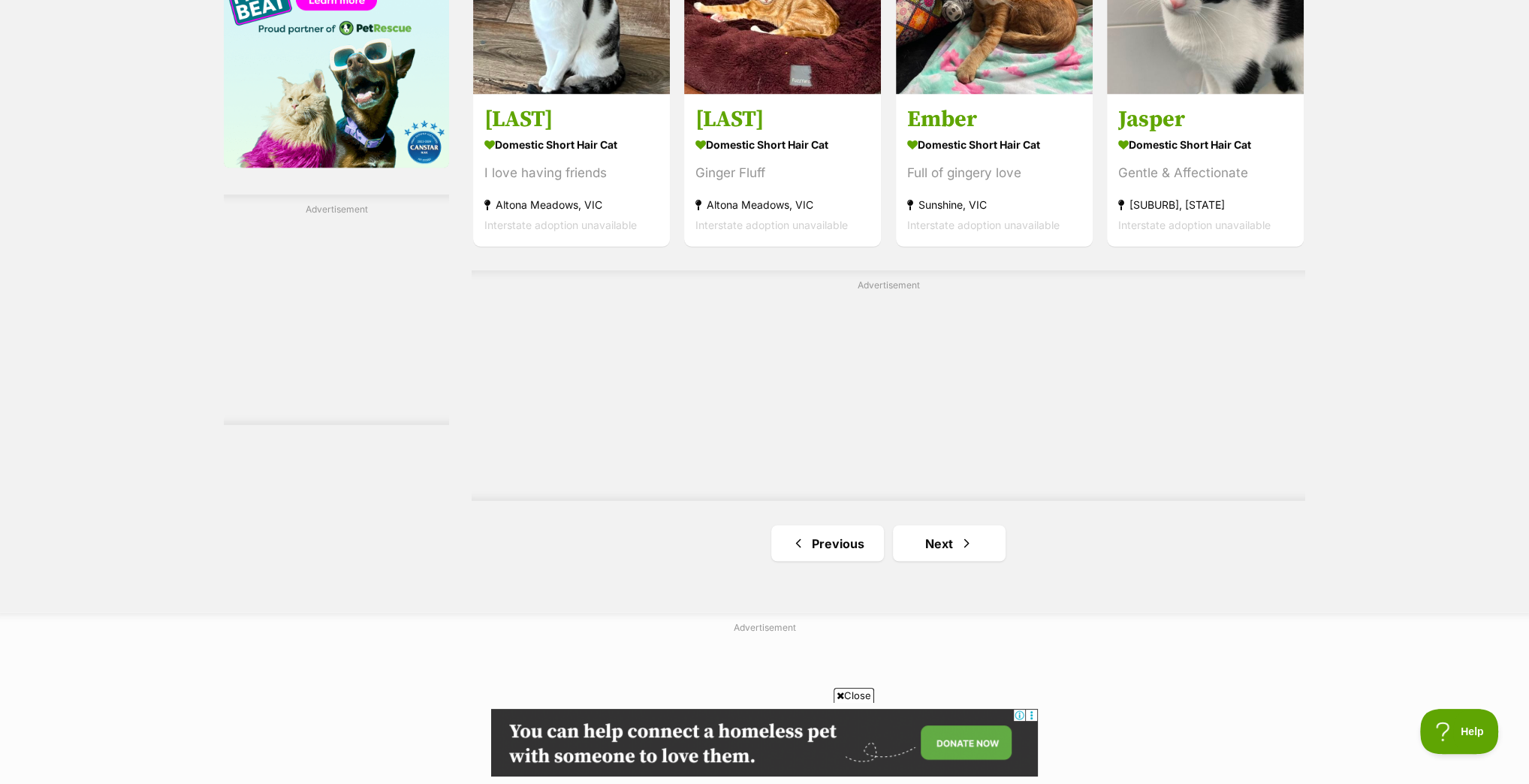 scroll, scrollTop: 2583, scrollLeft: 0, axis: vertical 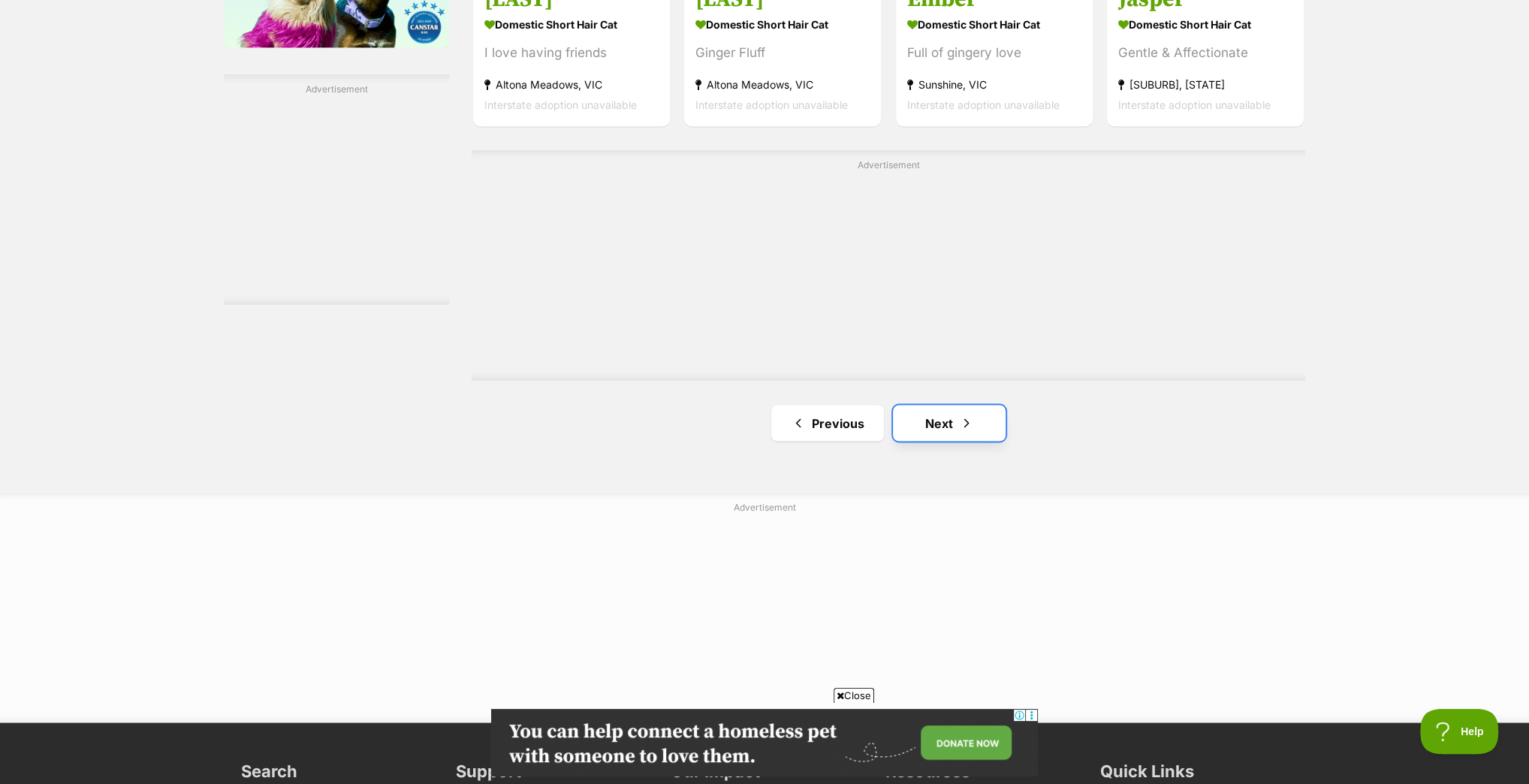 click on "Next" at bounding box center (949, 423) 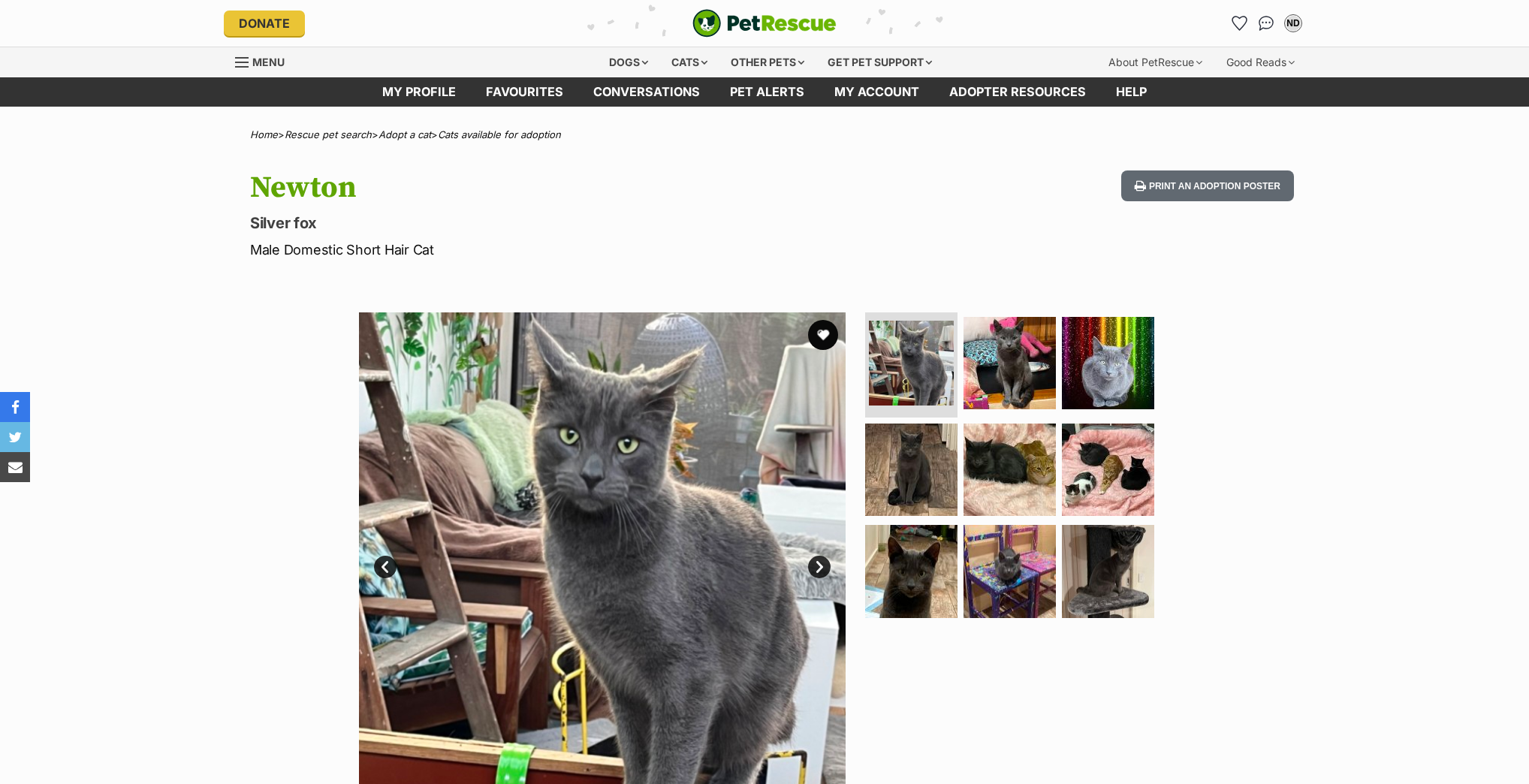 scroll, scrollTop: 0, scrollLeft: 0, axis: both 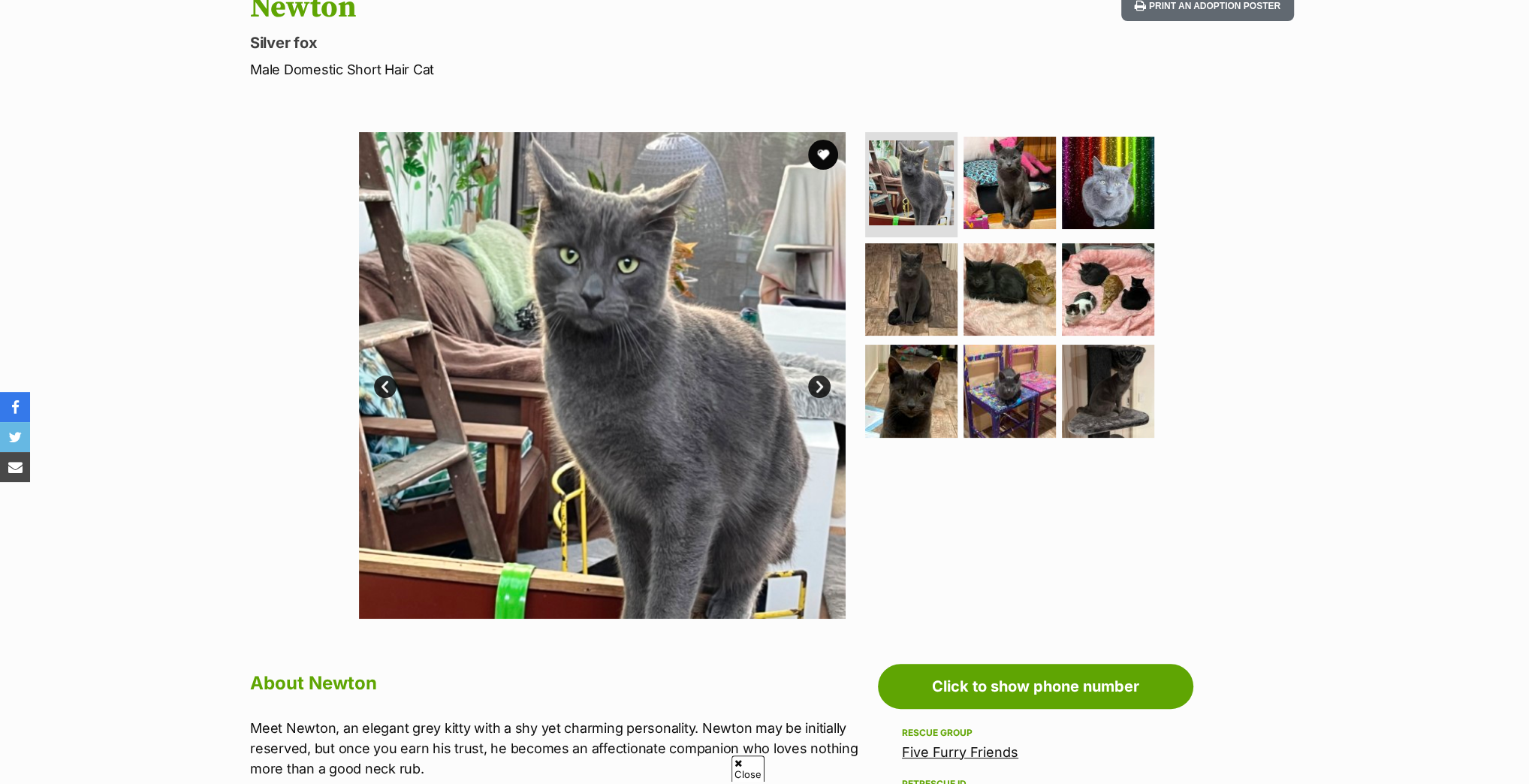 click on "Next" at bounding box center [819, 387] 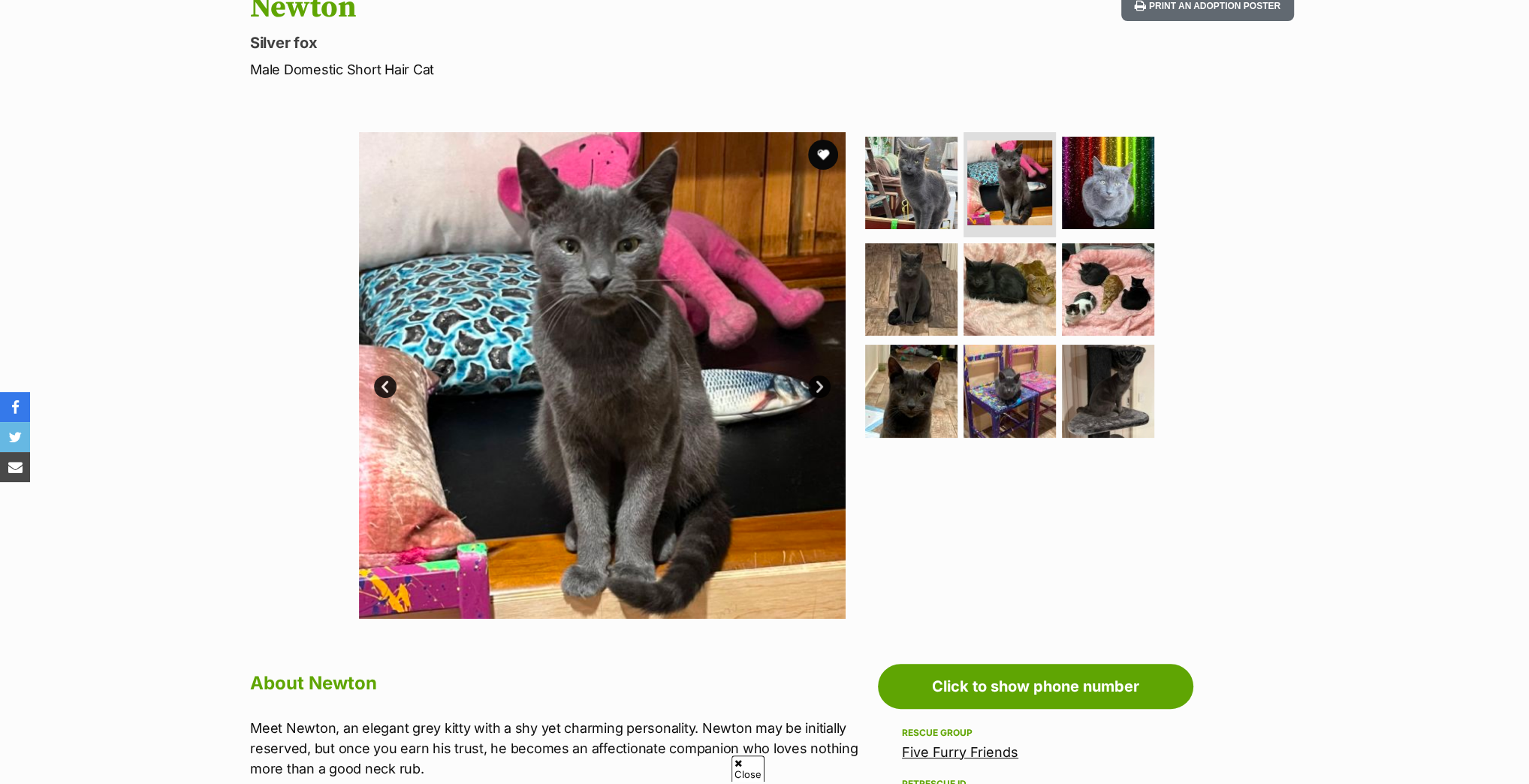 scroll, scrollTop: 0, scrollLeft: 0, axis: both 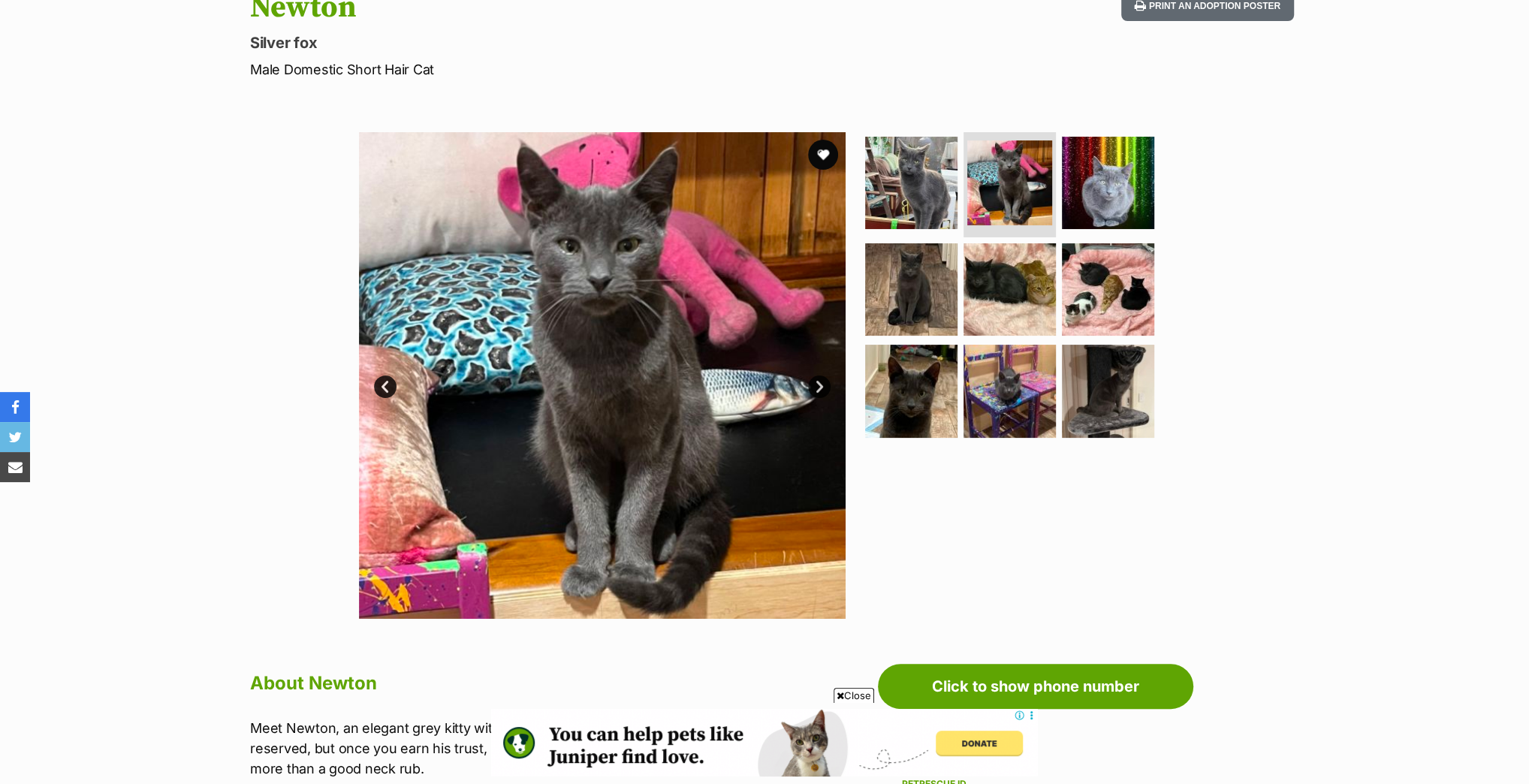 click on "Next" at bounding box center (819, 387) 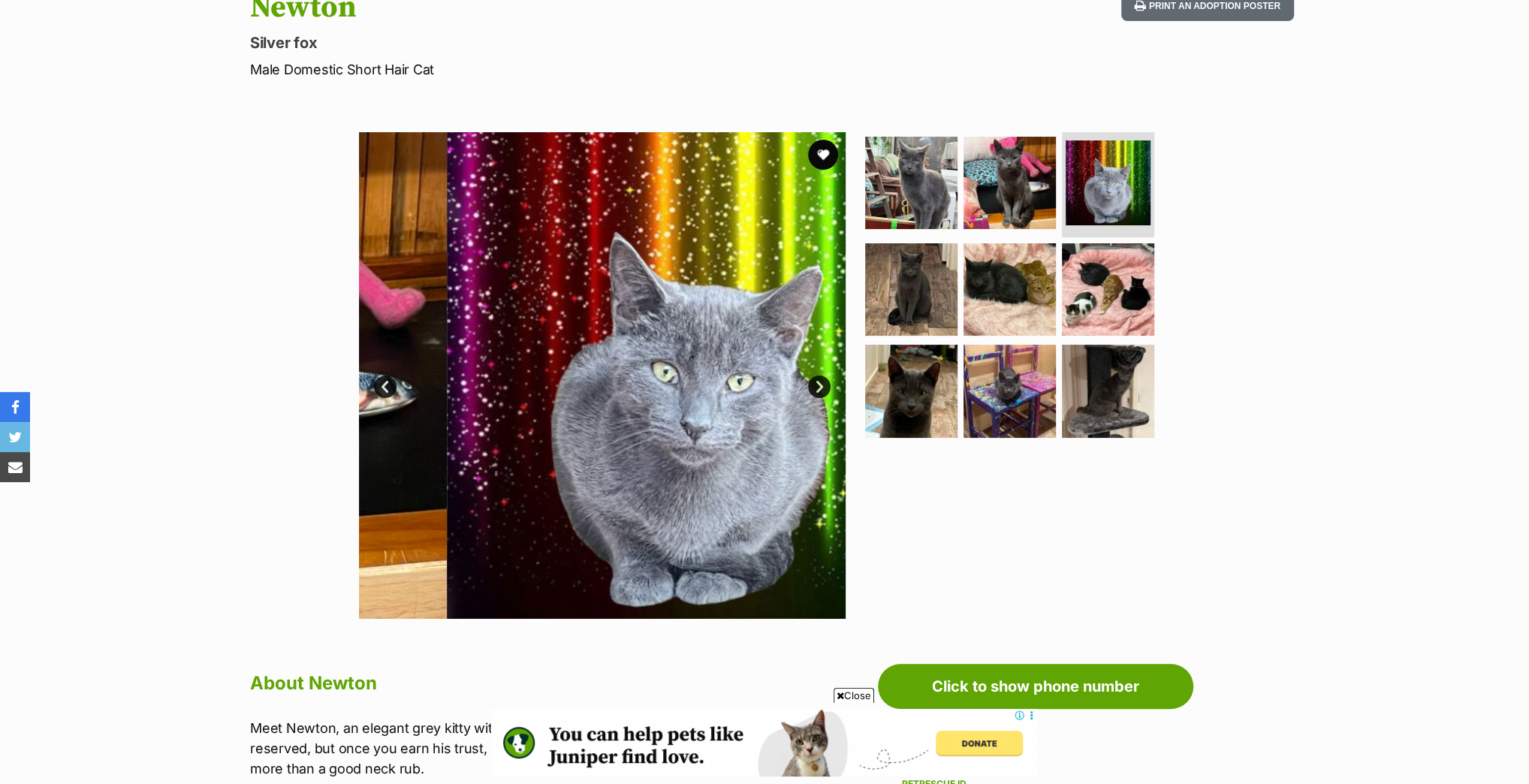 scroll, scrollTop: 0, scrollLeft: 0, axis: both 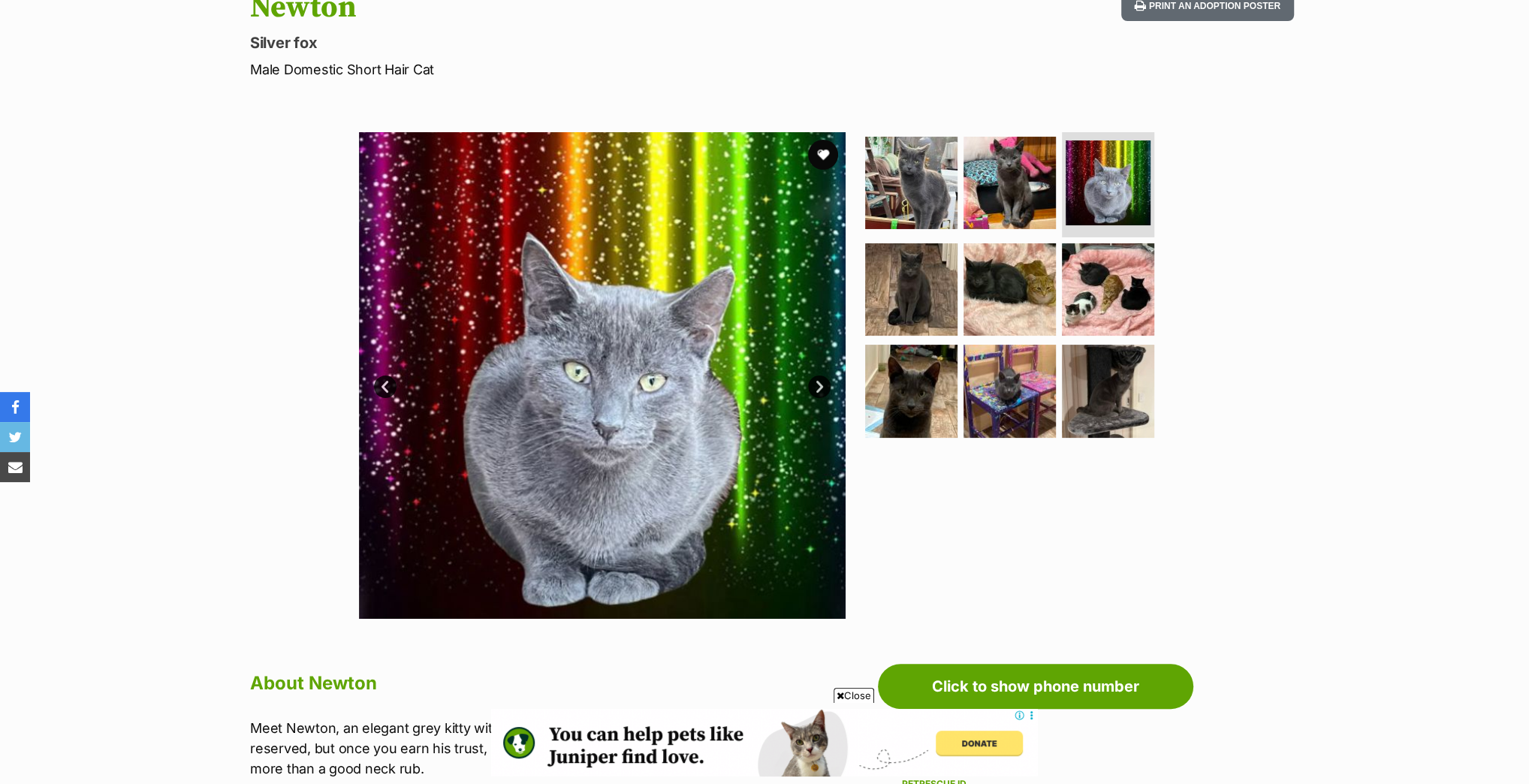 click on "Next" at bounding box center [819, 387] 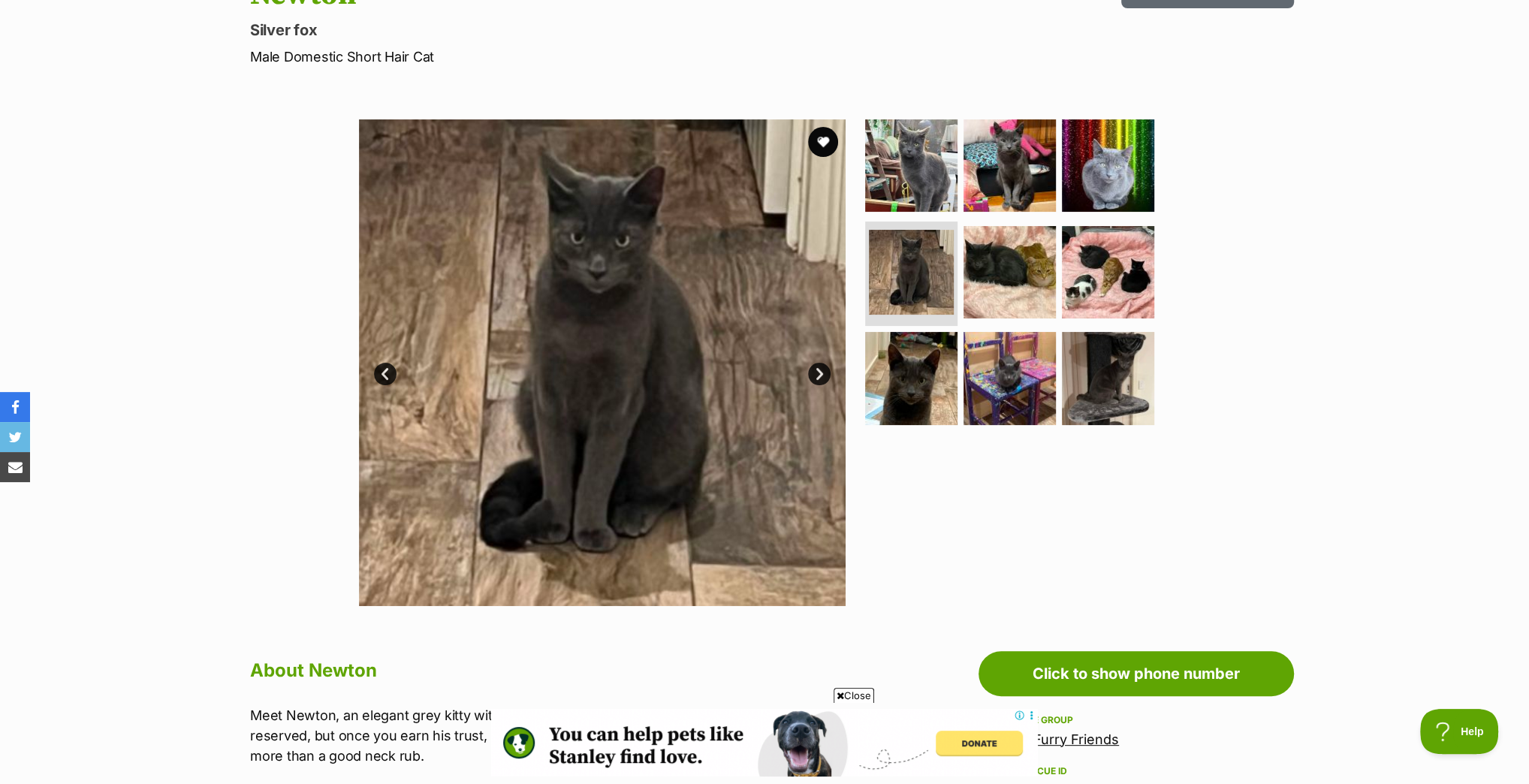 scroll, scrollTop: 180, scrollLeft: 0, axis: vertical 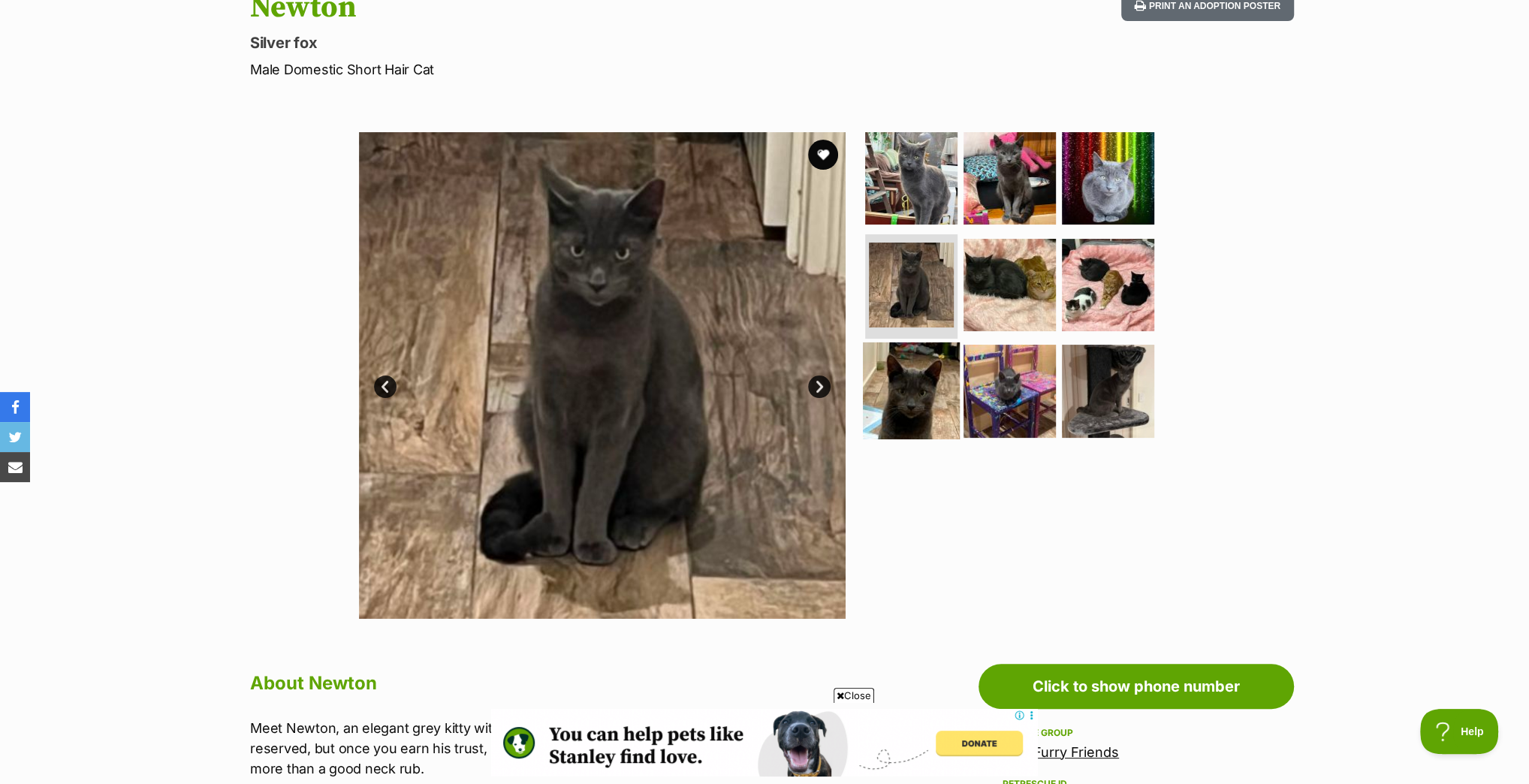 click at bounding box center [911, 390] 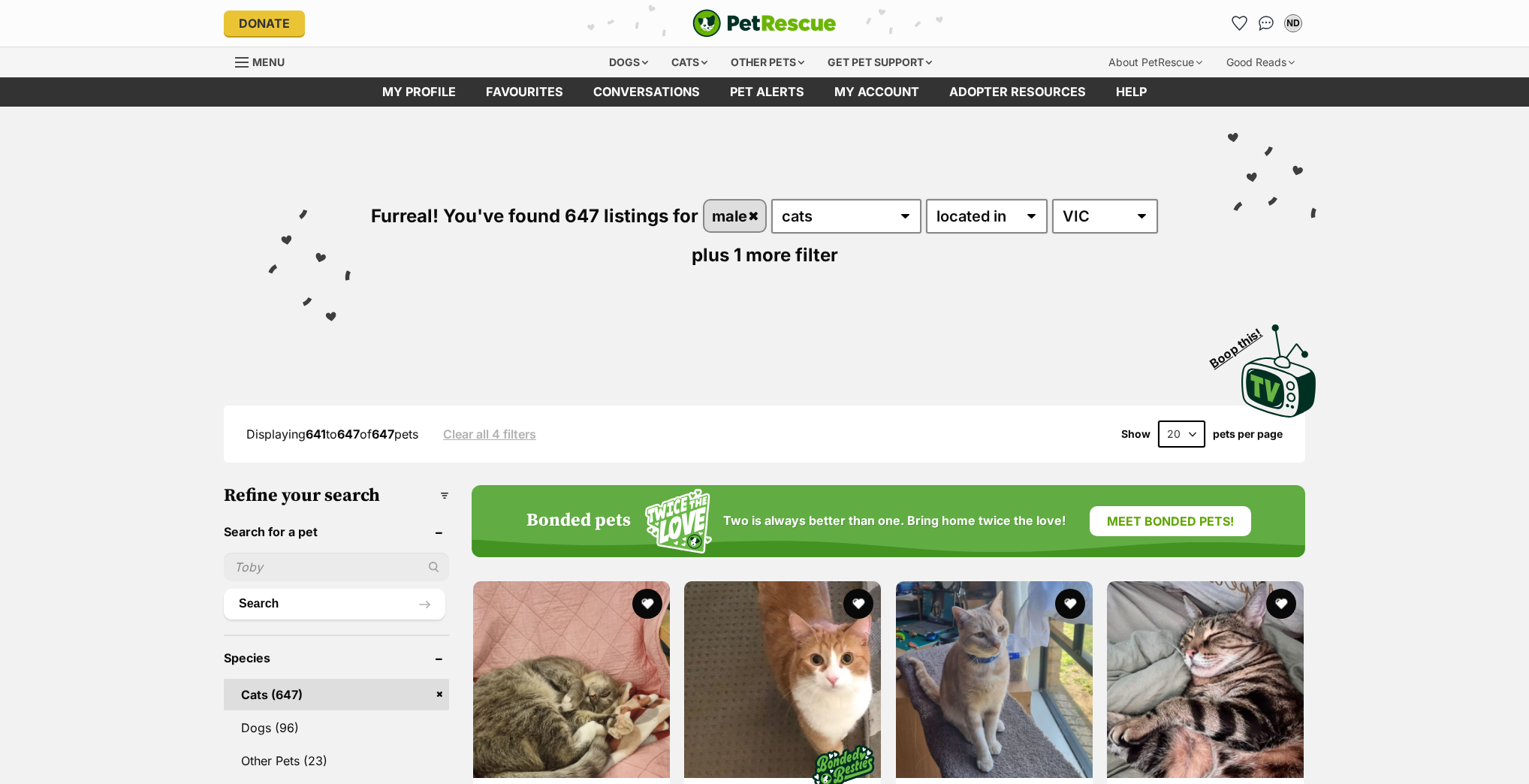 scroll, scrollTop: 0, scrollLeft: 0, axis: both 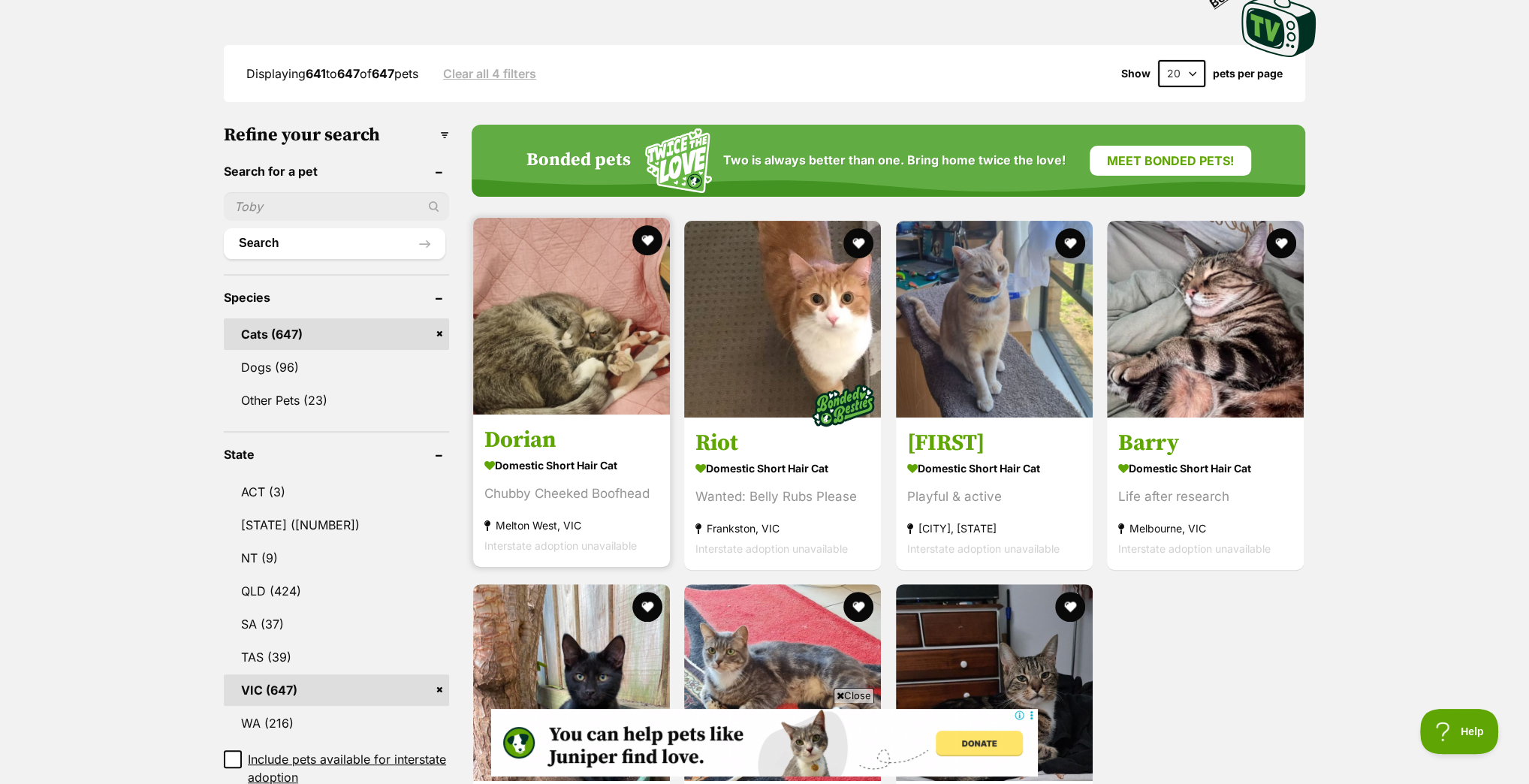 click at bounding box center [571, 316] 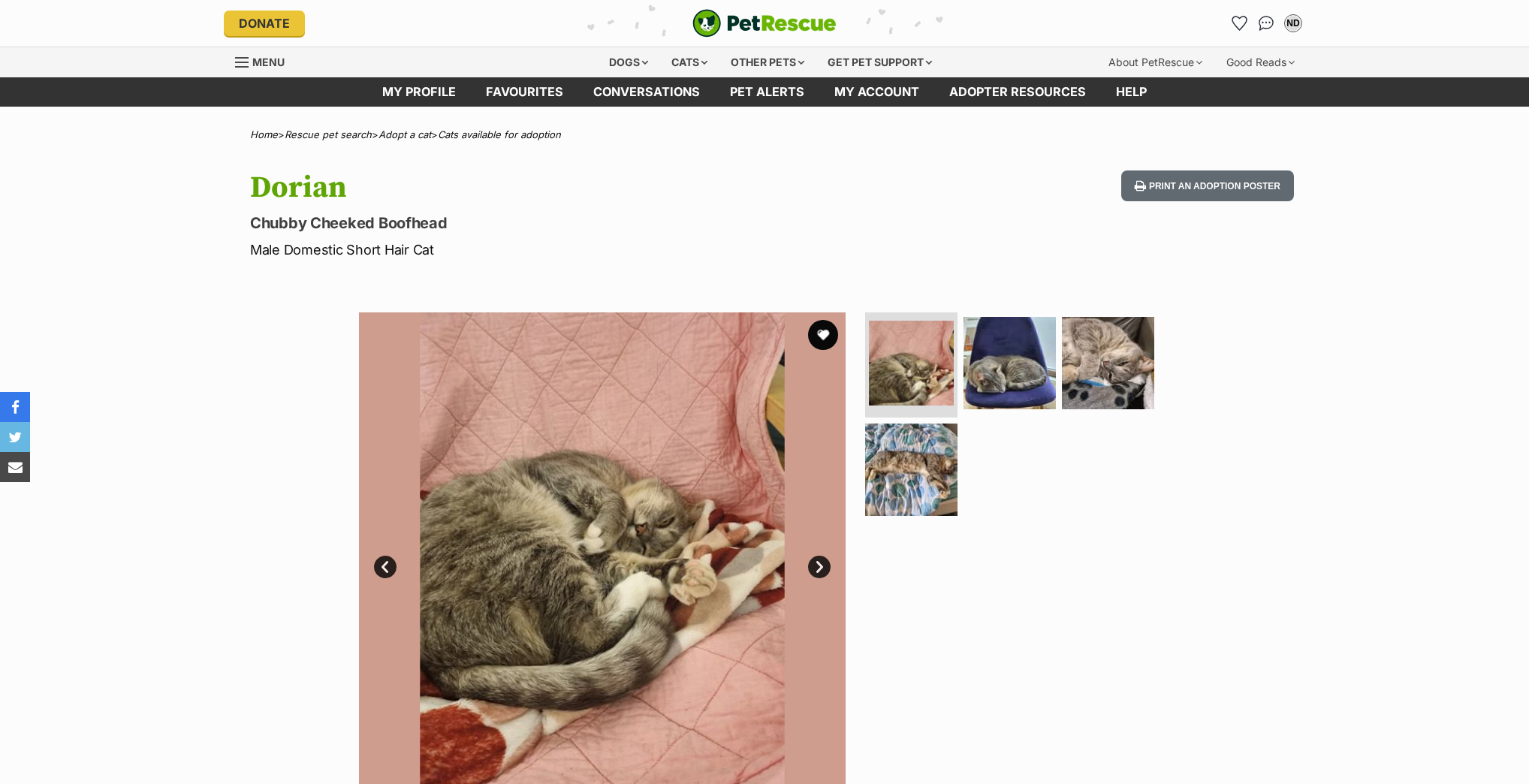 scroll, scrollTop: 0, scrollLeft: 0, axis: both 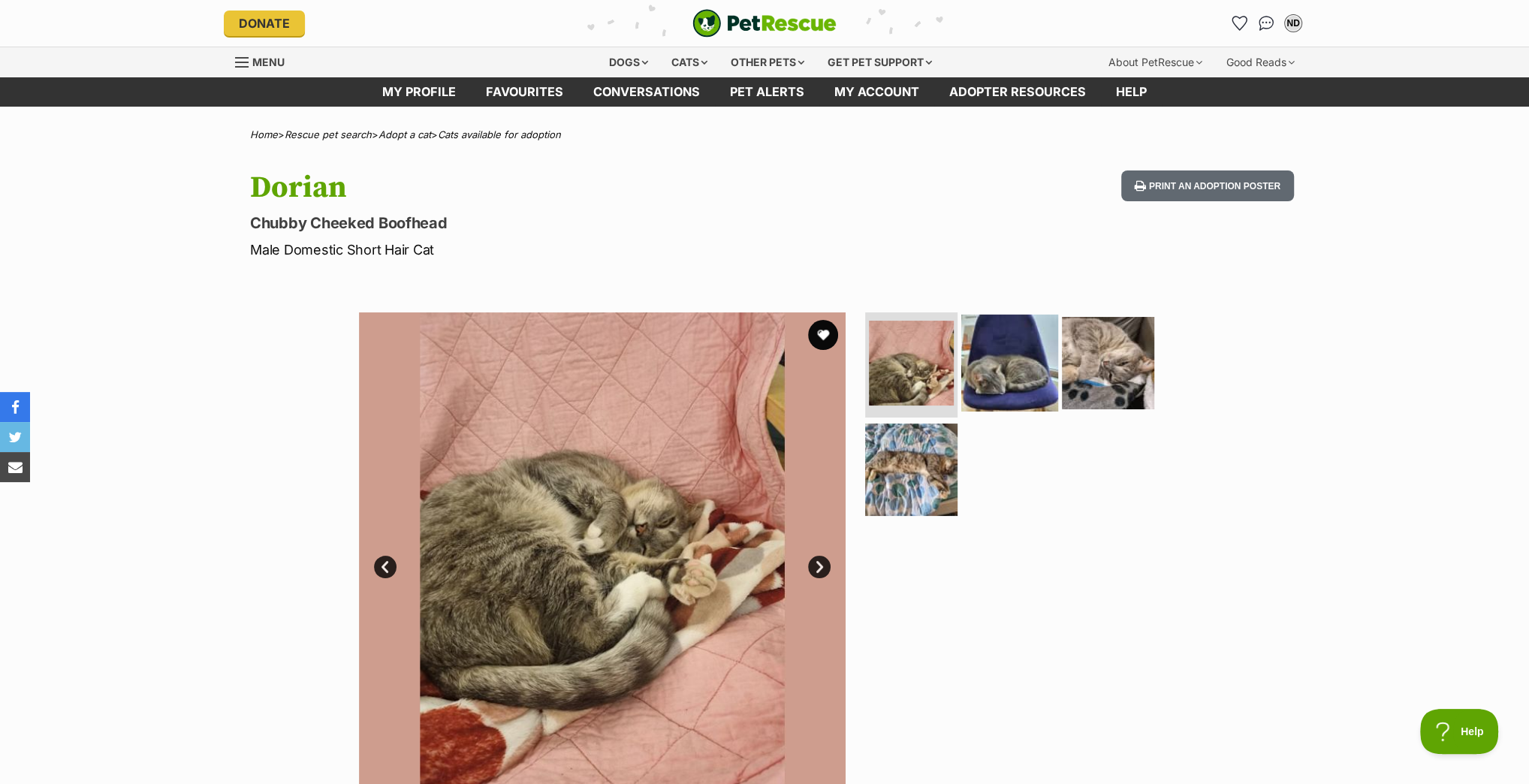 click at bounding box center (1009, 363) 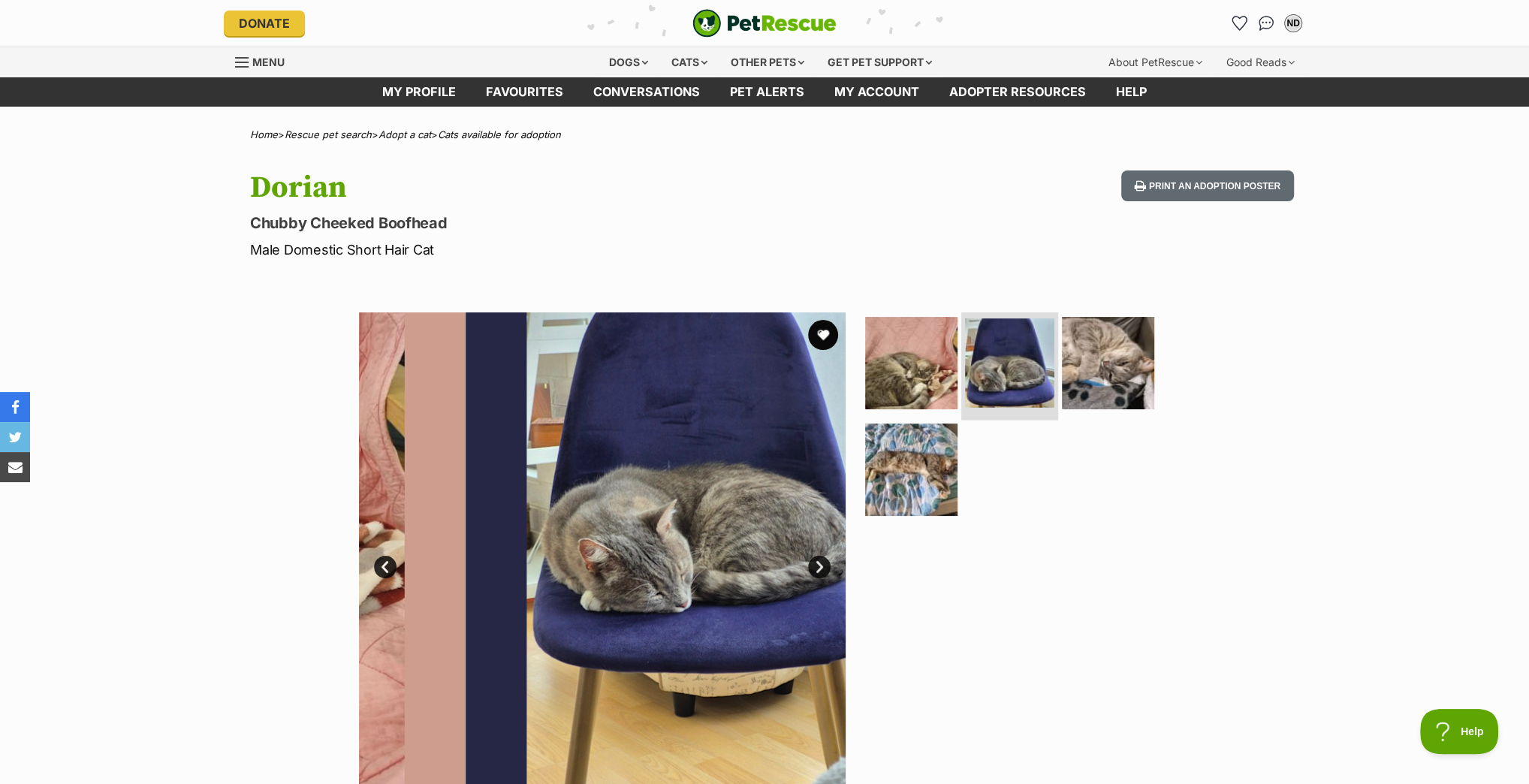 scroll, scrollTop: 0, scrollLeft: 0, axis: both 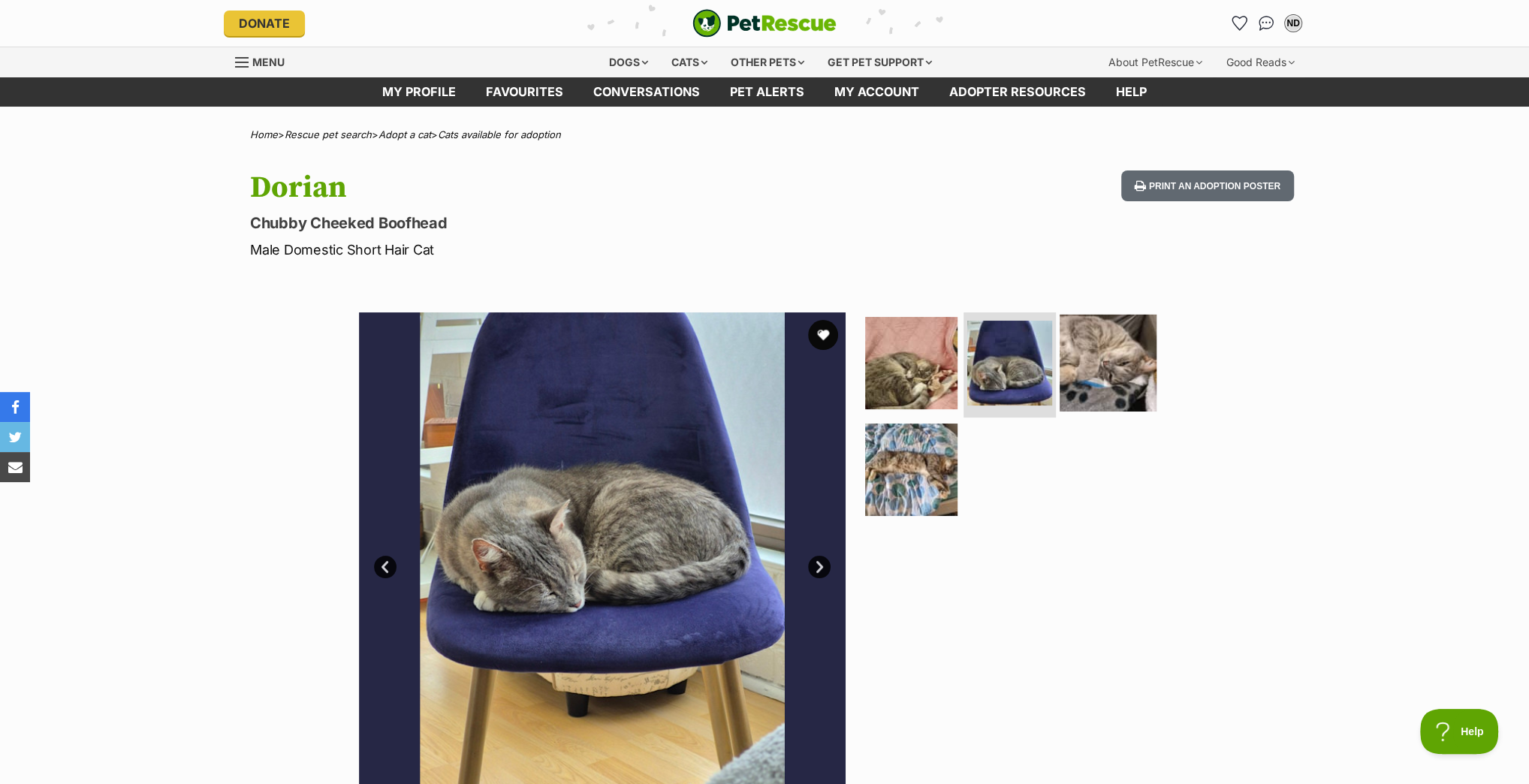click at bounding box center [1108, 363] 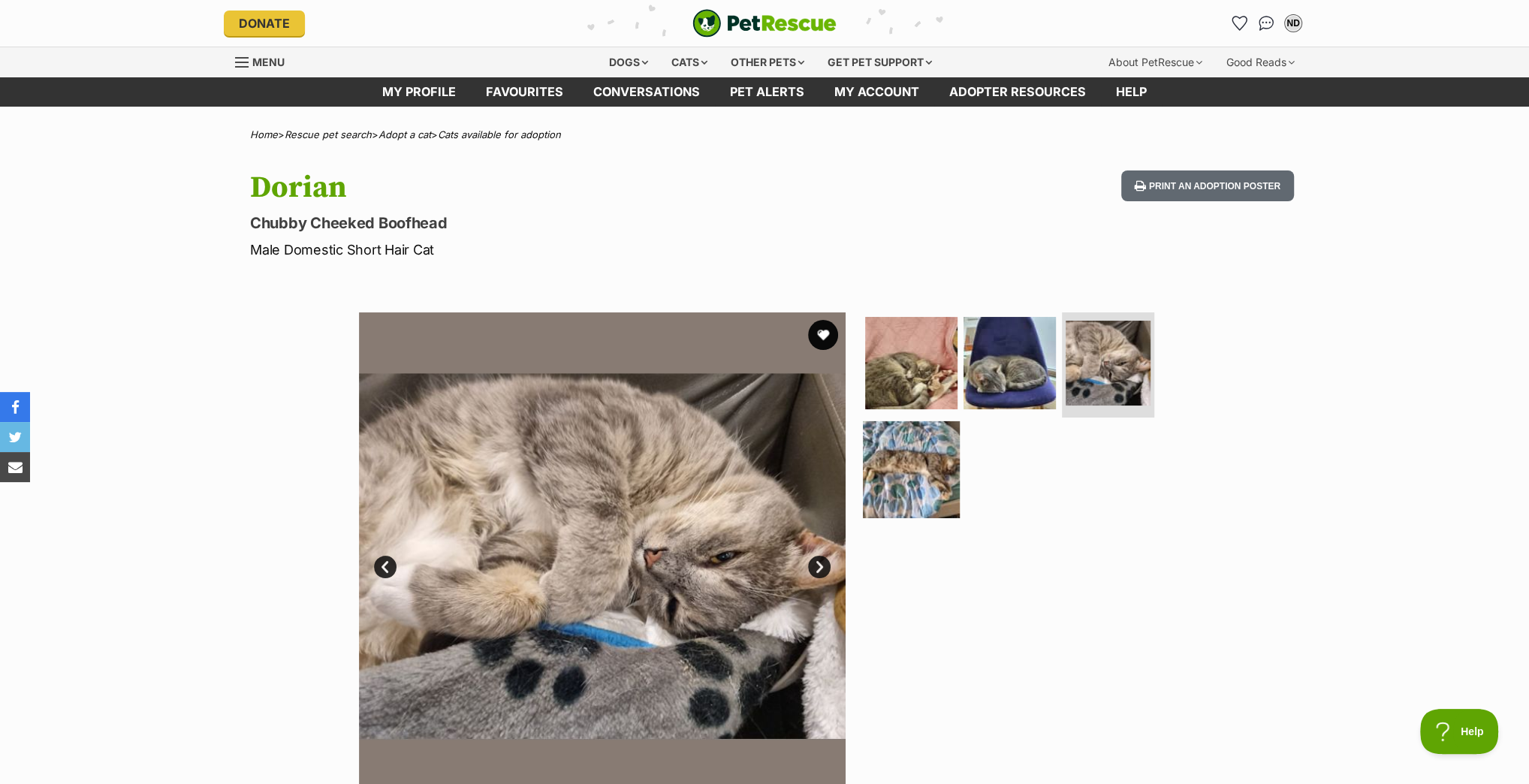 click at bounding box center (911, 469) 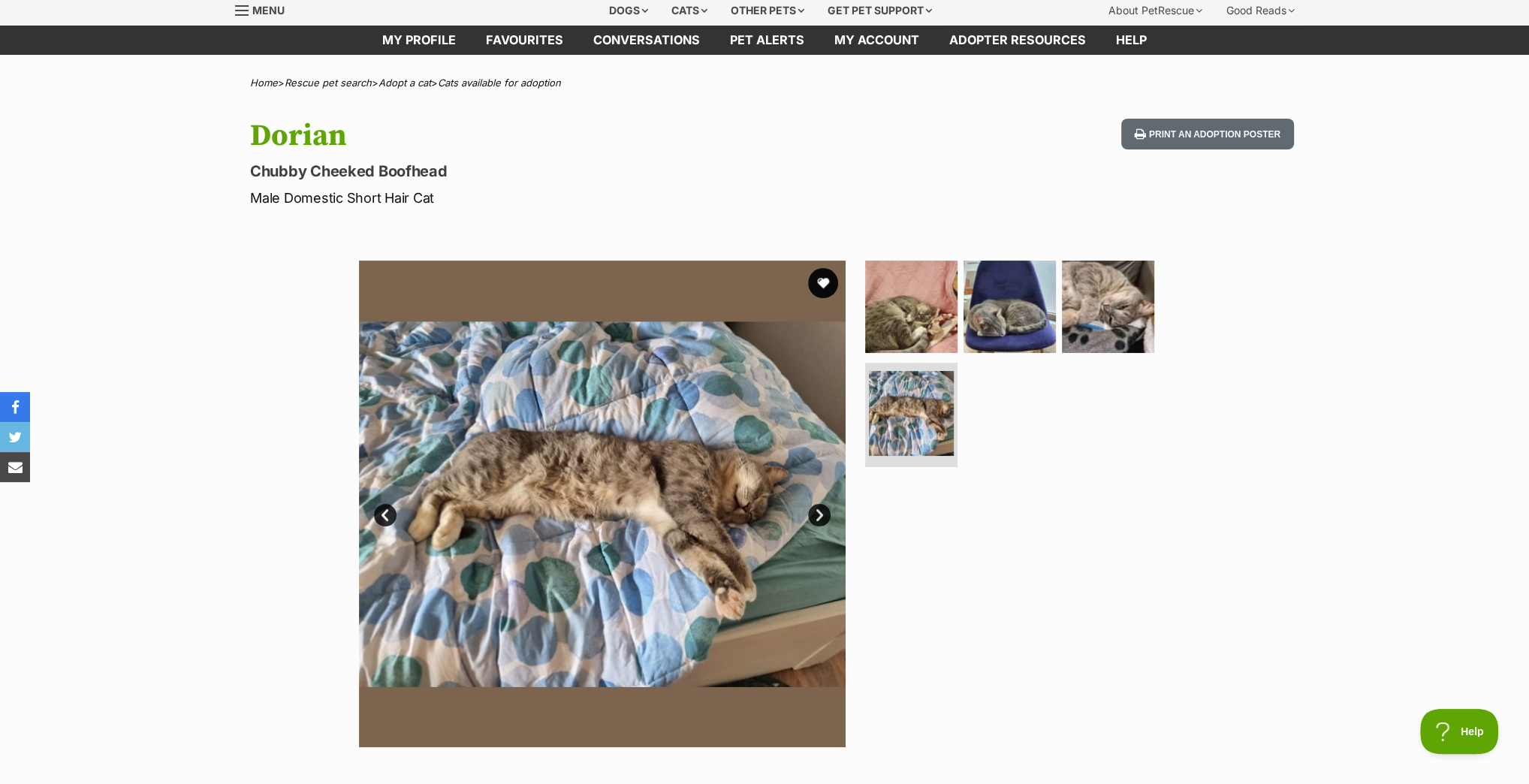 scroll, scrollTop: 0, scrollLeft: 0, axis: both 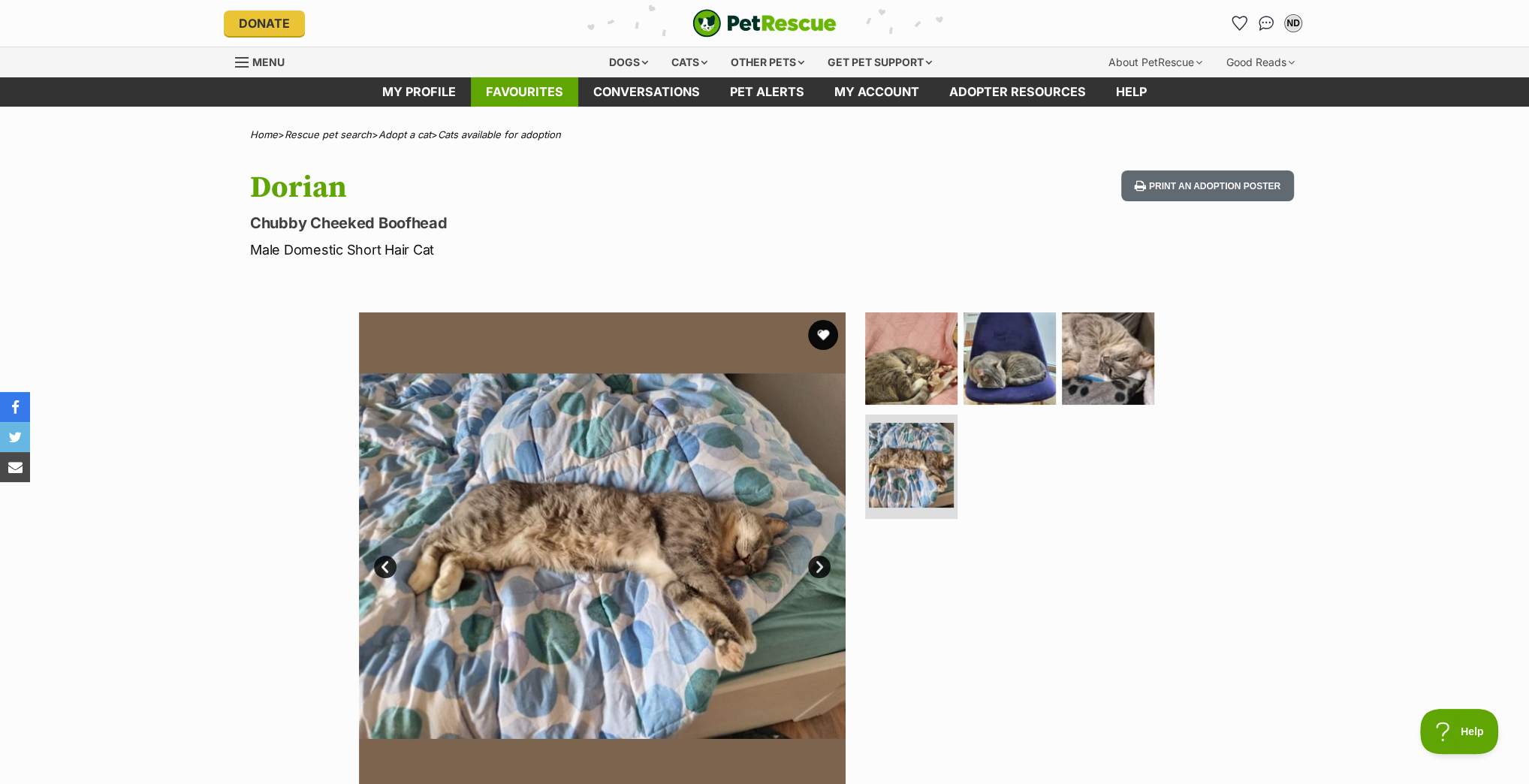 click on "Favourites" at bounding box center (524, 92) 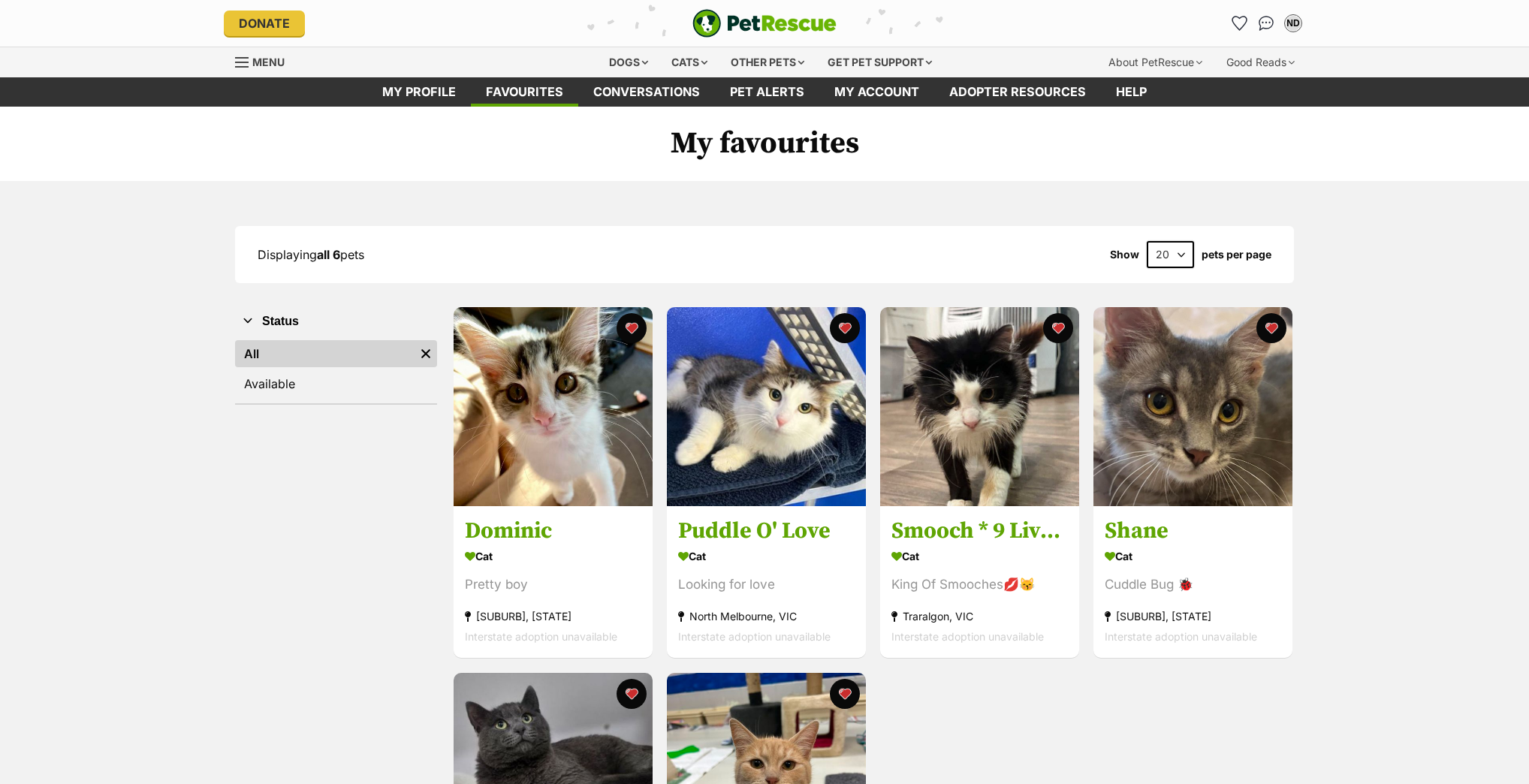 scroll, scrollTop: 0, scrollLeft: 0, axis: both 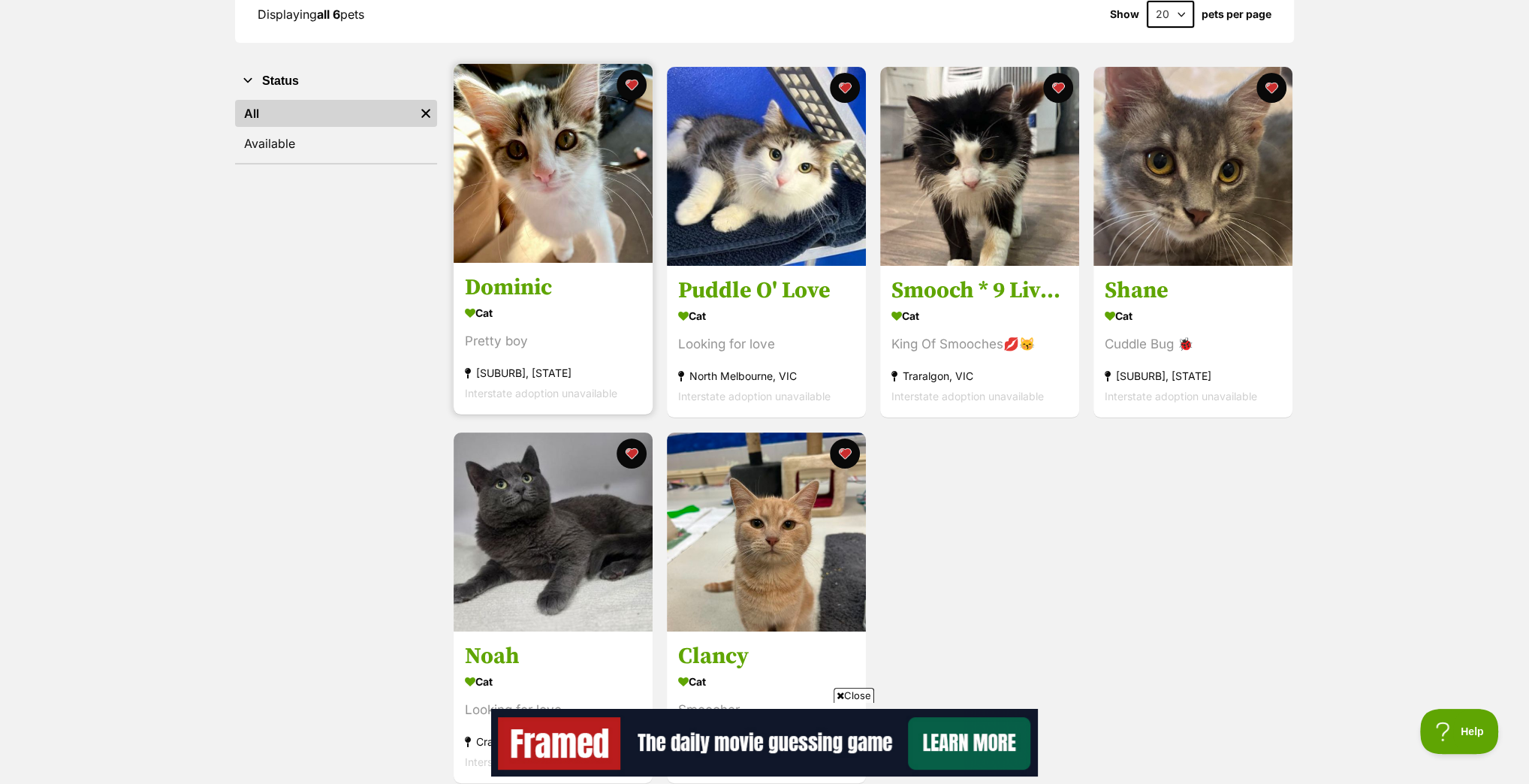 click on "Dominic" at bounding box center (553, 288) 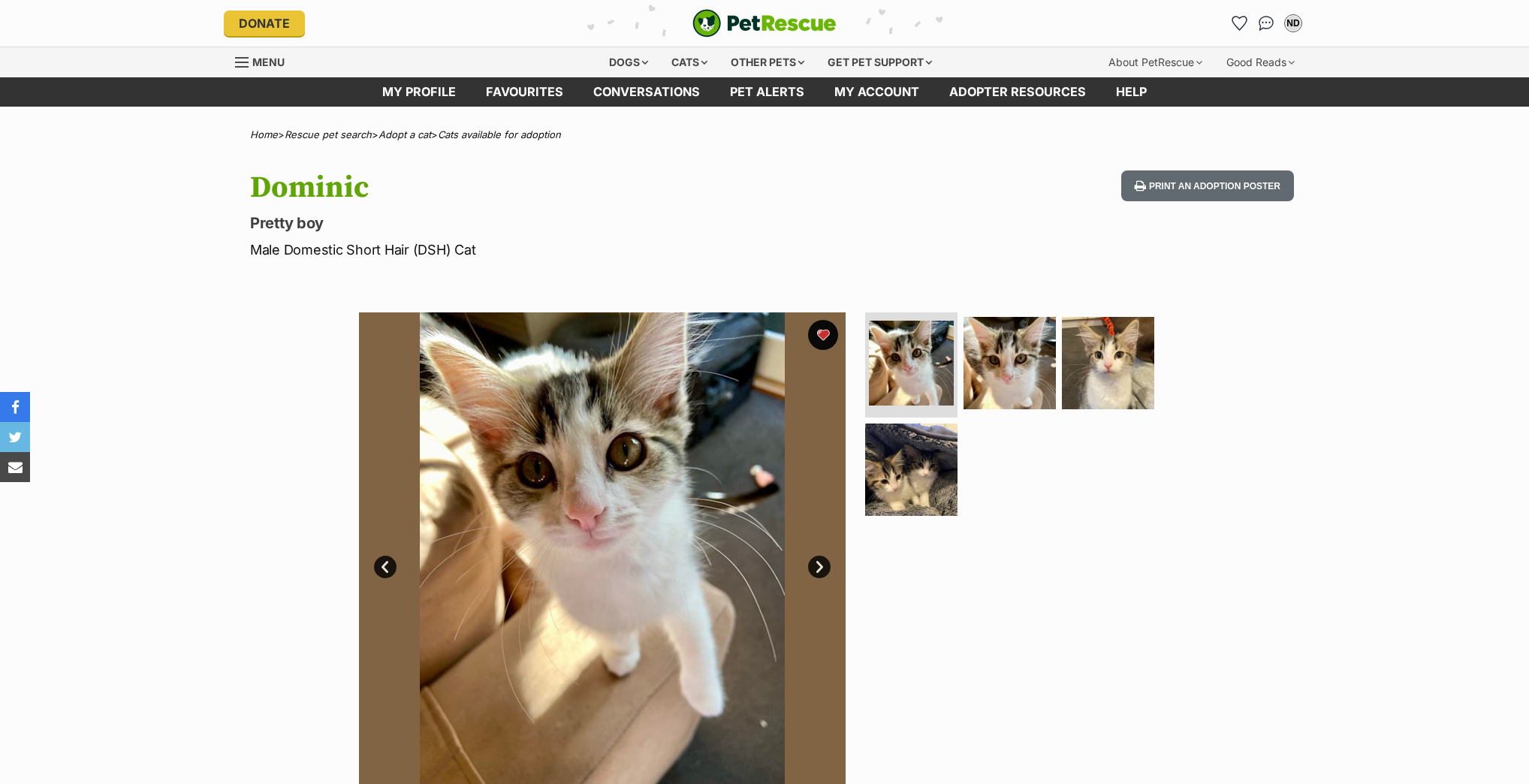 scroll, scrollTop: 0, scrollLeft: 0, axis: both 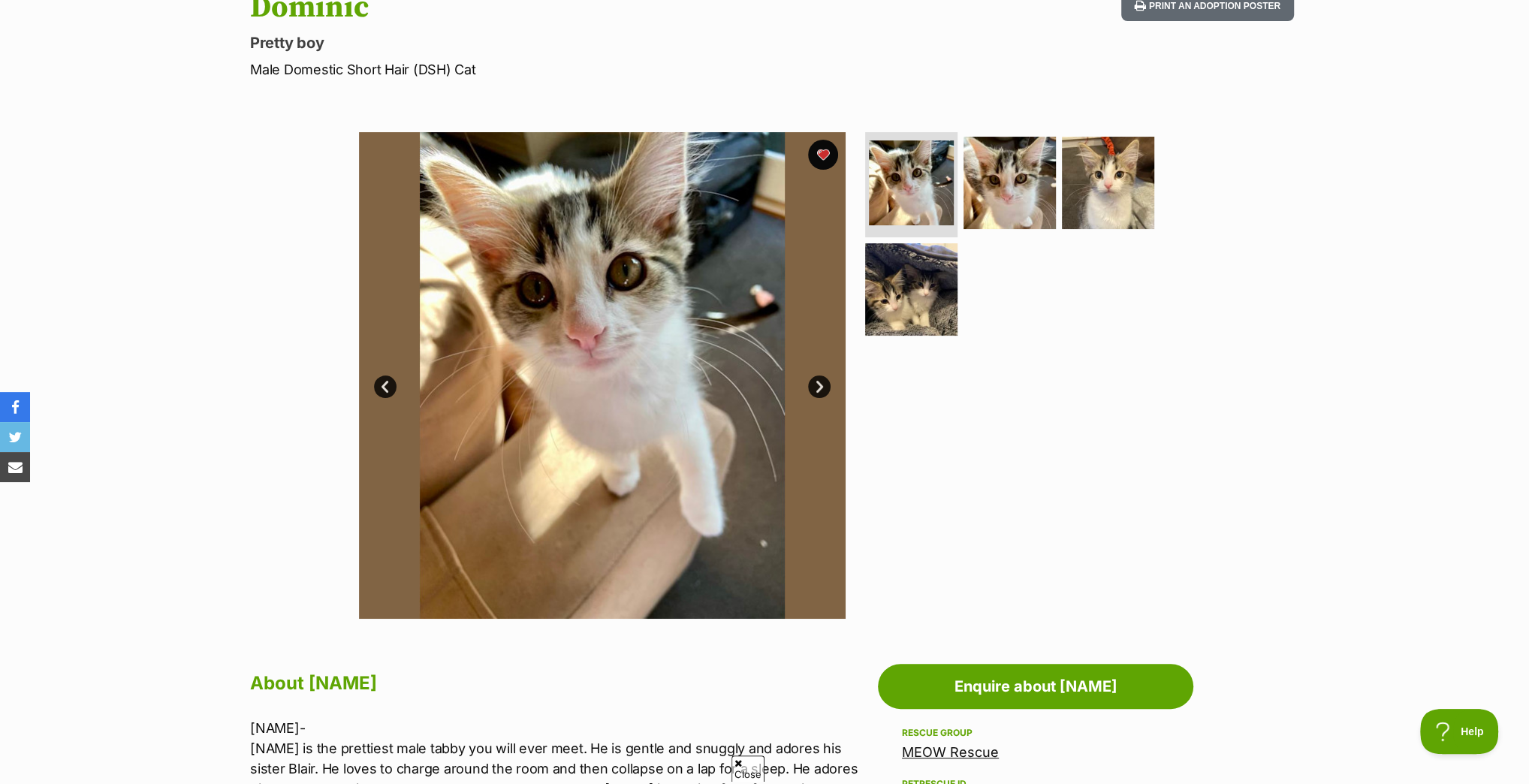 click on "Next" at bounding box center [819, 387] 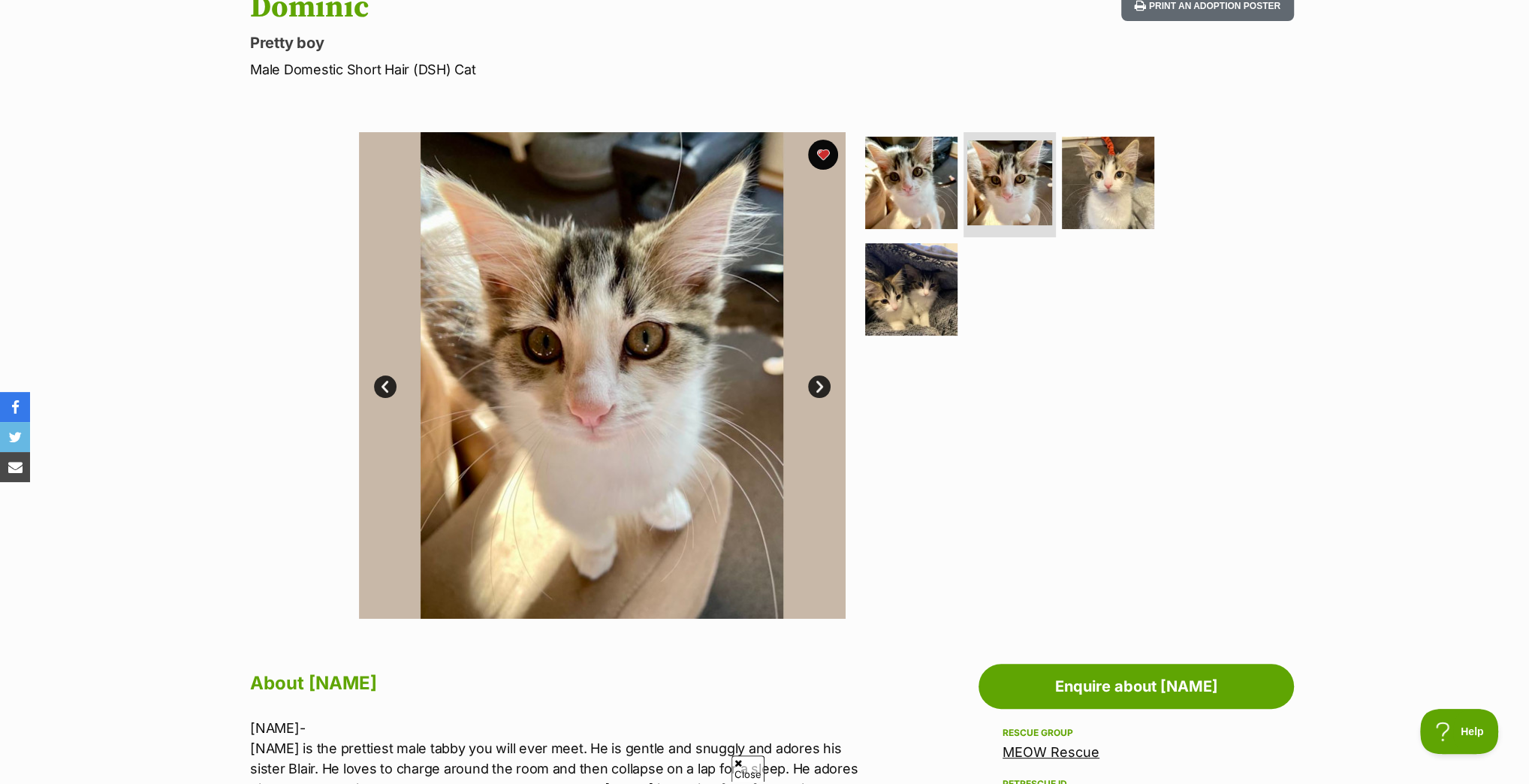 scroll, scrollTop: 0, scrollLeft: 0, axis: both 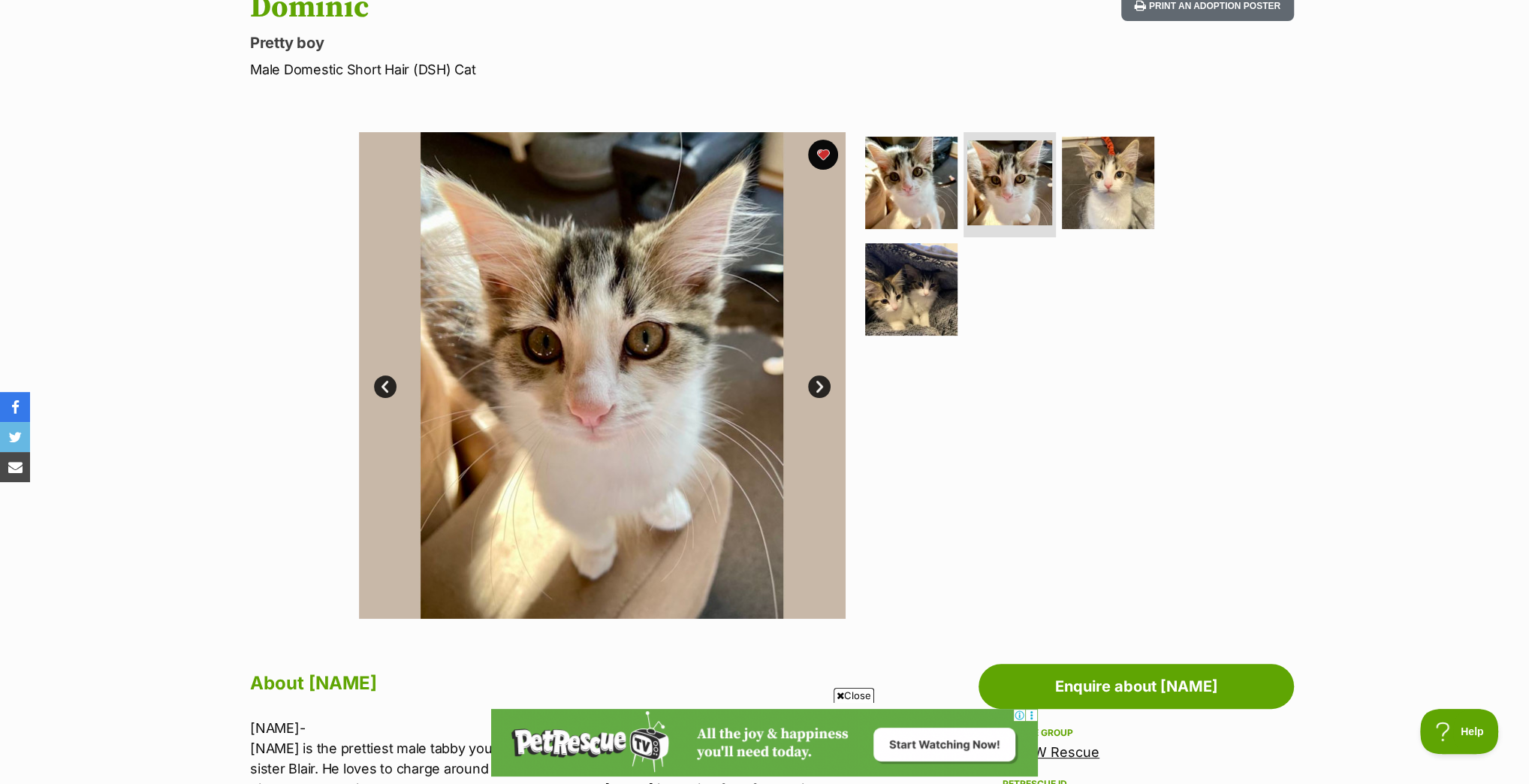 click on "Next" at bounding box center (819, 387) 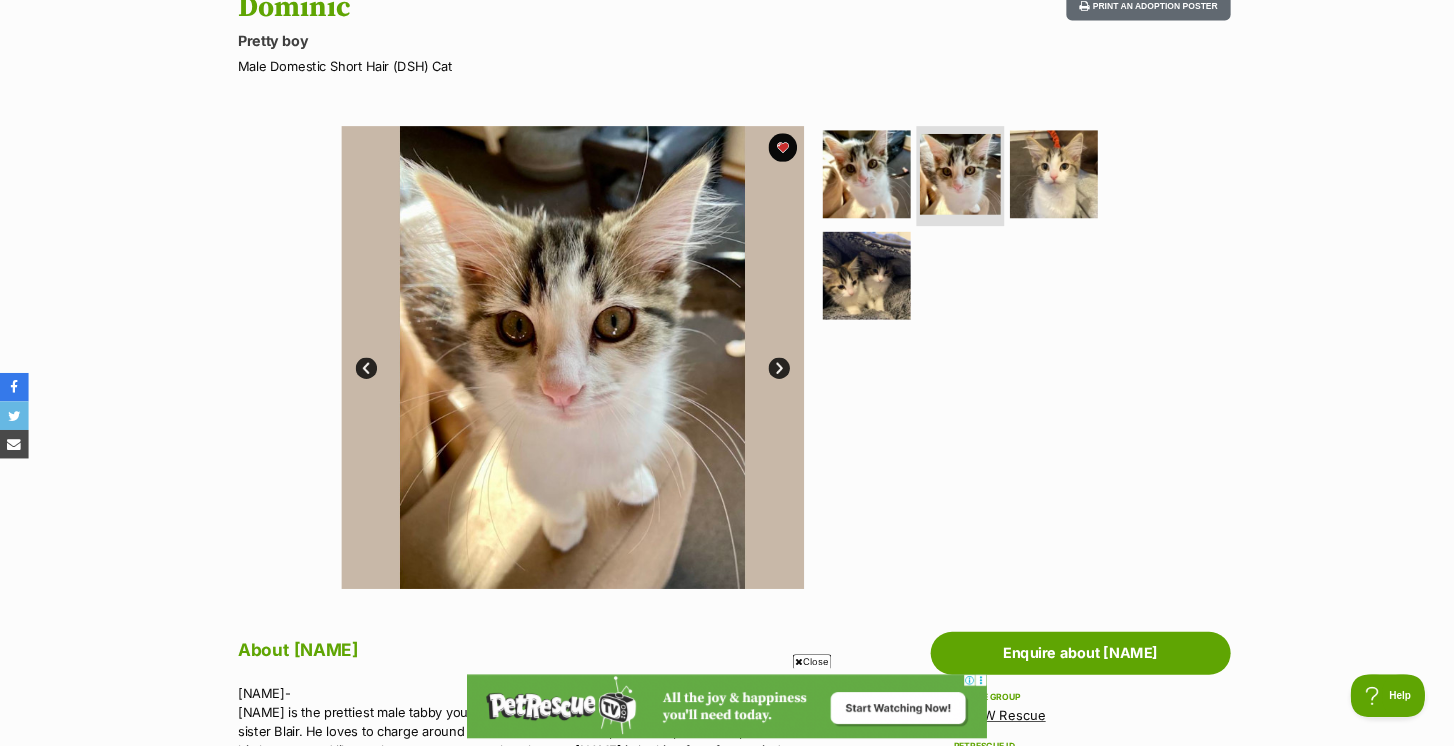 scroll, scrollTop: 0, scrollLeft: 0, axis: both 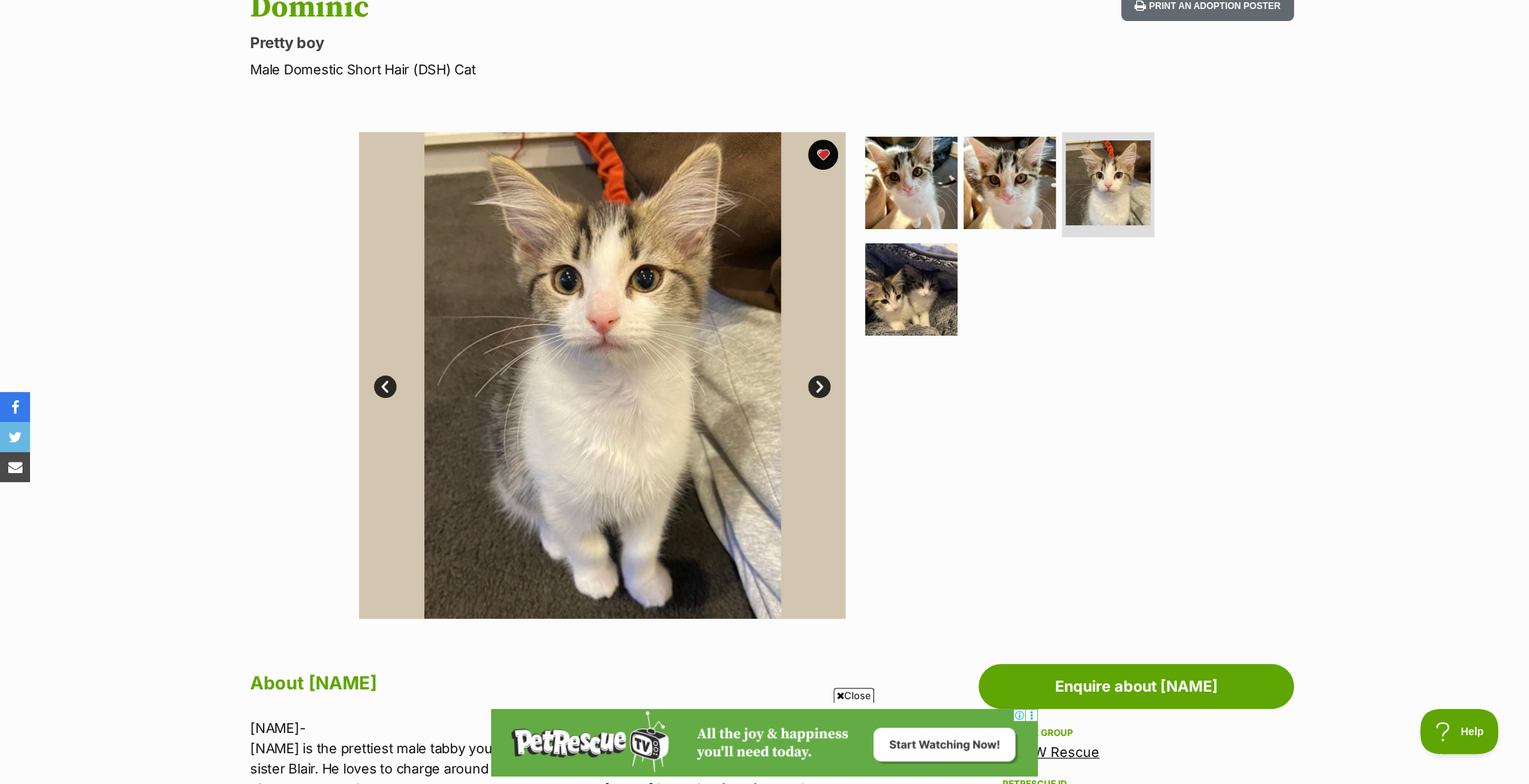 click on "Next" at bounding box center (819, 387) 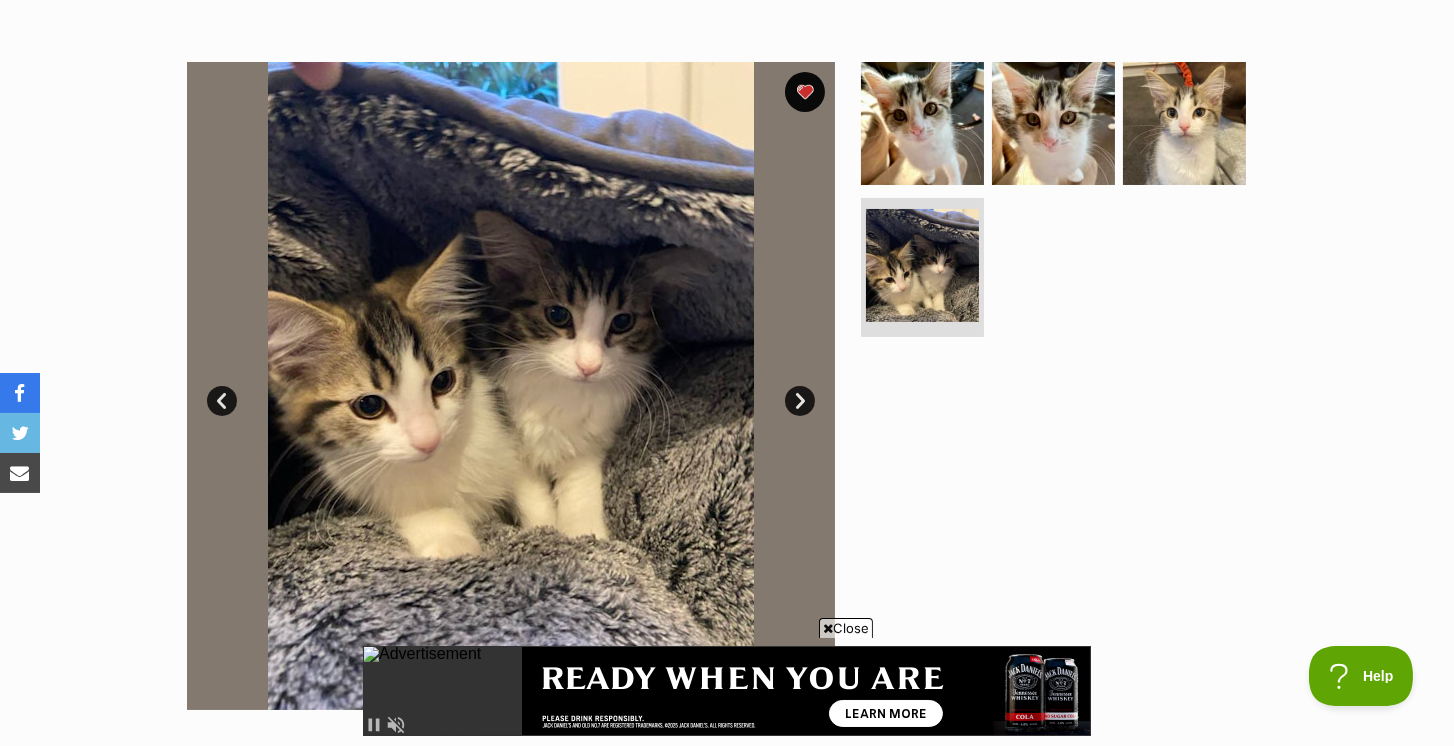 scroll, scrollTop: 0, scrollLeft: 0, axis: both 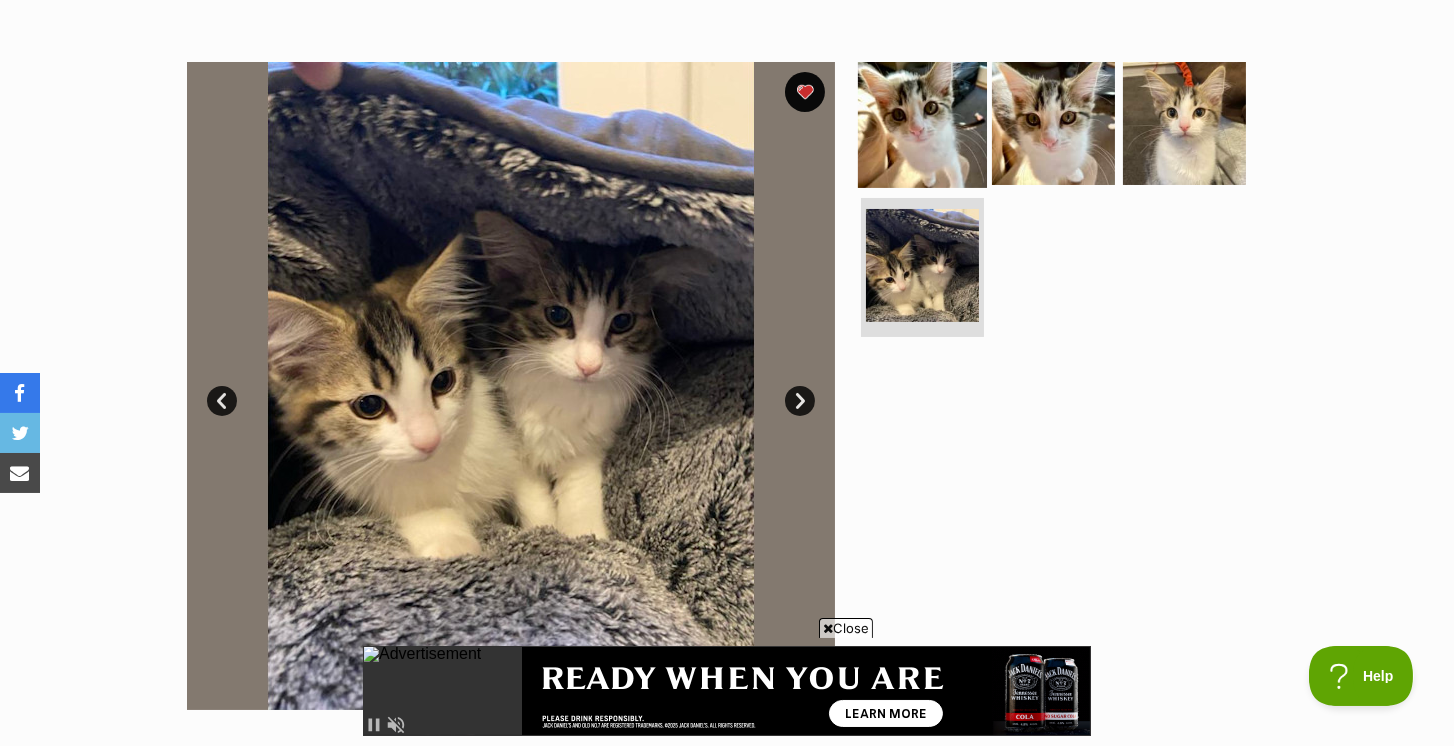 click at bounding box center (922, 123) 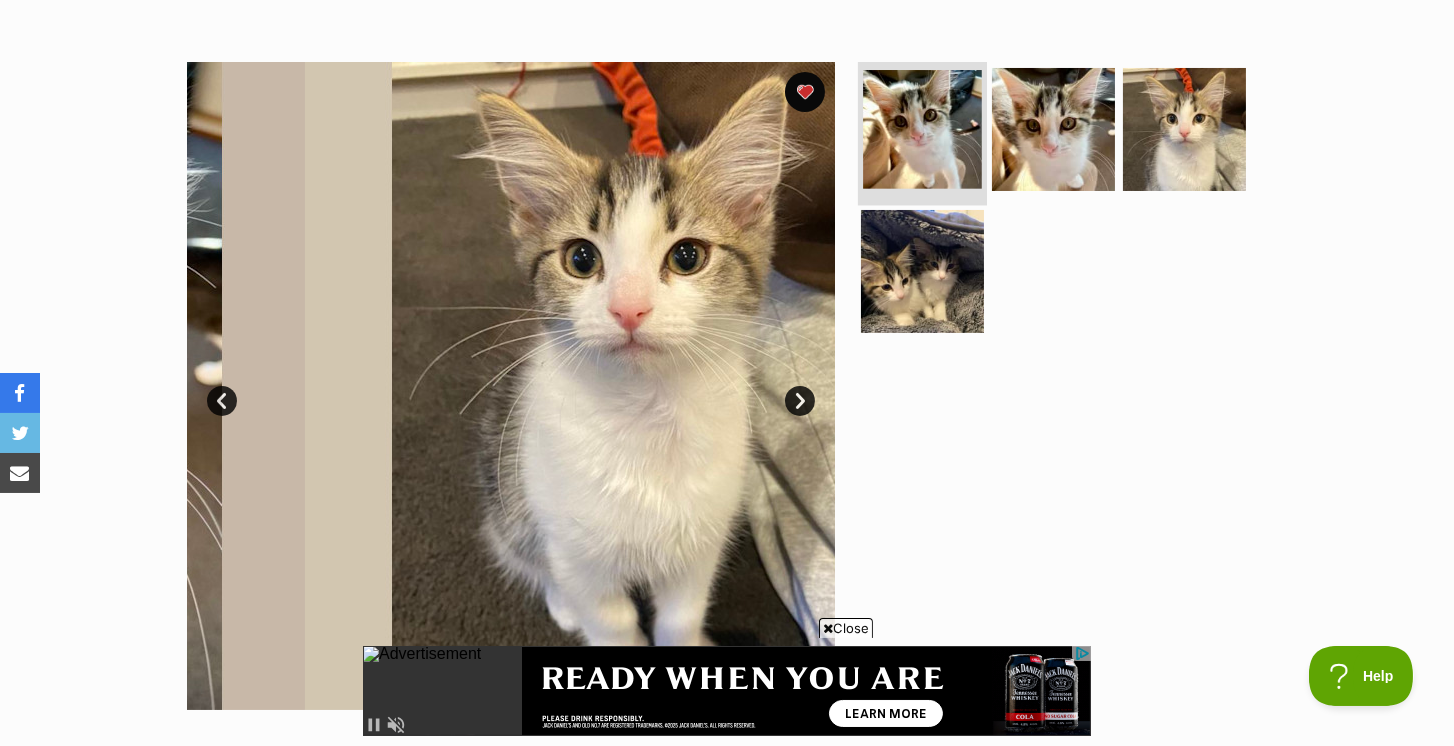 scroll, scrollTop: 0, scrollLeft: 0, axis: both 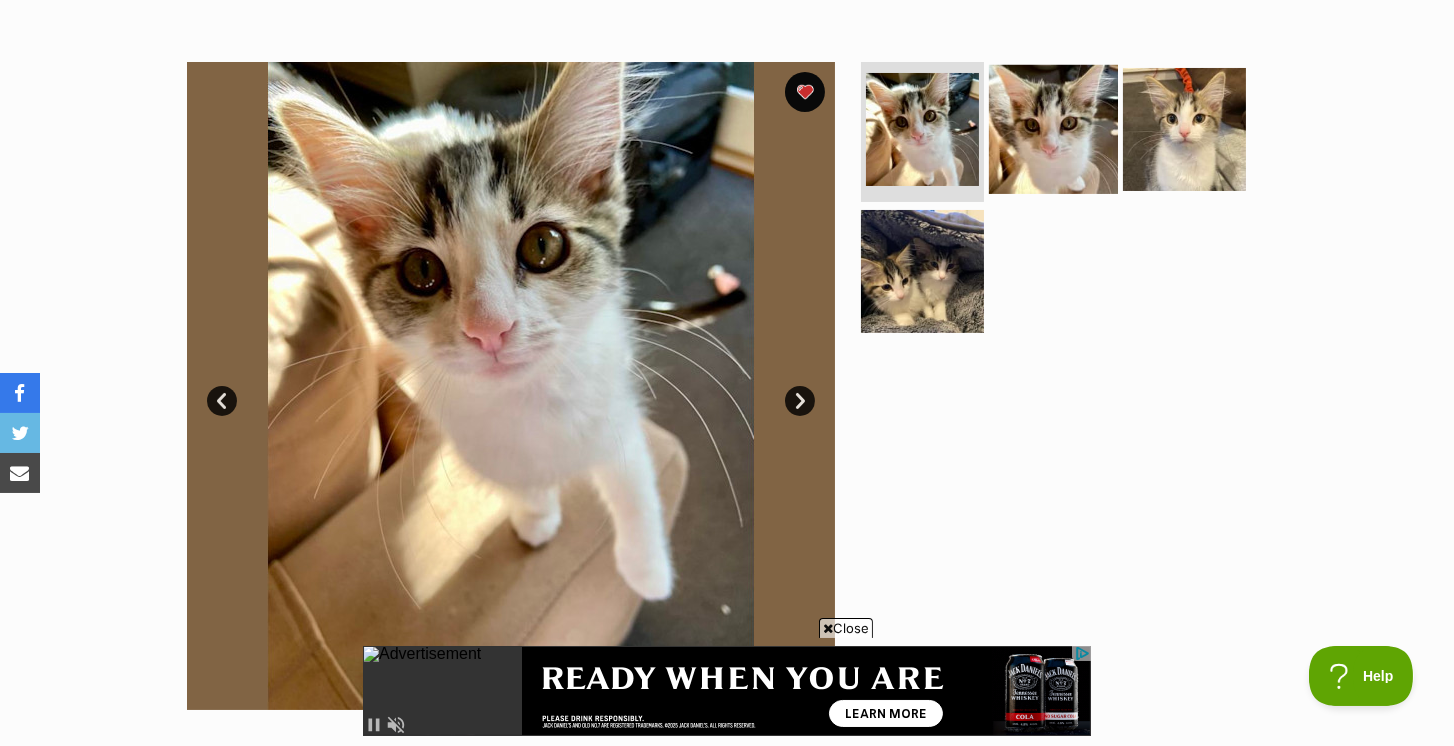 click at bounding box center (1053, 129) 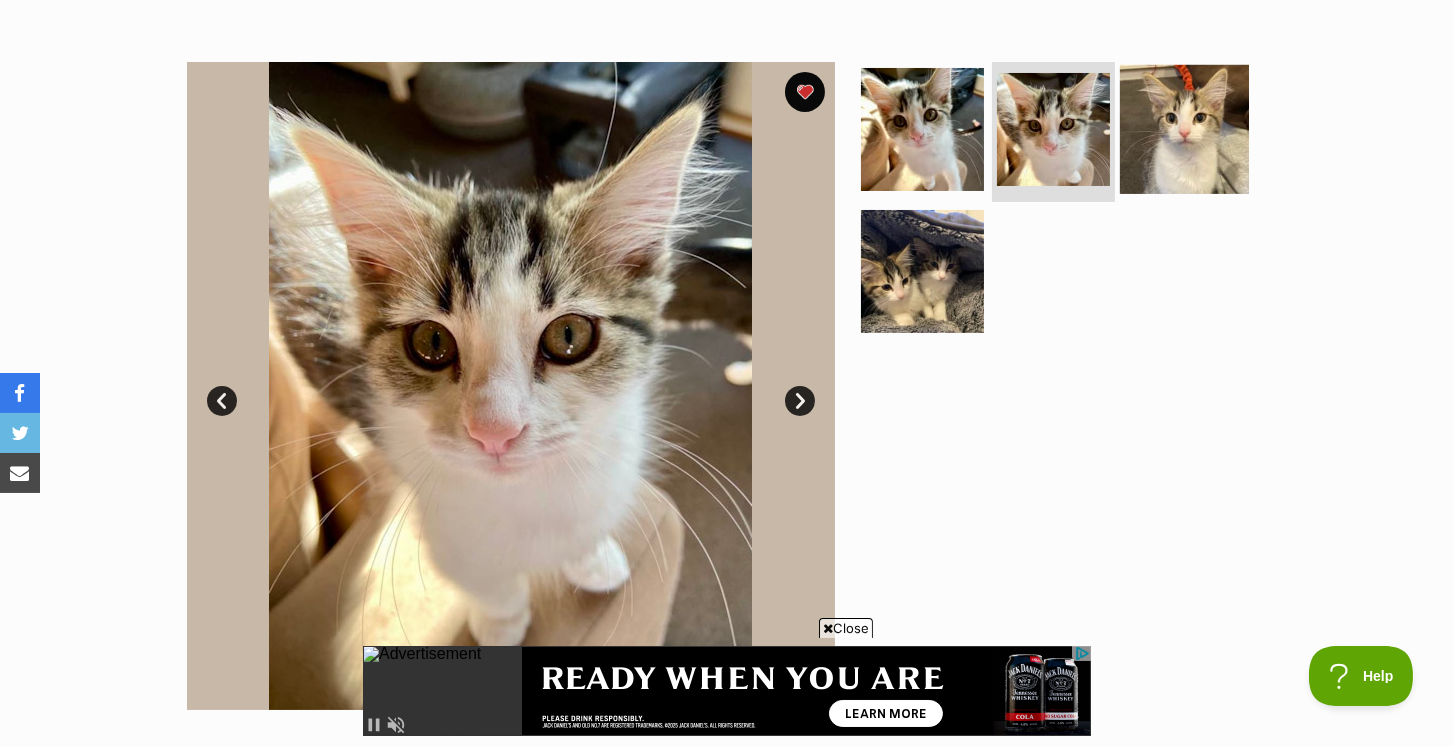 click at bounding box center (1184, 129) 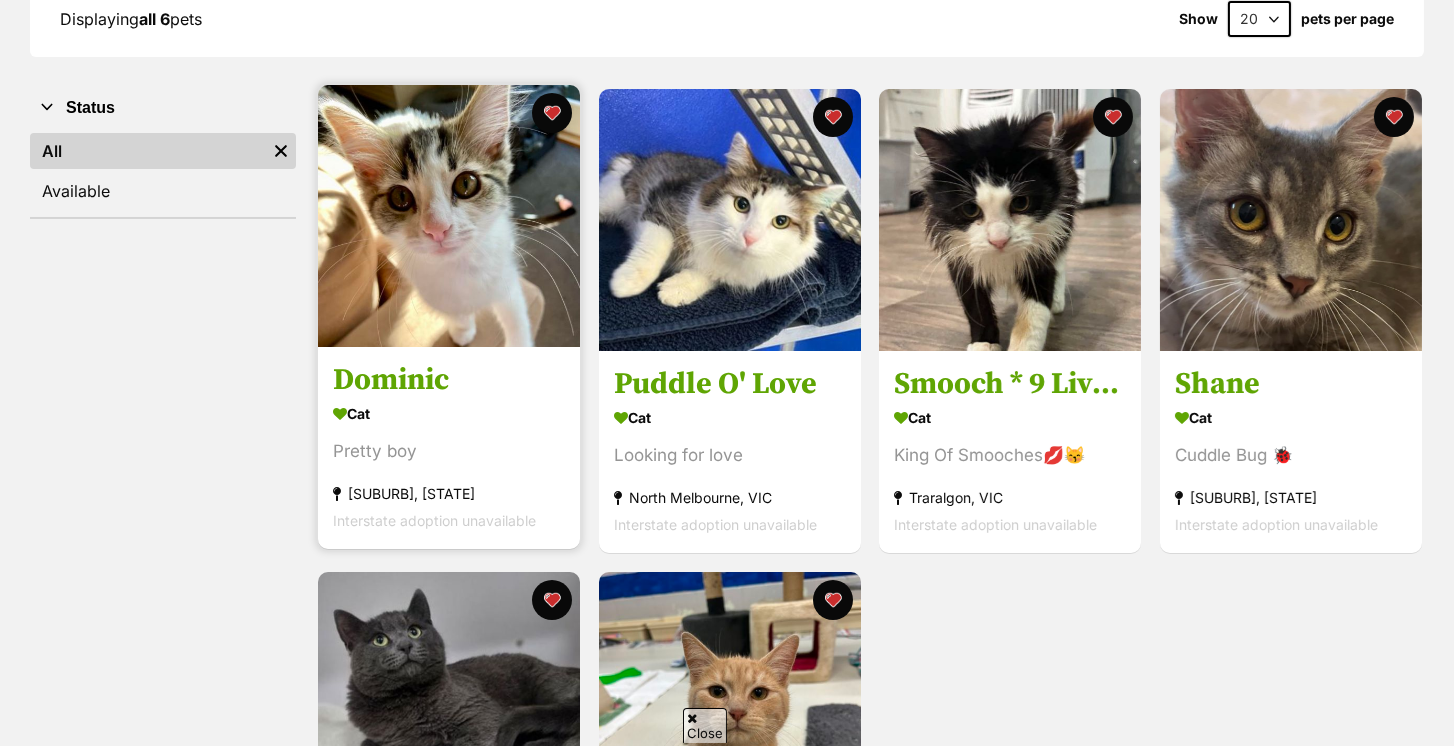 scroll, scrollTop: 0, scrollLeft: 0, axis: both 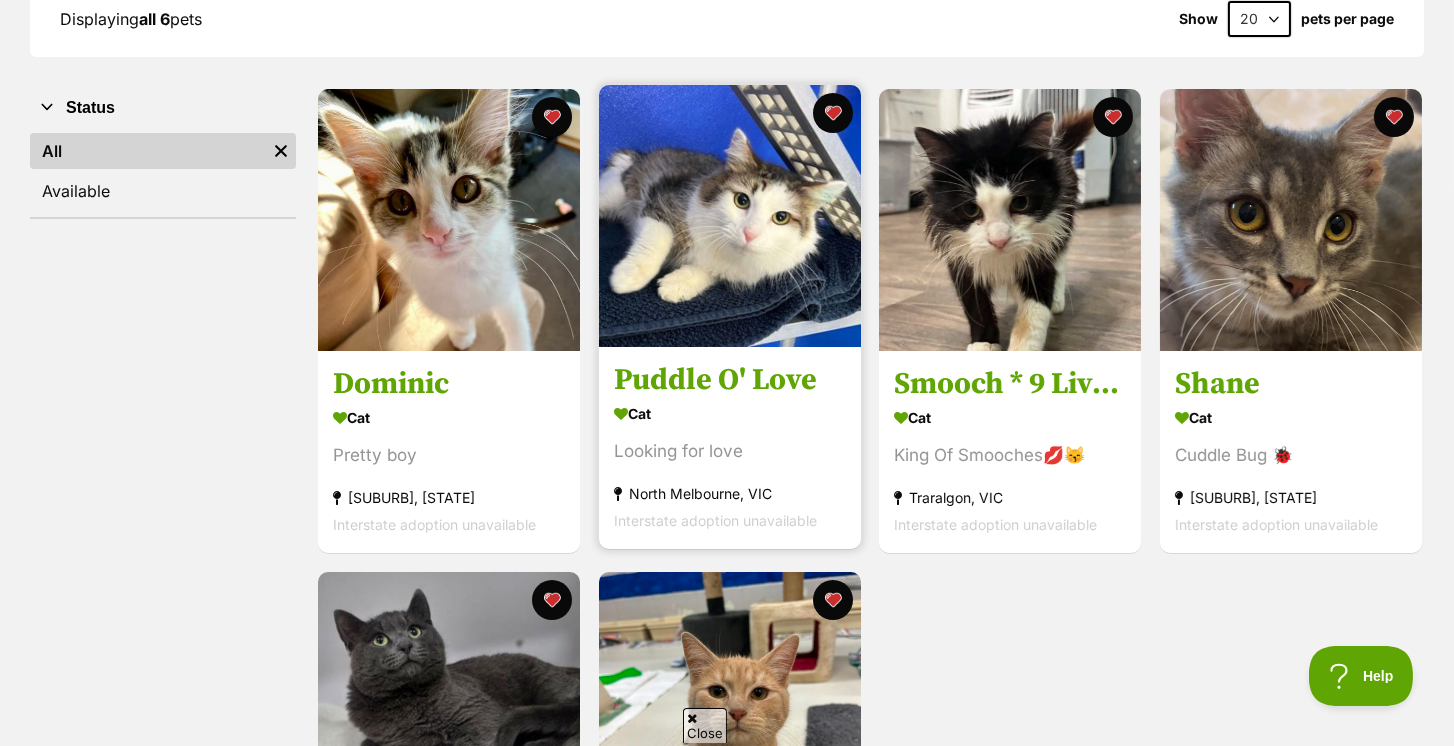 click at bounding box center (730, 216) 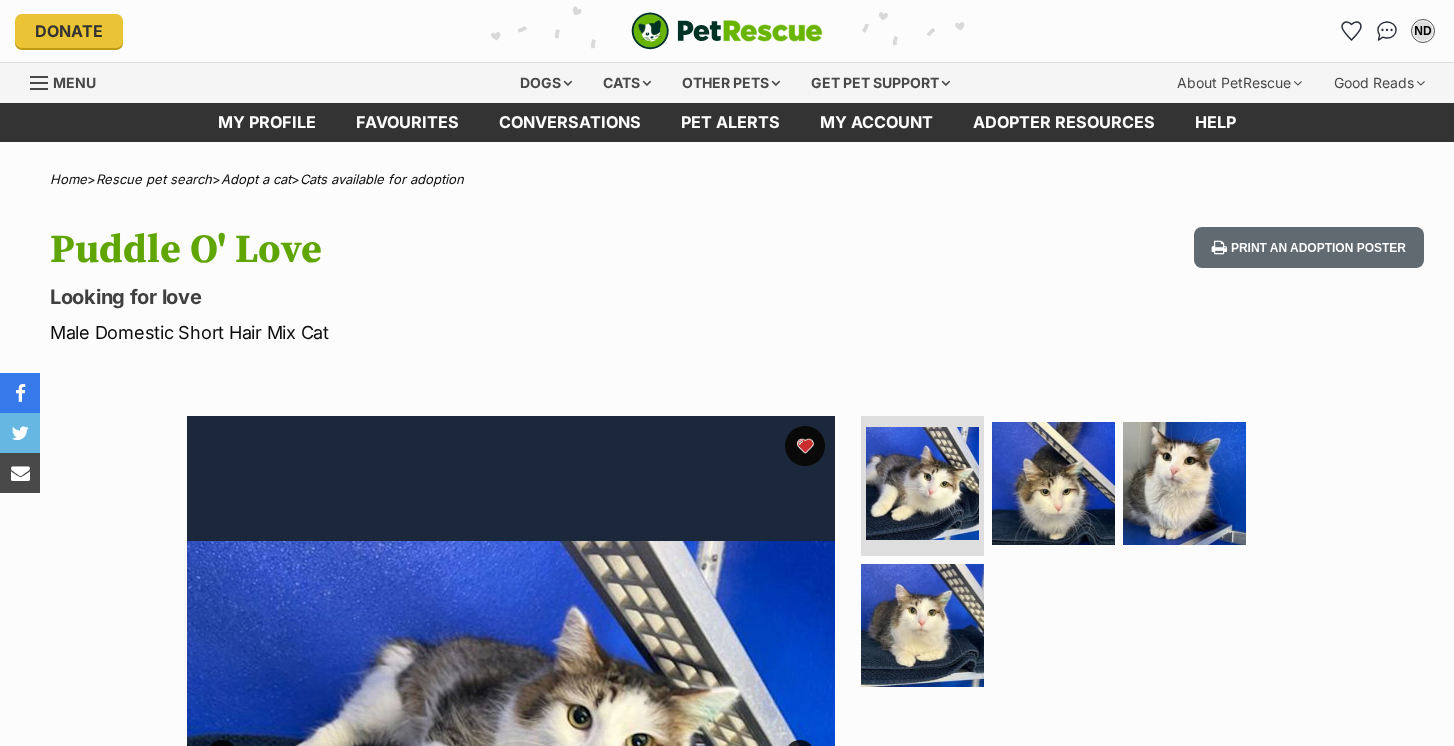 scroll, scrollTop: 0, scrollLeft: 0, axis: both 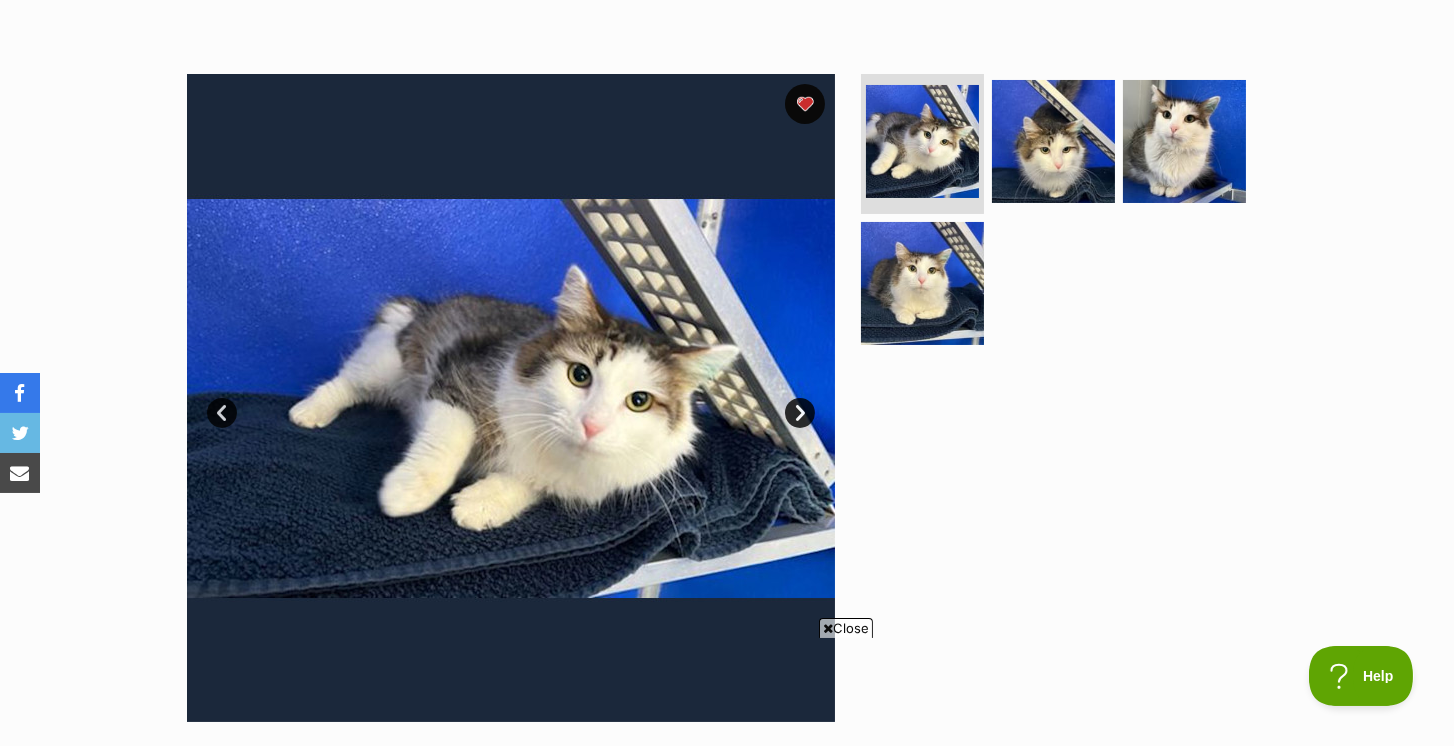 click on "Next" at bounding box center (800, 413) 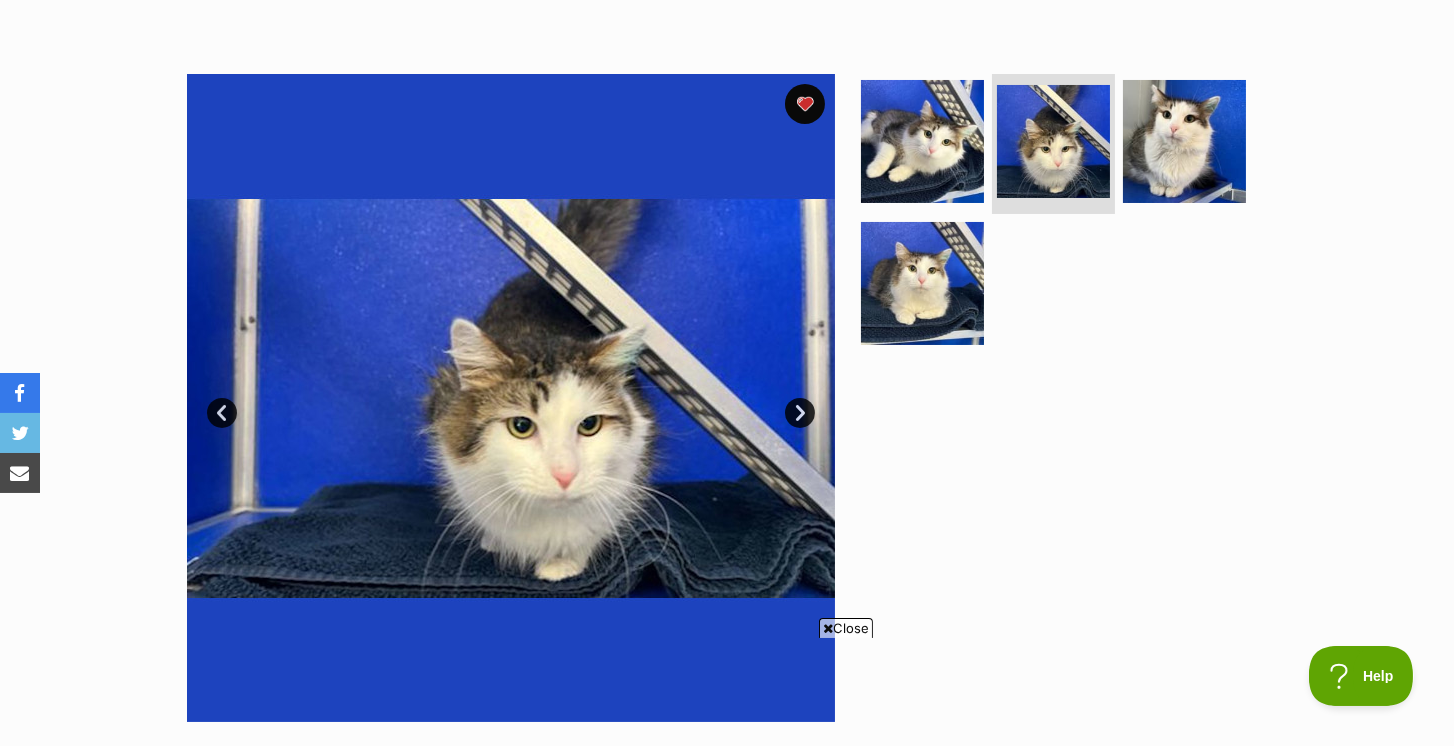click on "Next" at bounding box center (800, 413) 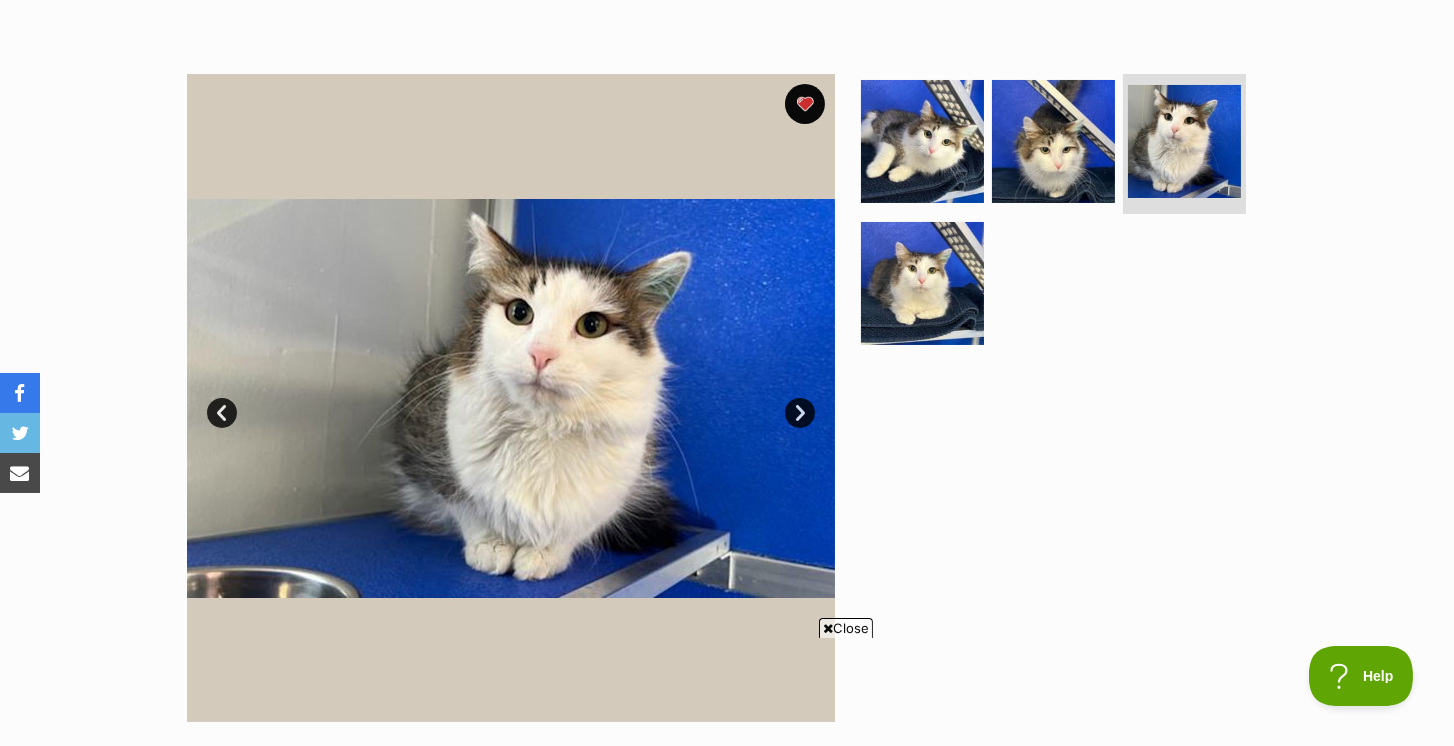 click on "Next" at bounding box center (800, 413) 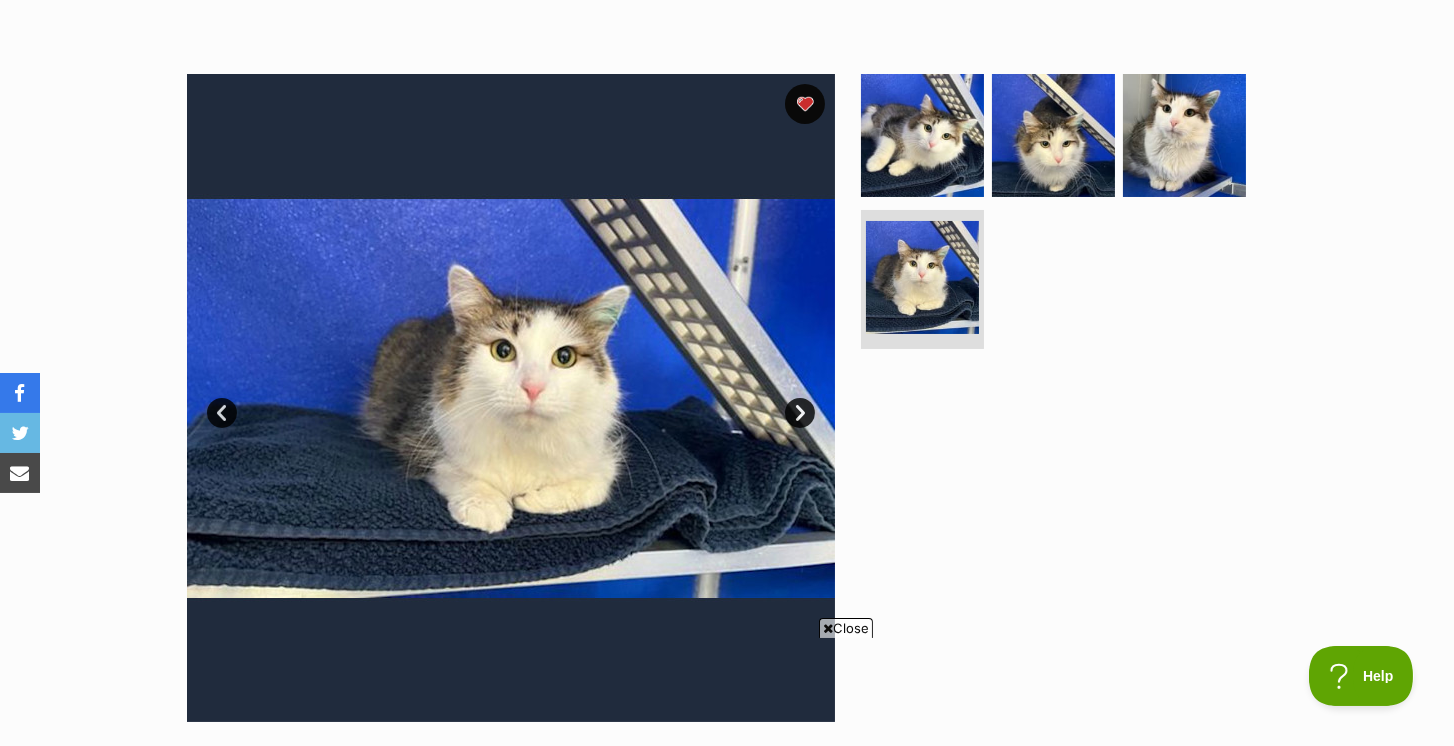 click on "Next" at bounding box center (800, 413) 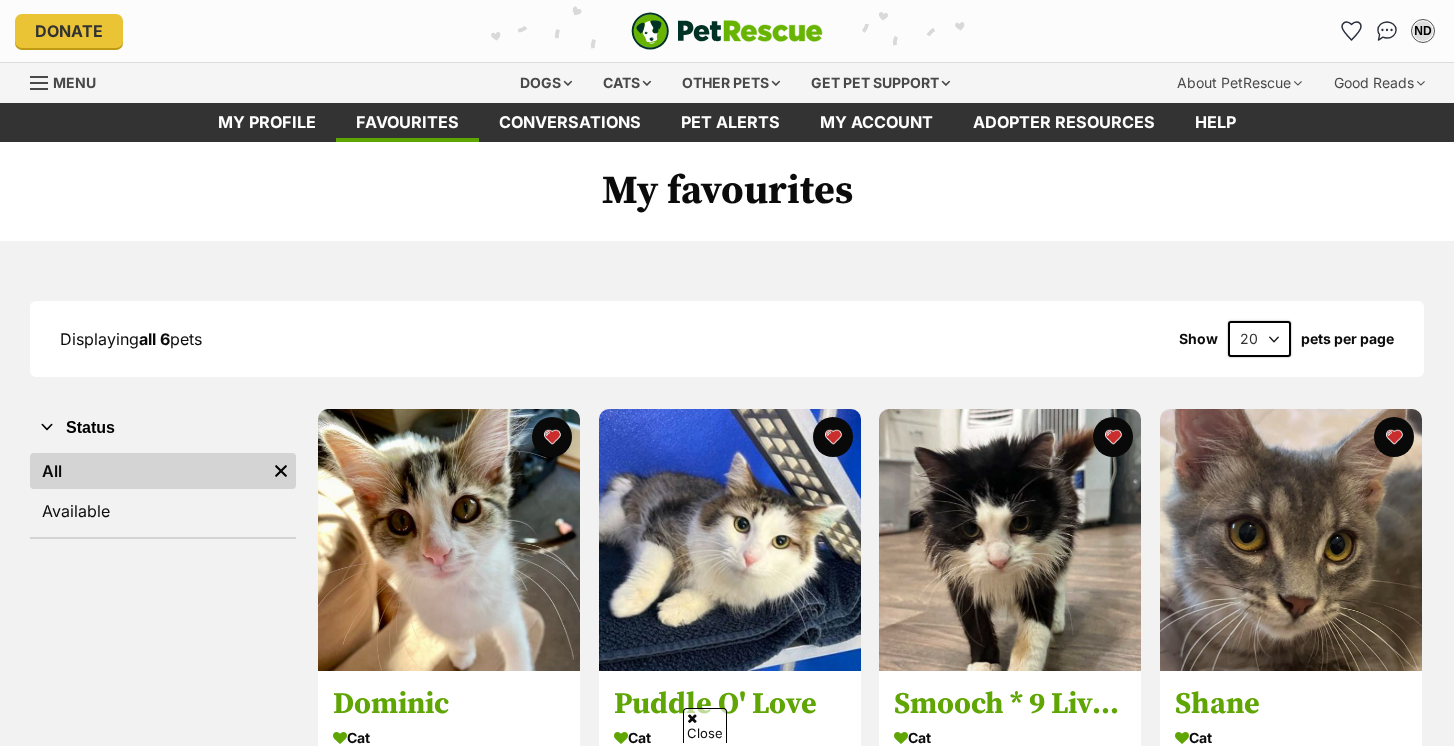 scroll, scrollTop: 320, scrollLeft: 0, axis: vertical 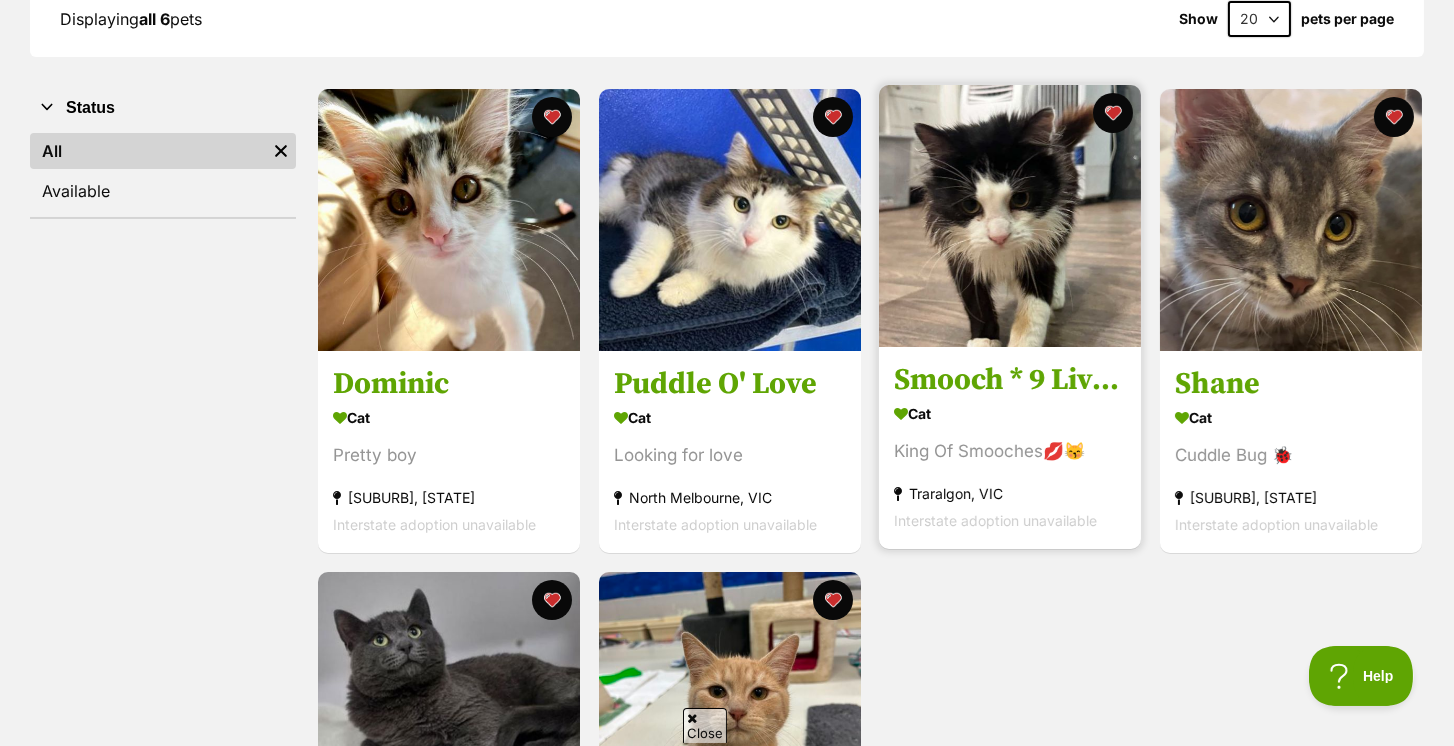 click at bounding box center (1010, 216) 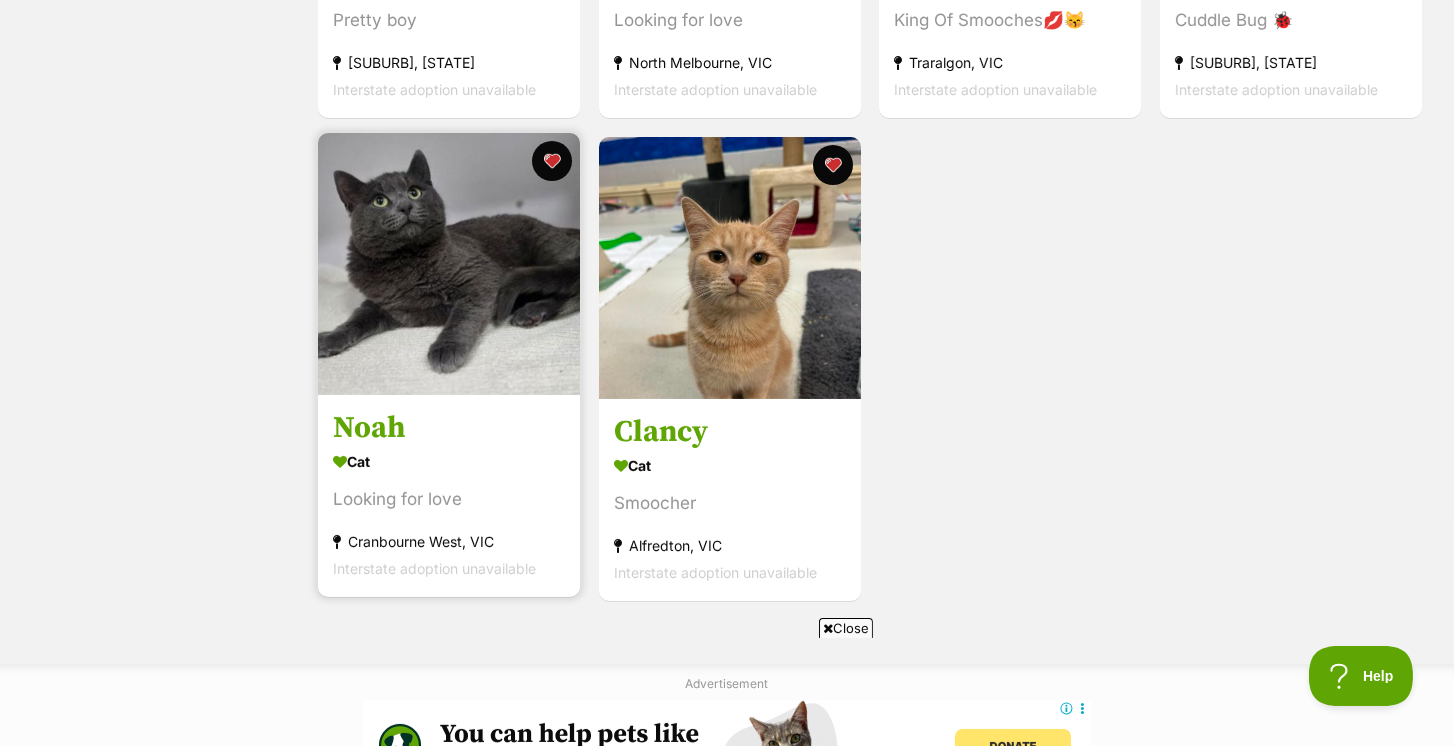 scroll, scrollTop: 777, scrollLeft: 0, axis: vertical 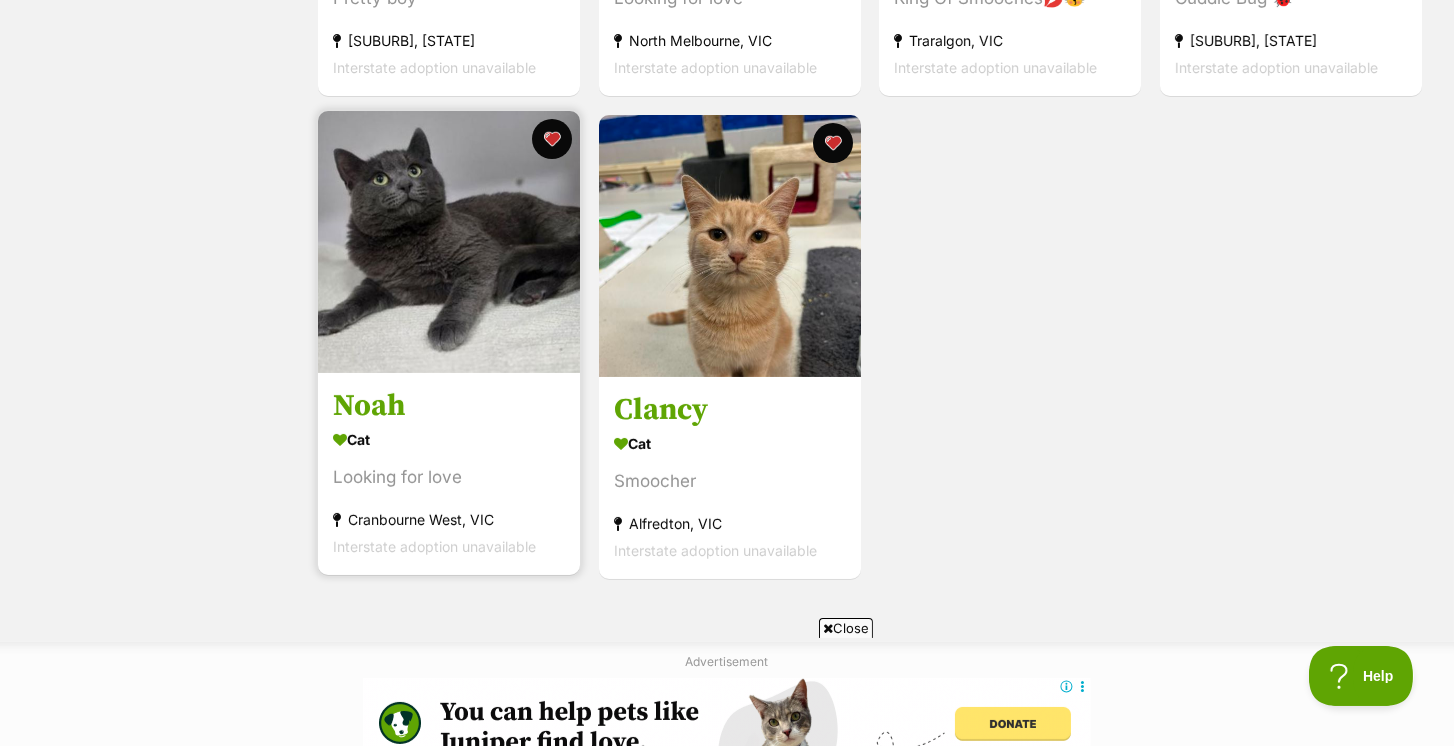 click on "Noah" at bounding box center [449, 407] 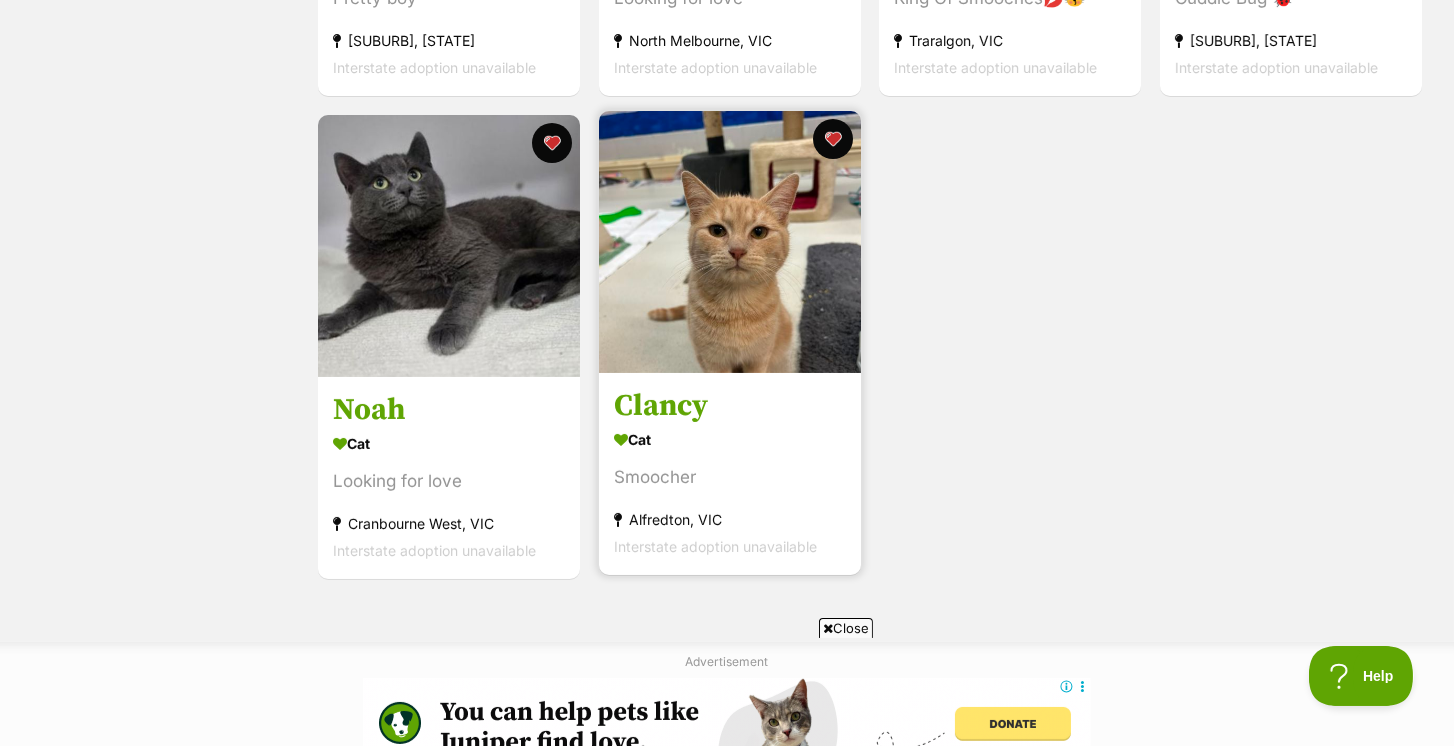 click at bounding box center [730, 242] 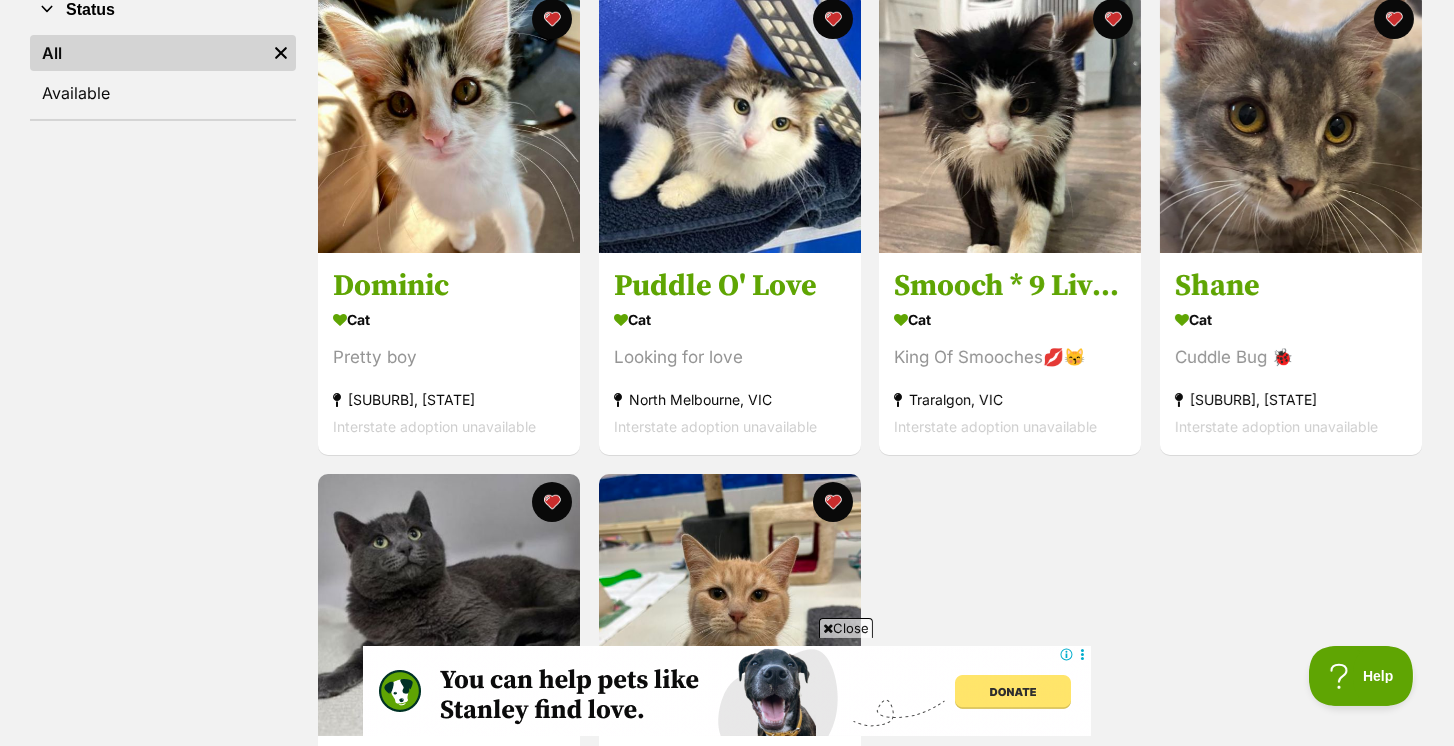 scroll, scrollTop: 377, scrollLeft: 0, axis: vertical 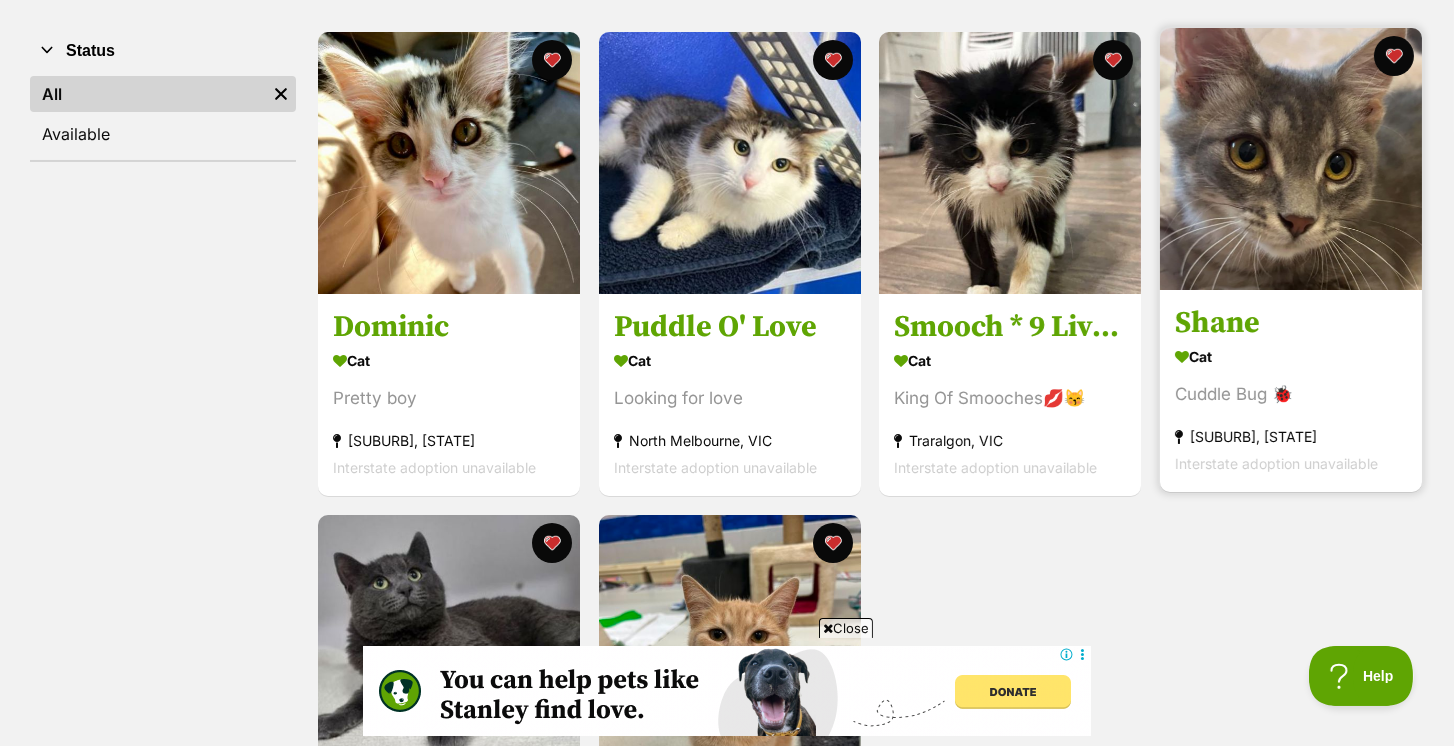 click at bounding box center (1291, 159) 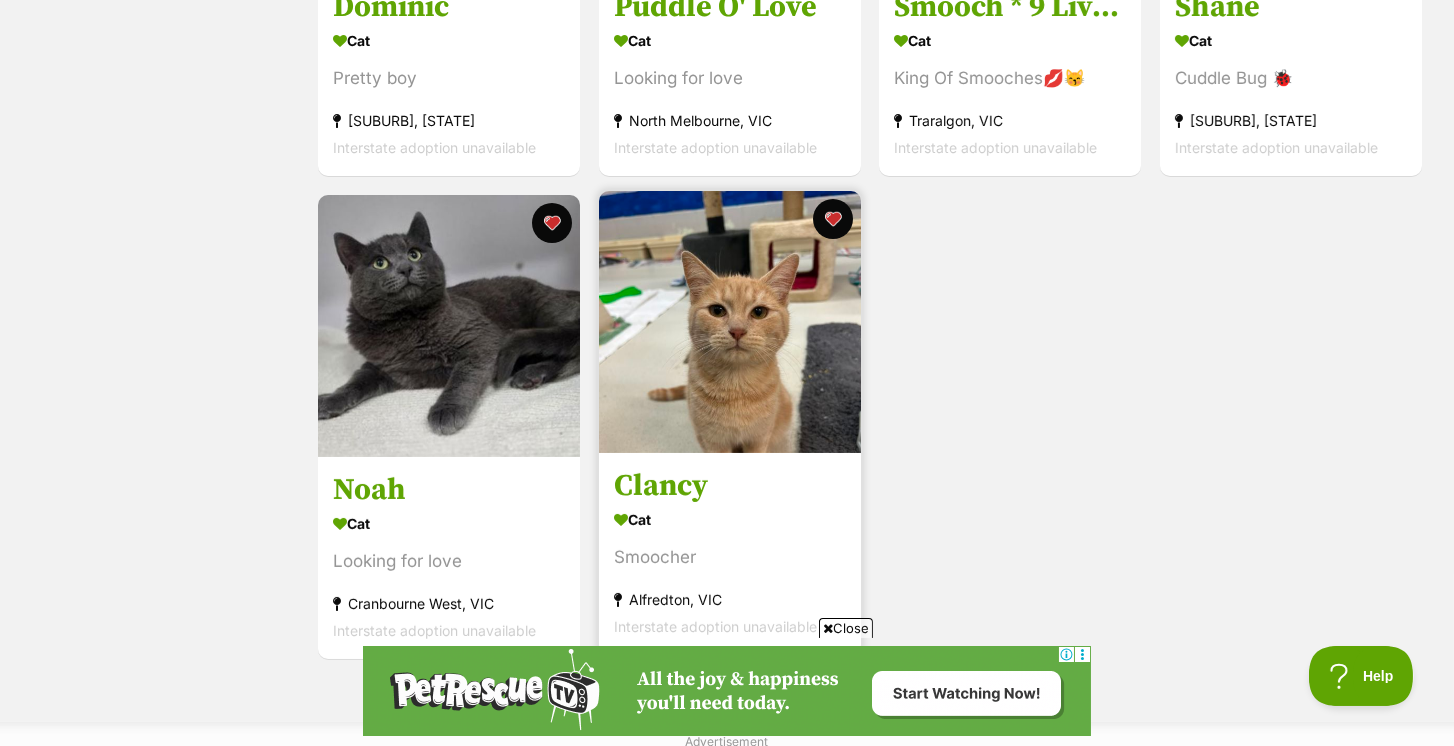 scroll, scrollTop: 720, scrollLeft: 0, axis: vertical 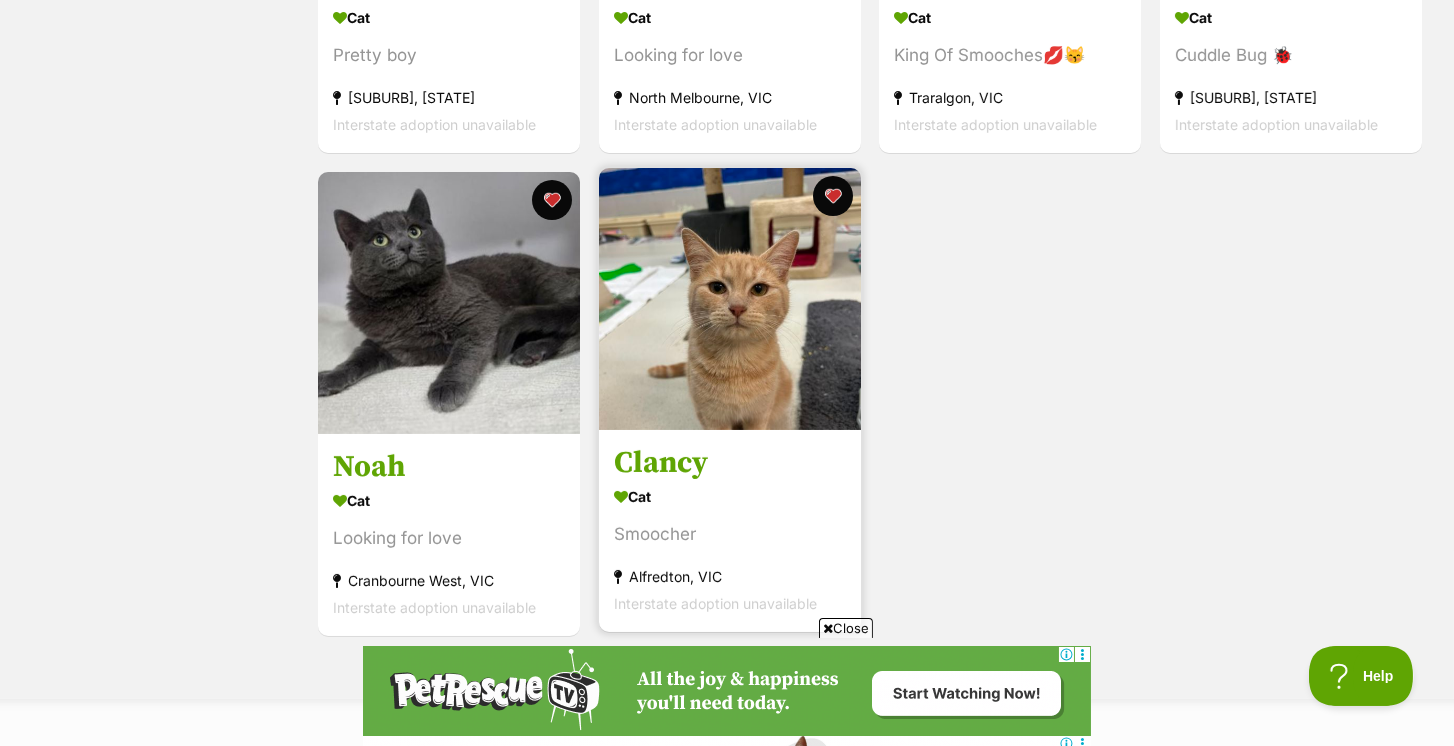 click at bounding box center [730, 299] 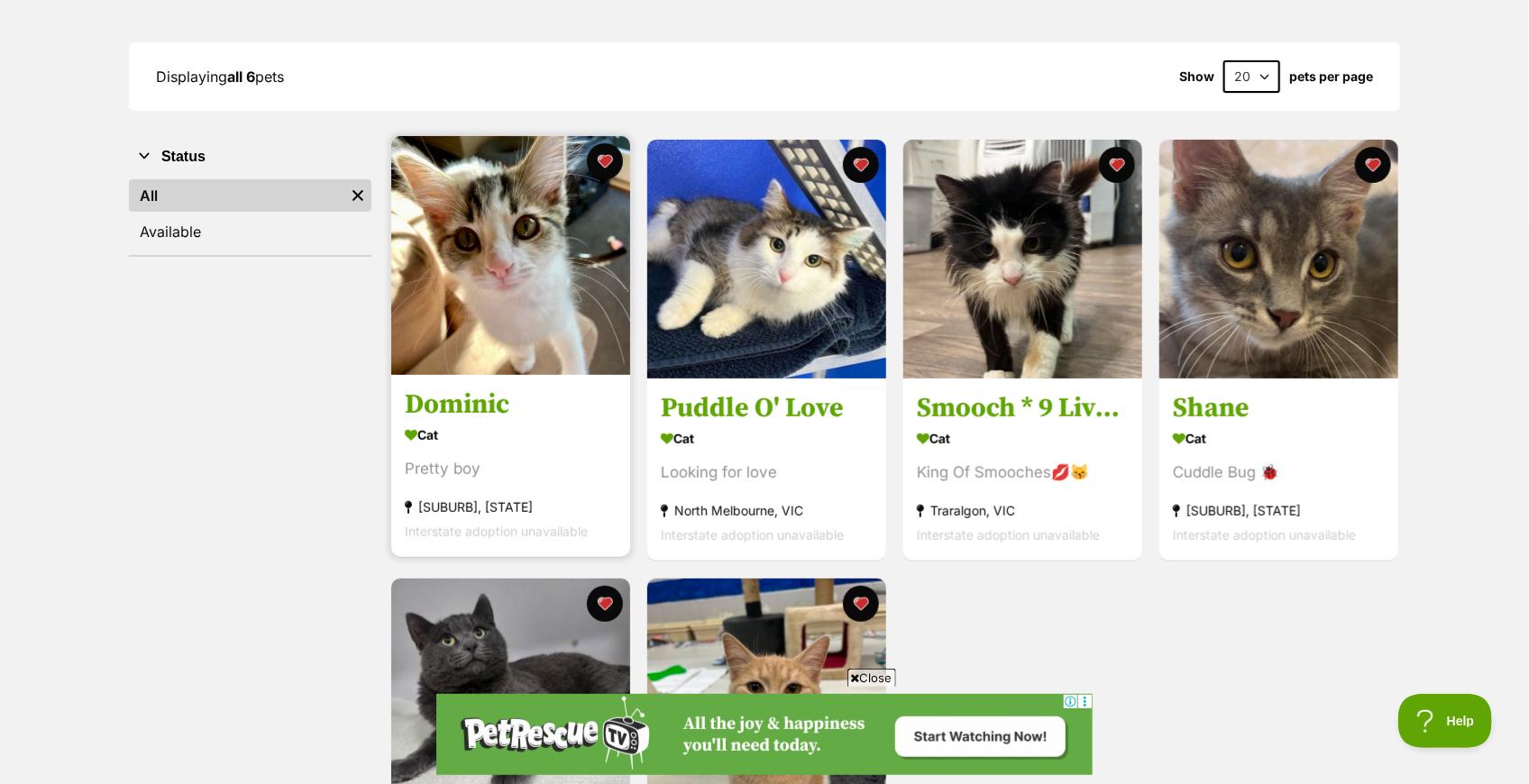 scroll, scrollTop: 0, scrollLeft: 0, axis: both 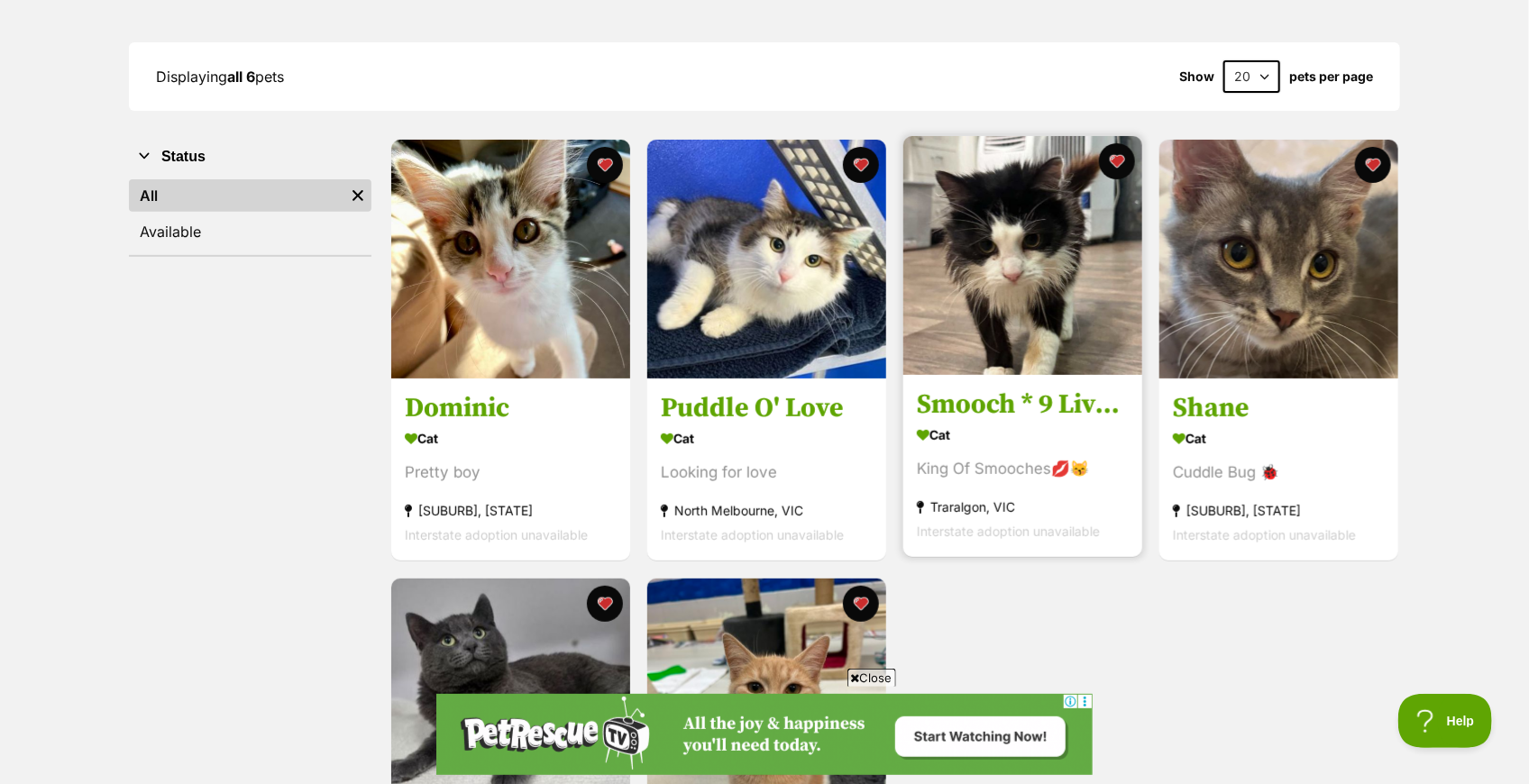 click on "Smooch * 9 Lives Project Rescue*" at bounding box center [1022, 406] 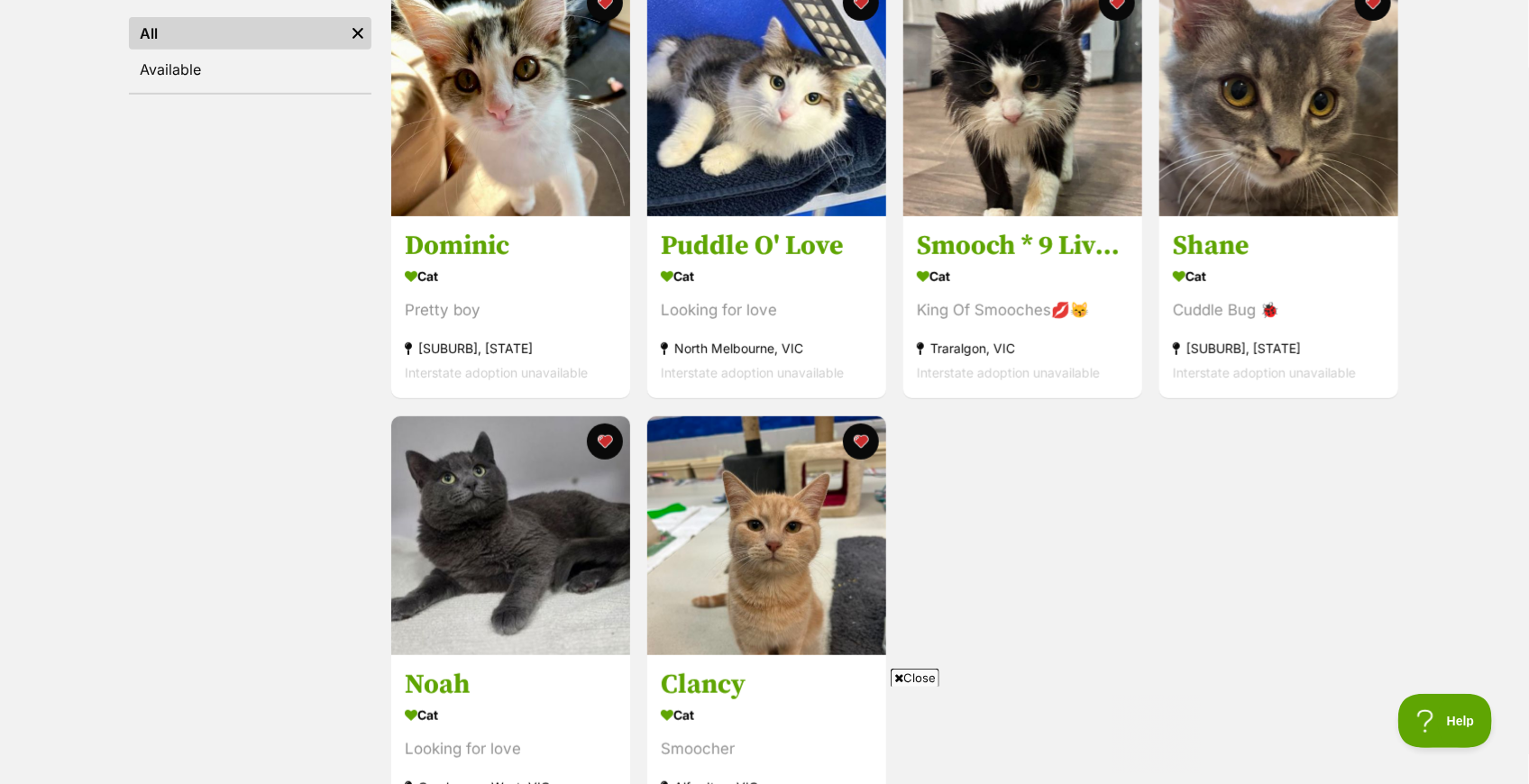 scroll, scrollTop: 409, scrollLeft: 0, axis: vertical 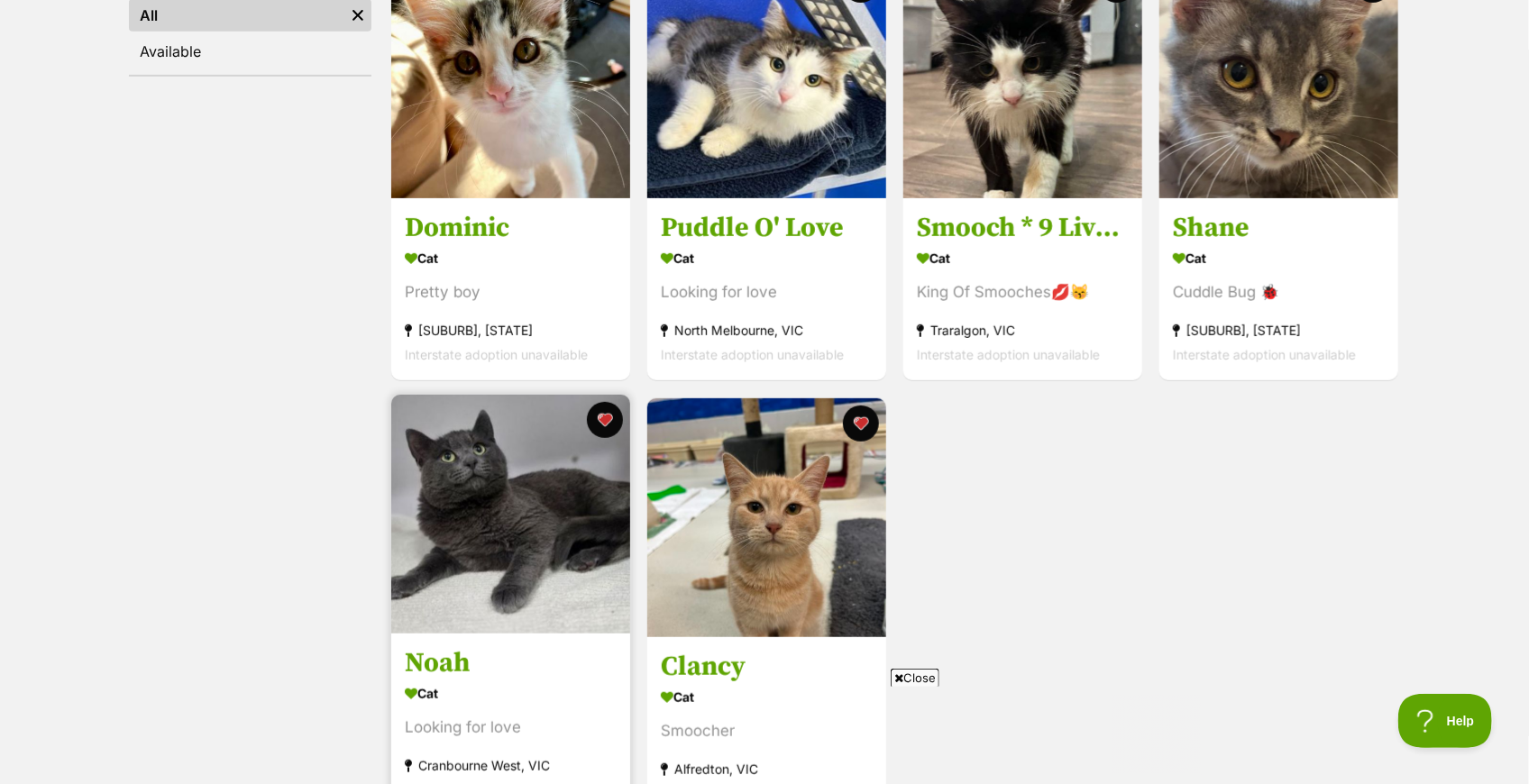 click at bounding box center (510, 514) 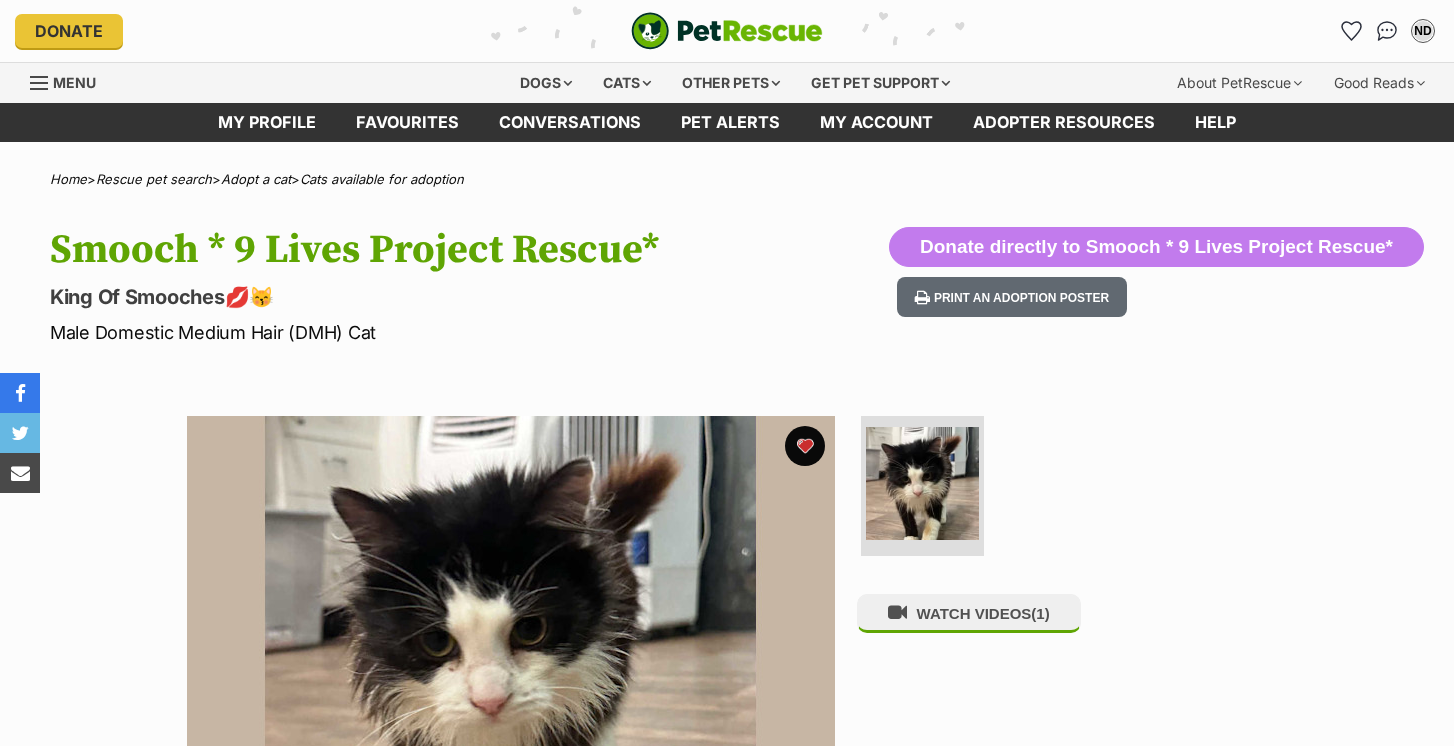 scroll, scrollTop: 0, scrollLeft: 0, axis: both 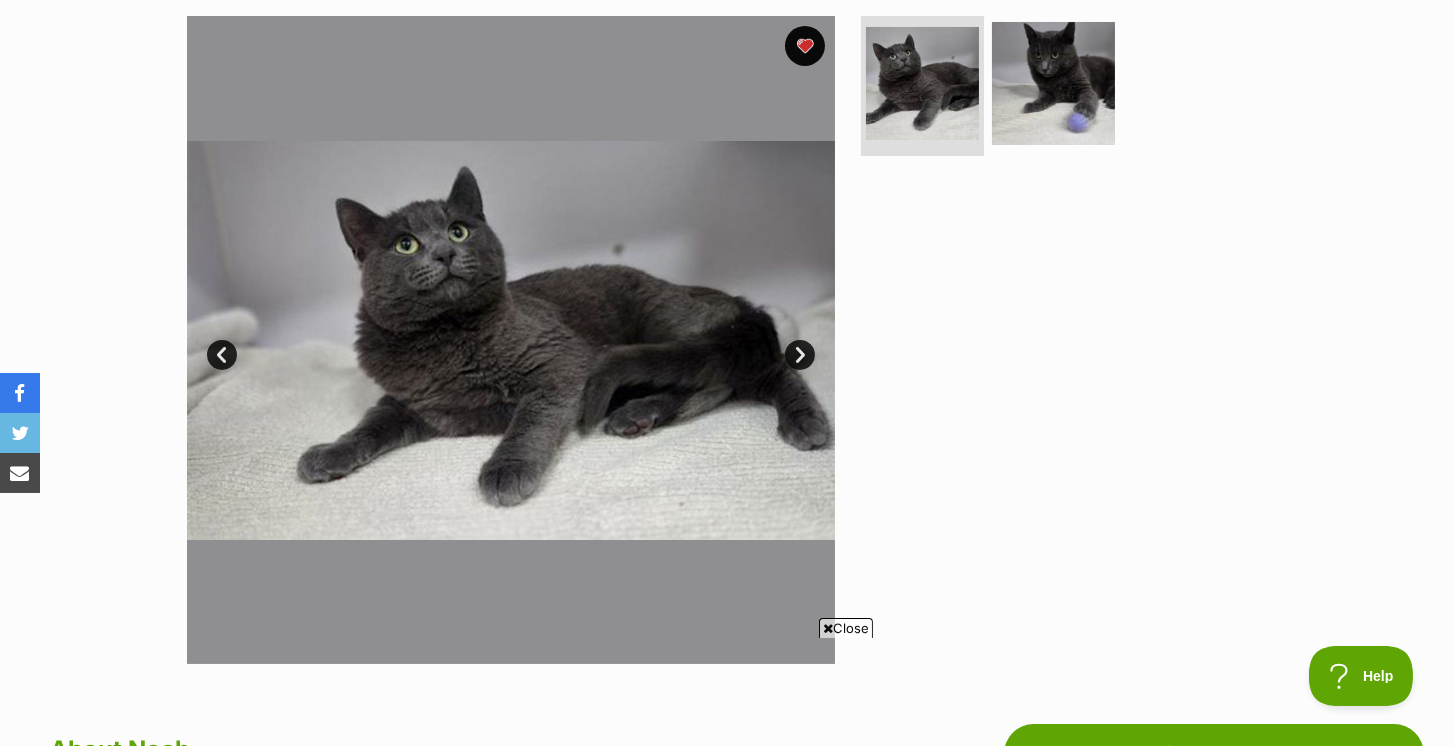 click on "Next" at bounding box center (800, 355) 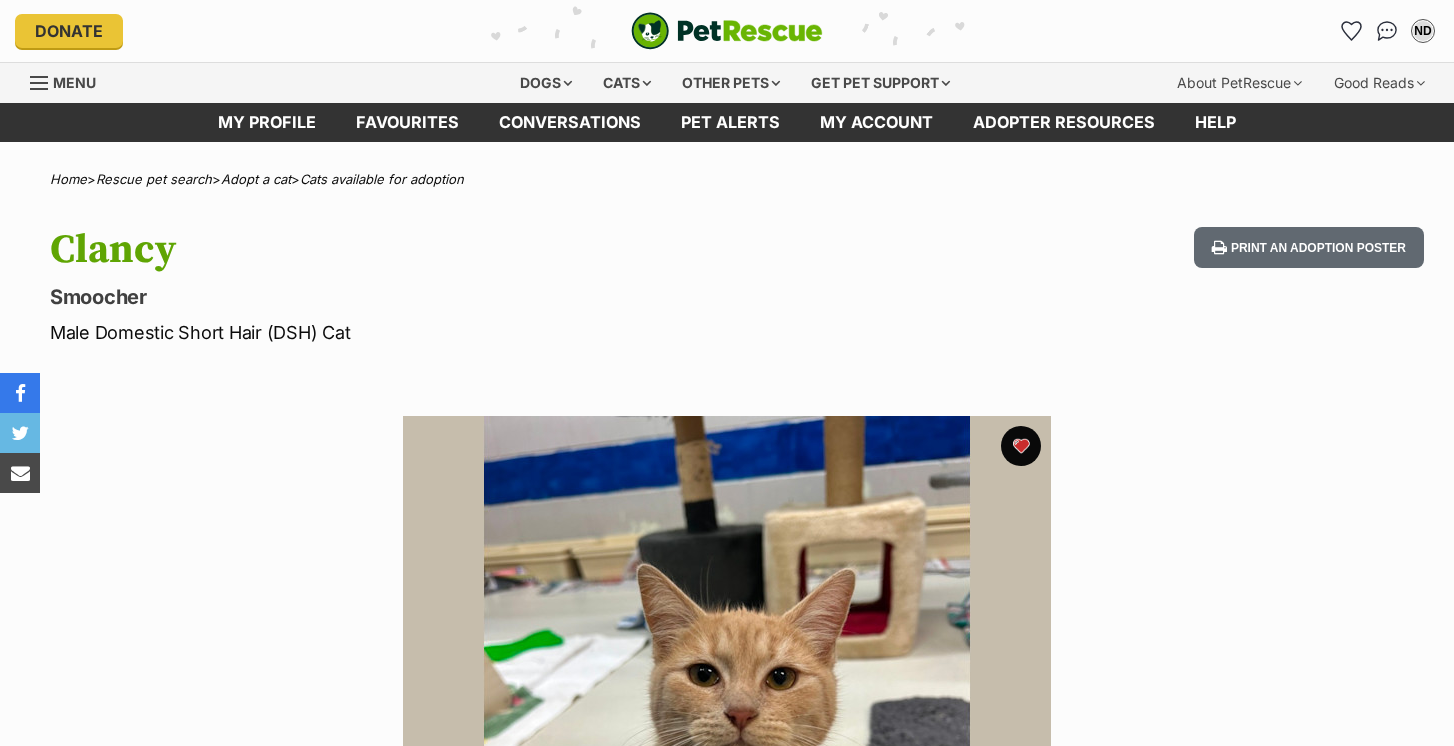 scroll, scrollTop: 0, scrollLeft: 0, axis: both 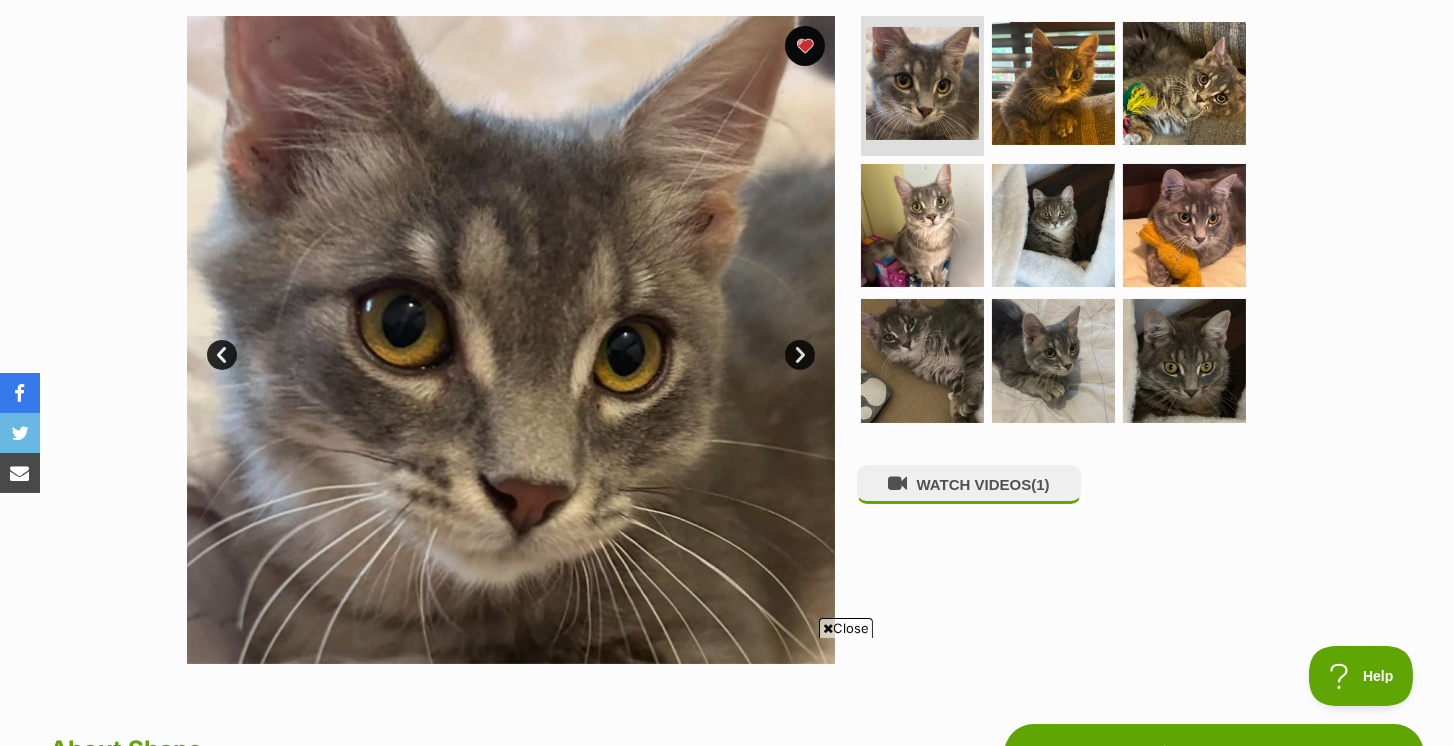 click on "Next" at bounding box center (800, 355) 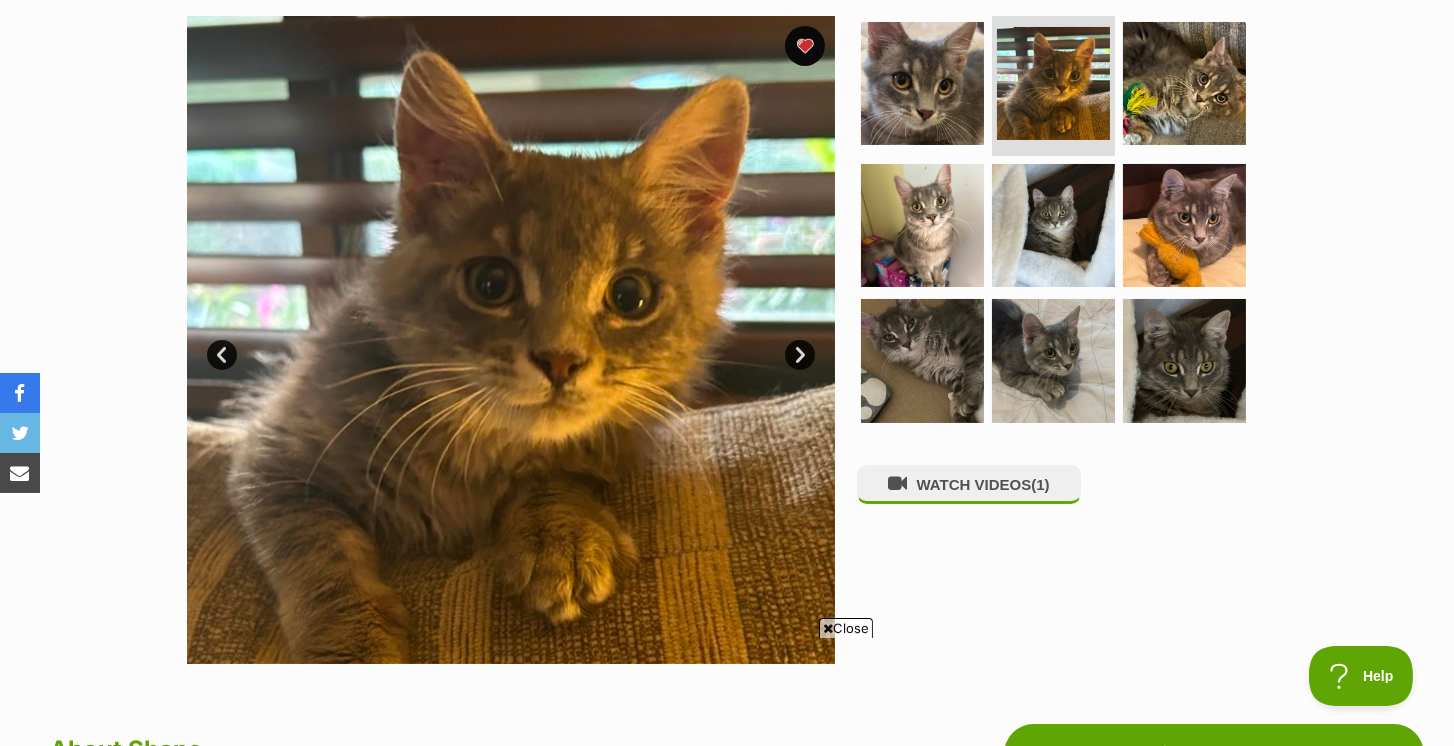 click on "Next" at bounding box center (800, 355) 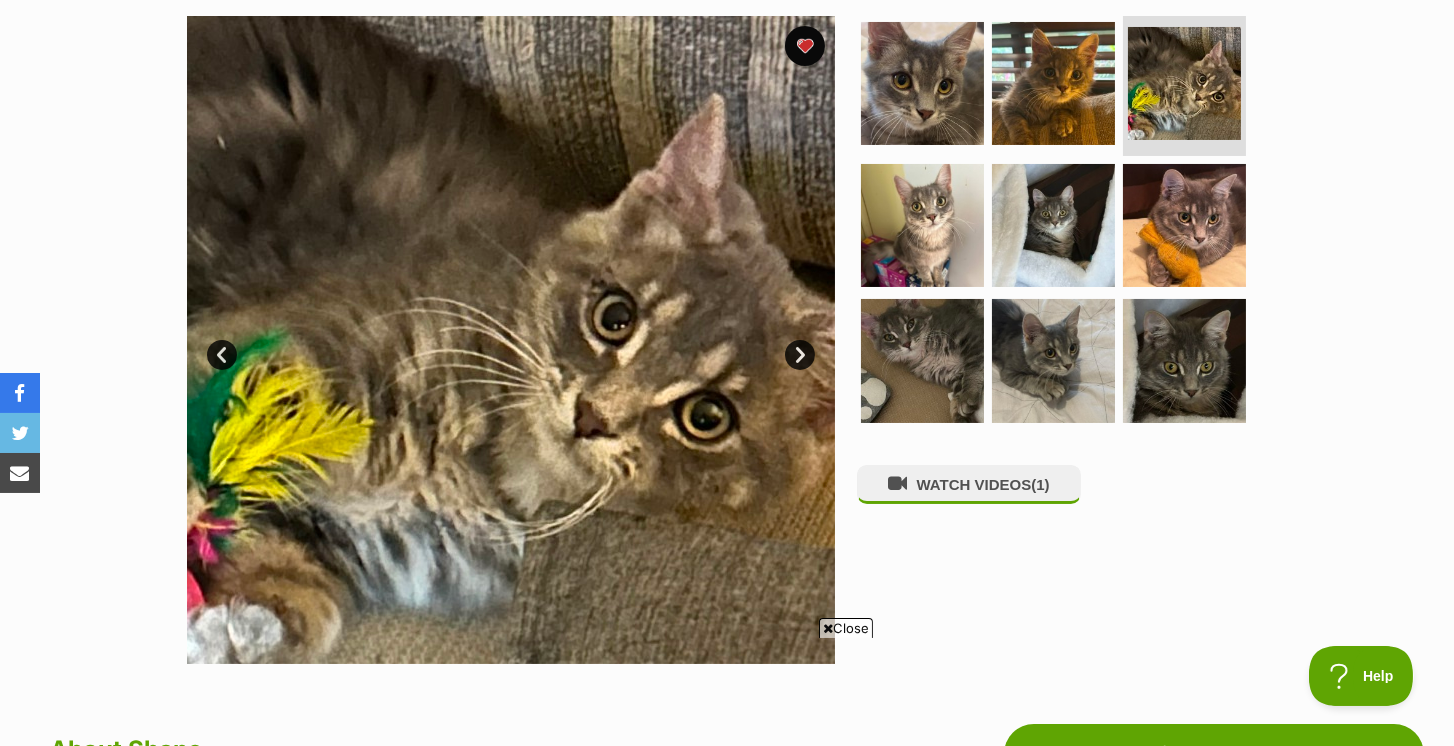 click on "Next" at bounding box center [800, 355] 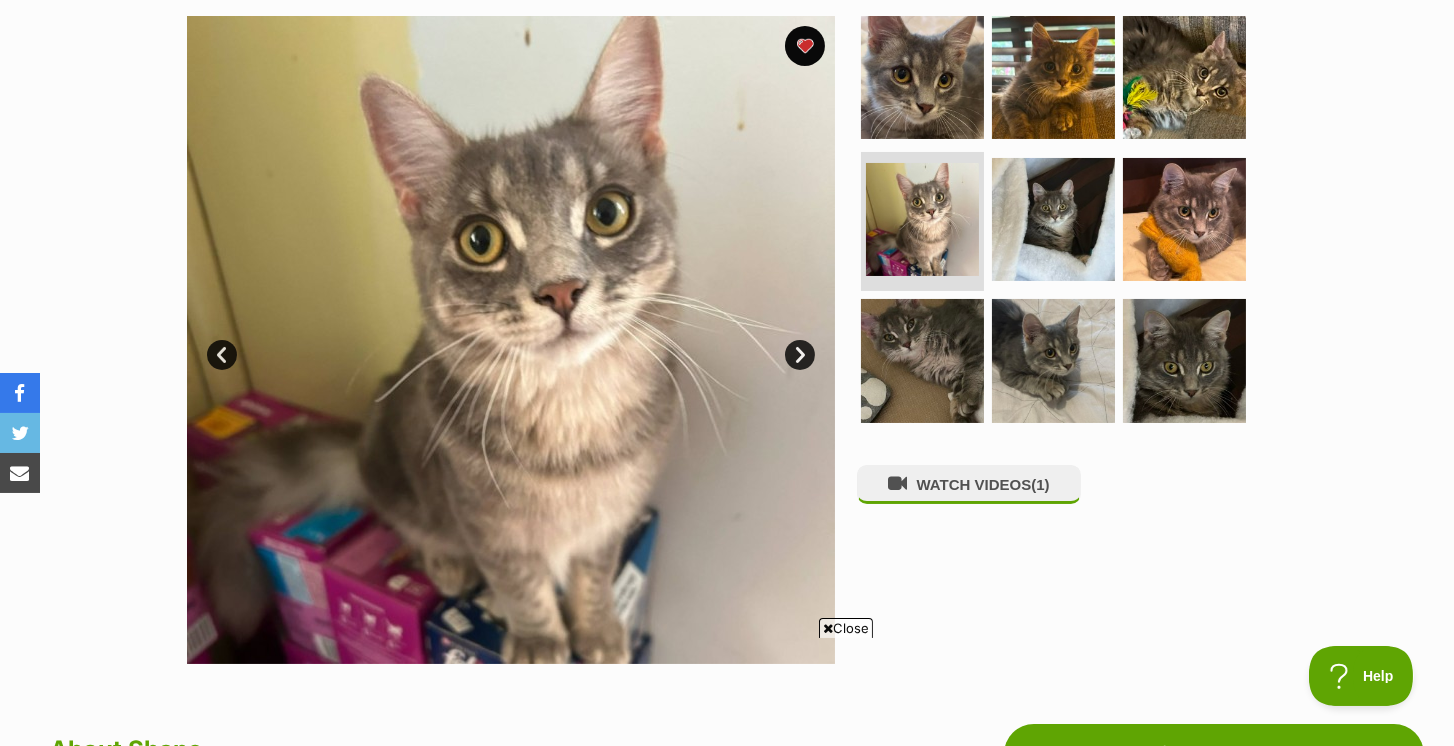 click on "Next" at bounding box center (800, 355) 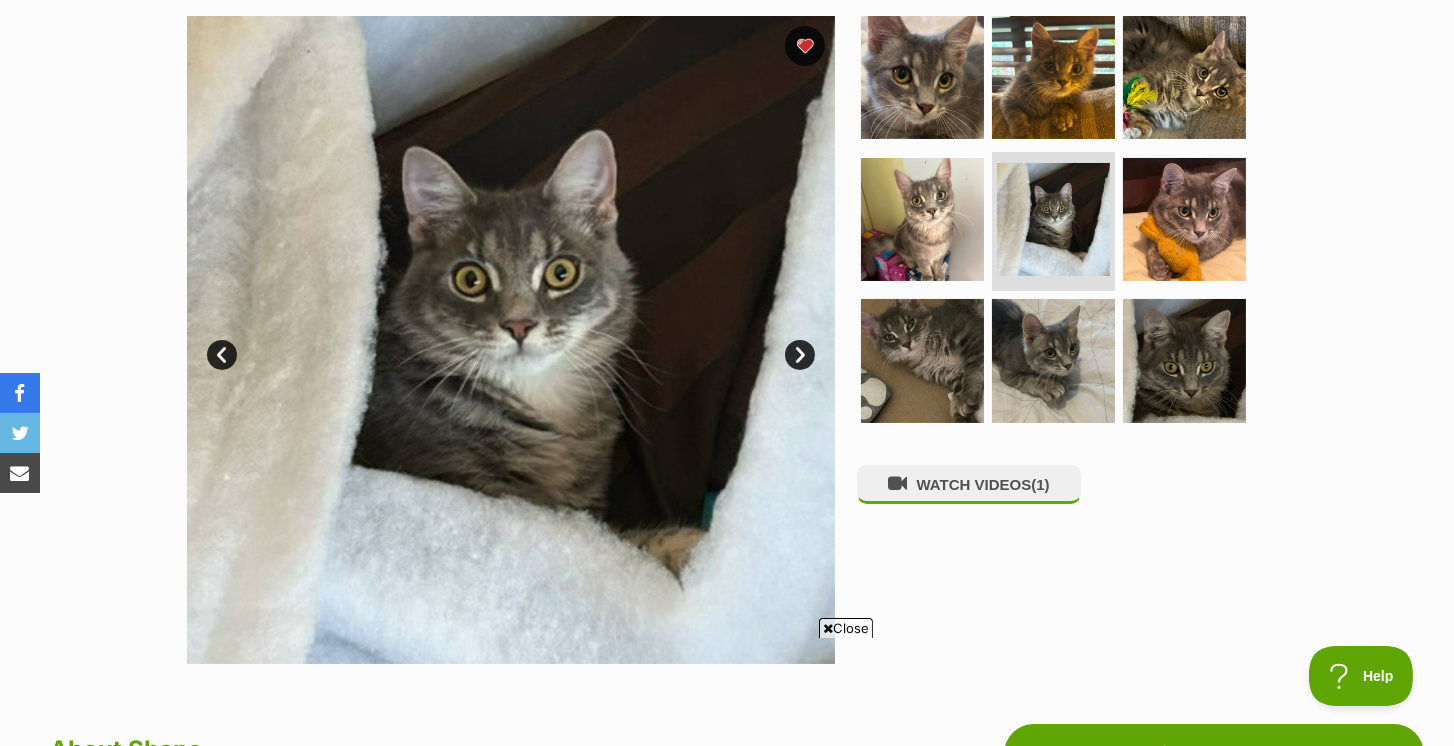 click on "Next" at bounding box center (800, 355) 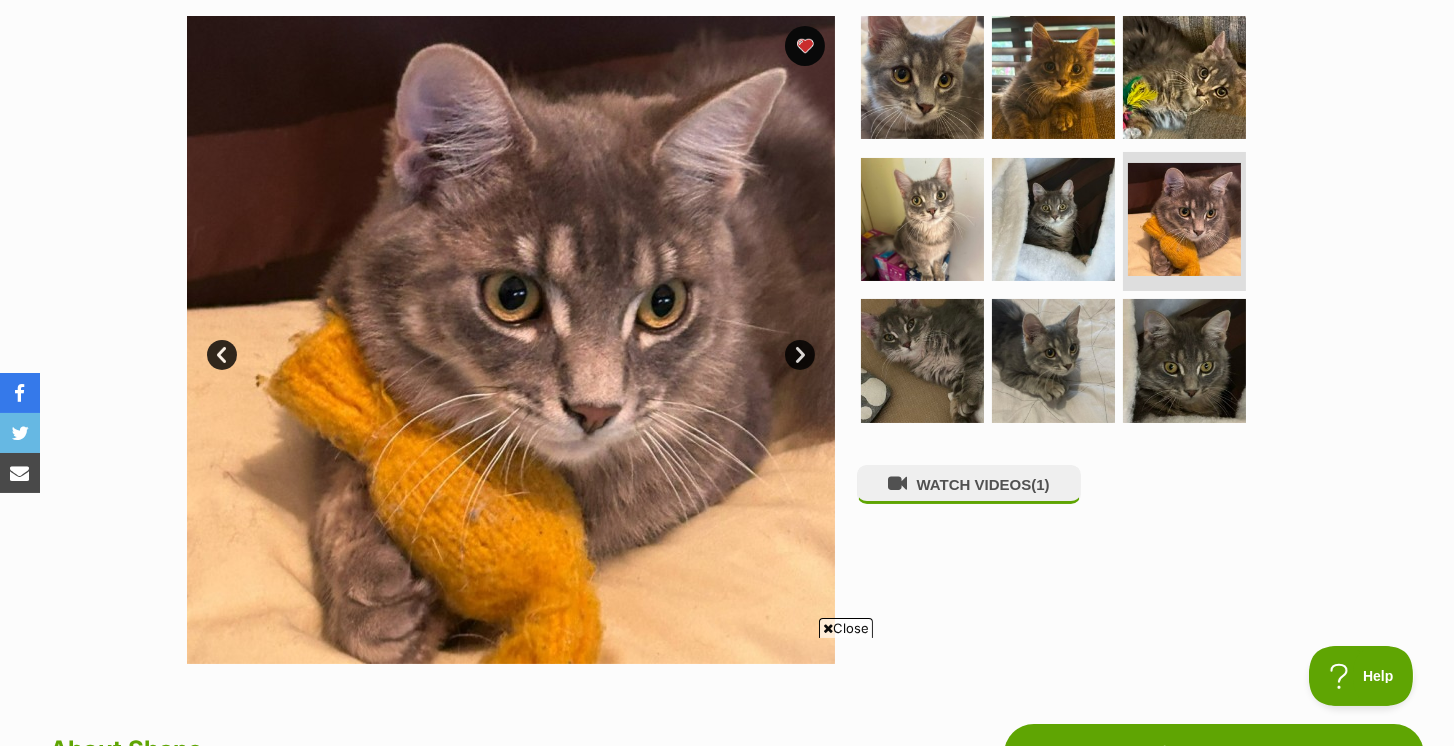 click on "Next" at bounding box center (800, 355) 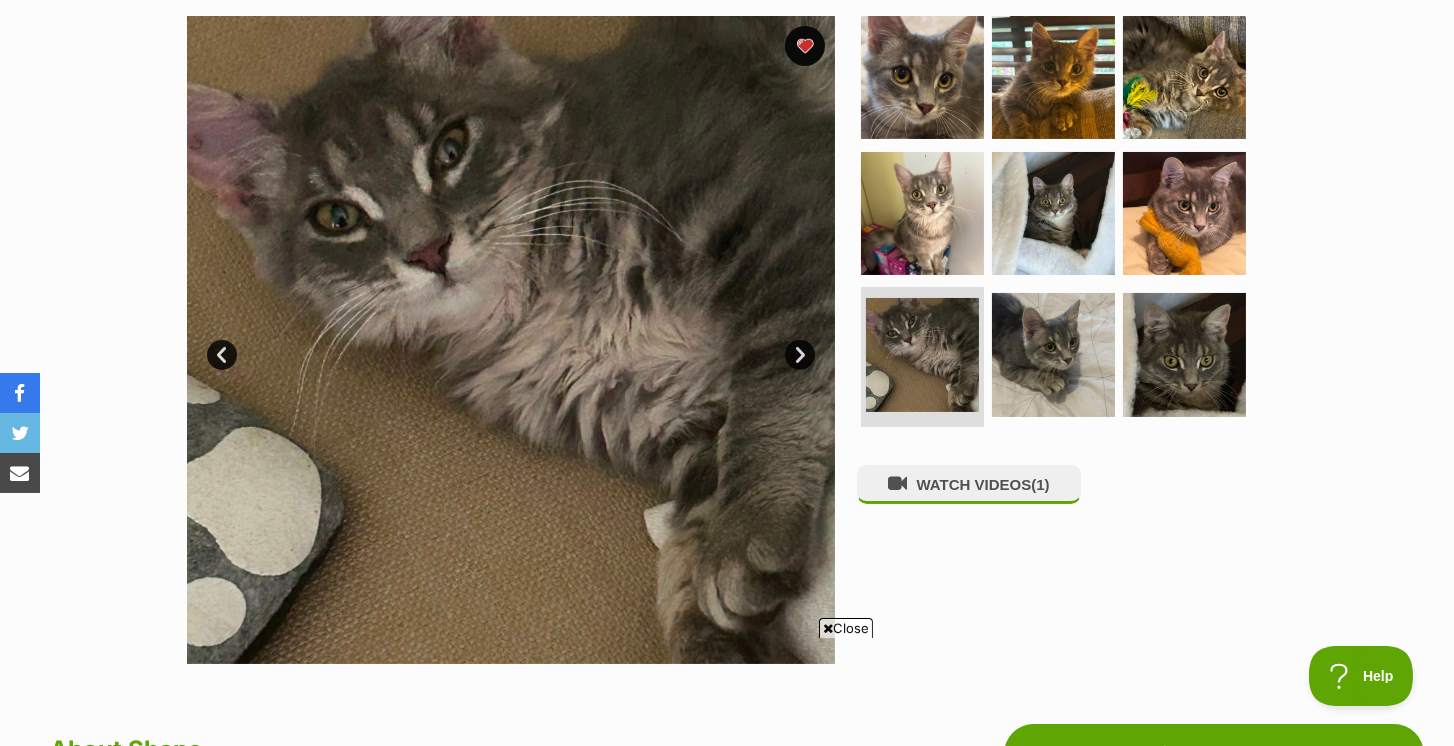 click on "Next" at bounding box center (800, 355) 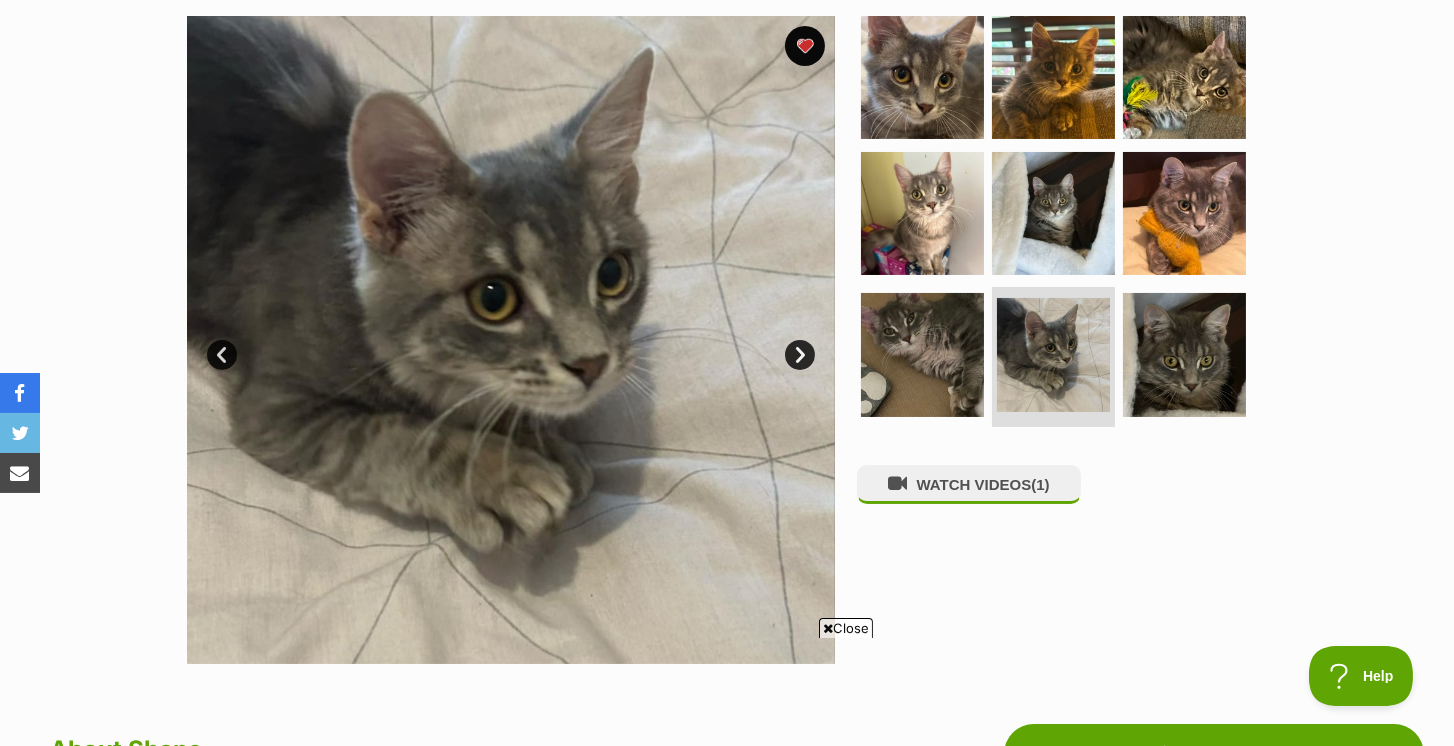 click on "Next" at bounding box center [800, 355] 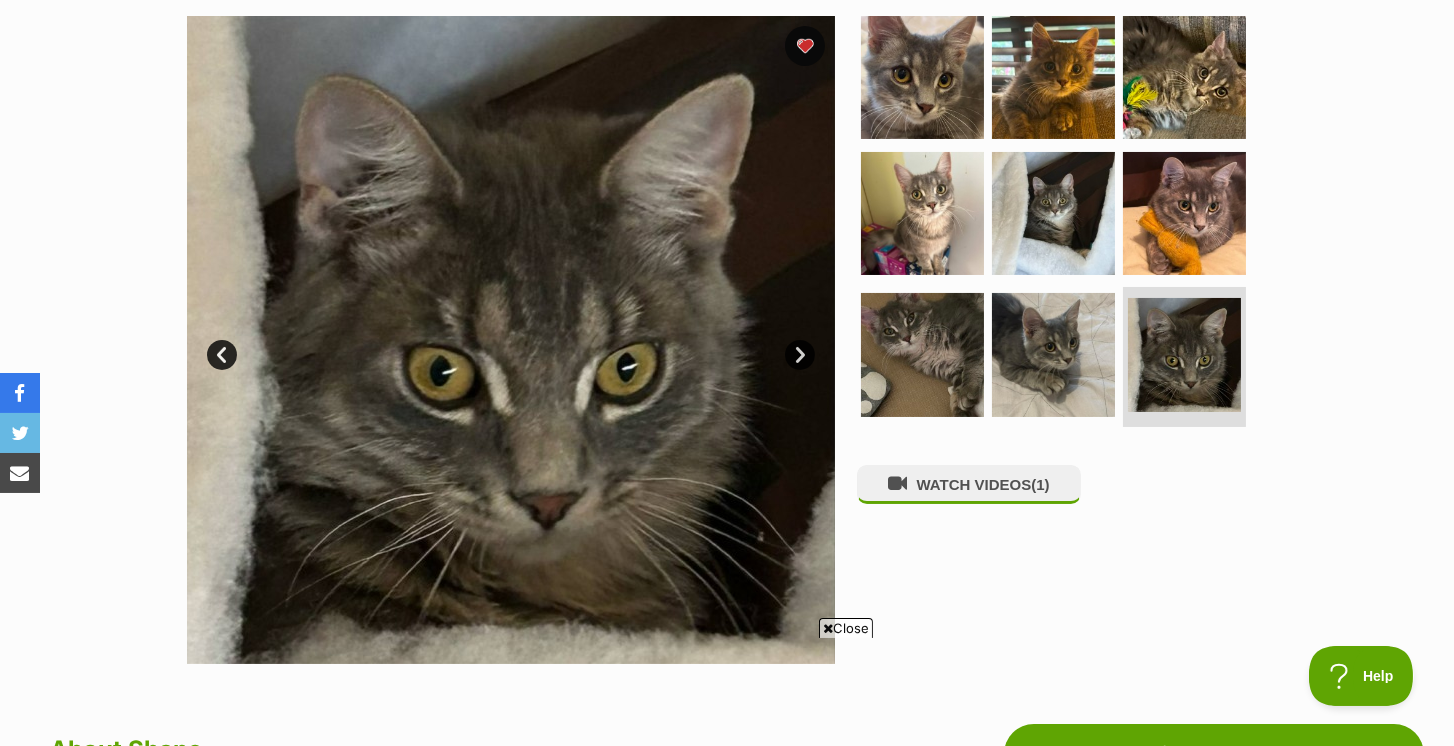 click on "Next" at bounding box center [800, 355] 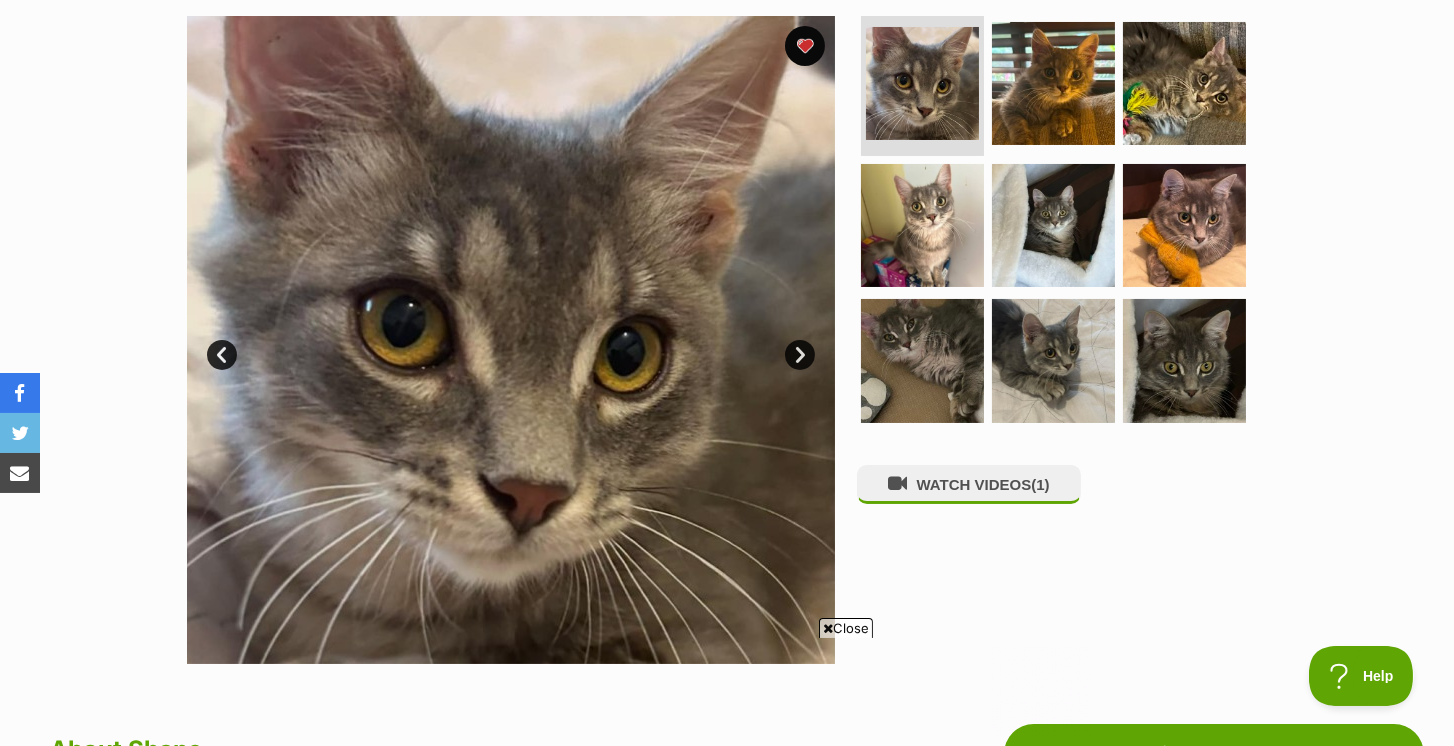 scroll, scrollTop: 0, scrollLeft: 0, axis: both 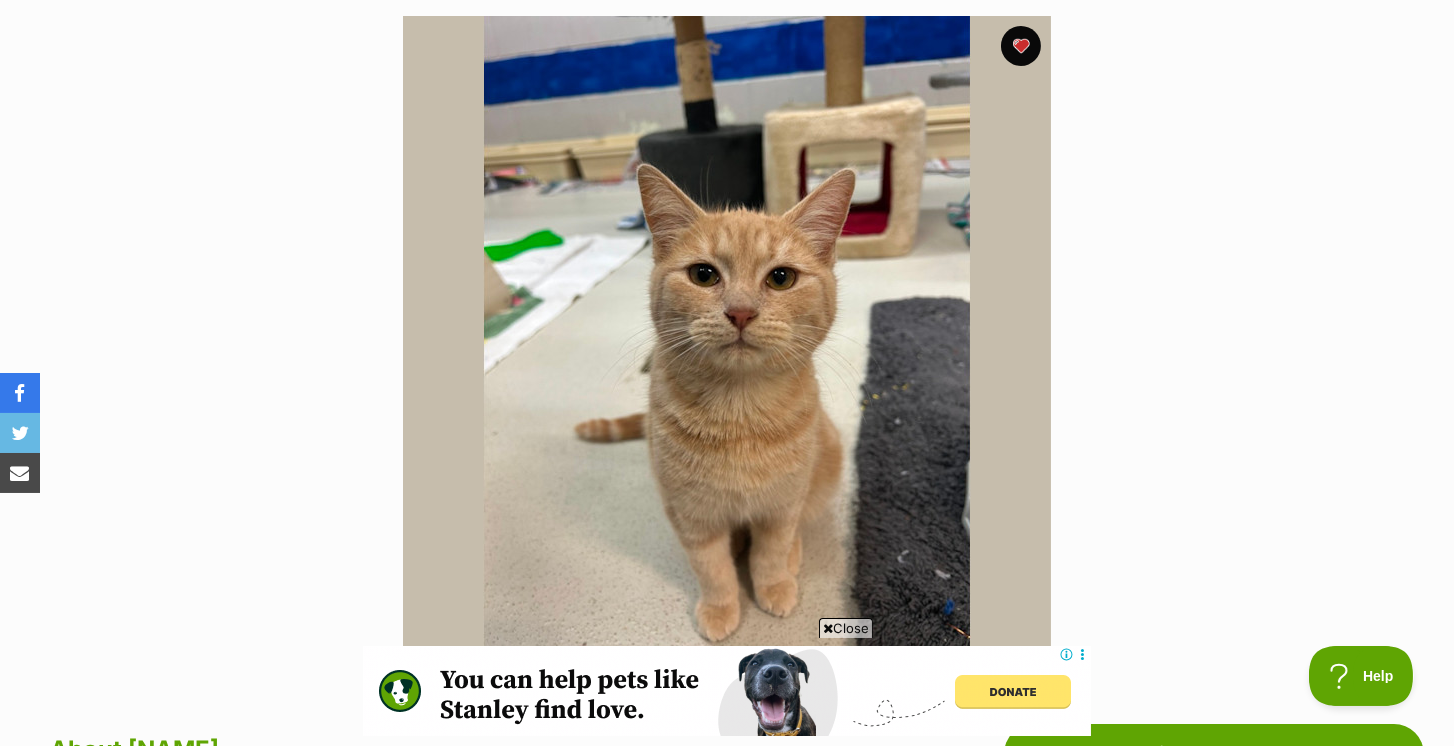 click at bounding box center (727, 340) 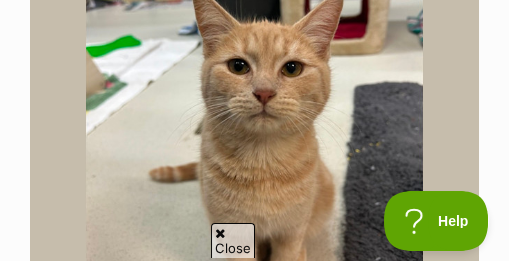 scroll, scrollTop: 0, scrollLeft: 0, axis: both 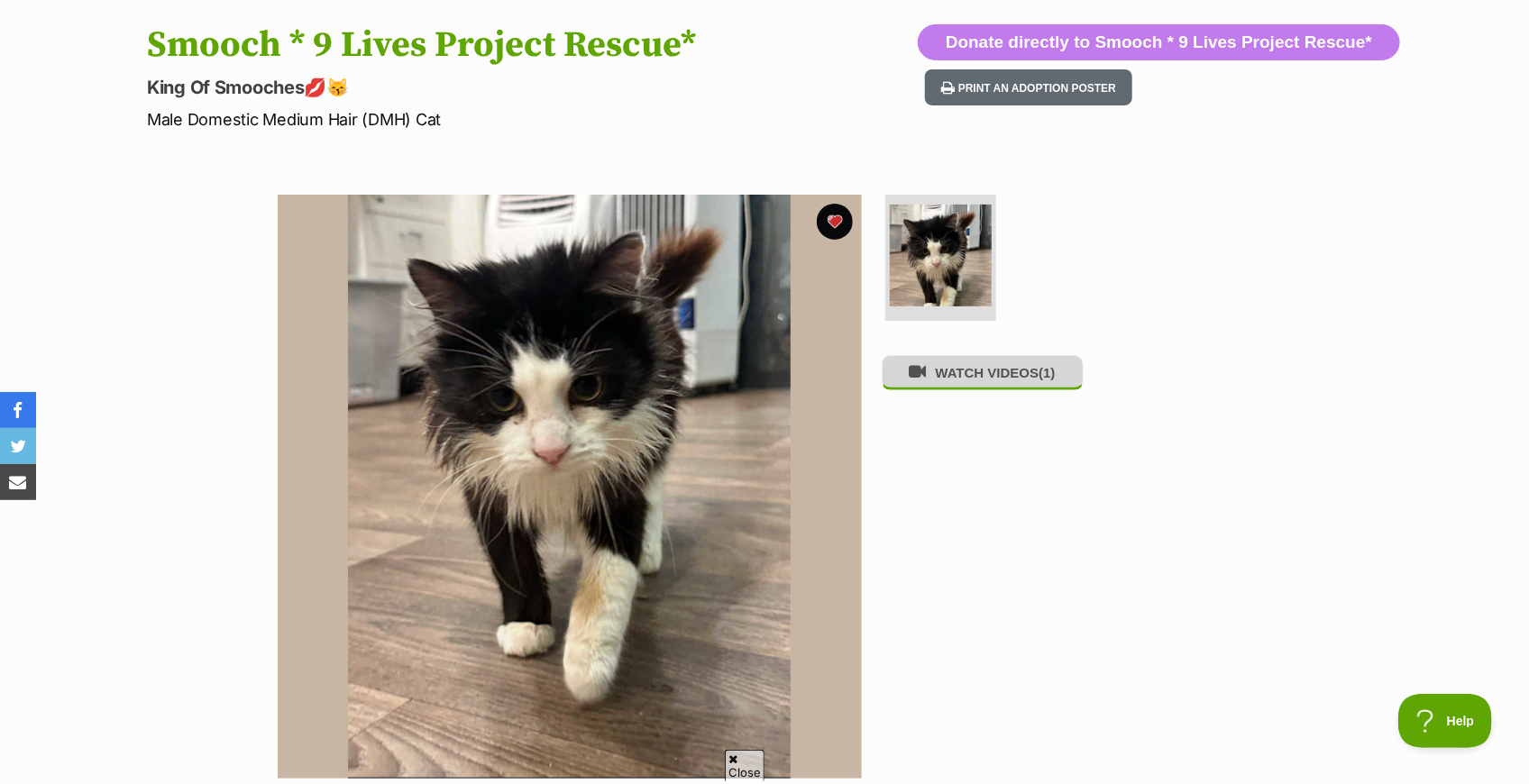 click on "WATCH VIDEOS
(1)" at bounding box center [983, 372] 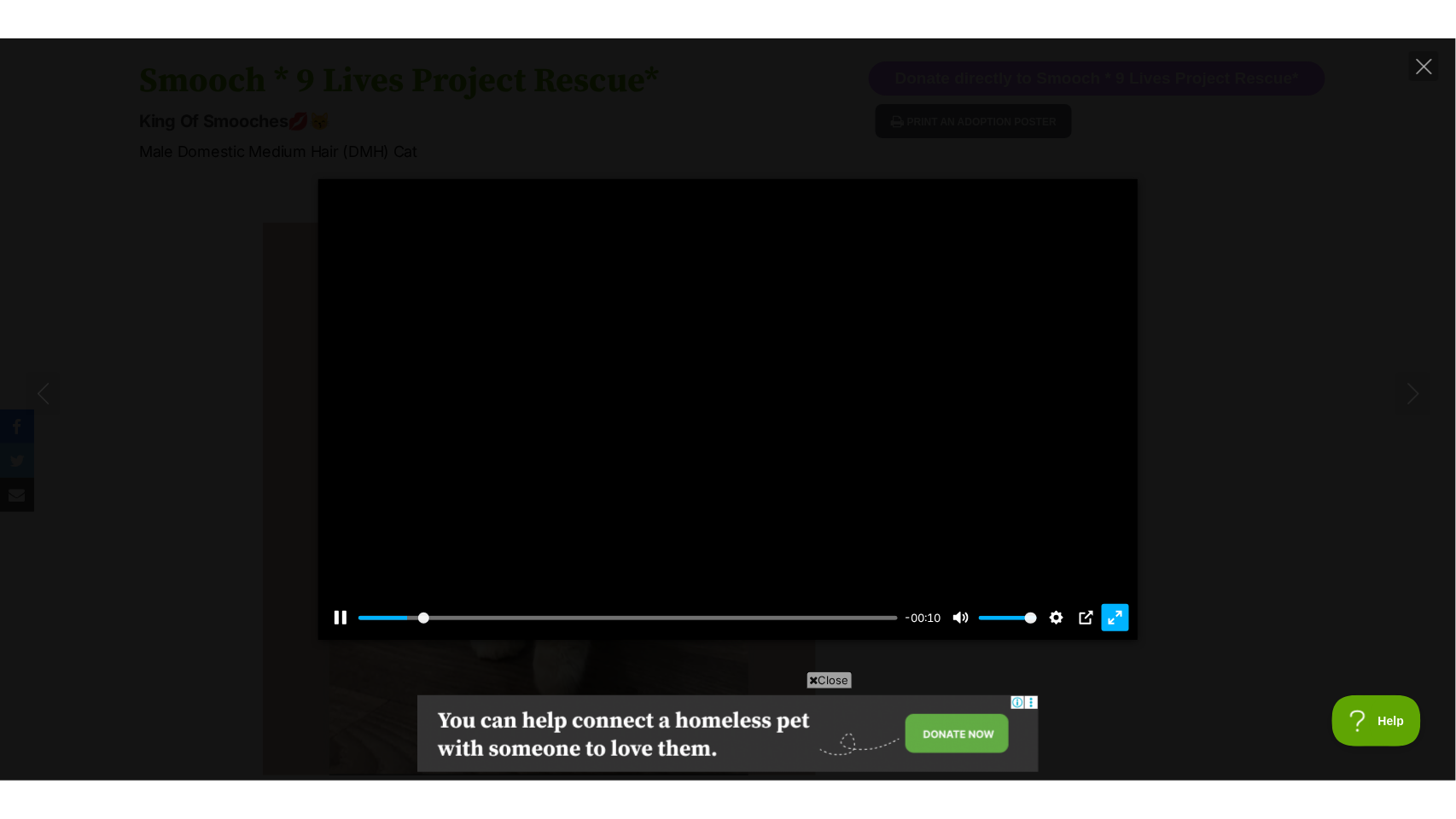 scroll, scrollTop: 0, scrollLeft: 0, axis: both 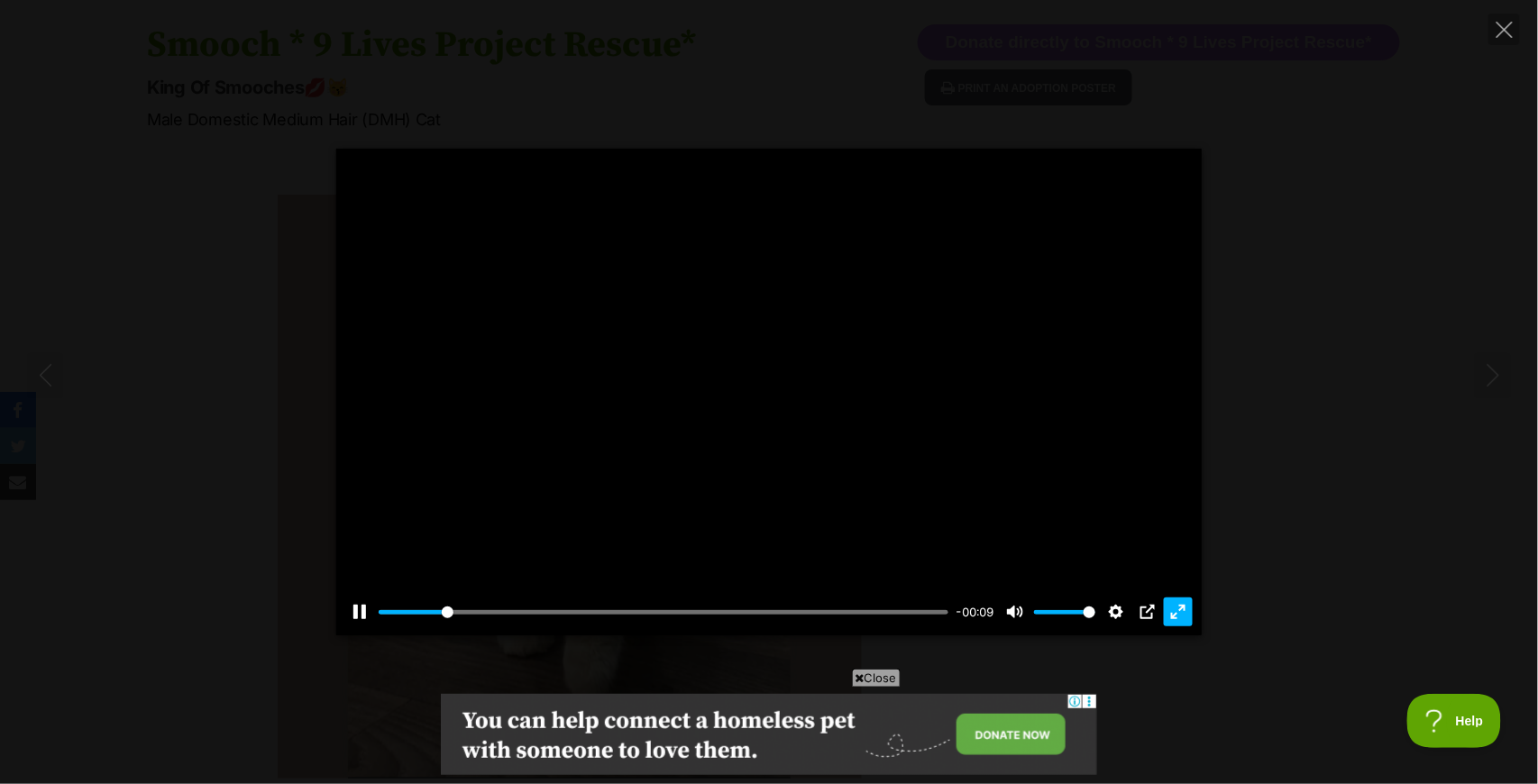 click on "Exit fullscreen Enter fullscreen" at bounding box center (1178, 612) 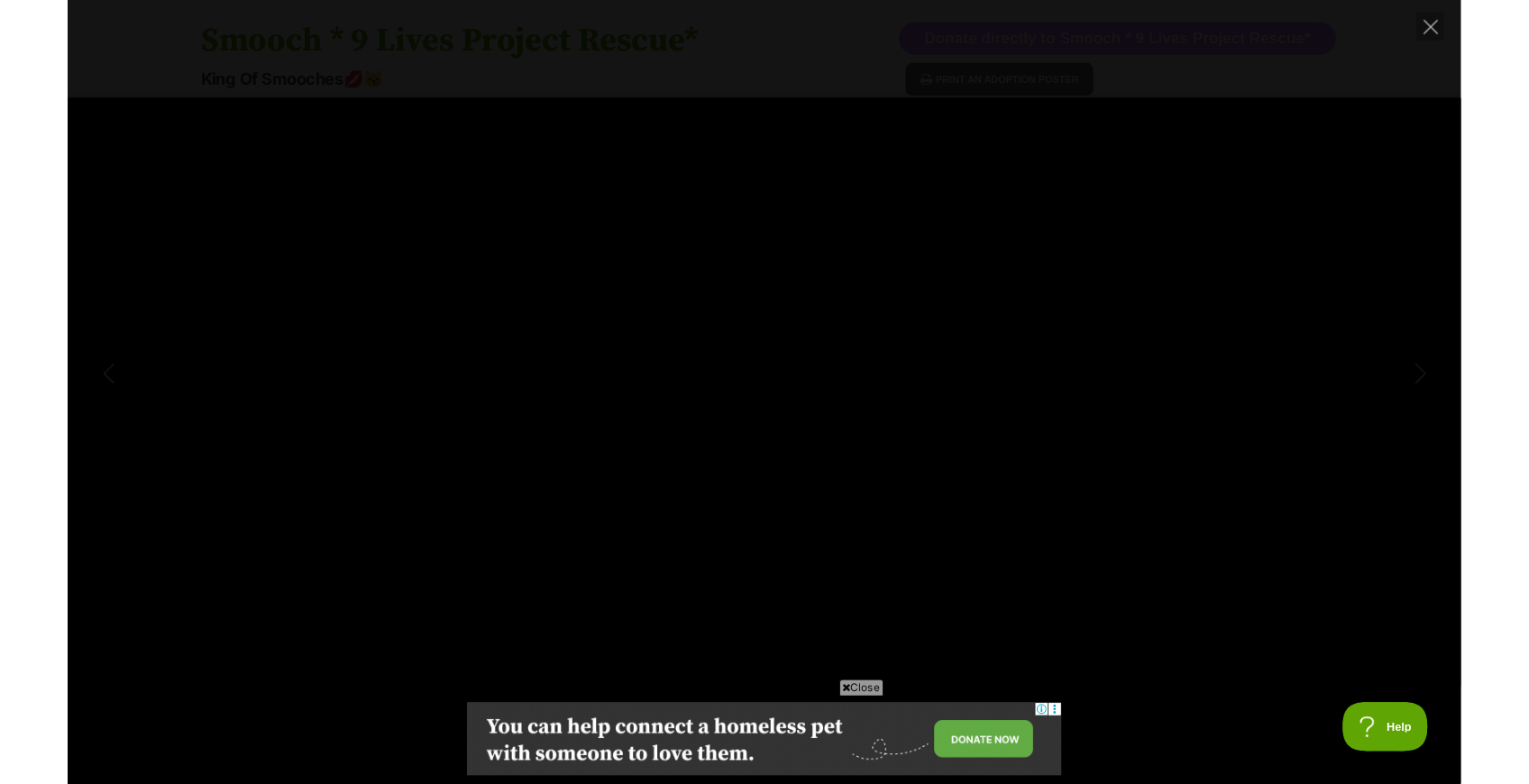 scroll, scrollTop: 0, scrollLeft: 0, axis: both 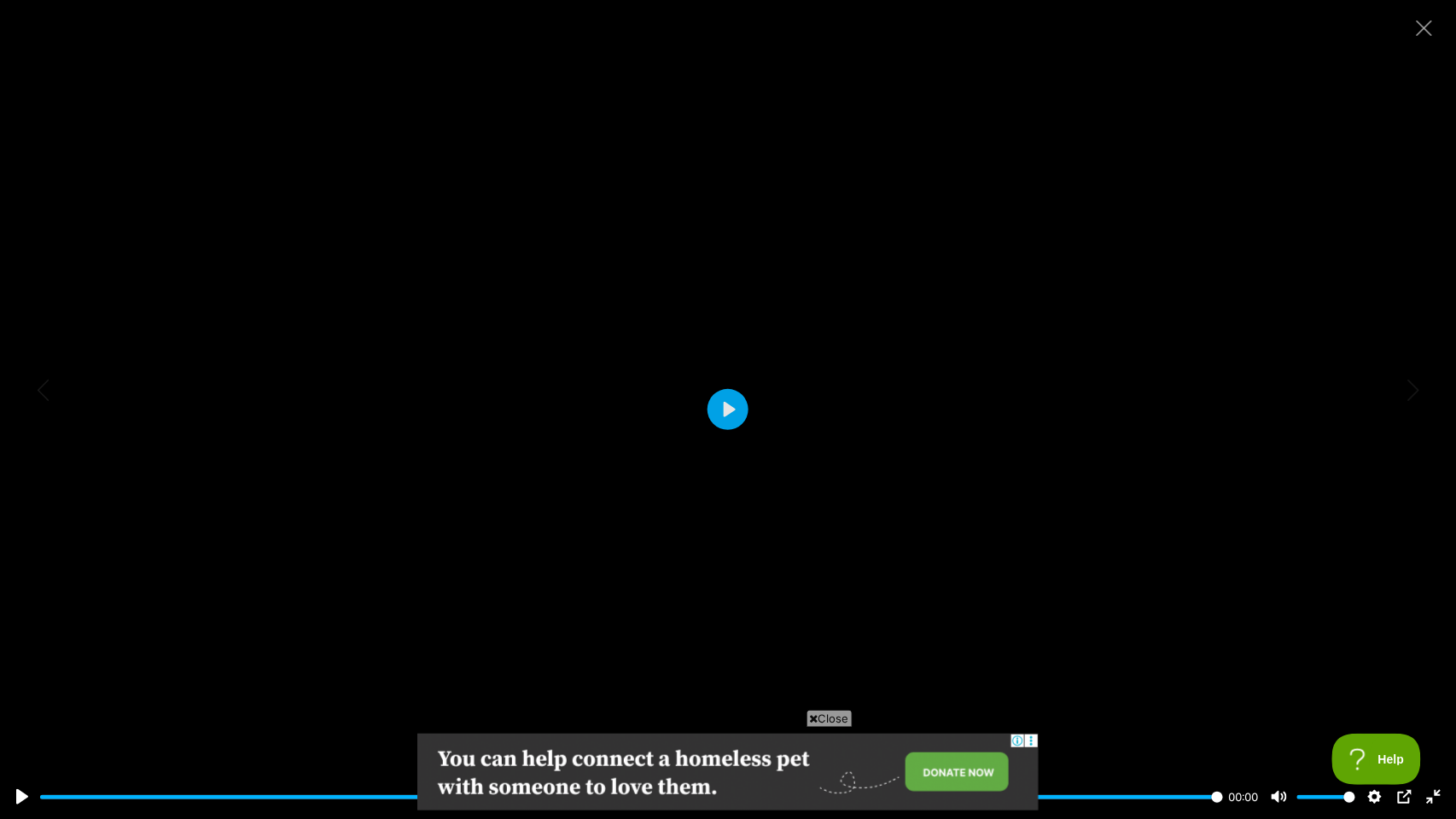 click at bounding box center [728, 410] 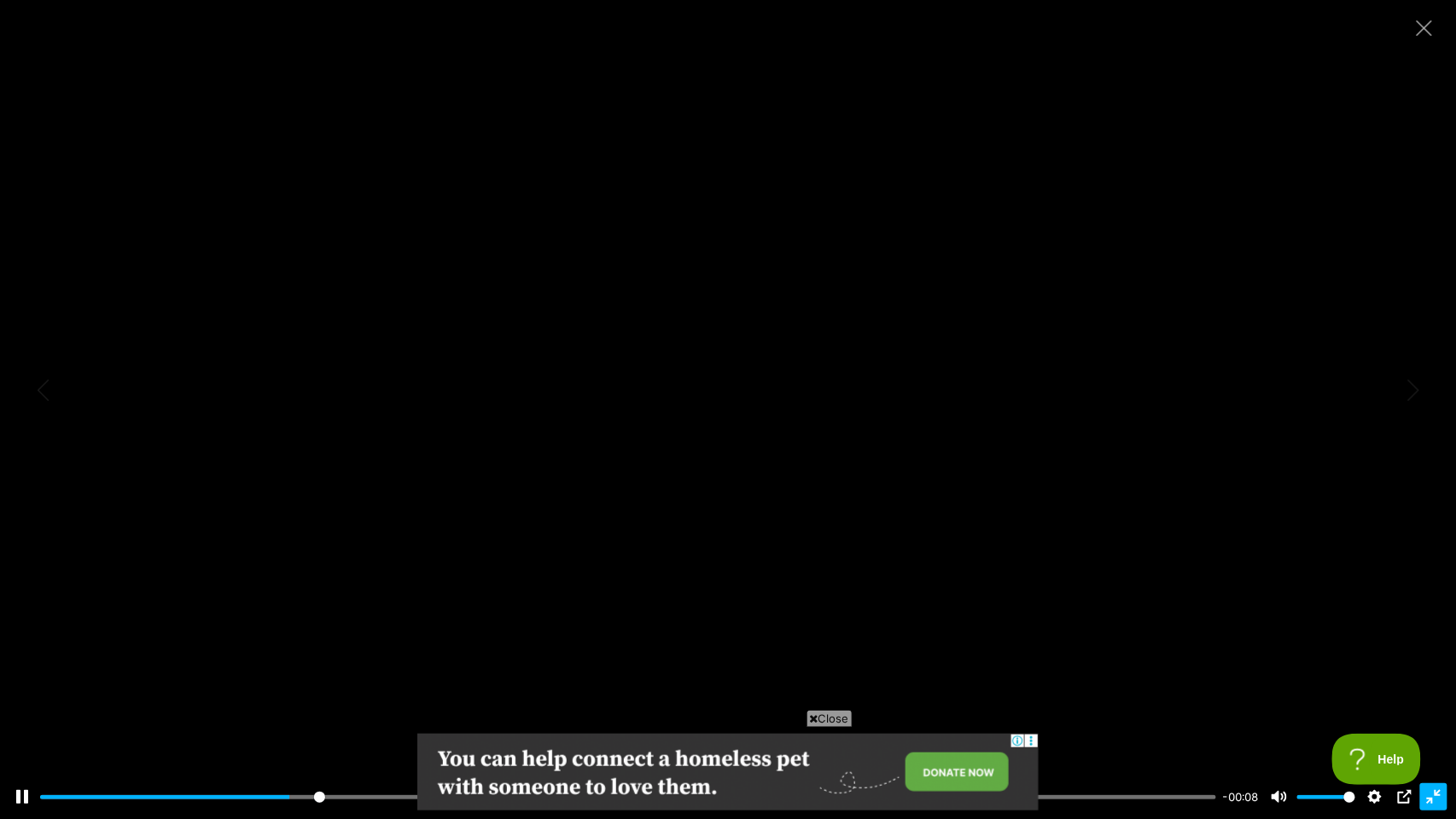 click on "Exit fullscreen Enter fullscreen" at bounding box center [1434, 797] 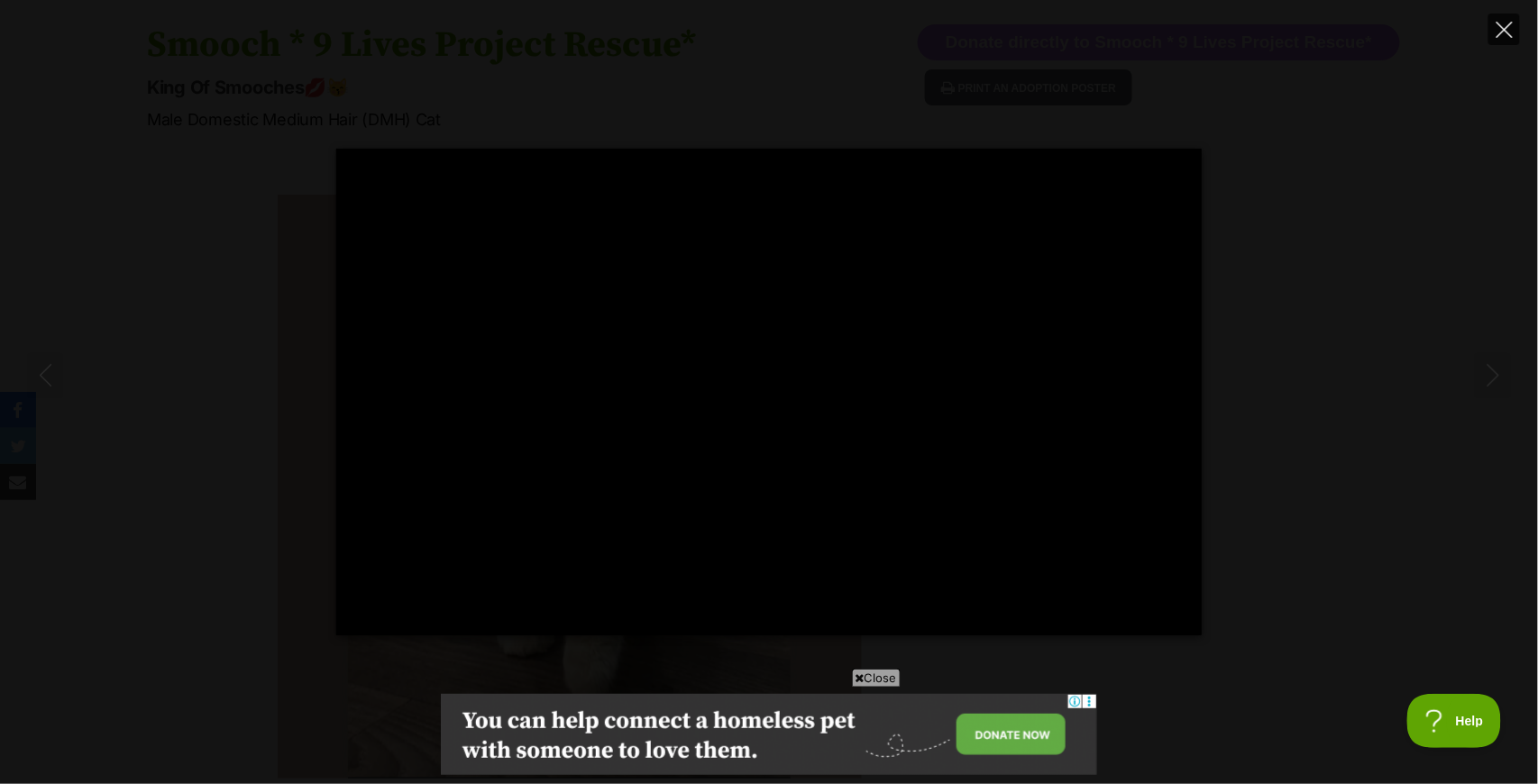 click 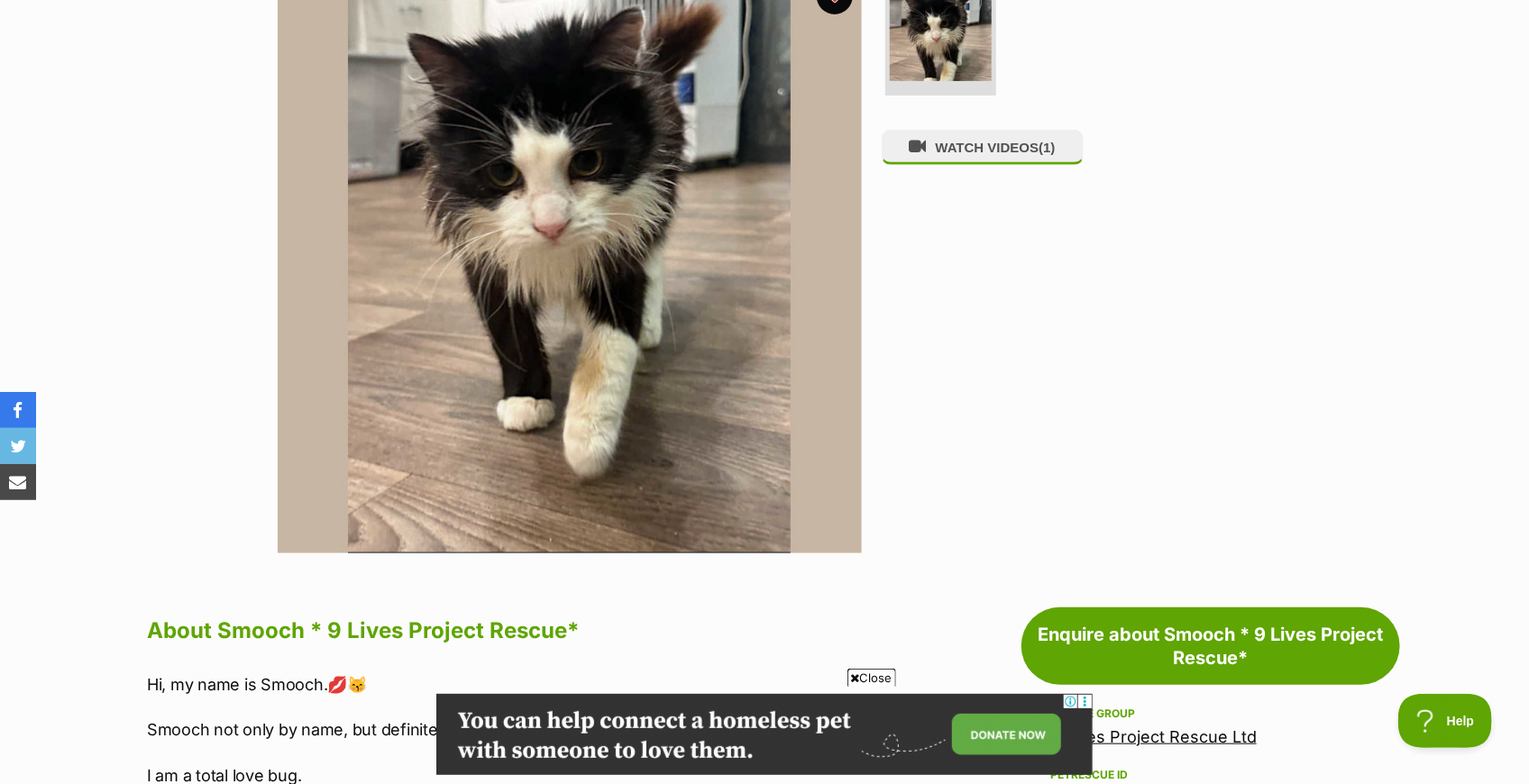 scroll, scrollTop: 360, scrollLeft: 0, axis: vertical 